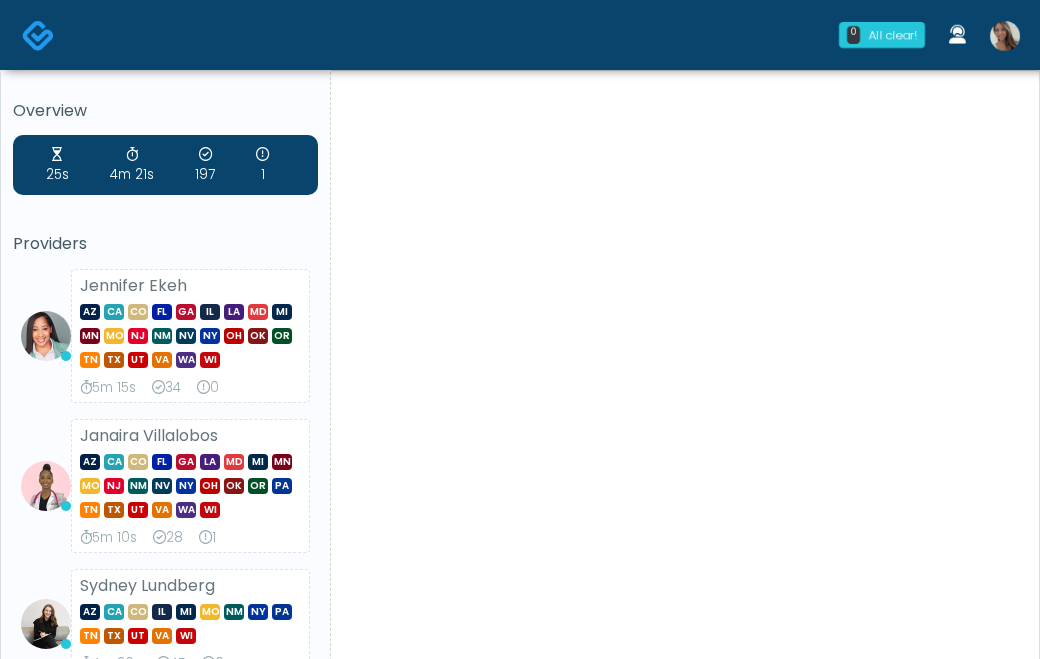 scroll, scrollTop: 0, scrollLeft: 0, axis: both 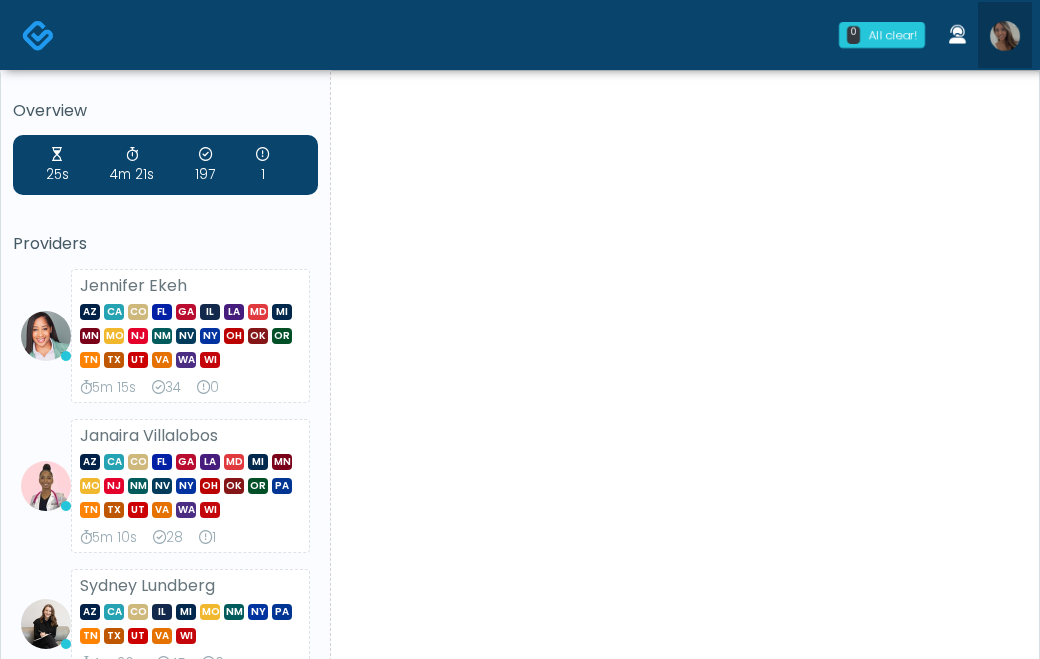 click at bounding box center [1005, 36] 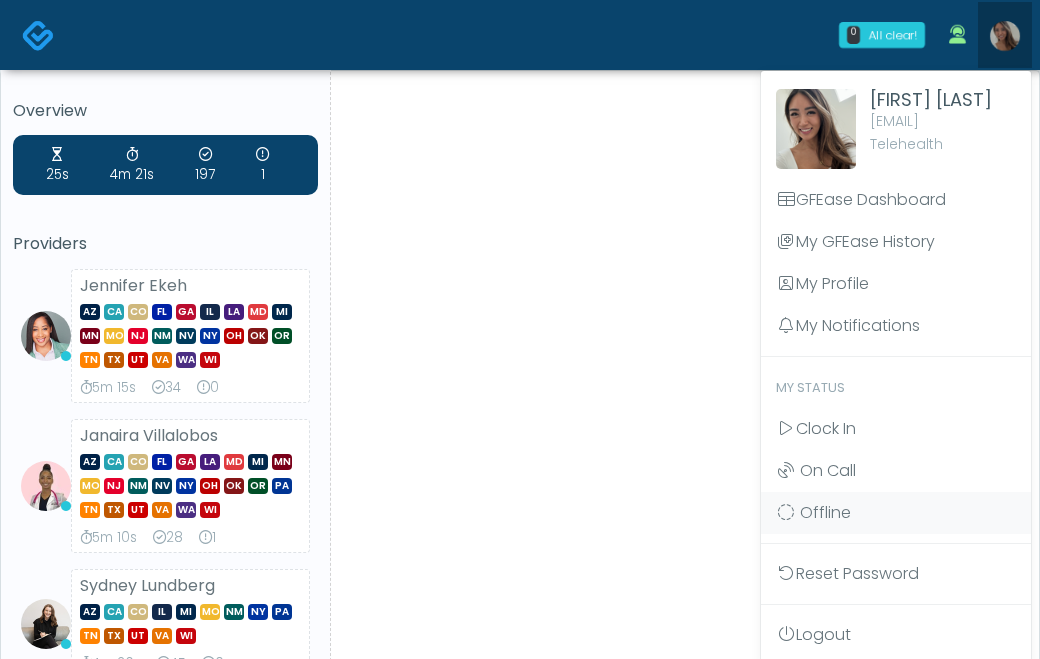 scroll, scrollTop: 0, scrollLeft: 0, axis: both 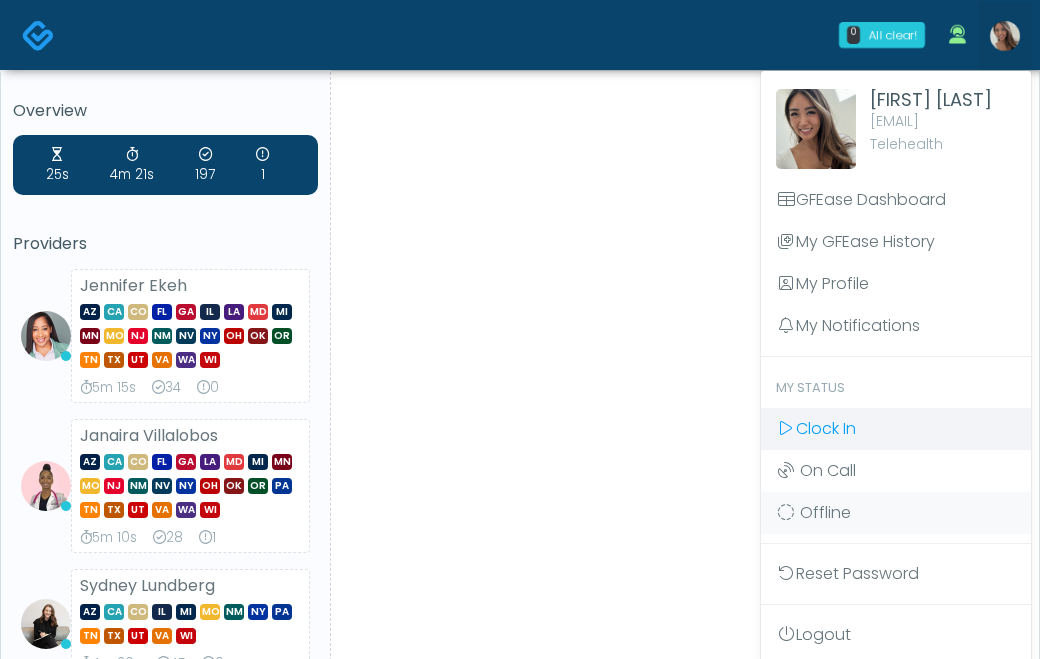 click on "Clock In" at bounding box center (896, 429) 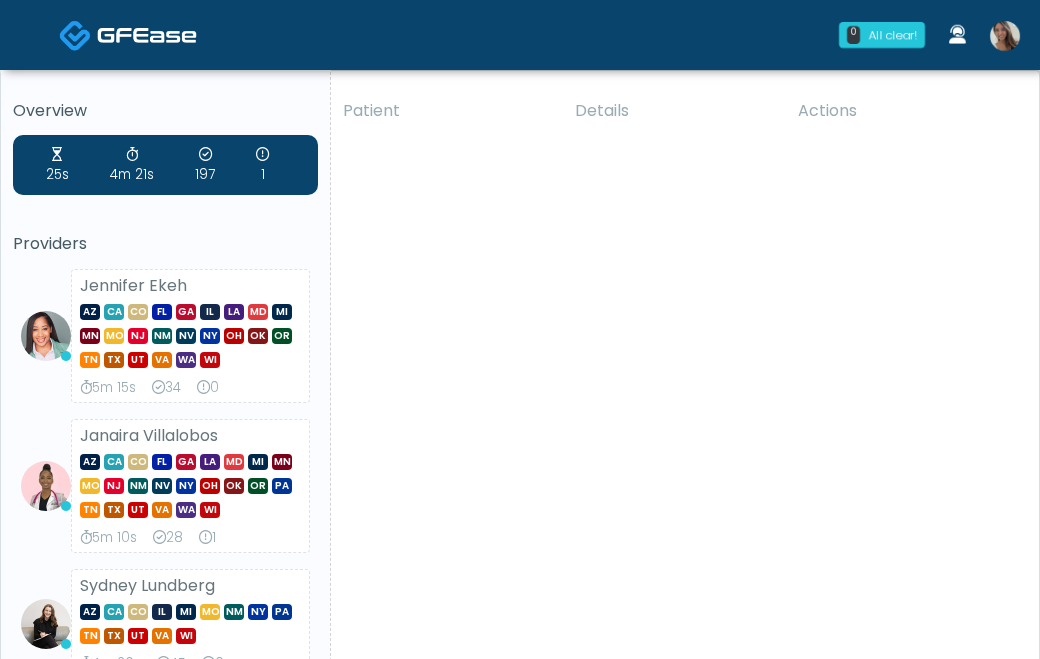scroll, scrollTop: 0, scrollLeft: 0, axis: both 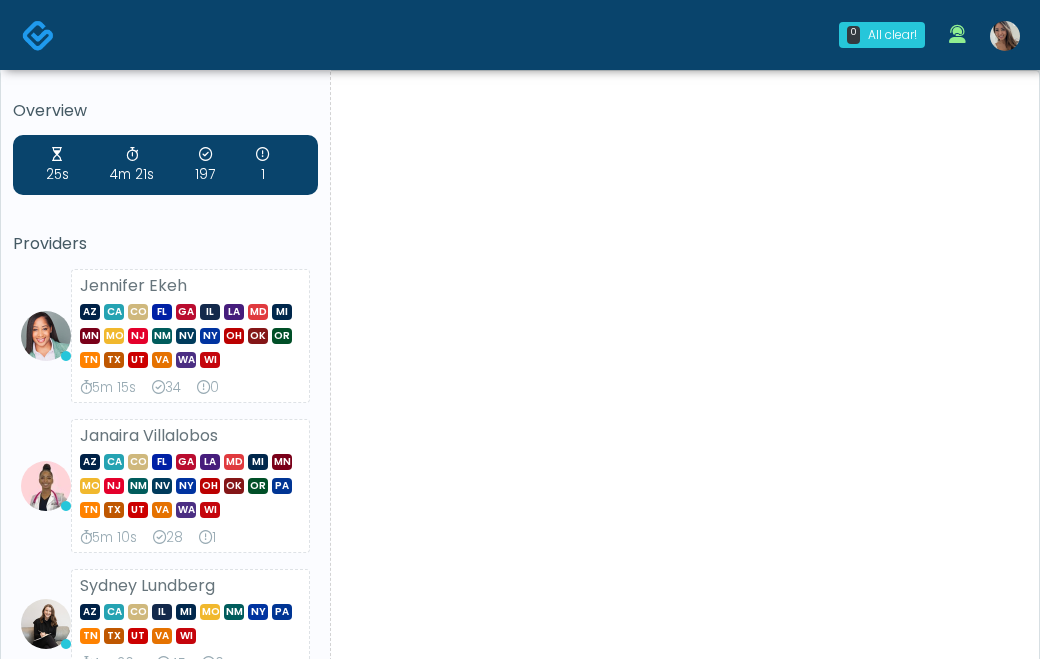 click at bounding box center [1005, 36] 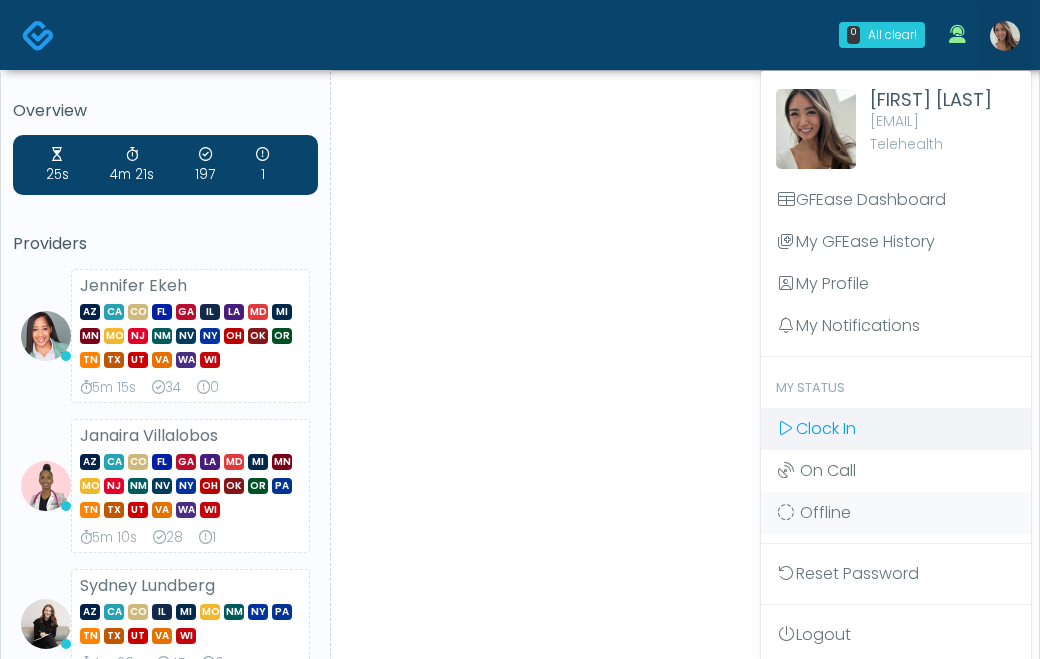 click on "Clock In" at bounding box center (826, 428) 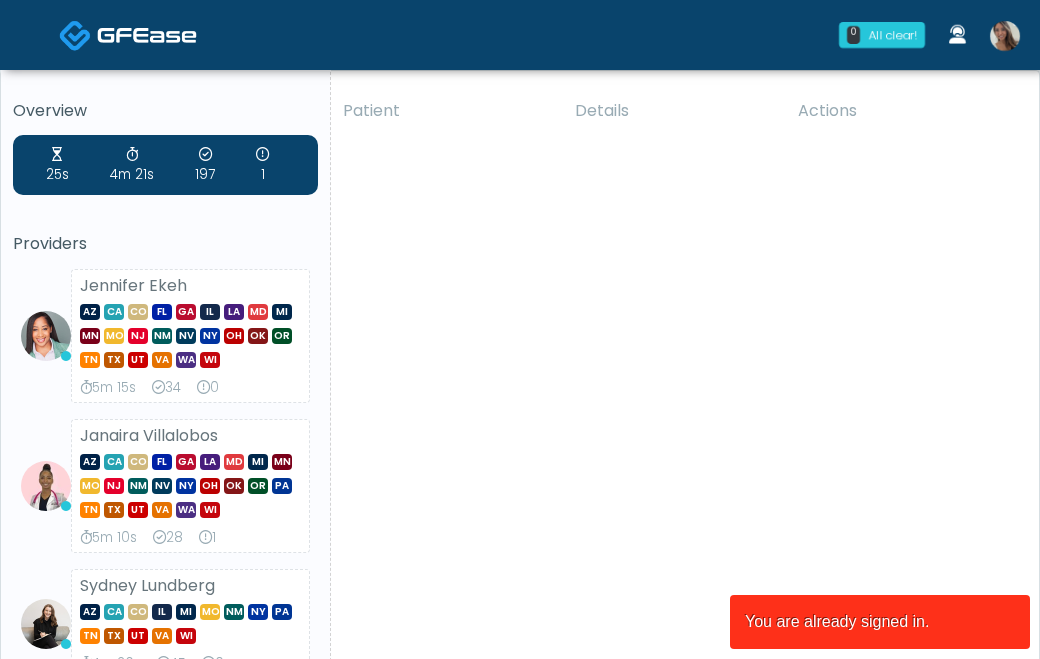 scroll, scrollTop: 0, scrollLeft: 0, axis: both 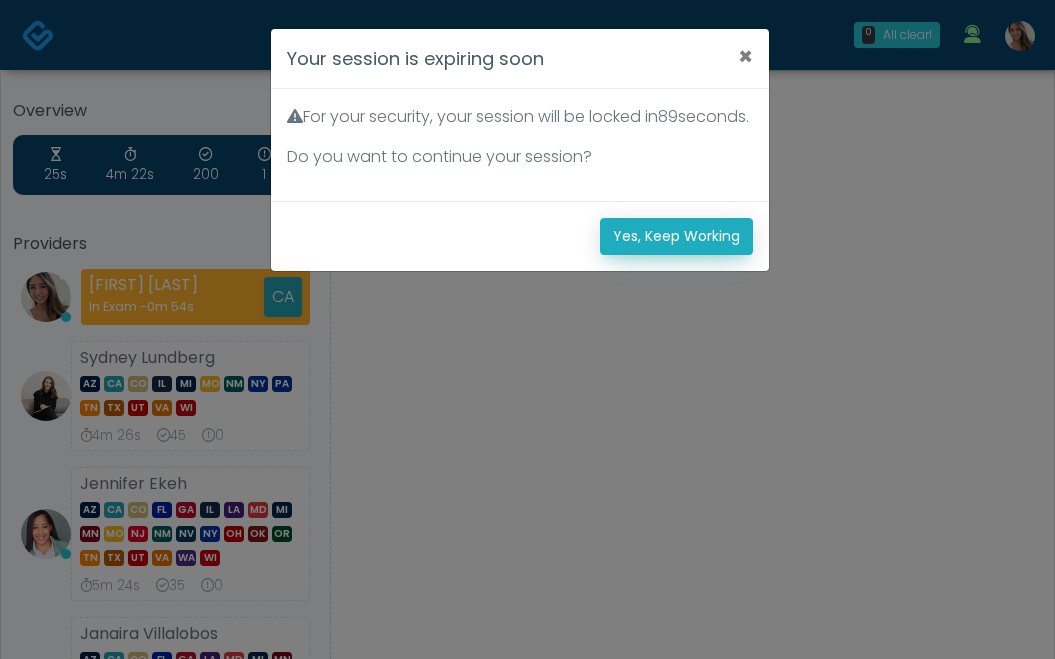 click on "Yes, Keep Working" at bounding box center [676, 236] 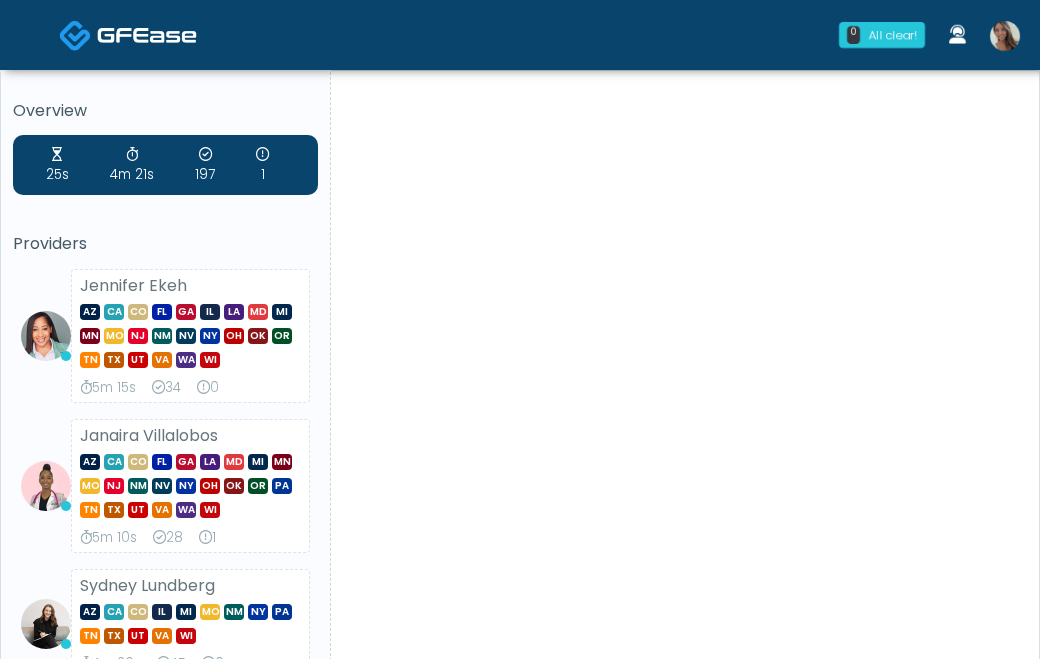scroll, scrollTop: 0, scrollLeft: 0, axis: both 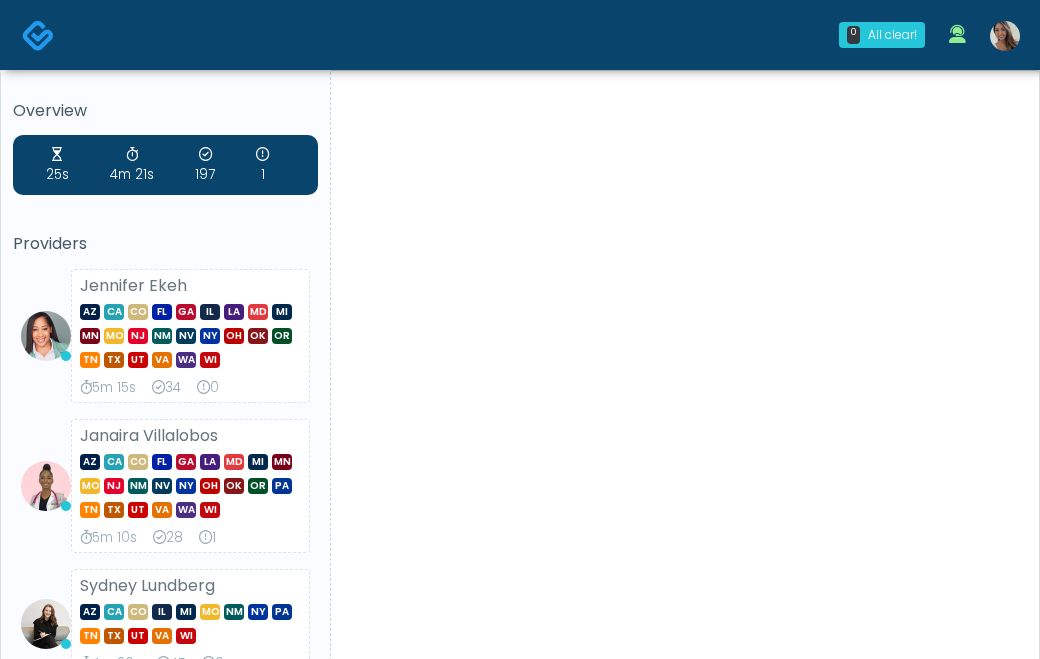 click at bounding box center [1005, 35] 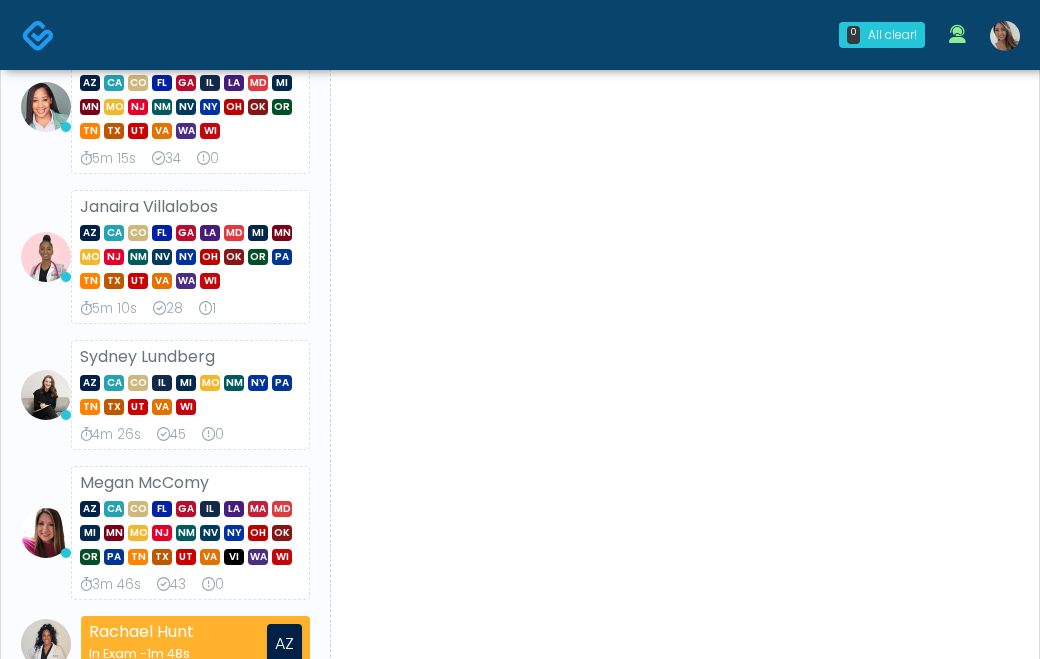 scroll, scrollTop: 0, scrollLeft: 0, axis: both 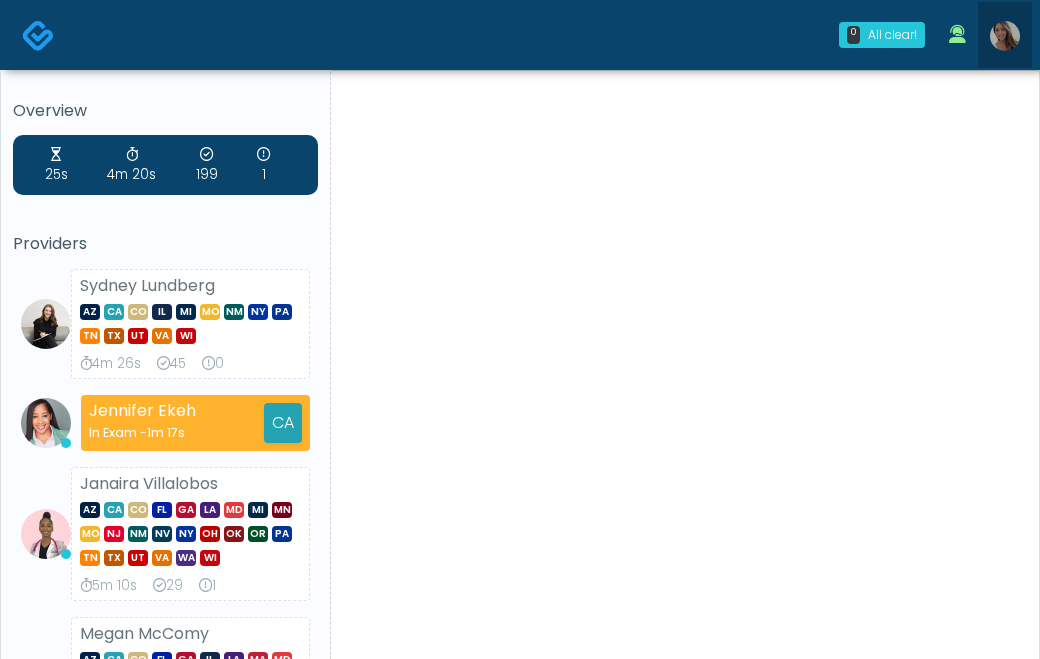 drag, startPoint x: 1007, startPoint y: 39, endPoint x: 732, endPoint y: 335, distance: 404.03094 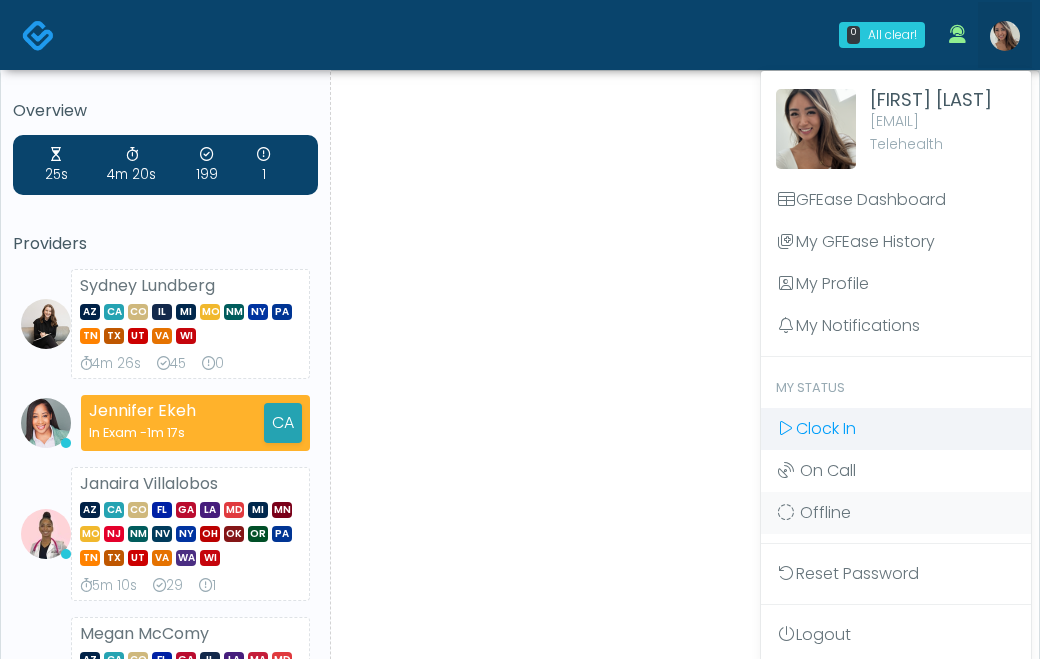 click on "Clock In" at bounding box center (826, 428) 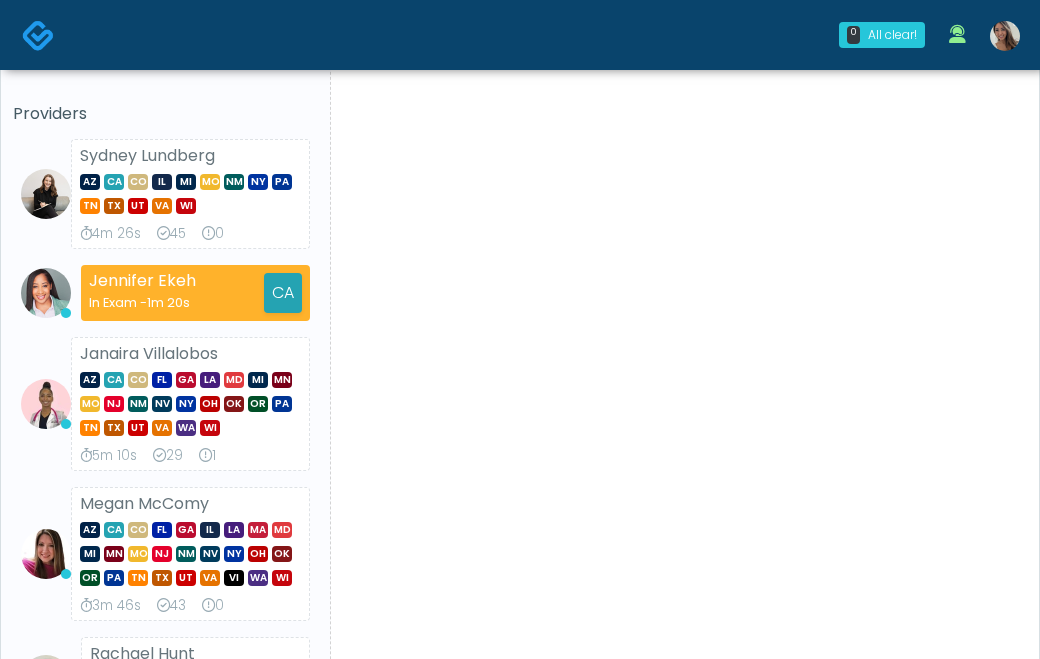 scroll, scrollTop: 0, scrollLeft: 0, axis: both 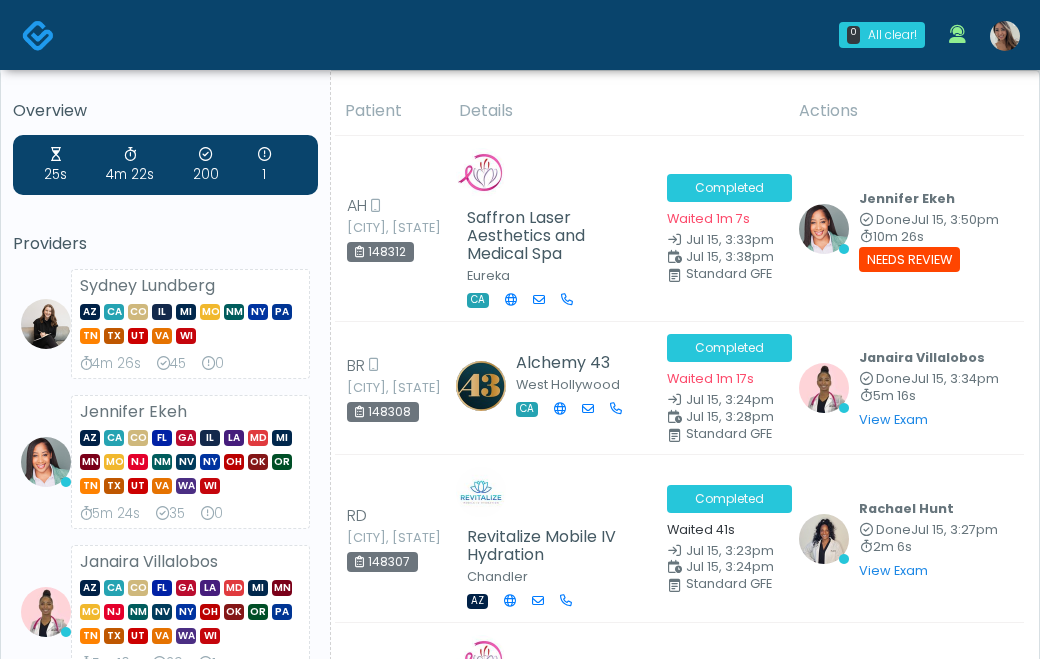 drag, startPoint x: 1012, startPoint y: 35, endPoint x: 1026, endPoint y: 53, distance: 22.803509 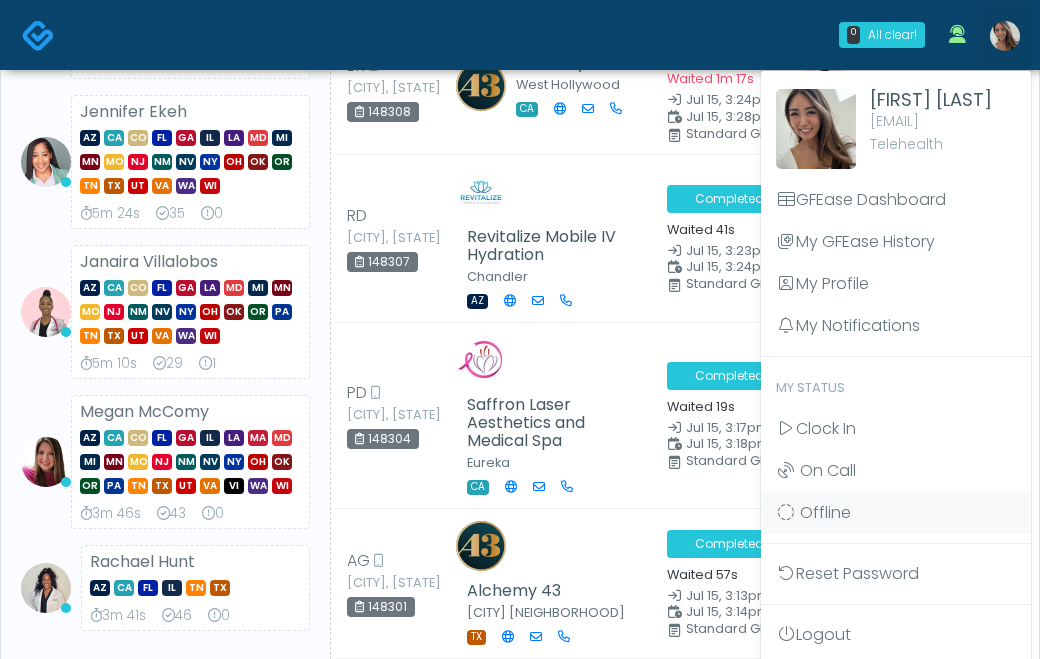 scroll, scrollTop: 299, scrollLeft: 0, axis: vertical 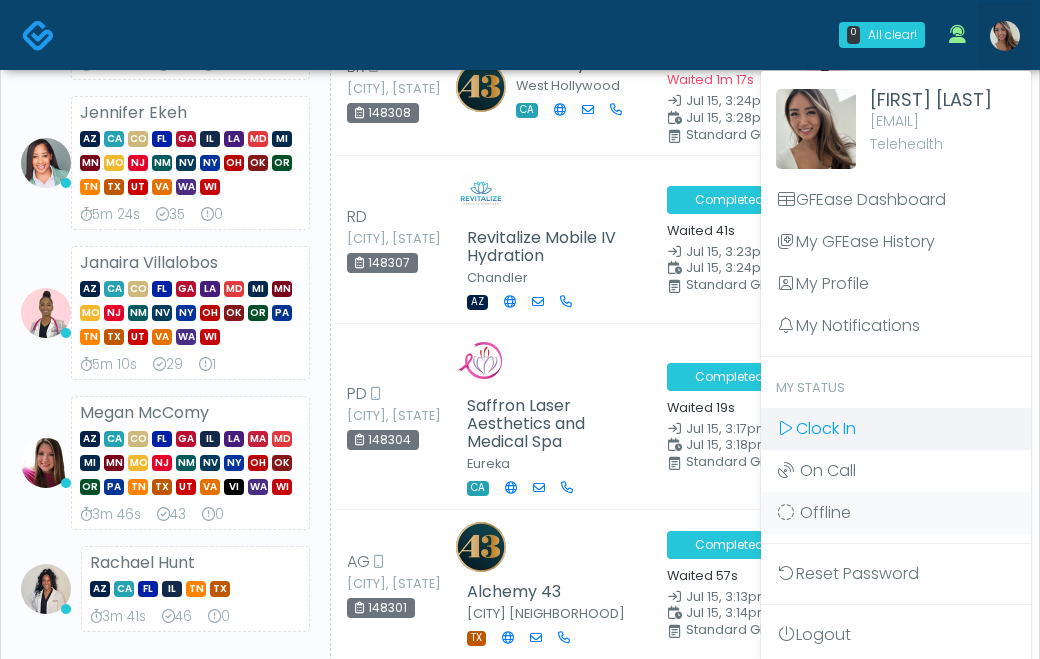 click on "Clock In" at bounding box center (826, 428) 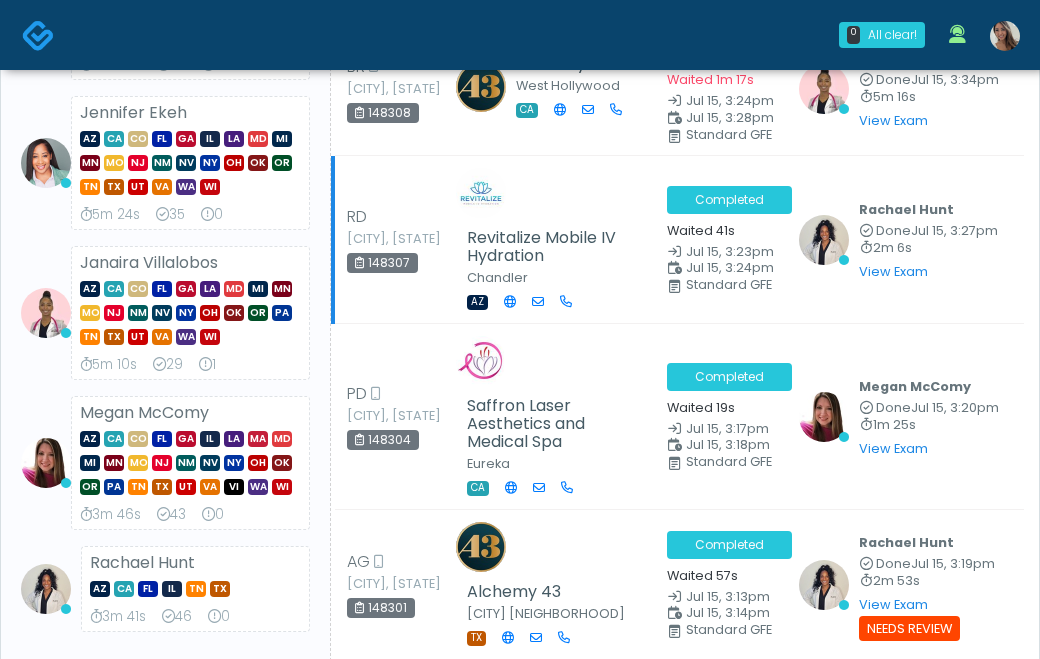 scroll, scrollTop: 0, scrollLeft: 0, axis: both 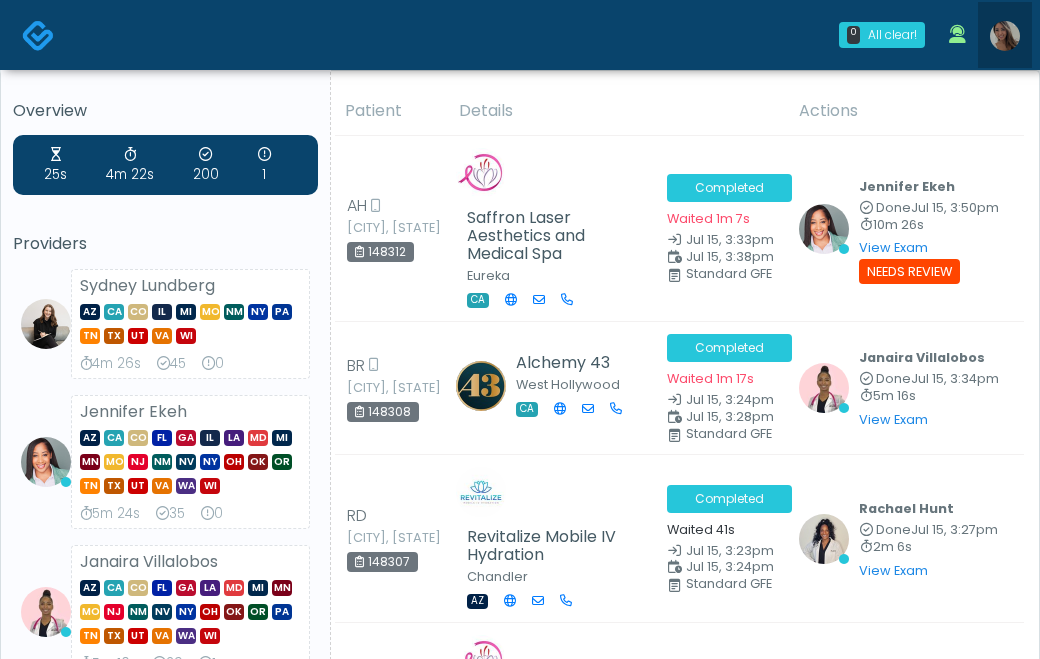 click at bounding box center (1005, 36) 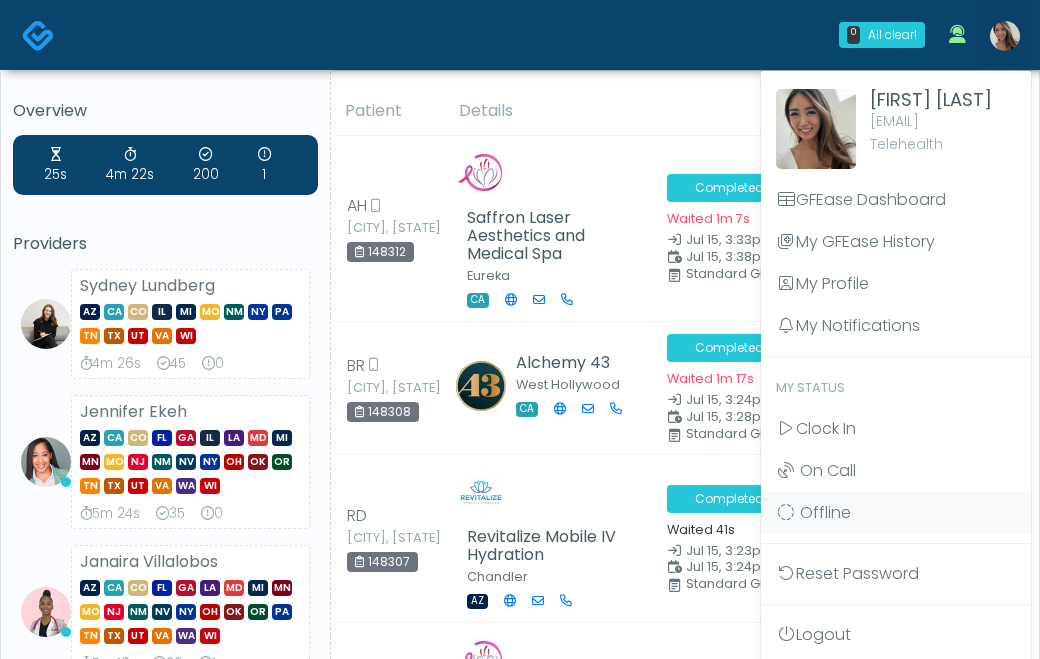 click at bounding box center [1005, 36] 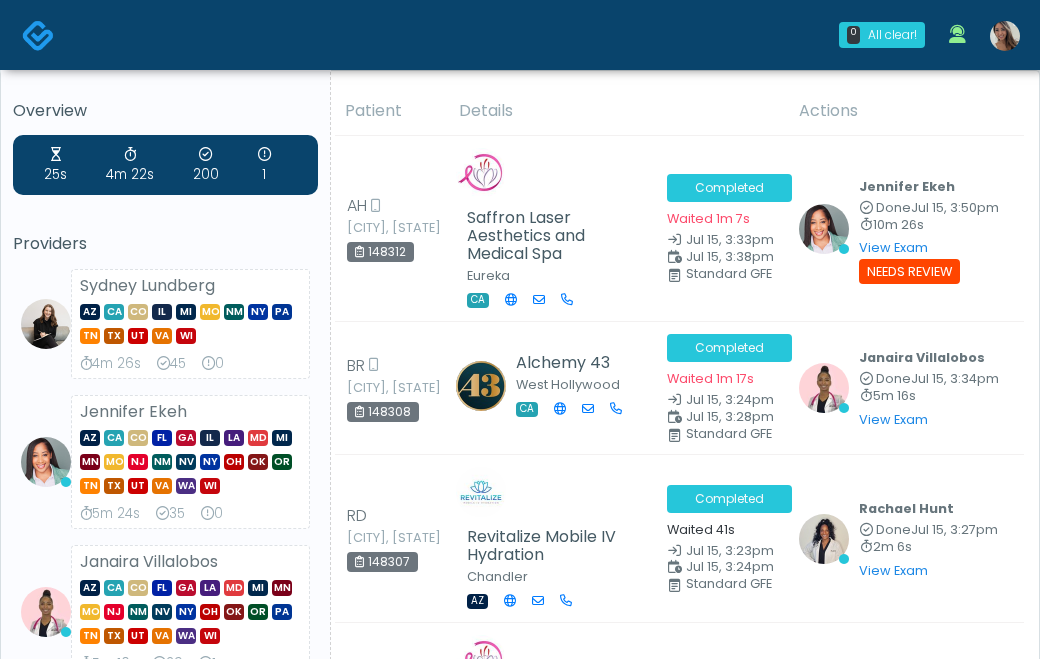 scroll, scrollTop: 489, scrollLeft: 0, axis: vertical 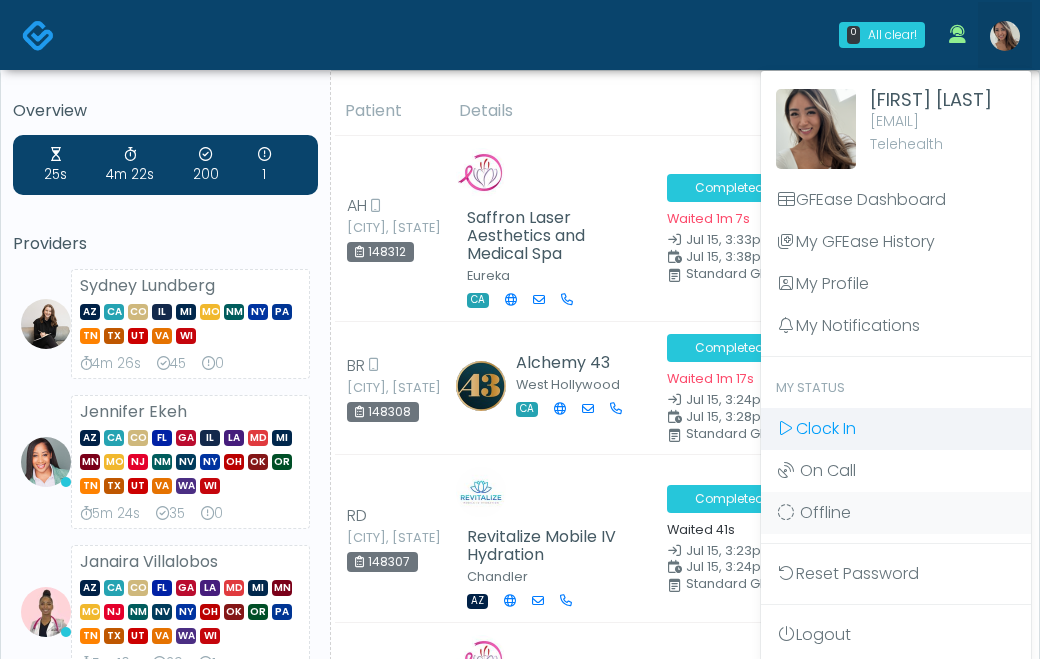 click on "Clock In" at bounding box center [826, 428] 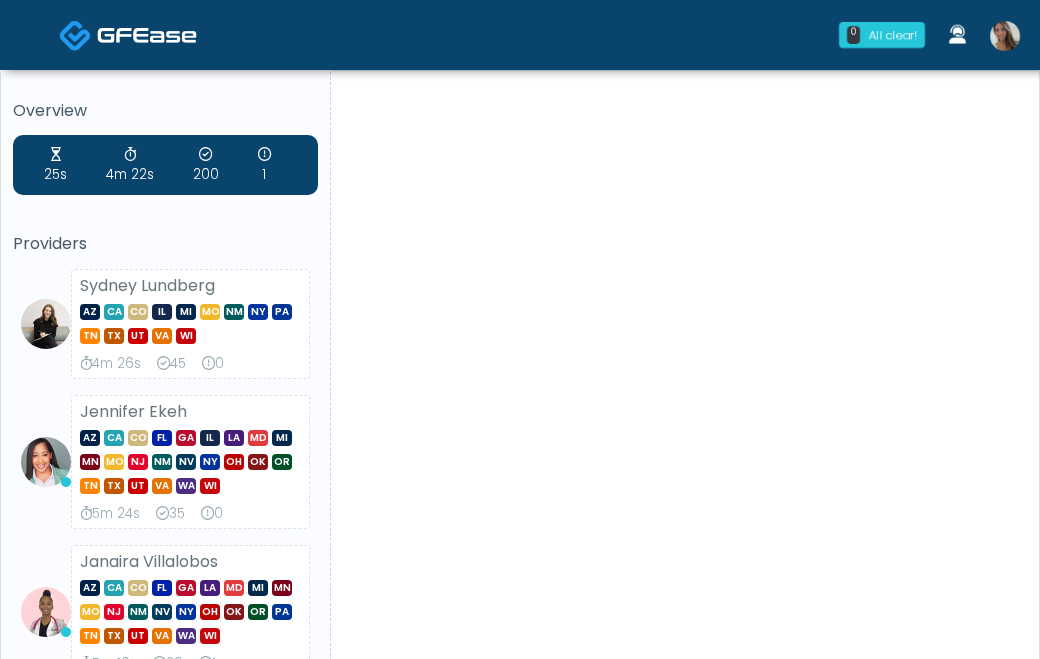 scroll, scrollTop: 0, scrollLeft: 0, axis: both 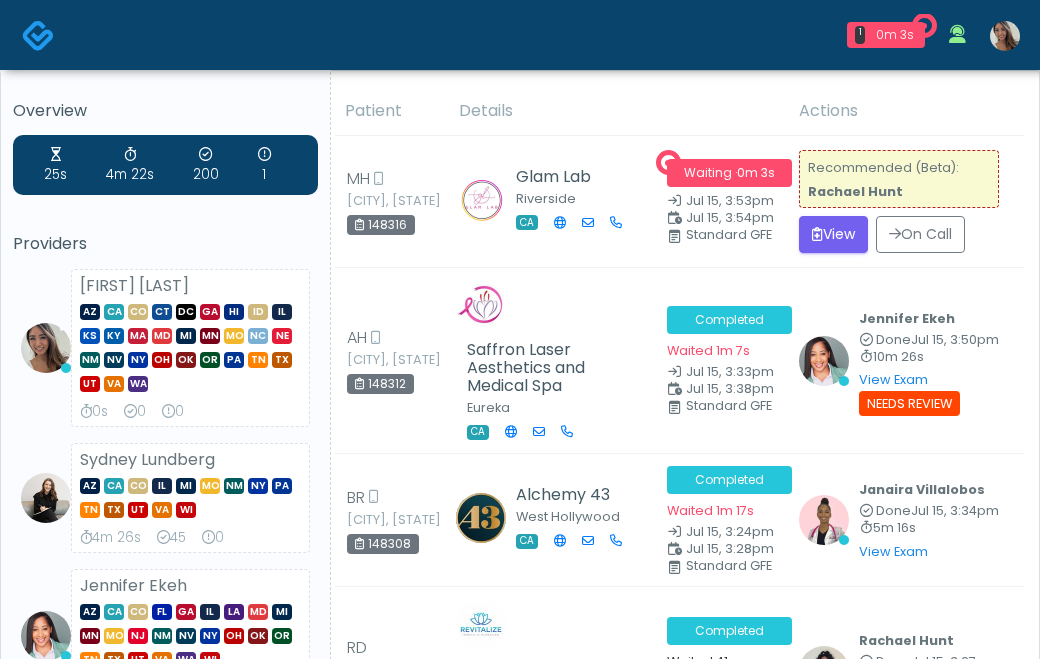 click at bounding box center (1005, 36) 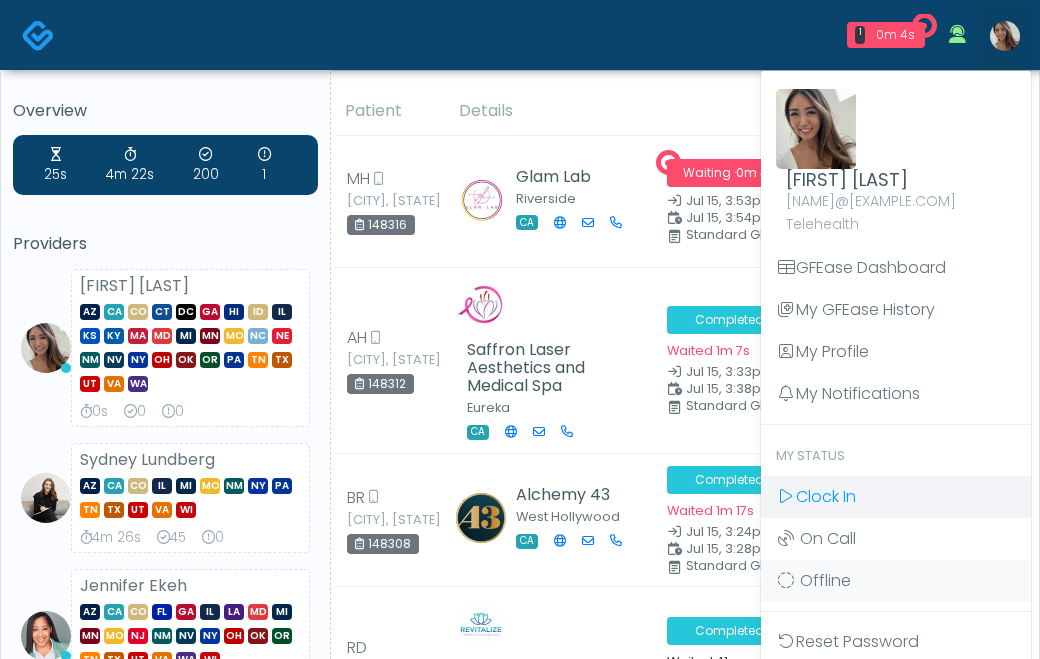 click on "Clock In" at bounding box center (896, 497) 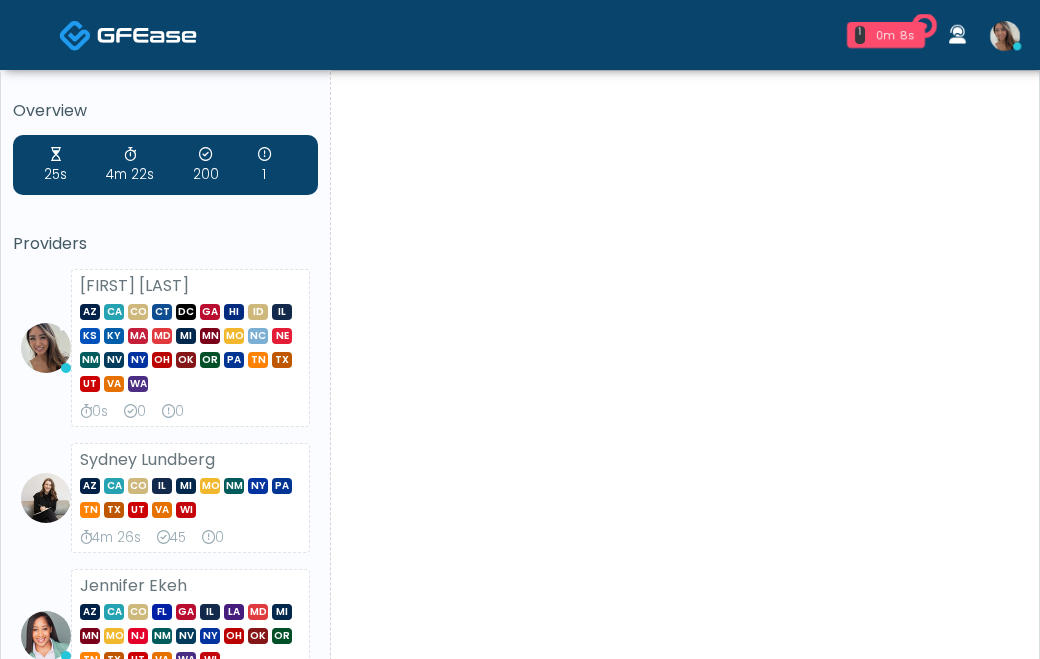 scroll, scrollTop: 0, scrollLeft: 0, axis: both 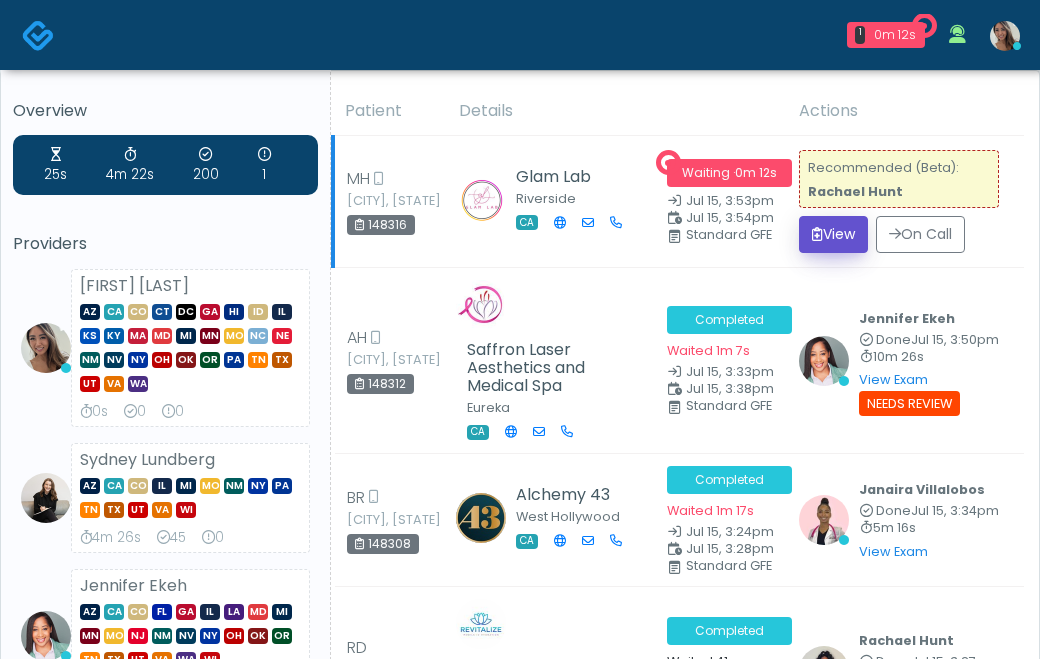 click on "View" at bounding box center (833, 234) 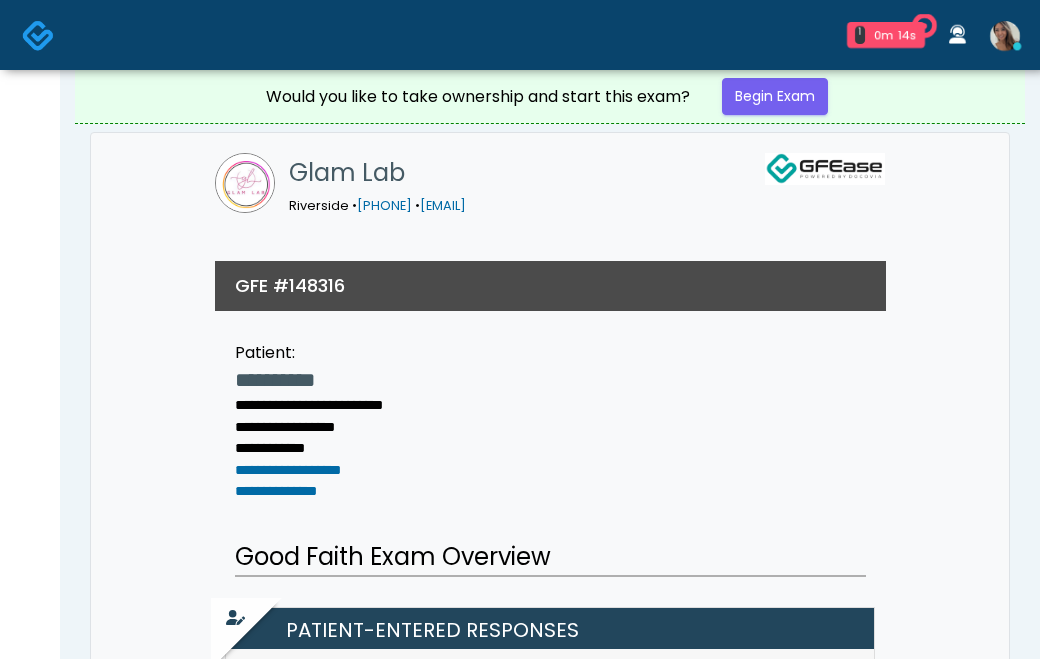 scroll, scrollTop: 0, scrollLeft: 0, axis: both 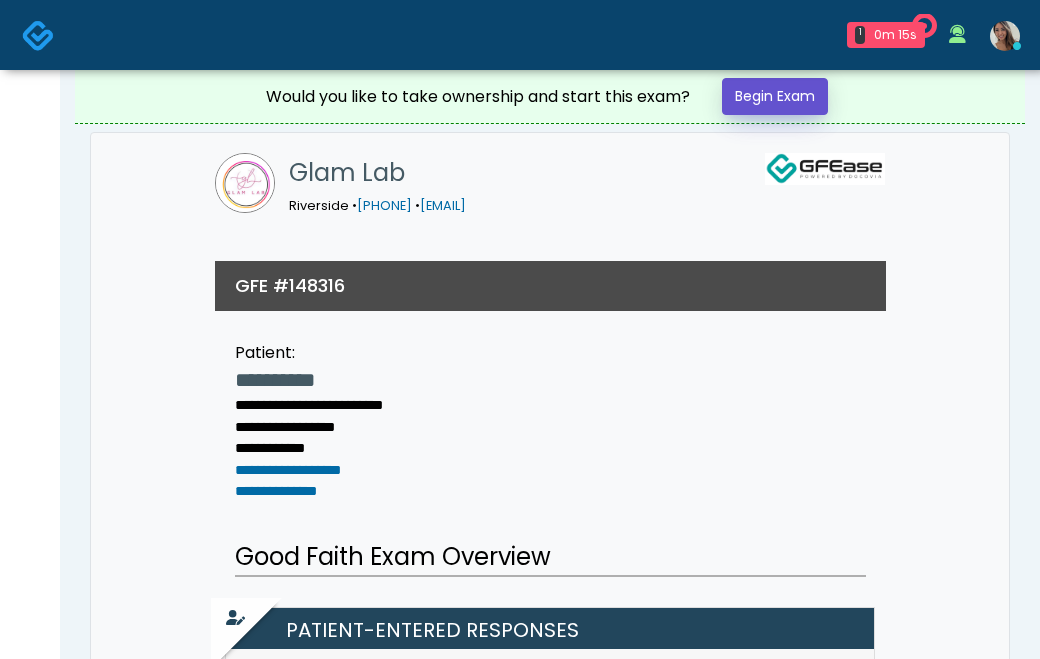 click on "Begin Exam" at bounding box center [775, 96] 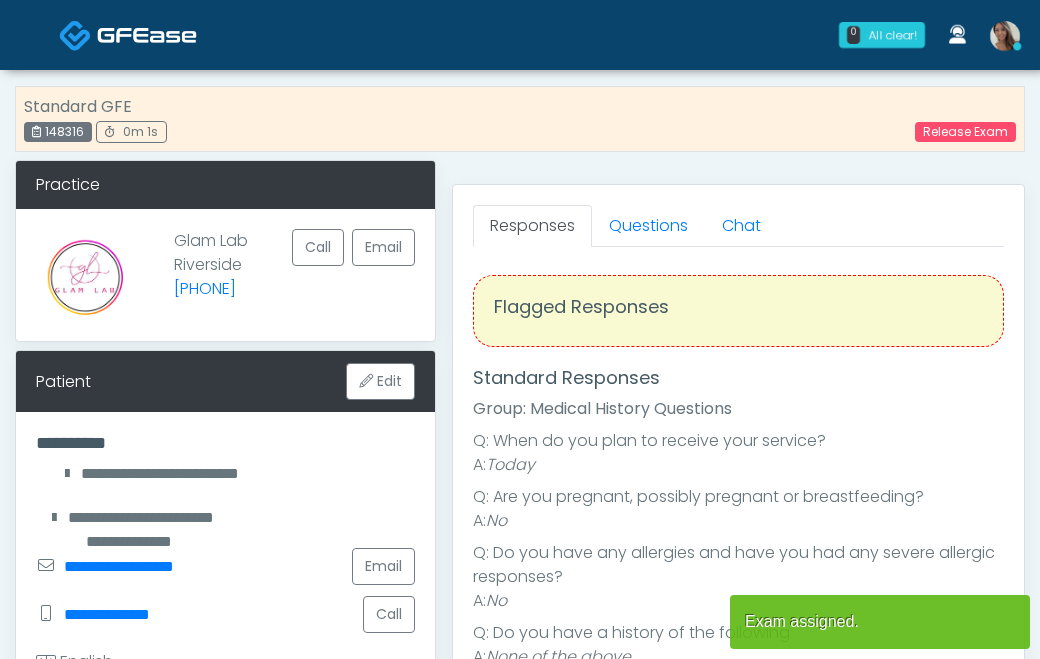 scroll, scrollTop: 0, scrollLeft: 0, axis: both 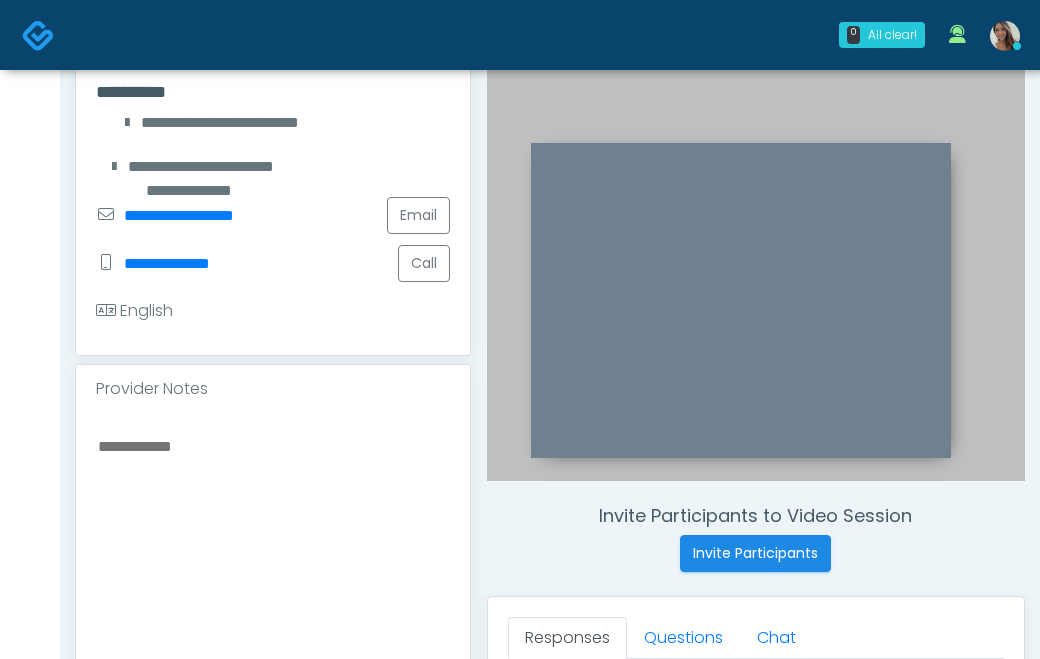 drag, startPoint x: 819, startPoint y: 172, endPoint x: 735, endPoint y: 159, distance: 85 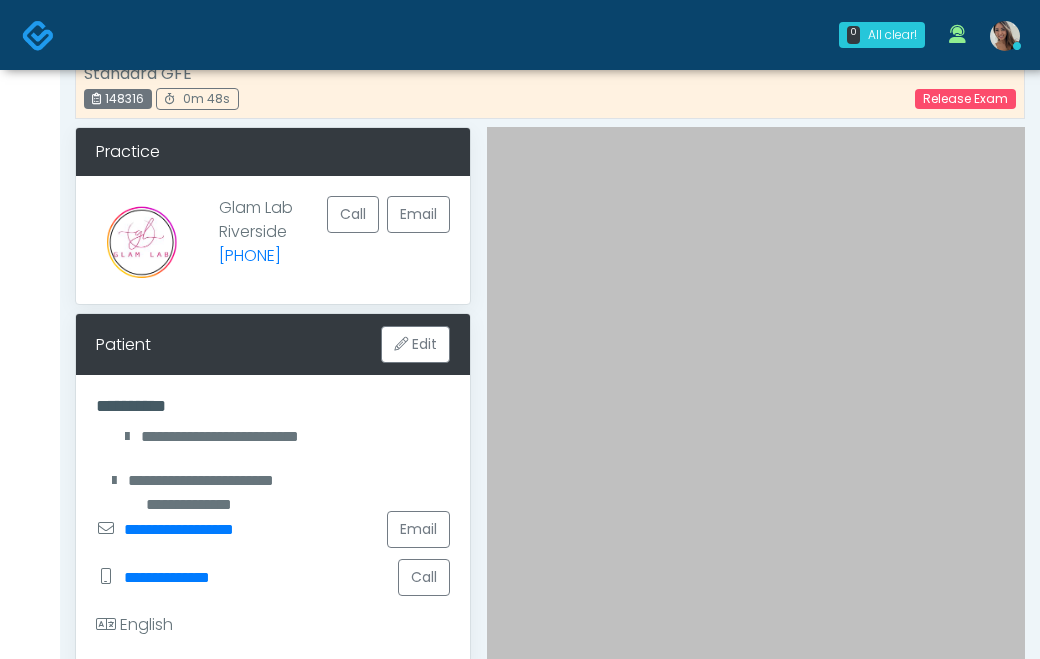 scroll, scrollTop: 37, scrollLeft: 0, axis: vertical 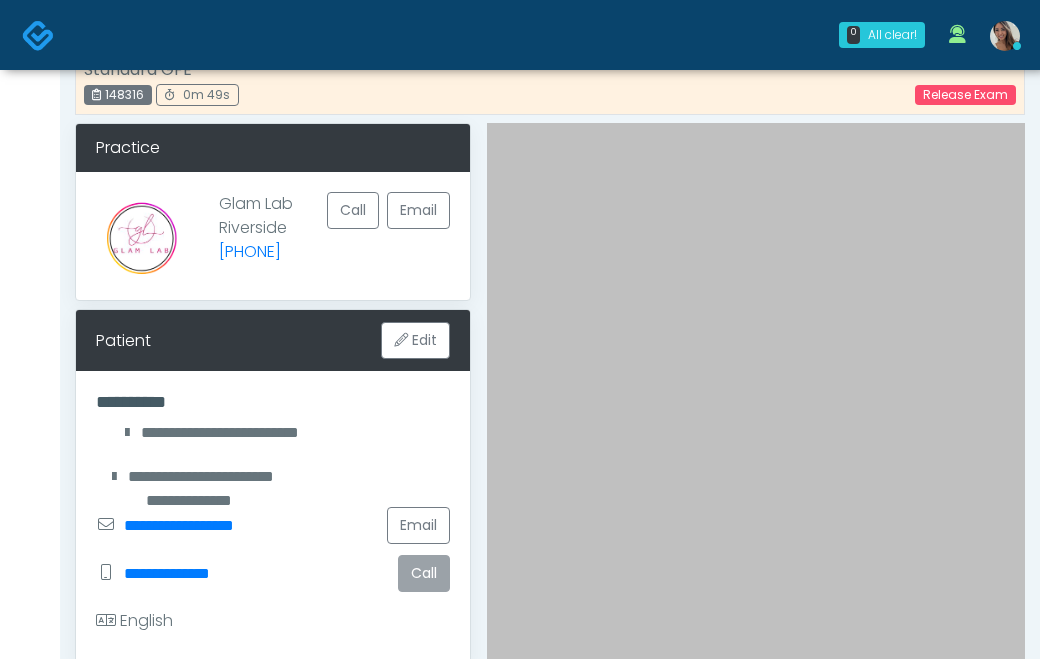 click on "Call" at bounding box center [424, 573] 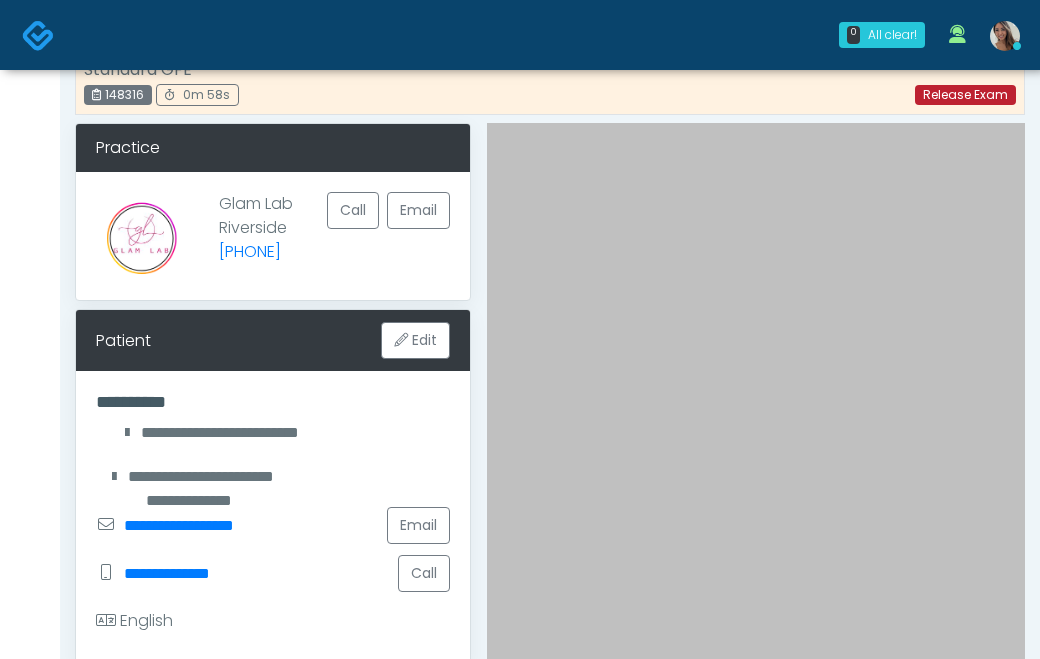 click on "Release Exam" at bounding box center [965, 95] 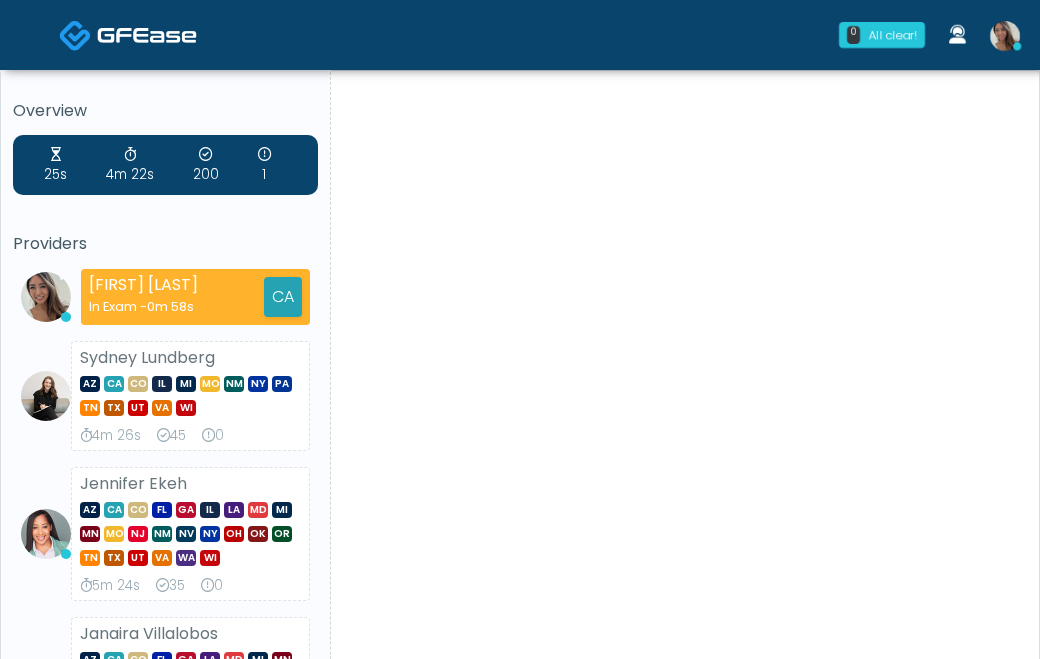 scroll, scrollTop: 0, scrollLeft: 0, axis: both 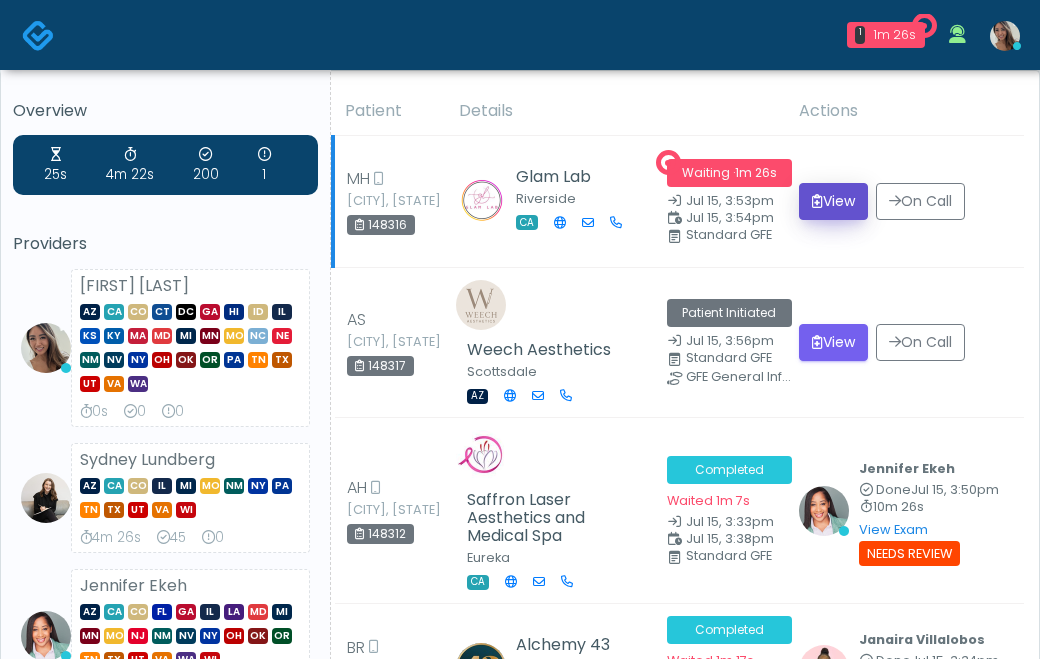 click on "View" at bounding box center [833, 201] 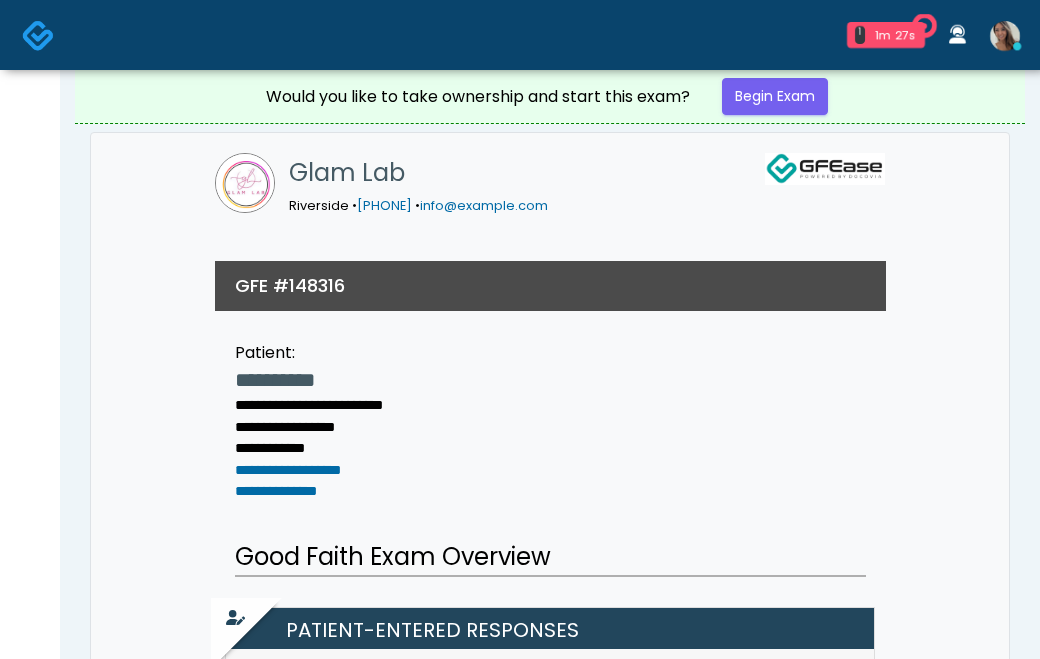 scroll, scrollTop: 0, scrollLeft: 0, axis: both 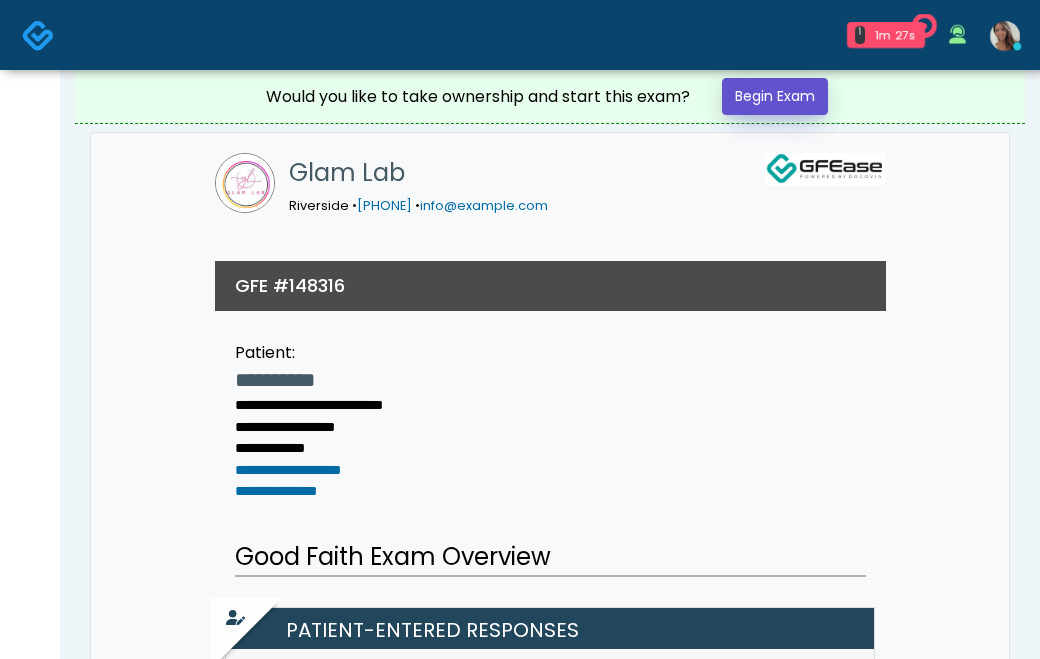 click on "Begin Exam" at bounding box center [775, 96] 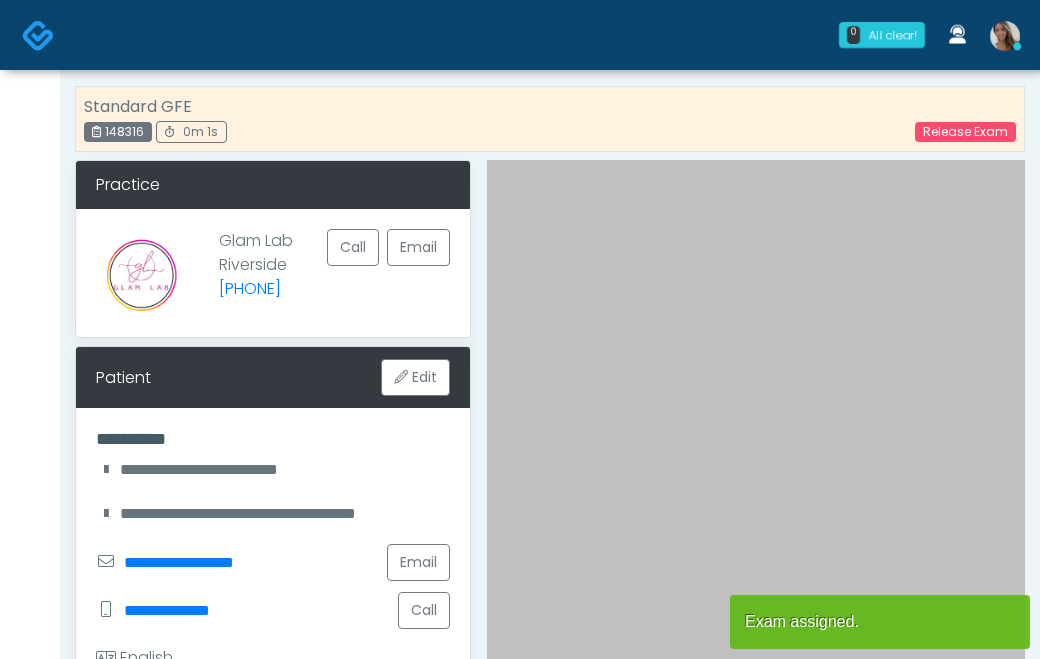 scroll, scrollTop: 0, scrollLeft: 0, axis: both 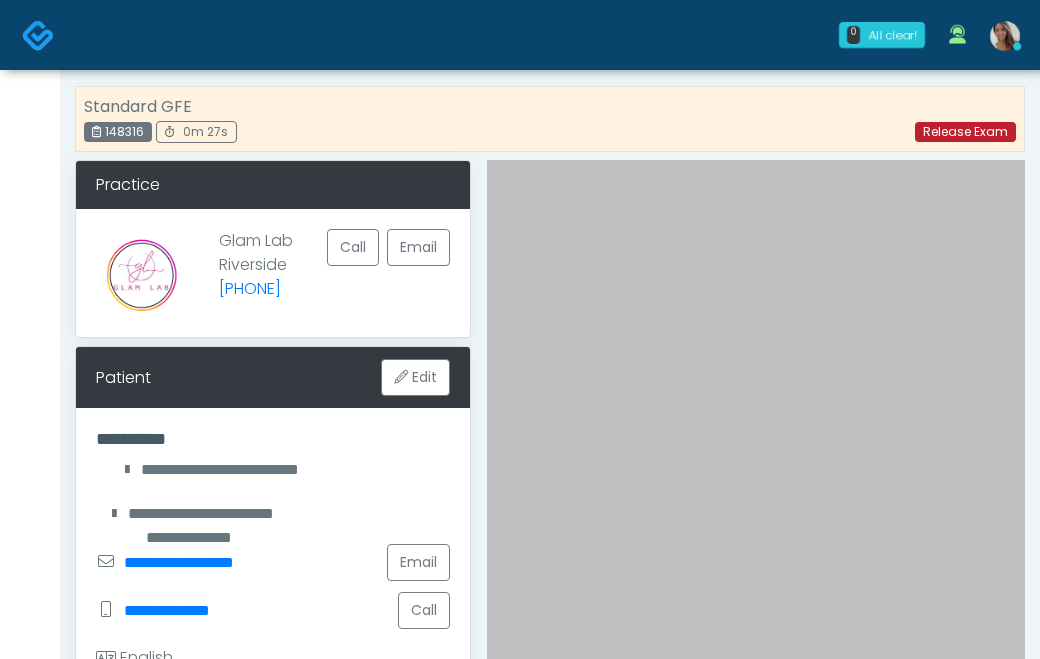 click on "Release Exam" at bounding box center [965, 132] 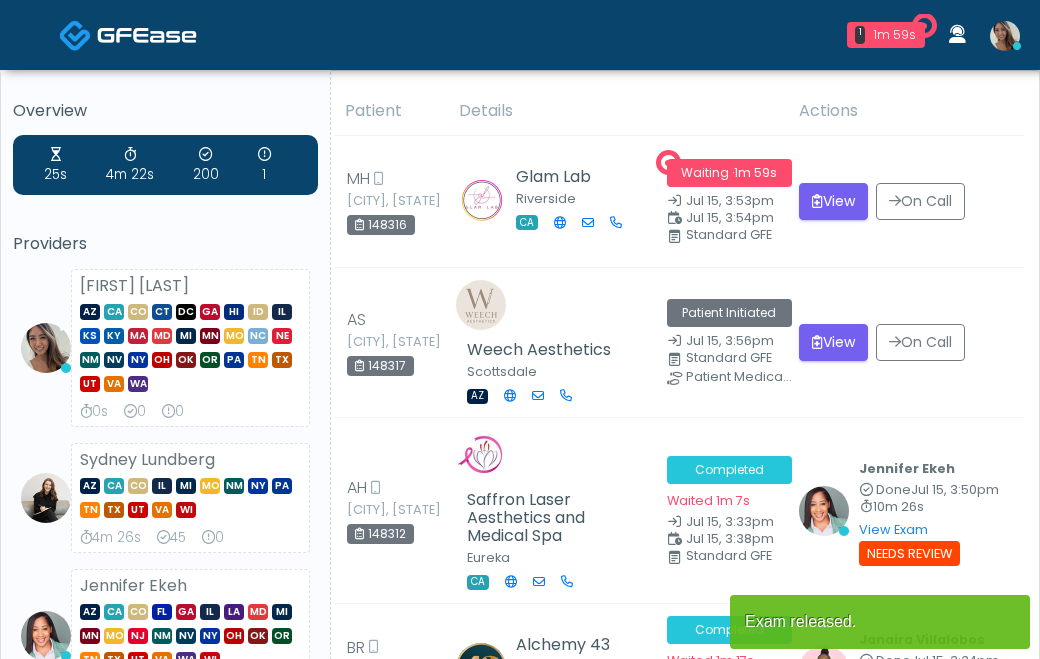 scroll, scrollTop: 0, scrollLeft: 0, axis: both 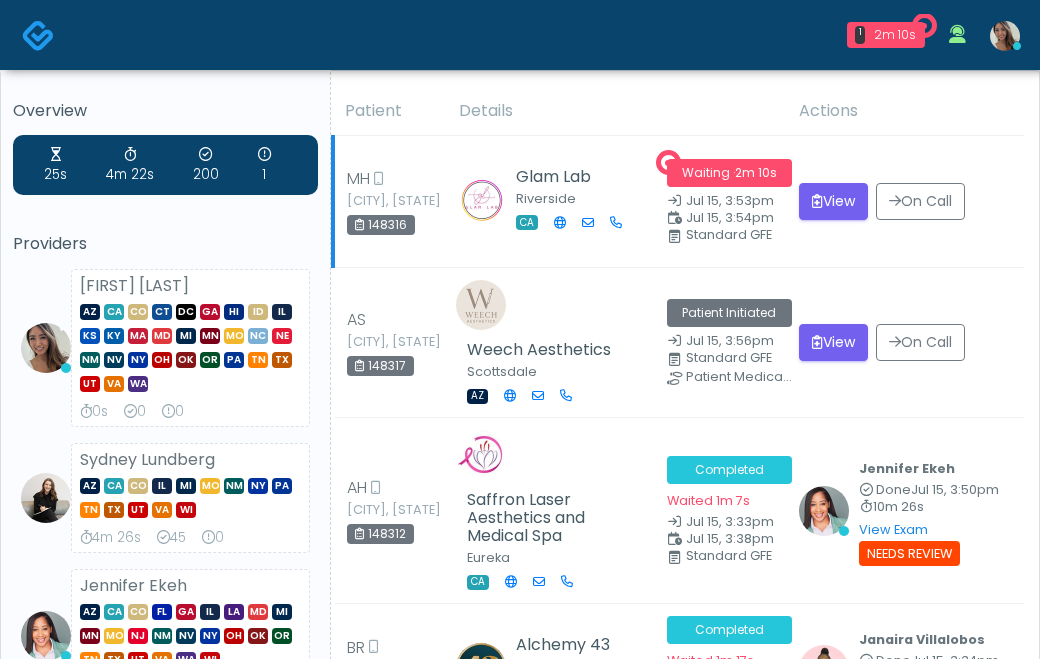 click on "148316" at bounding box center (381, 225) 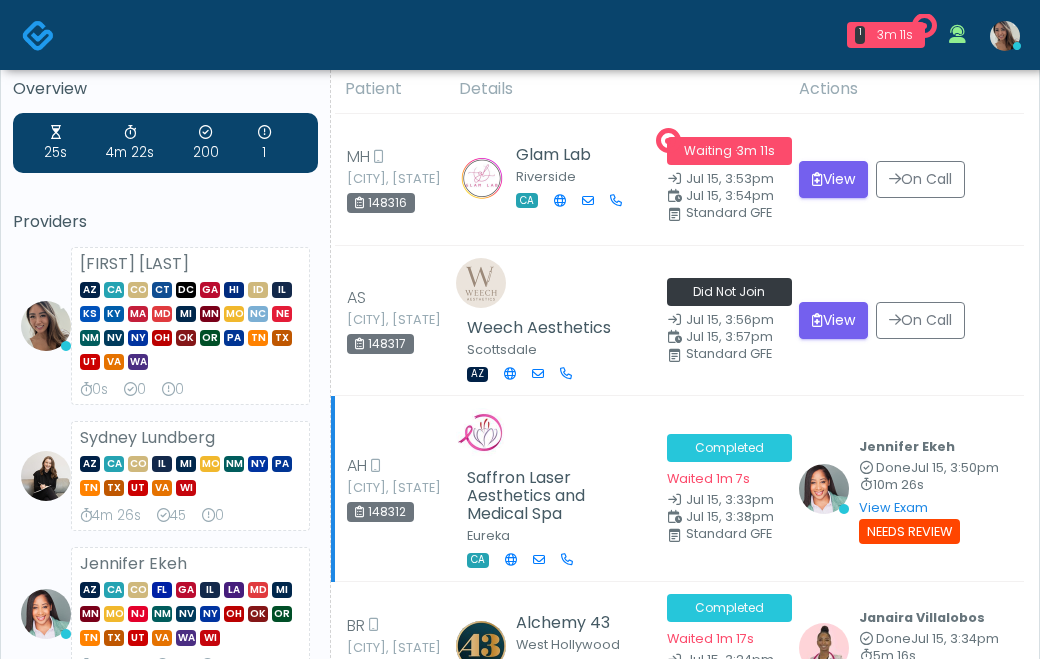 scroll, scrollTop: 0, scrollLeft: 0, axis: both 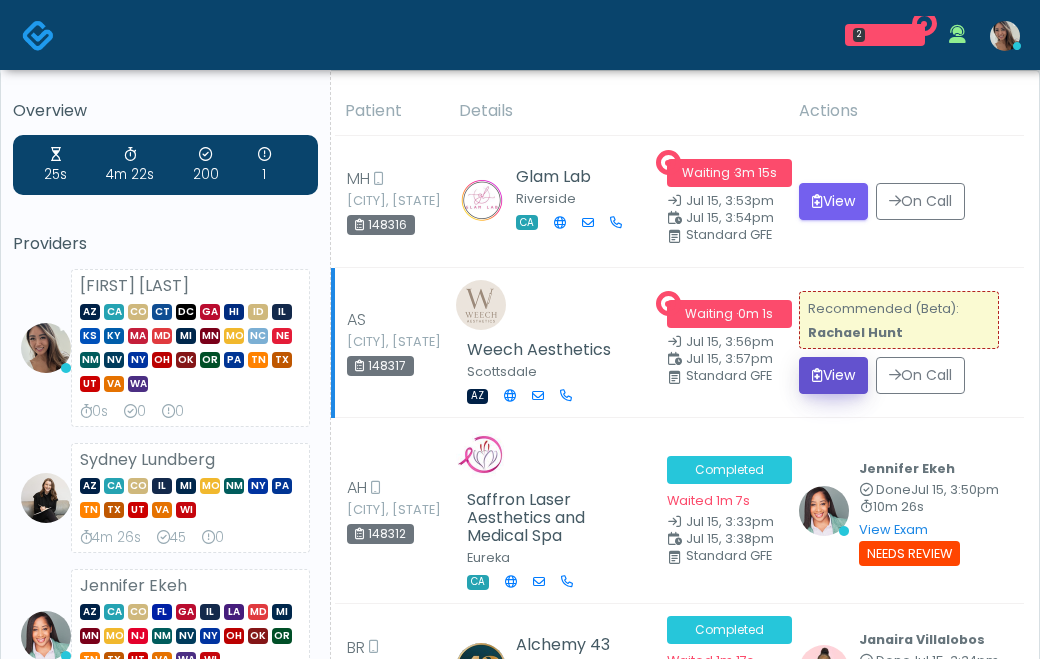 click on "View" at bounding box center [833, 375] 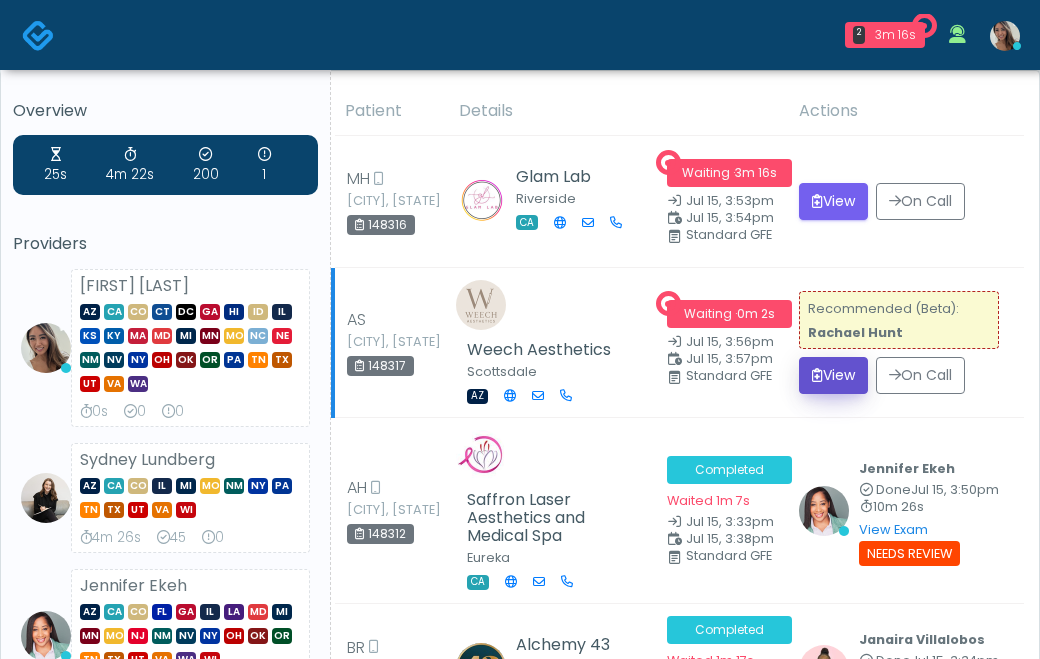click on "View" at bounding box center [833, 375] 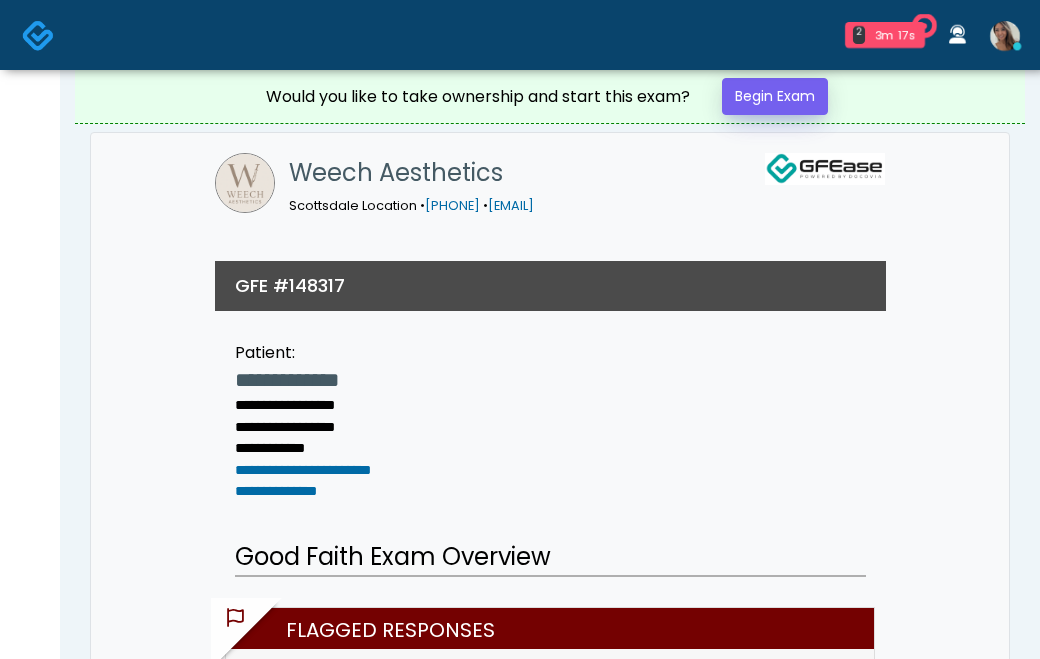 scroll, scrollTop: 0, scrollLeft: 0, axis: both 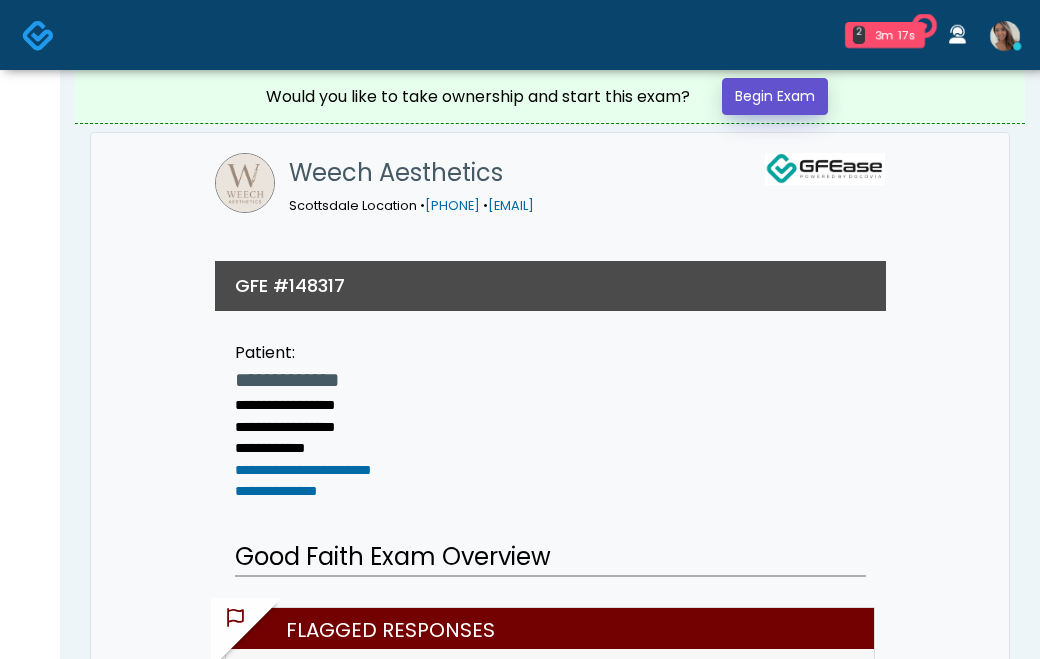 click on "Begin Exam" at bounding box center [775, 96] 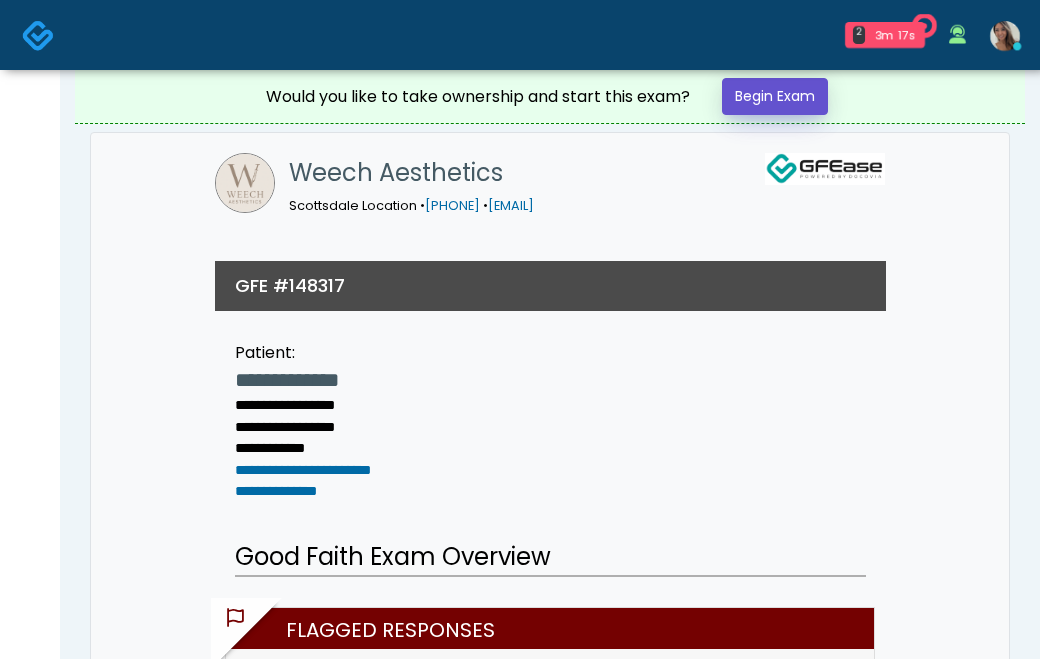 scroll, scrollTop: 0, scrollLeft: 0, axis: both 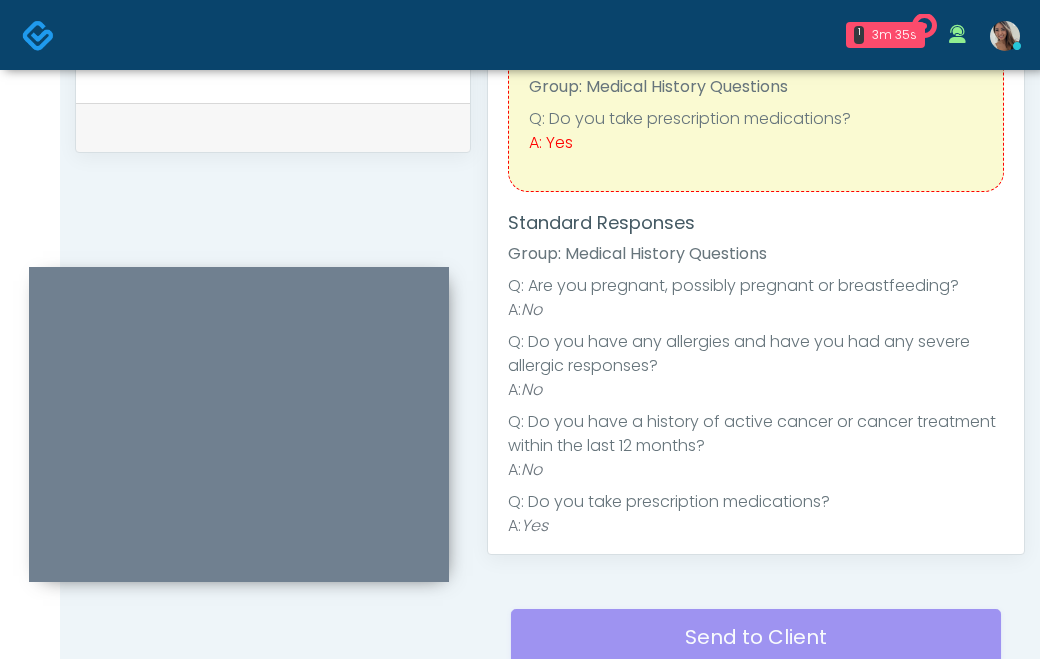 drag, startPoint x: 775, startPoint y: 161, endPoint x: 303, endPoint y: 282, distance: 487.26276 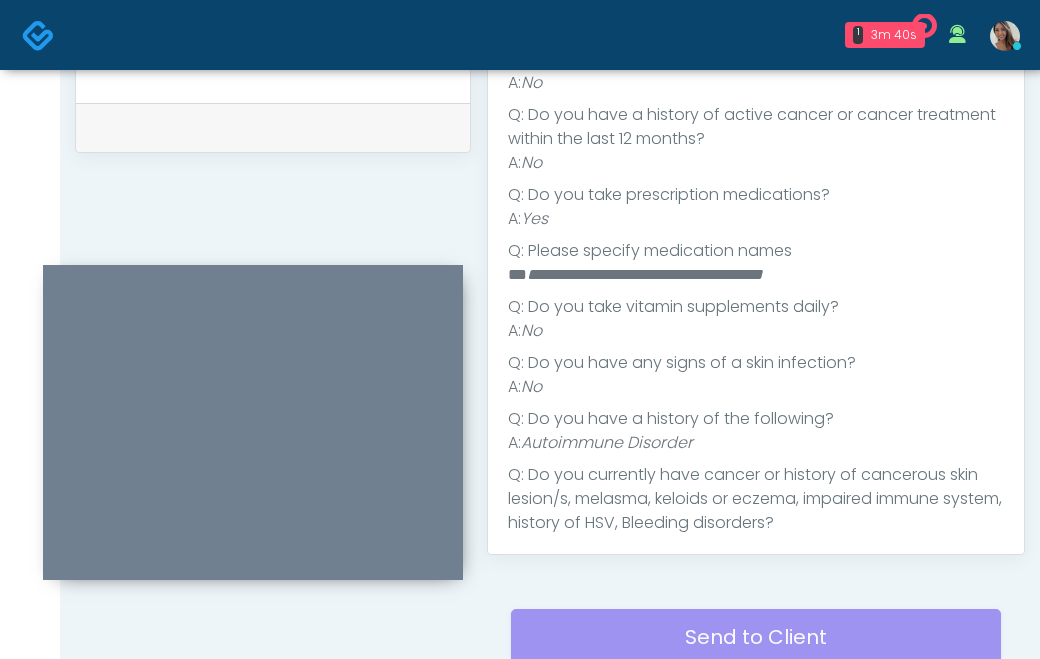 scroll, scrollTop: 301, scrollLeft: 0, axis: vertical 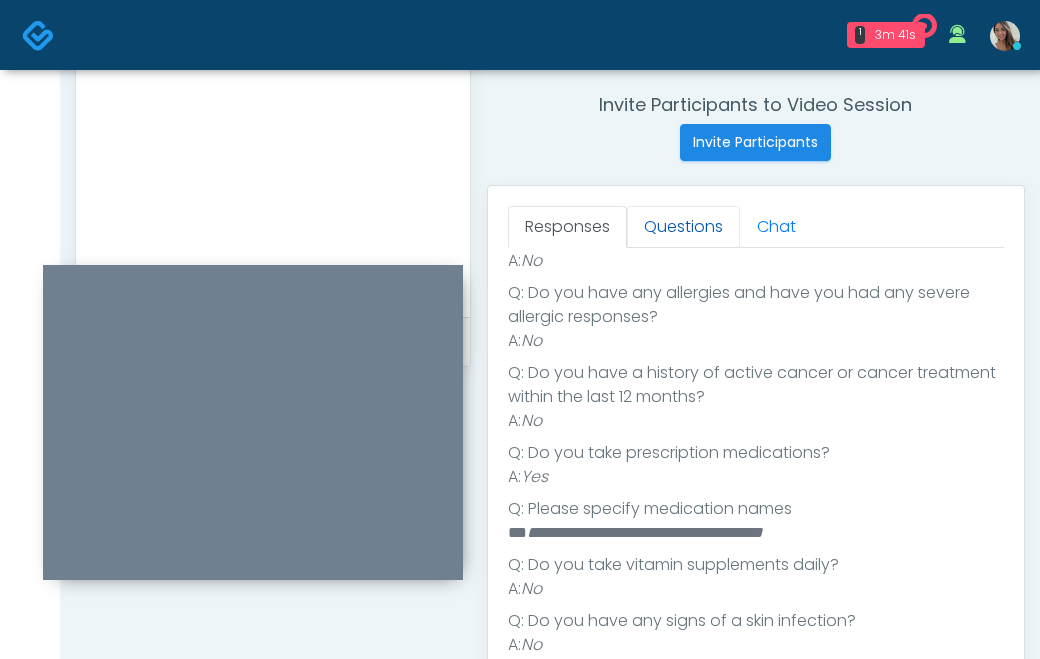 click on "Questions" at bounding box center [683, 227] 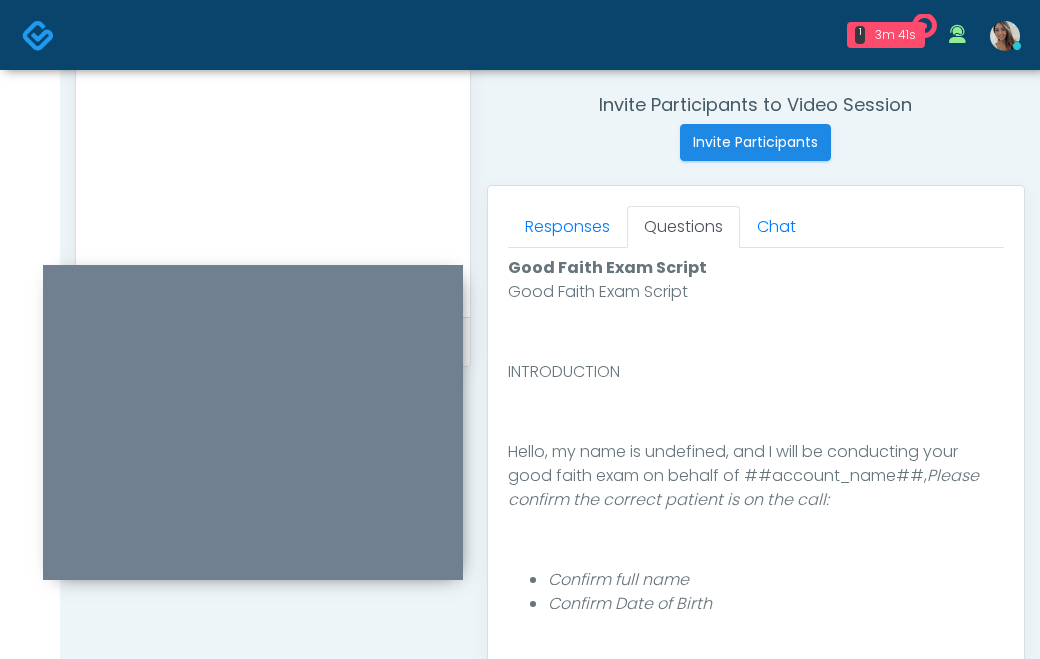 scroll, scrollTop: 0, scrollLeft: 0, axis: both 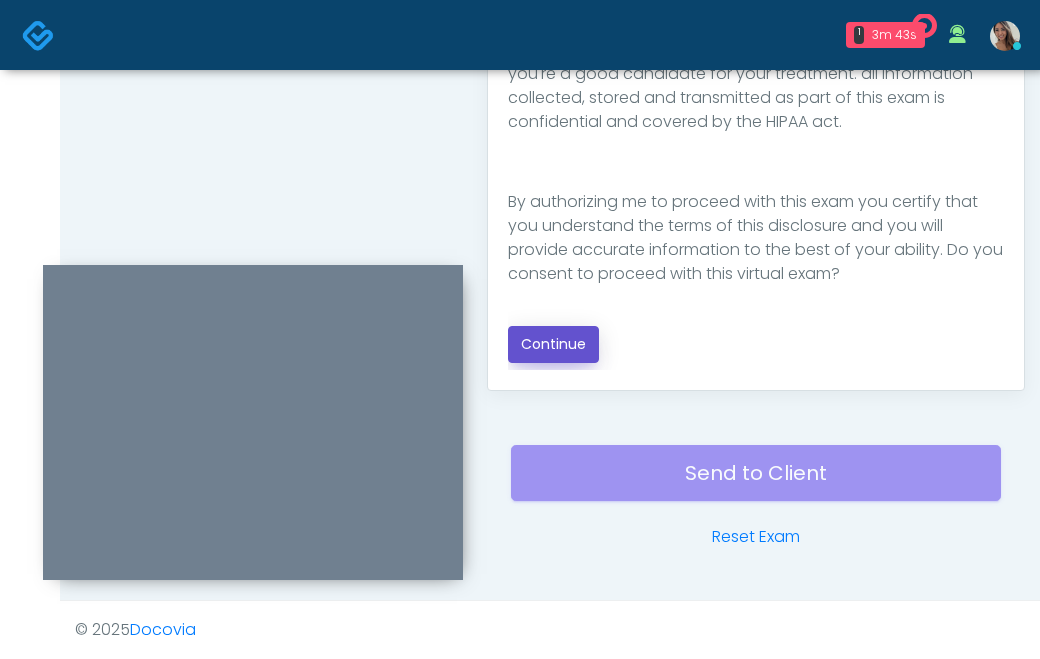 click on "Continue" at bounding box center [553, 344] 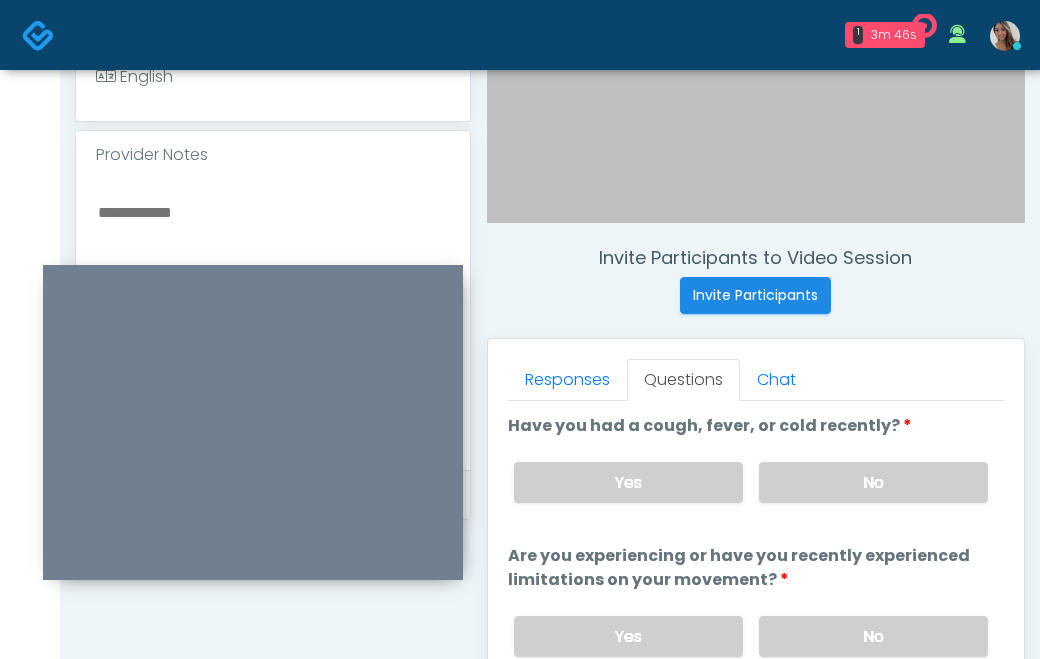 scroll, scrollTop: 612, scrollLeft: 0, axis: vertical 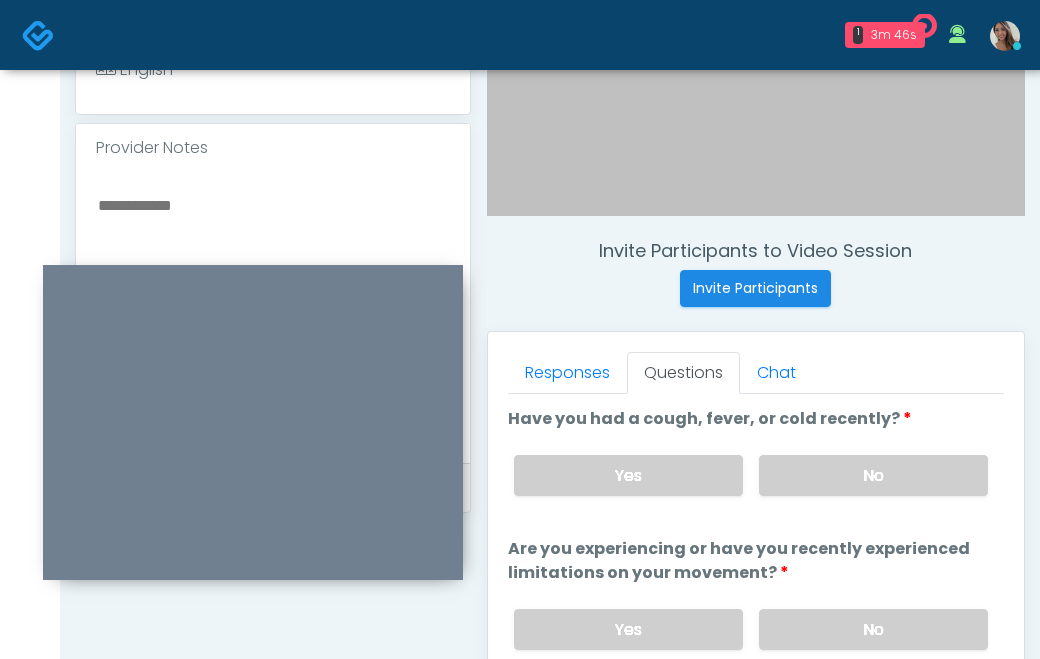 click at bounding box center (273, 314) 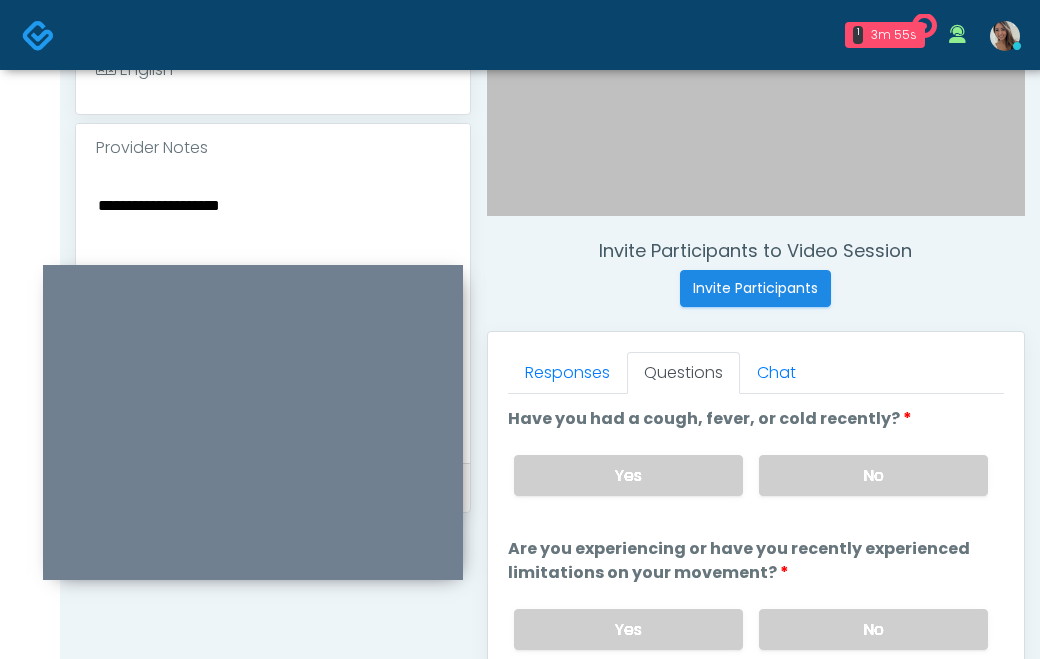 click on "No" at bounding box center (873, 475) 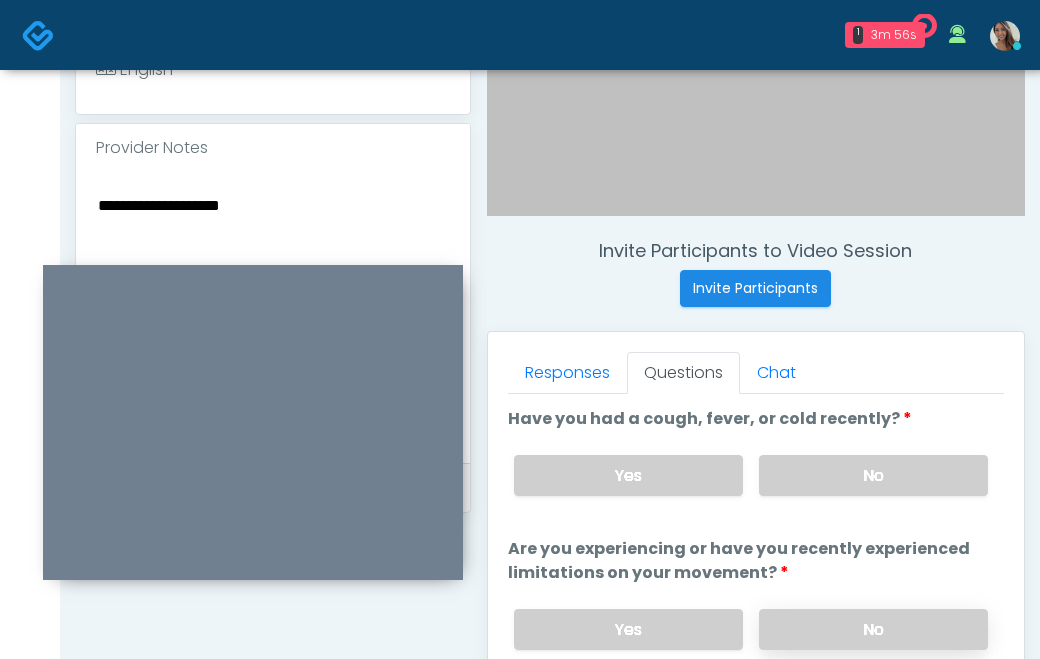 click on "No" at bounding box center (873, 629) 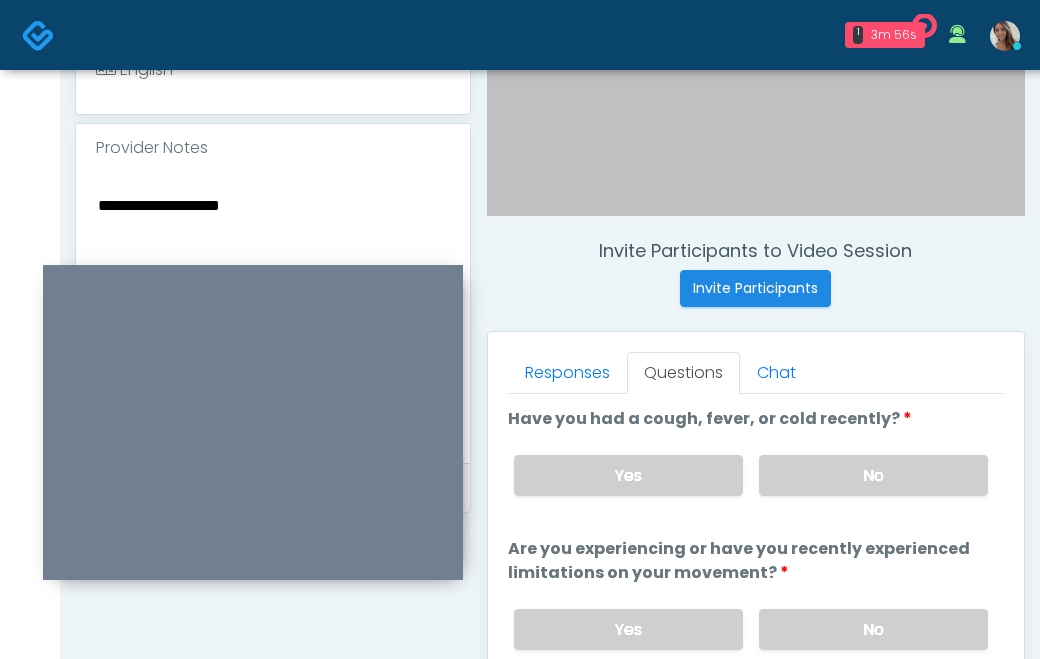 click on "**********" at bounding box center [273, 314] 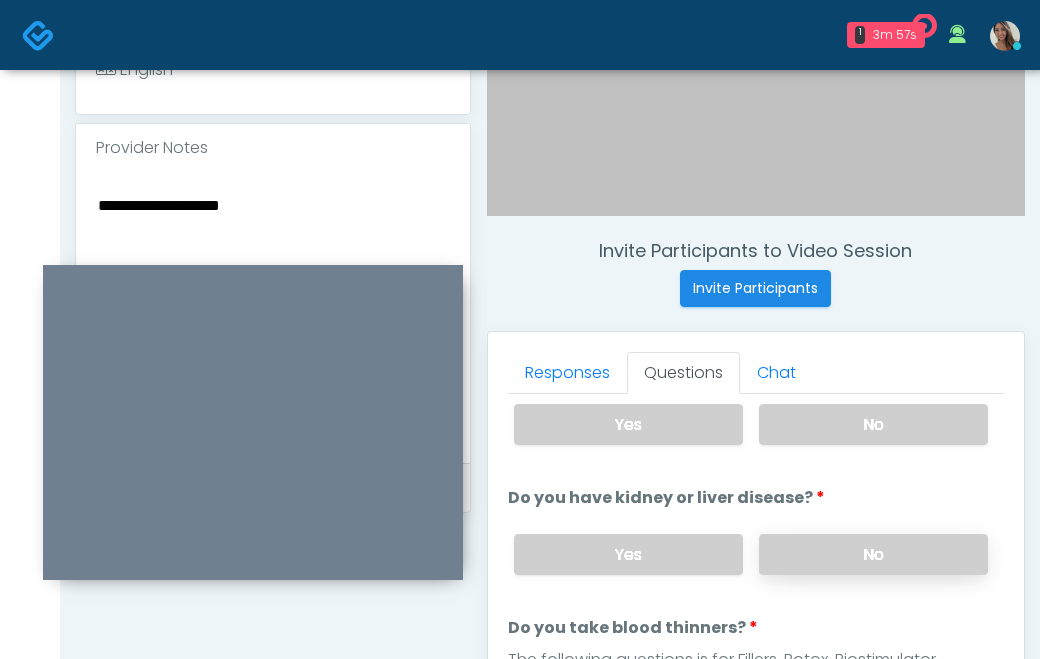 scroll, scrollTop: 222, scrollLeft: 0, axis: vertical 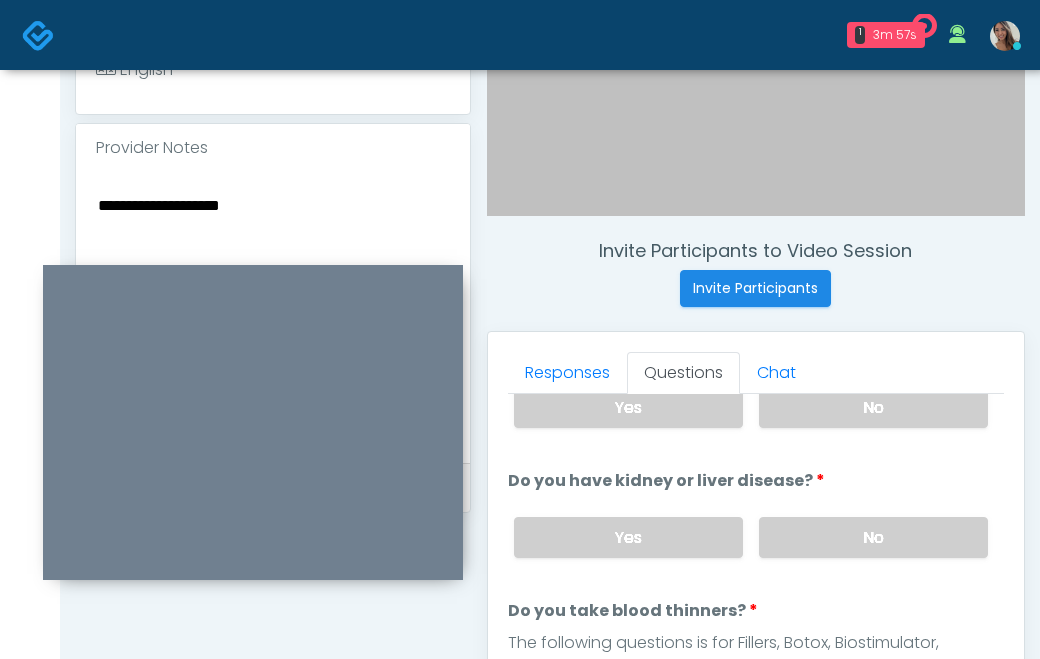 click on "Yes
No" at bounding box center [751, 537] 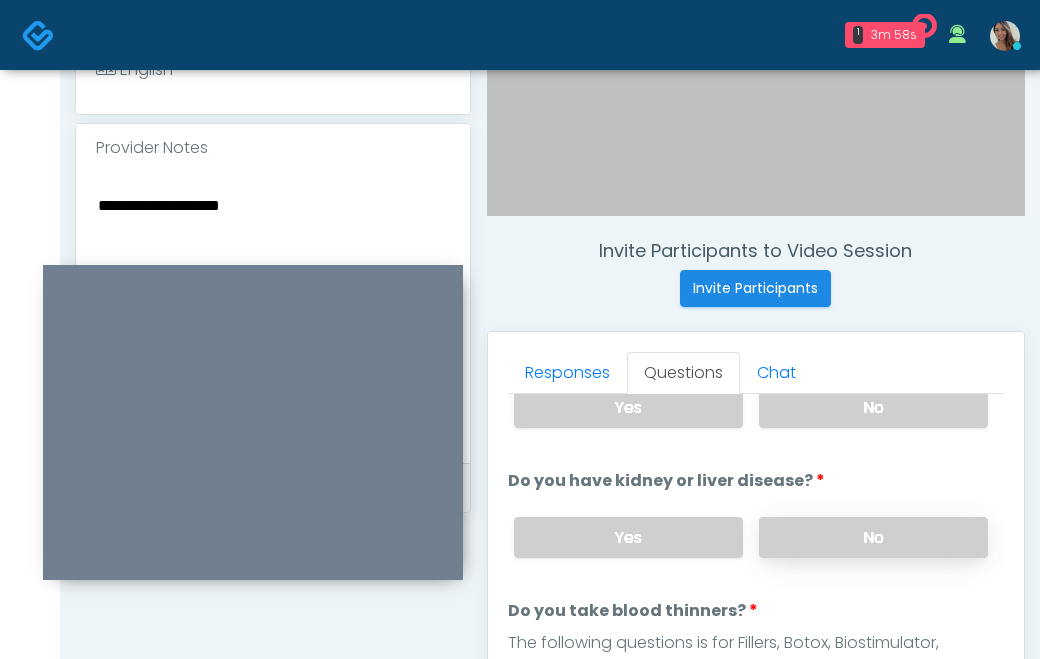 click on "No" at bounding box center [873, 537] 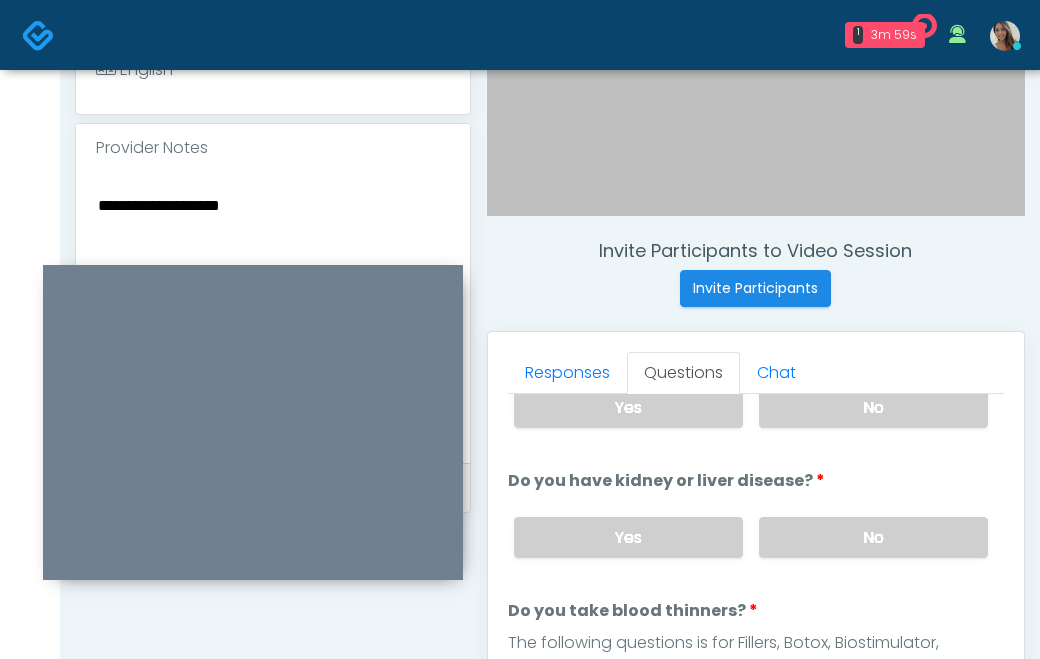 click on "**********" at bounding box center [273, 314] 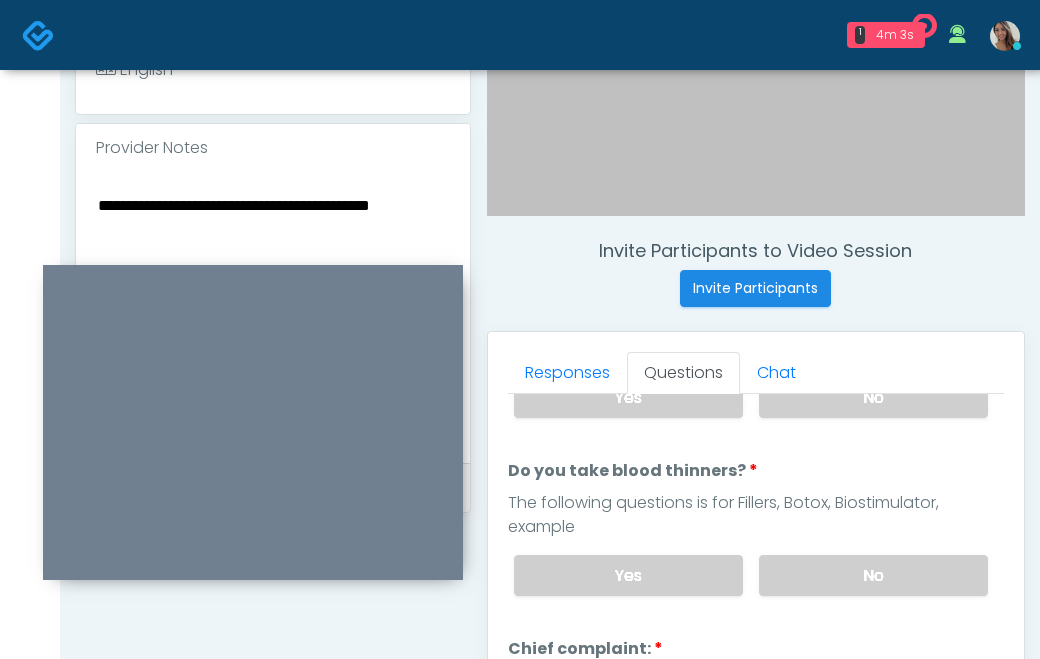scroll, scrollTop: 415, scrollLeft: 0, axis: vertical 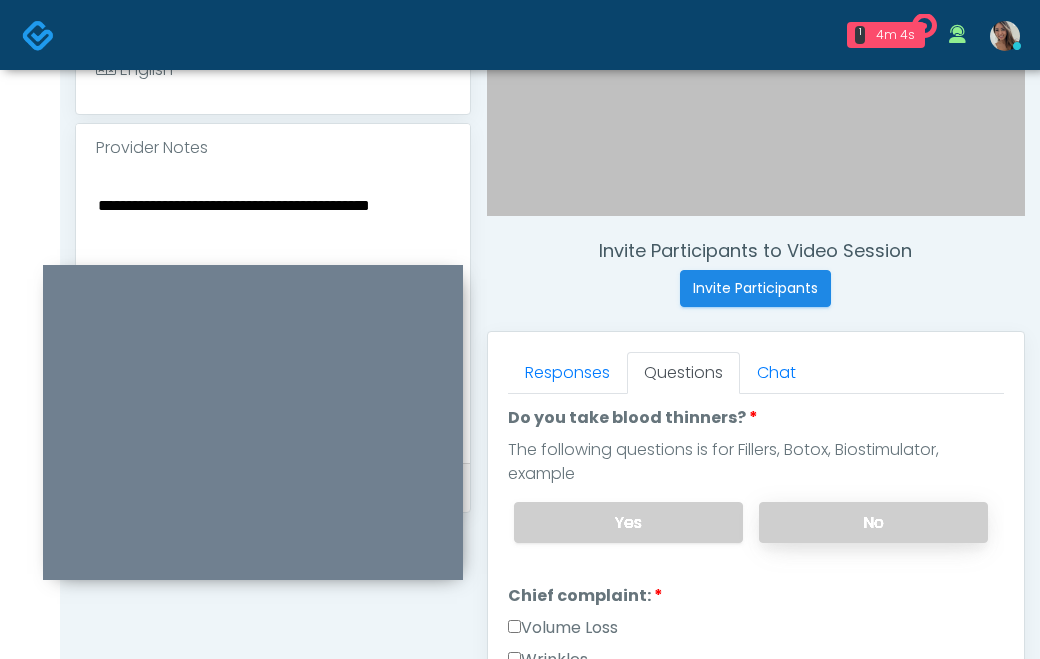 type on "**********" 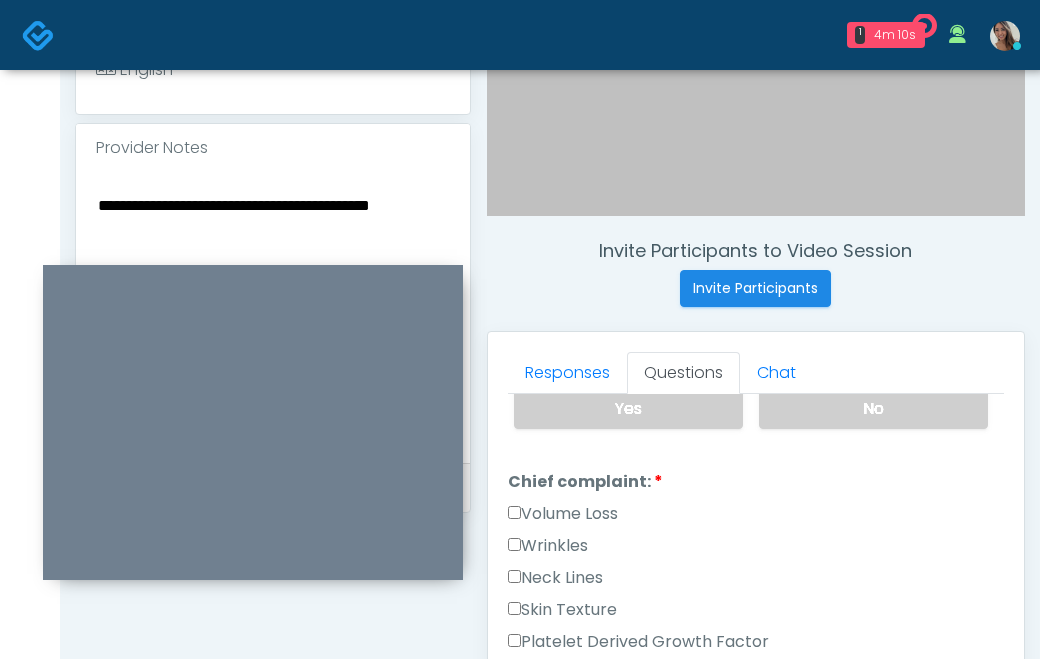 scroll, scrollTop: 591, scrollLeft: 0, axis: vertical 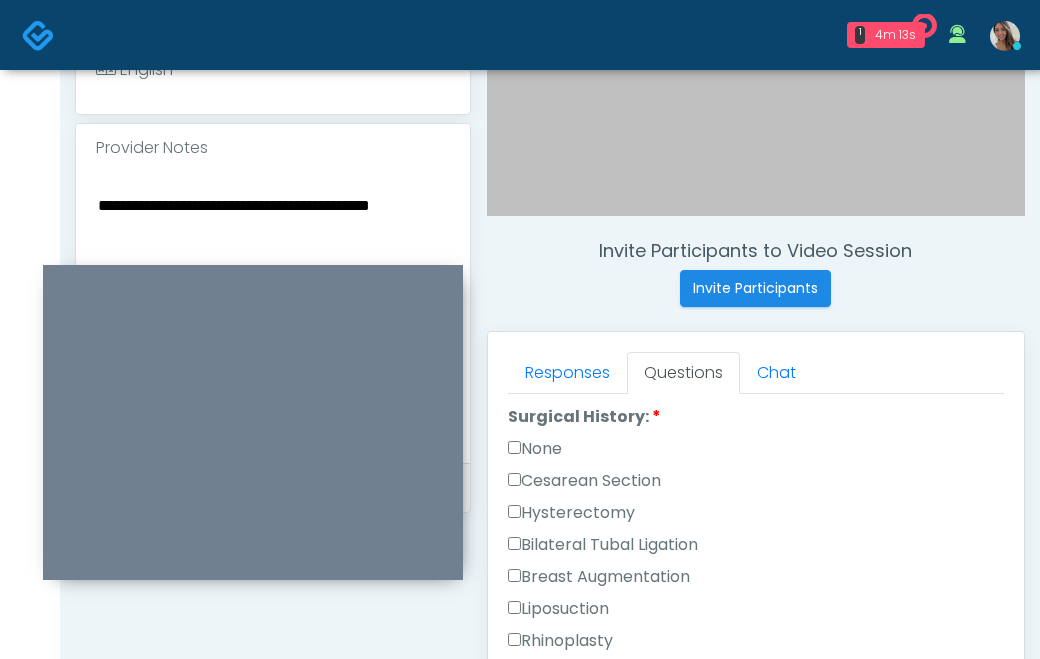 click on "Hysterectomy" at bounding box center (571, 513) 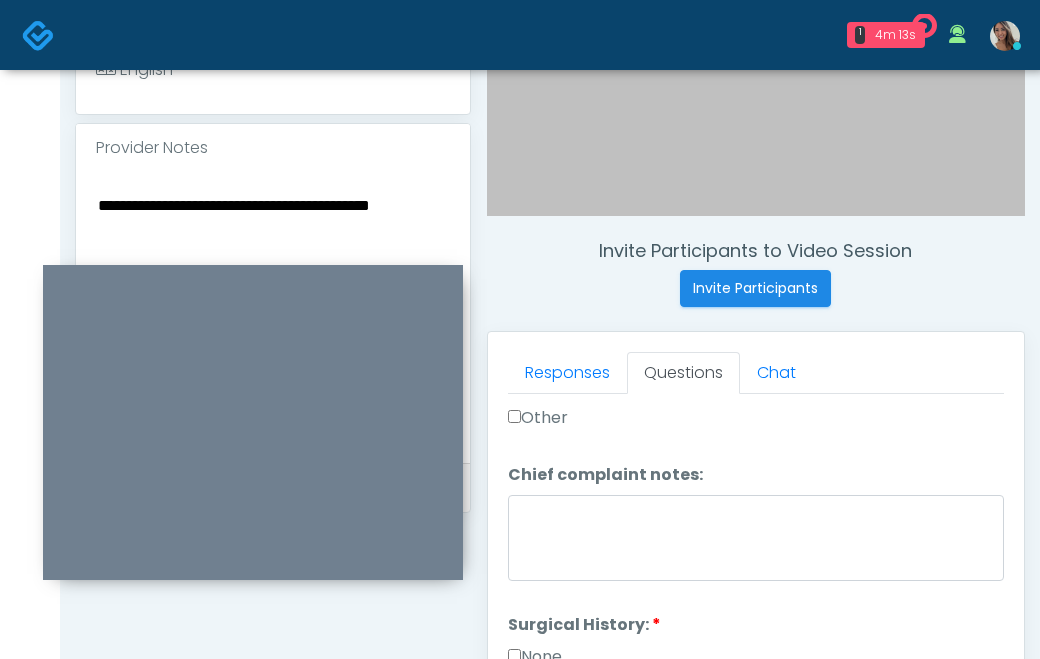 scroll, scrollTop: 799, scrollLeft: 0, axis: vertical 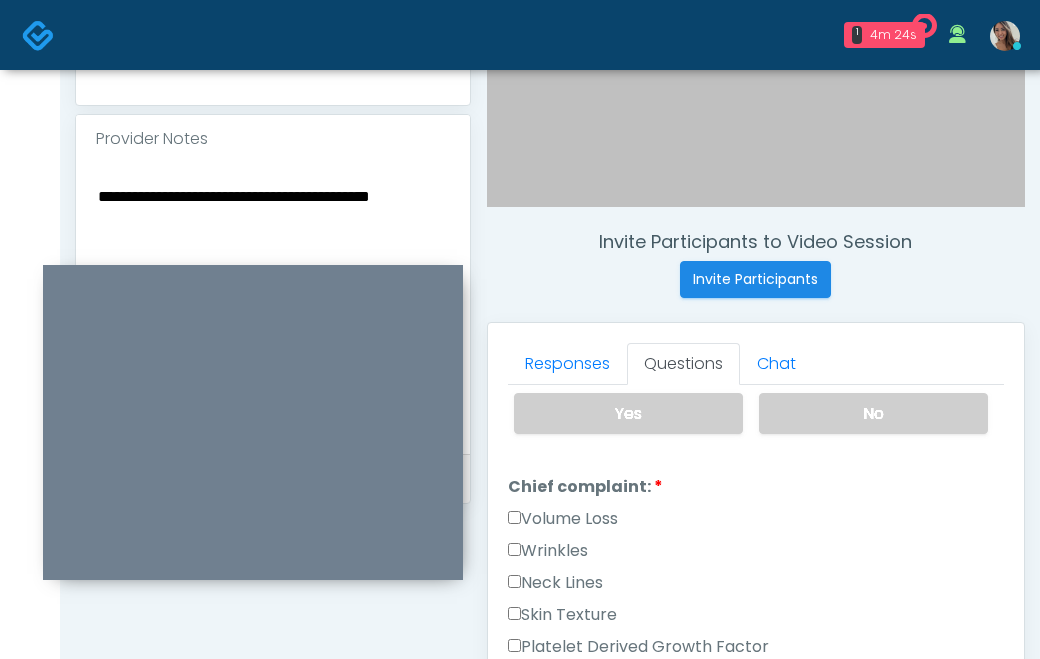 click on "Wrinkles" at bounding box center [548, 551] 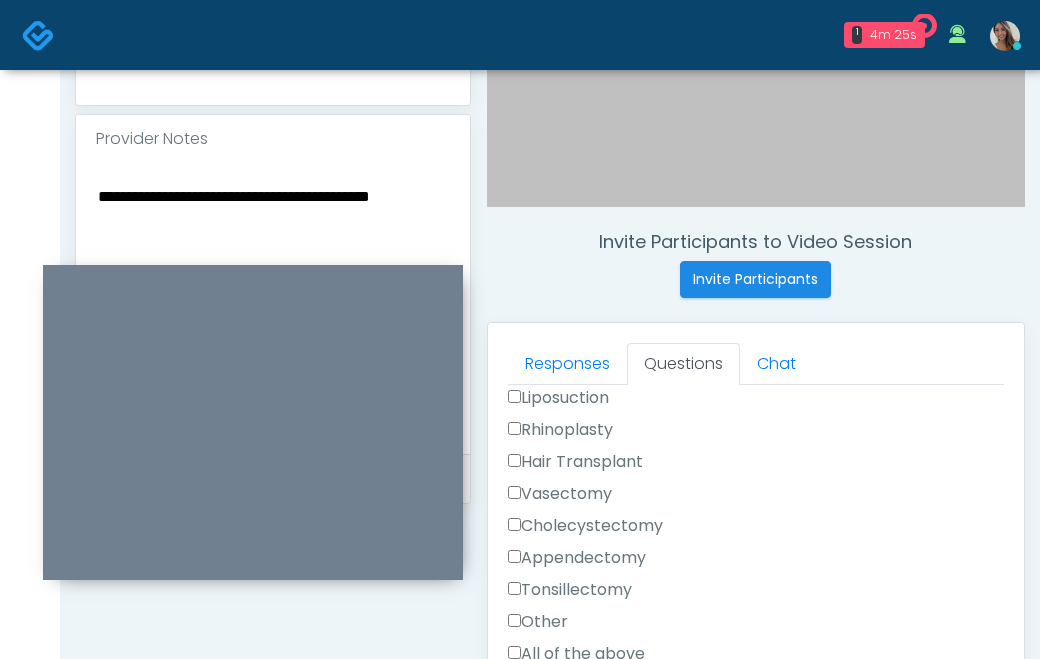 scroll, scrollTop: 1228, scrollLeft: 0, axis: vertical 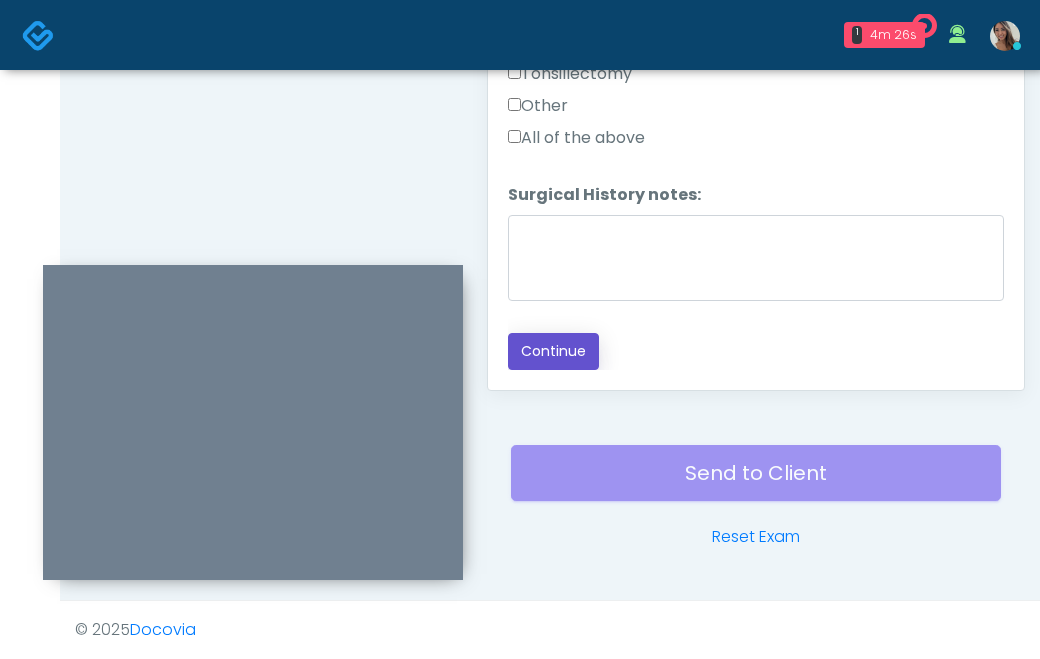 click on "Continue" at bounding box center [553, 351] 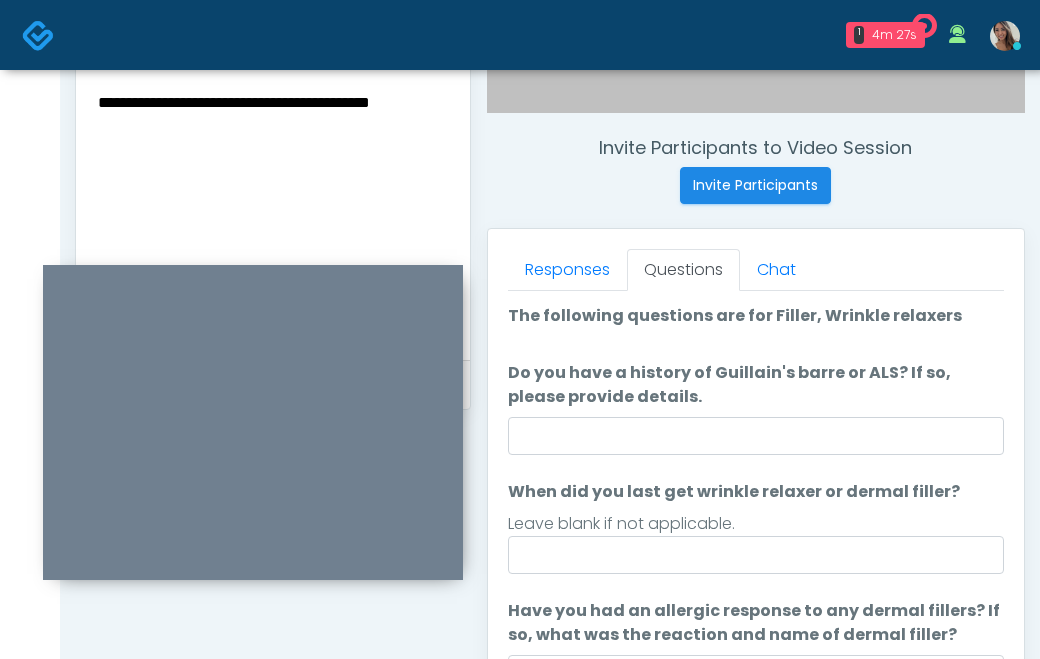 scroll, scrollTop: 1136, scrollLeft: 0, axis: vertical 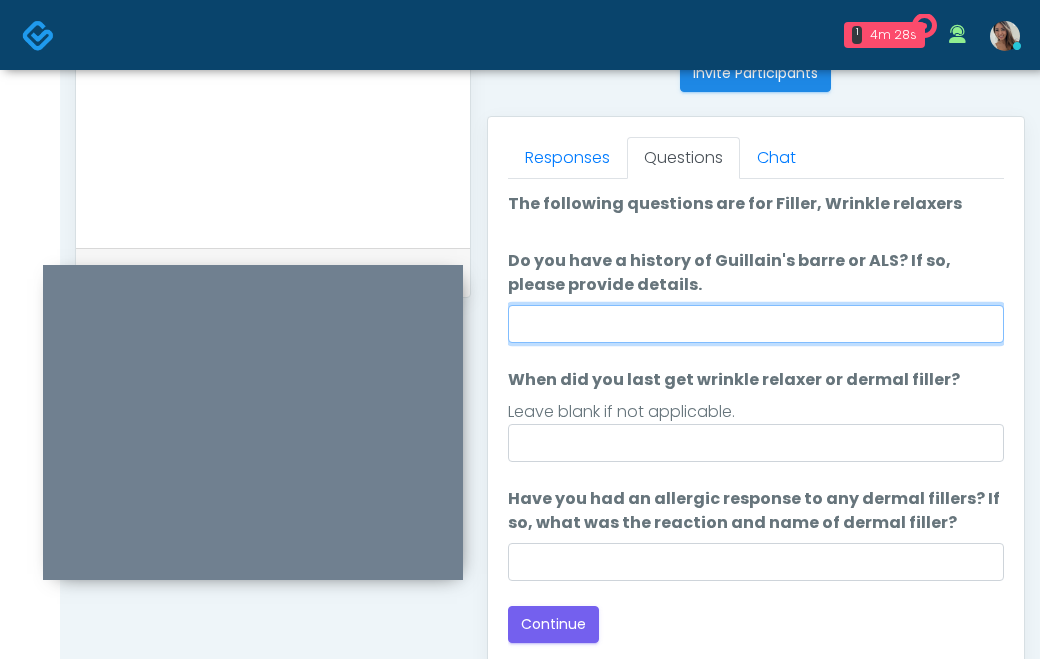 click on "Do you have a history of Guillain's barre or ALS? If so, please provide details." at bounding box center (756, 324) 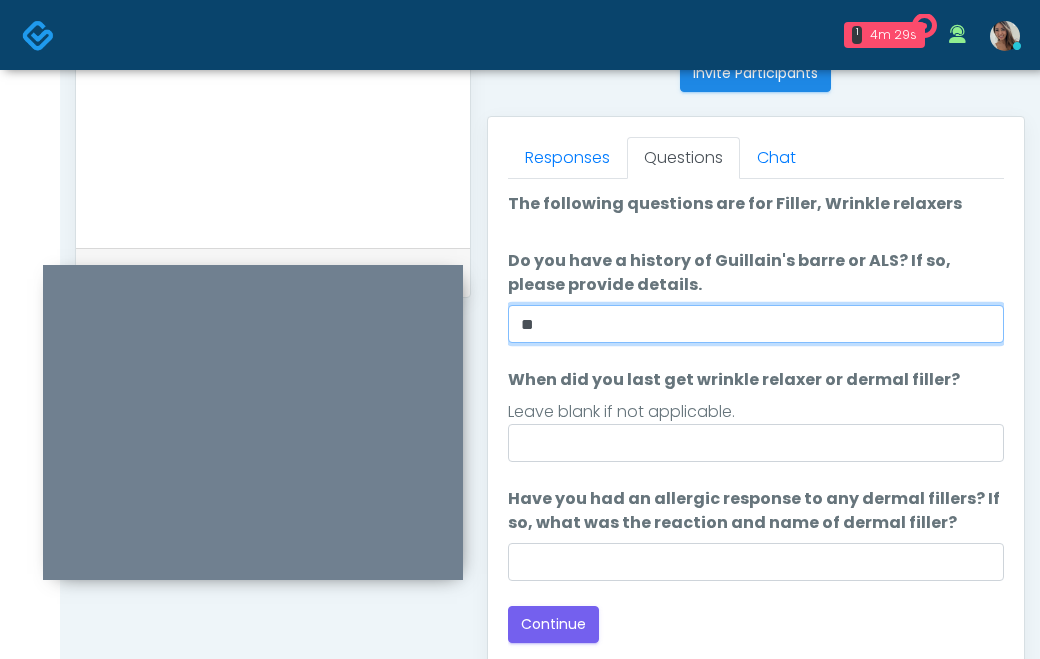 type on "**" 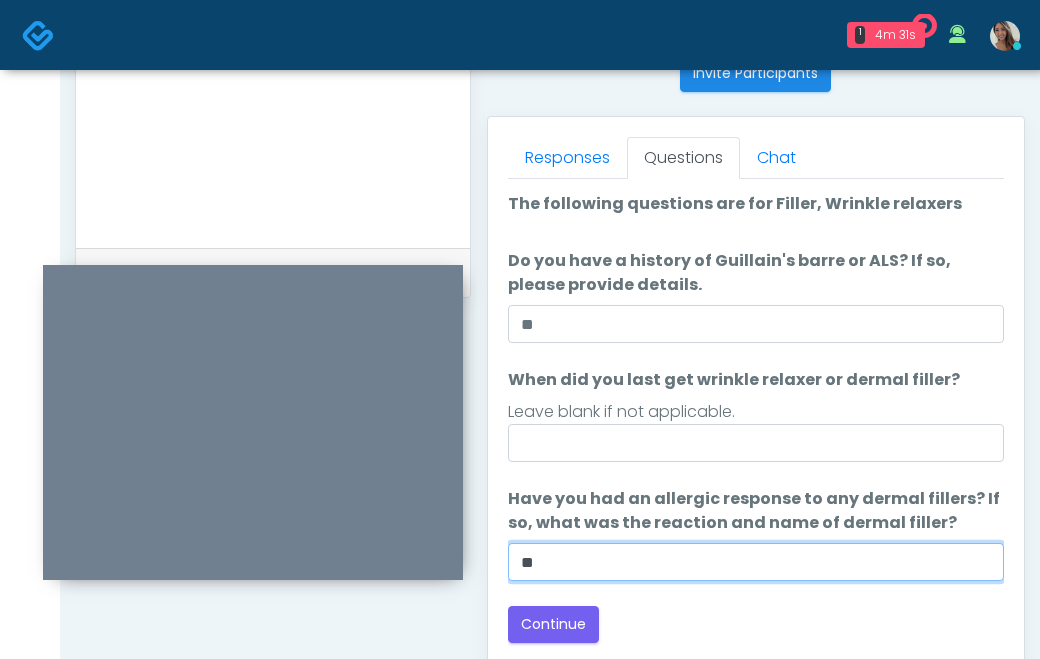 type on "**" 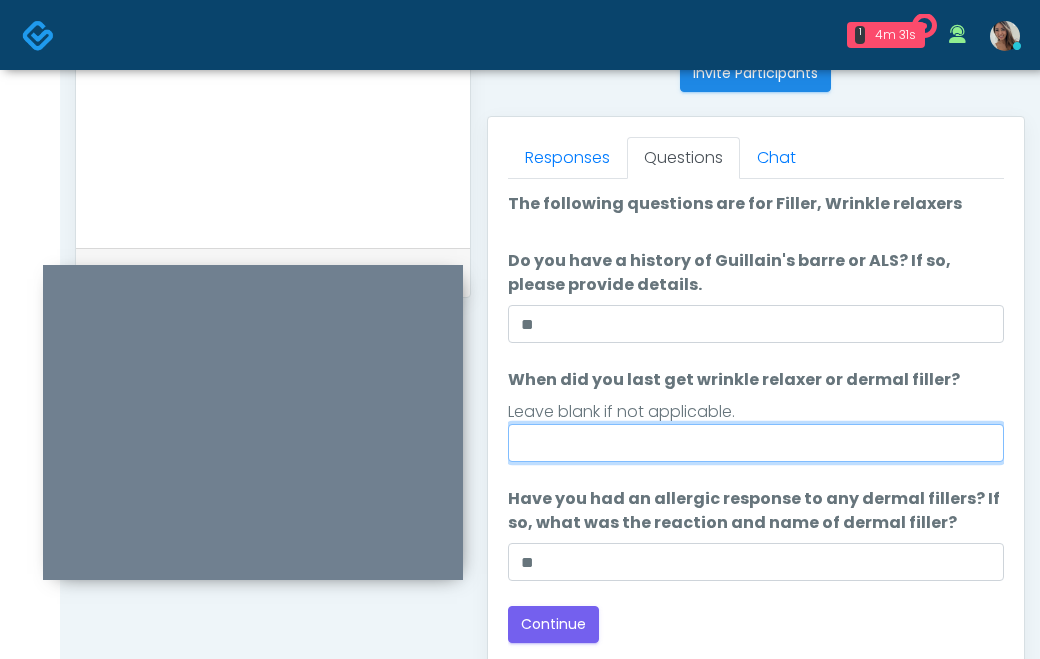 click on "When did you last get wrinkle relaxer or dermal filler?" at bounding box center [756, 443] 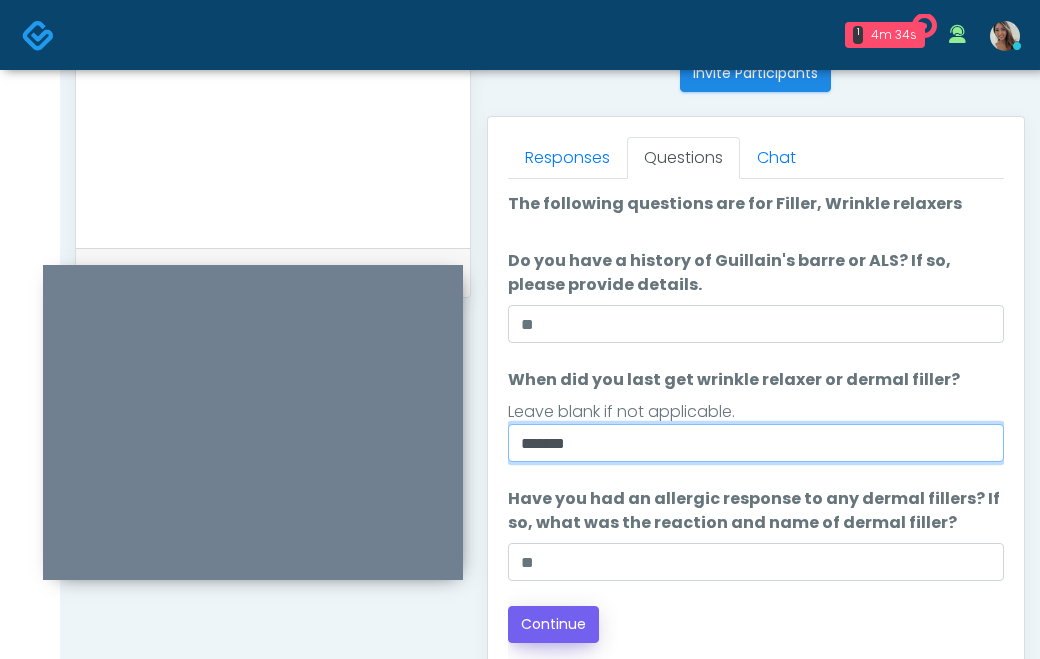 type on "*******" 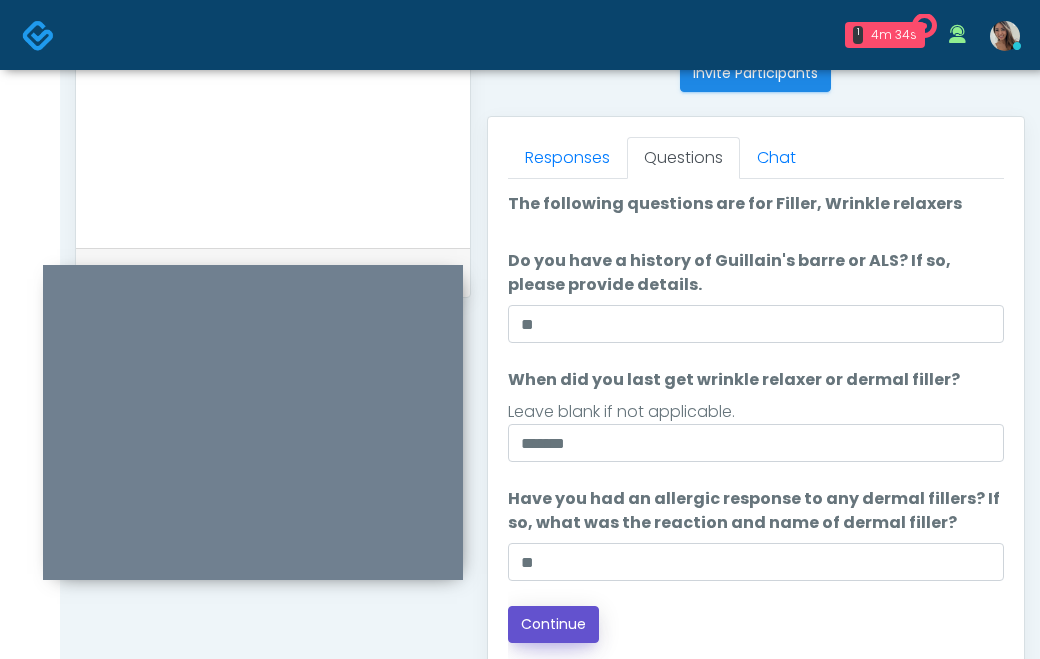 click on "Continue" at bounding box center [553, 624] 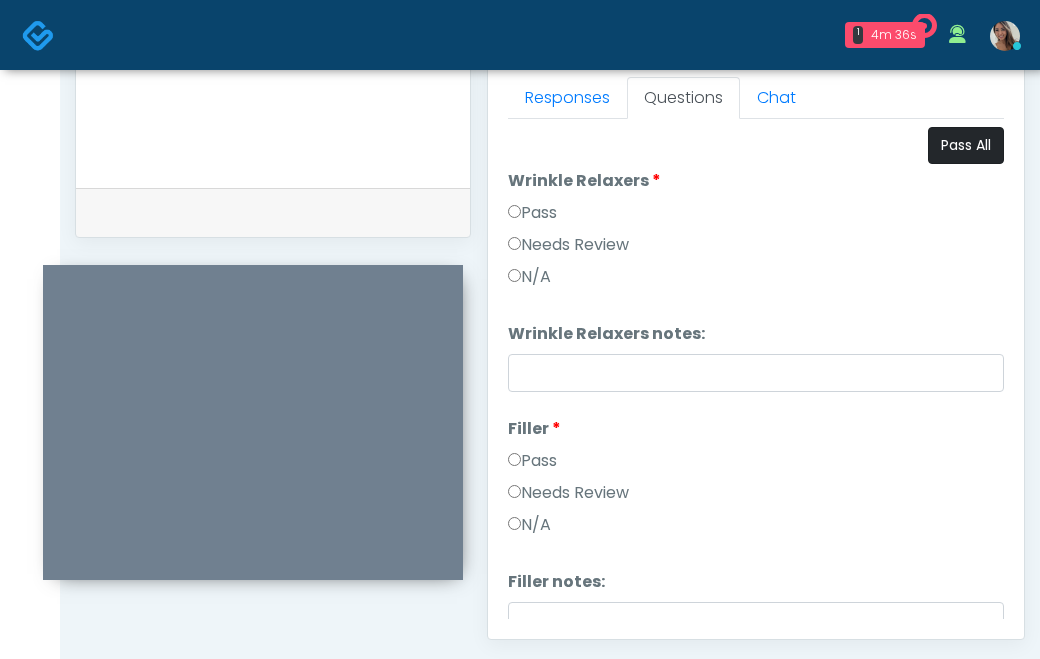 scroll, scrollTop: 883, scrollLeft: 0, axis: vertical 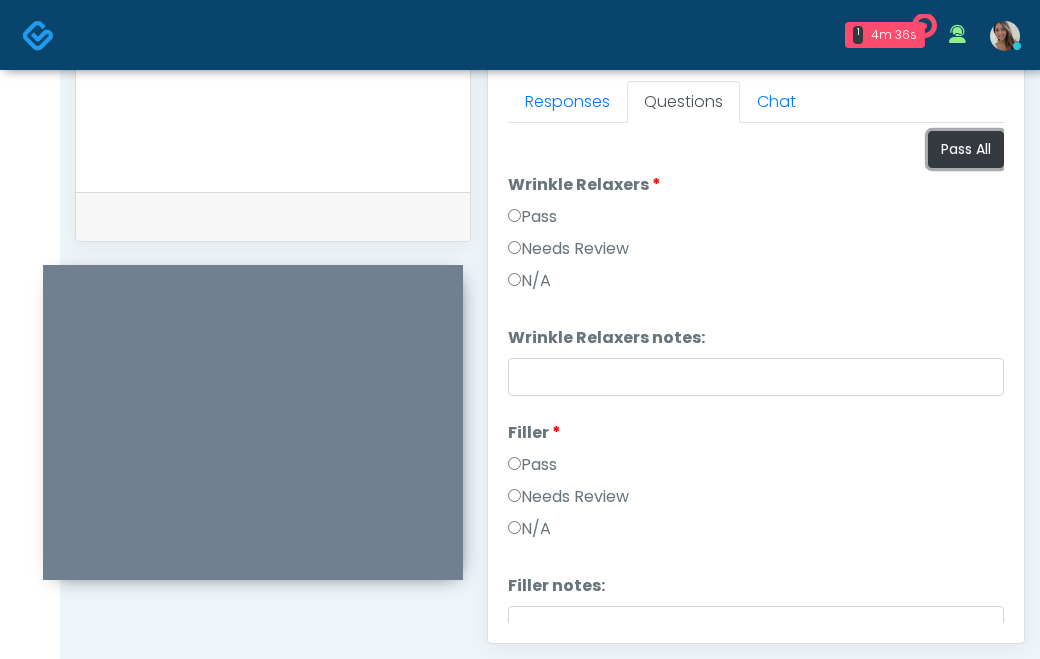 click on "Pass All" at bounding box center [966, 149] 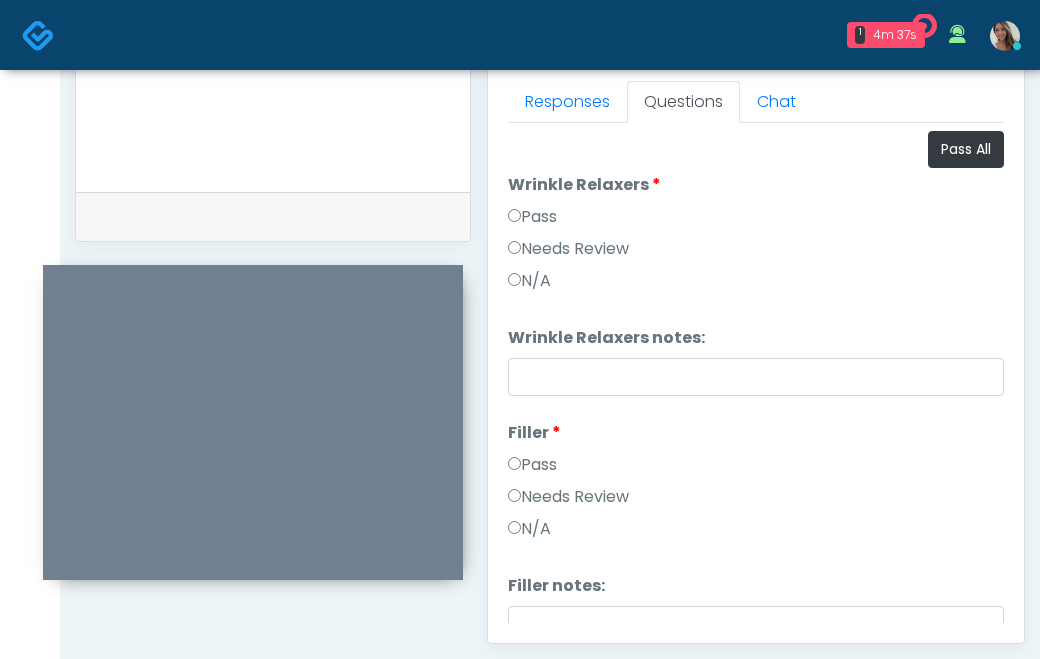 click on "Needs Review" at bounding box center [568, 249] 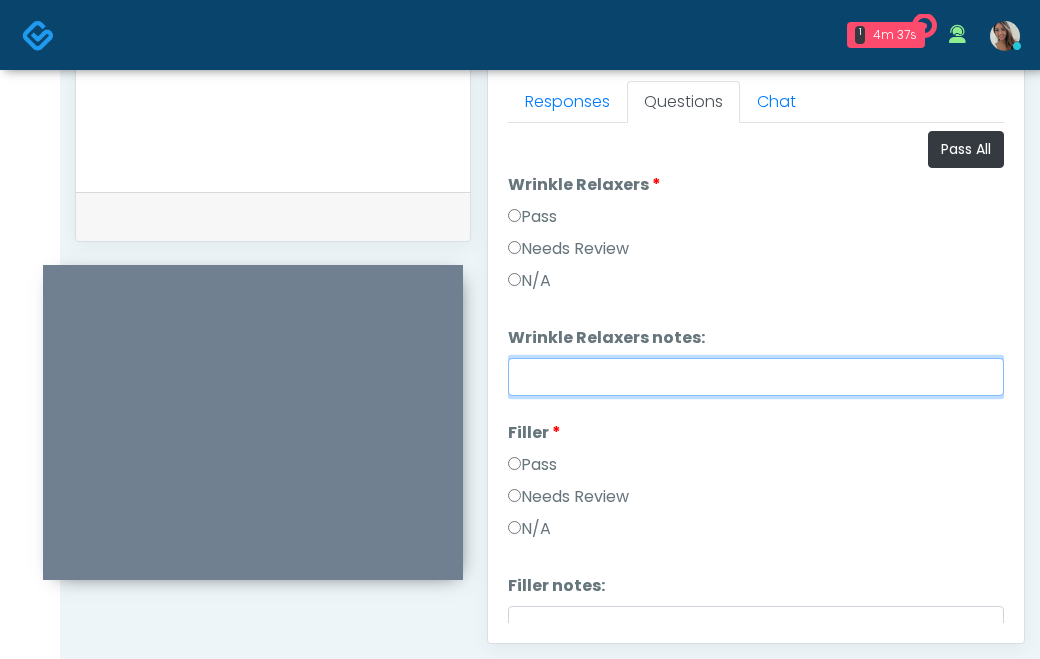 click on "Wrinkle Relaxers notes:" at bounding box center (756, 377) 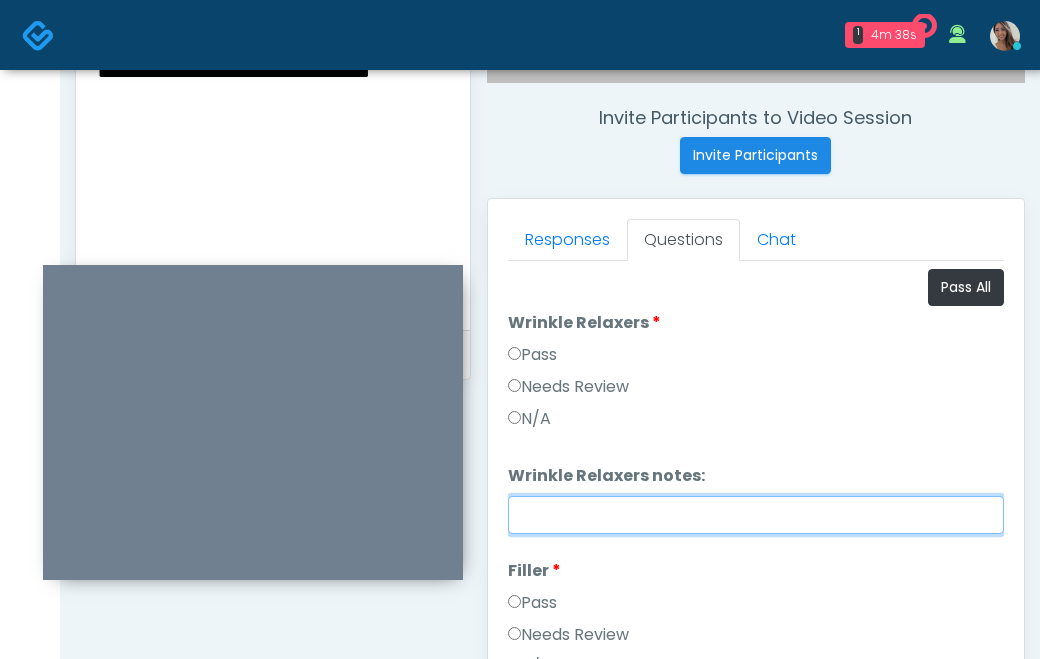 scroll, scrollTop: 692, scrollLeft: 0, axis: vertical 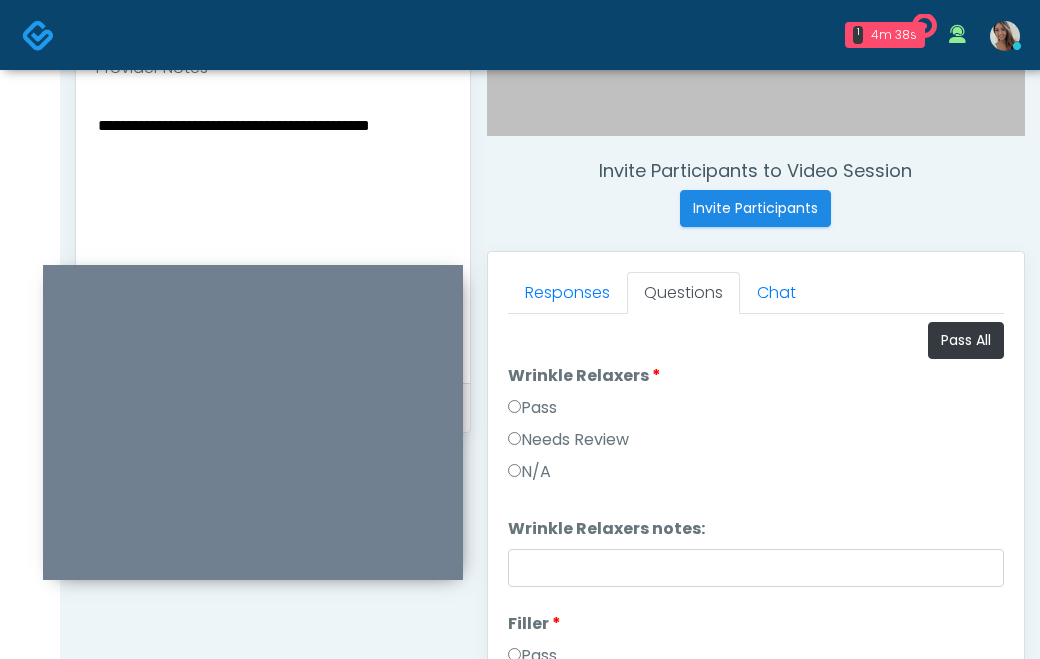 click on "**********" at bounding box center [273, 234] 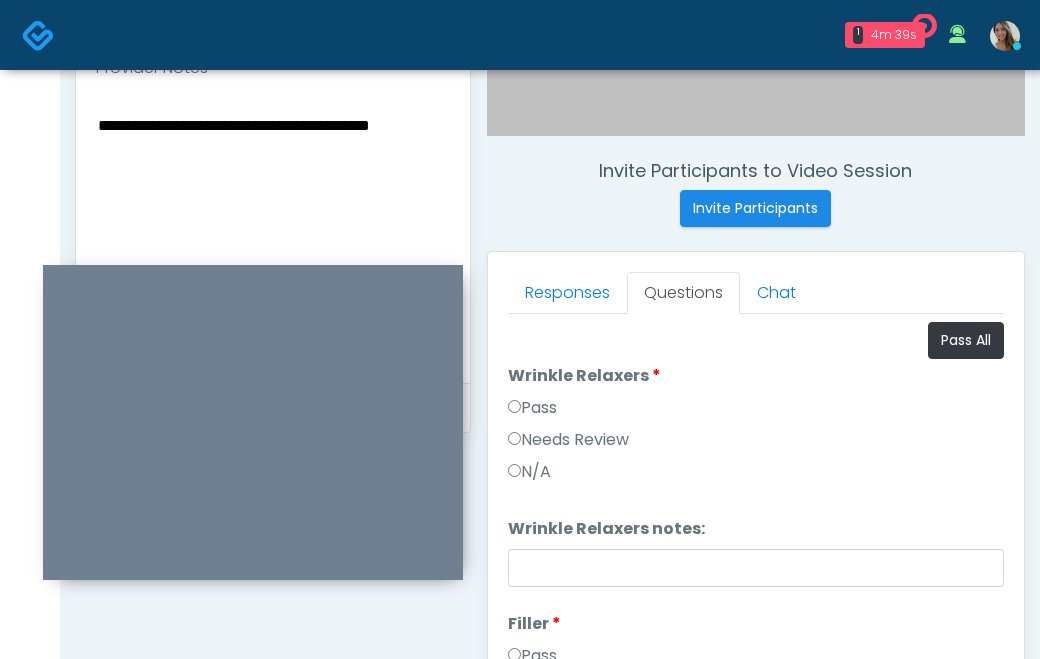 click on "**********" at bounding box center (273, 234) 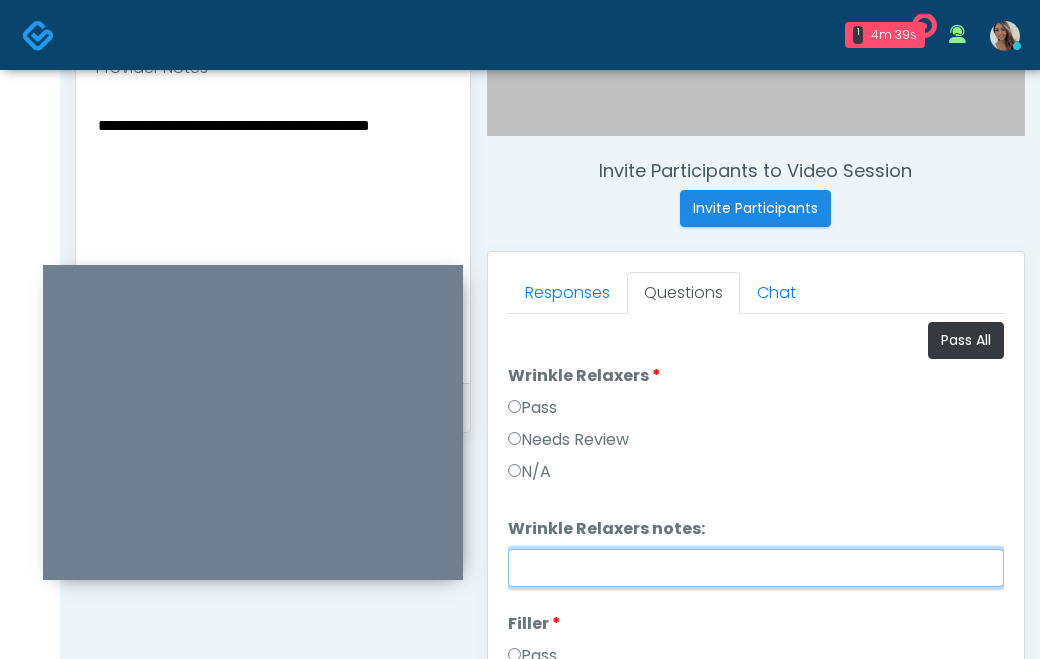 click on "Wrinkle Relaxers notes:" at bounding box center [756, 568] 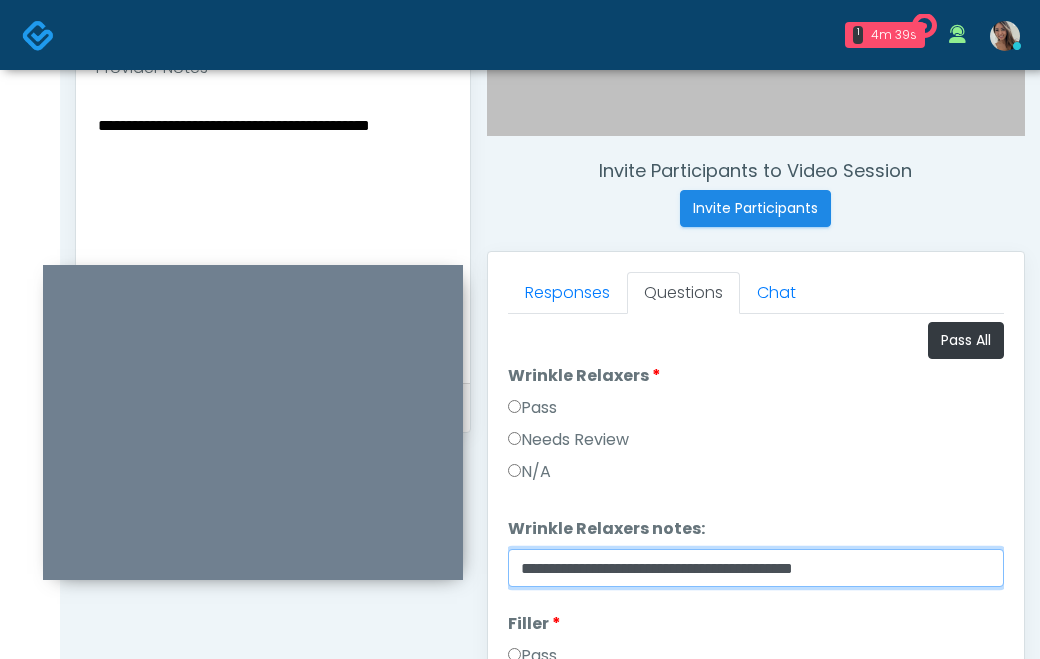 type on "**********" 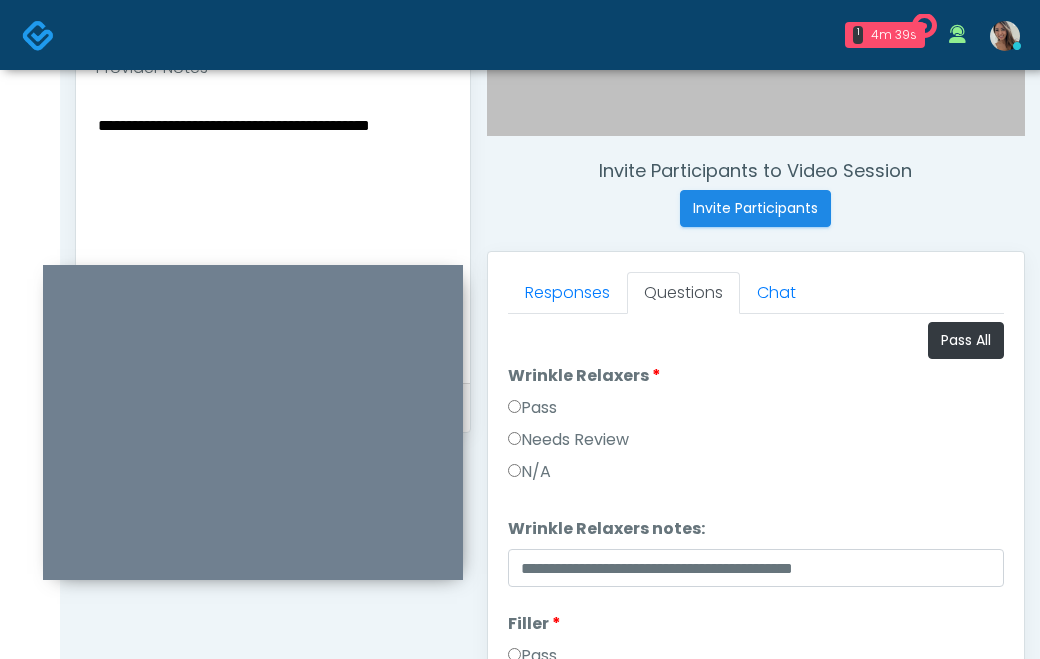 click on "**********" at bounding box center [756, 826] 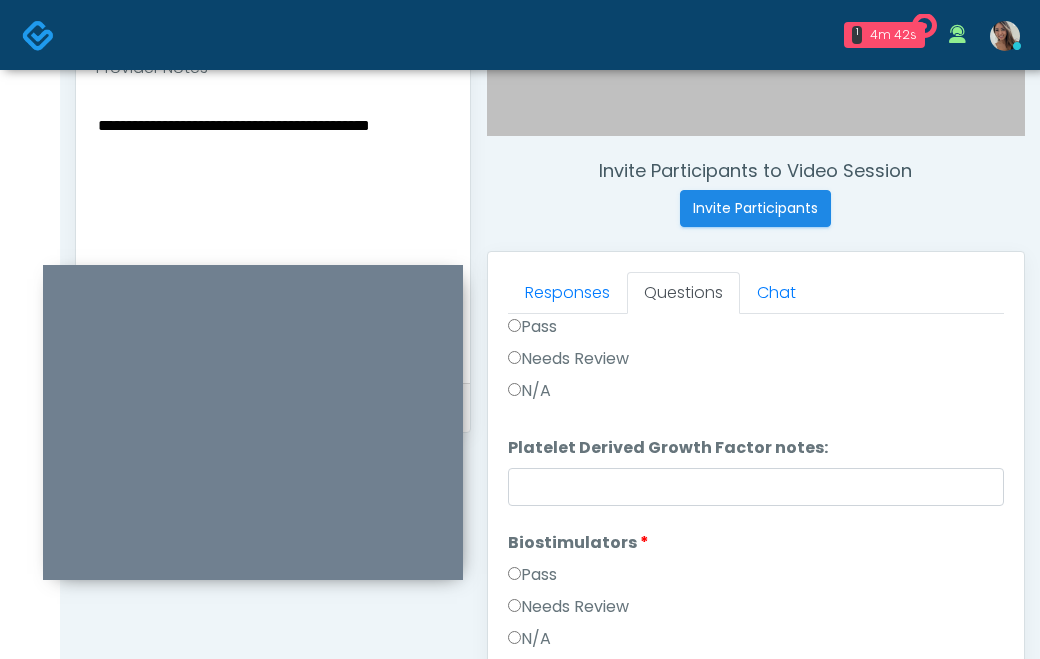 scroll, scrollTop: 579, scrollLeft: 0, axis: vertical 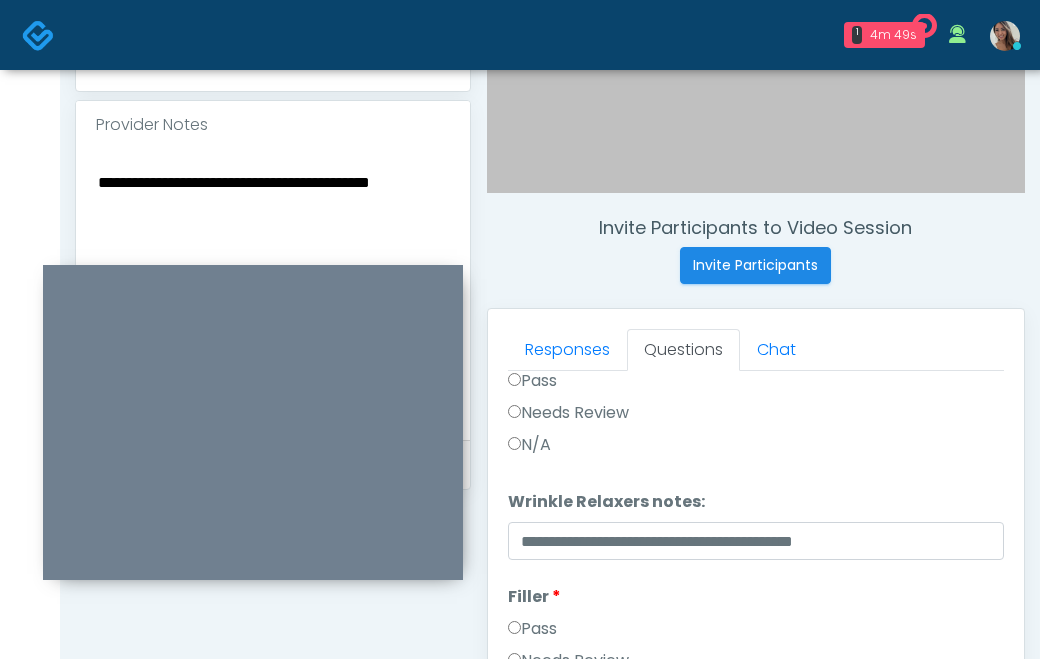 click on "**********" at bounding box center [273, 291] 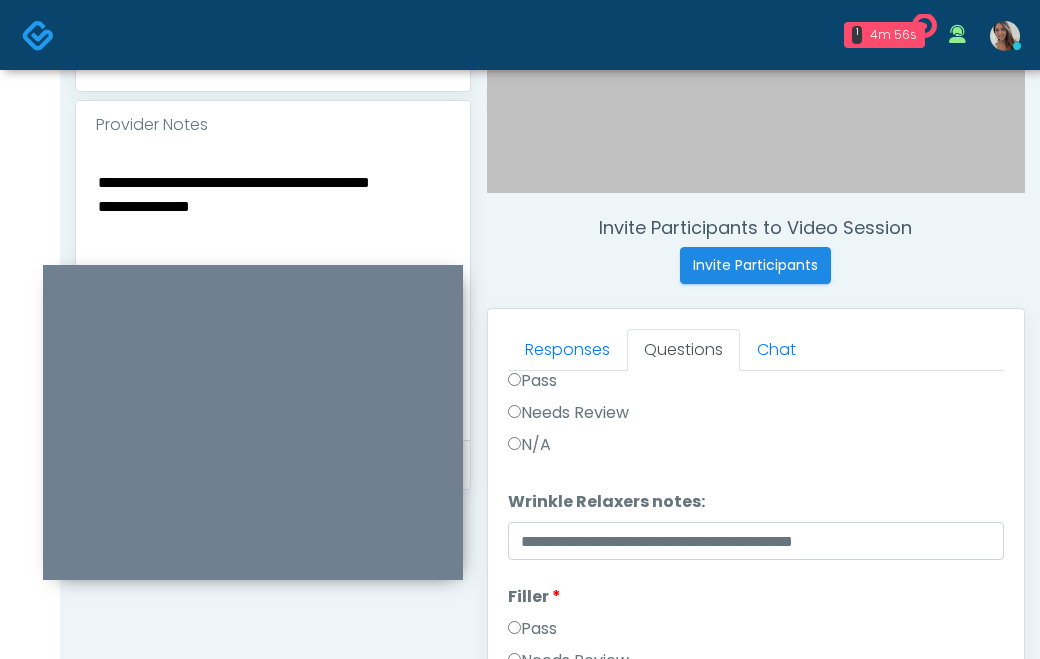type on "**********" 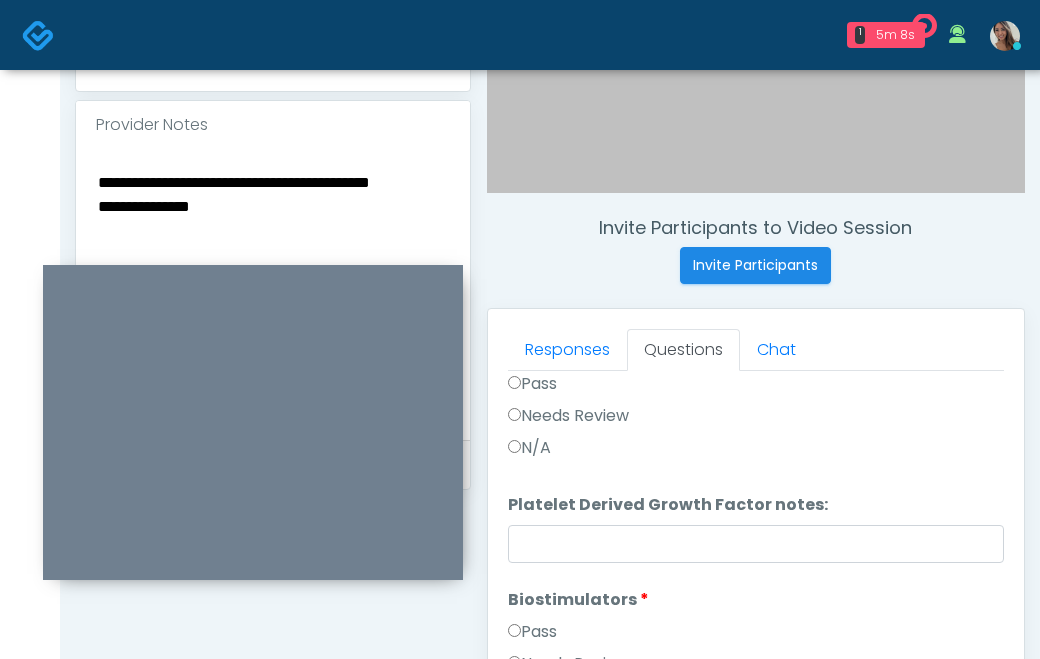 scroll, scrollTop: 579, scrollLeft: 0, axis: vertical 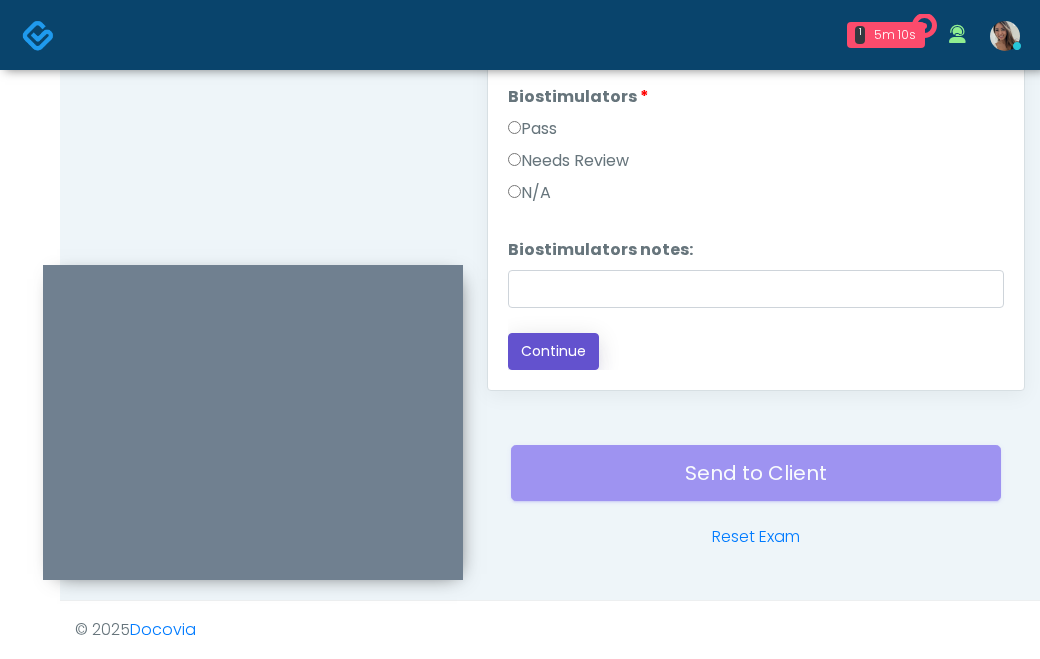 click on "Continue" at bounding box center (553, 351) 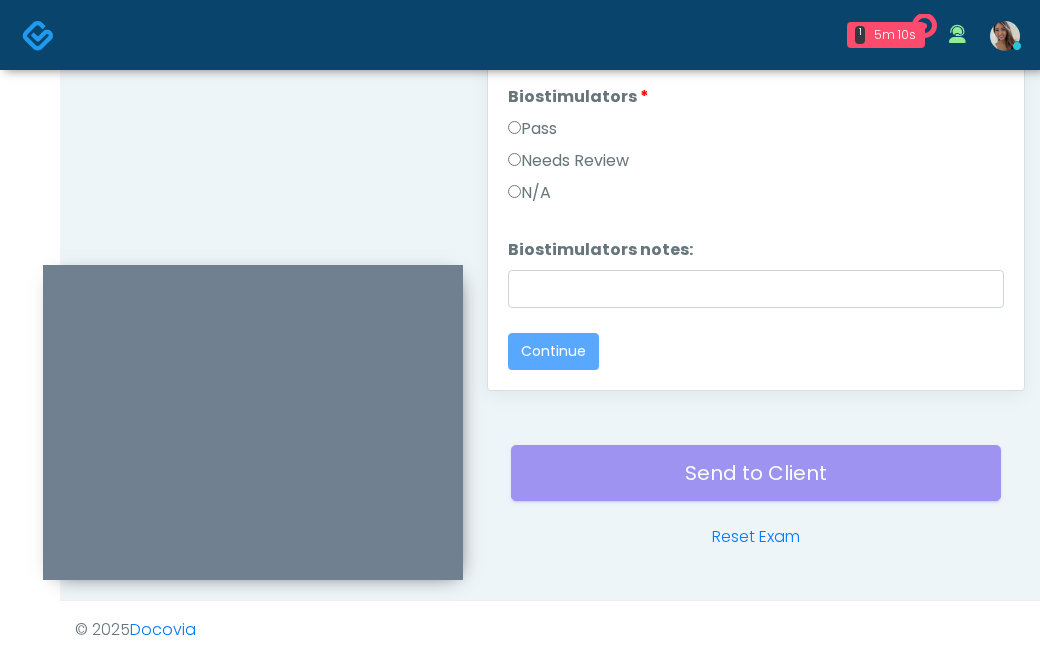 scroll, scrollTop: 0, scrollLeft: 0, axis: both 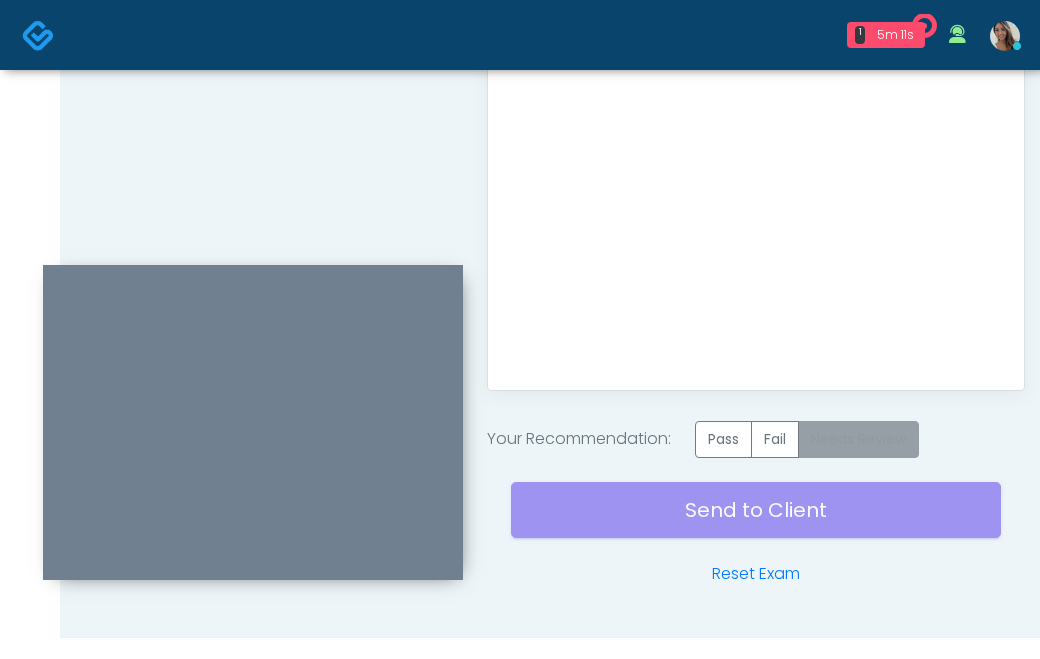 click on "Needs Review" at bounding box center [858, 439] 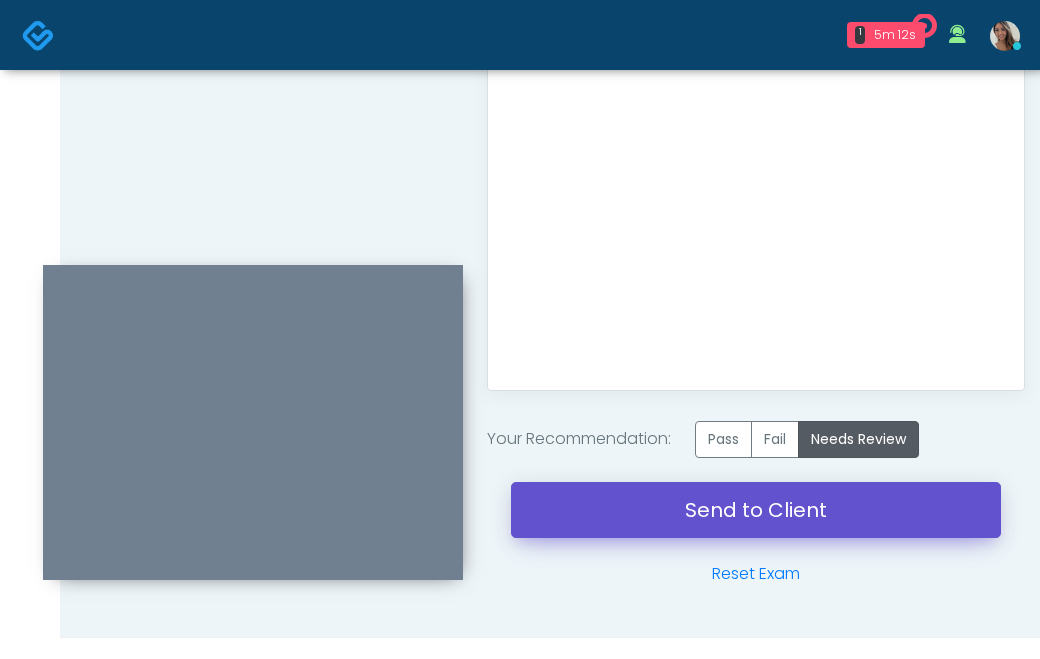 click on "Send to Client" at bounding box center (756, 510) 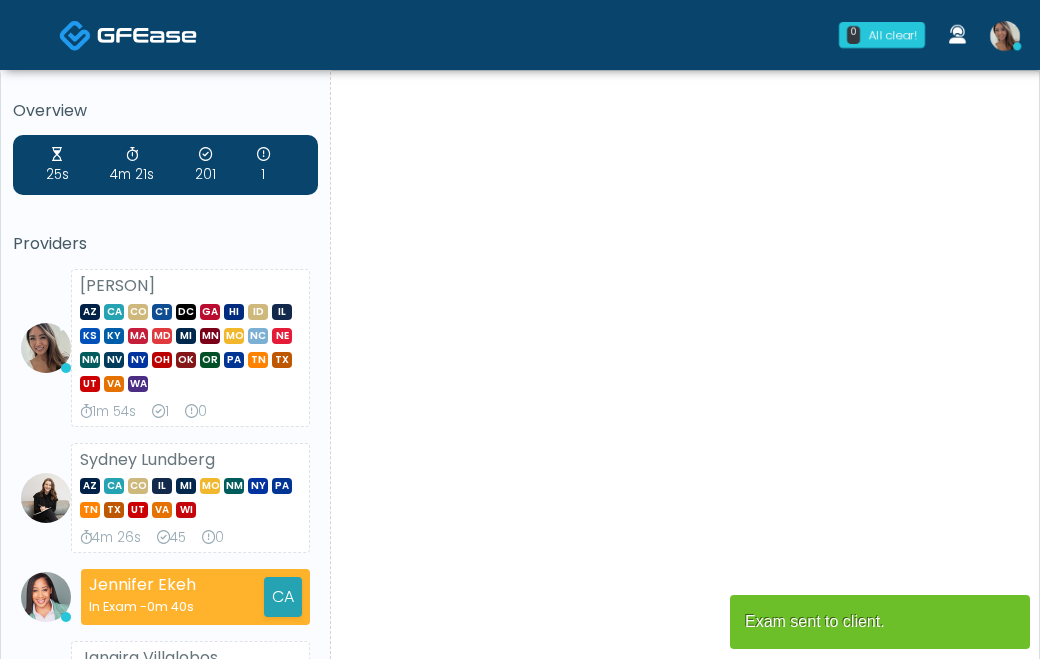 scroll, scrollTop: 0, scrollLeft: 0, axis: both 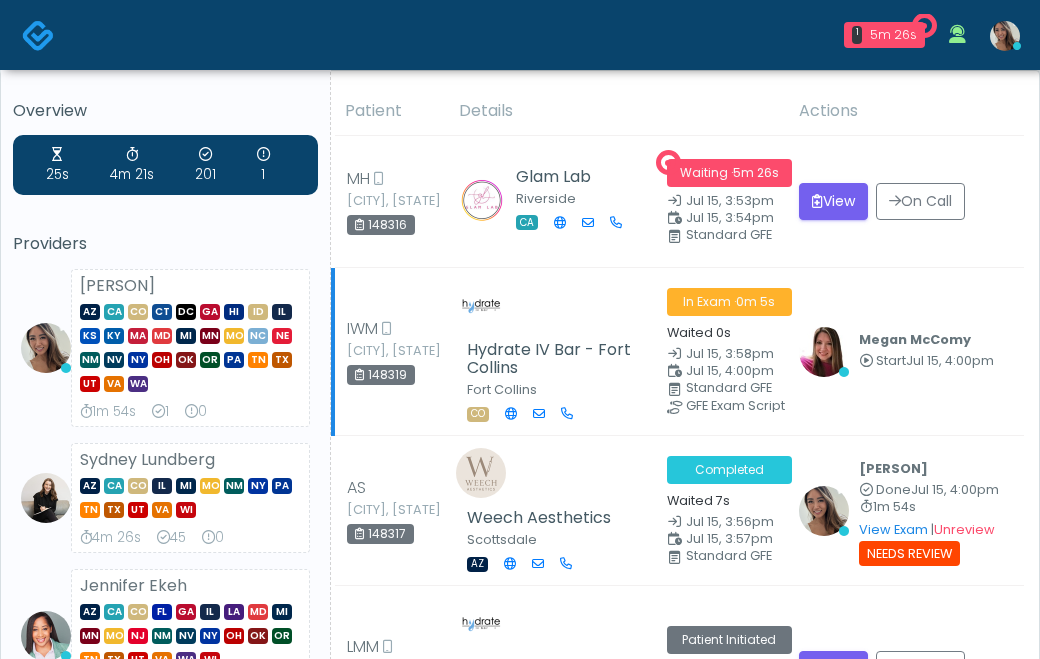 click on "Megan McComy
Start  Jul 15, 4:00pm
View Exam
|
Unreview" at bounding box center [905, 352] 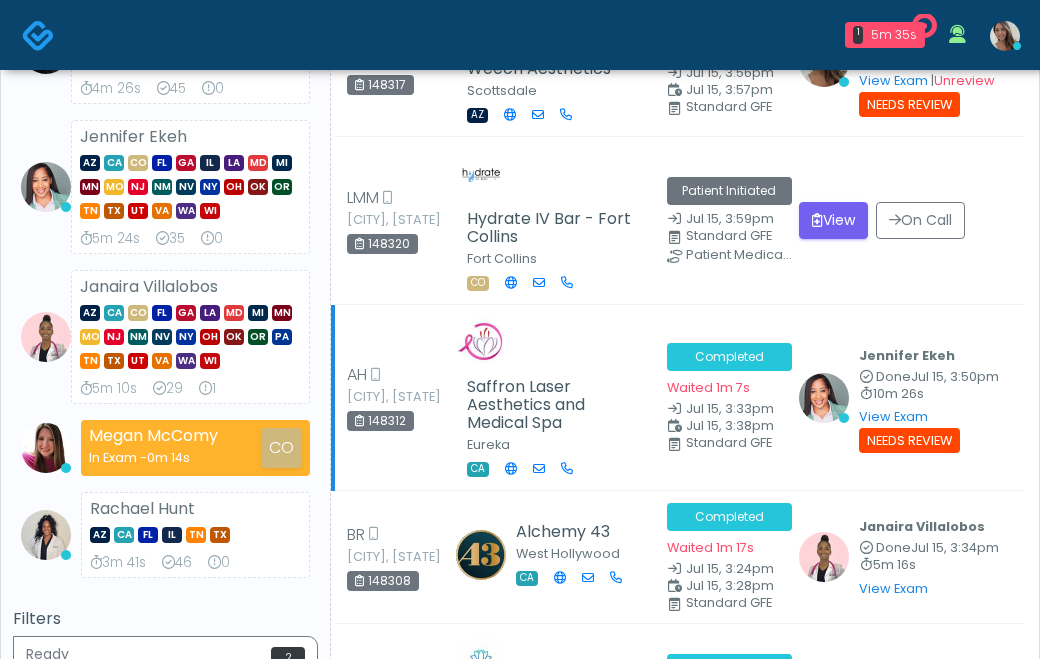 scroll, scrollTop: 0, scrollLeft: 0, axis: both 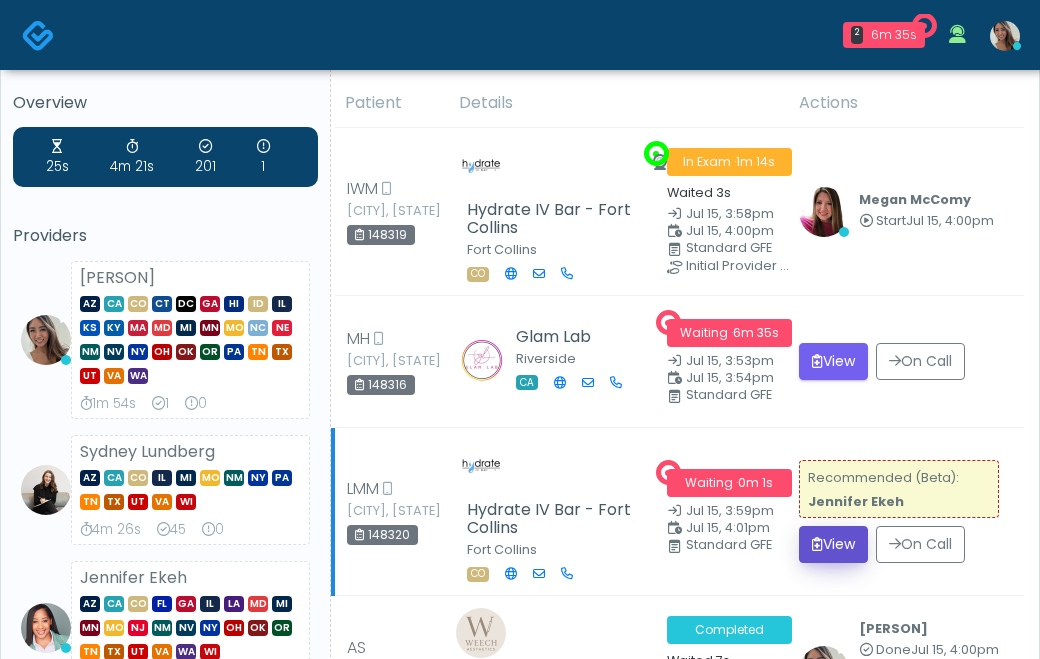 click on "View" at bounding box center [833, 544] 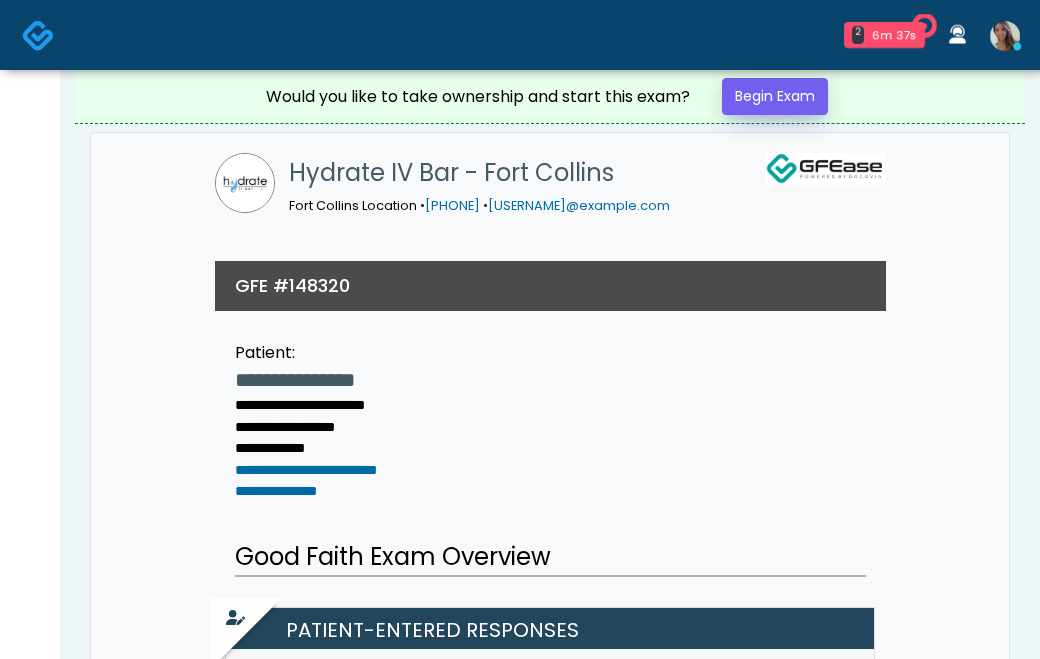 scroll, scrollTop: 0, scrollLeft: 0, axis: both 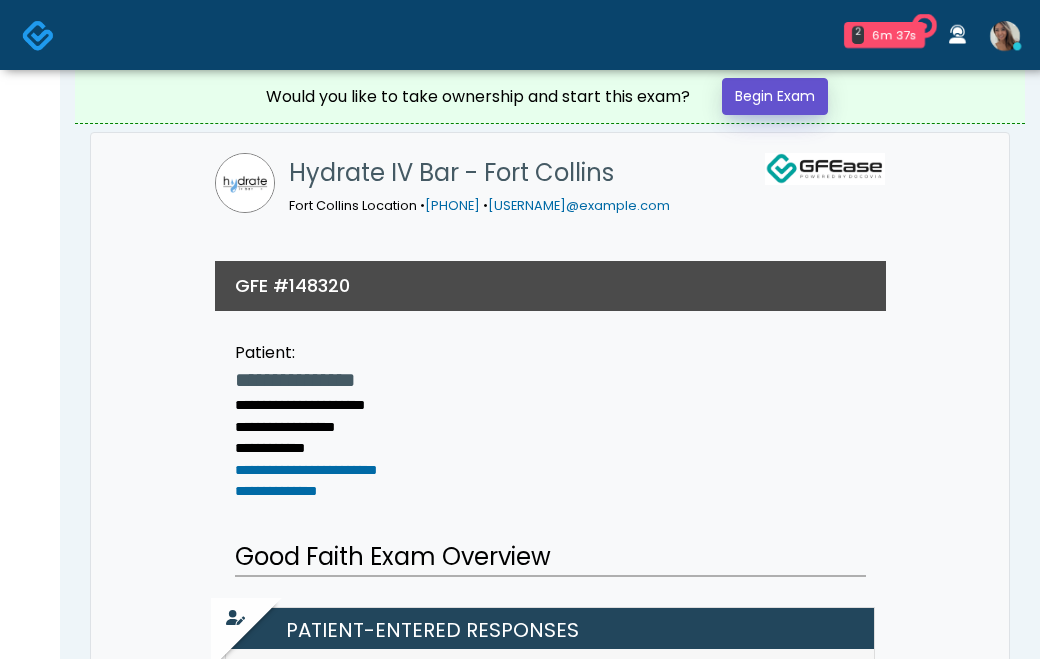 click on "Begin Exam" at bounding box center (775, 96) 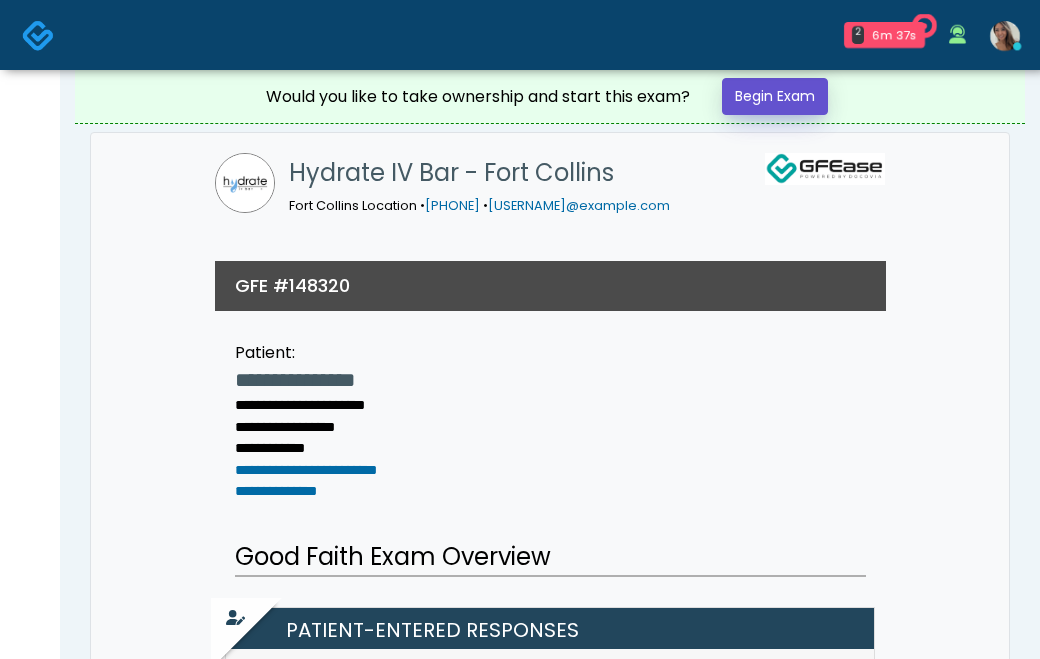 scroll, scrollTop: 0, scrollLeft: 0, axis: both 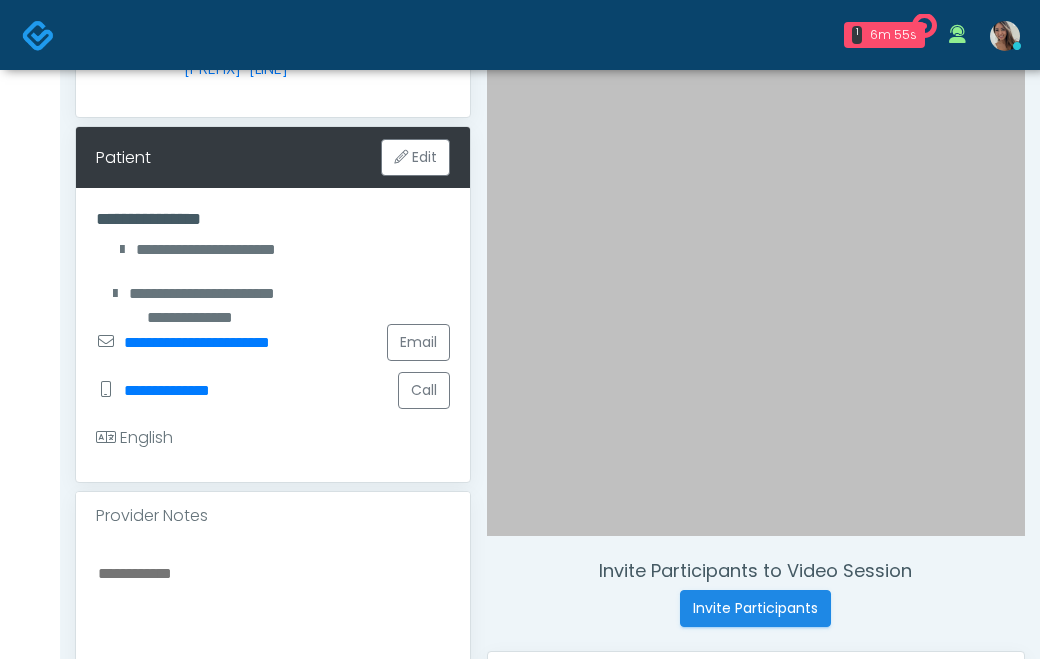 click at bounding box center [273, 682] 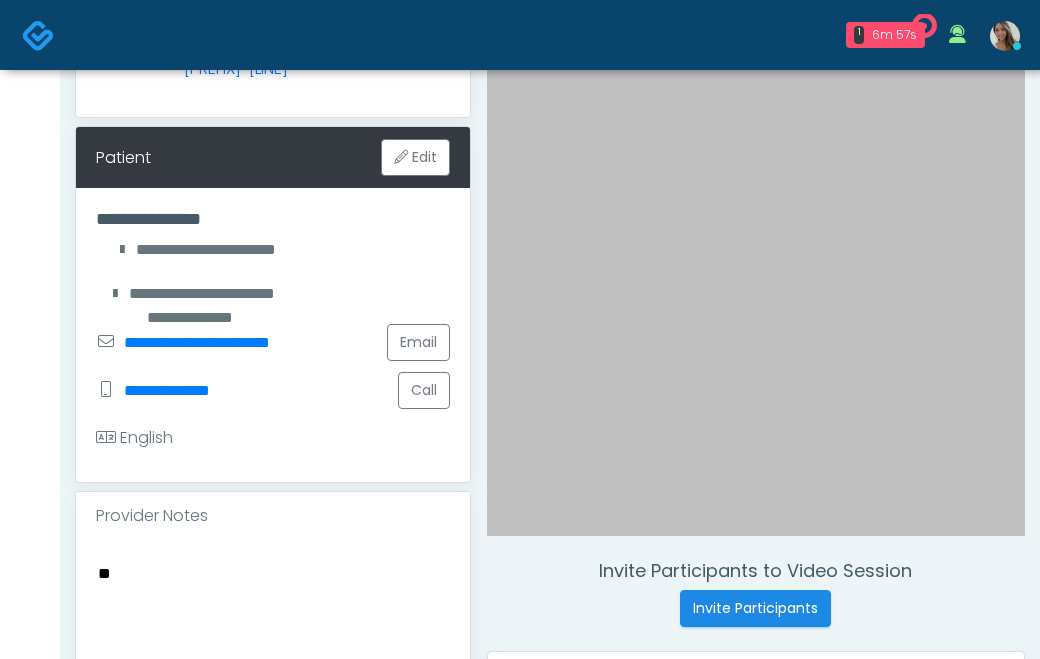 type on "*" 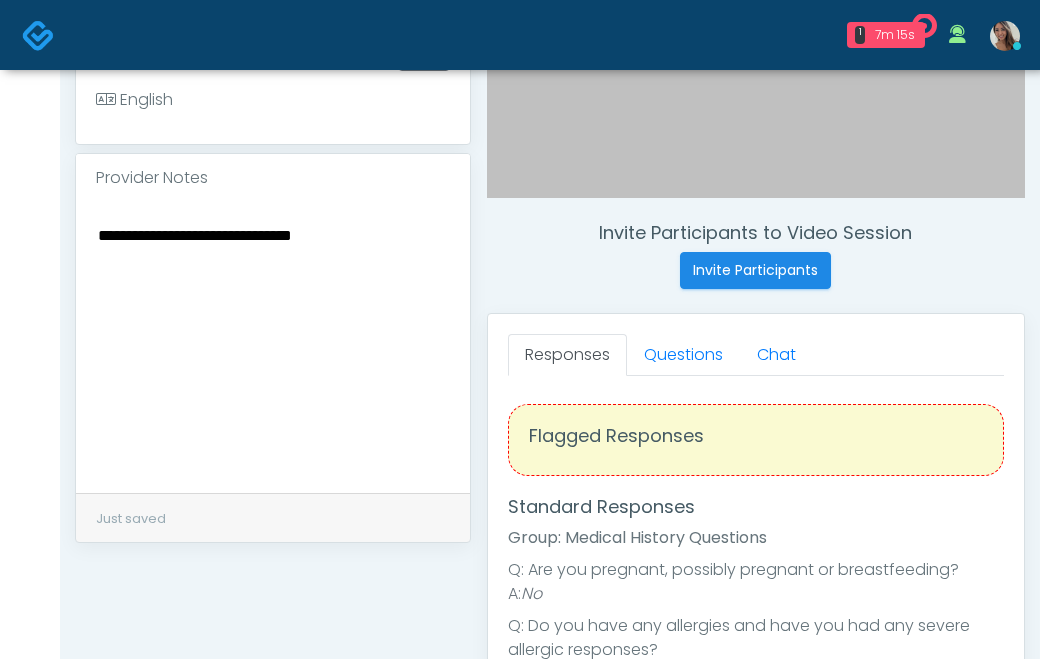 scroll, scrollTop: 874, scrollLeft: 0, axis: vertical 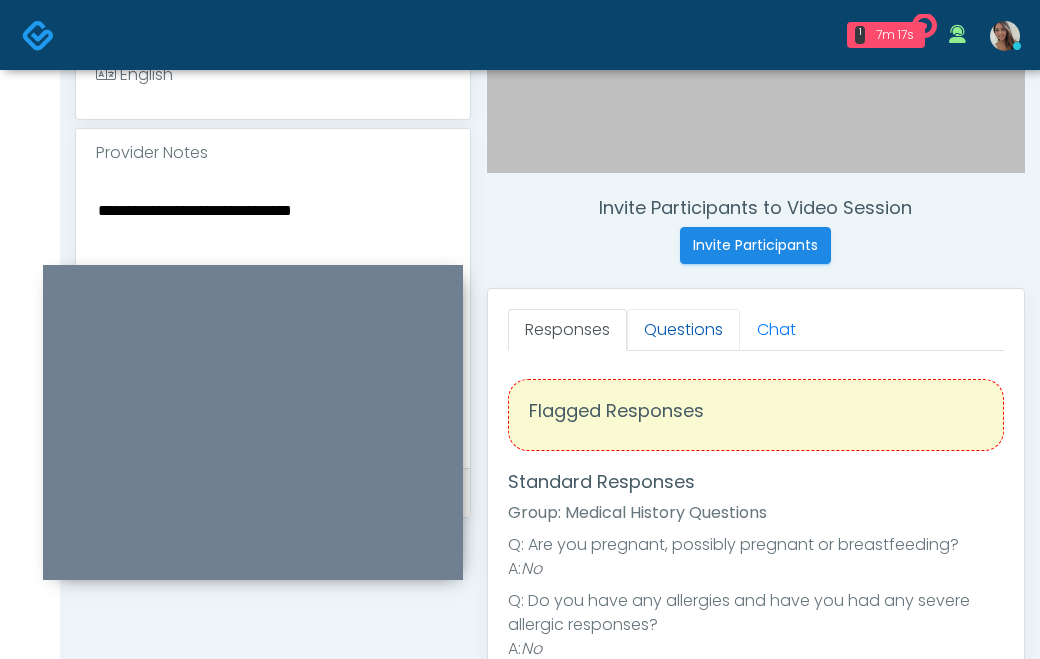 click on "Questions" at bounding box center (683, 330) 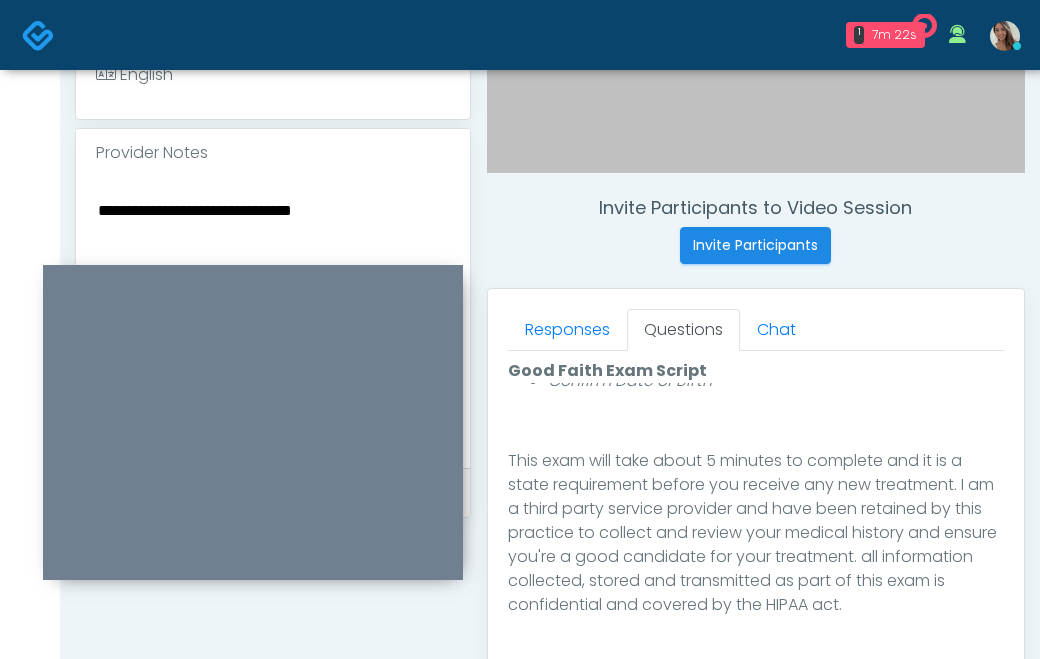 scroll, scrollTop: 328, scrollLeft: 0, axis: vertical 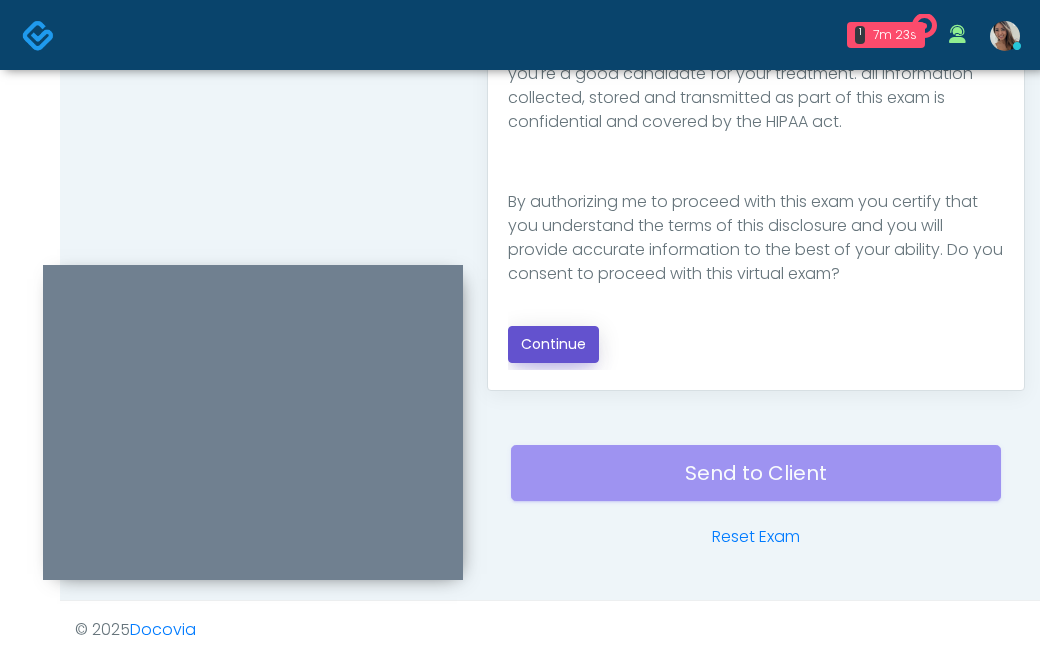 click on "Continue" at bounding box center [553, 344] 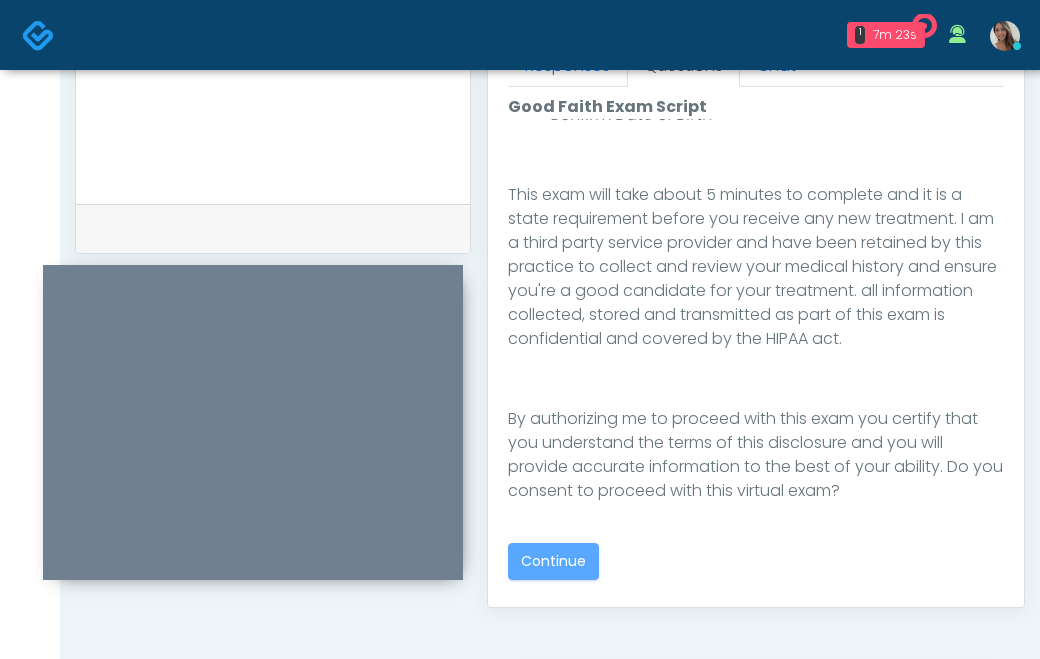 scroll, scrollTop: 900, scrollLeft: 0, axis: vertical 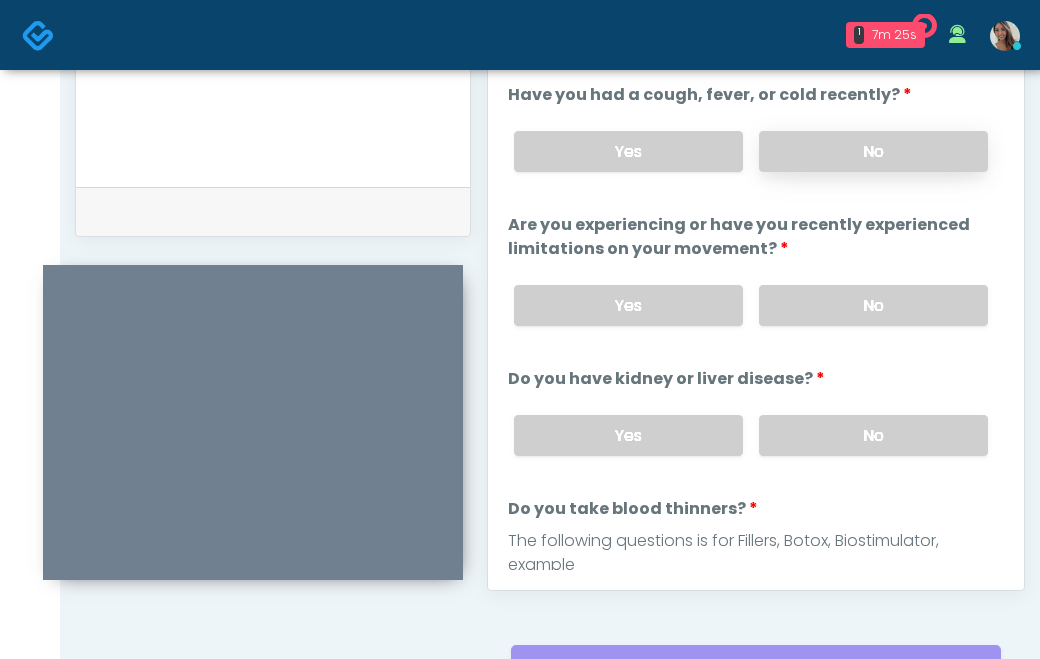 click on "No" at bounding box center [873, 151] 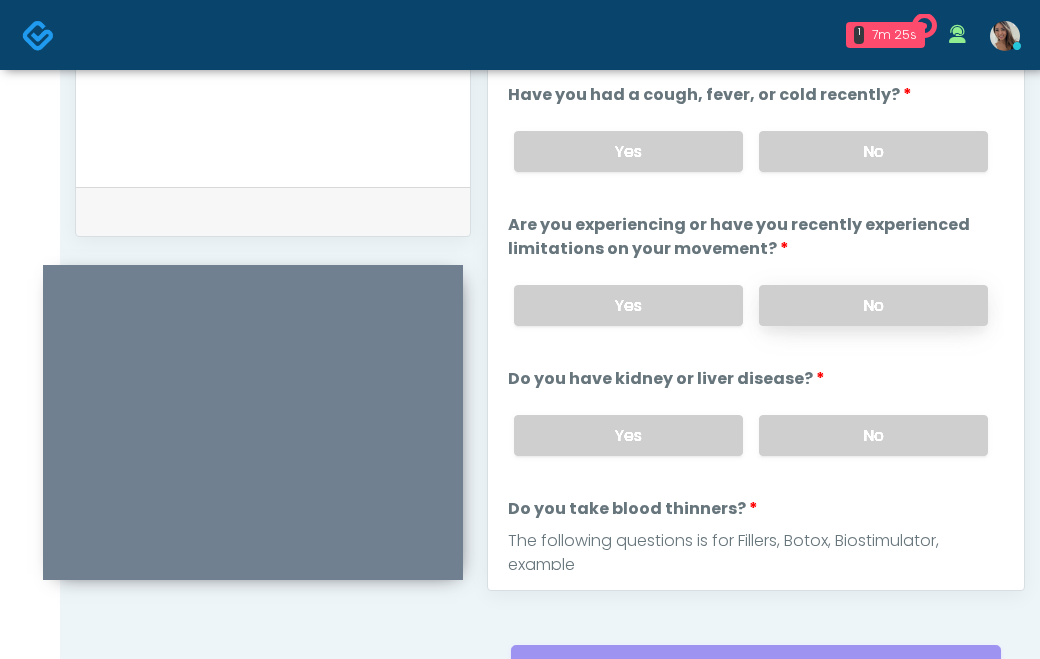 click on "No" at bounding box center [873, 305] 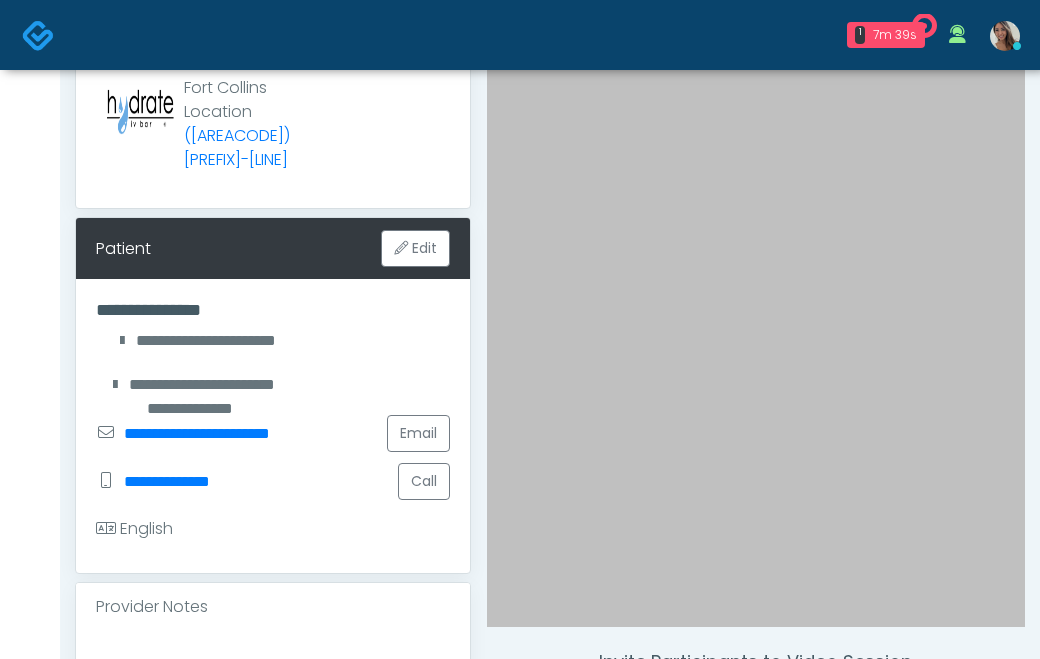 scroll, scrollTop: 244, scrollLeft: 0, axis: vertical 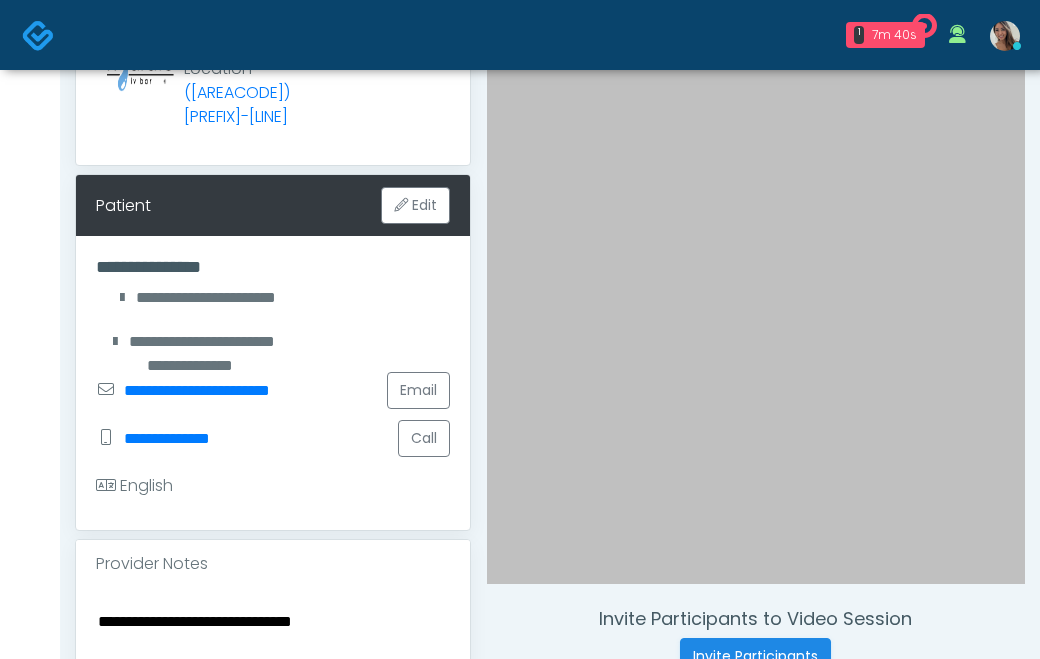 click on "**********" at bounding box center [273, 730] 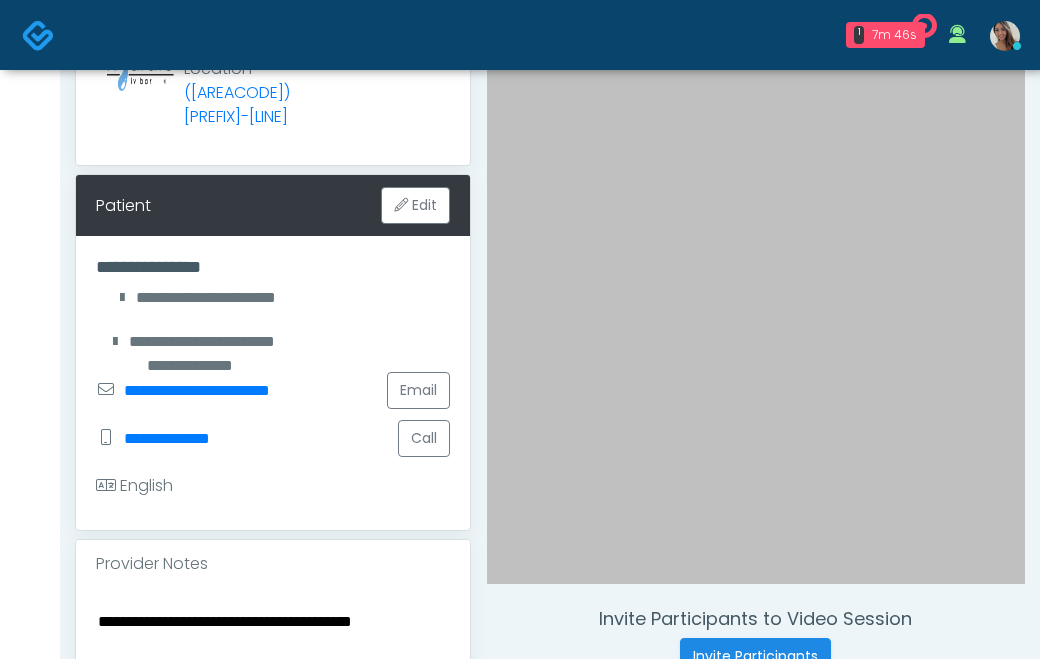 click on "**********" at bounding box center (273, 730) 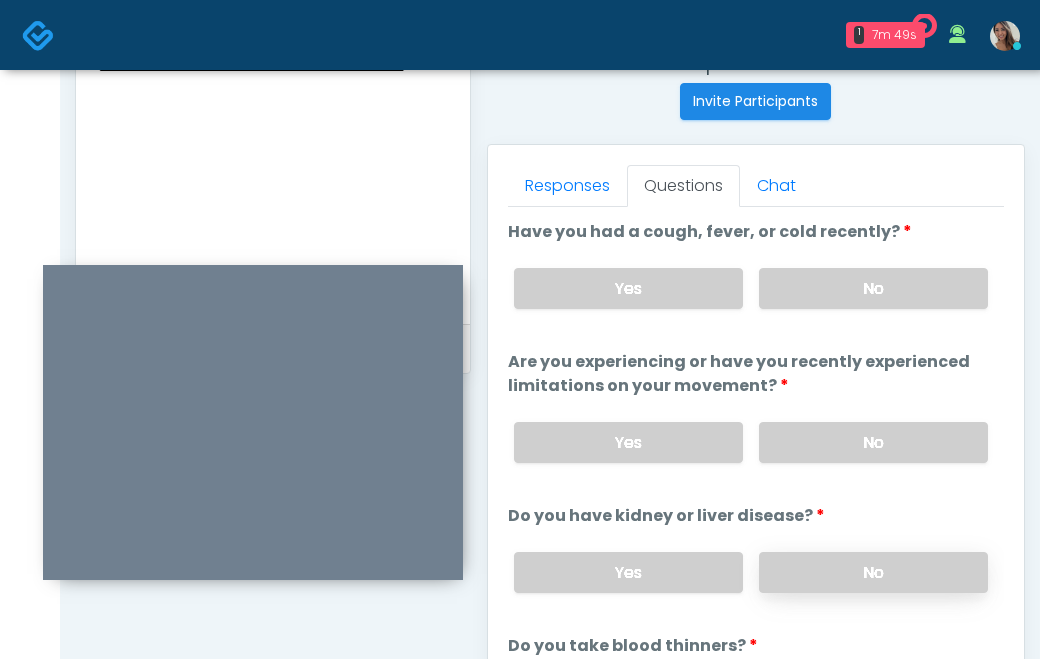 scroll, scrollTop: 871, scrollLeft: 0, axis: vertical 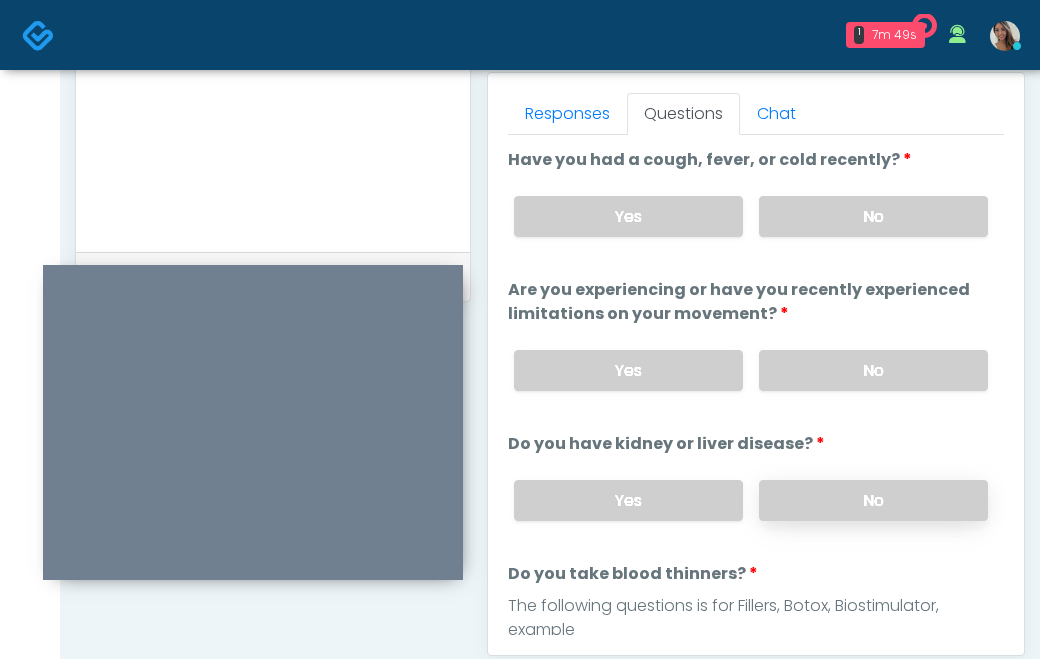type on "**********" 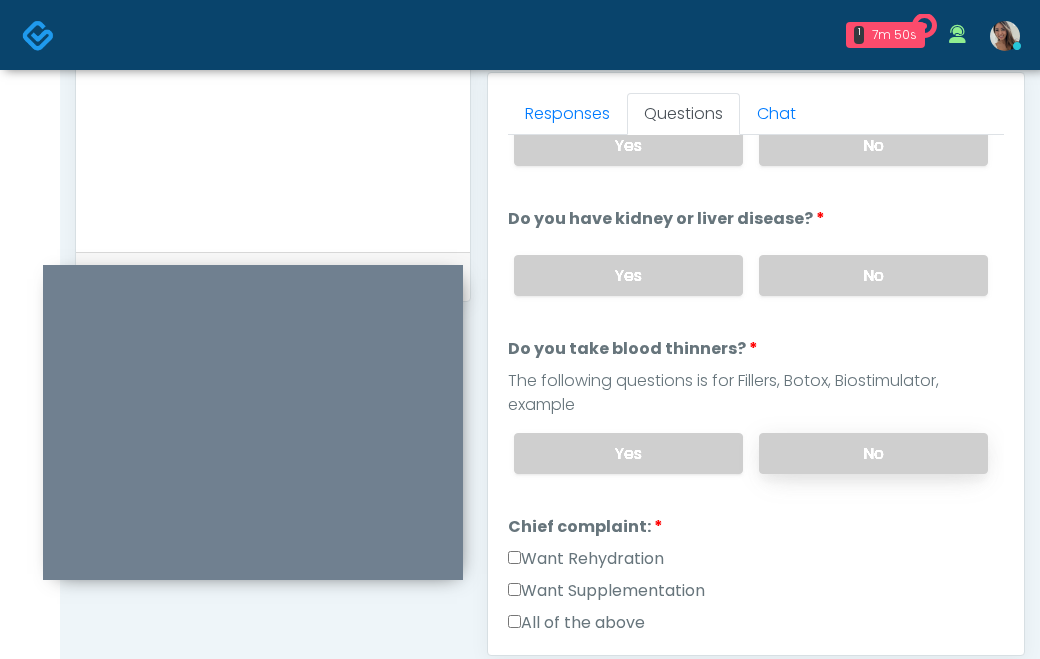 click on "No" at bounding box center (873, 453) 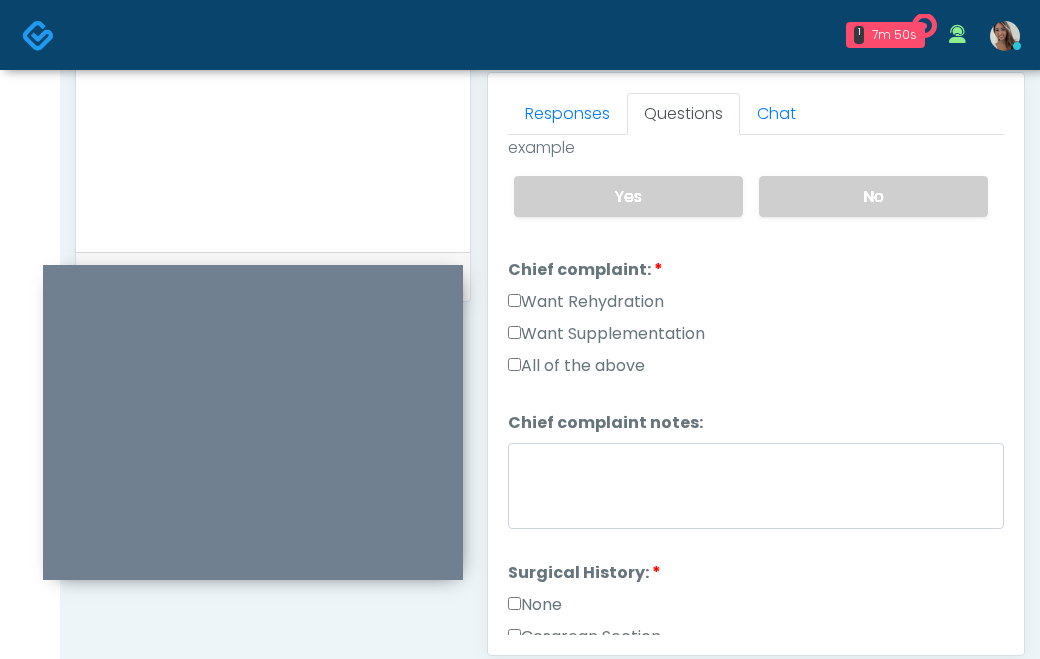 scroll, scrollTop: 795, scrollLeft: 0, axis: vertical 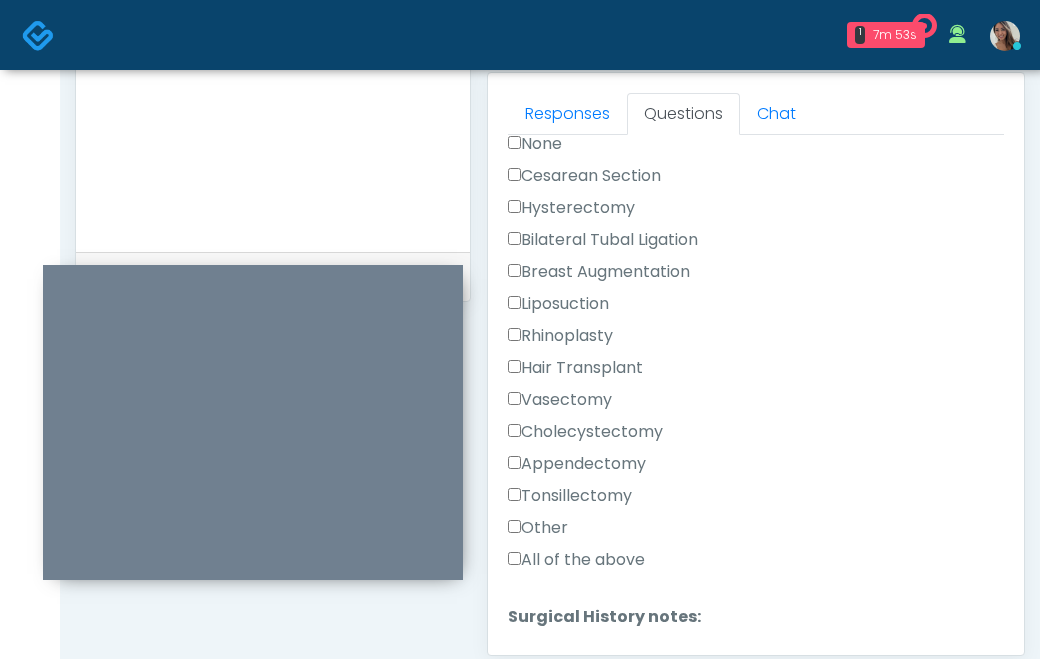 click on "Tonsillectomy" at bounding box center [570, 496] 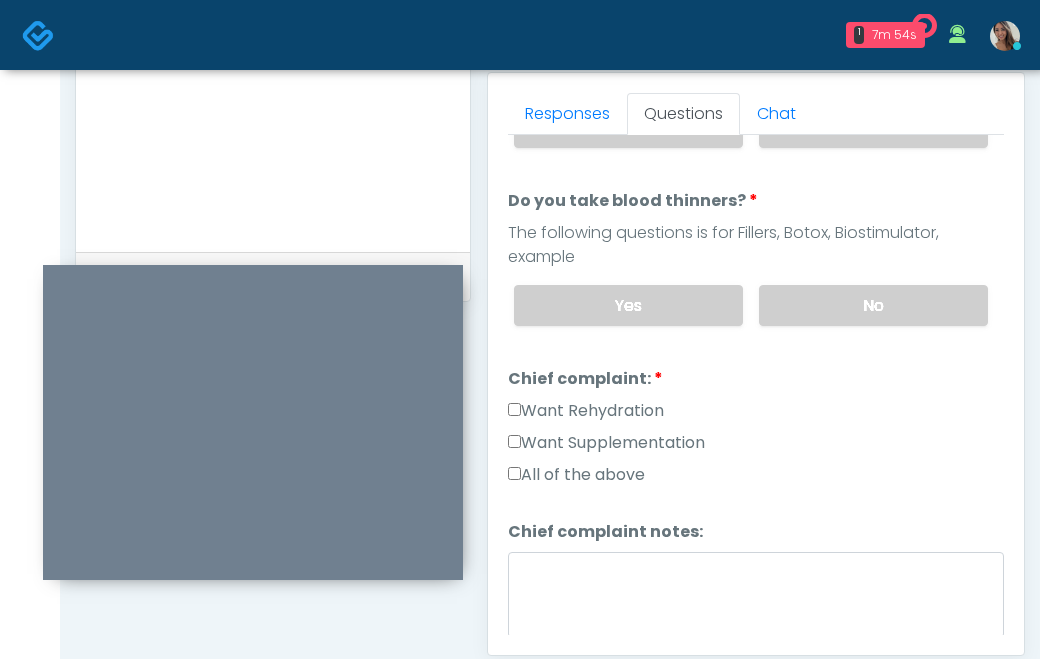 scroll, scrollTop: 370, scrollLeft: 0, axis: vertical 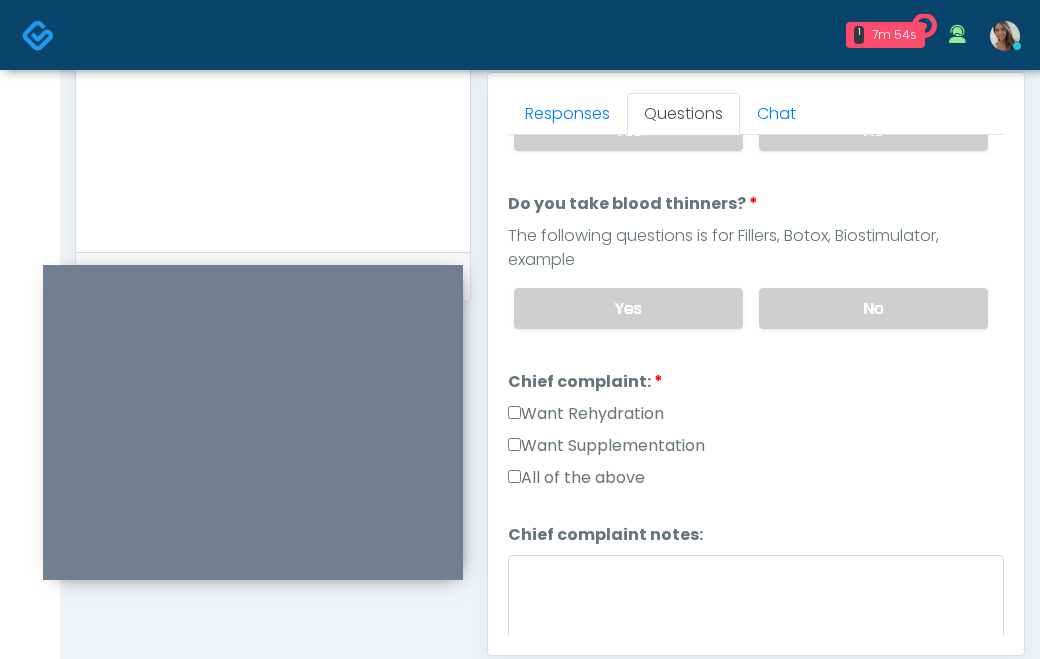 click on "Want Supplementation" at bounding box center [606, 446] 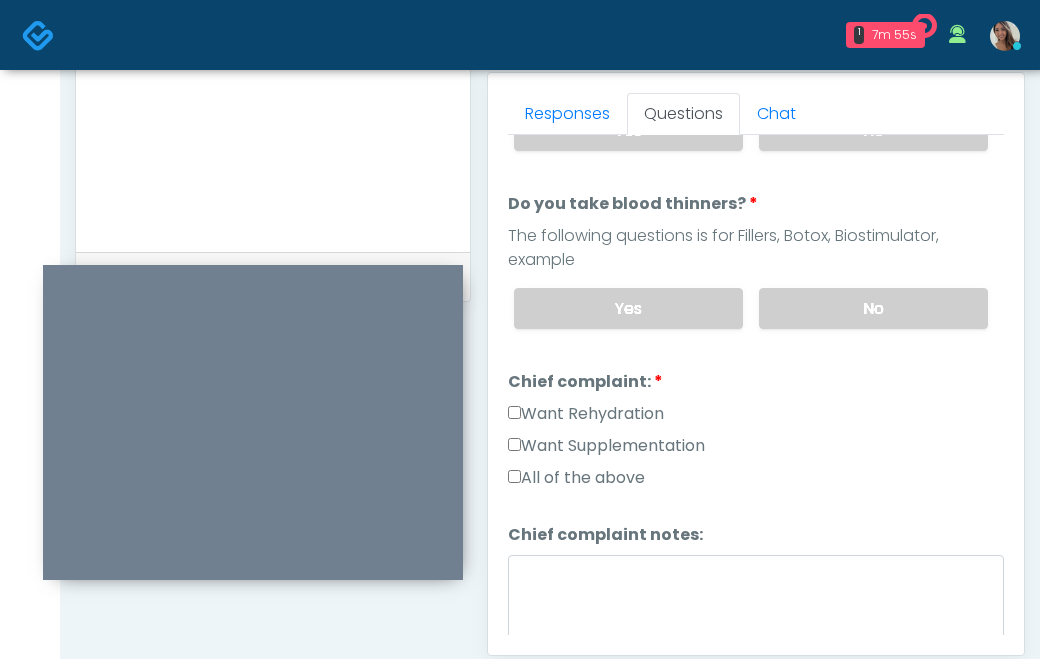 click on "Want Rehydration" at bounding box center [586, 414] 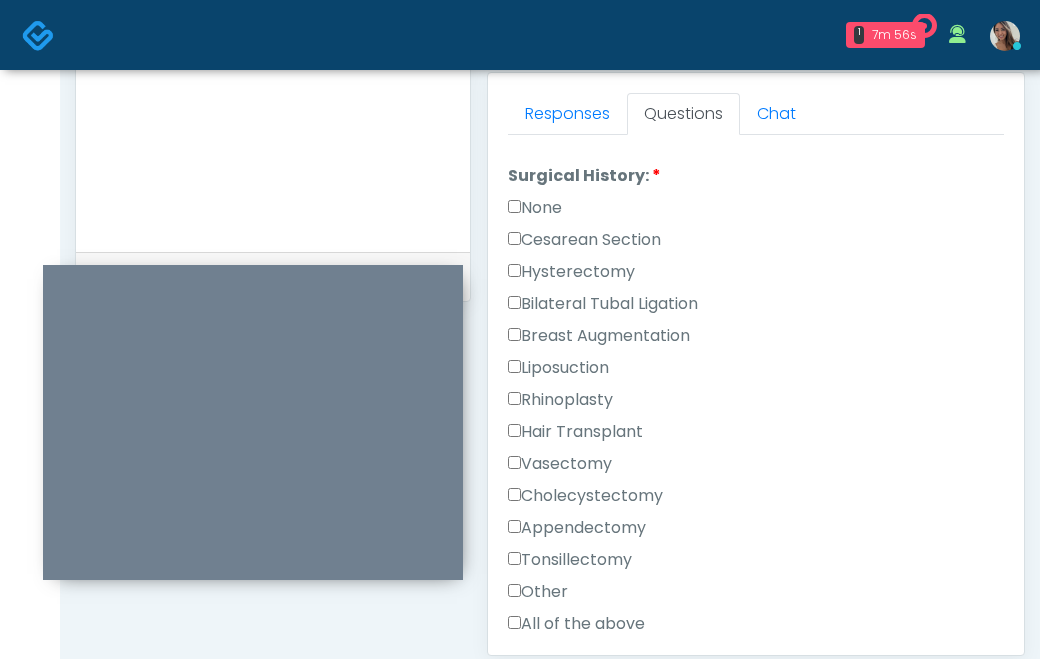 scroll, scrollTop: 1100, scrollLeft: 0, axis: vertical 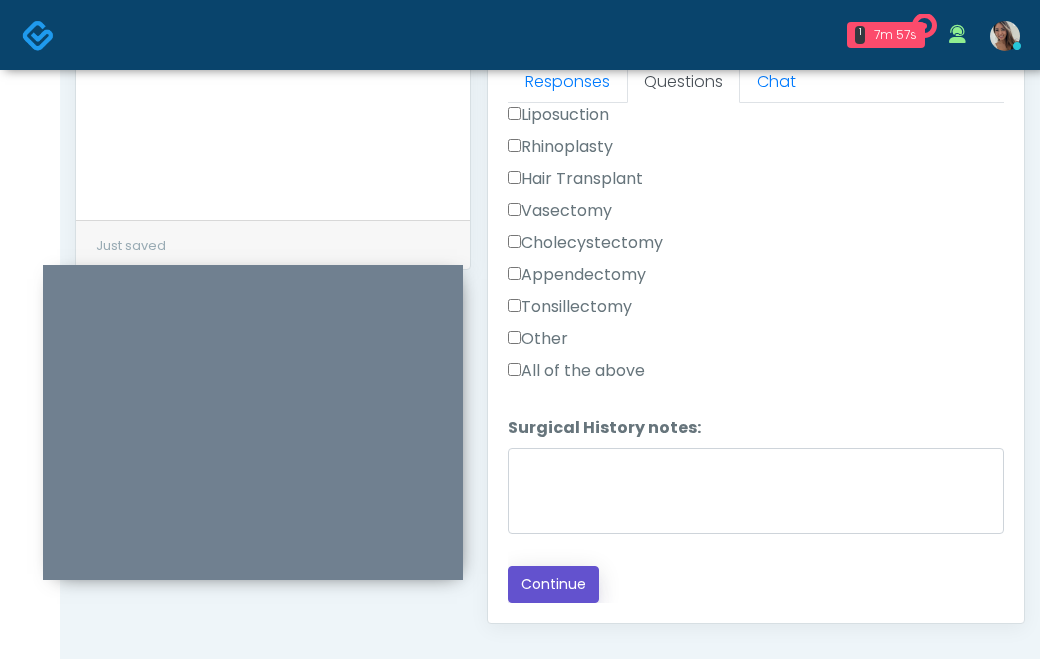 click on "Continue" at bounding box center [553, 584] 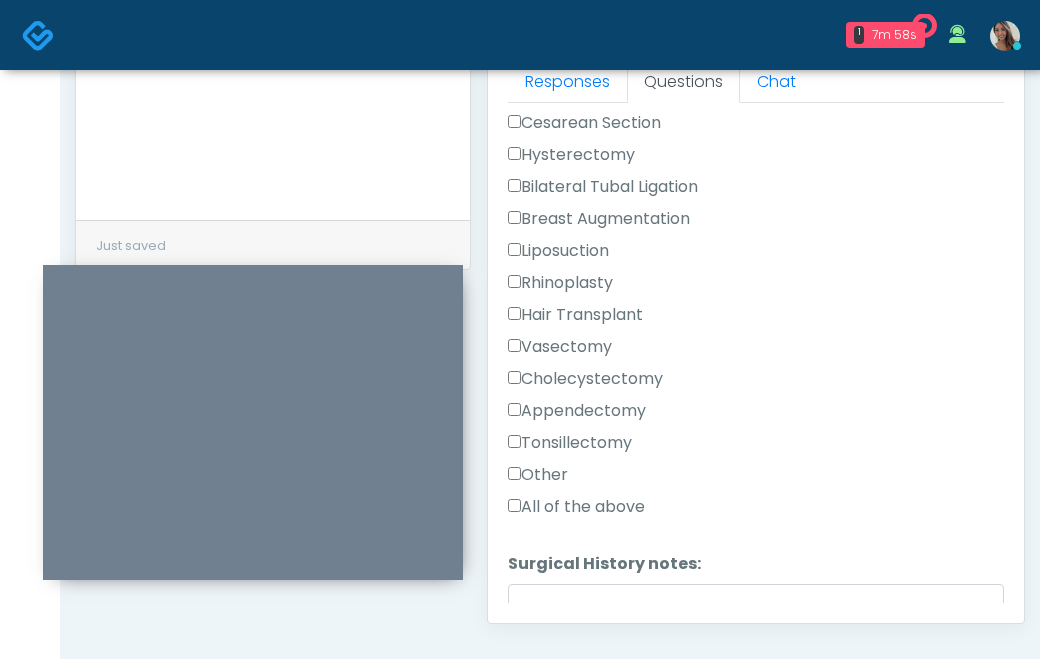 scroll, scrollTop: 574, scrollLeft: 0, axis: vertical 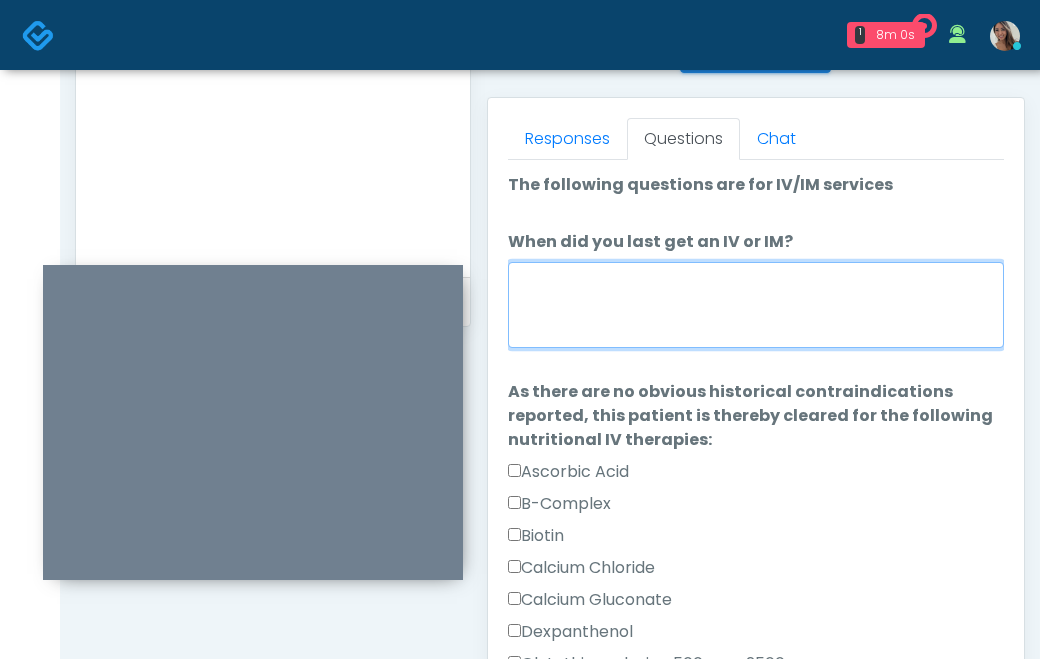 click on "When did you last get an IV or IM?" at bounding box center [756, 305] 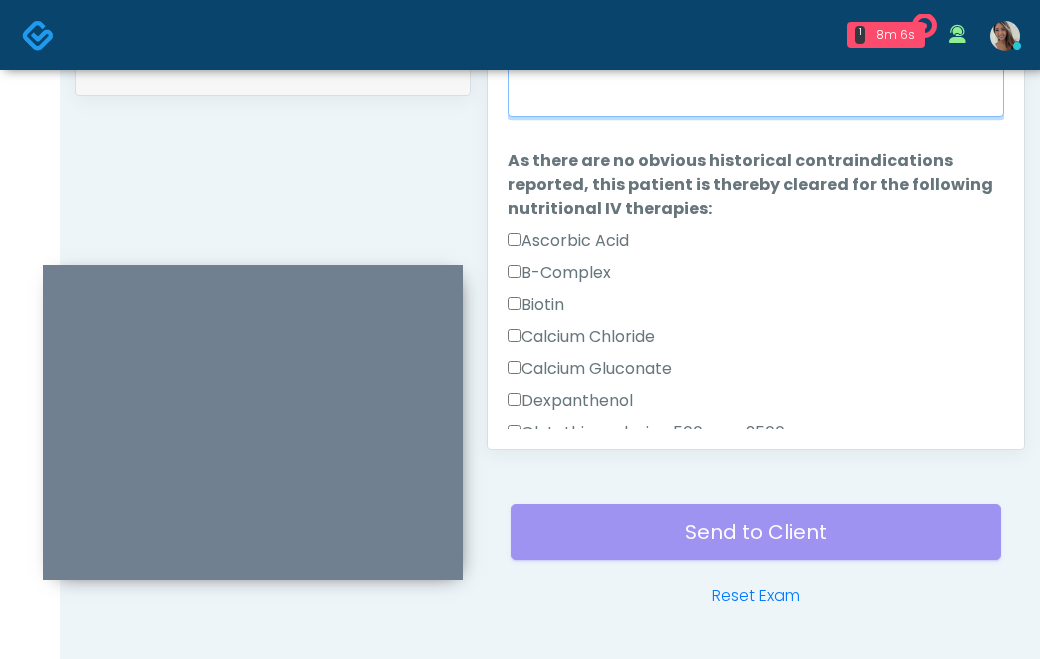 scroll, scrollTop: 1087, scrollLeft: 0, axis: vertical 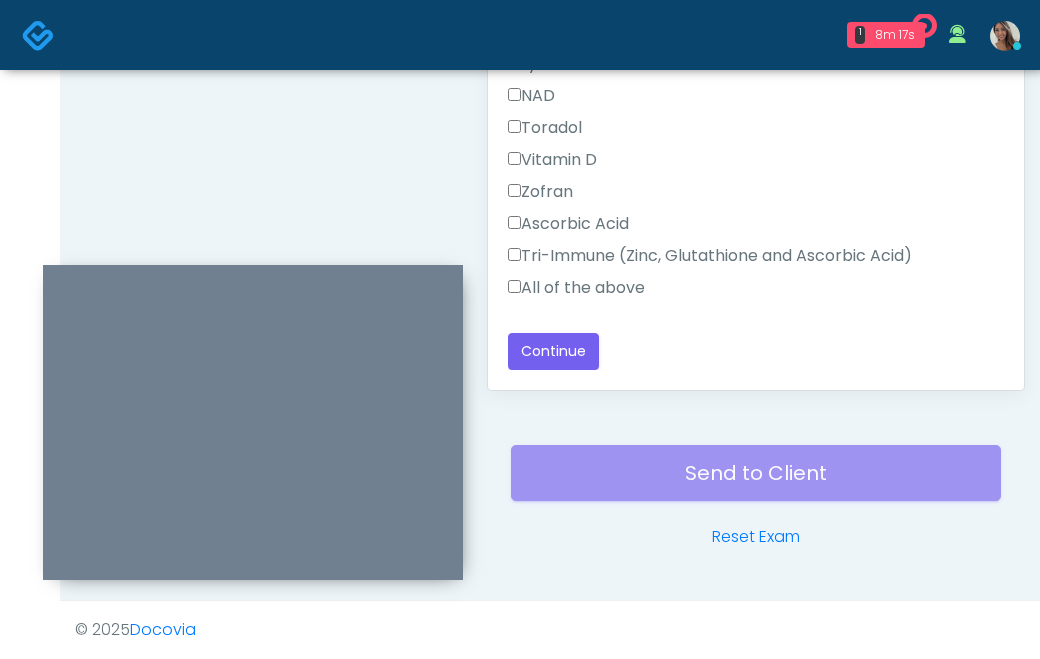 type on "**********" 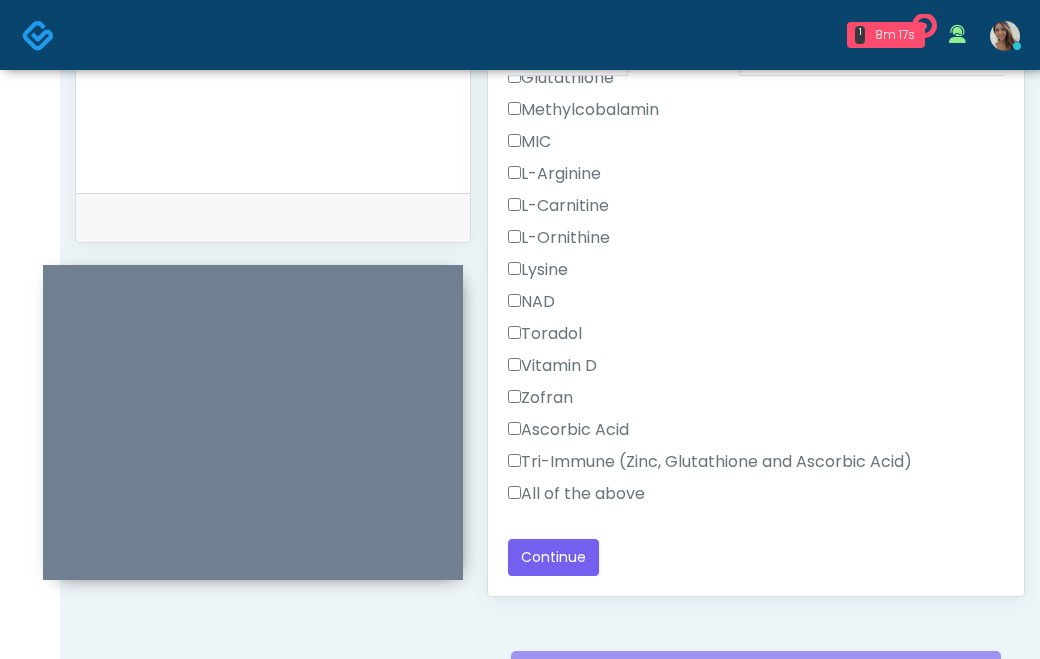 scroll, scrollTop: 917, scrollLeft: 0, axis: vertical 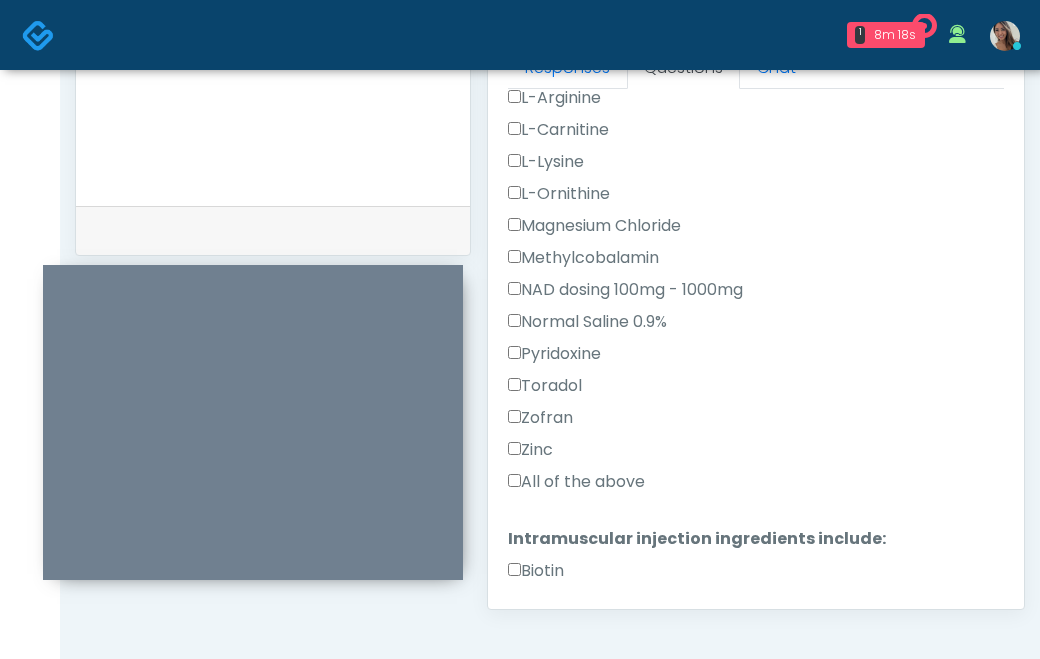 click on "All of the above" at bounding box center (576, 482) 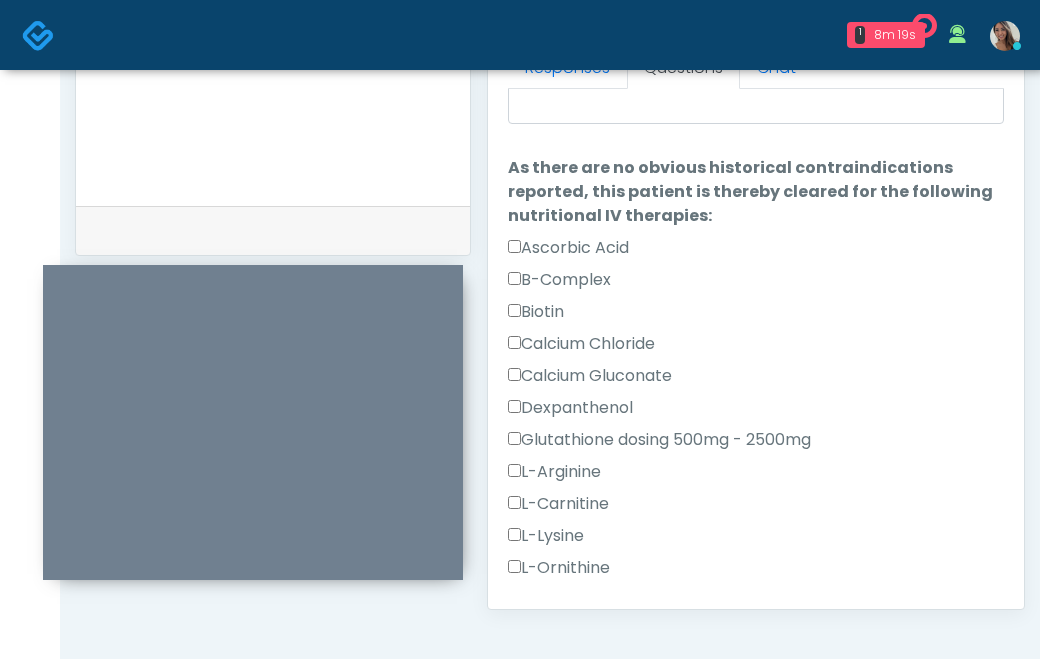scroll, scrollTop: 57, scrollLeft: 0, axis: vertical 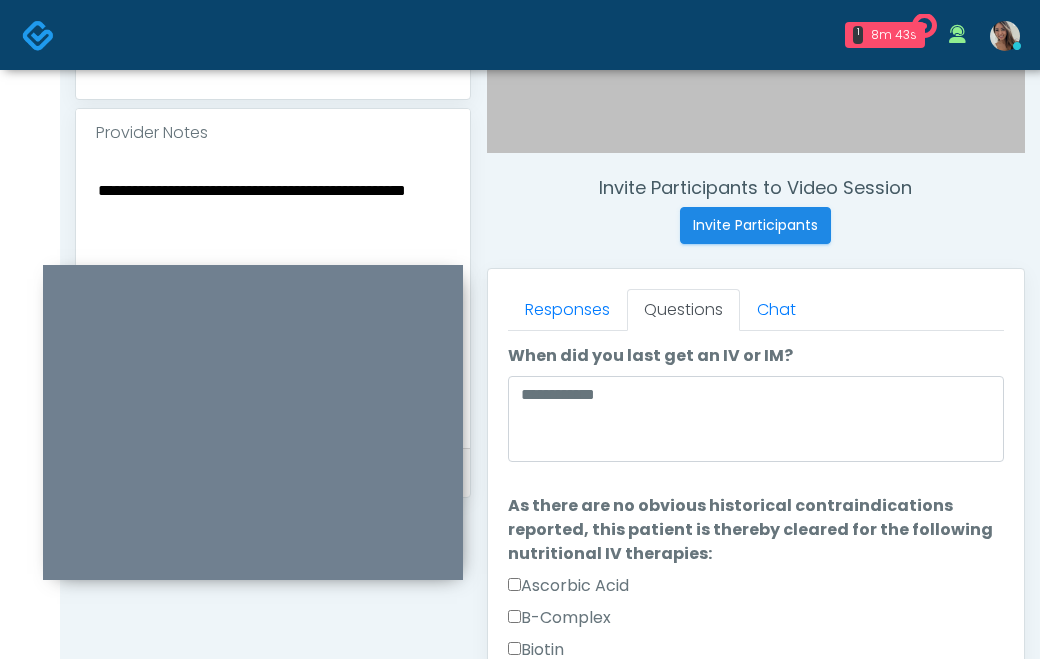click on "**********" at bounding box center [273, 299] 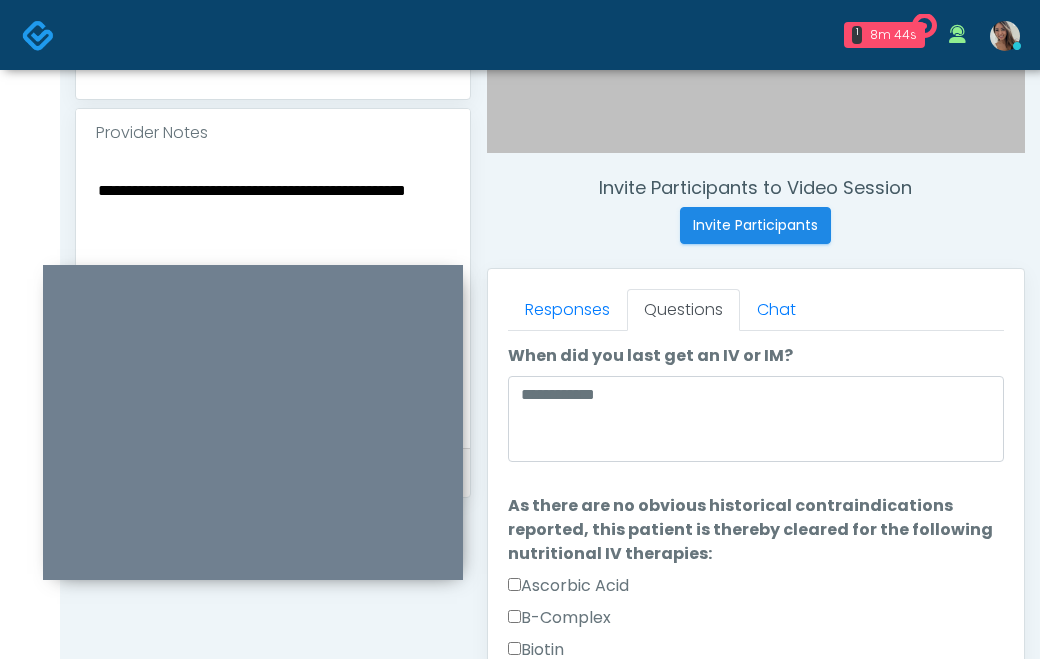 click on "**********" at bounding box center (273, 299) 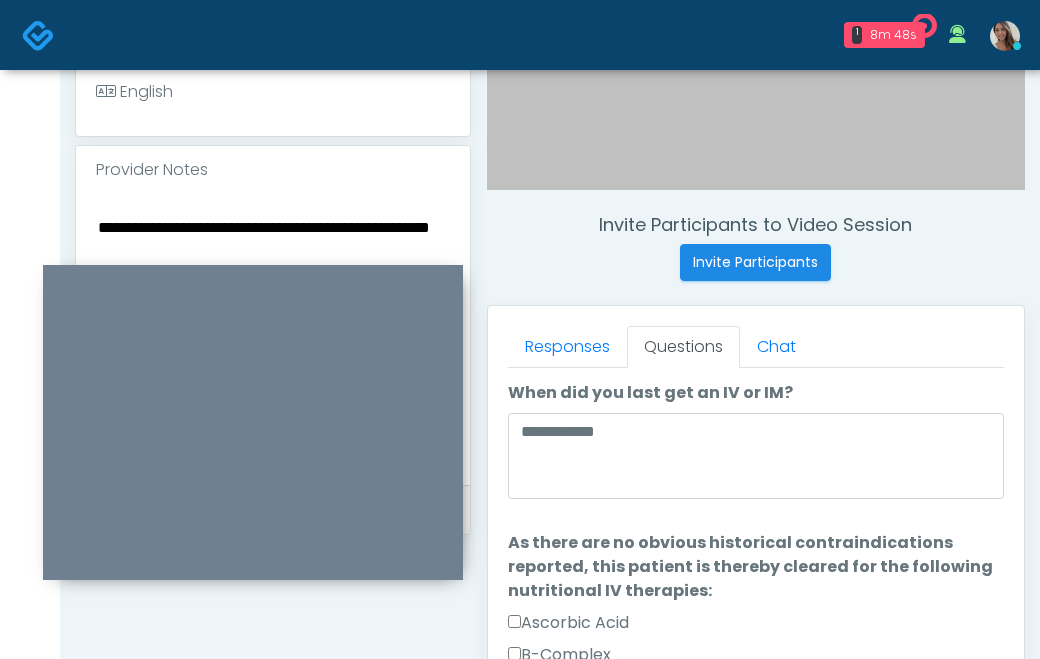 scroll, scrollTop: 634, scrollLeft: 0, axis: vertical 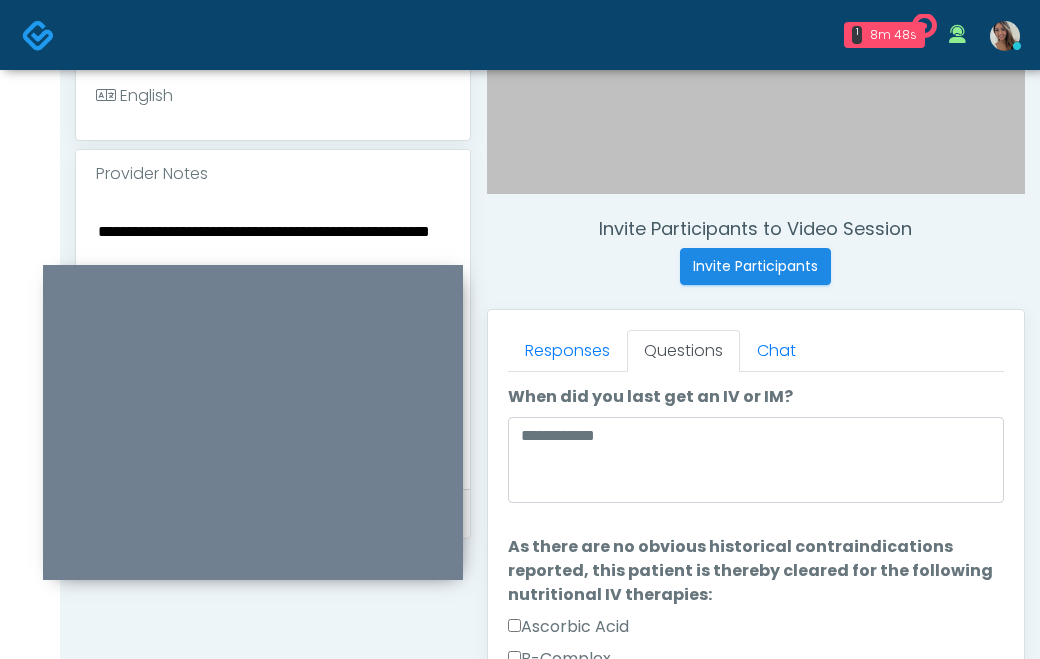 click on "**********" at bounding box center [273, 340] 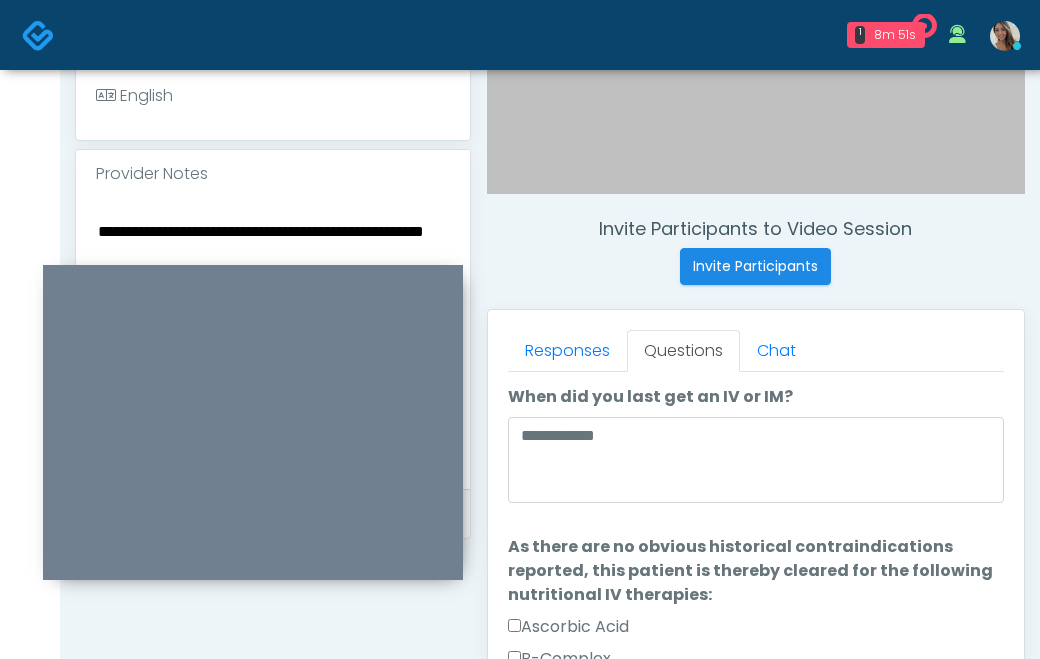 drag, startPoint x: 317, startPoint y: 231, endPoint x: 349, endPoint y: 226, distance: 32.38827 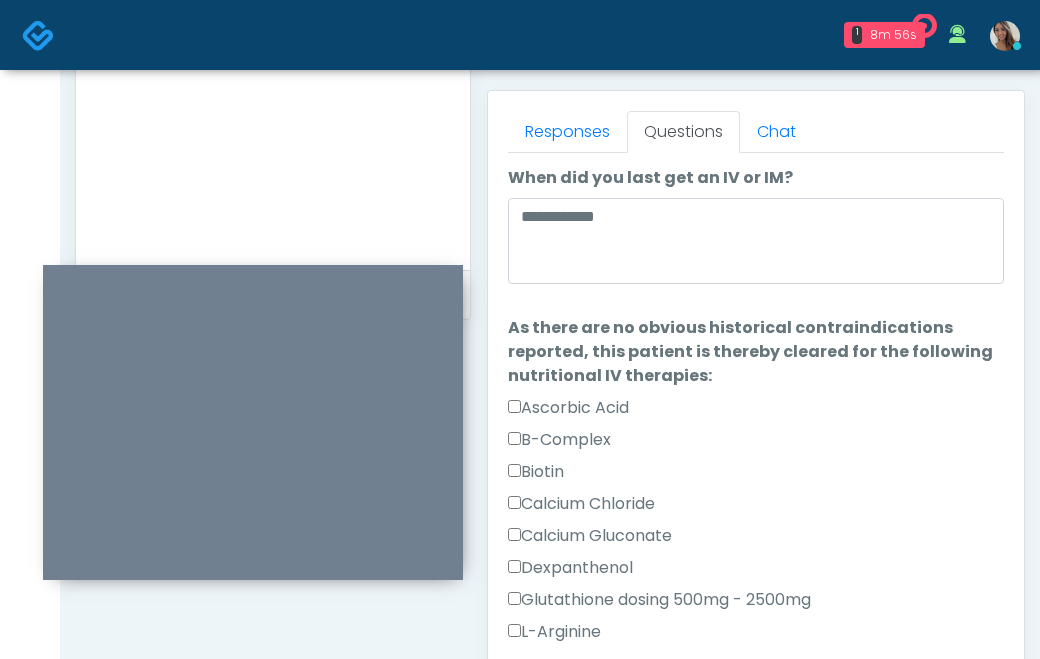 scroll, scrollTop: 916, scrollLeft: 0, axis: vertical 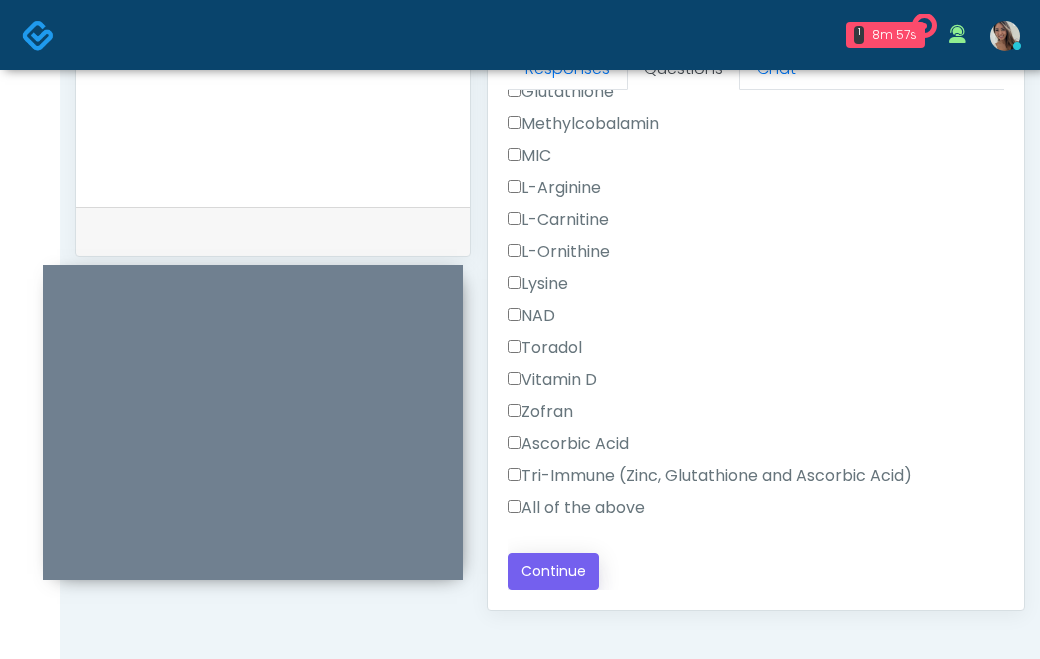 type on "**********" 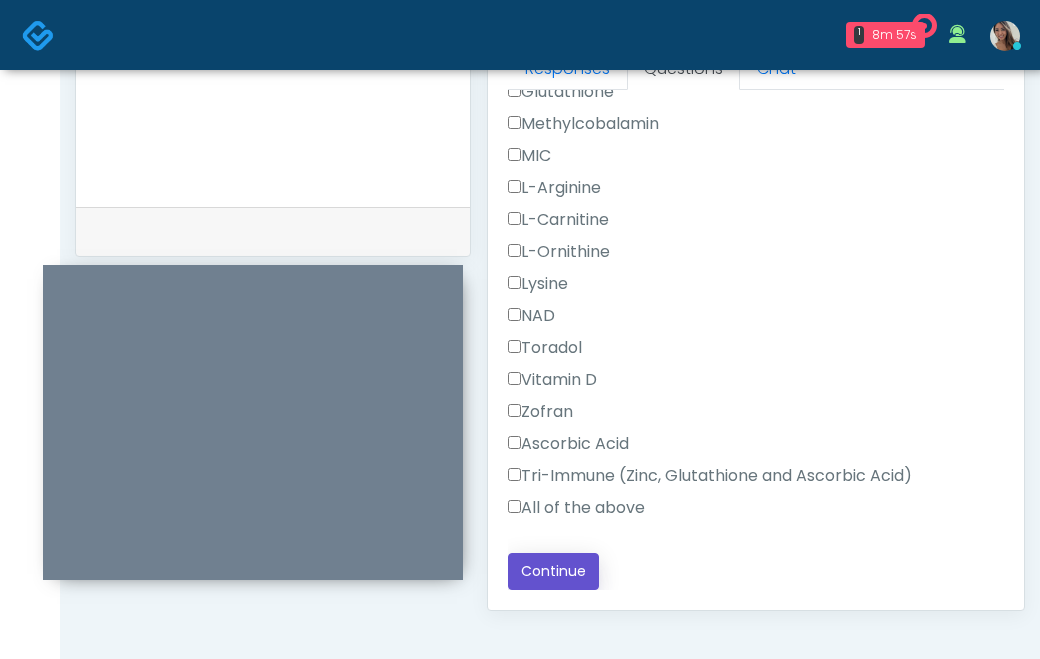 click on "Continue" at bounding box center (553, 571) 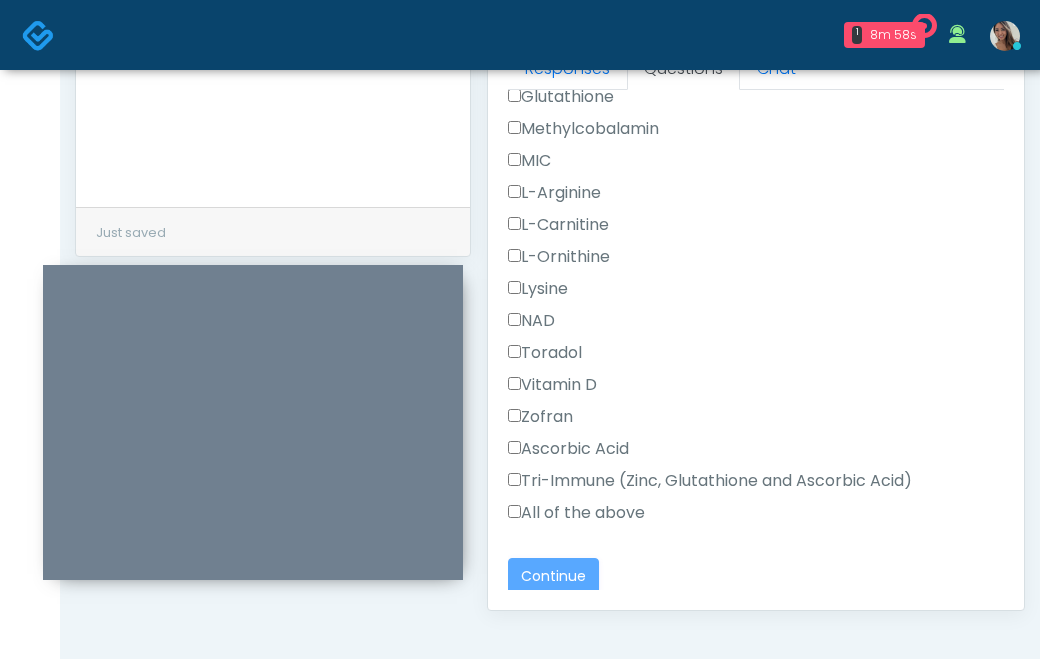 scroll, scrollTop: 0, scrollLeft: 0, axis: both 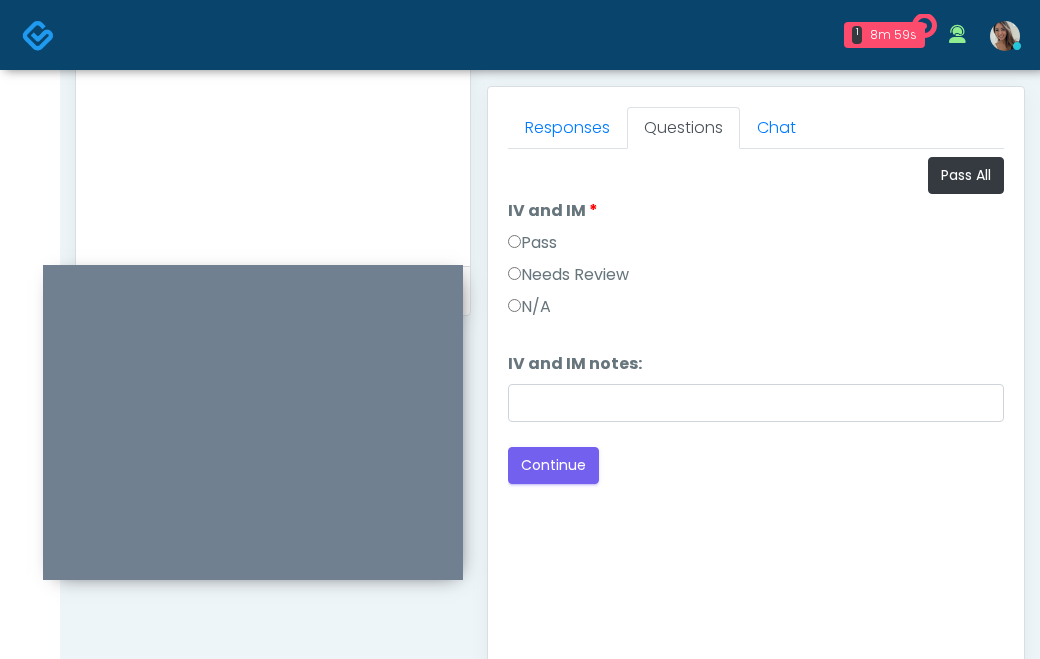 click on "Pass" at bounding box center (532, 243) 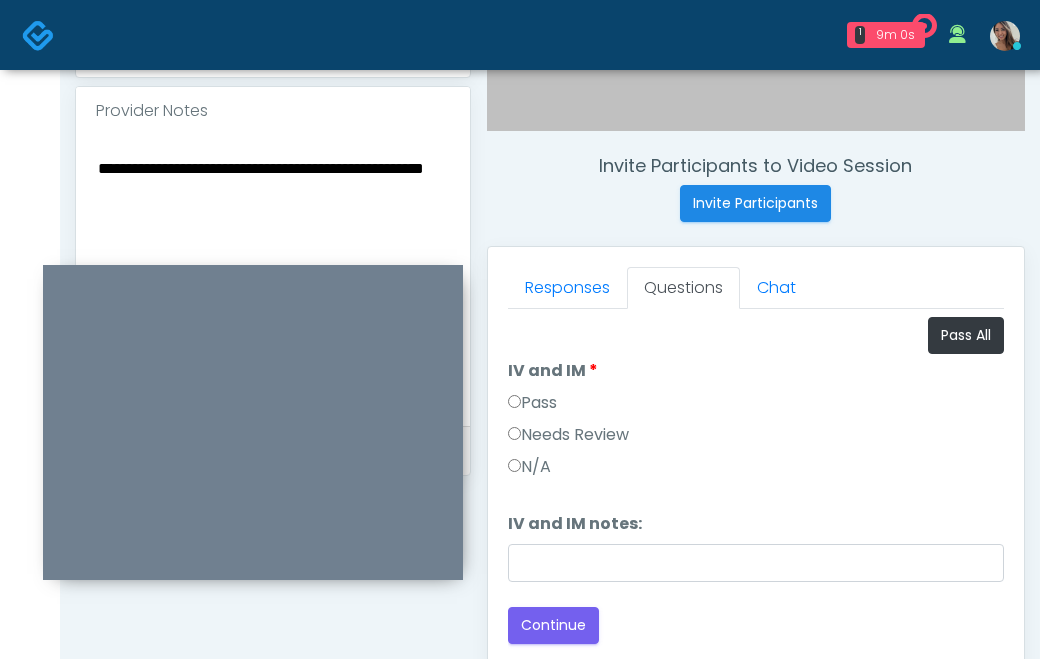 scroll, scrollTop: 654, scrollLeft: 0, axis: vertical 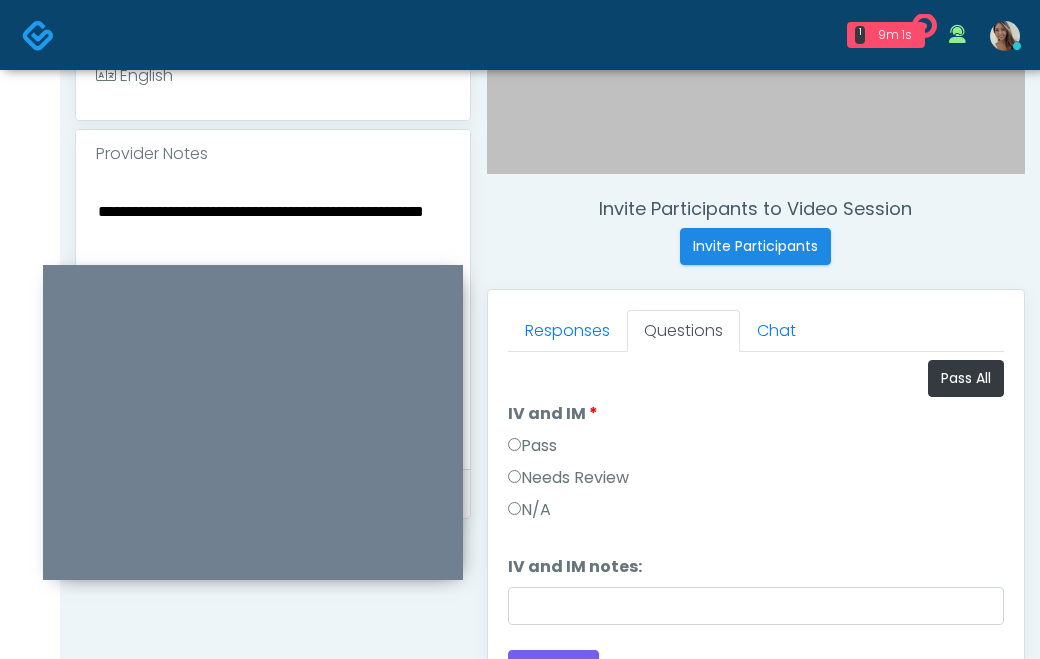 drag, startPoint x: 234, startPoint y: 210, endPoint x: 193, endPoint y: 195, distance: 43.65776 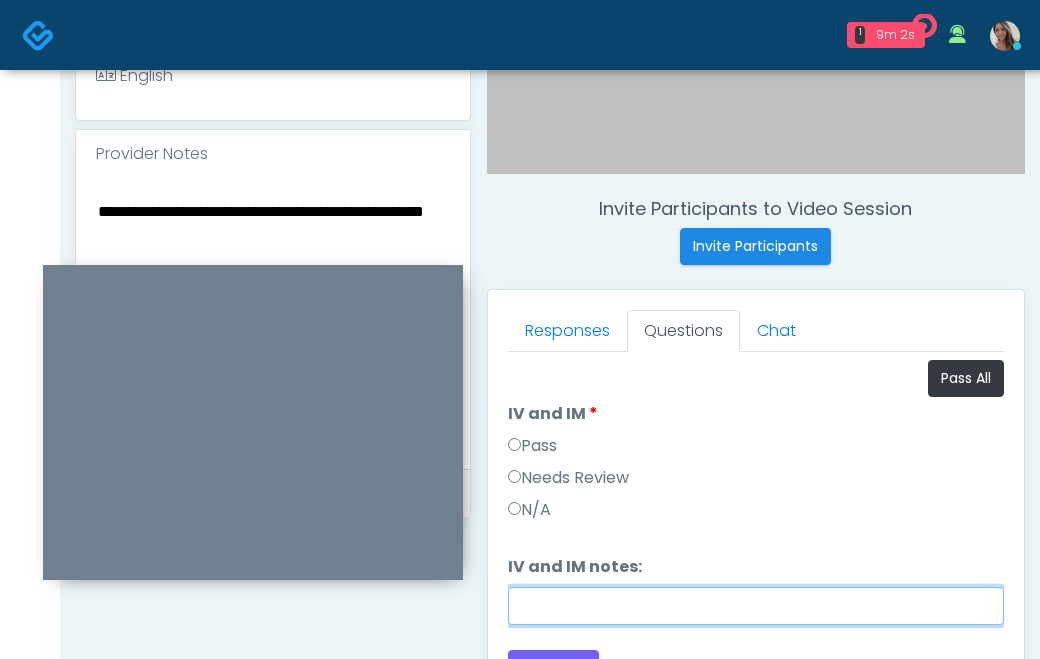 click on "IV and IM notes:" at bounding box center (756, 606) 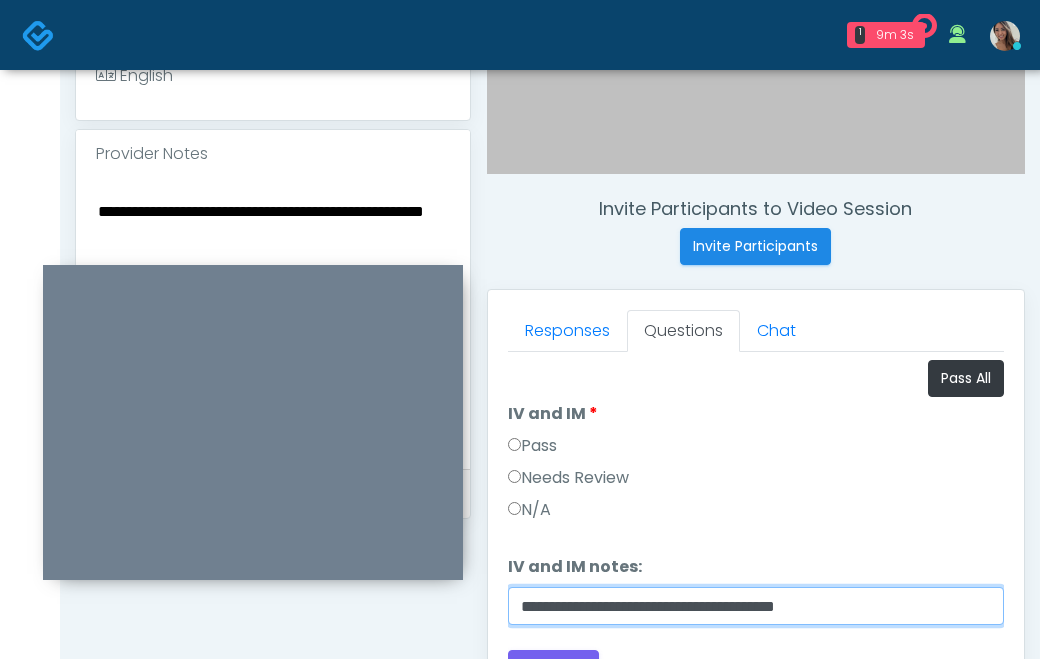 type on "**********" 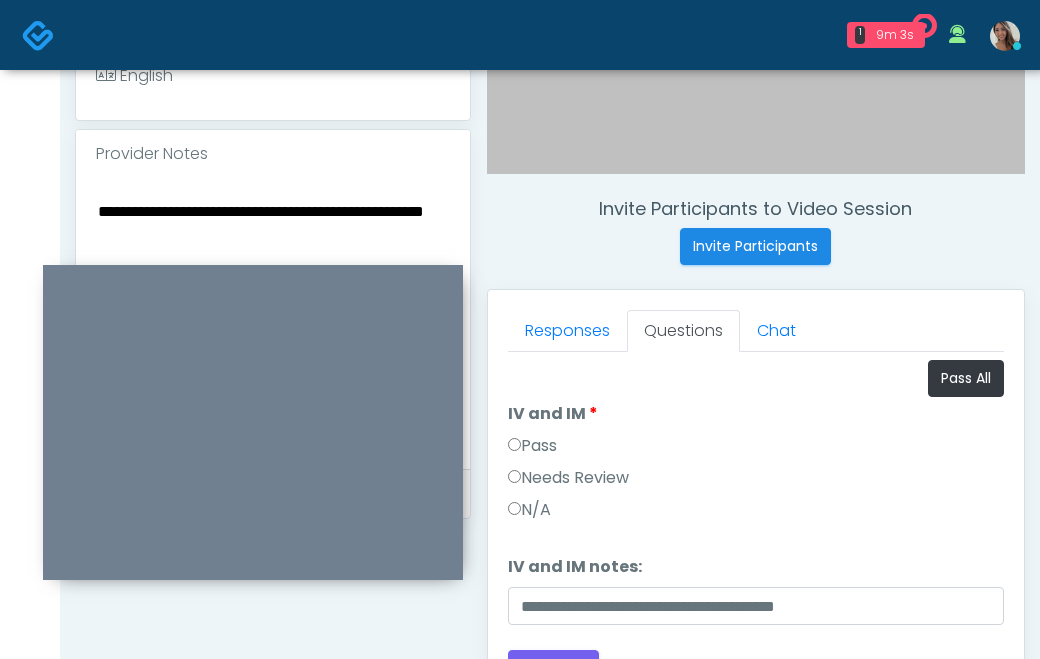 click on "**********" at bounding box center [756, 492] 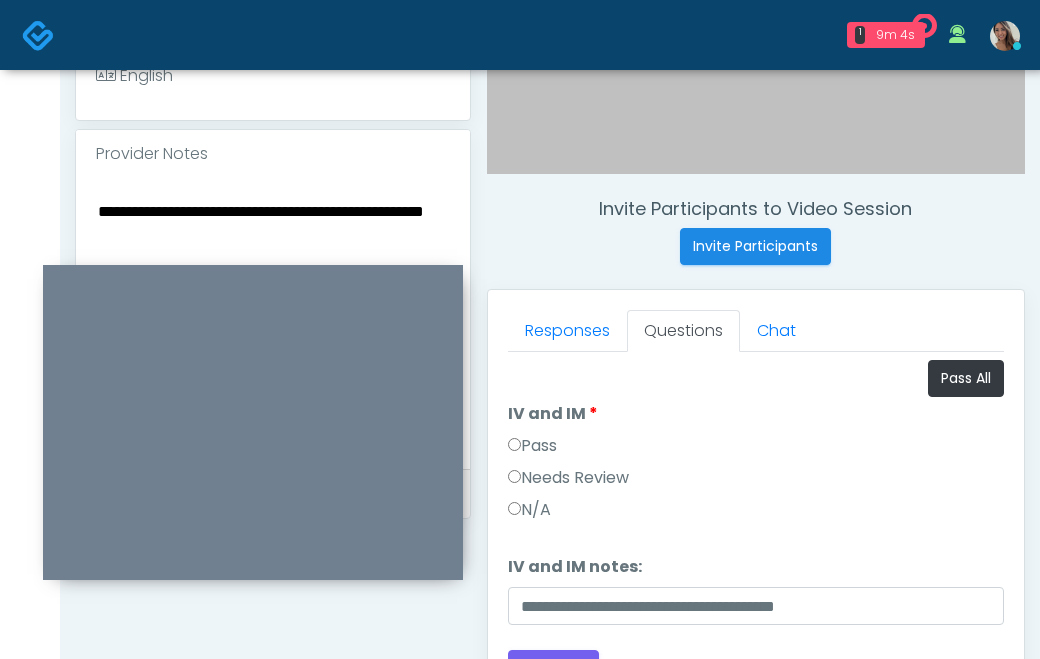 click on "**********" at bounding box center (273, 320) 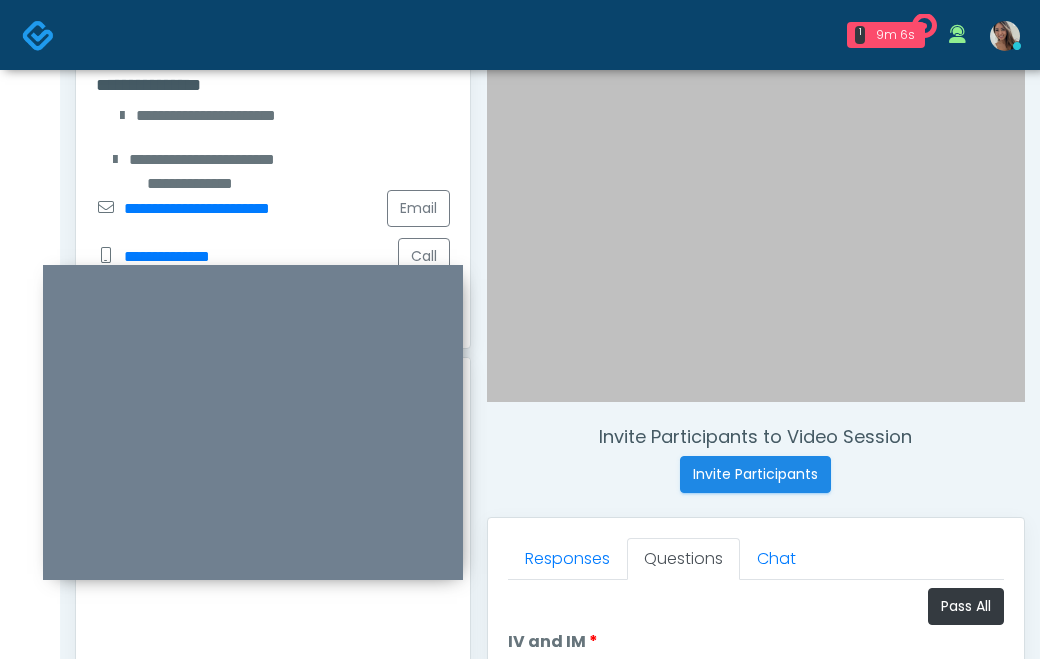 scroll, scrollTop: 432, scrollLeft: 0, axis: vertical 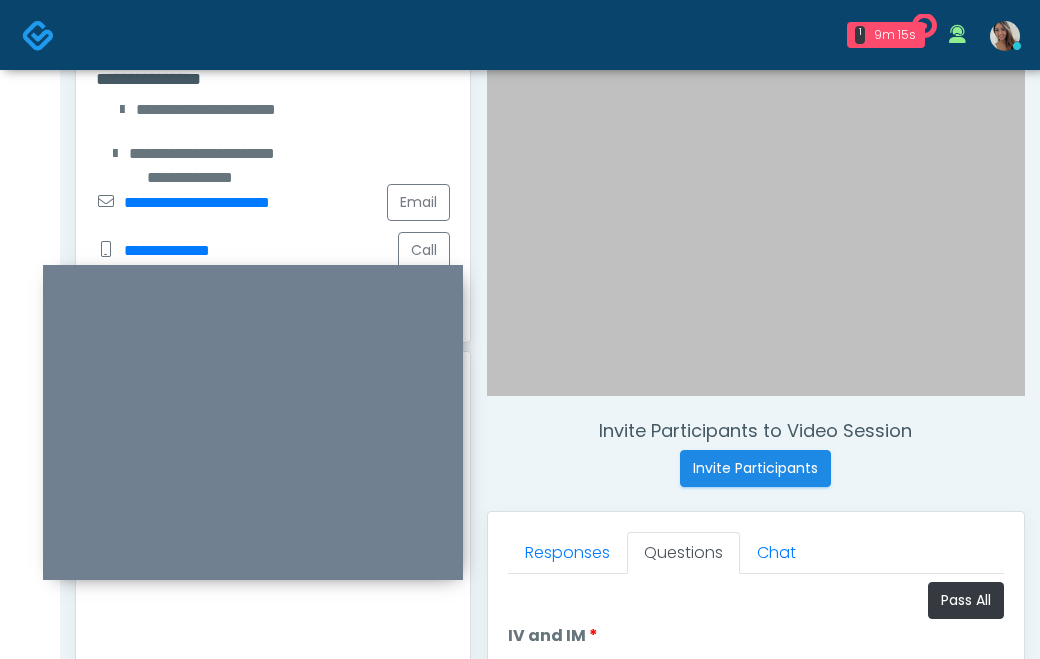 click on "**********" at bounding box center (273, 250) 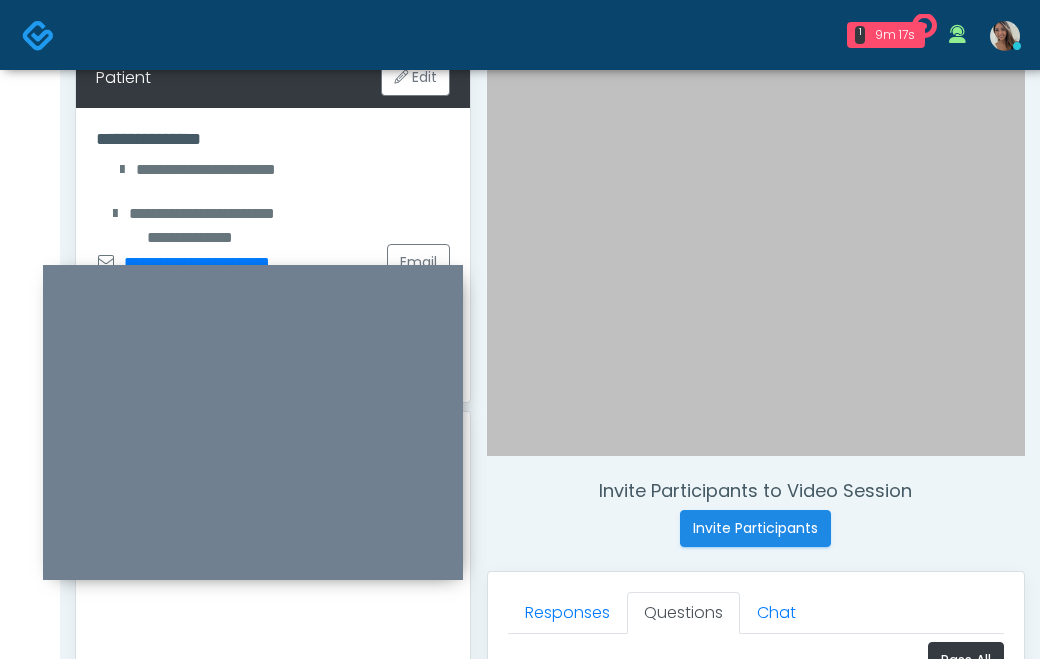 scroll, scrollTop: 340, scrollLeft: 0, axis: vertical 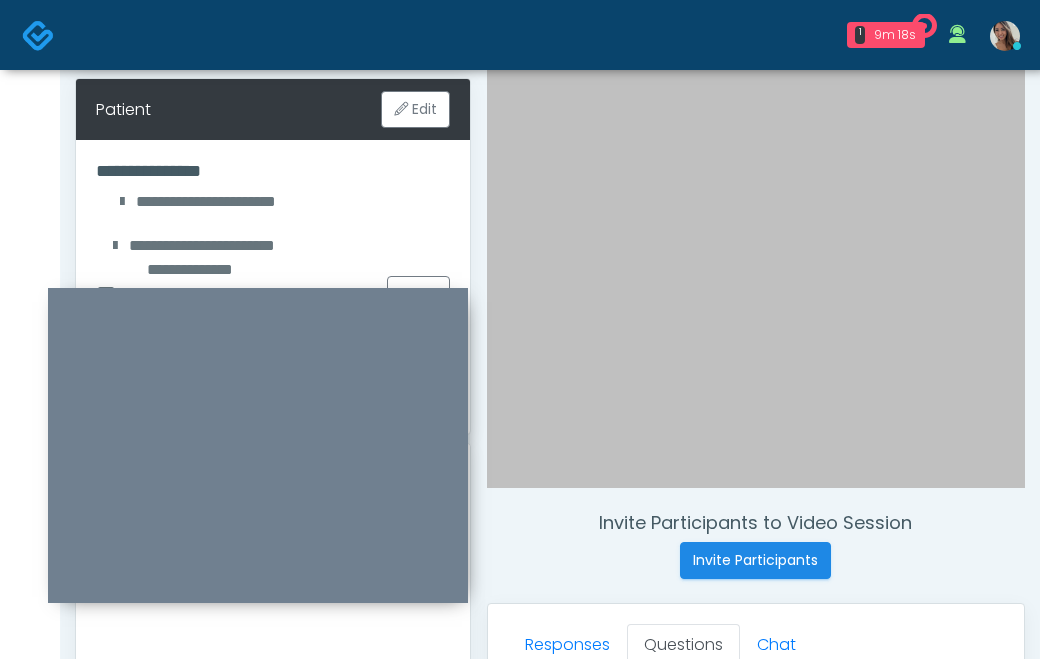 drag, startPoint x: 346, startPoint y: 298, endPoint x: 353, endPoint y: 335, distance: 37.65634 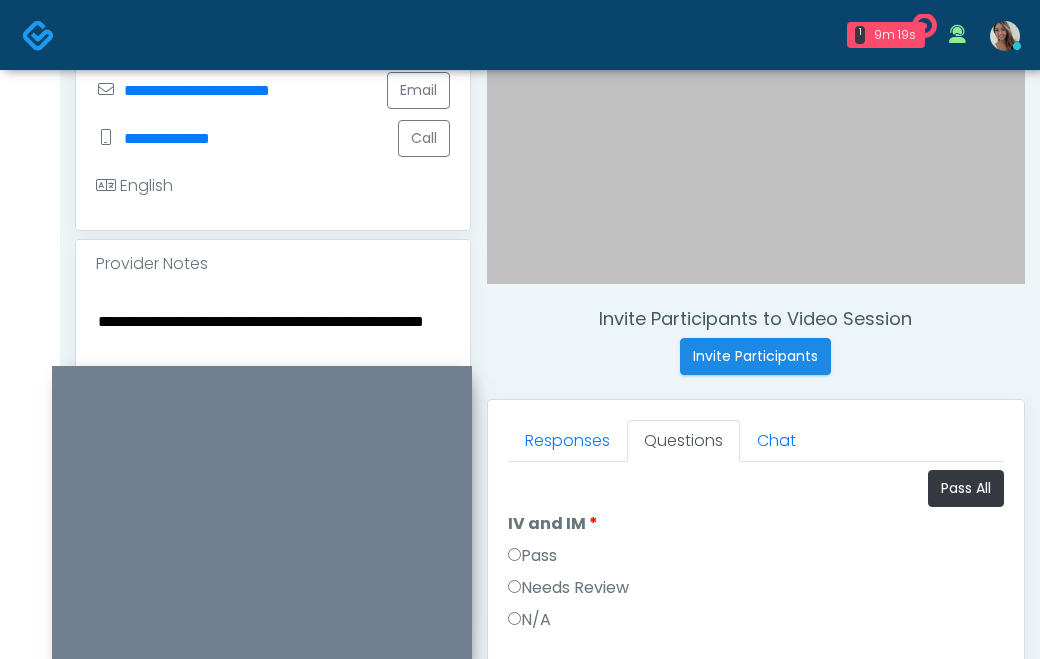 scroll, scrollTop: 568, scrollLeft: 0, axis: vertical 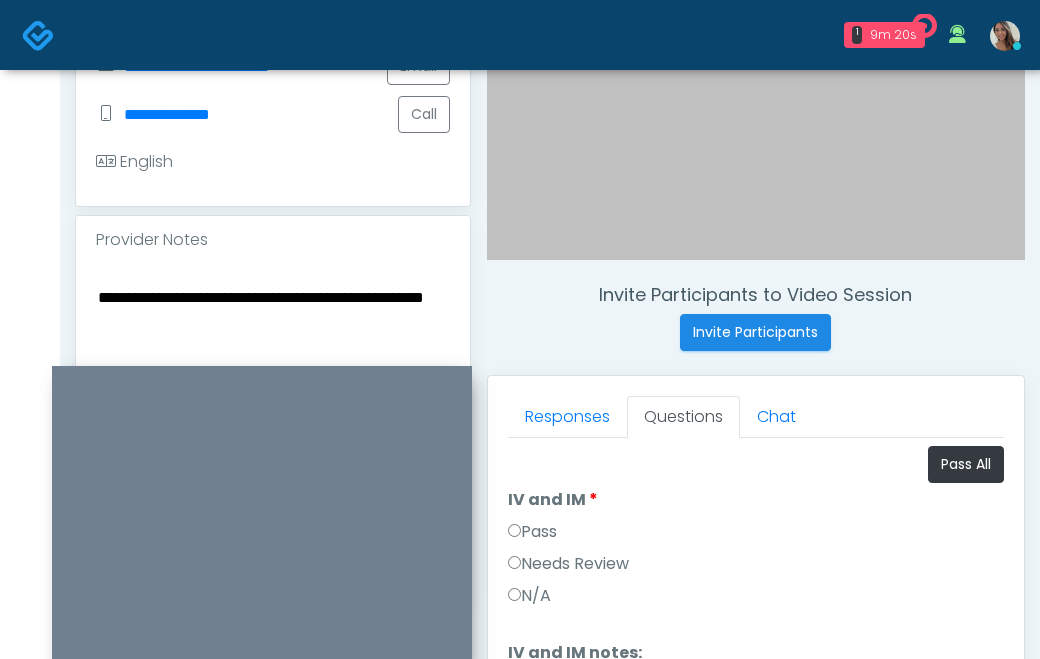 drag, startPoint x: 227, startPoint y: 309, endPoint x: 76, endPoint y: 276, distance: 154.5639 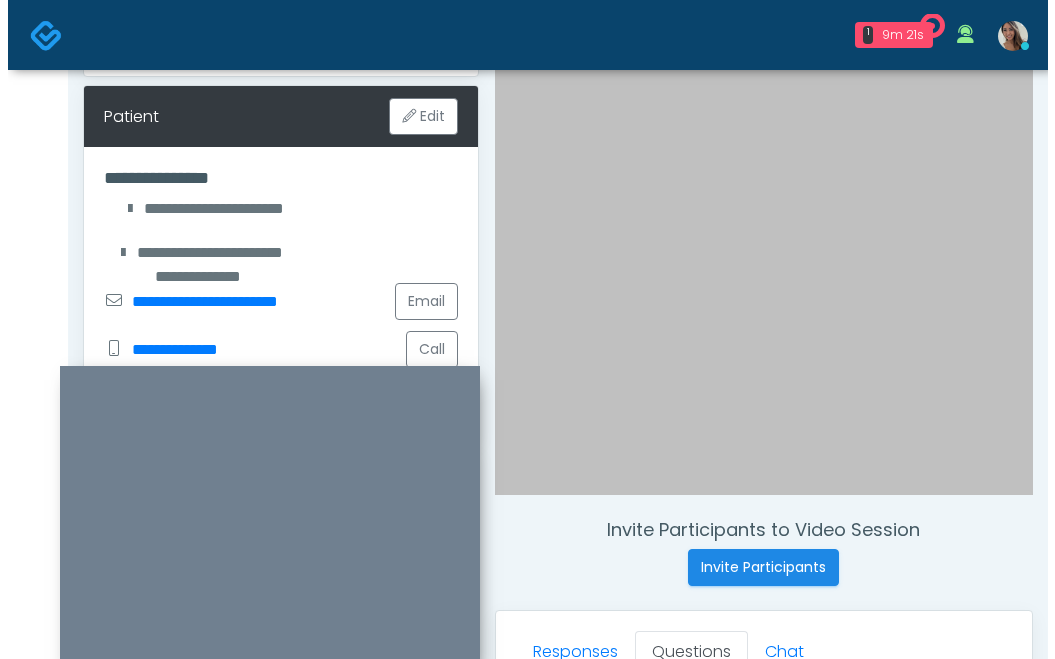 scroll, scrollTop: 329, scrollLeft: 0, axis: vertical 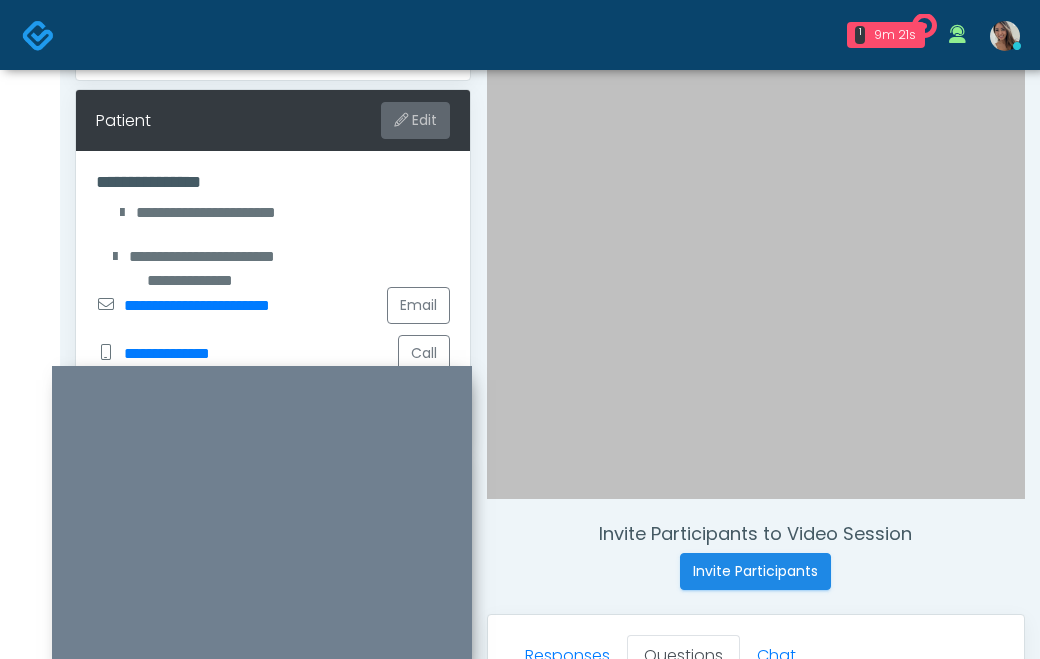 click on "Edit" at bounding box center [415, 120] 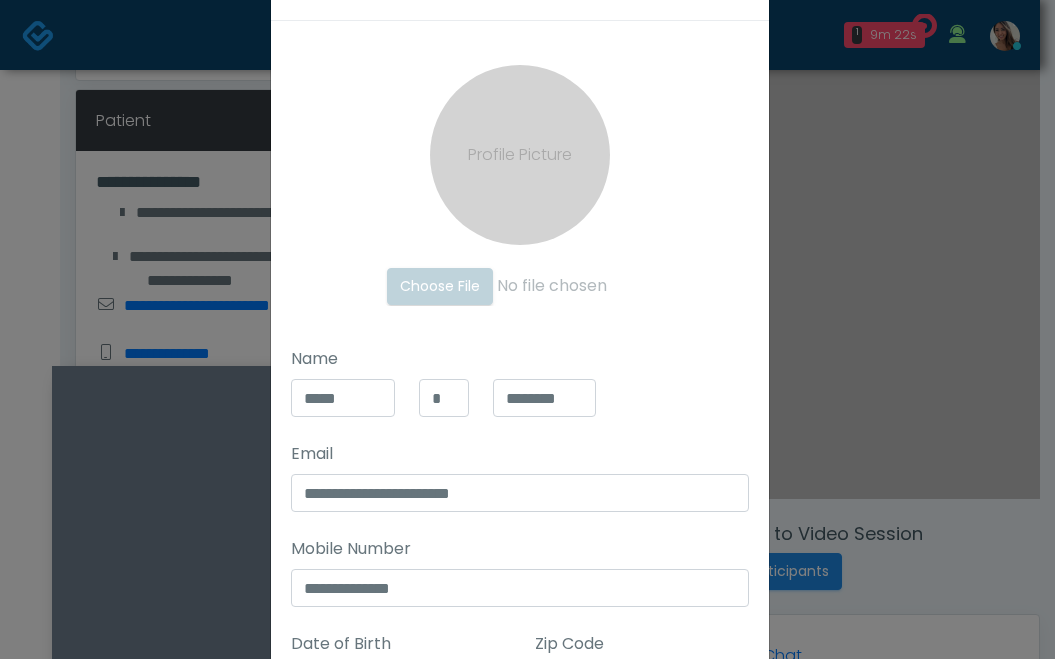 scroll, scrollTop: 234, scrollLeft: 0, axis: vertical 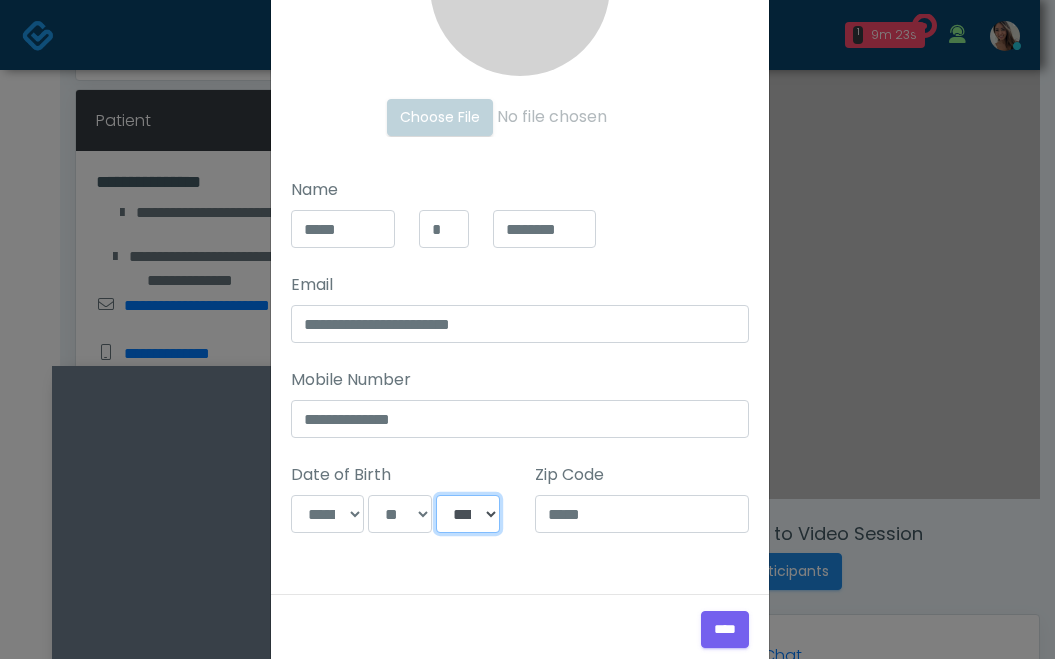 click on "****
****
****
****
****
****
****
****
****
****
****
****
****
****
****
****
****
****
****
****
****
****
****
****
****
****
****
****
****
****
****
****
****
****
****
****
****
****
****
****
****
****
****
****
****
****
****
****
****
****
****
****
****
****
****
****
****
****
****
****
****
****
****
****
****
****
****
****
****
****
****
****
****
****
****
****
****
****
****
****
****
****
****
****
****
****
****
****
****
****
****
****
****
****
****
****
****
****
****
****
****
****" at bounding box center [468, 514] 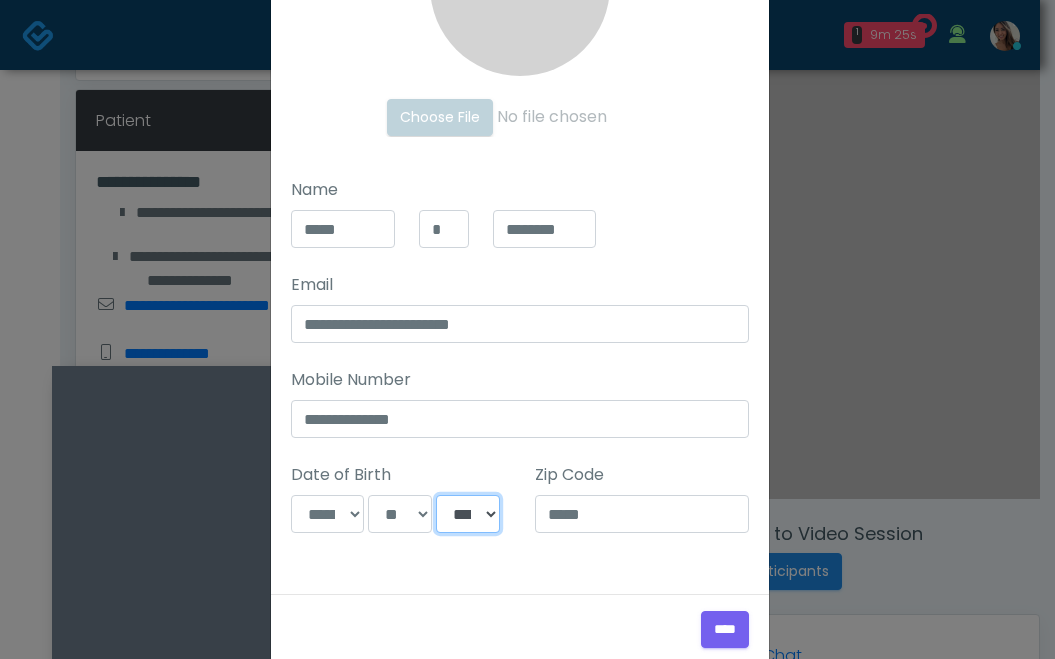 select on "****" 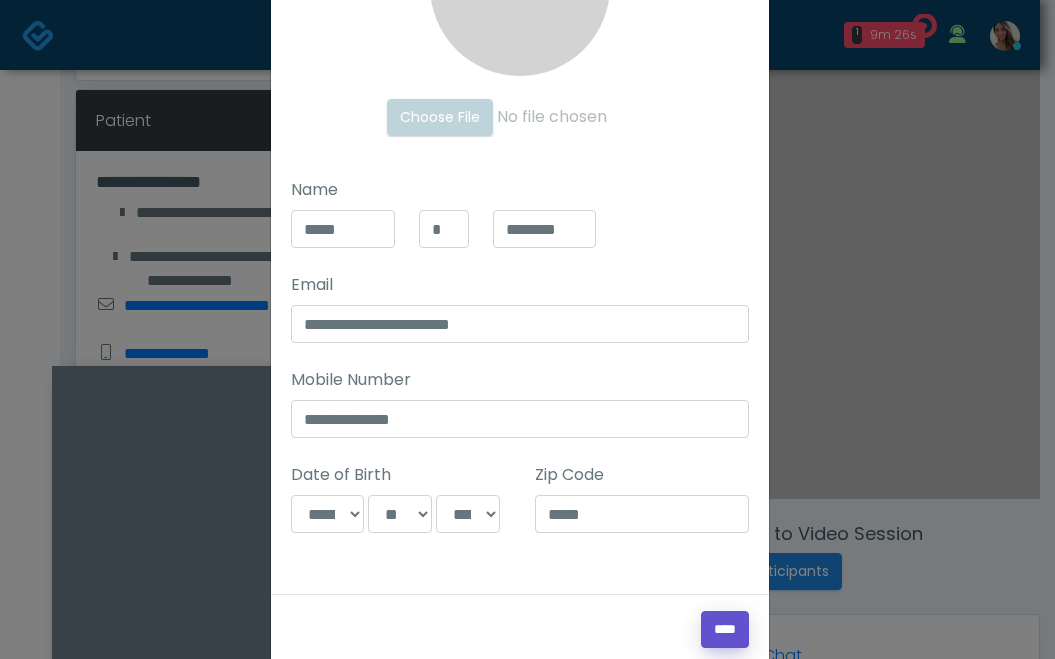 click on "****" at bounding box center (725, 629) 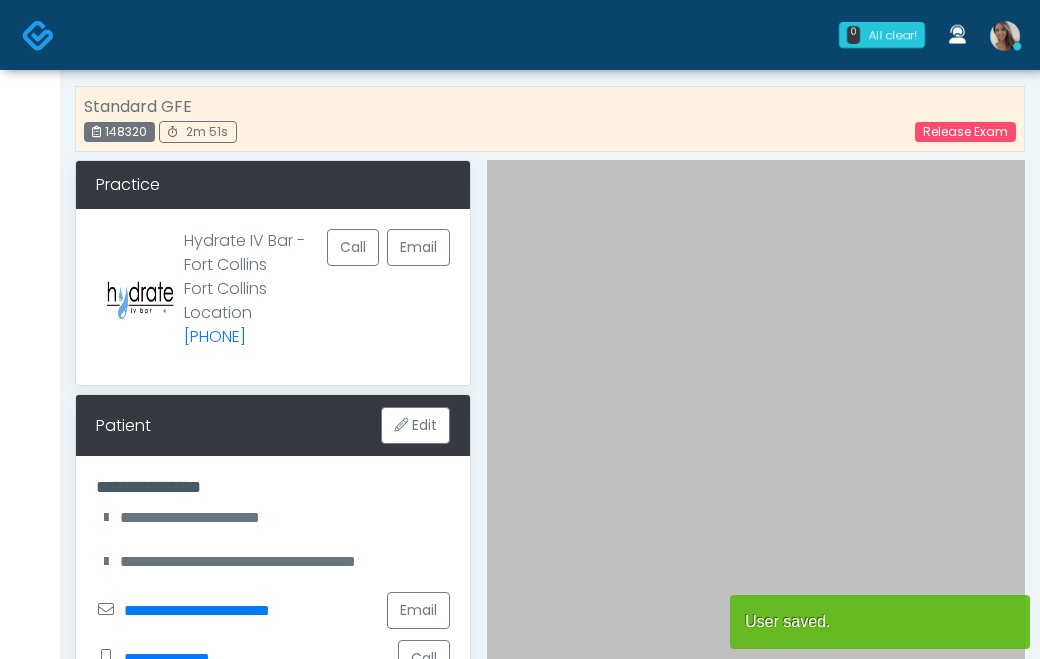 scroll, scrollTop: 0, scrollLeft: 0, axis: both 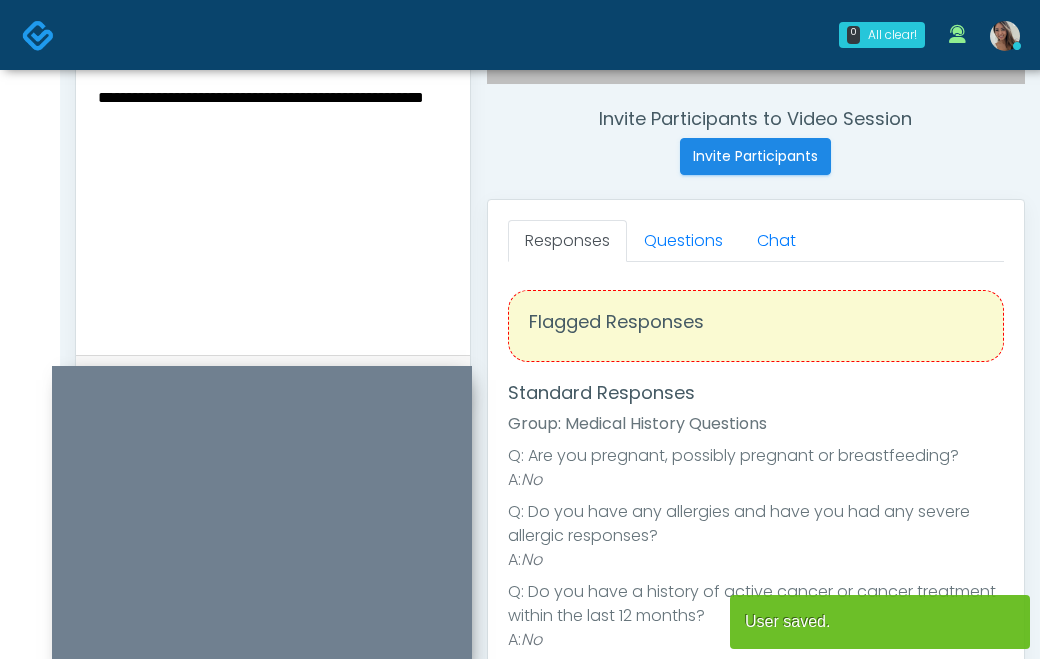 click on "**********" at bounding box center (273, 206) 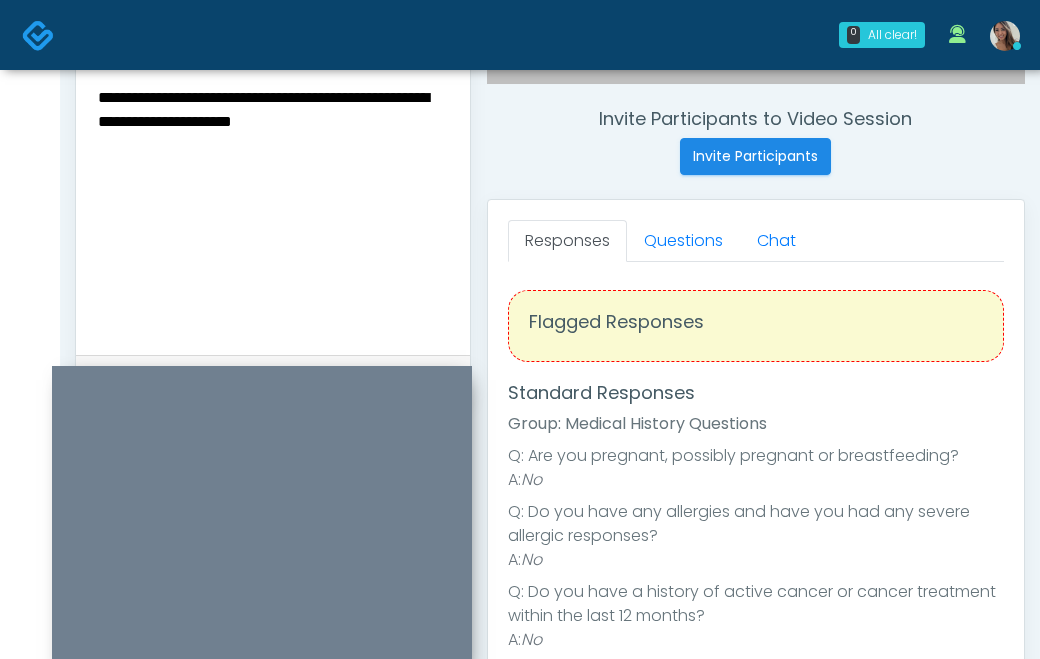 click on "**********" at bounding box center [273, 206] 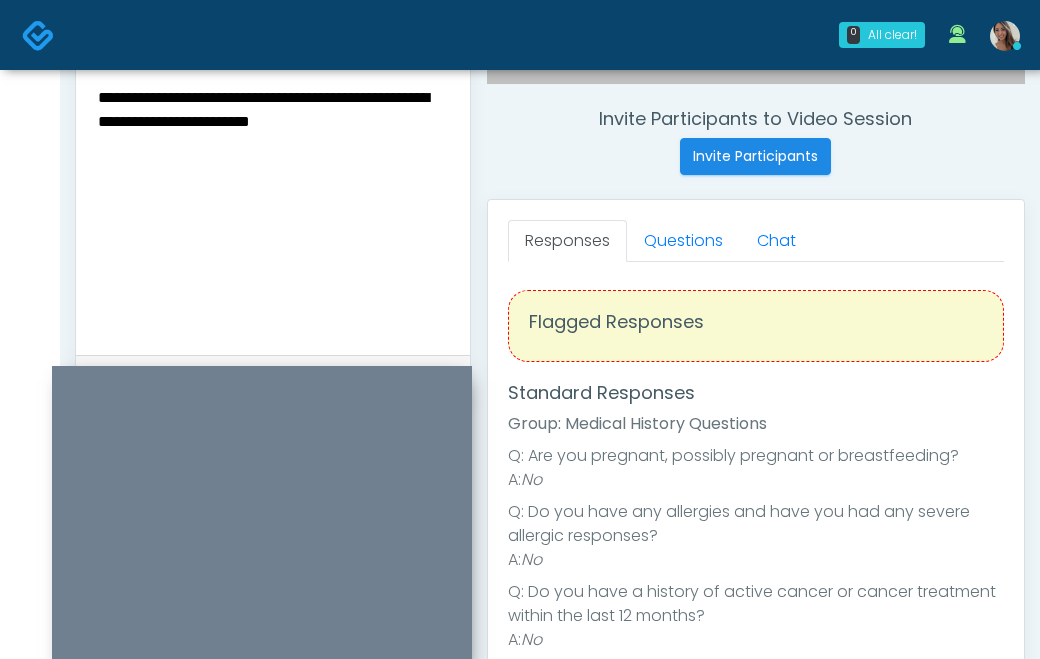 drag, startPoint x: 429, startPoint y: 132, endPoint x: 385, endPoint y: 102, distance: 53.25411 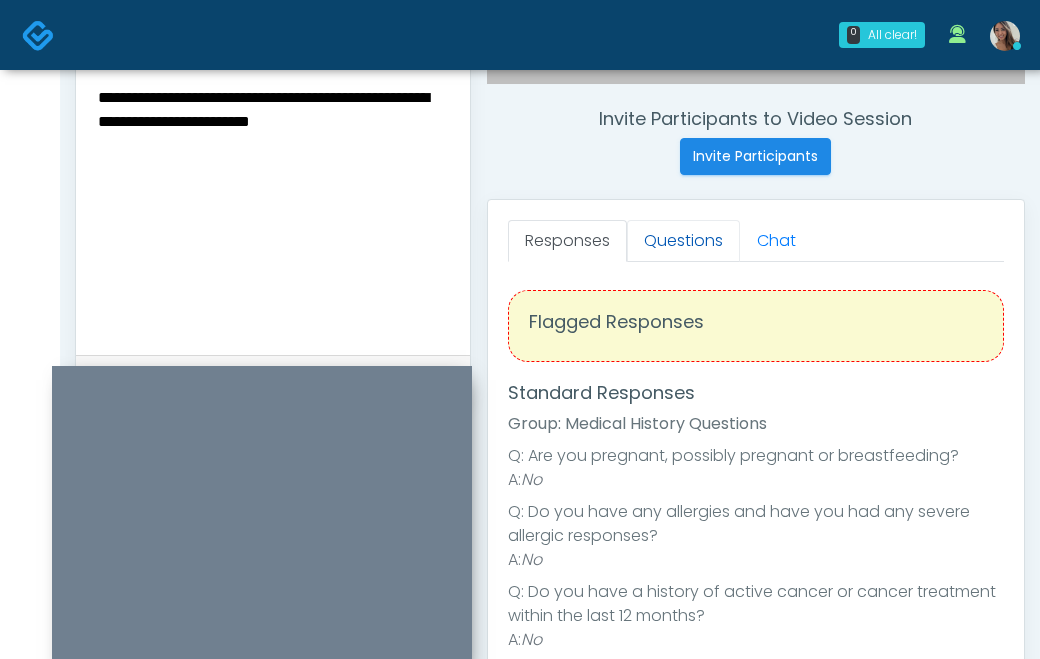 type on "**********" 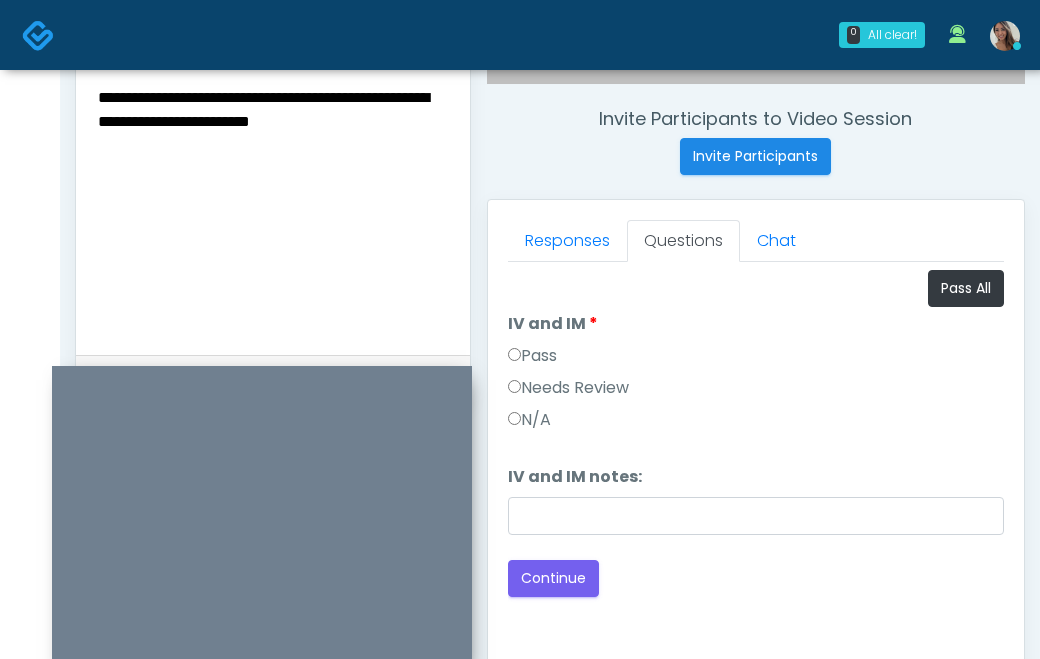 click on "Pass" at bounding box center [532, 356] 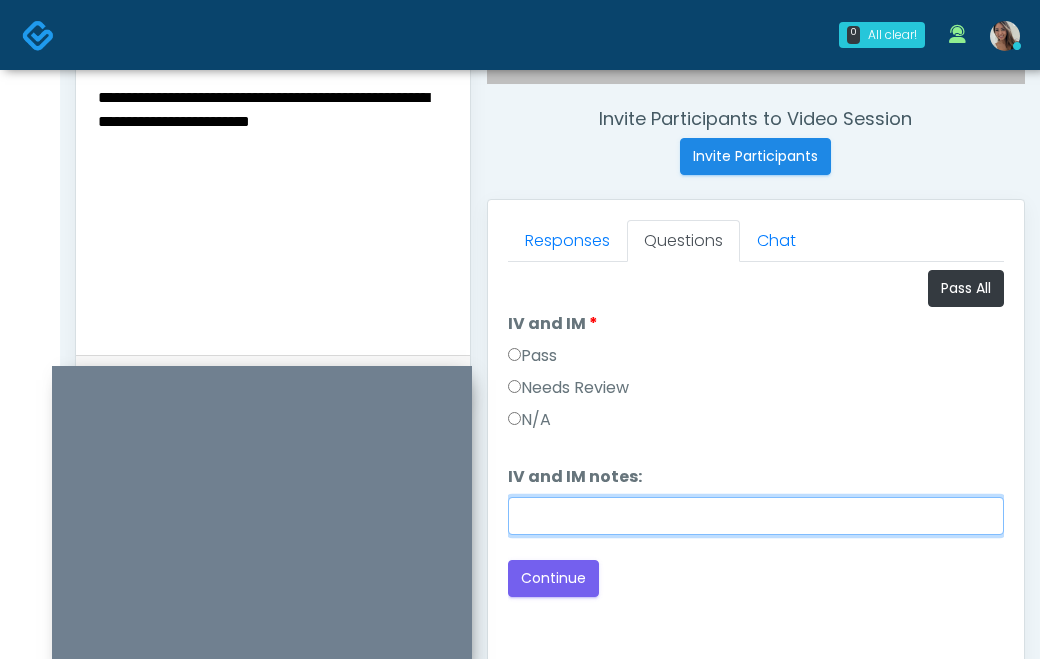 click on "IV and IM notes:" at bounding box center [756, 516] 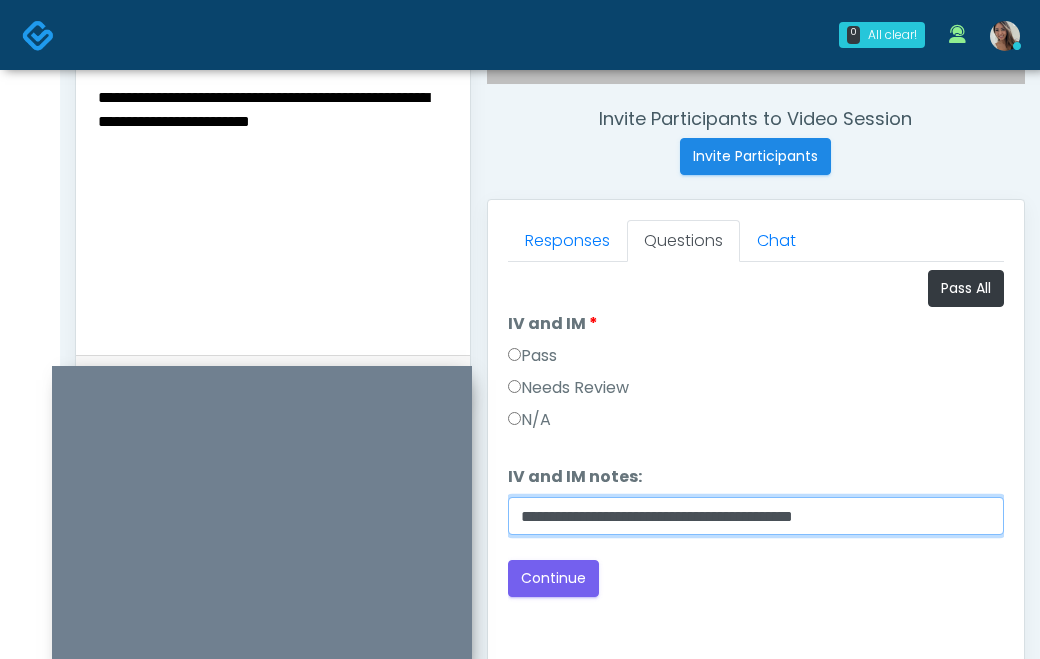 type on "**********" 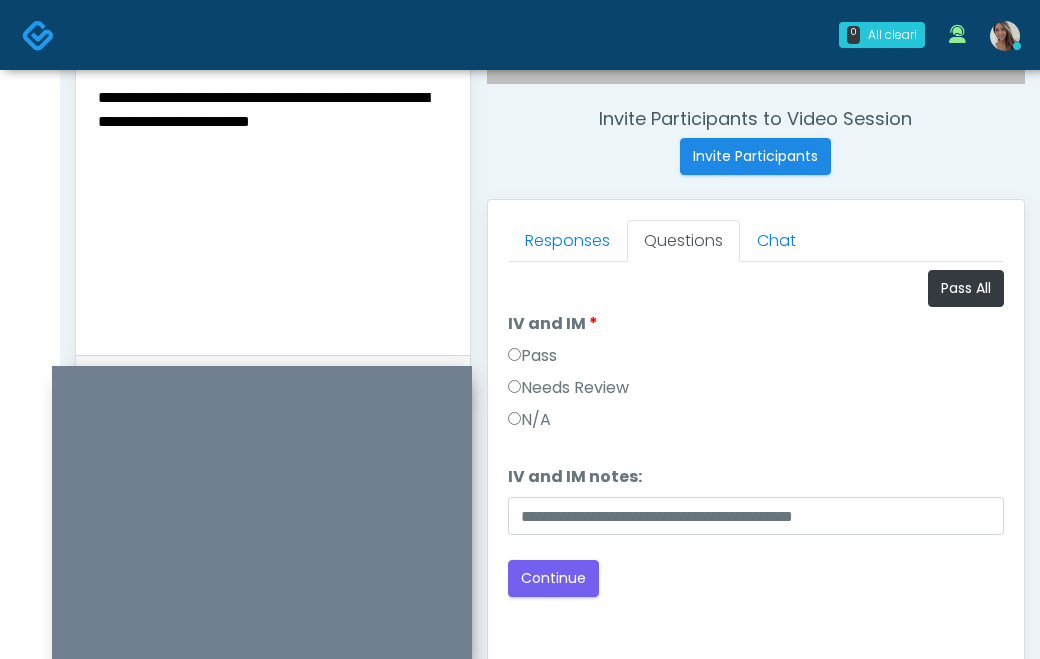 click on "Connect with an agent
No thanks, I will complete the questionnaire by myself.
Loading...
Connecting to your agent...
Please wait while we prepare your personalized experience.
Pass All
IV and IM
IV and IM
Pass
Needs Review" at bounding box center (756, 512) 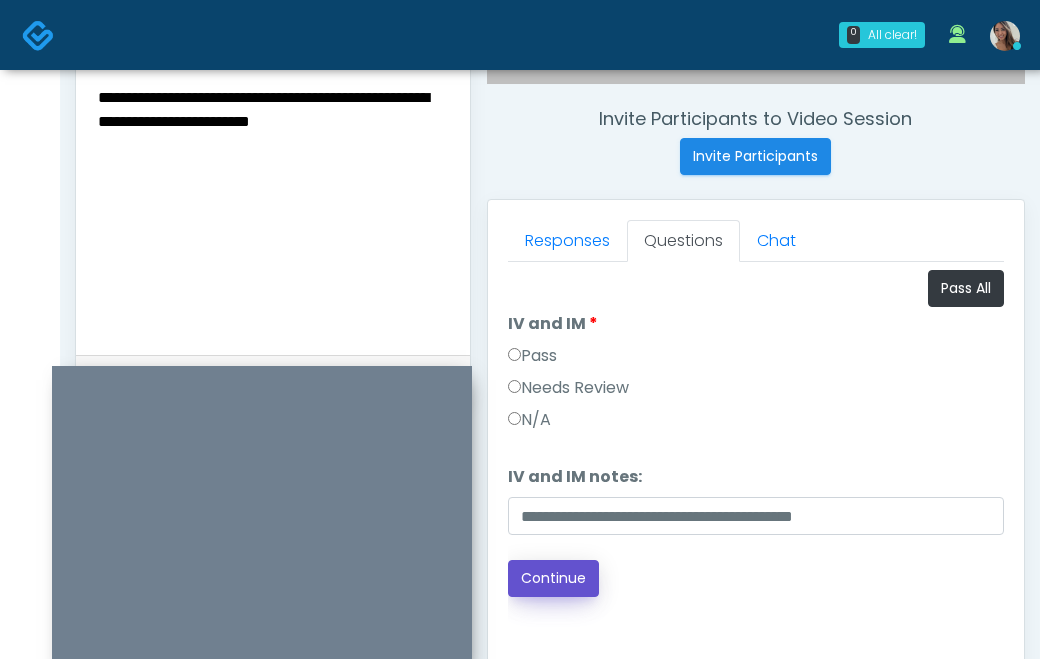 click on "Continue" at bounding box center (553, 578) 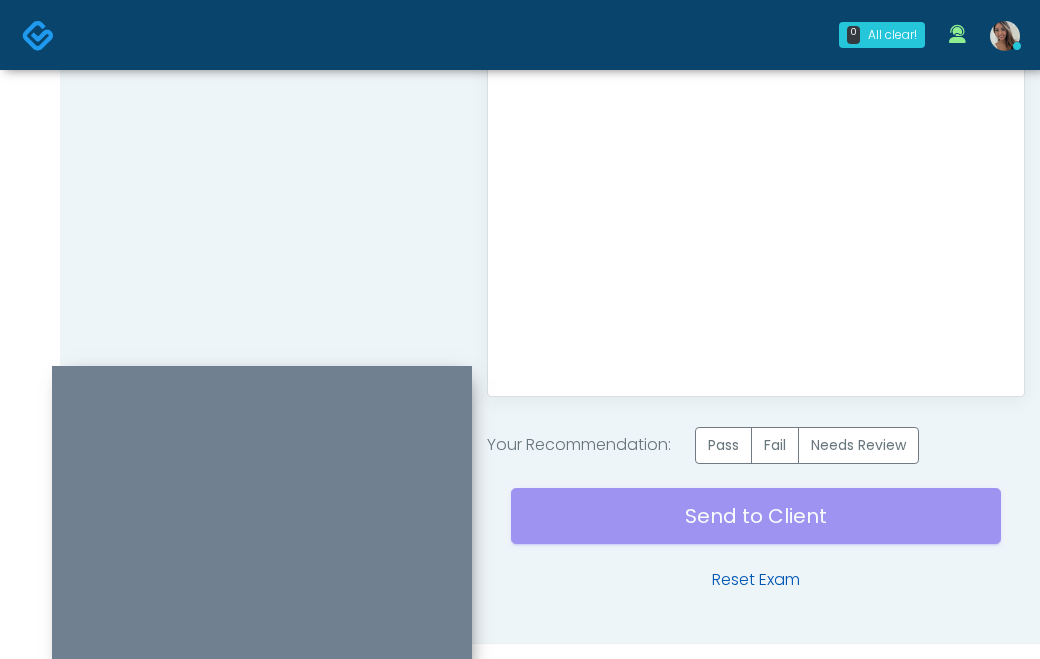 scroll, scrollTop: 1173, scrollLeft: 0, axis: vertical 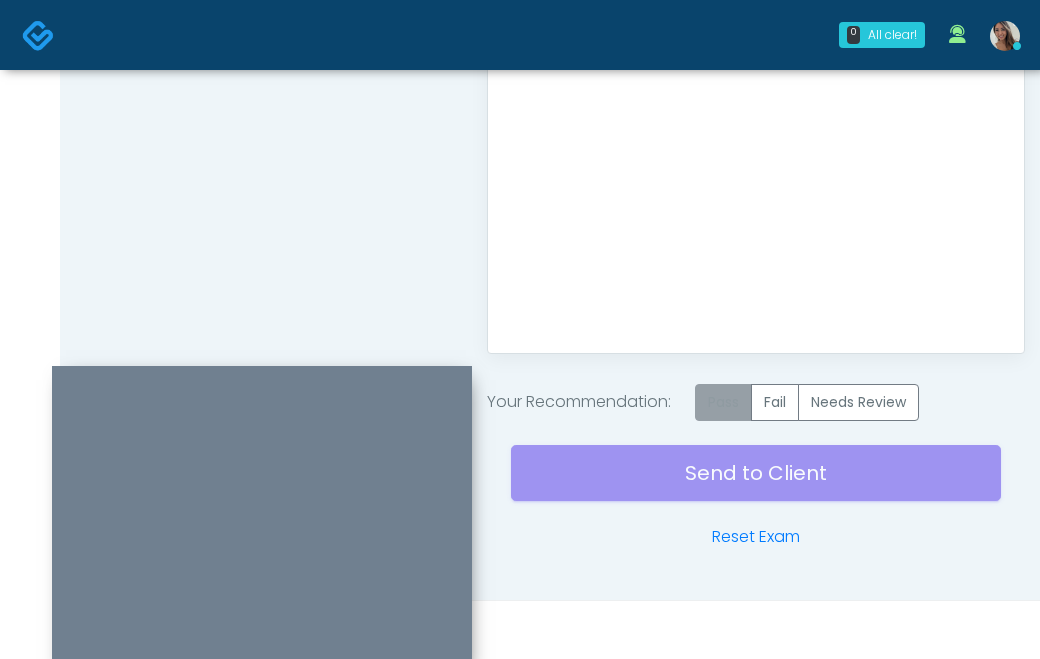 click on "Pass" at bounding box center [723, 402] 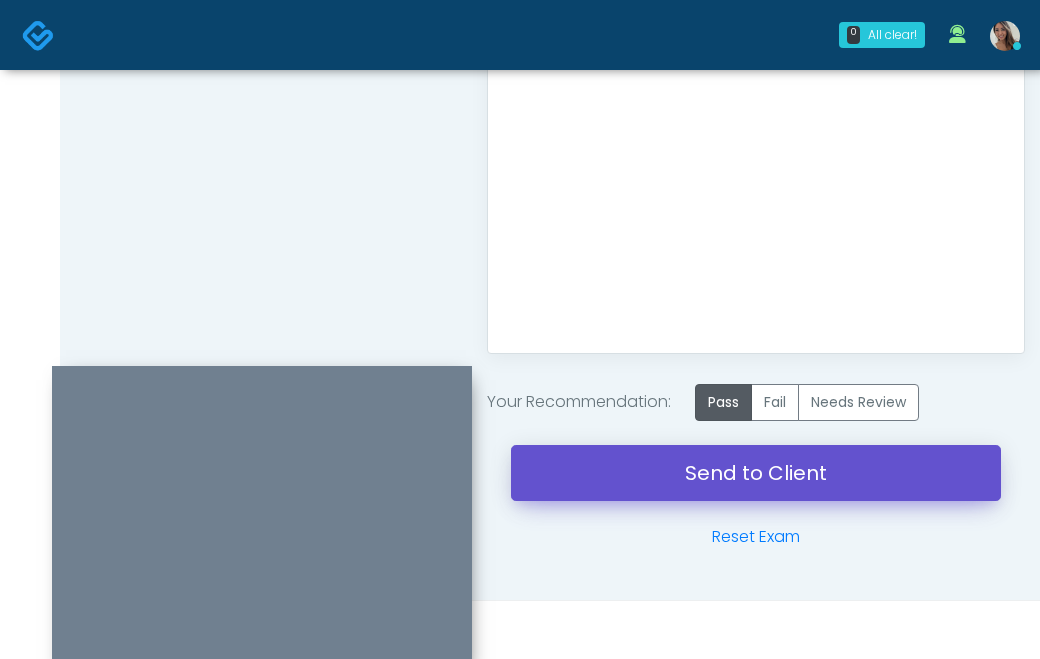 click on "Send to Client" at bounding box center [756, 473] 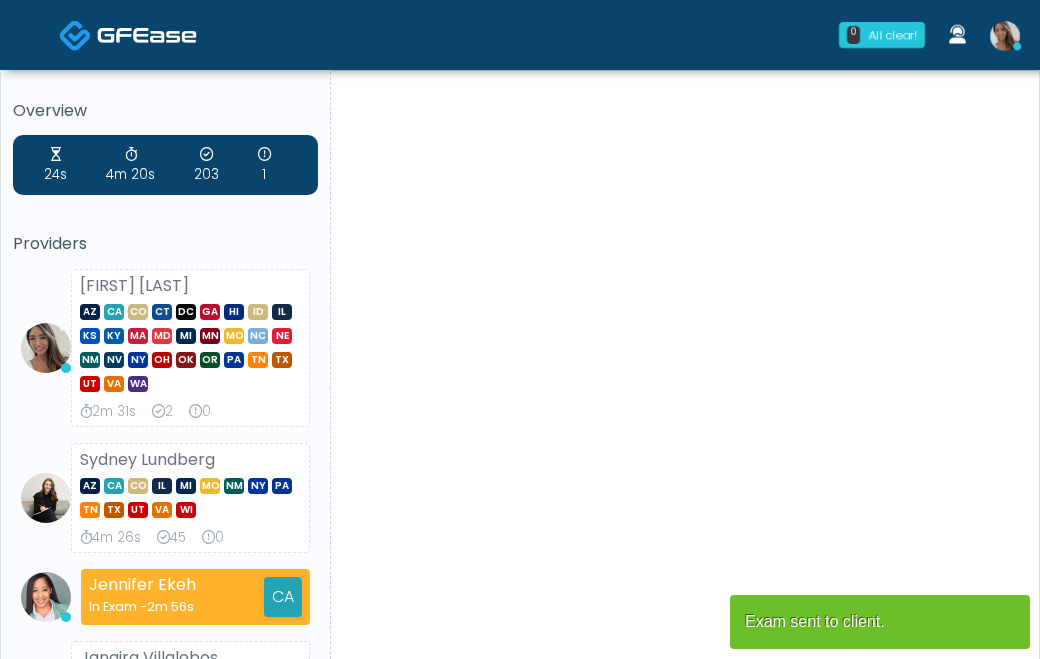 scroll, scrollTop: 0, scrollLeft: 0, axis: both 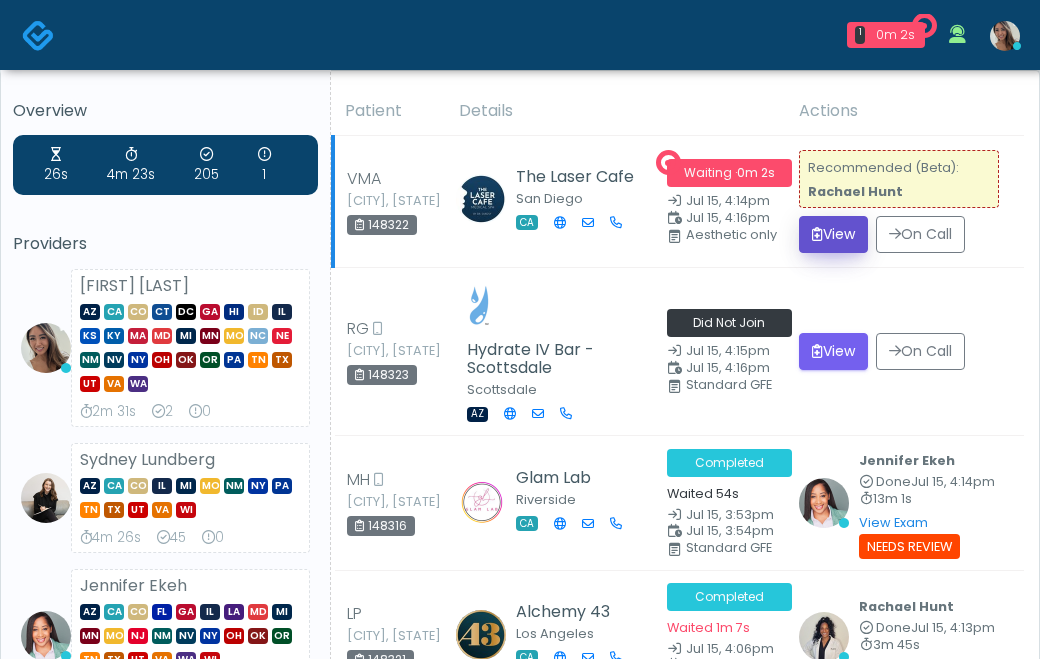 click on "View" at bounding box center (833, 234) 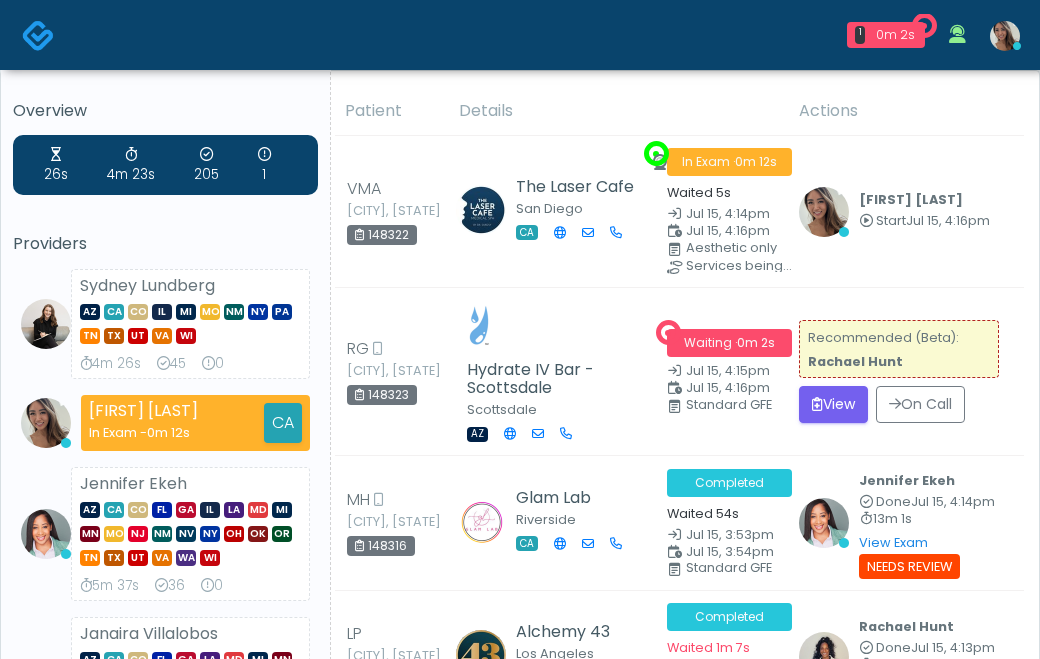 scroll, scrollTop: 0, scrollLeft: 0, axis: both 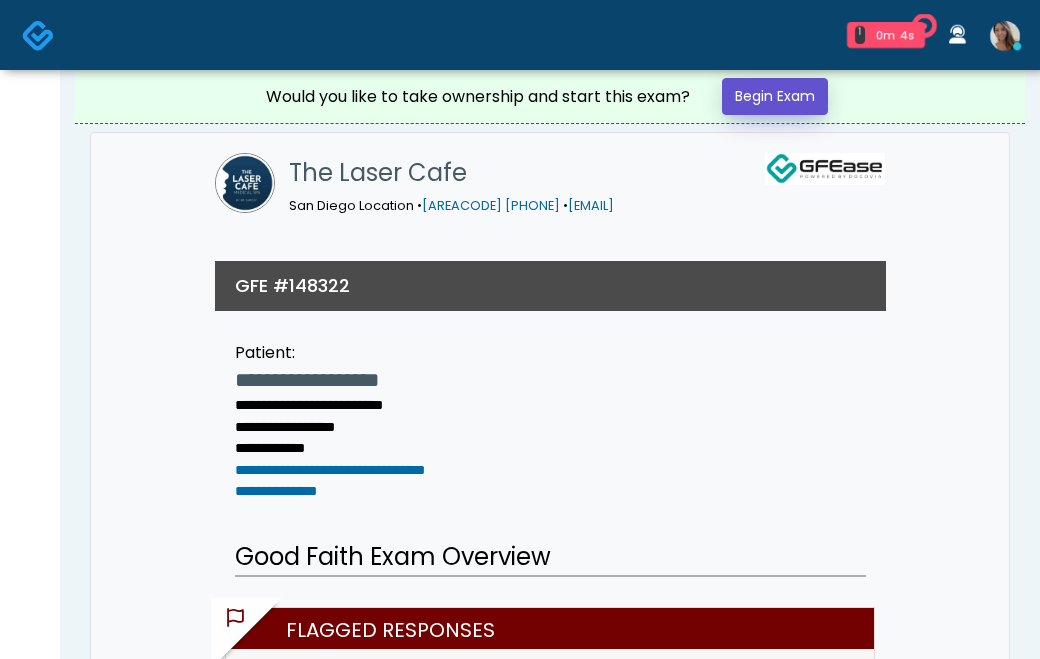 click on "Begin Exam" at bounding box center [775, 96] 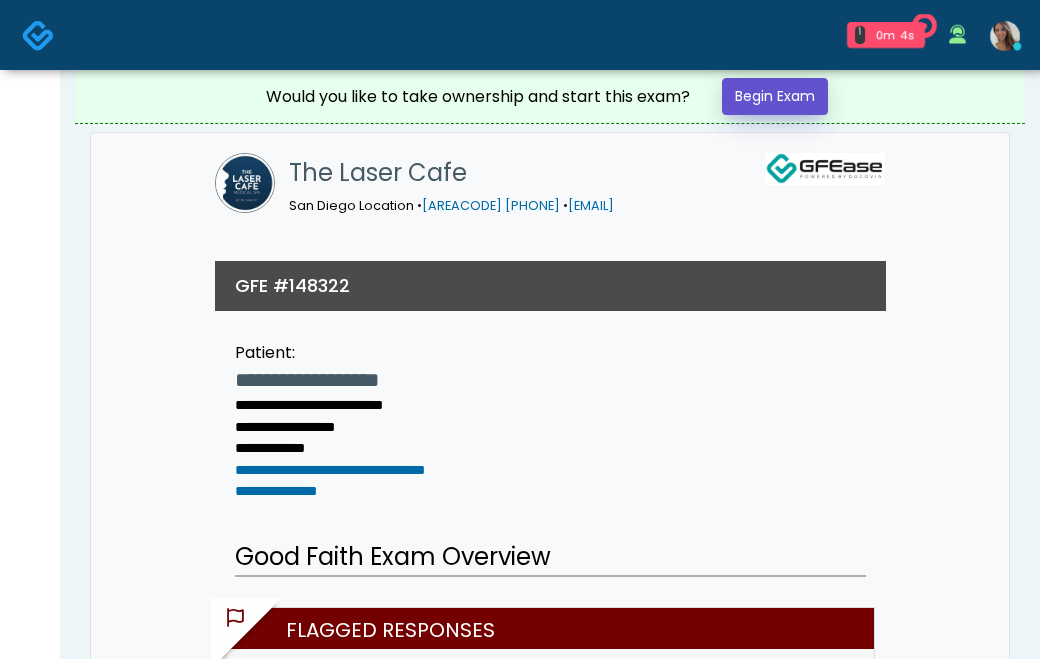 scroll, scrollTop: 0, scrollLeft: 0, axis: both 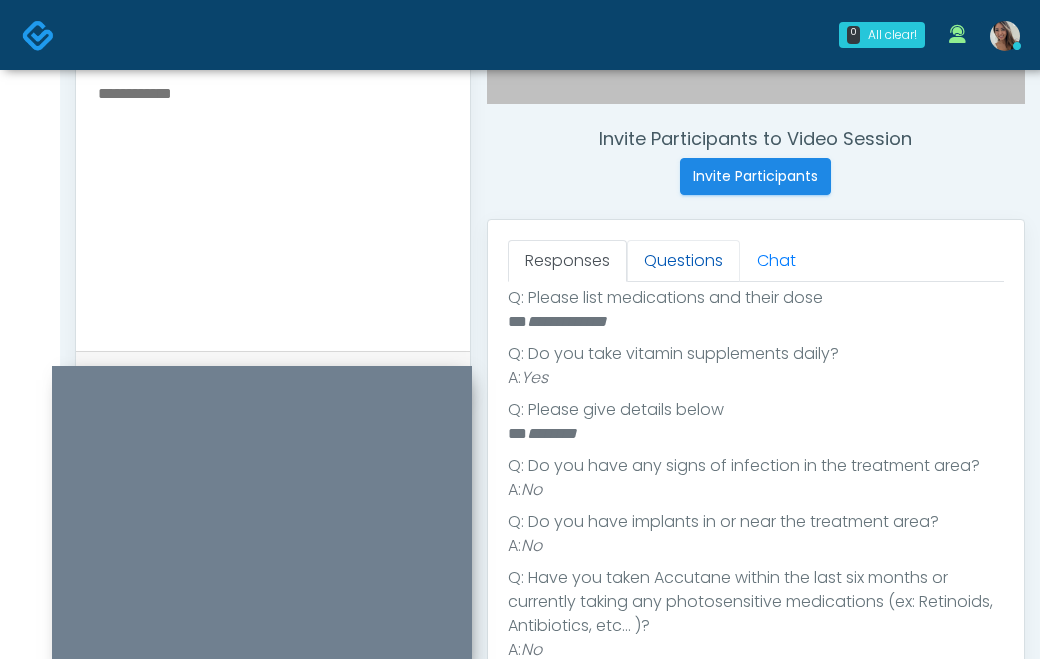 click on "Questions" at bounding box center (683, 261) 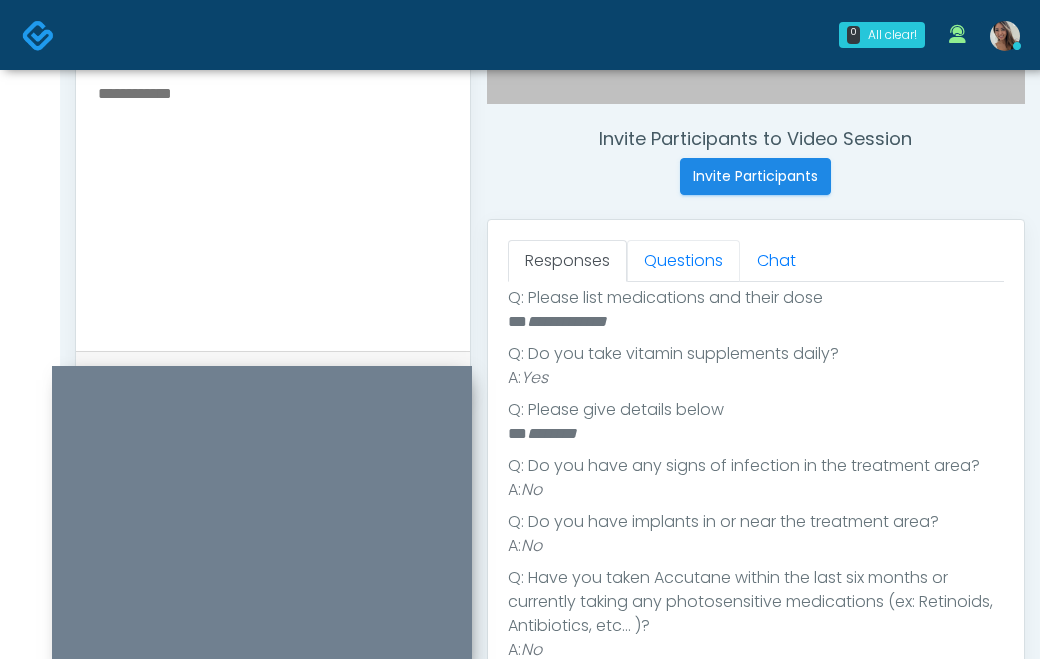 scroll, scrollTop: 0, scrollLeft: 0, axis: both 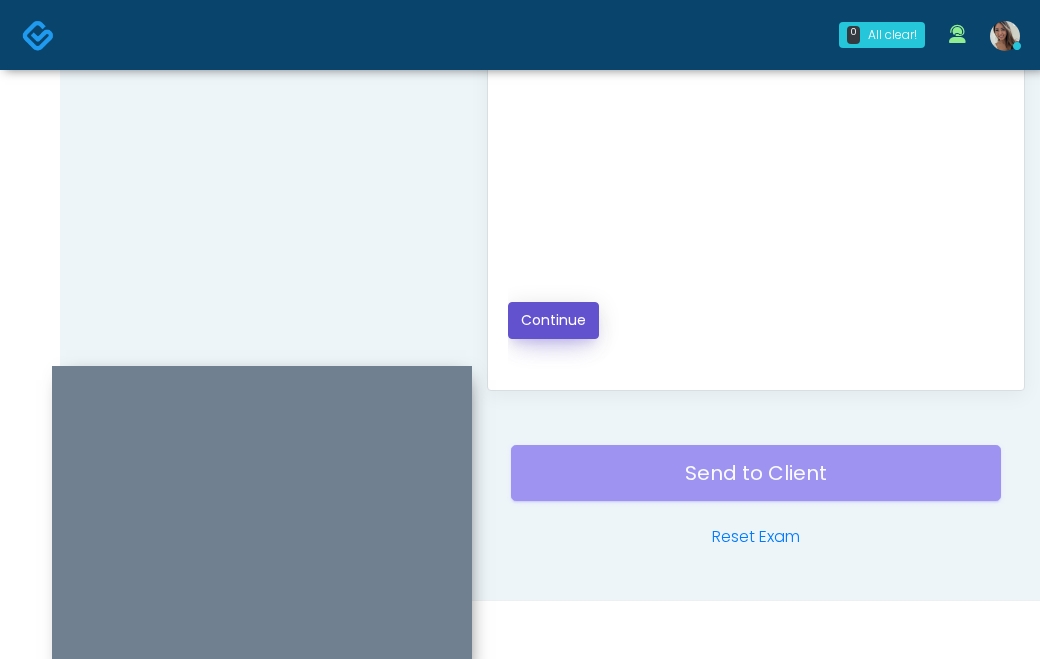 click on "Continue" at bounding box center (553, 320) 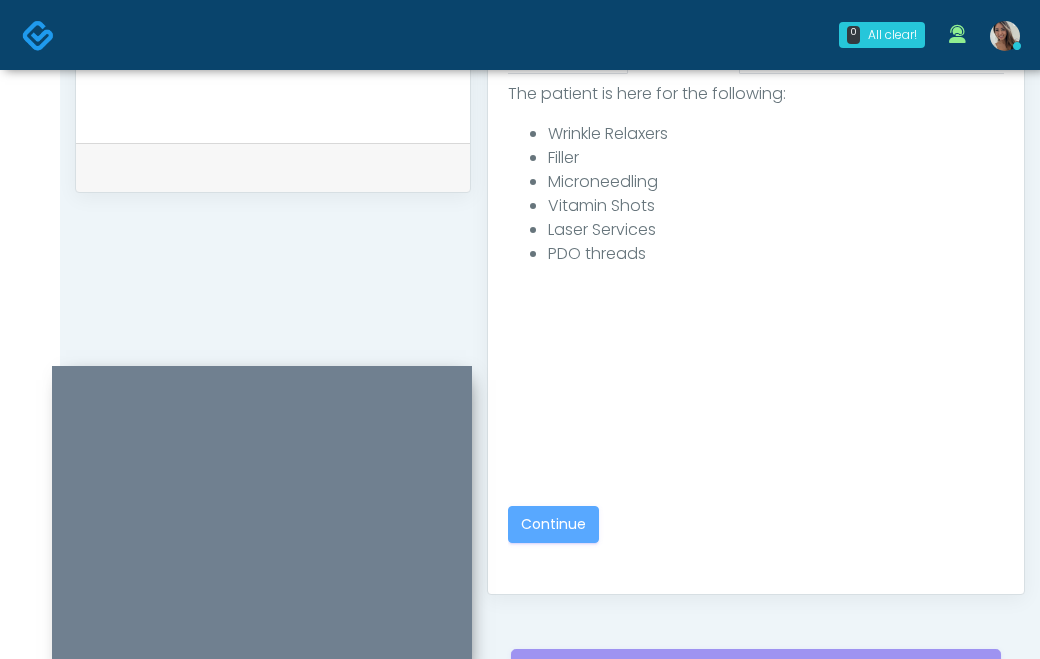 scroll, scrollTop: 911, scrollLeft: 0, axis: vertical 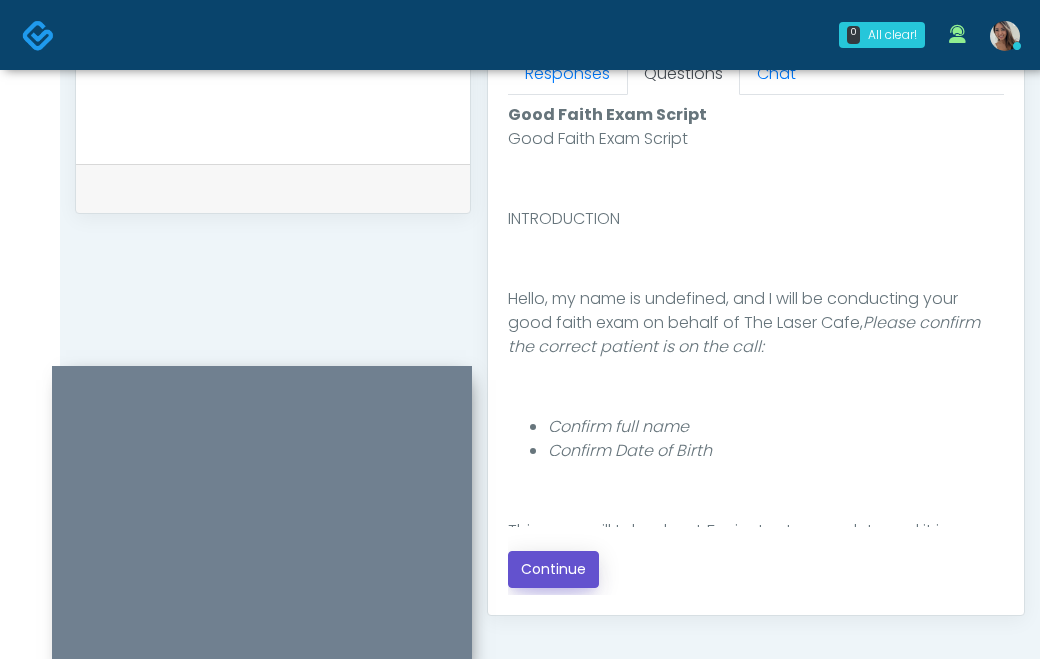 click on "Continue" at bounding box center [553, 569] 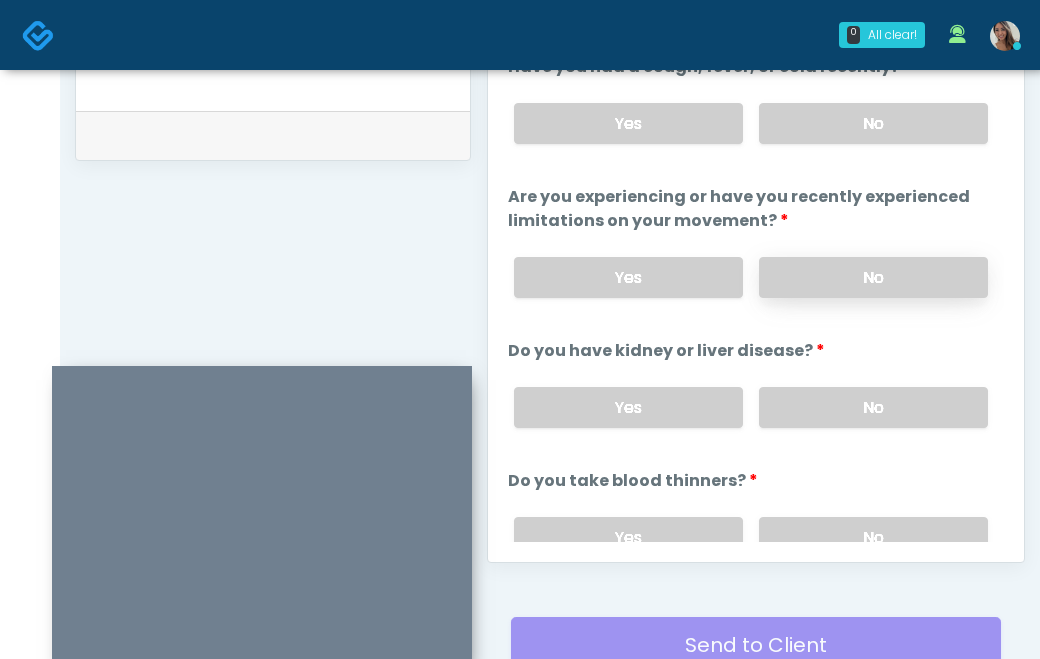 scroll, scrollTop: 961, scrollLeft: 0, axis: vertical 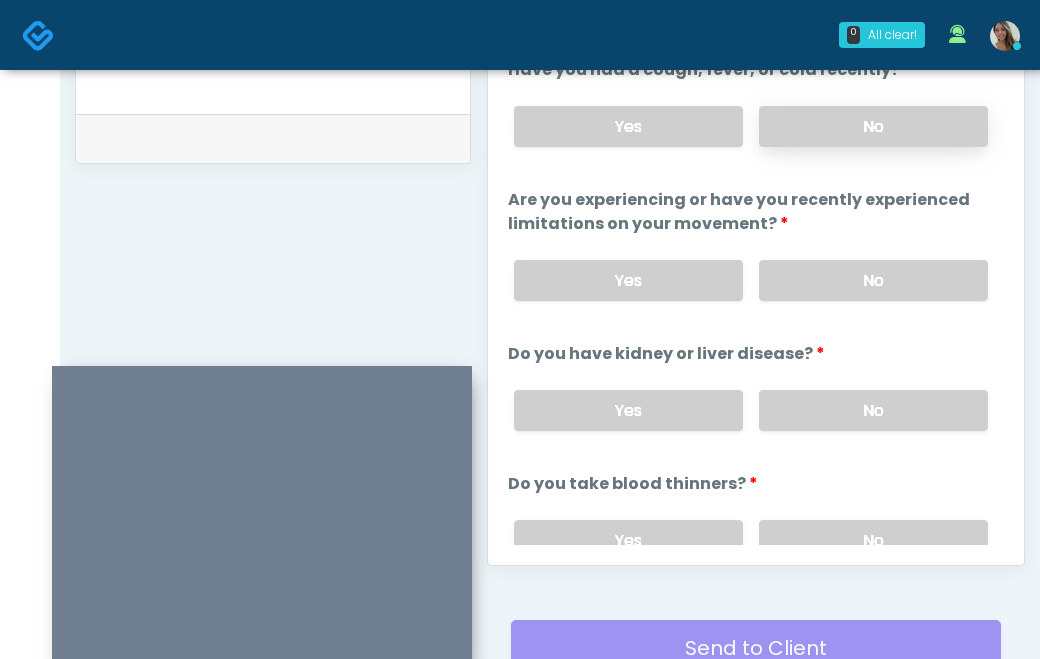click on "No" at bounding box center [873, 126] 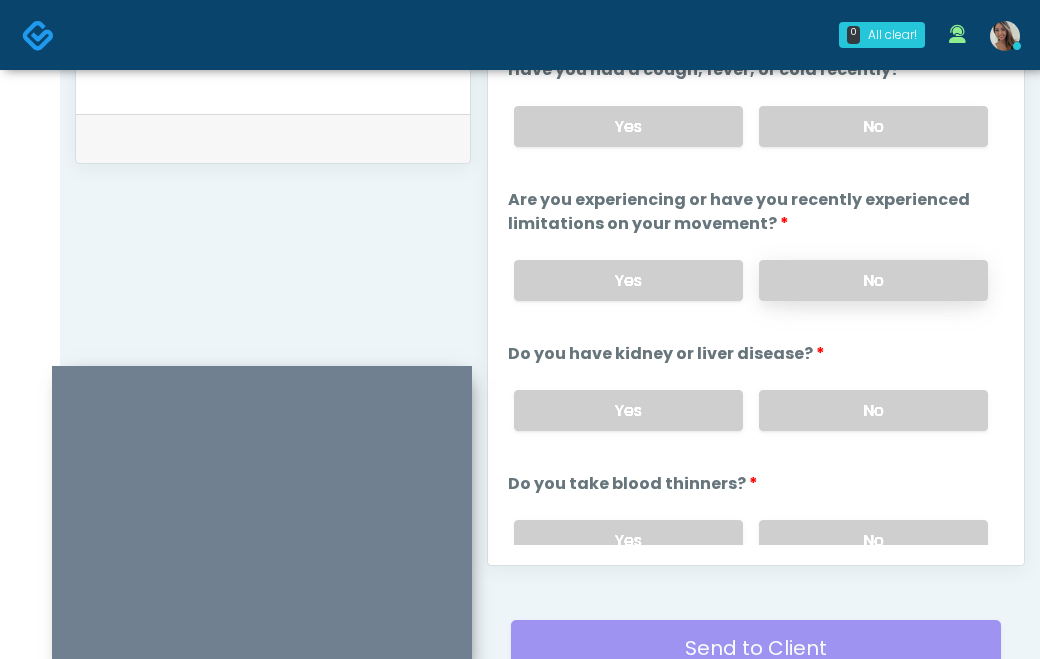 click on "No" at bounding box center (873, 280) 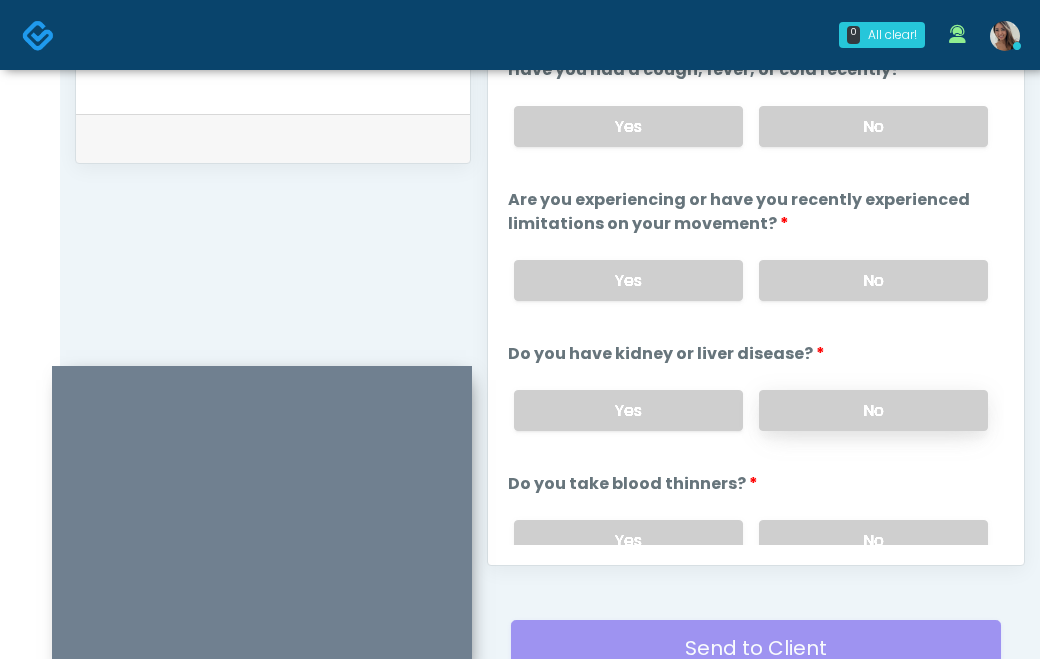 click on "No" at bounding box center [873, 410] 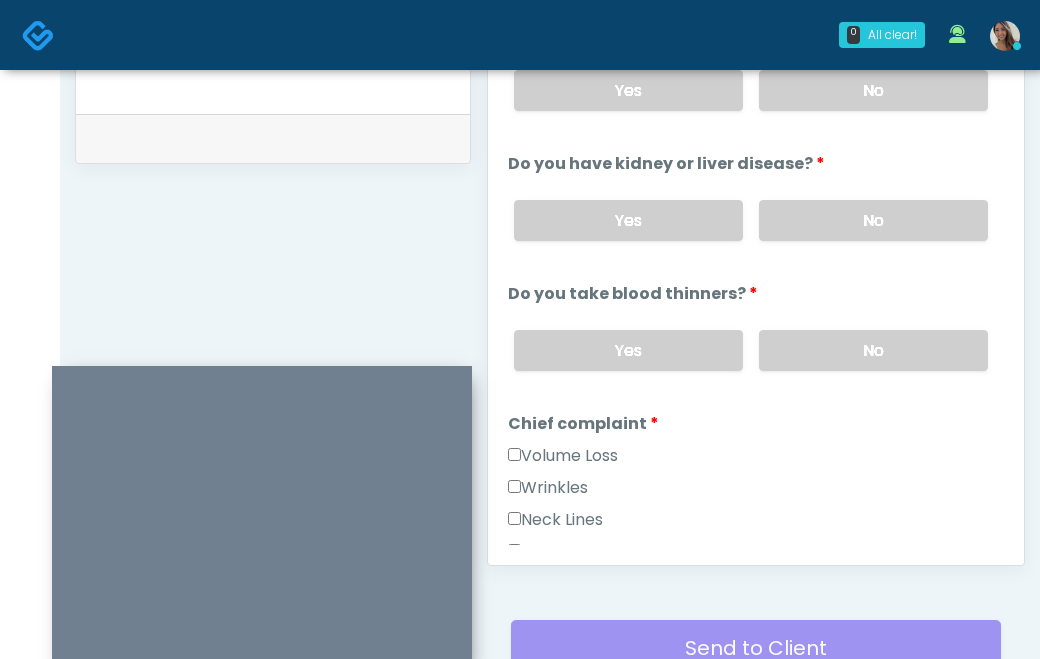 scroll, scrollTop: 212, scrollLeft: 0, axis: vertical 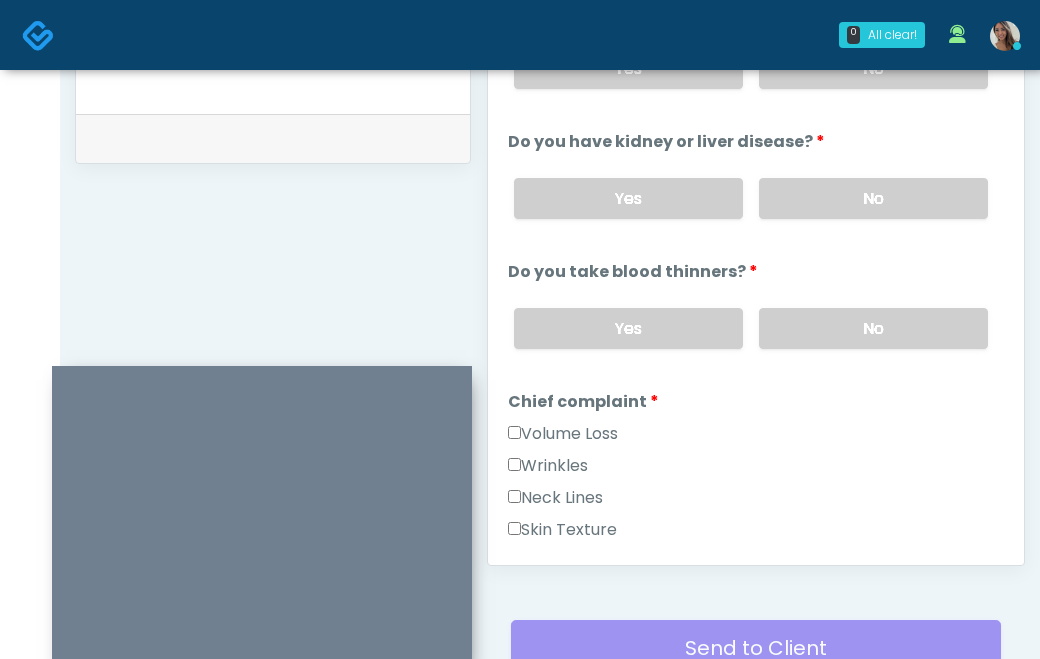 drag, startPoint x: 825, startPoint y: 325, endPoint x: 465, endPoint y: 406, distance: 369 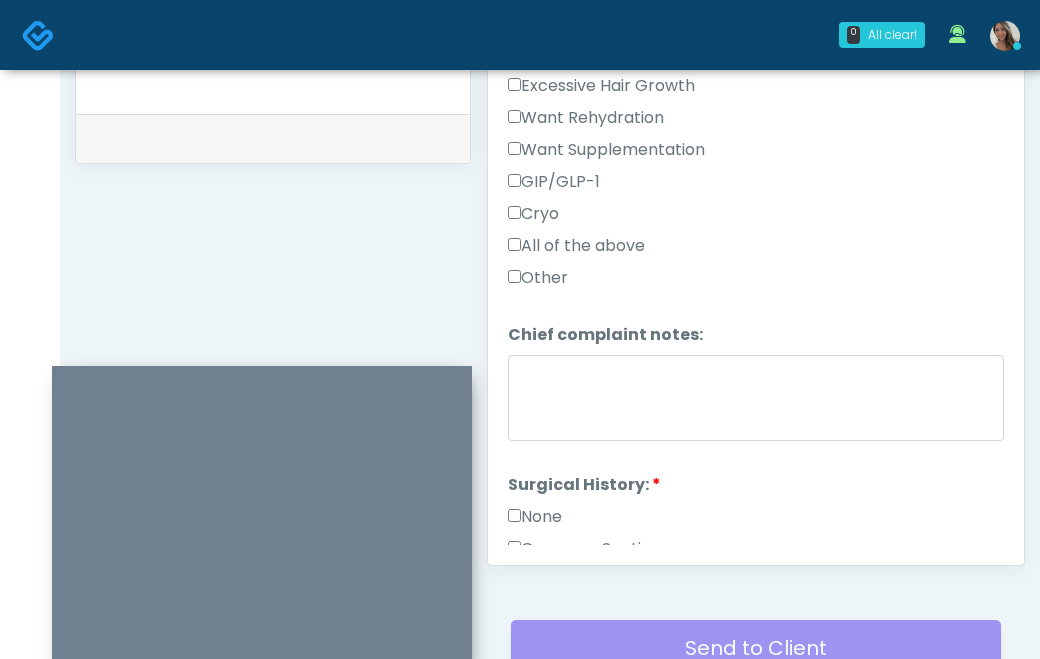 scroll, scrollTop: 786, scrollLeft: 0, axis: vertical 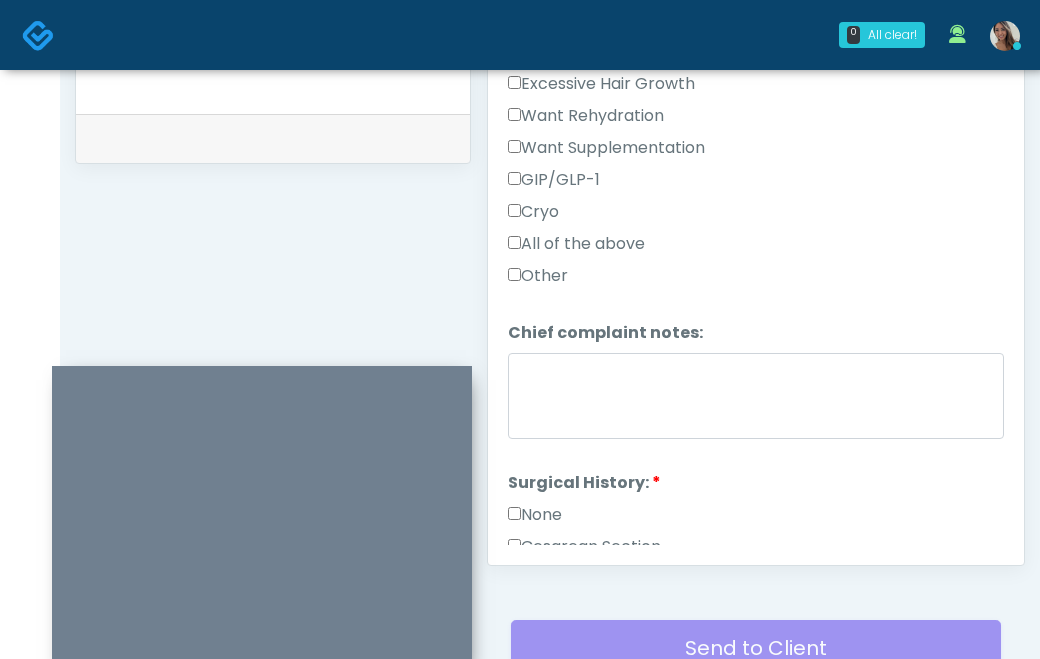 drag, startPoint x: 543, startPoint y: 510, endPoint x: 540, endPoint y: 487, distance: 23.194826 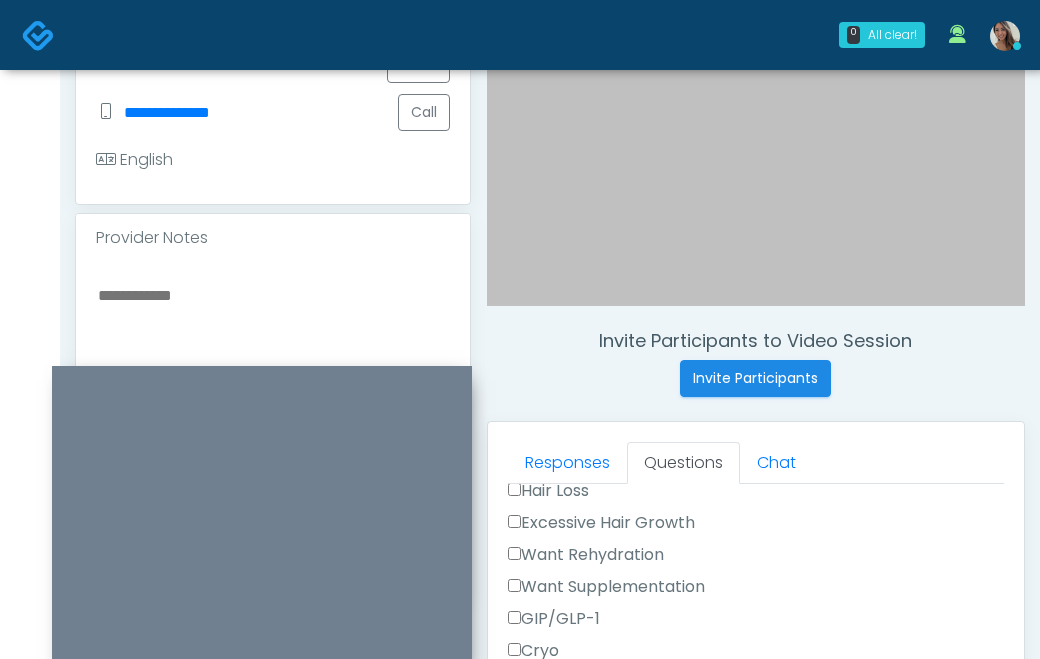 scroll, scrollTop: 671, scrollLeft: 0, axis: vertical 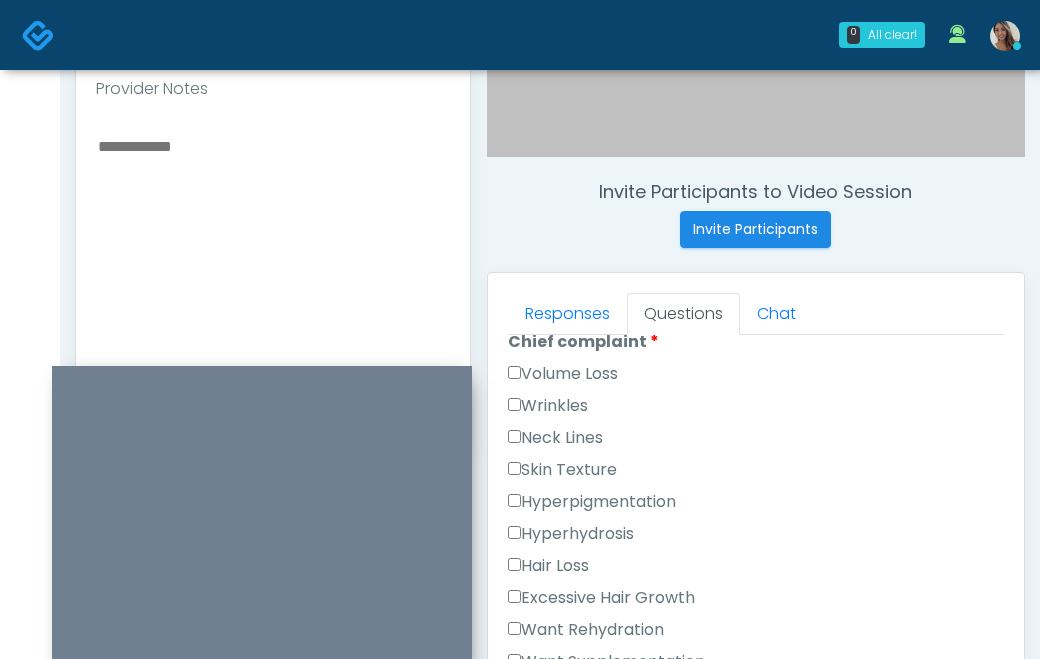 click on "Skin Texture" at bounding box center [562, 470] 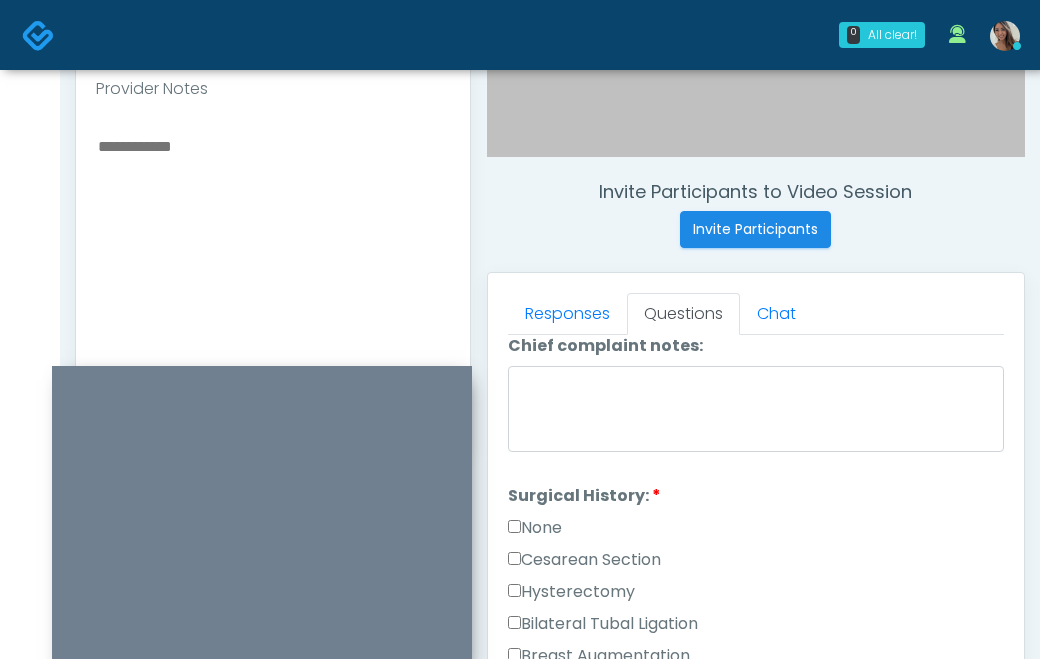 scroll, scrollTop: 1372, scrollLeft: 0, axis: vertical 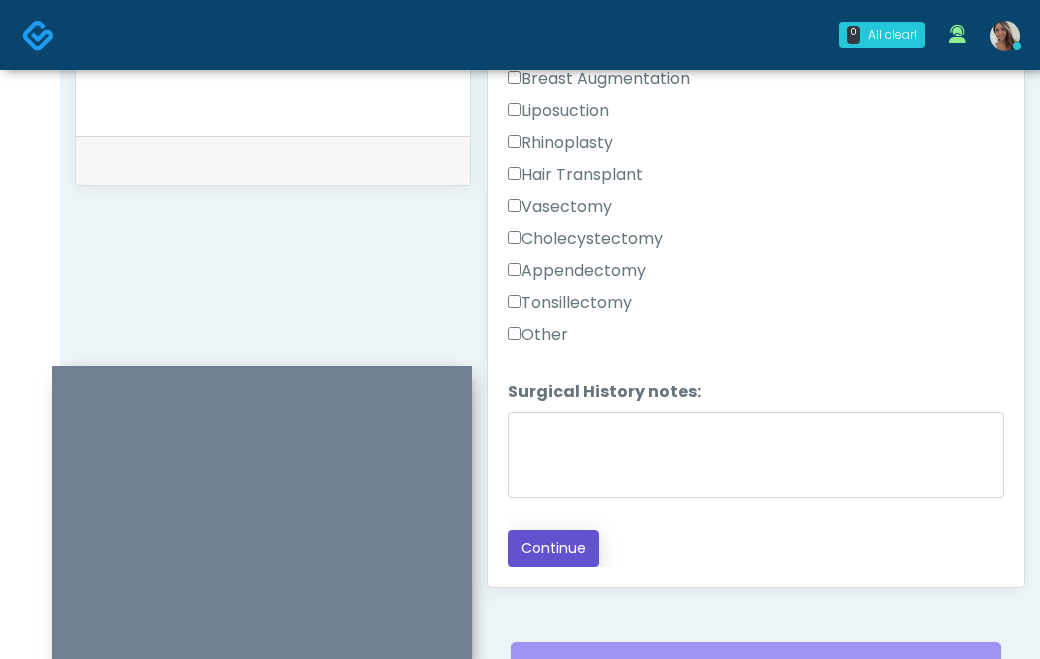 click on "Continue" at bounding box center (553, 548) 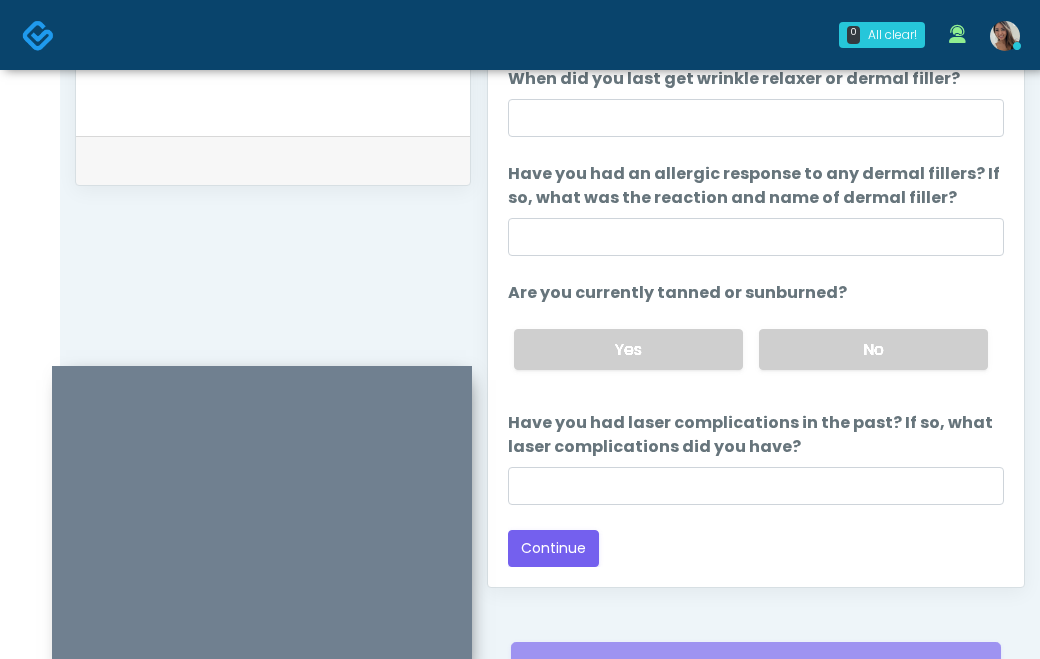 scroll, scrollTop: 132, scrollLeft: 0, axis: vertical 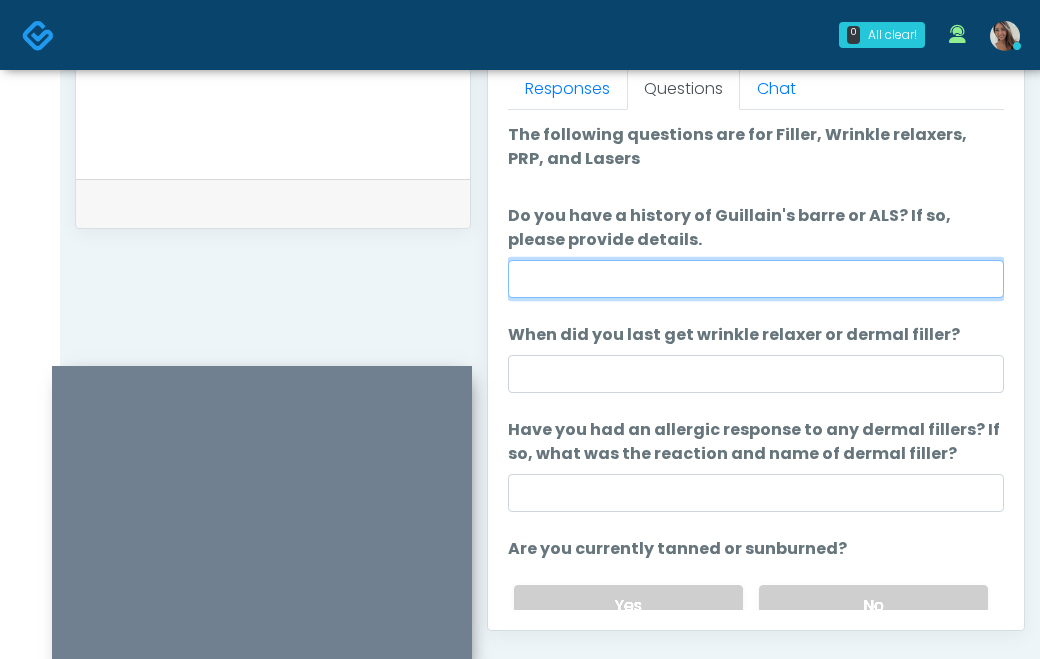 click on "Do you have a history of Guillain's barre or ALS? If so, please provide details." at bounding box center (756, 279) 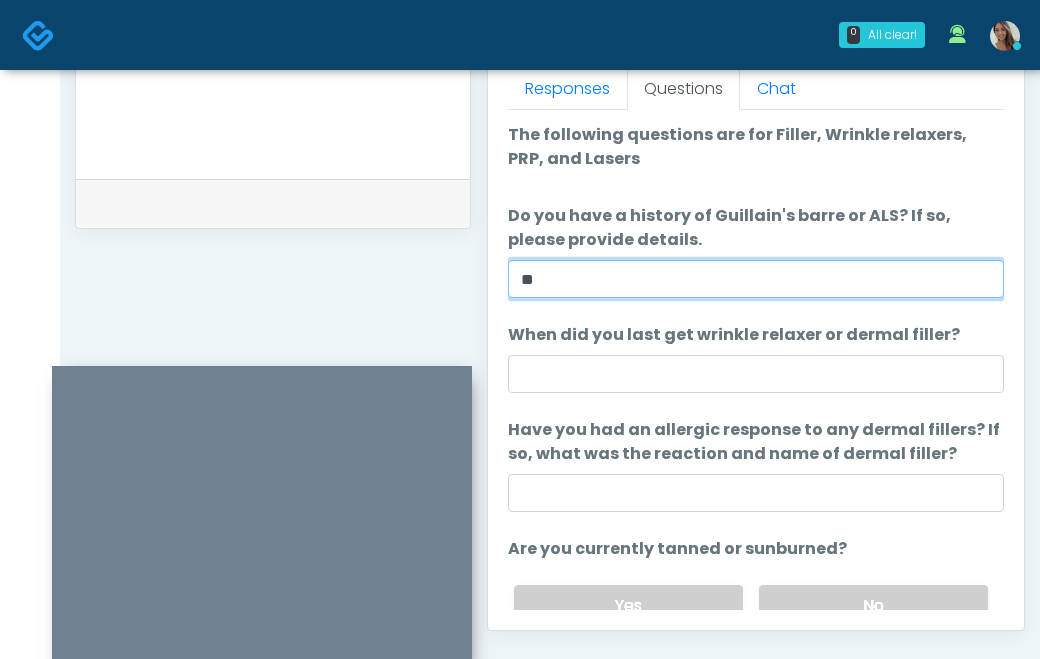 type on "**" 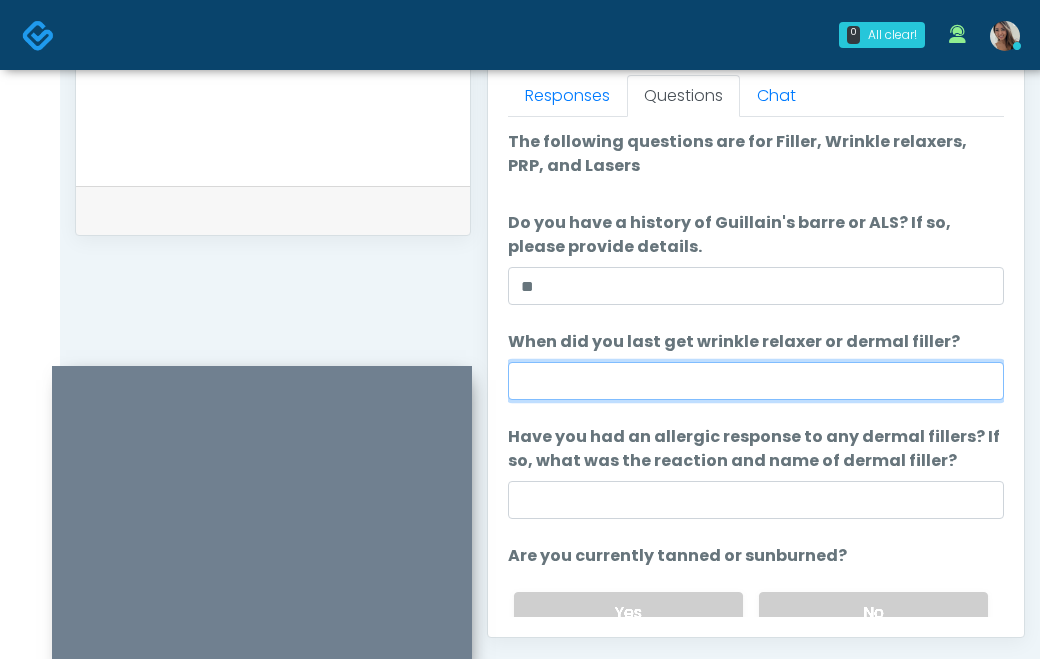 scroll, scrollTop: 892, scrollLeft: 0, axis: vertical 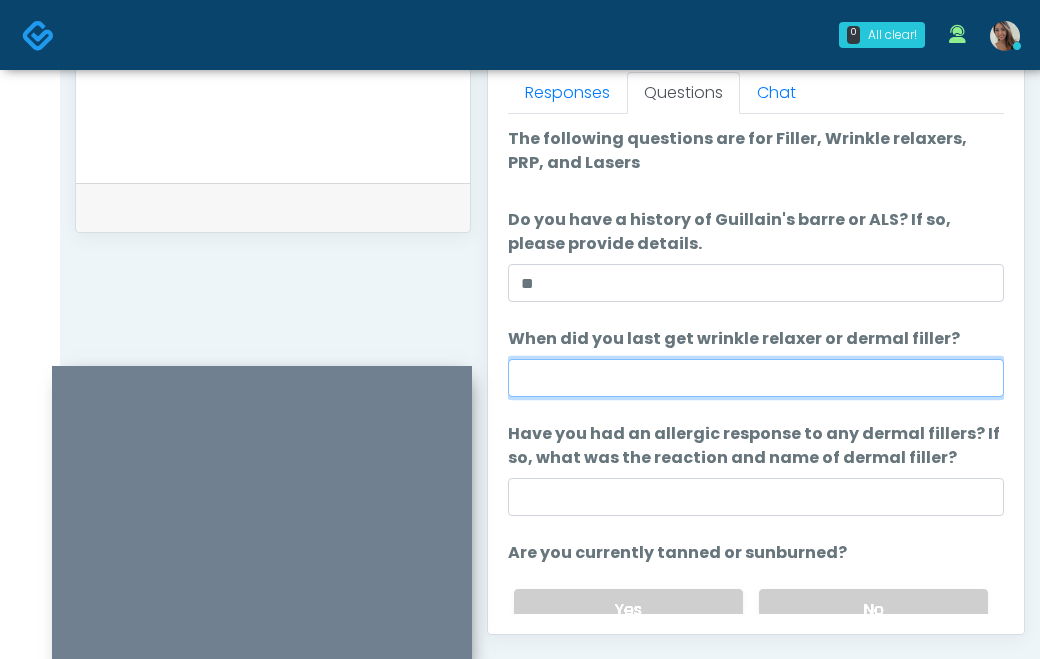 click on "When did you last get wrinkle relaxer or dermal filler?" at bounding box center (756, 378) 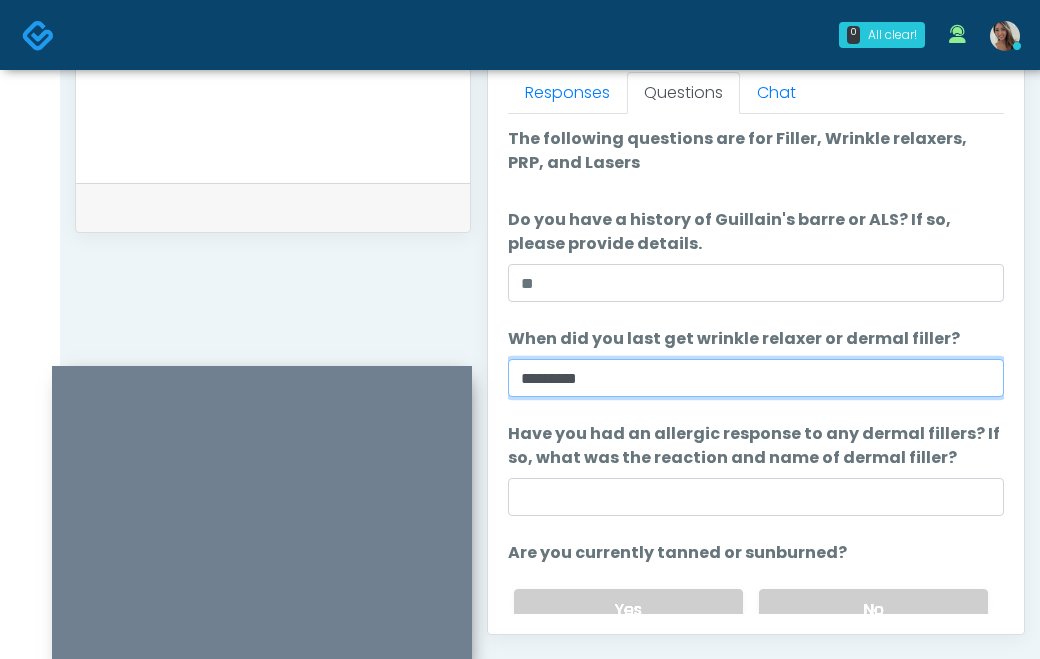 type on "*********" 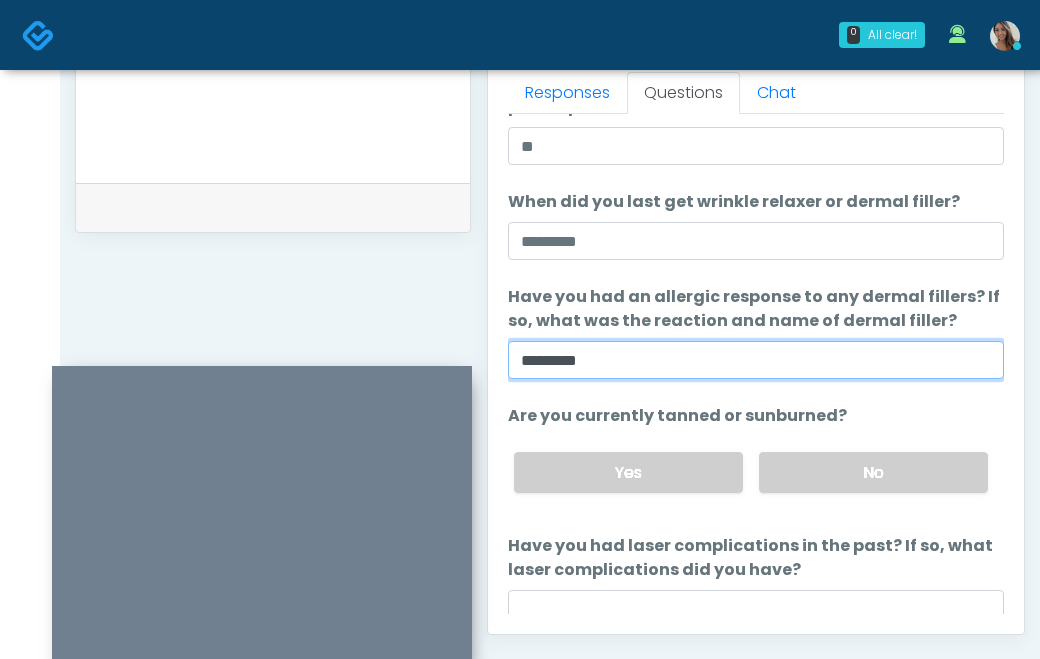scroll, scrollTop: 182, scrollLeft: 0, axis: vertical 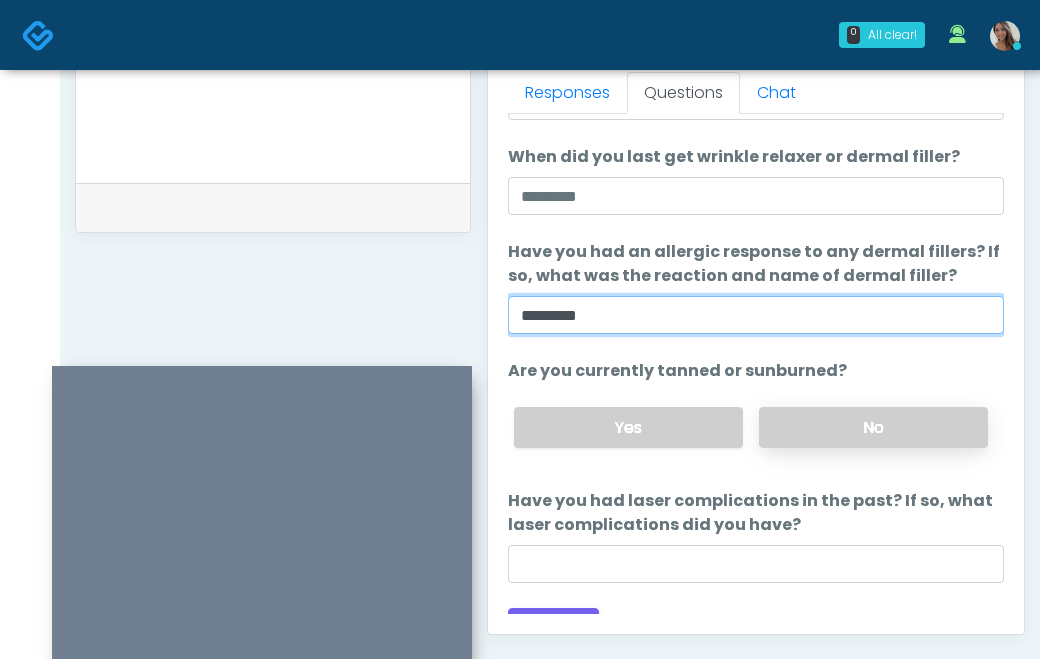 type on "*********" 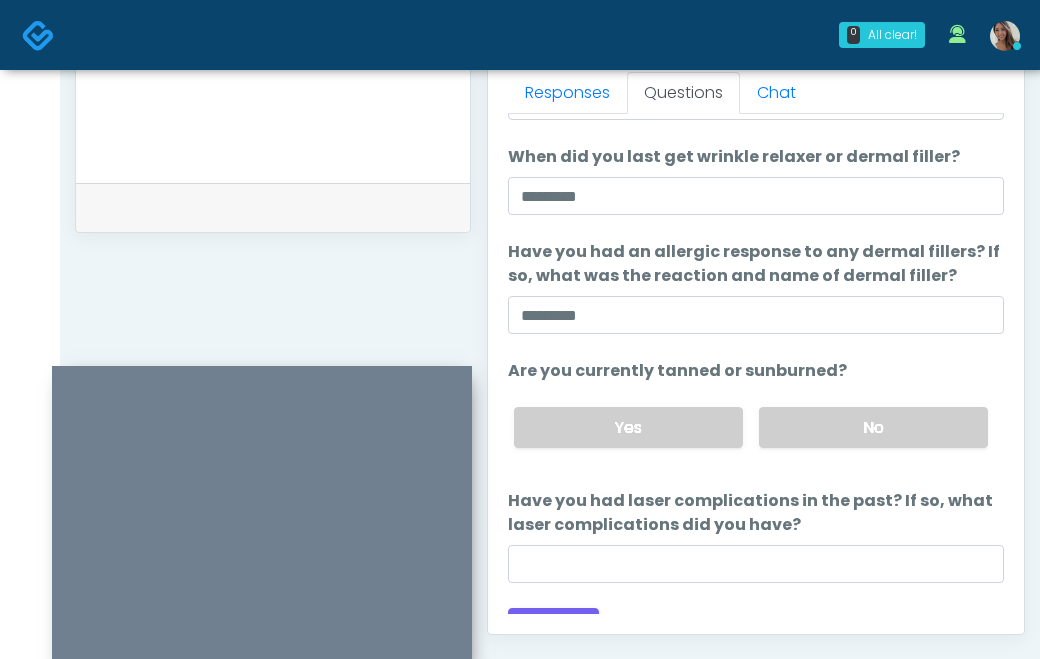 drag, startPoint x: 826, startPoint y: 435, endPoint x: 800, endPoint y: 461, distance: 36.769554 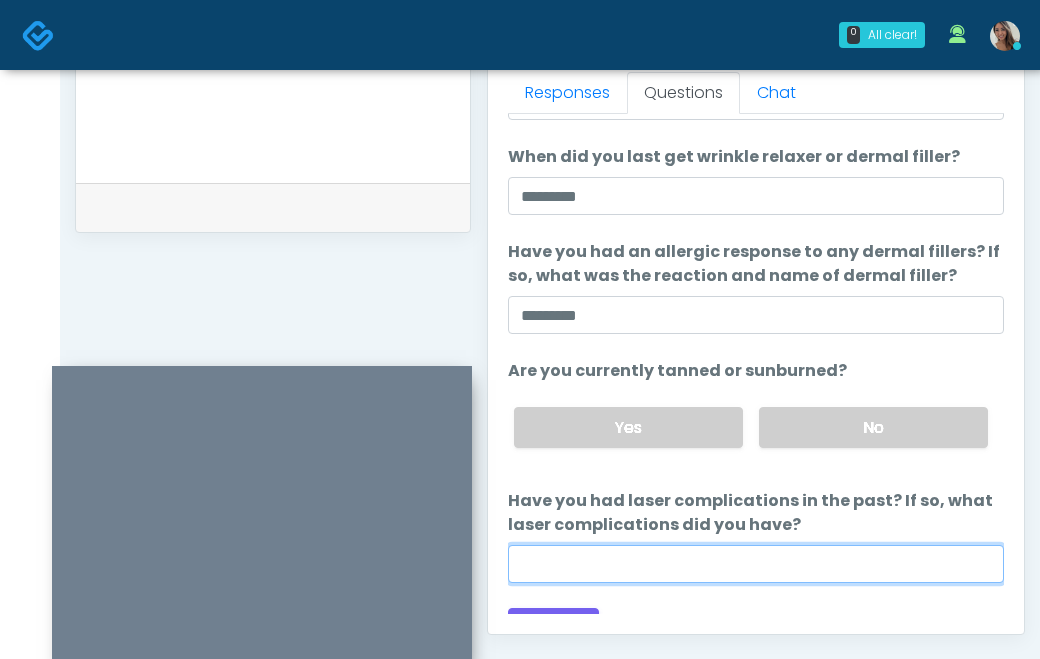 click on "Have you had laser complications in the past? If so, what laser complications did you have?" at bounding box center [756, 564] 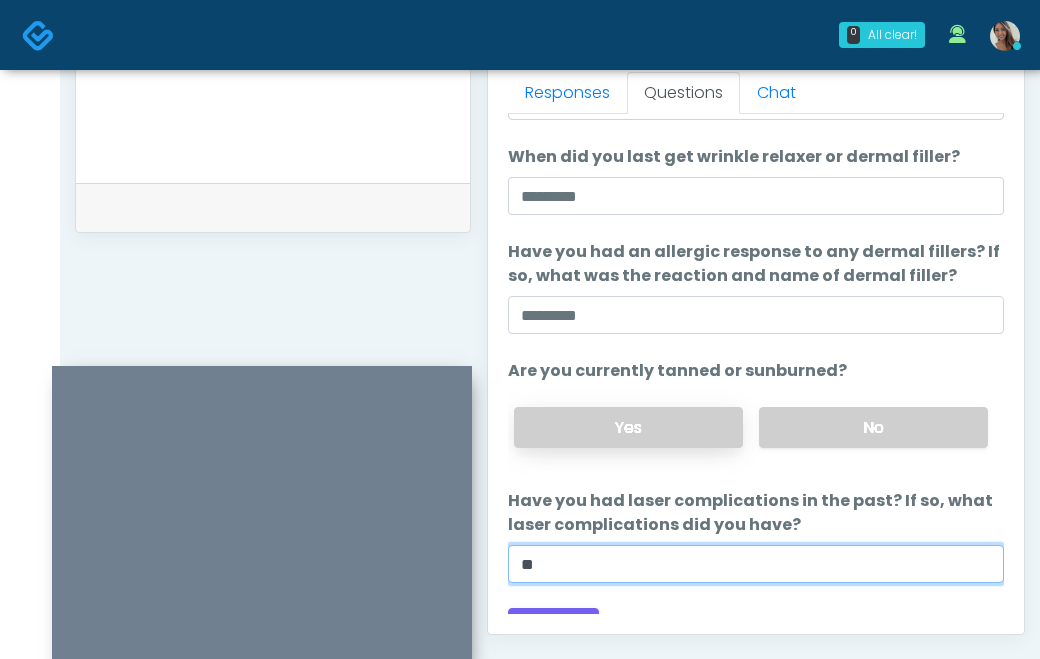 type on "**" 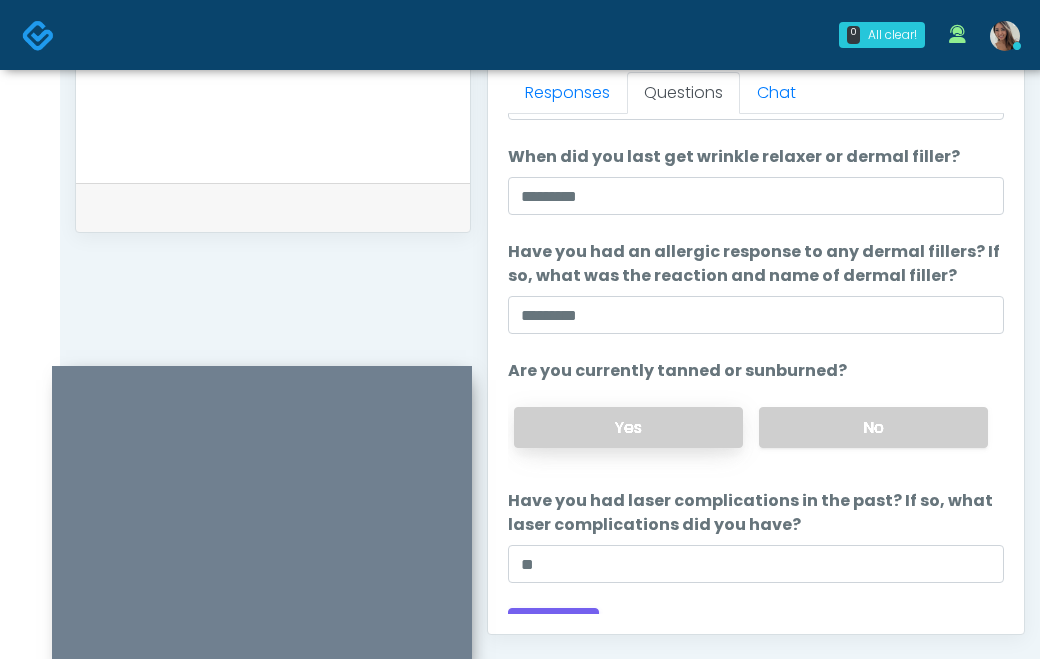 click on "Yes" at bounding box center [628, 427] 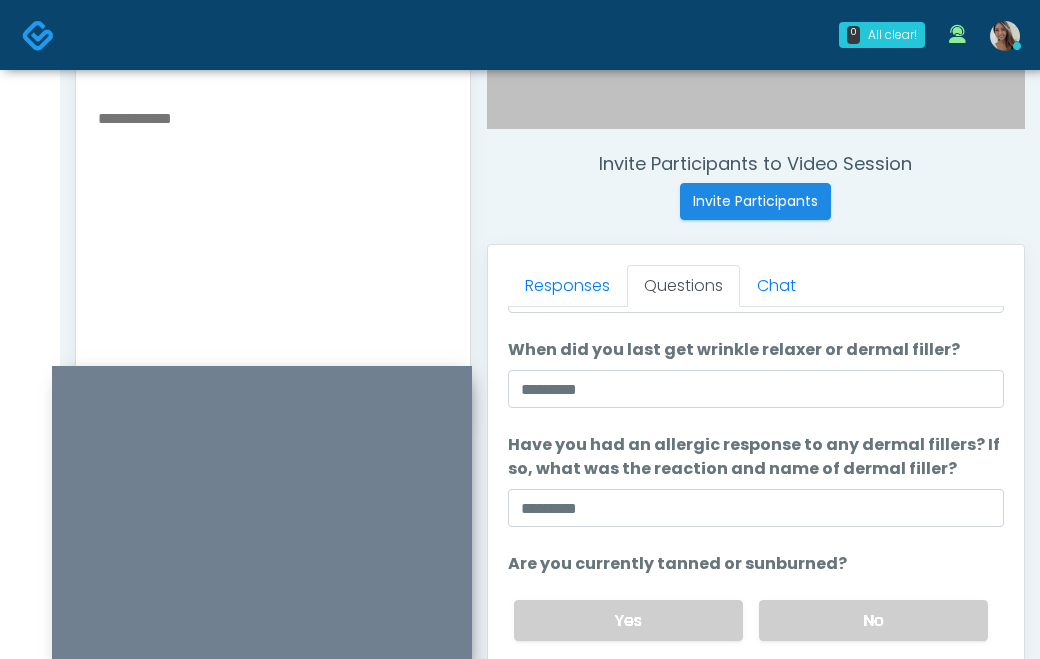 scroll, scrollTop: 641, scrollLeft: 0, axis: vertical 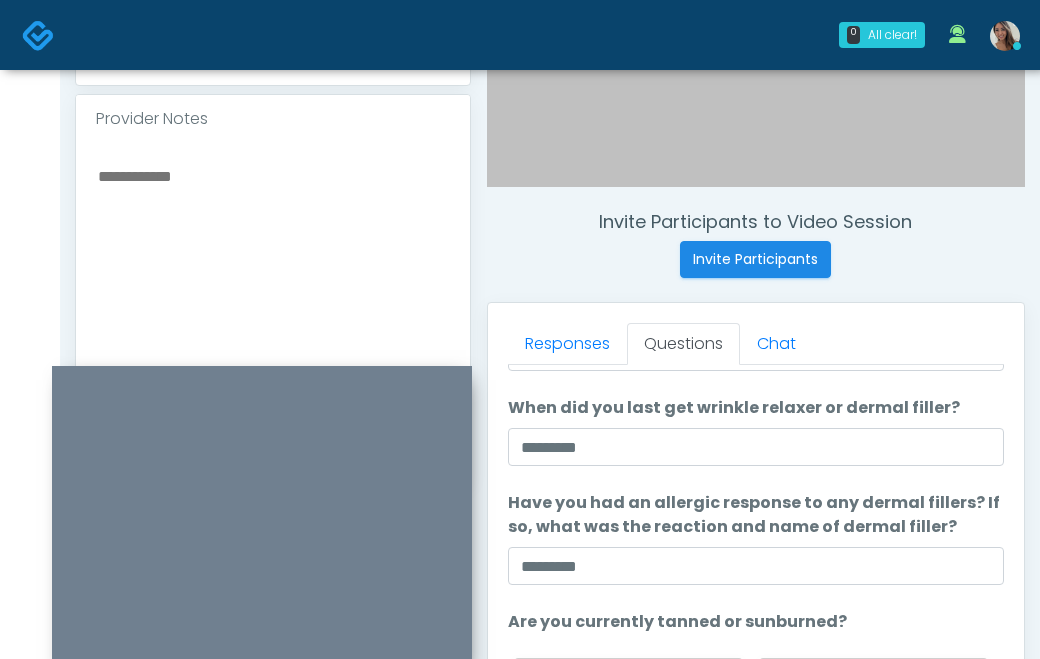 click at bounding box center [273, 285] 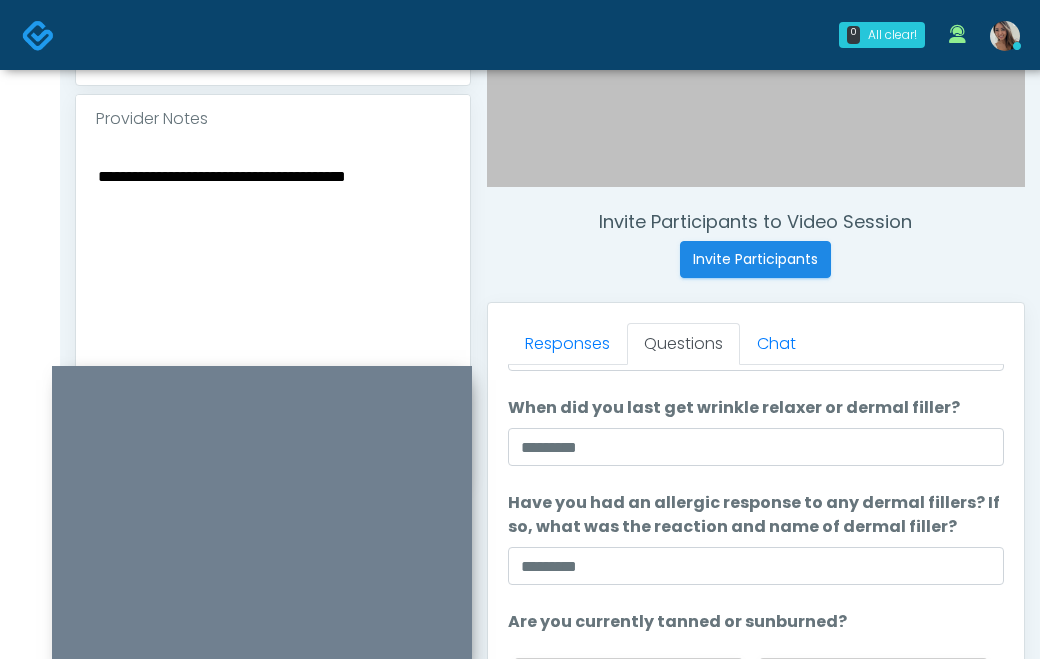 scroll, scrollTop: 213, scrollLeft: 0, axis: vertical 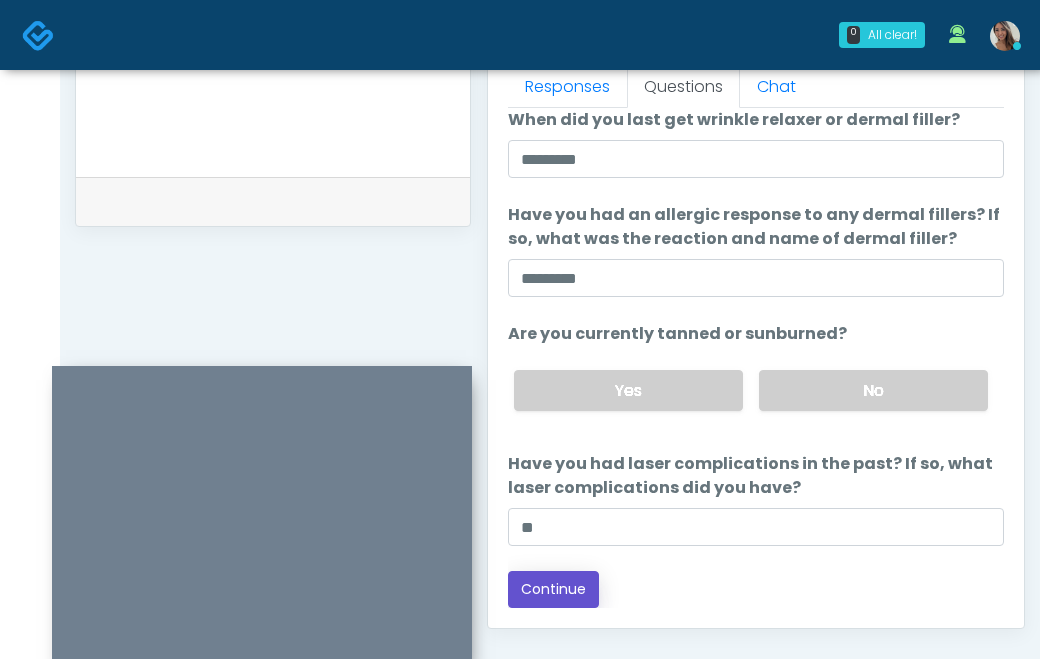 click on "Continue" at bounding box center (553, 589) 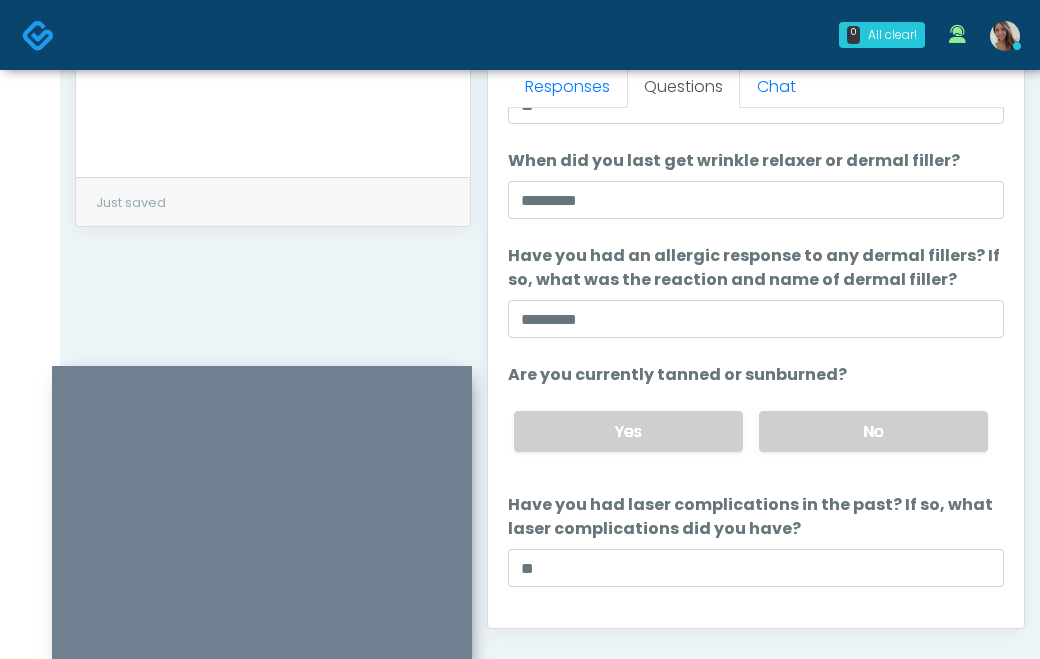 scroll, scrollTop: 0, scrollLeft: 0, axis: both 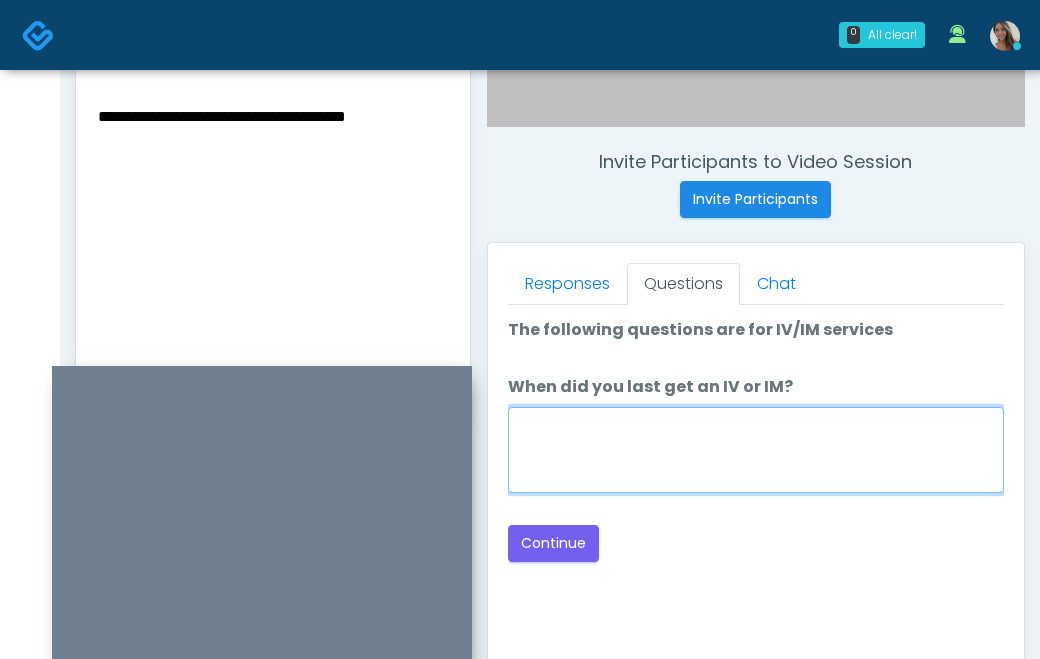 drag, startPoint x: 654, startPoint y: 457, endPoint x: 441, endPoint y: 335, distance: 245.46486 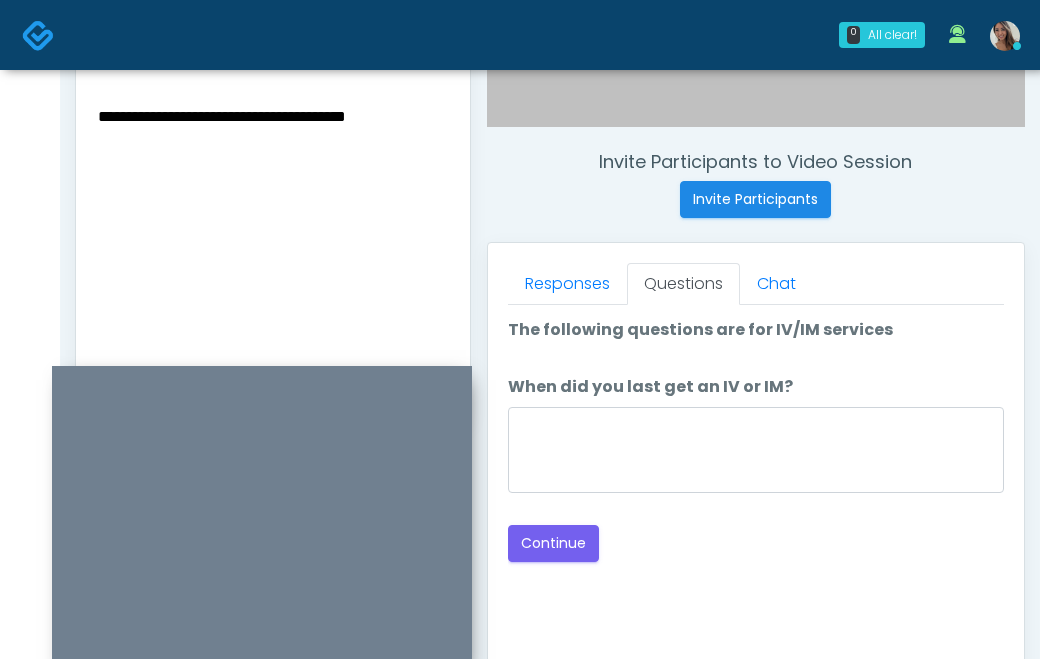 click on "**********" at bounding box center (273, 225) 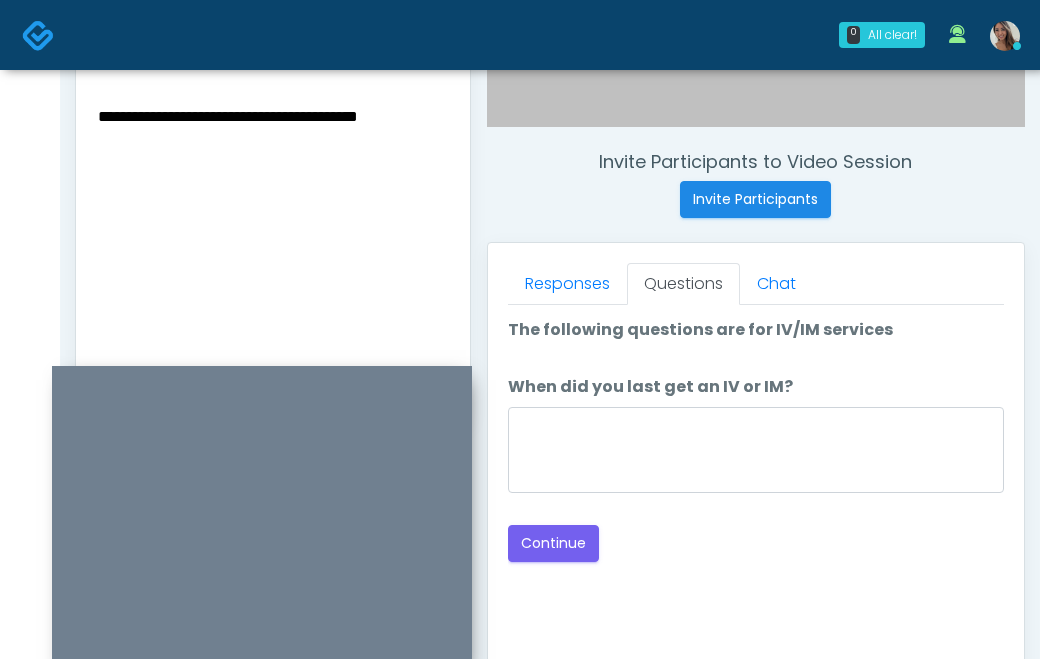 type on "**********" 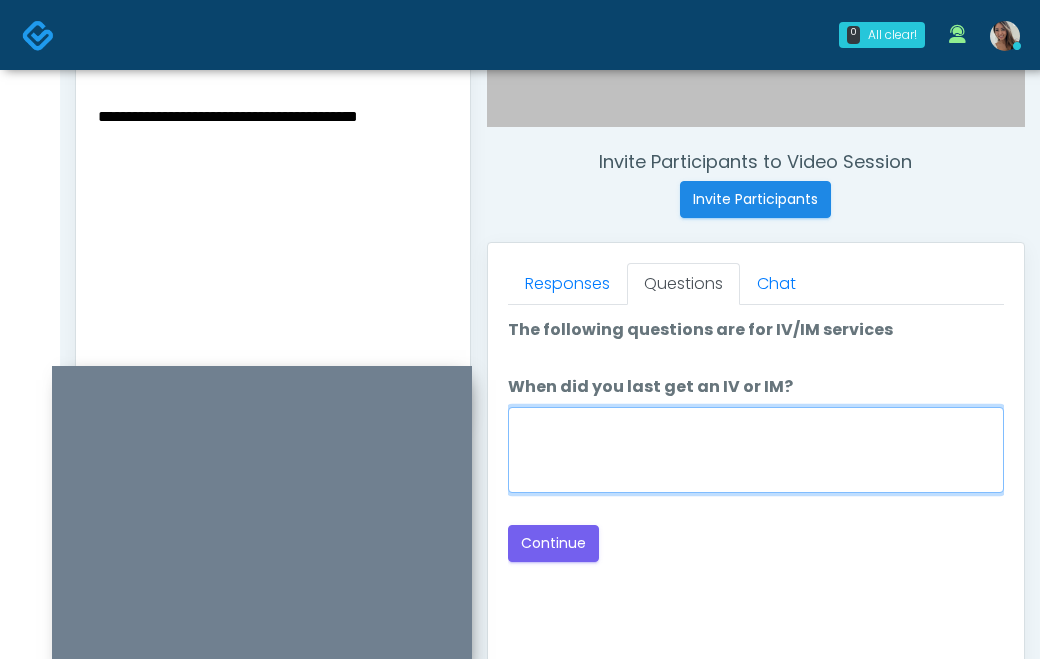 click on "When did you last get an IV or IM?" at bounding box center (756, 450) 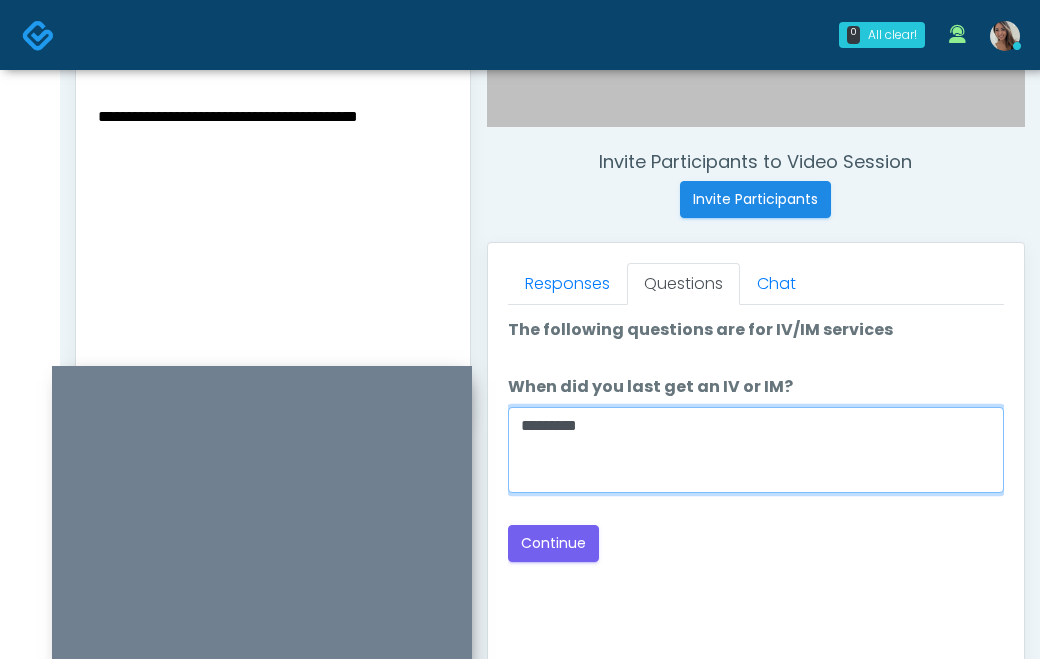 type on "*********" 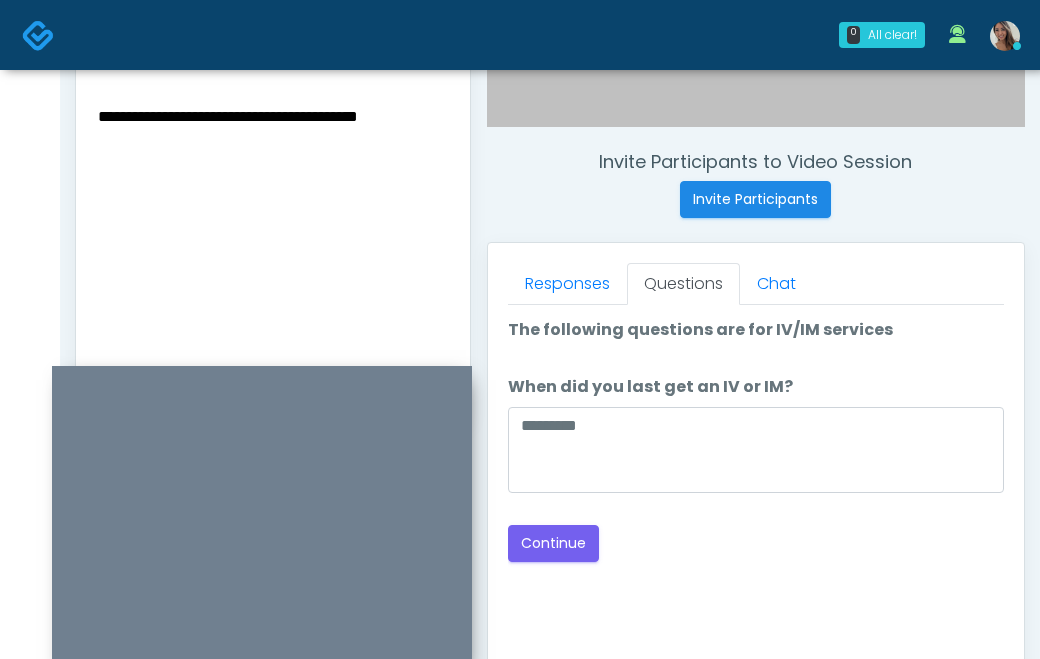 click on "**********" at bounding box center [273, 225] 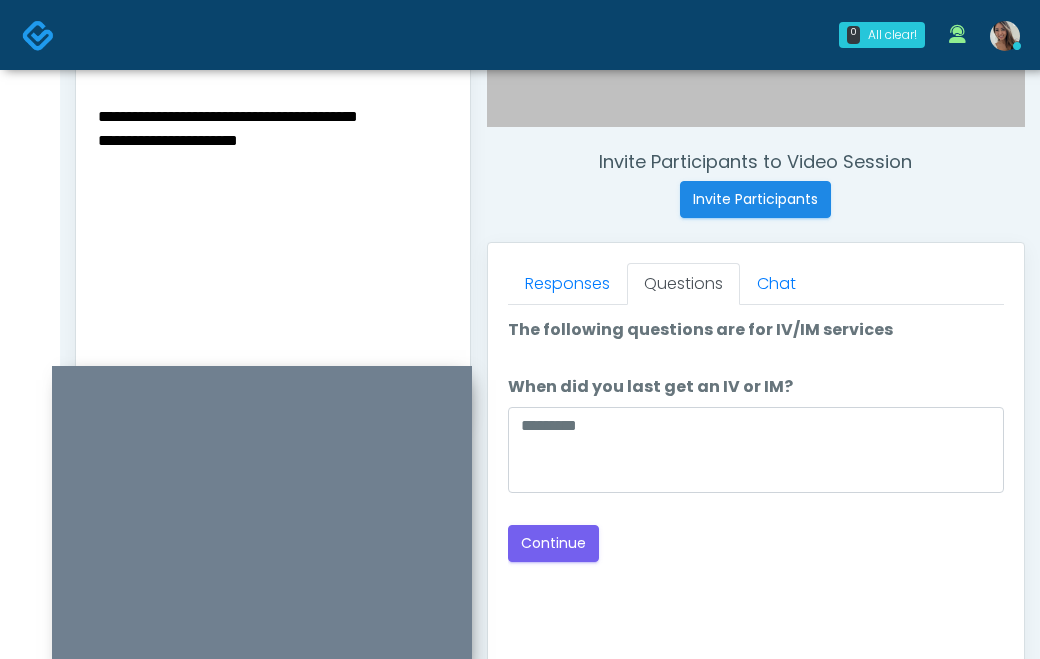 drag, startPoint x: 339, startPoint y: 166, endPoint x: 24, endPoint y: 165, distance: 315.0016 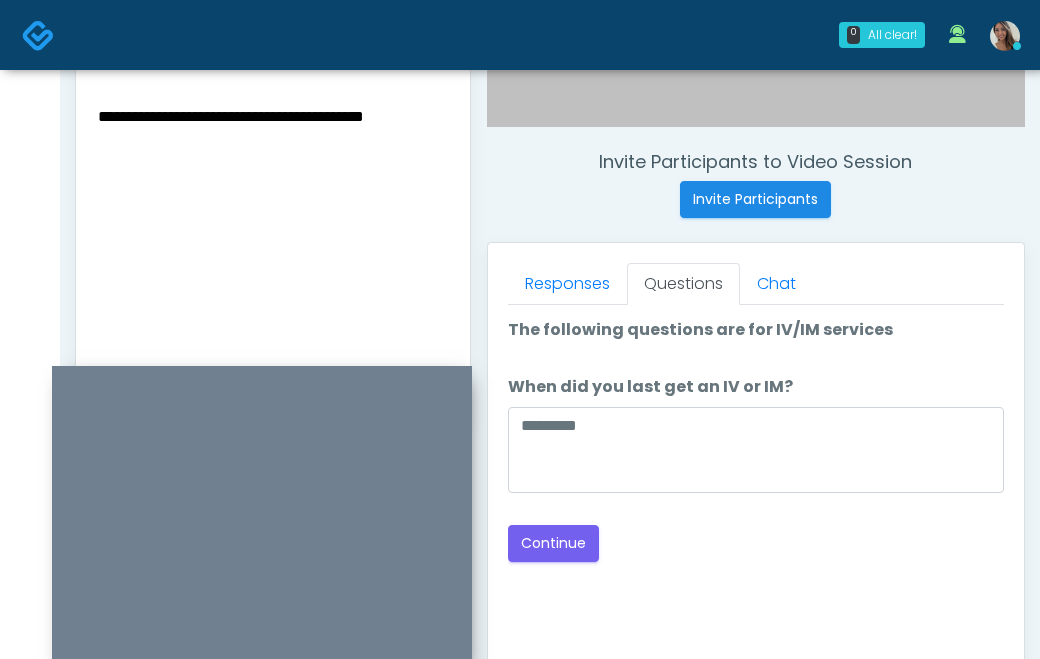 click on "Back
Continue" at bounding box center (756, 543) 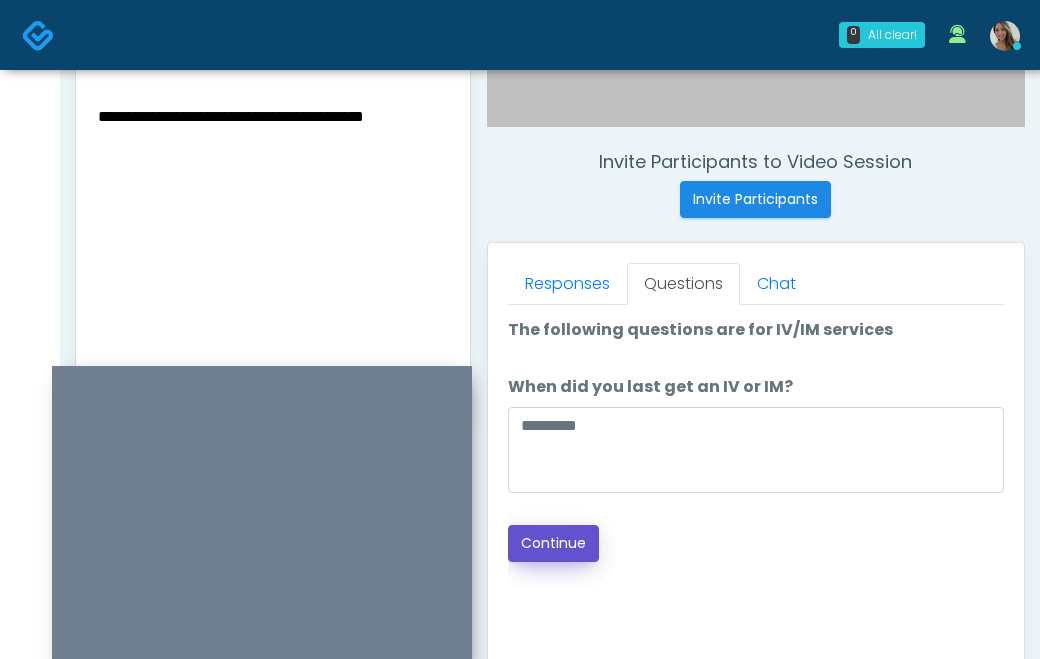 click on "Continue" at bounding box center [553, 543] 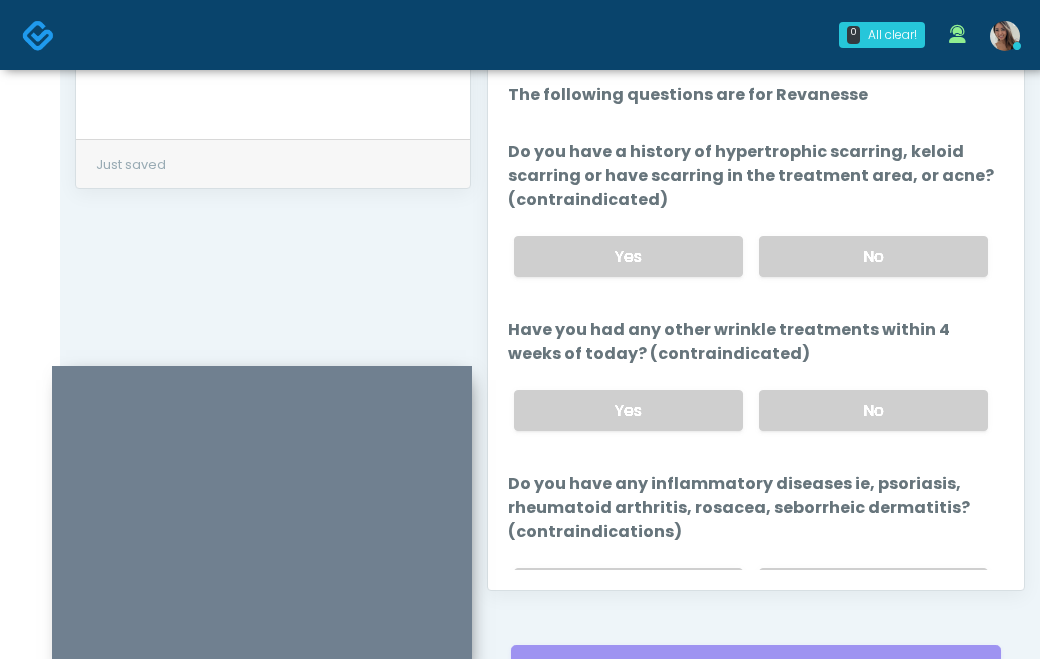 scroll, scrollTop: 876, scrollLeft: 0, axis: vertical 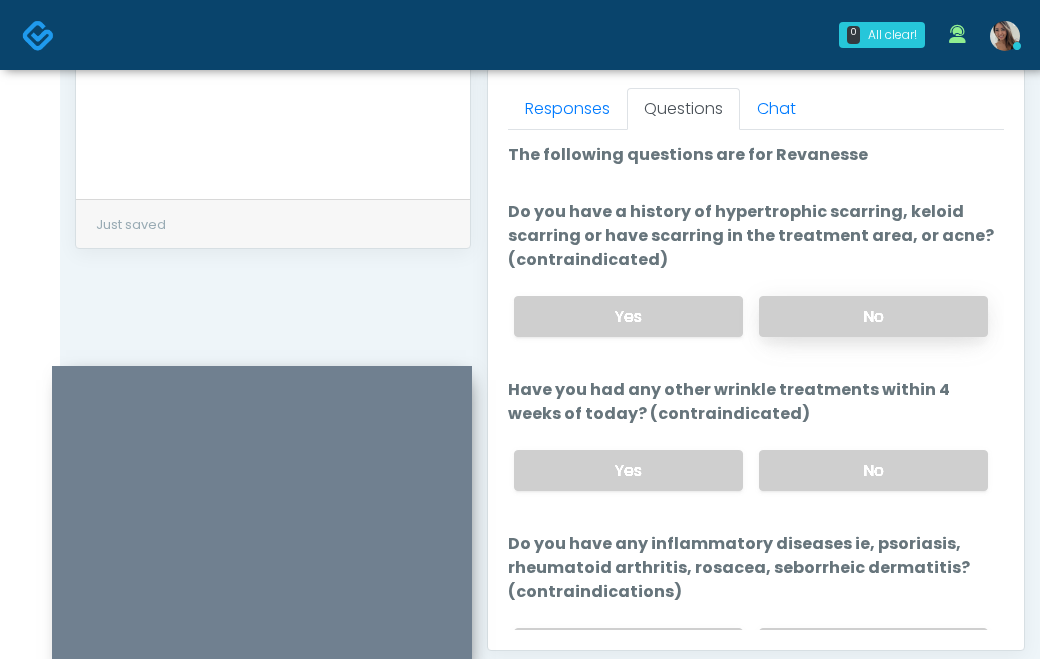 click on "No" at bounding box center [873, 316] 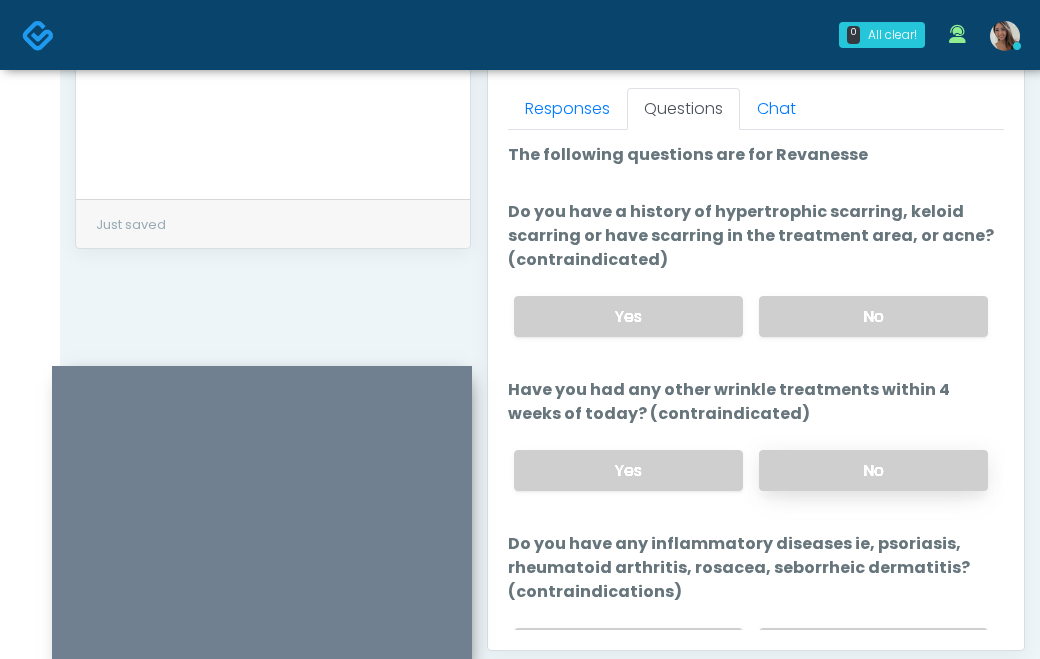 click on "No" at bounding box center (873, 470) 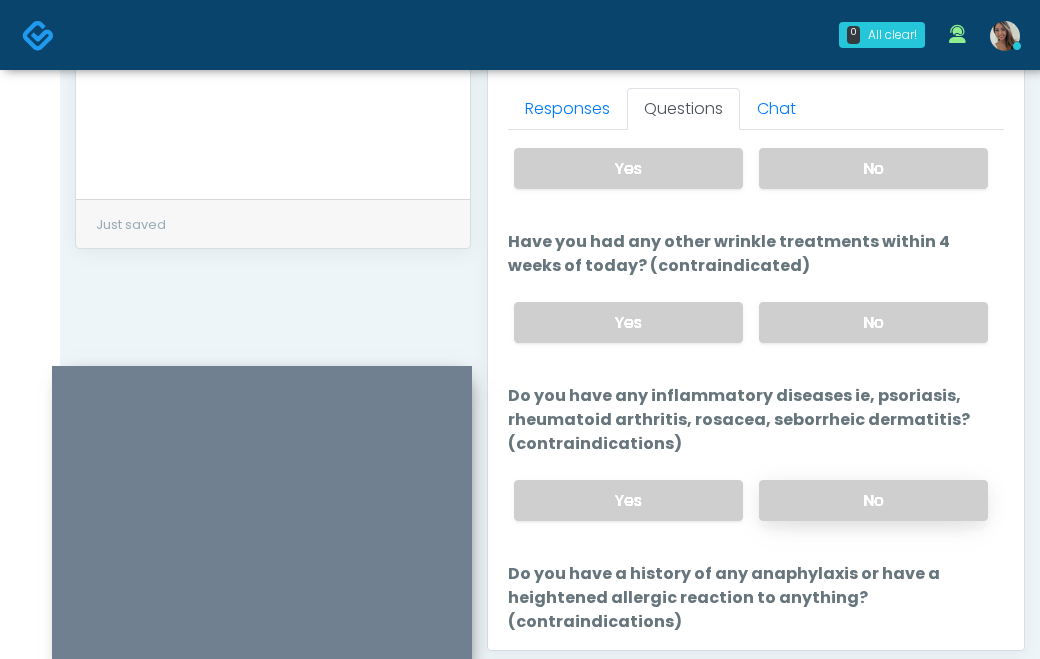 click on "No" at bounding box center [873, 500] 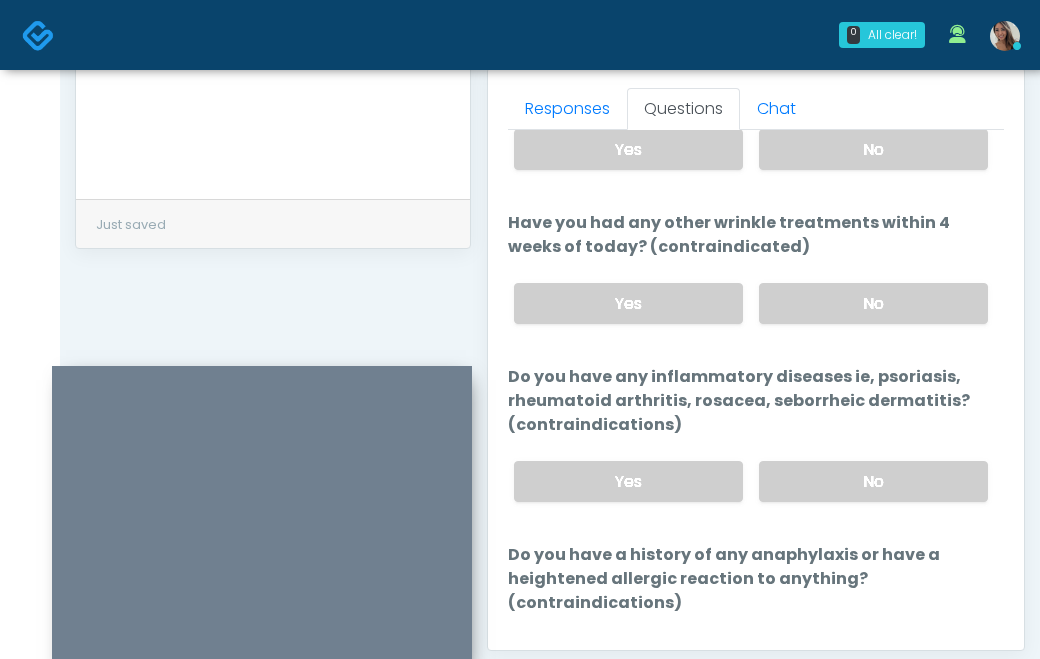 scroll, scrollTop: 176, scrollLeft: 0, axis: vertical 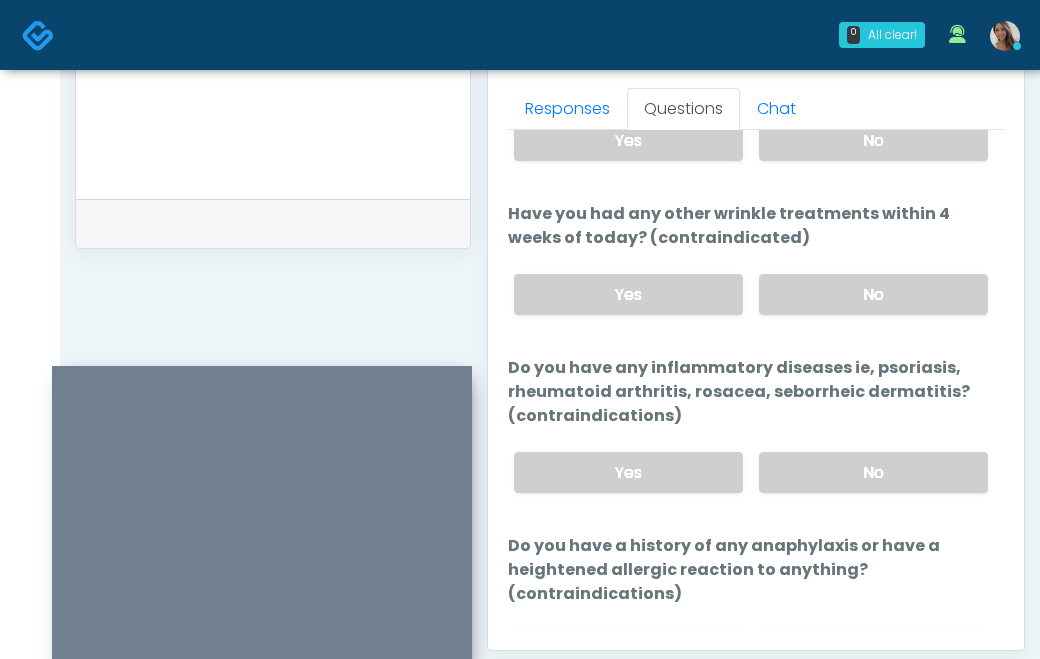drag, startPoint x: 772, startPoint y: 425, endPoint x: 734, endPoint y: 392, distance: 50.32892 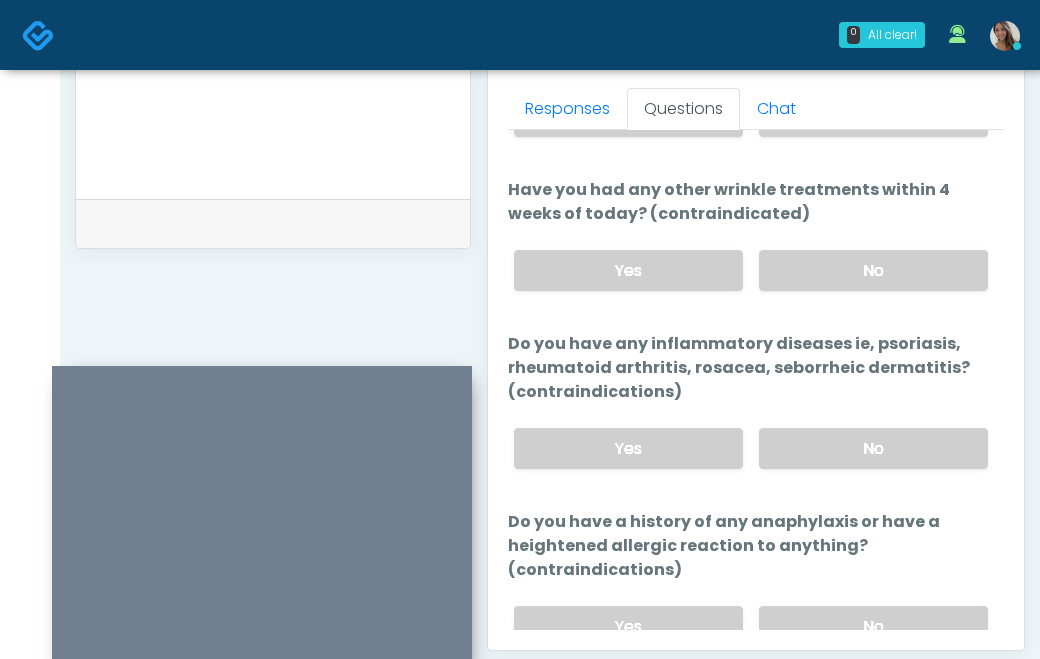 scroll, scrollTop: 295, scrollLeft: 0, axis: vertical 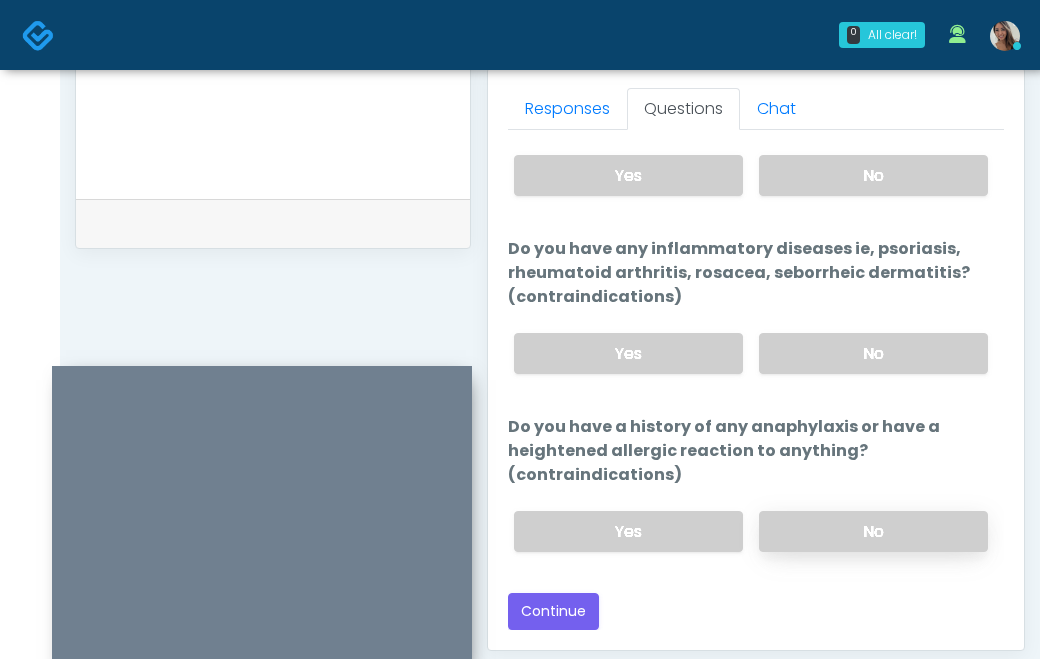 click on "No" at bounding box center (873, 531) 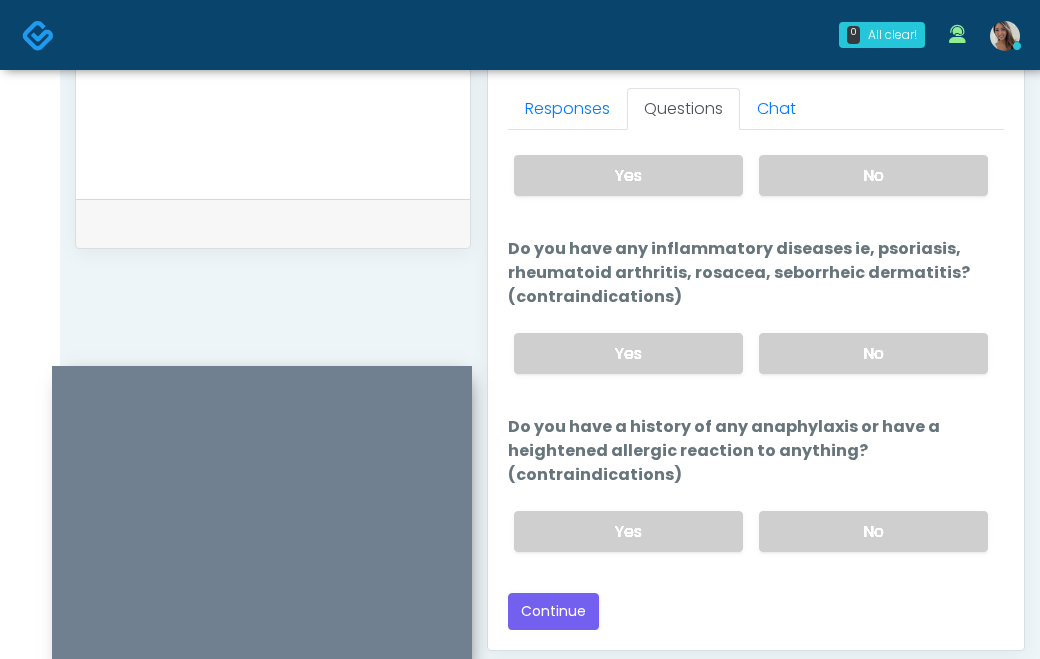 drag, startPoint x: 807, startPoint y: 448, endPoint x: 787, endPoint y: 481, distance: 38.587563 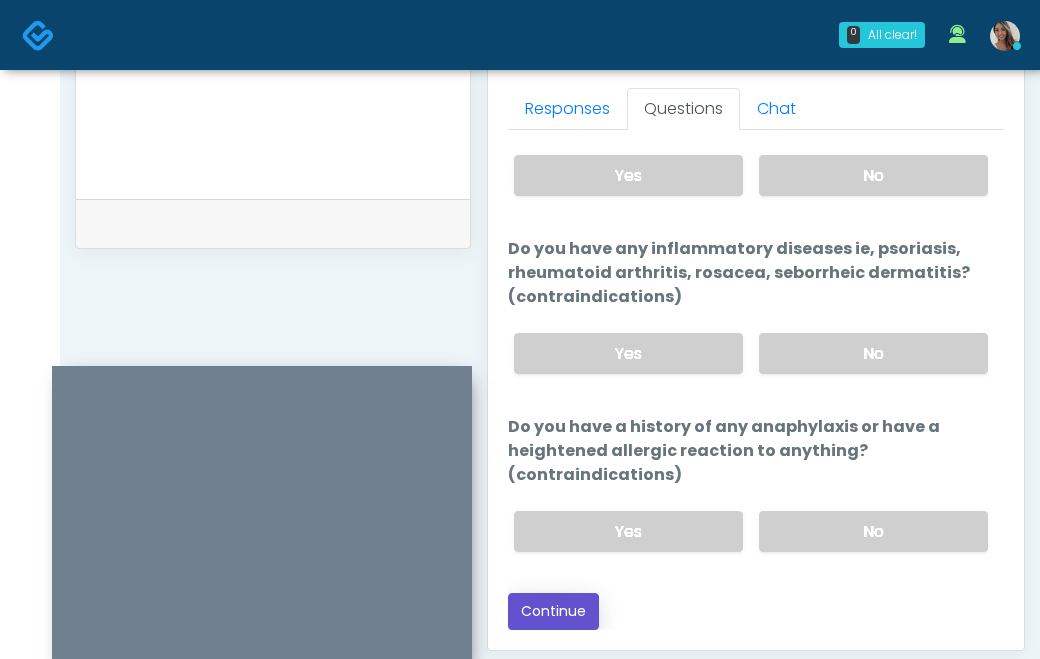 click on "Continue" at bounding box center [553, 611] 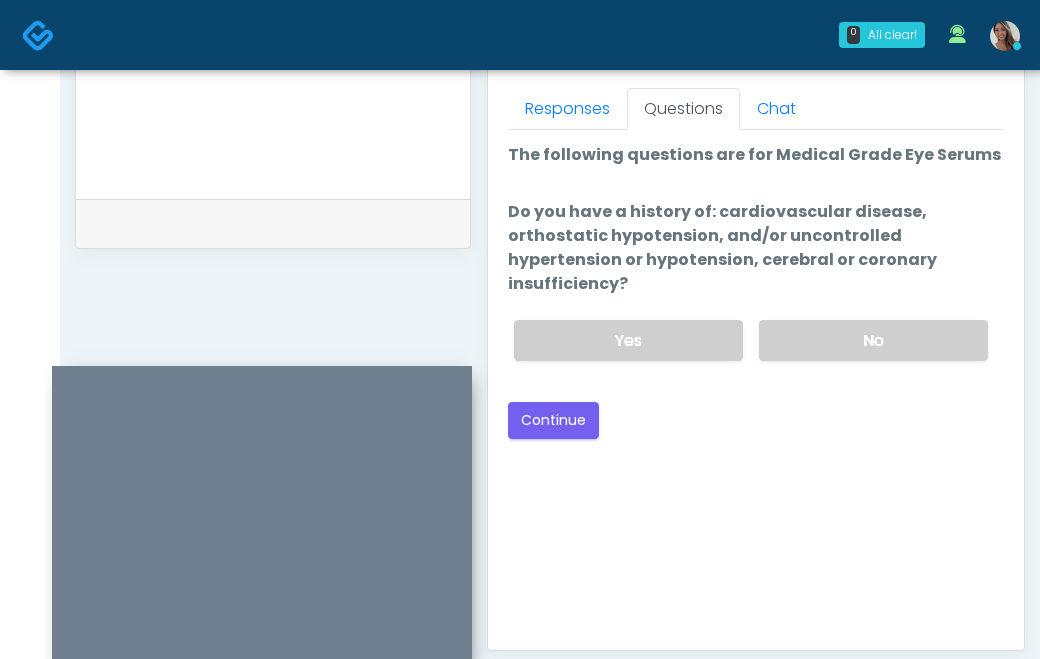 scroll, scrollTop: 1136, scrollLeft: 0, axis: vertical 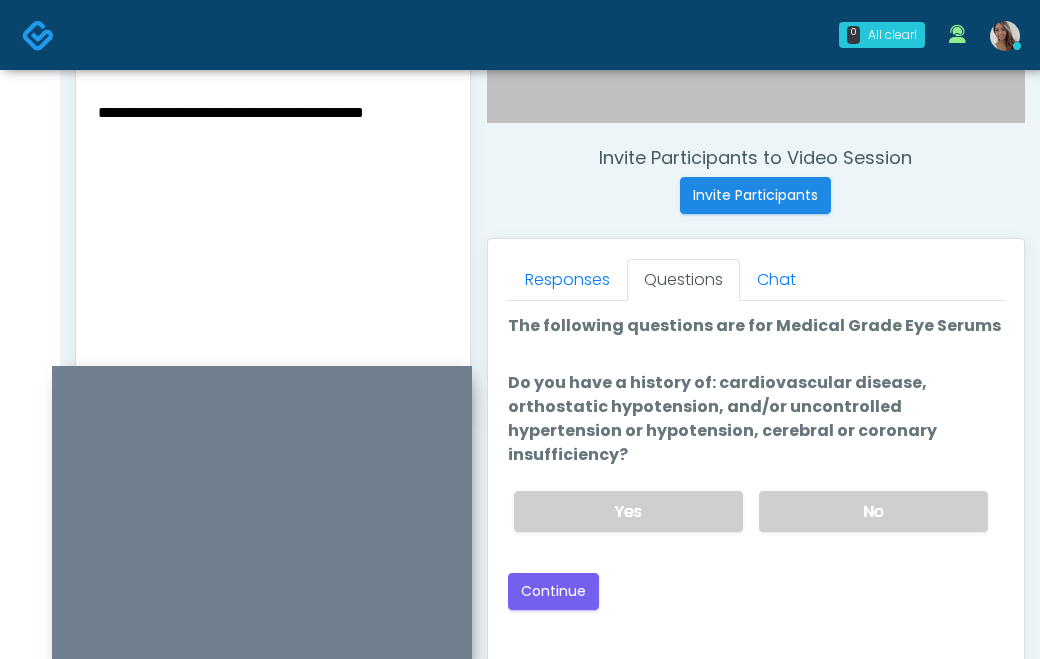 click on "**********" at bounding box center [273, 221] 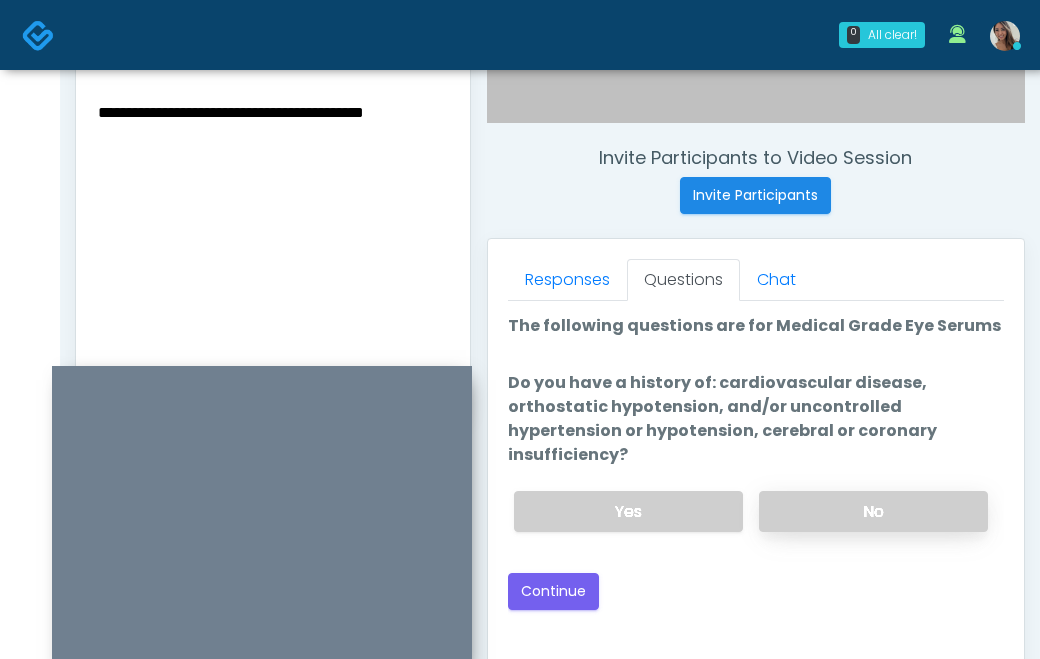 click on "No" at bounding box center [873, 511] 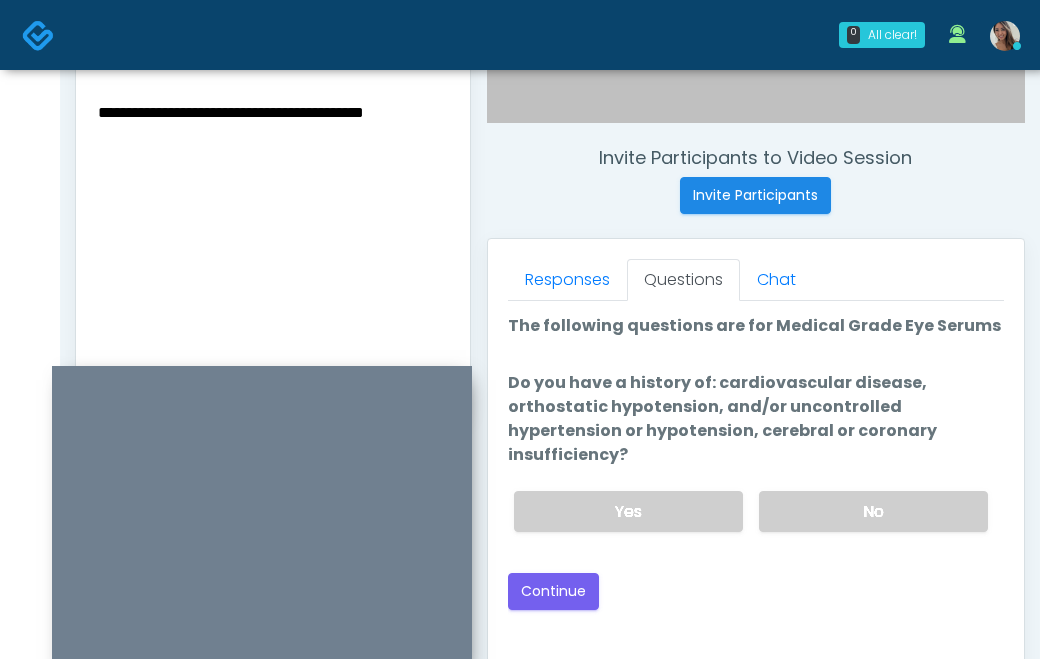 click on "**********" at bounding box center [273, 221] 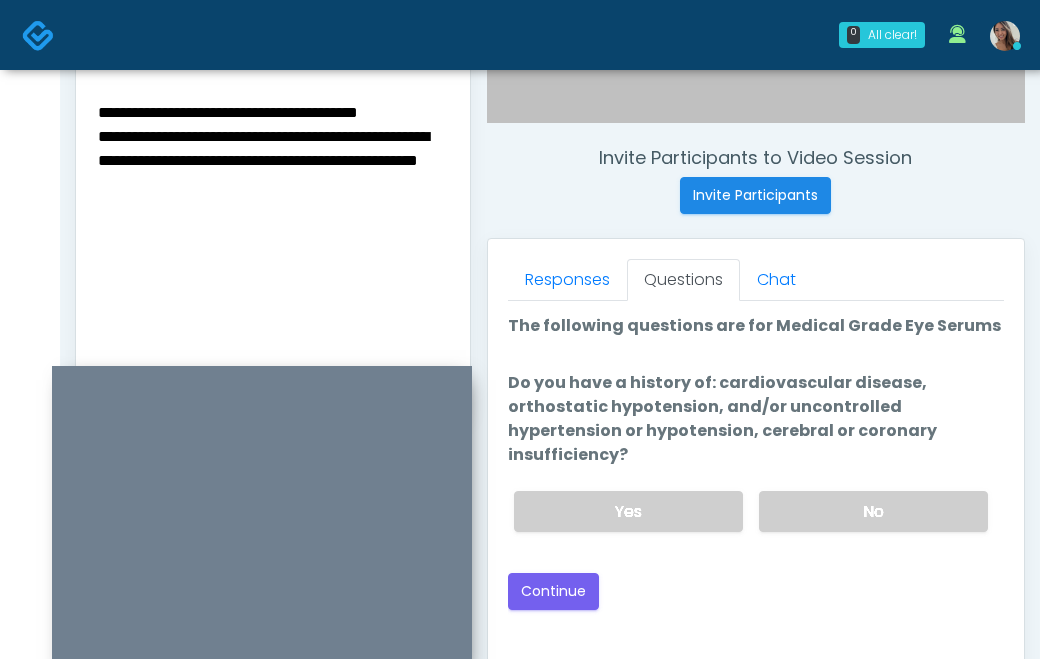 type on "**********" 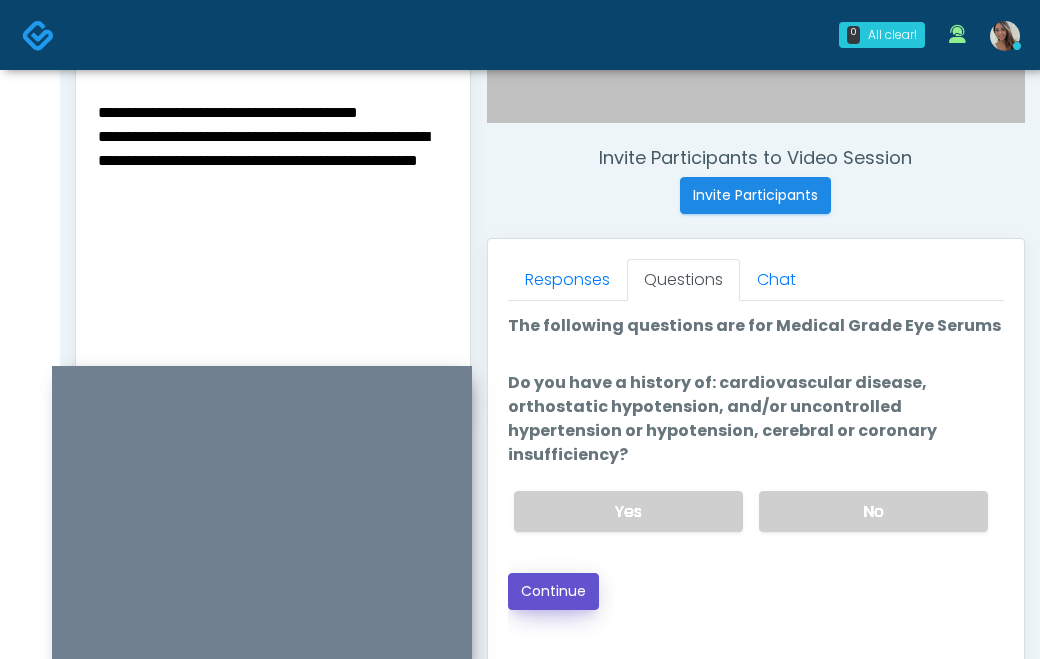 click on "Continue" at bounding box center (553, 591) 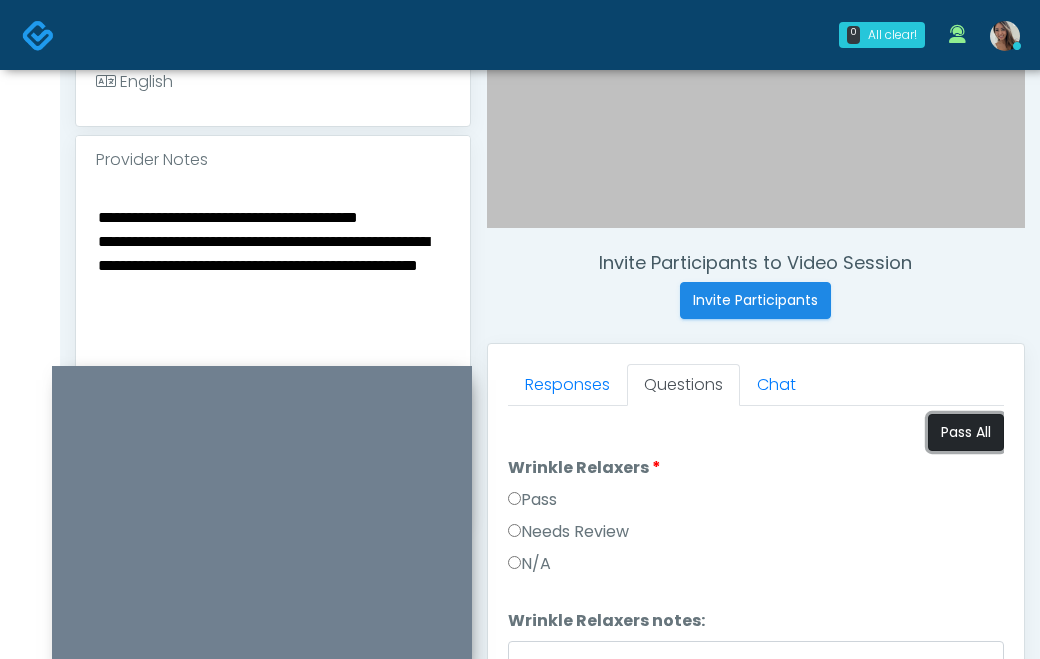 click on "Pass All" at bounding box center (966, 432) 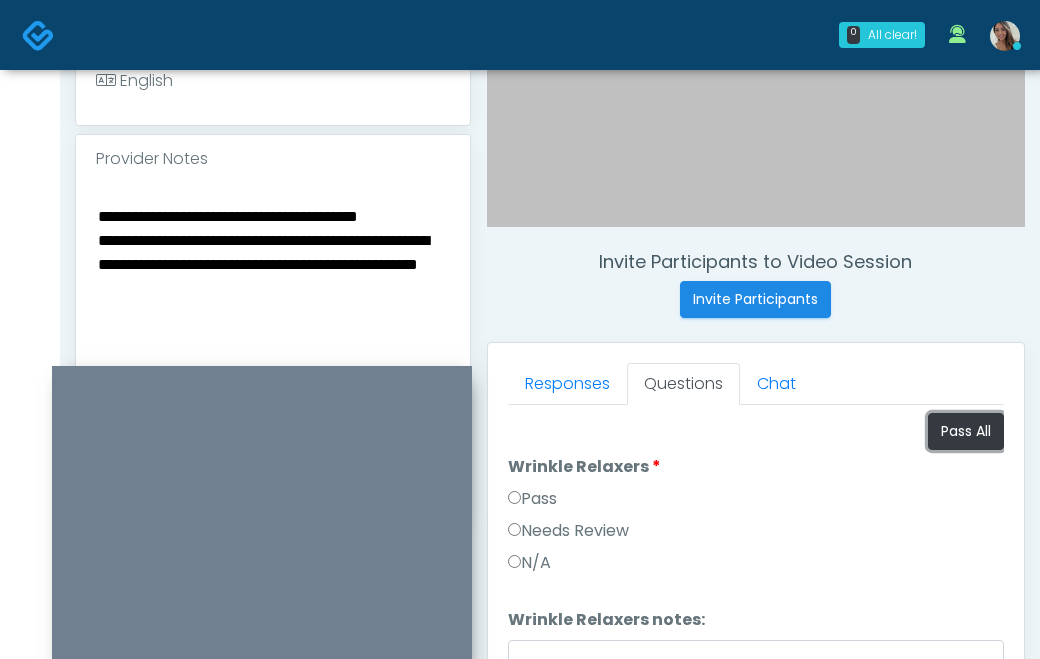 scroll, scrollTop: 1136, scrollLeft: 0, axis: vertical 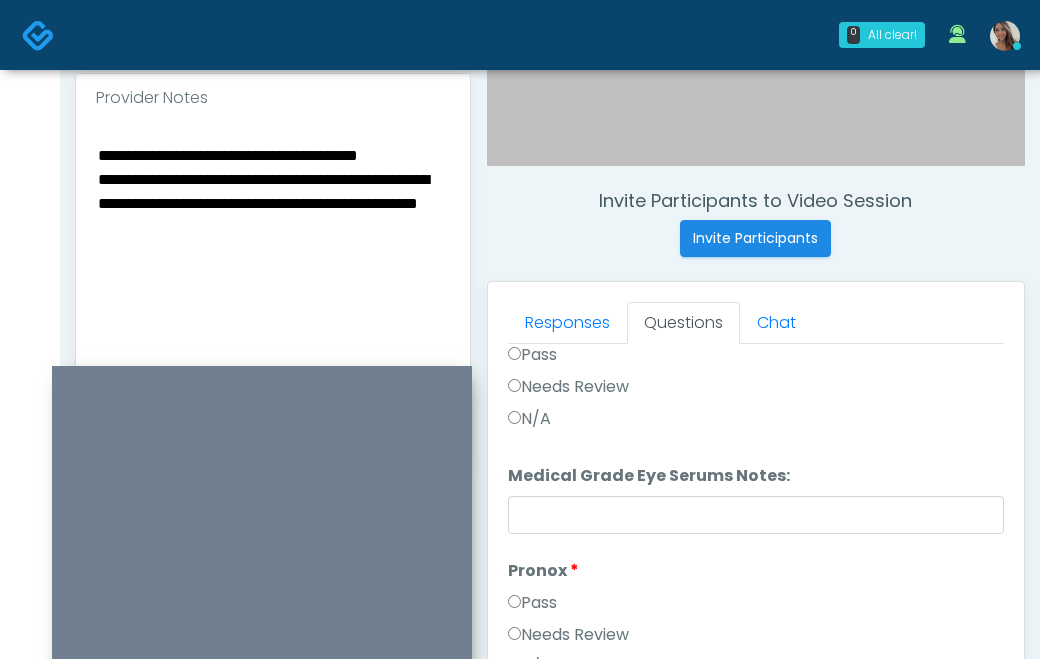 click on "**********" at bounding box center [273, 264] 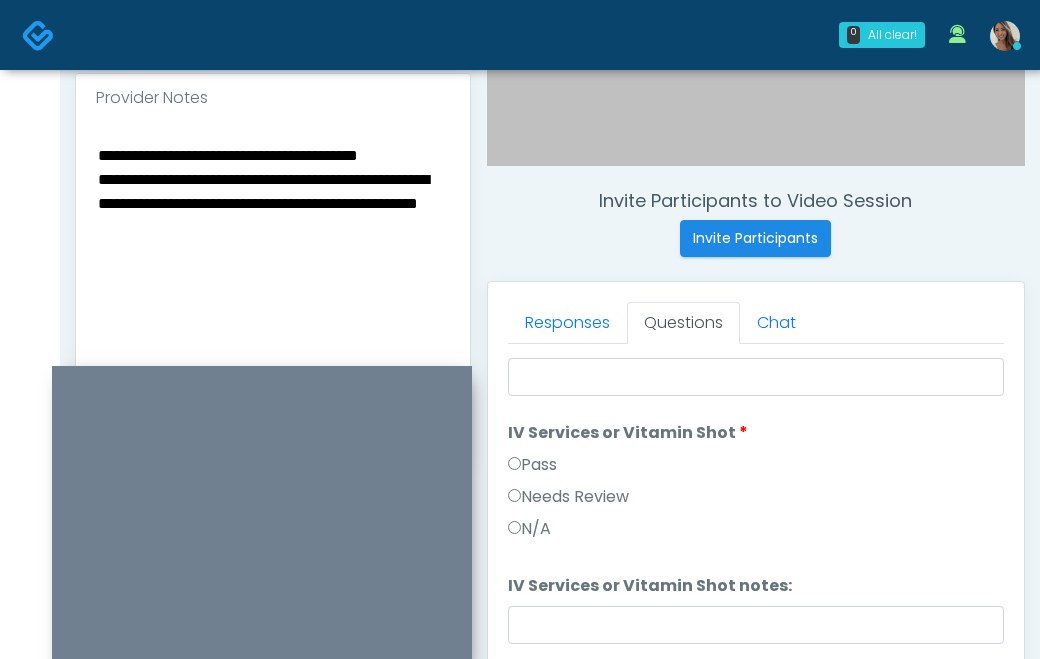 scroll, scrollTop: 794, scrollLeft: 0, axis: vertical 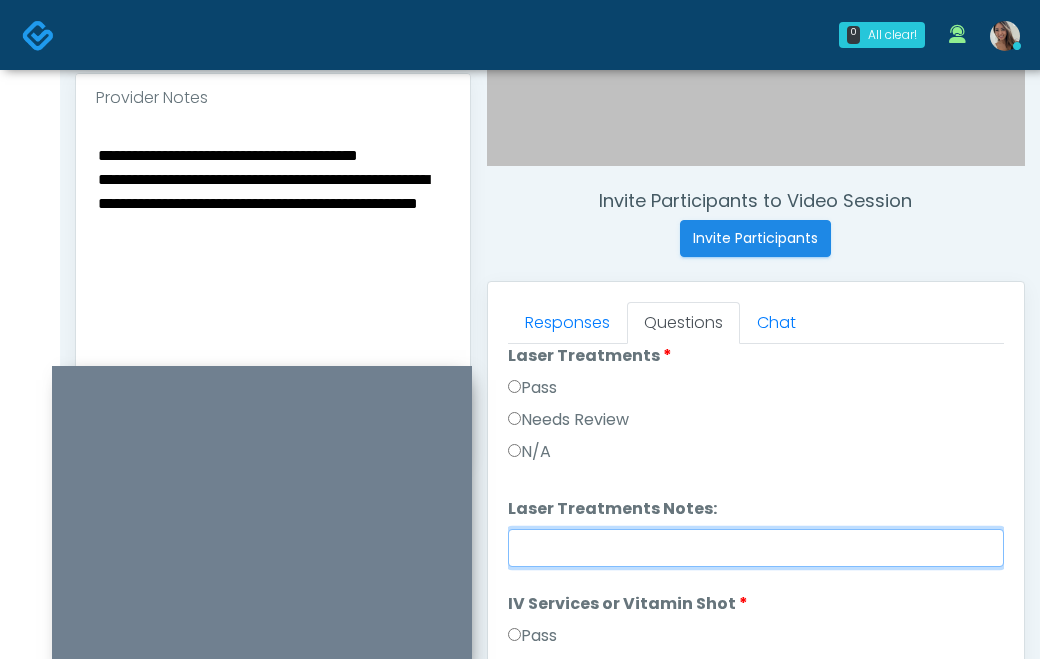 click on "Laser Treatments Notes:" at bounding box center [756, 548] 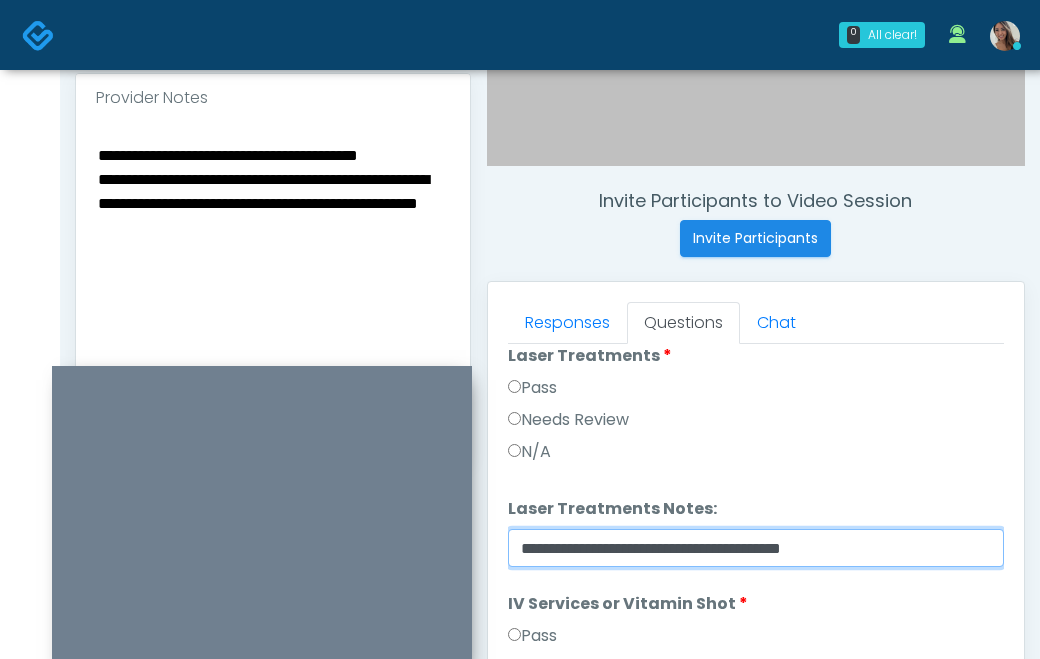 type on "**********" 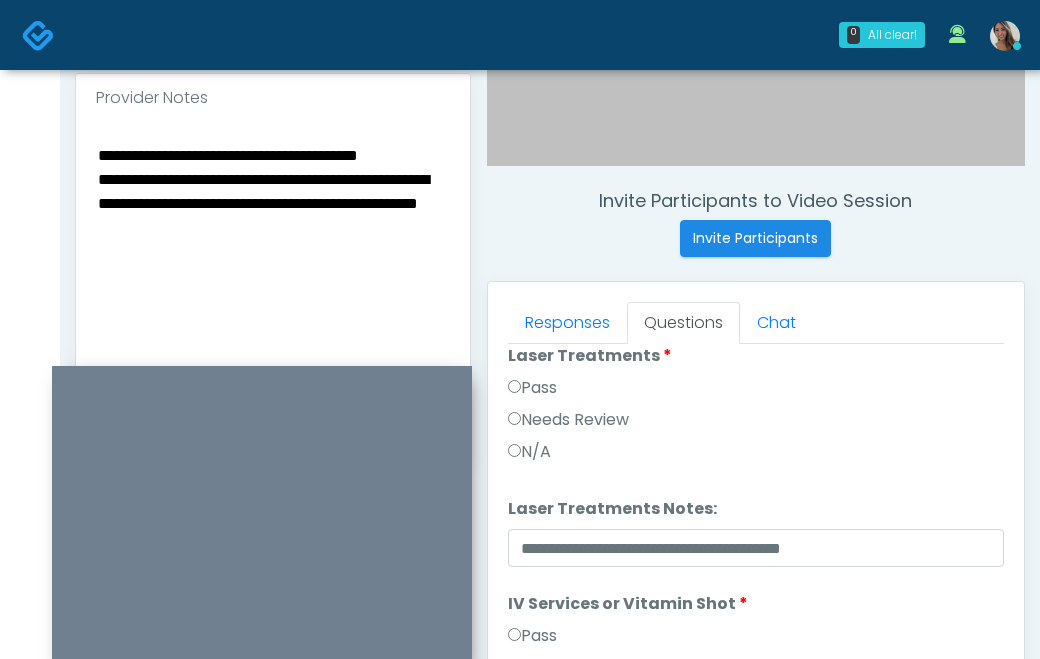 click on "Pass All
Wrinkle Relaxers
Wrinkle Relaxers
Pass
Needs Review
N/A
Wrinkle Relaxers notes:
Wrinkle Relaxers notes:
Filler
Filler
Pass" at bounding box center (756, 558) 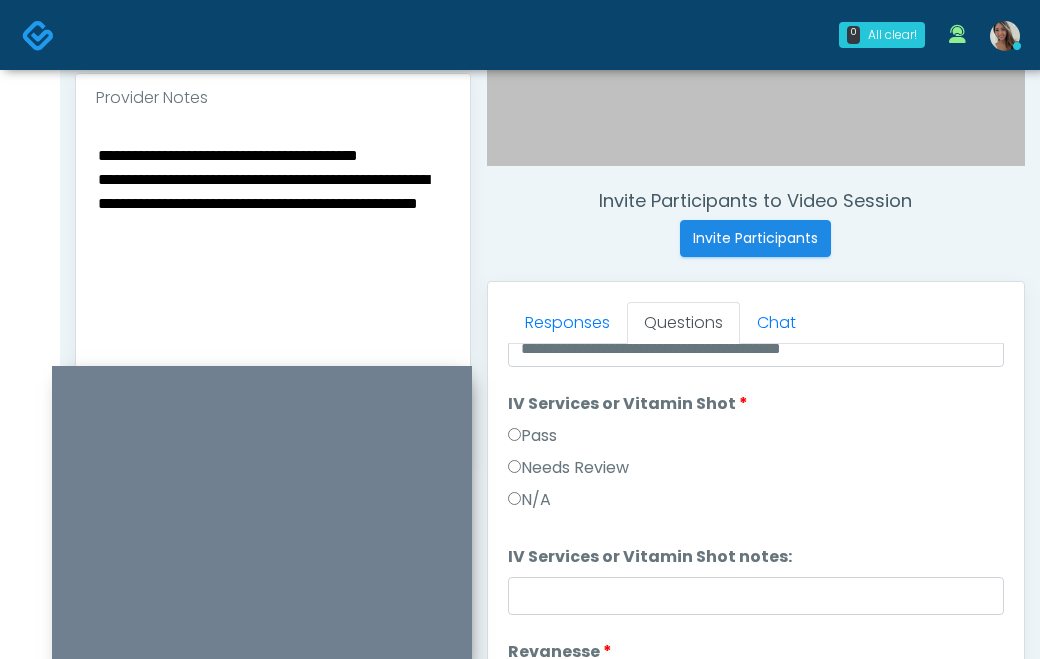 scroll, scrollTop: 1018, scrollLeft: 0, axis: vertical 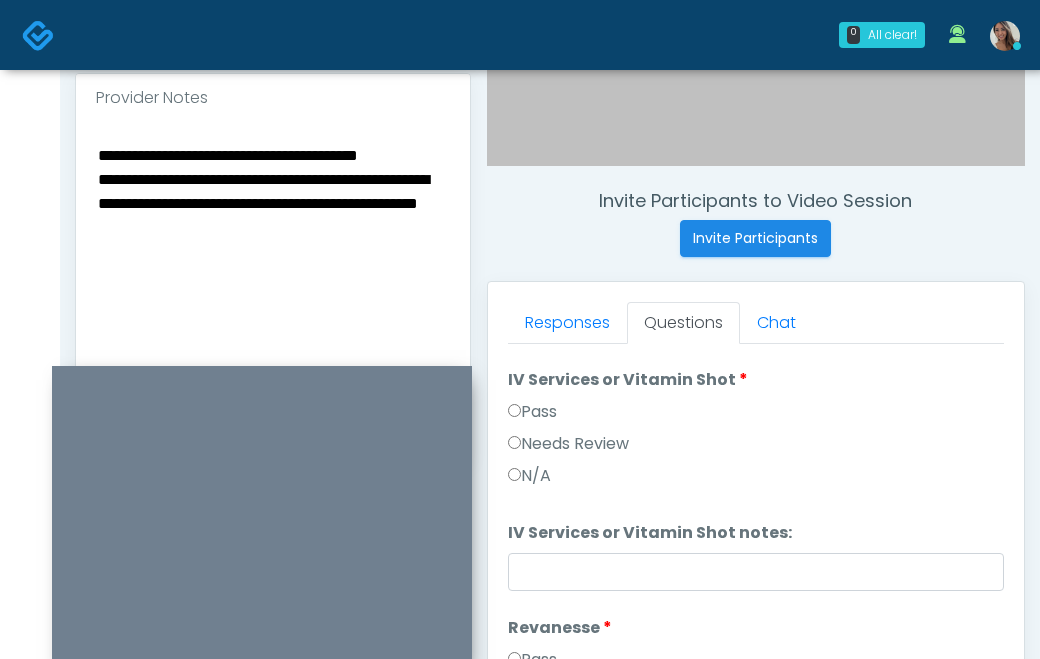 click on "**********" at bounding box center (273, 264) 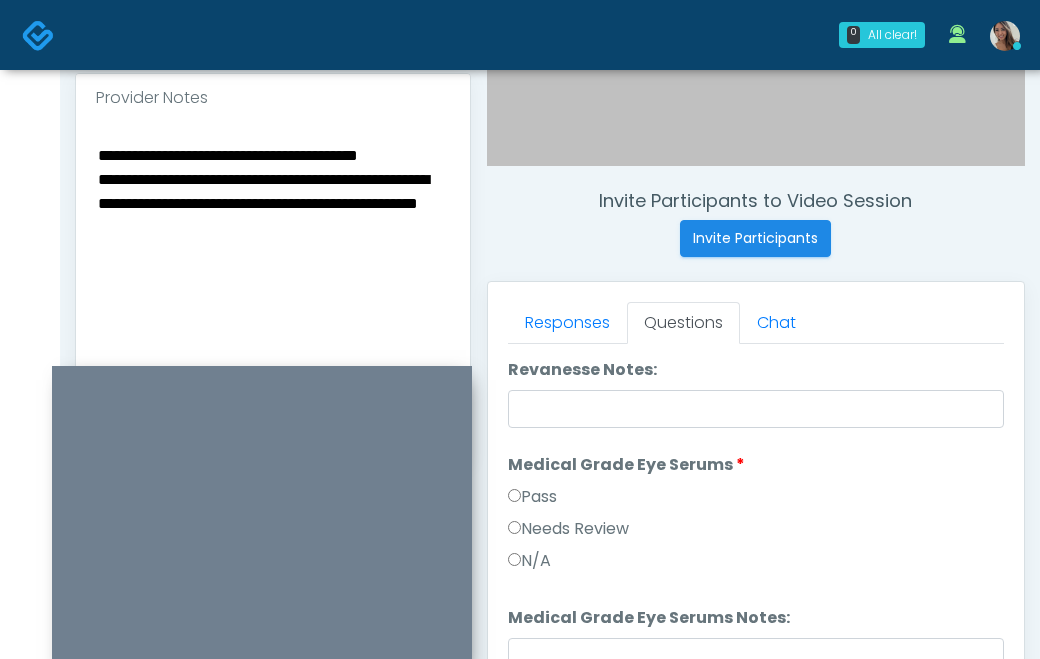 scroll, scrollTop: 1397, scrollLeft: 0, axis: vertical 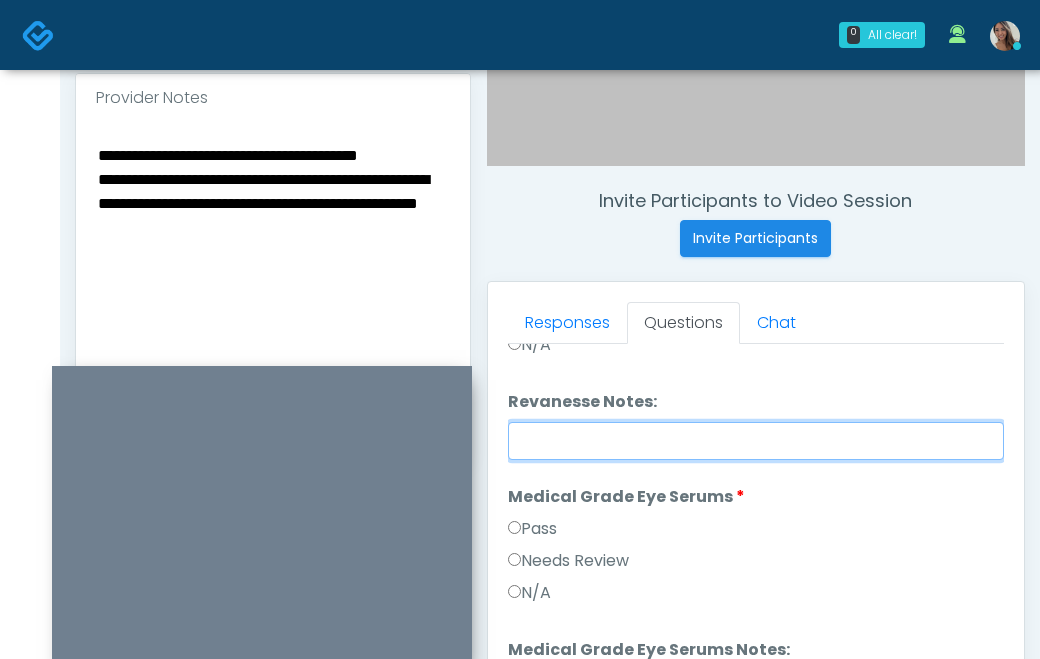 click on "Revanesse Notes:" at bounding box center [756, 441] 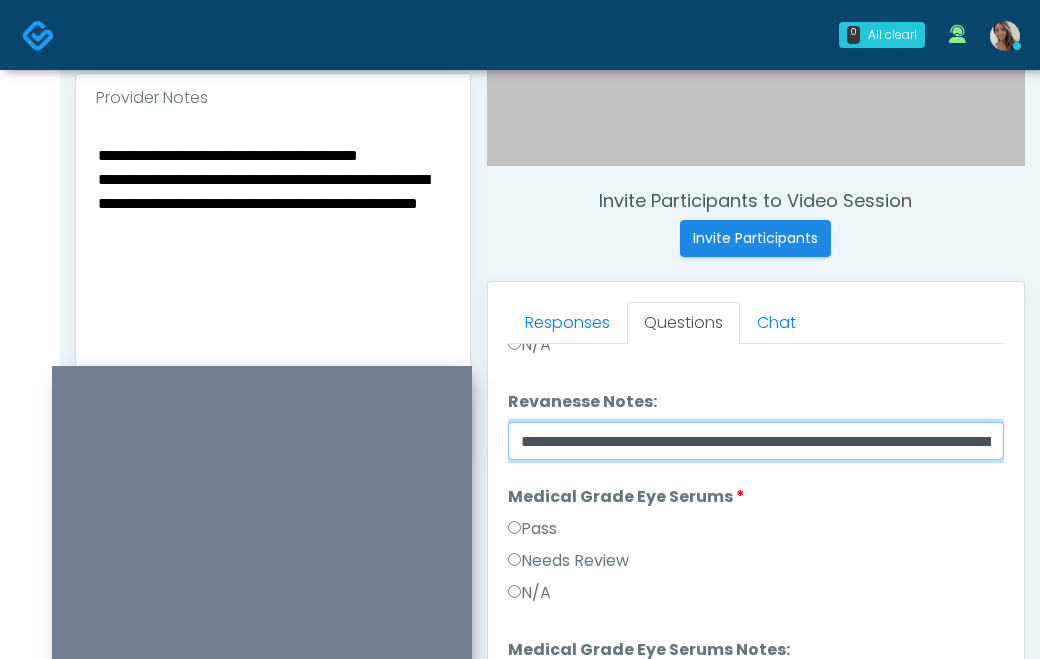 scroll, scrollTop: 0, scrollLeft: 397, axis: horizontal 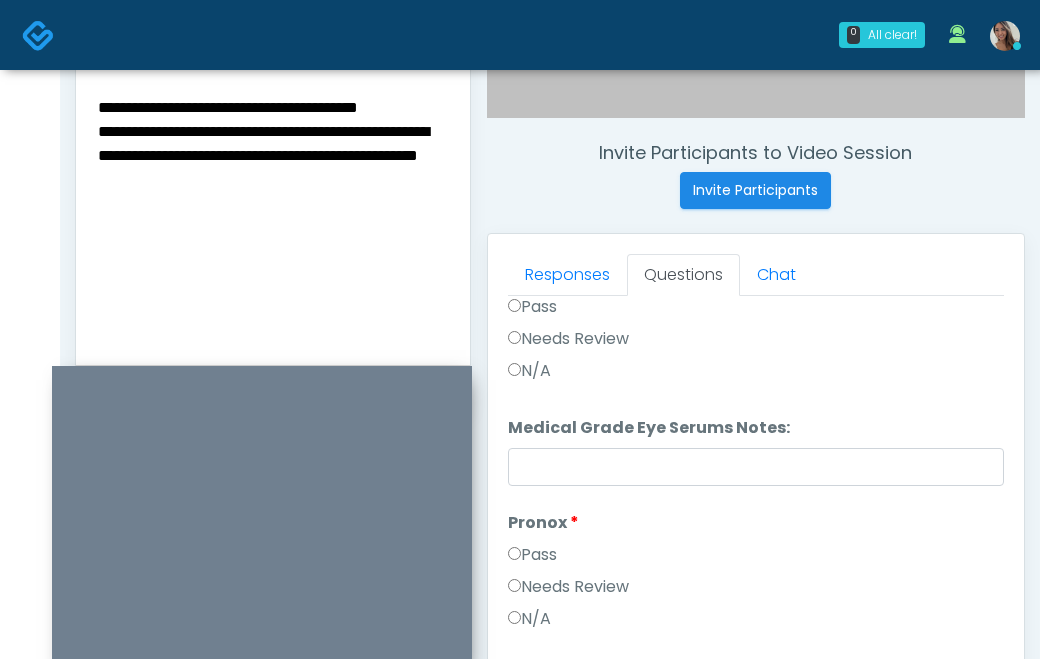 type on "**********" 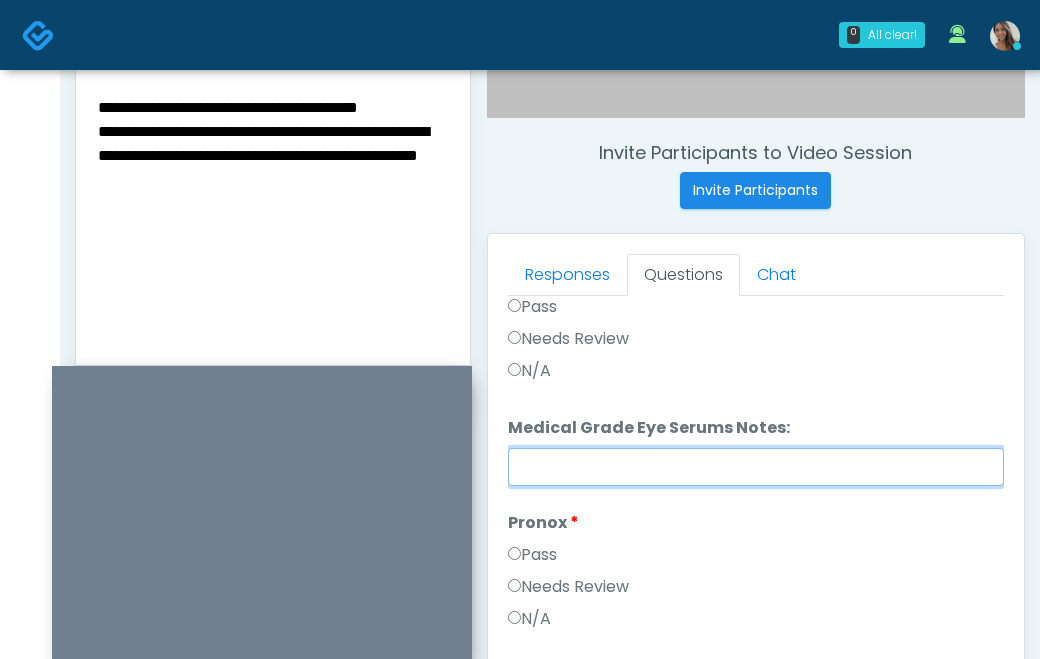 click on "Medical Grade Eye Serums Notes:" at bounding box center (756, 467) 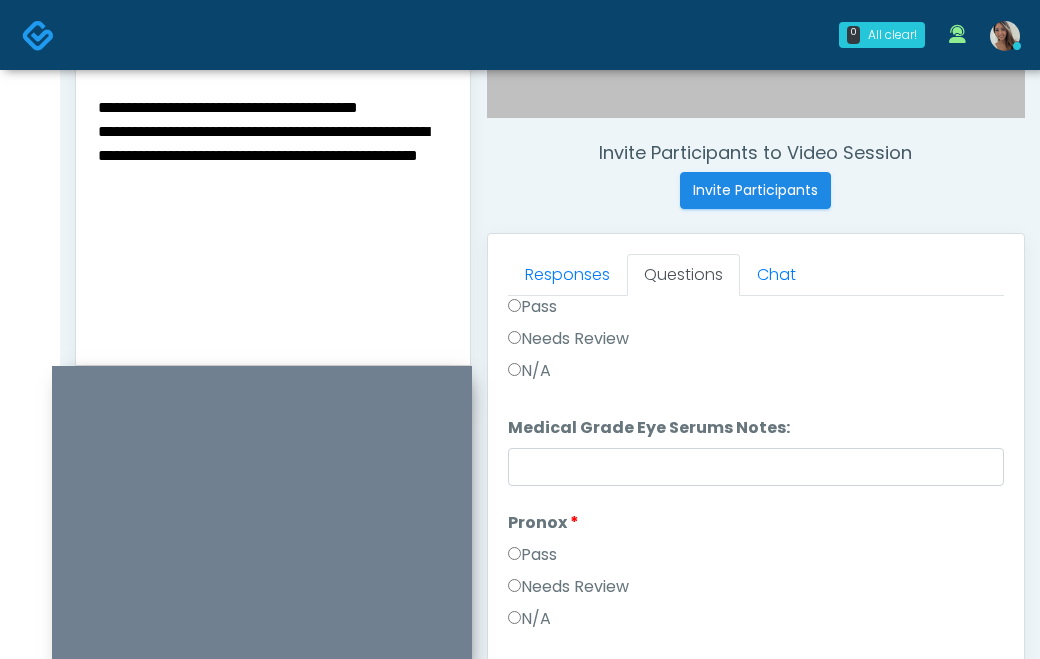 click on "**********" at bounding box center (273, 216) 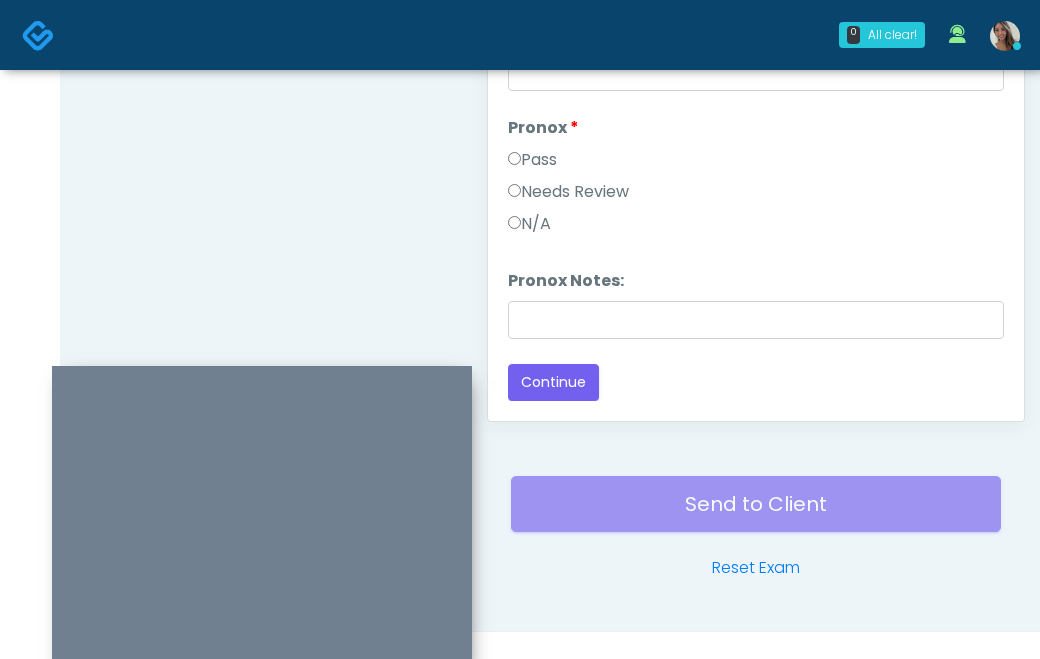 scroll, scrollTop: 1136, scrollLeft: 0, axis: vertical 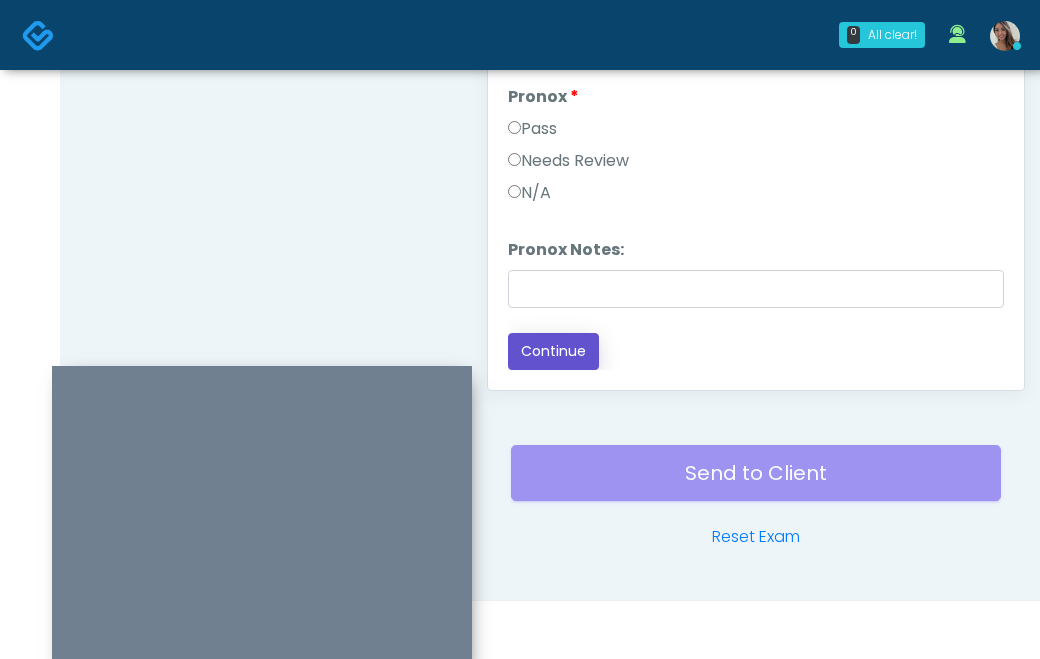 click on "Continue" at bounding box center (553, 351) 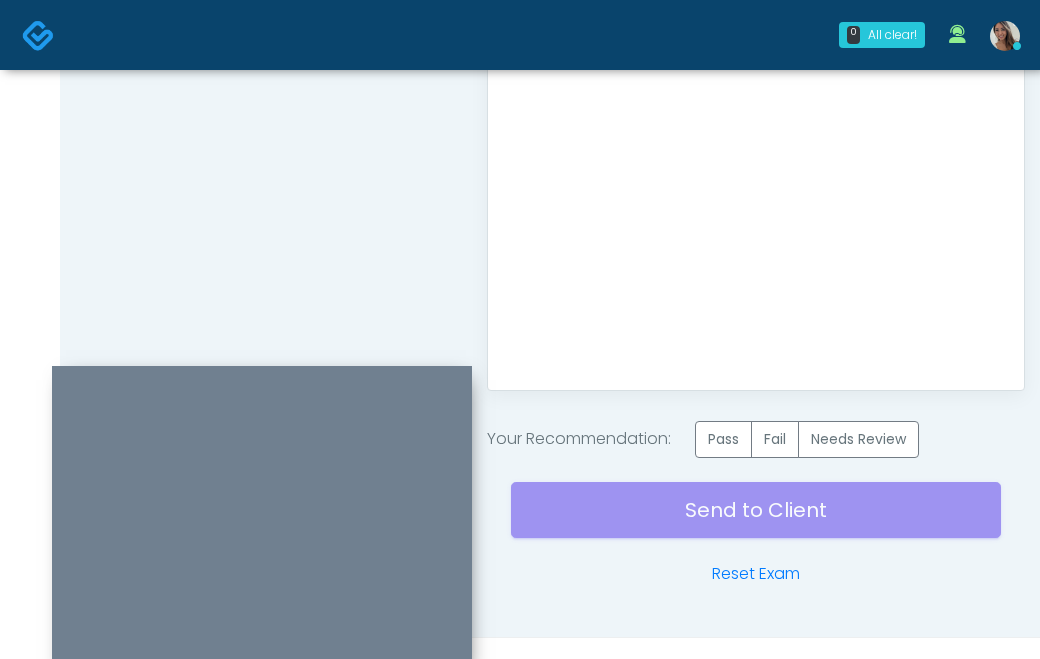 scroll, scrollTop: 0, scrollLeft: 0, axis: both 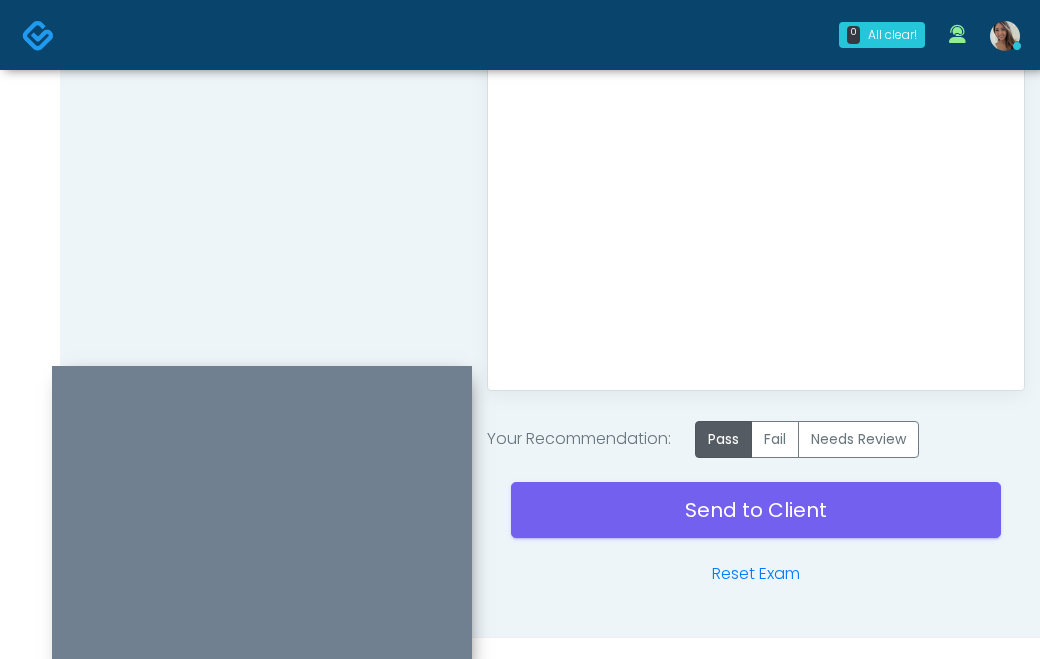 click on "Send to Client
Reset Exam" at bounding box center [756, 522] 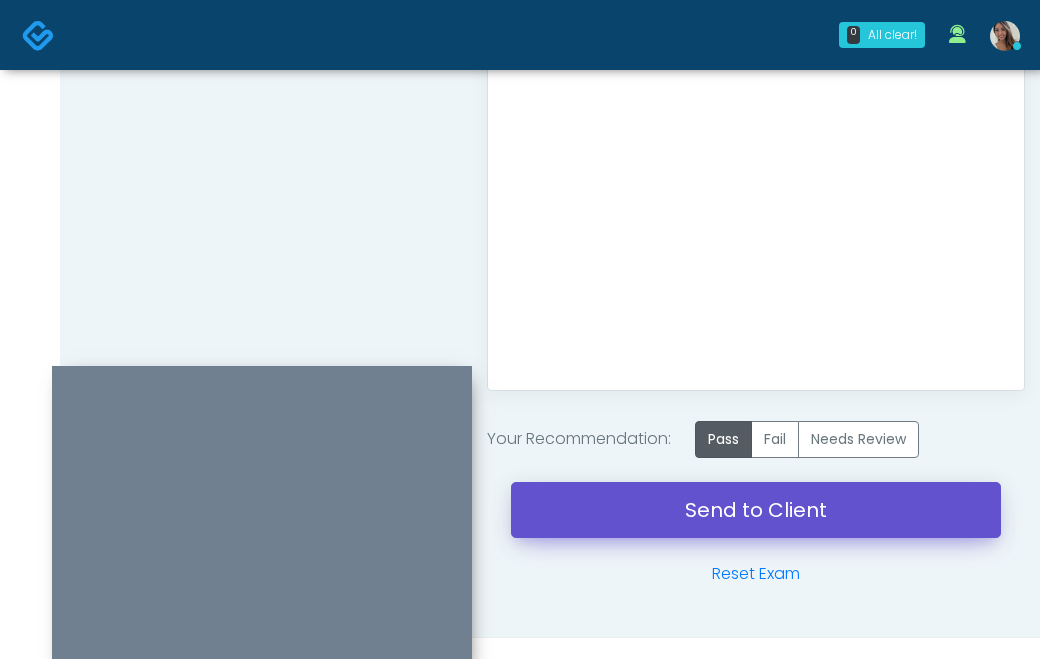 click on "Send to Client" at bounding box center [756, 510] 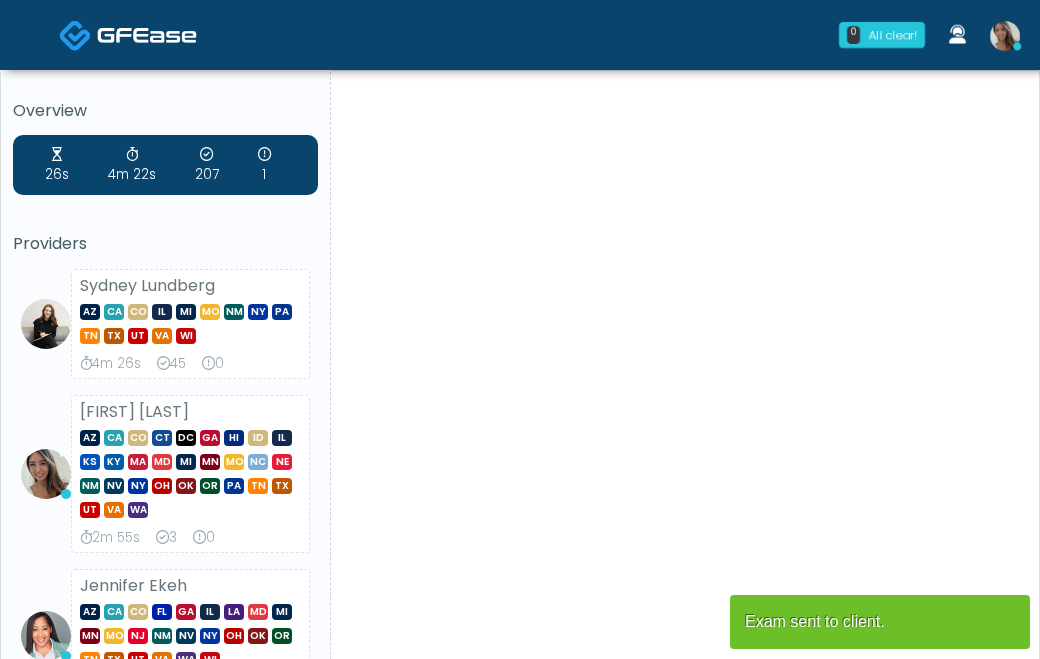 scroll, scrollTop: 0, scrollLeft: 0, axis: both 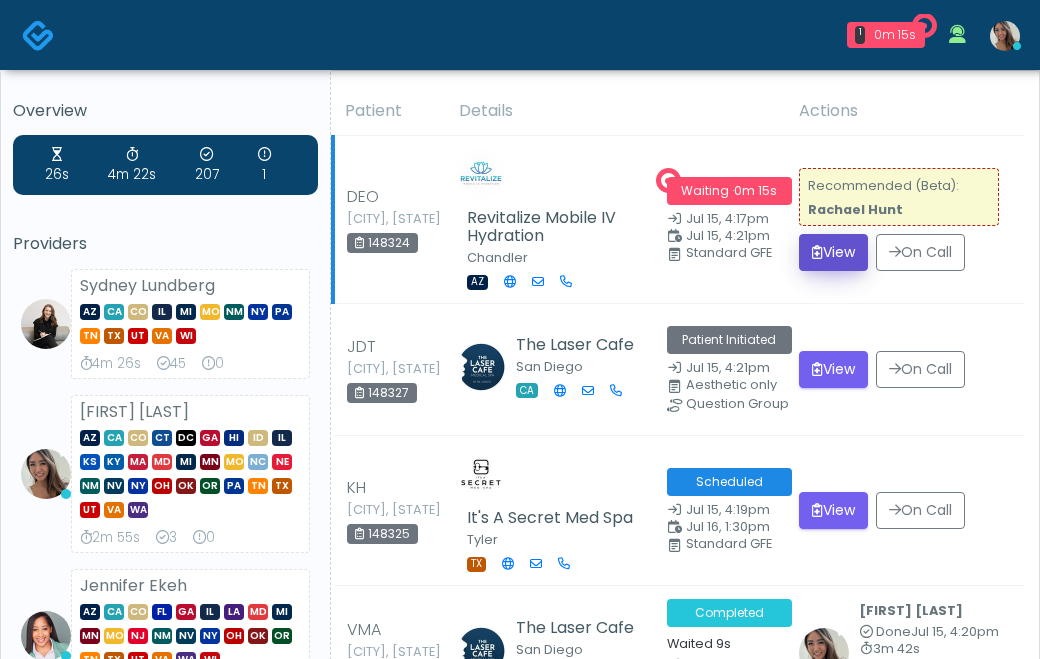 click on "View" at bounding box center (833, 252) 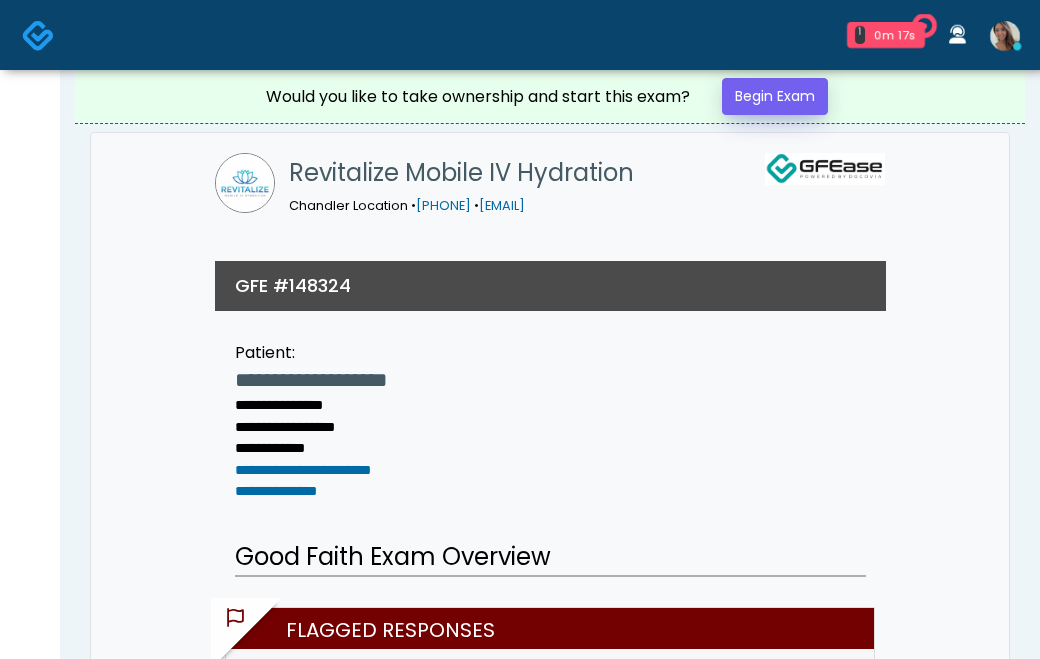scroll, scrollTop: 0, scrollLeft: 0, axis: both 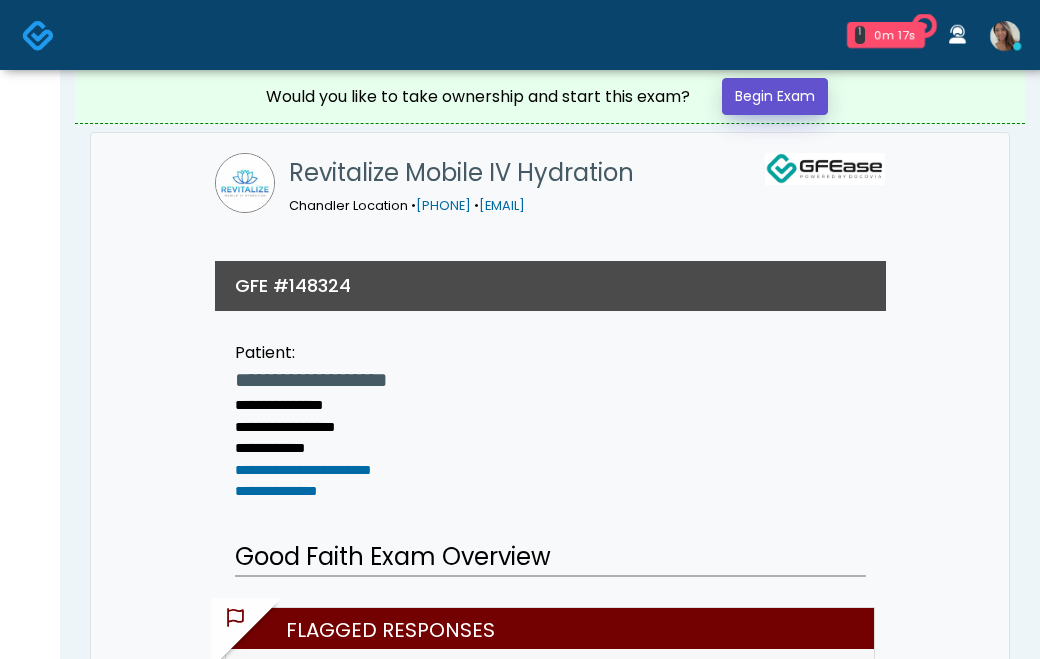 click on "Begin Exam" at bounding box center [775, 96] 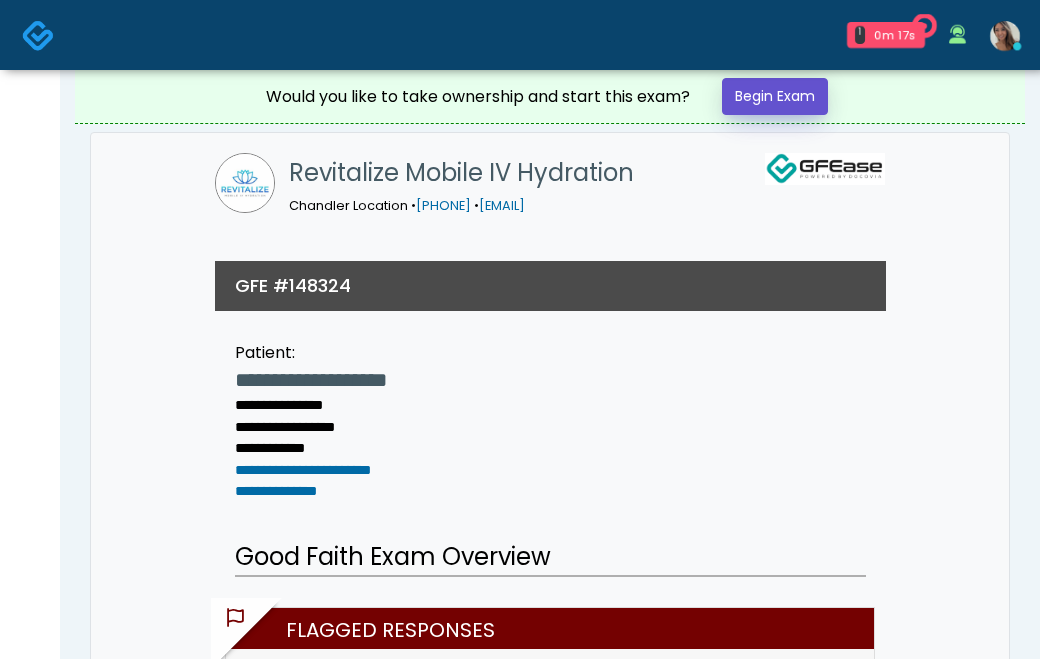 scroll, scrollTop: 0, scrollLeft: 0, axis: both 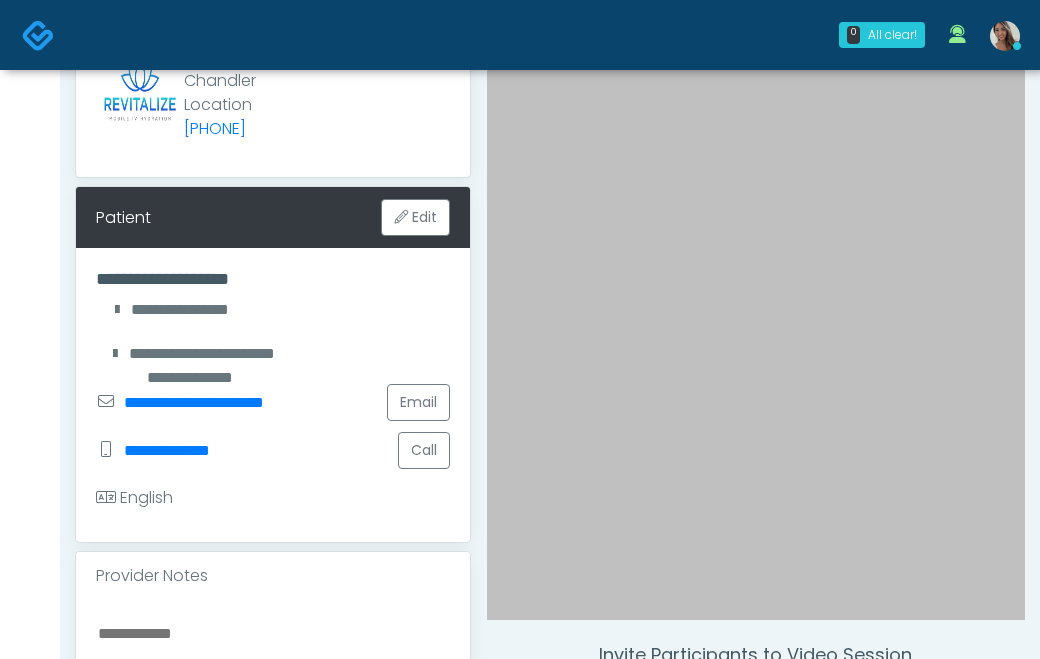 click on "**********" at bounding box center [273, 354] 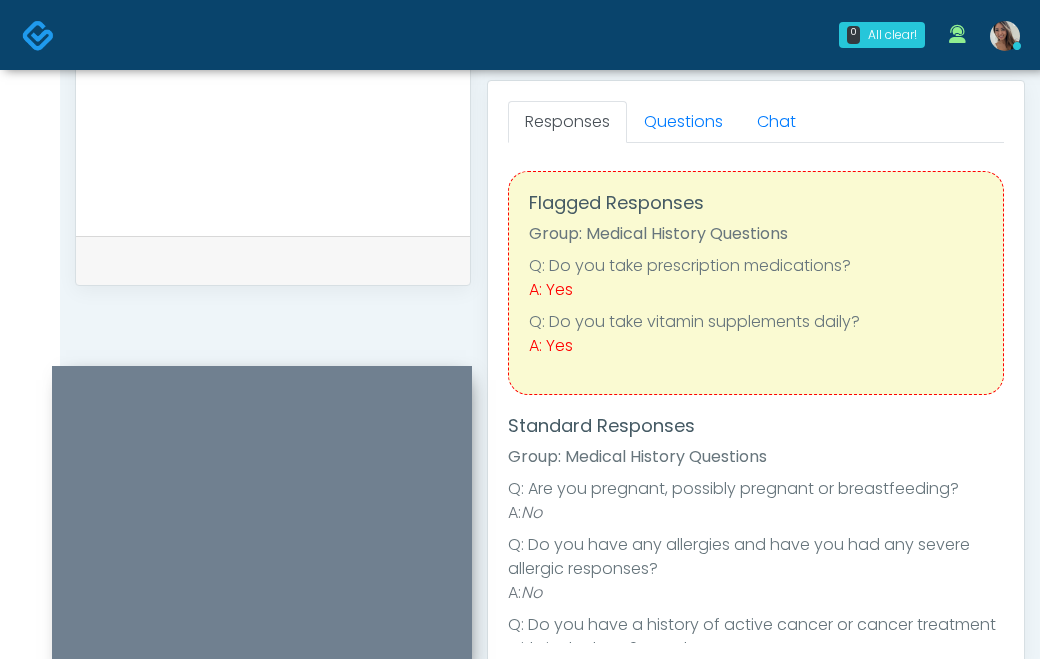 scroll, scrollTop: 927, scrollLeft: 0, axis: vertical 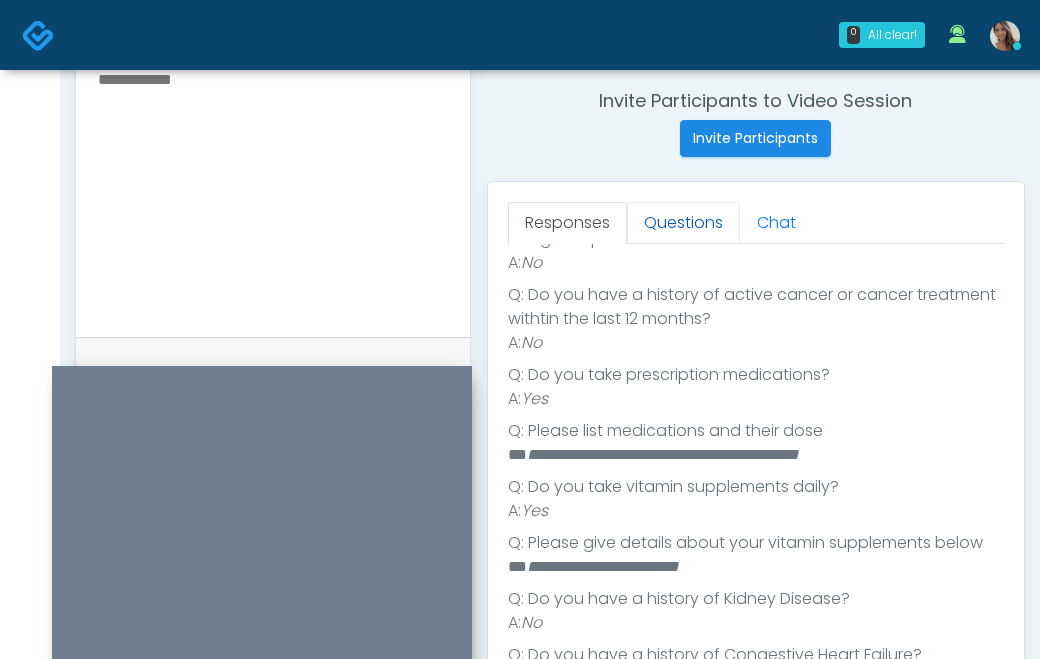 click on "Questions" at bounding box center (683, 223) 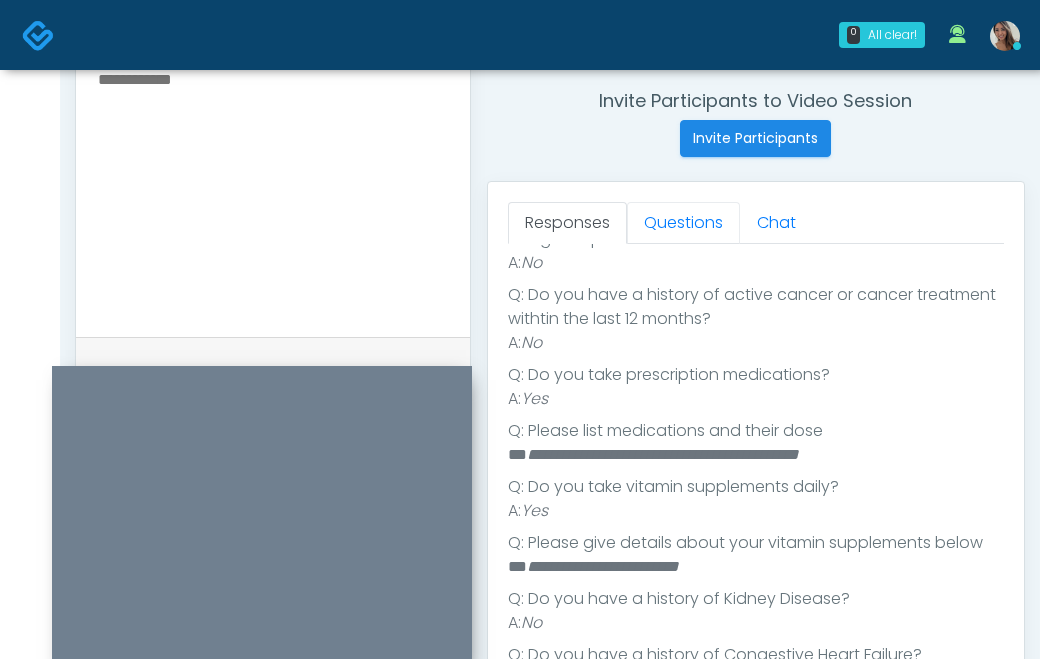 scroll, scrollTop: 0, scrollLeft: 0, axis: both 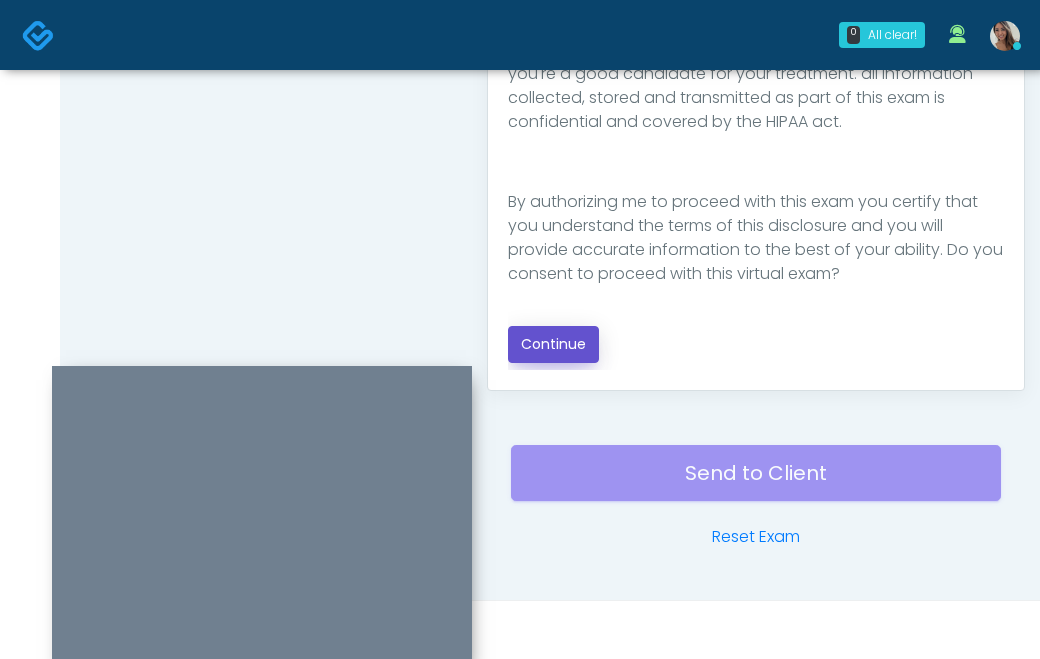 click on "Continue" at bounding box center [553, 344] 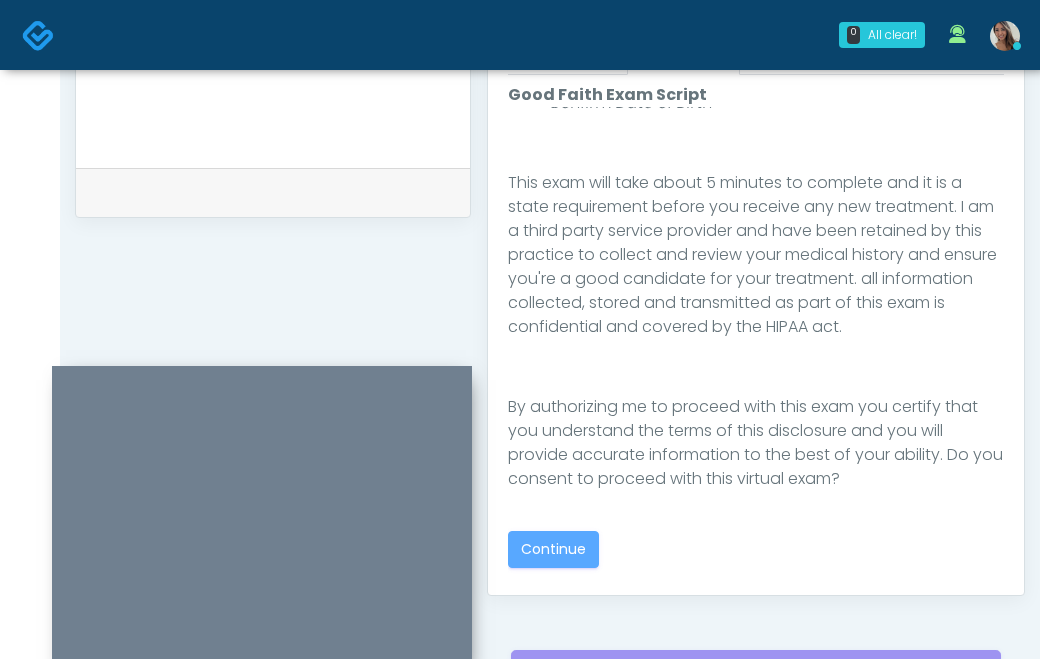 scroll, scrollTop: 909, scrollLeft: 0, axis: vertical 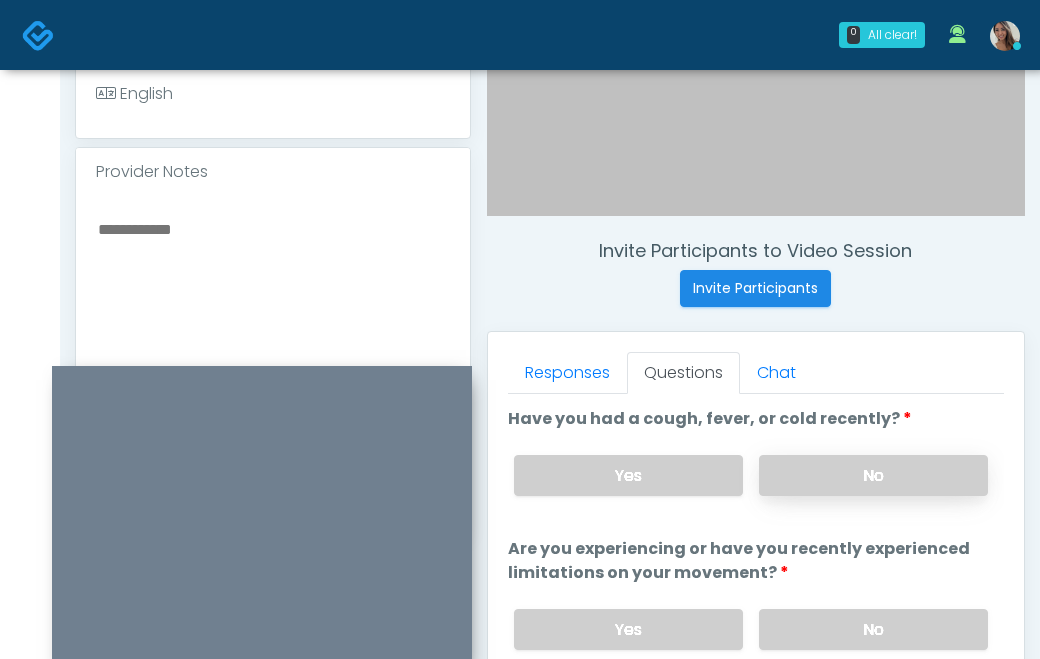 click on "No" at bounding box center (873, 475) 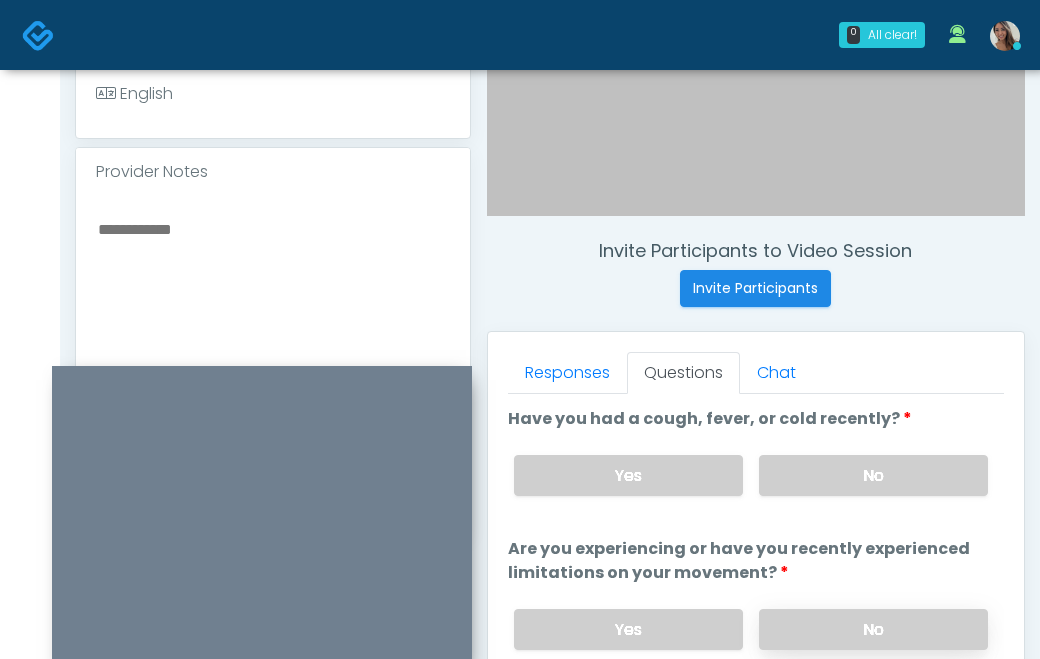 click on "No" at bounding box center [873, 629] 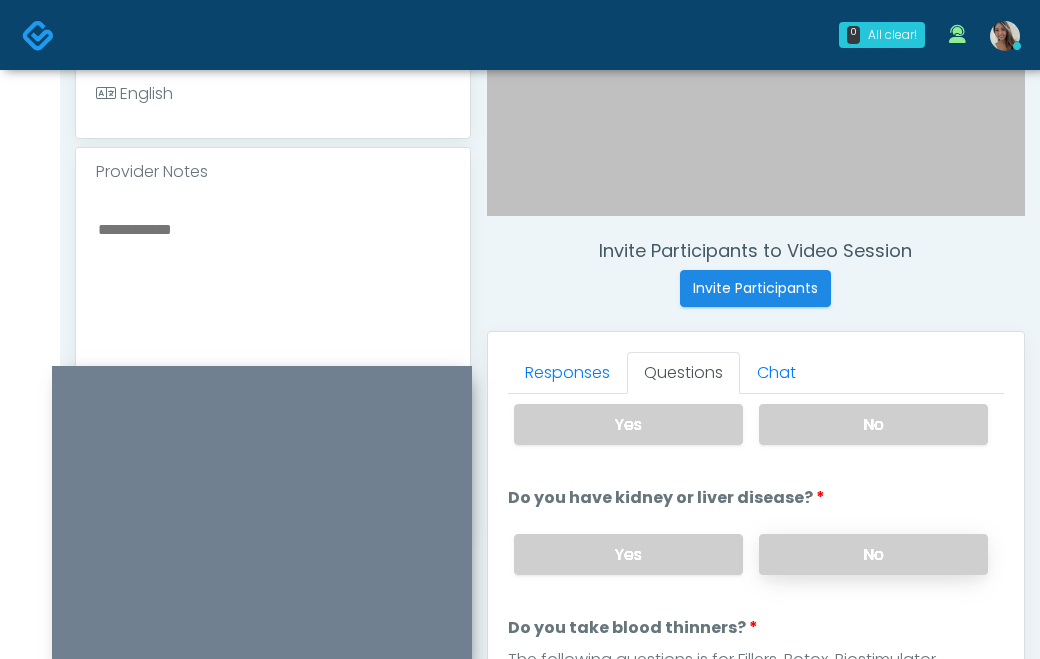 click on "No" at bounding box center (873, 554) 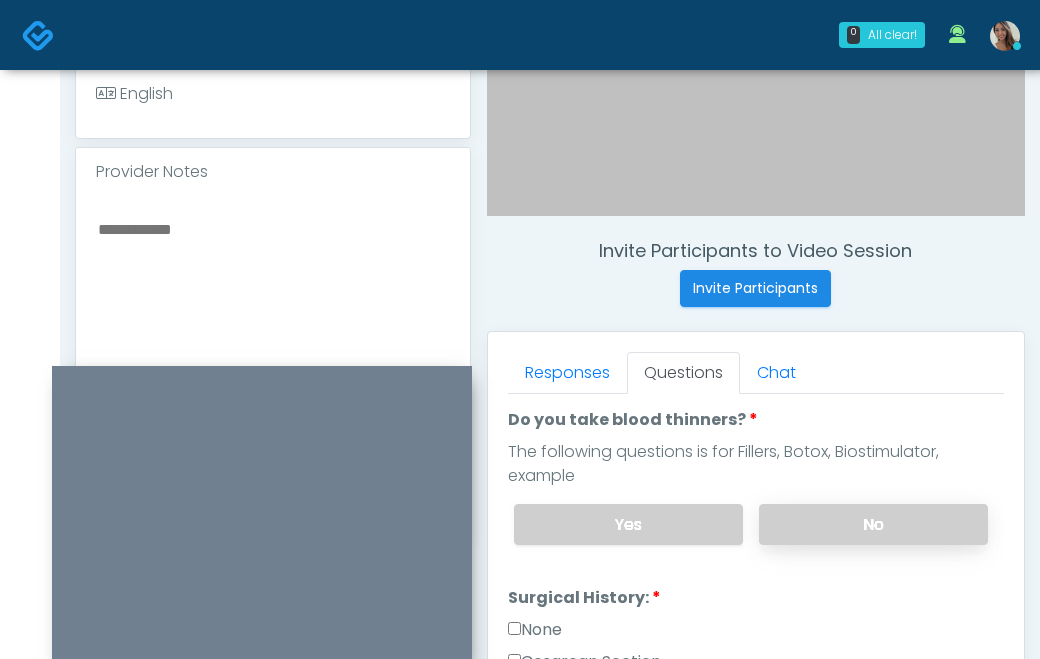 click on "No" at bounding box center (873, 524) 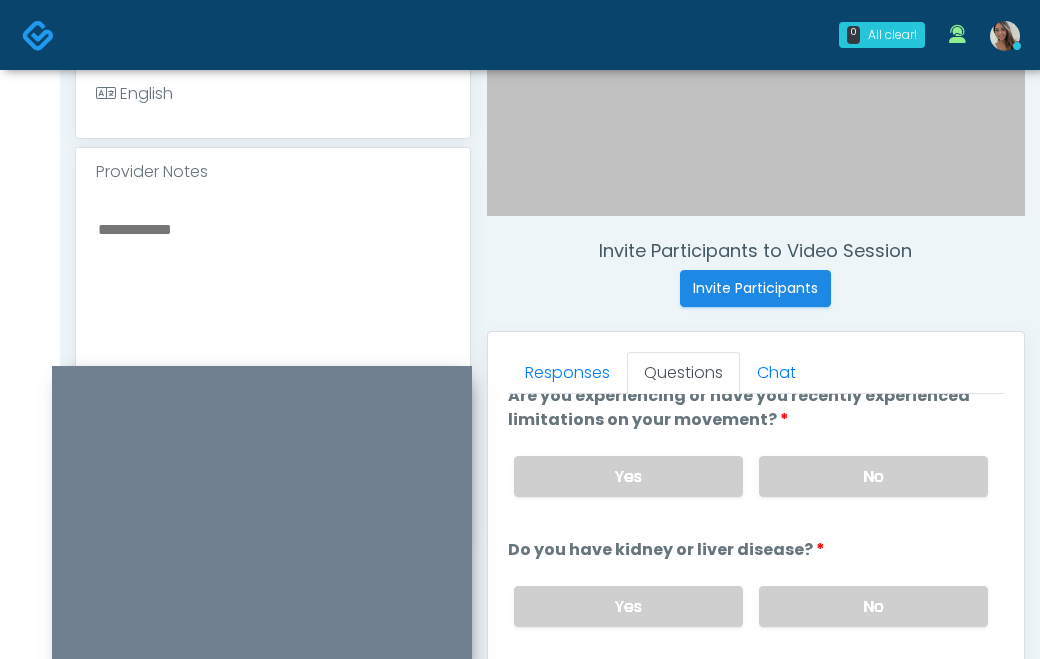 scroll, scrollTop: 151, scrollLeft: 0, axis: vertical 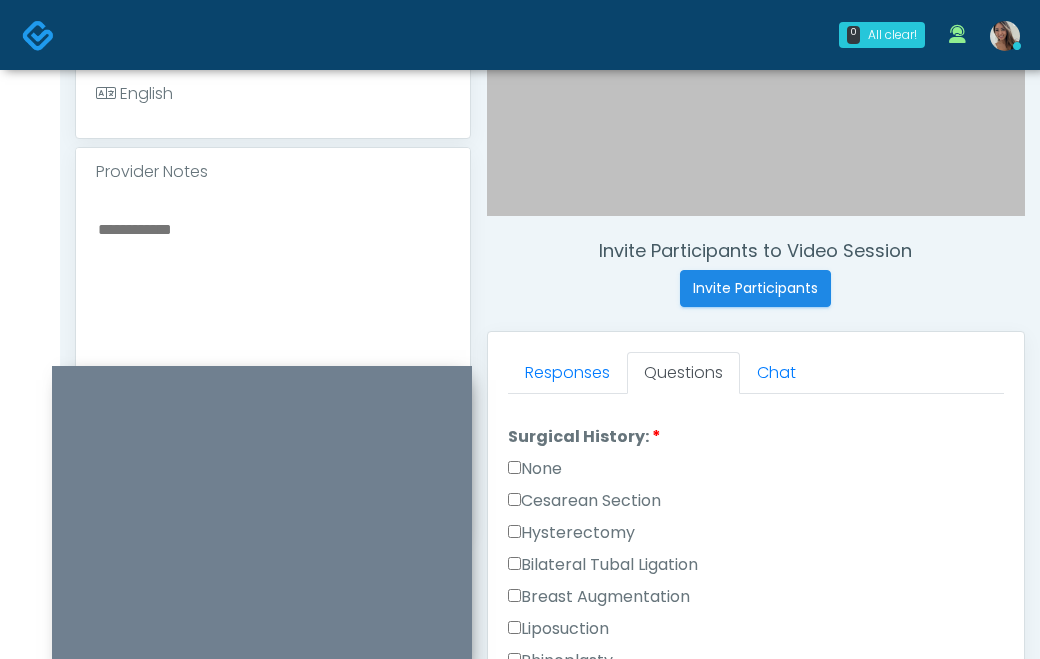 click at bounding box center (273, 338) 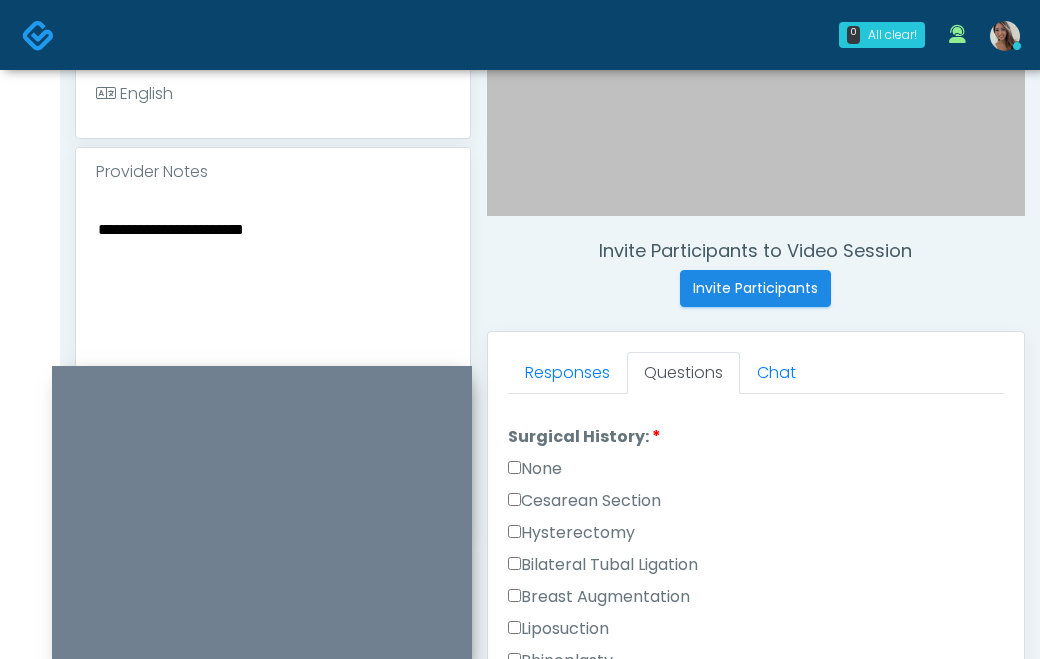 type on "**********" 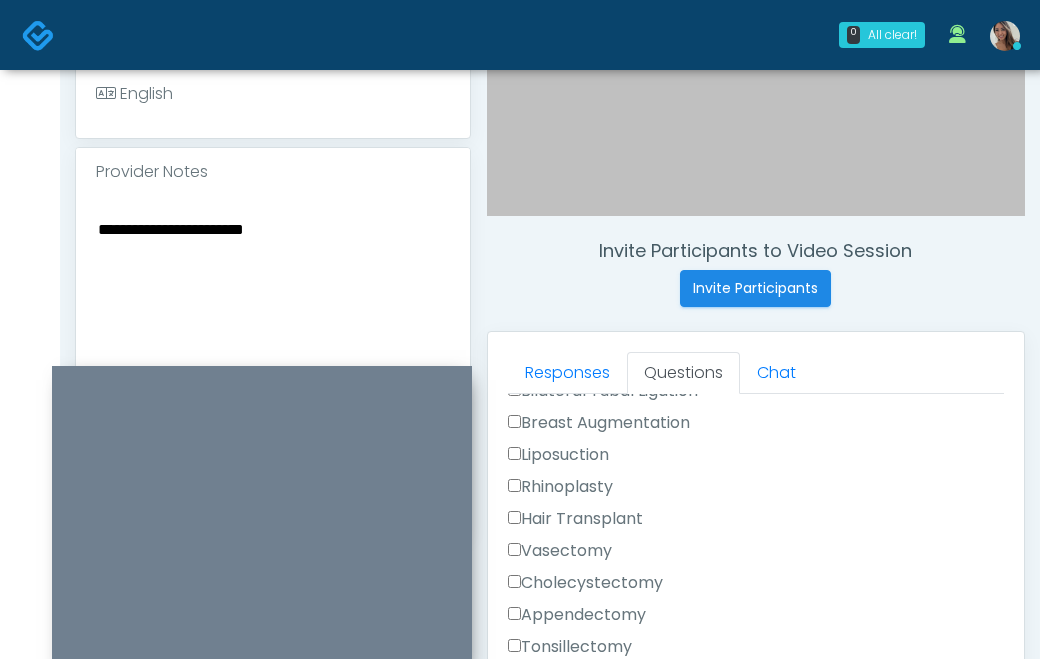 scroll, scrollTop: 765, scrollLeft: 0, axis: vertical 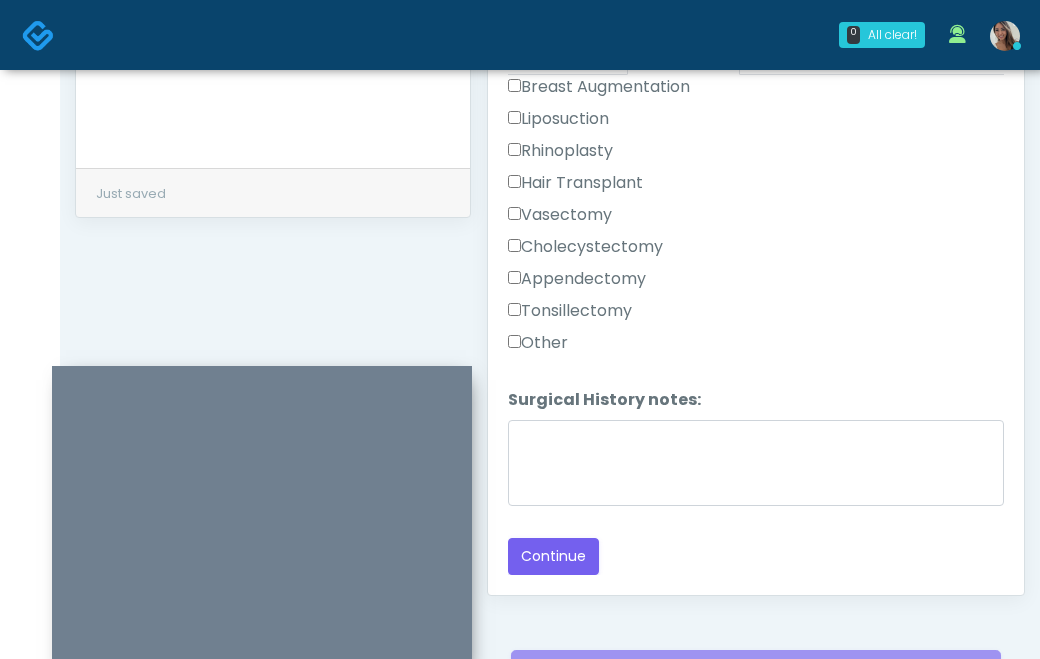 click on "Other" at bounding box center [538, 343] 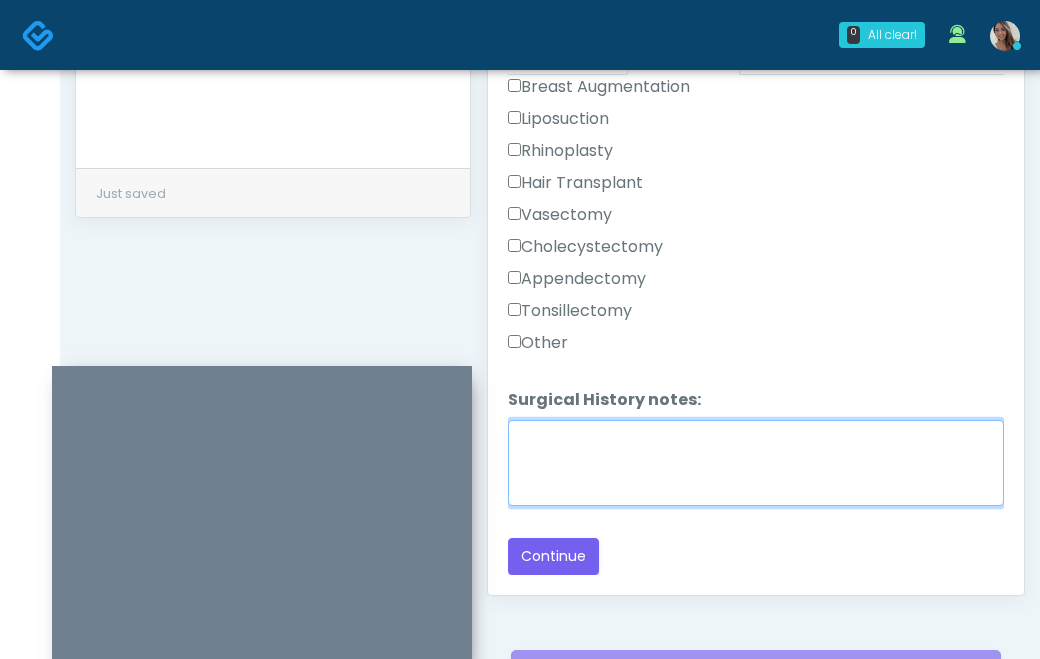 click on "Surgical History notes:" at bounding box center (756, 463) 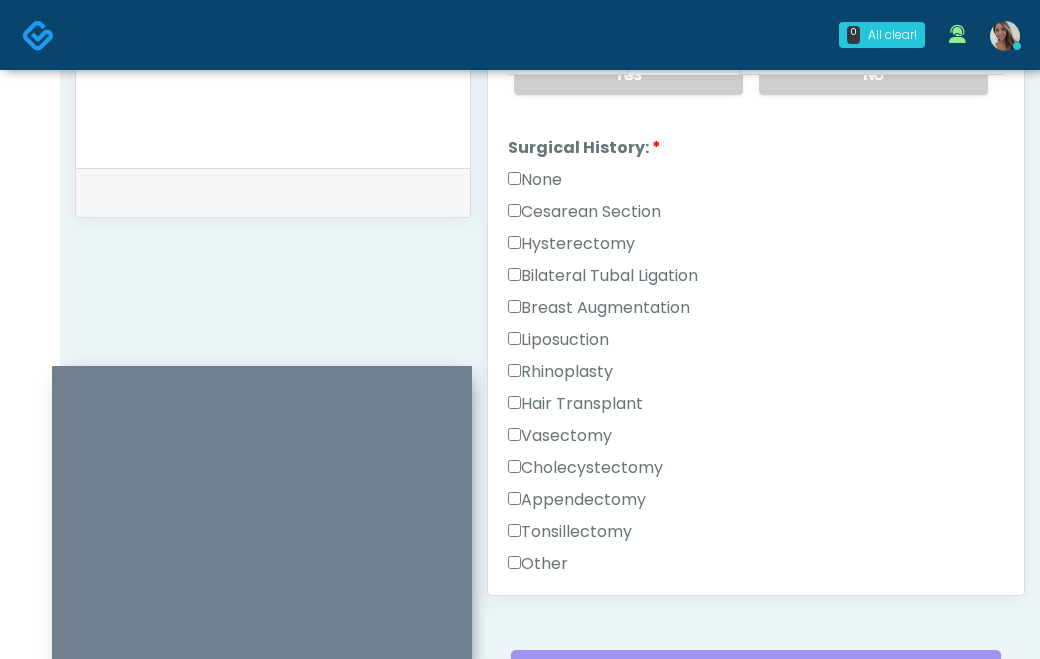 click on "Cesarean Section" at bounding box center (584, 212) 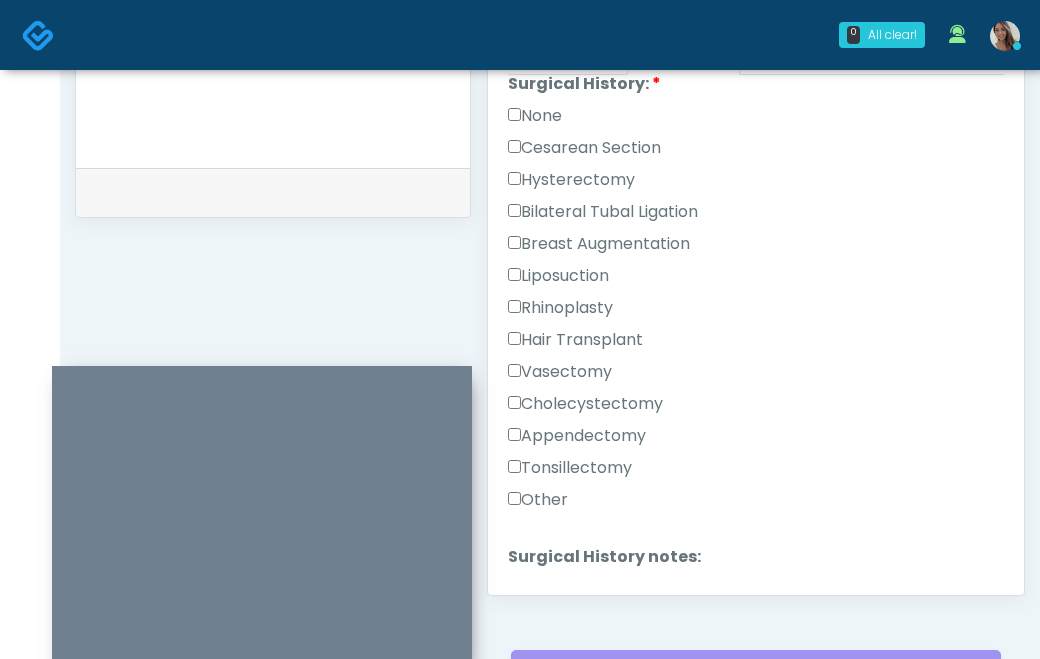 scroll, scrollTop: 765, scrollLeft: 0, axis: vertical 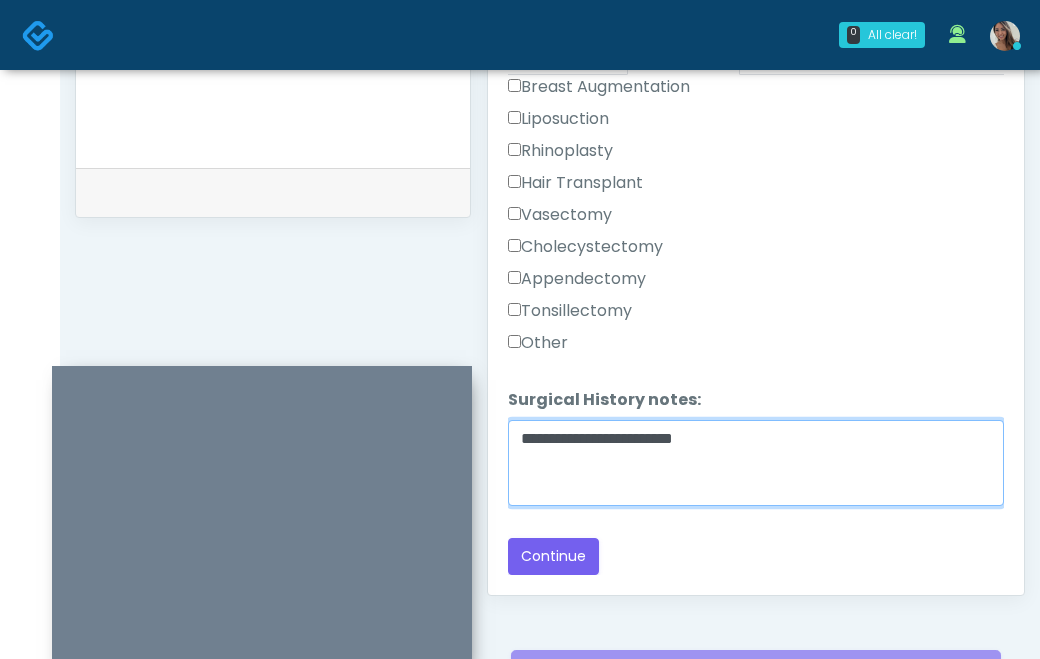 click on "**********" at bounding box center (756, 463) 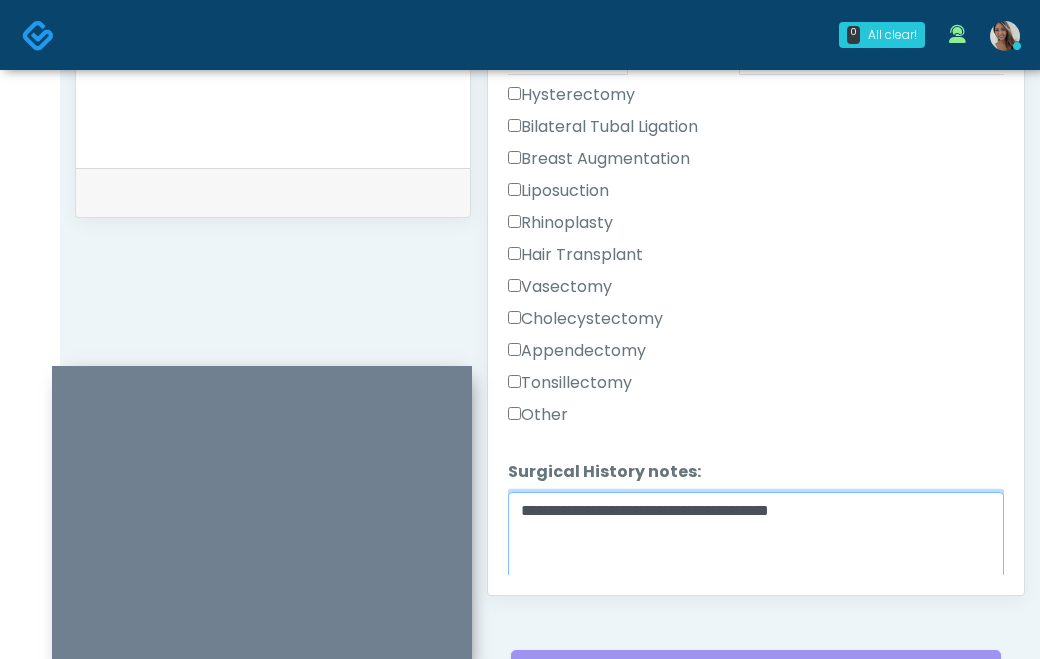 scroll, scrollTop: 523, scrollLeft: 0, axis: vertical 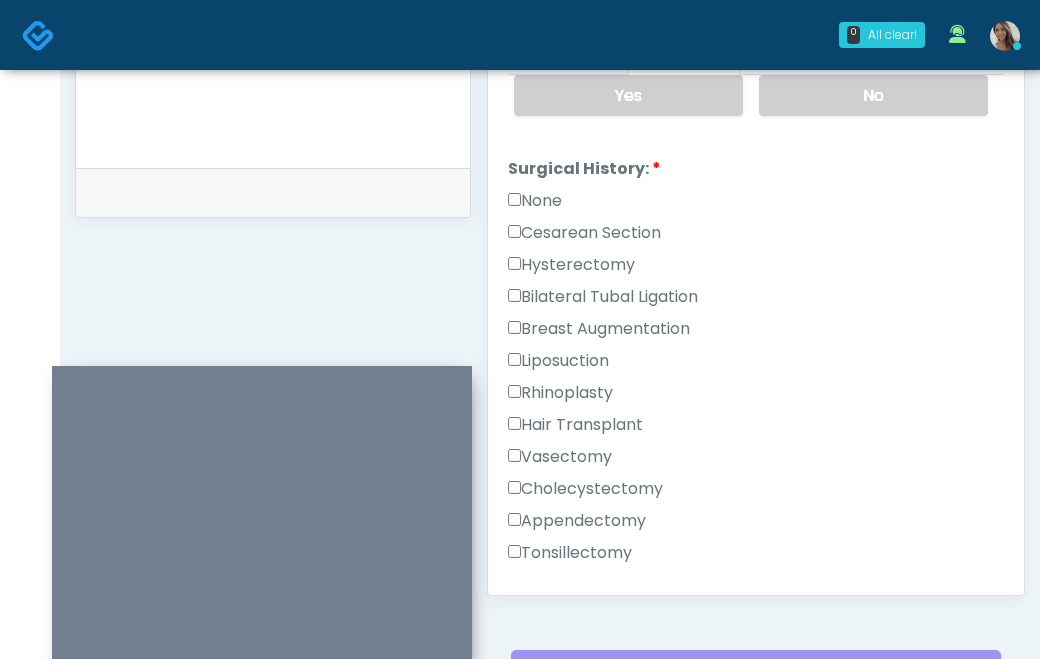 type on "**********" 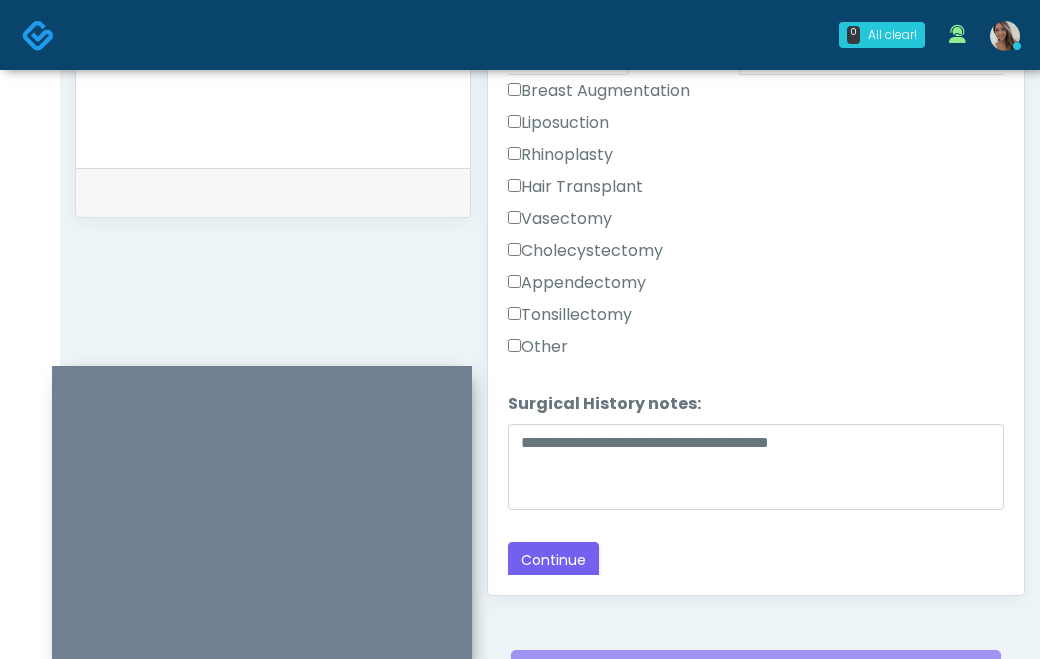 scroll, scrollTop: 765, scrollLeft: 0, axis: vertical 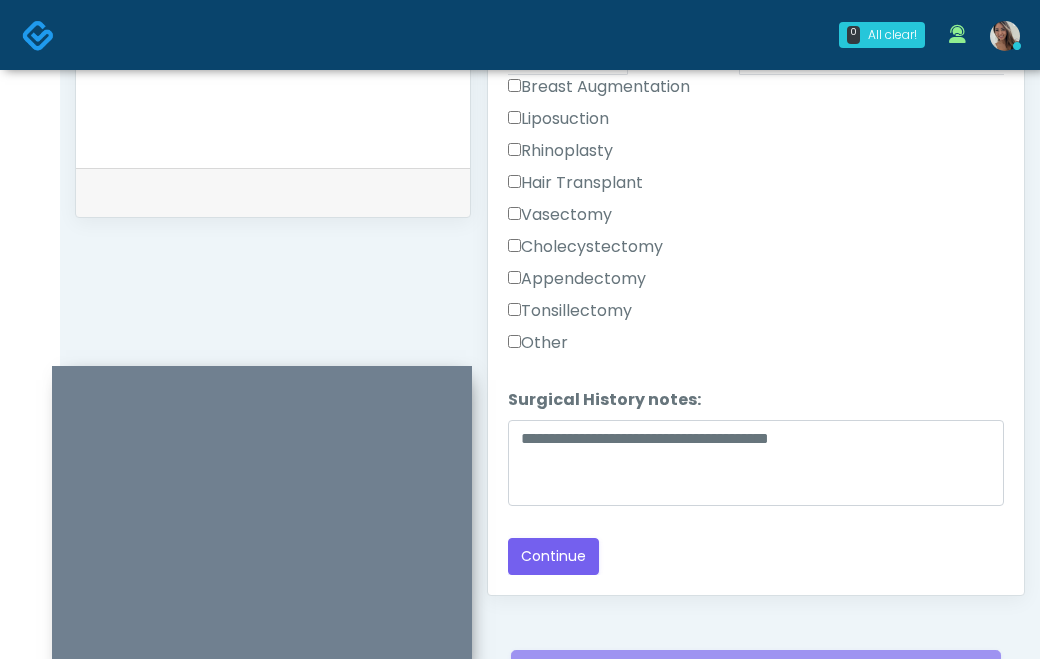 click on "Loading...
Connecting to your agent...
Please wait while we prepare your personalized experience.
Have you had a cough, fever, or cold recently?
Have you had a cough, fever, or cold recently?
Yes
No
Are you experiencing or have you recently experienced limitations on your movement?
Are you experiencing or have you recently experienced limitations on your movement?
Yes
No" at bounding box center [756, -51] 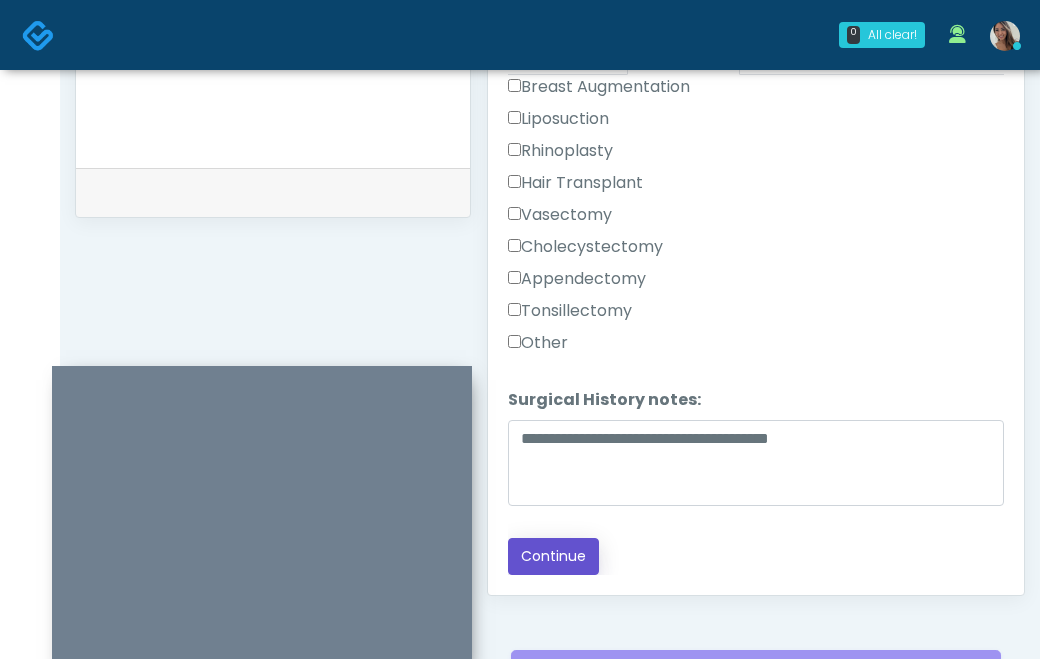 click on "Continue" at bounding box center [553, 556] 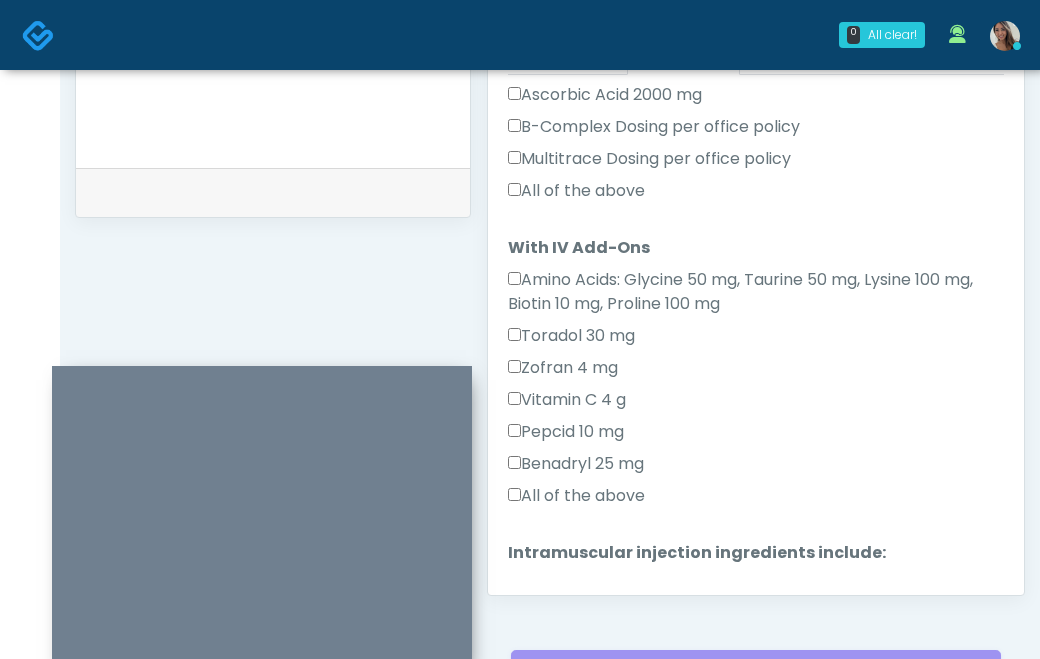 scroll, scrollTop: 1136, scrollLeft: 0, axis: vertical 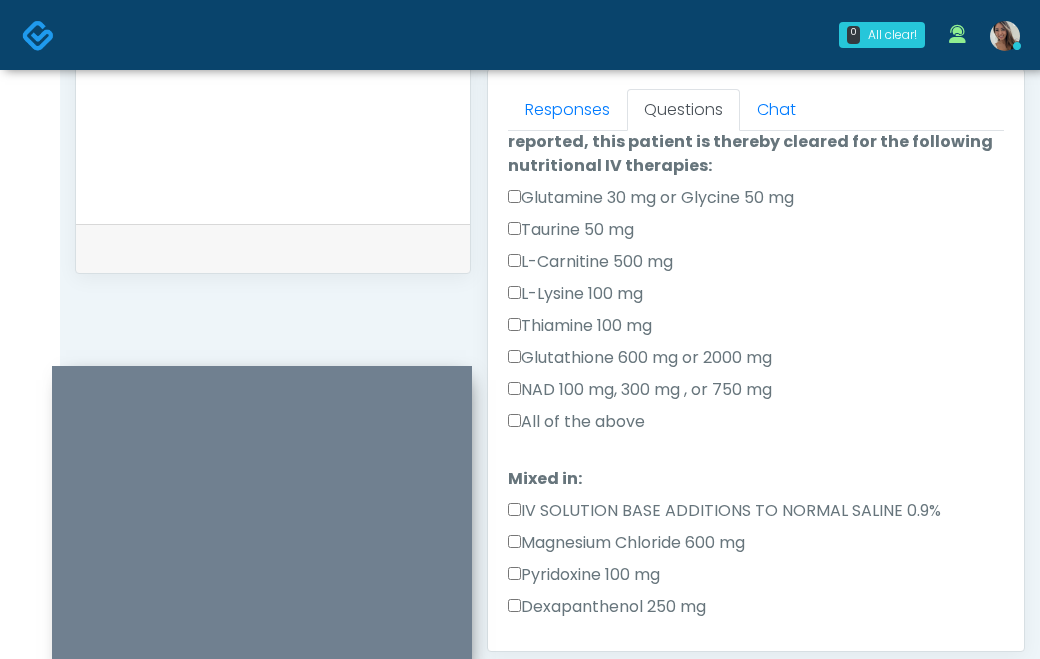 click on "All of the above" at bounding box center (576, 422) 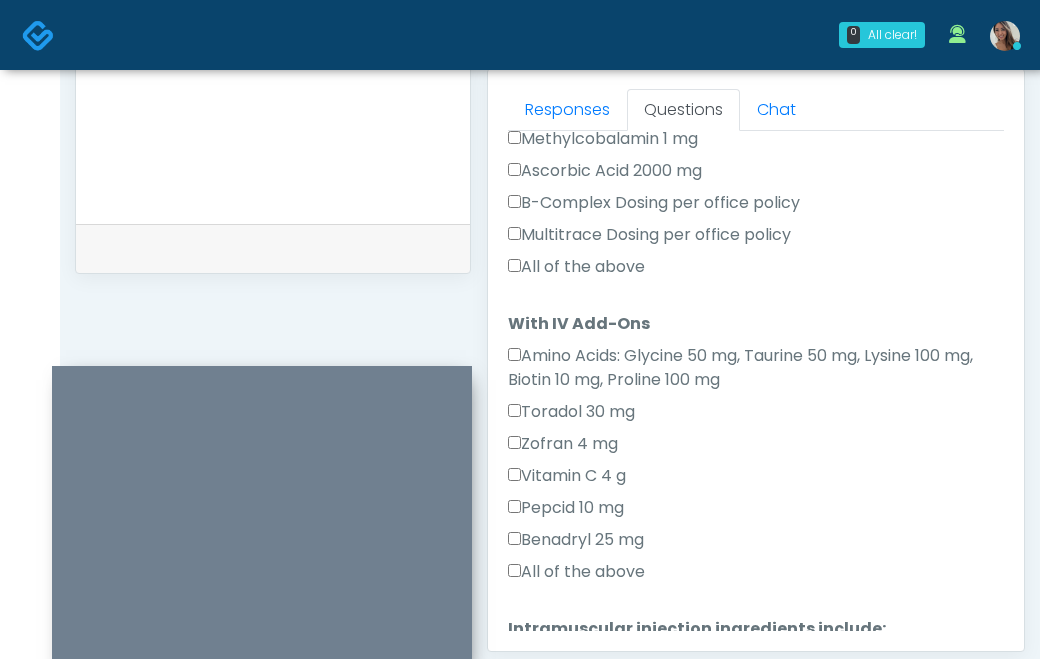 scroll, scrollTop: 1145, scrollLeft: 0, axis: vertical 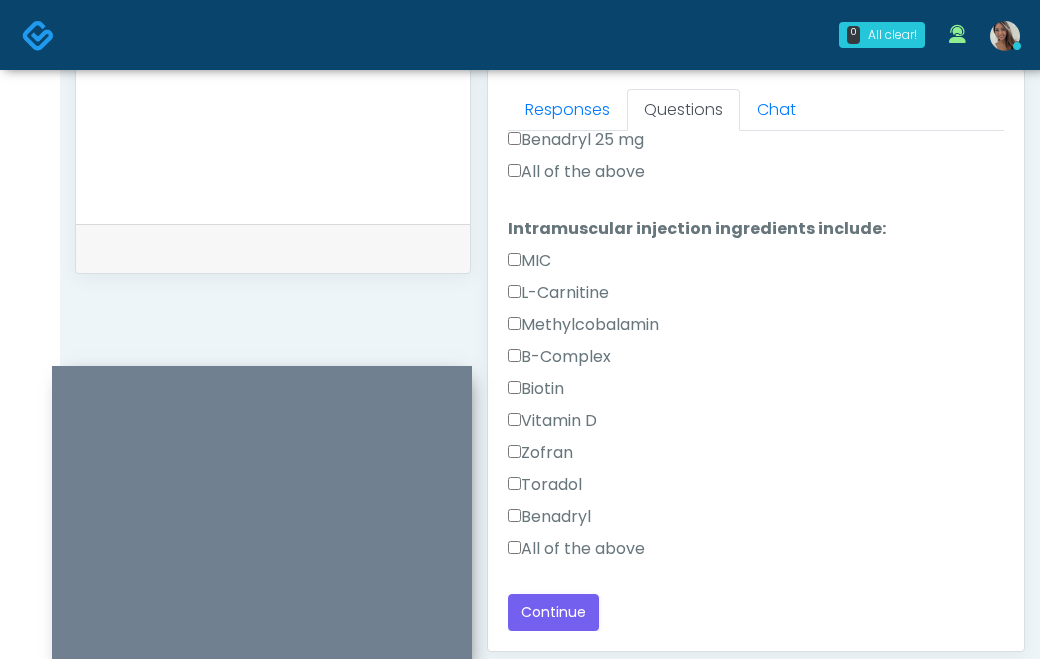 click on "All of the above" at bounding box center (576, 549) 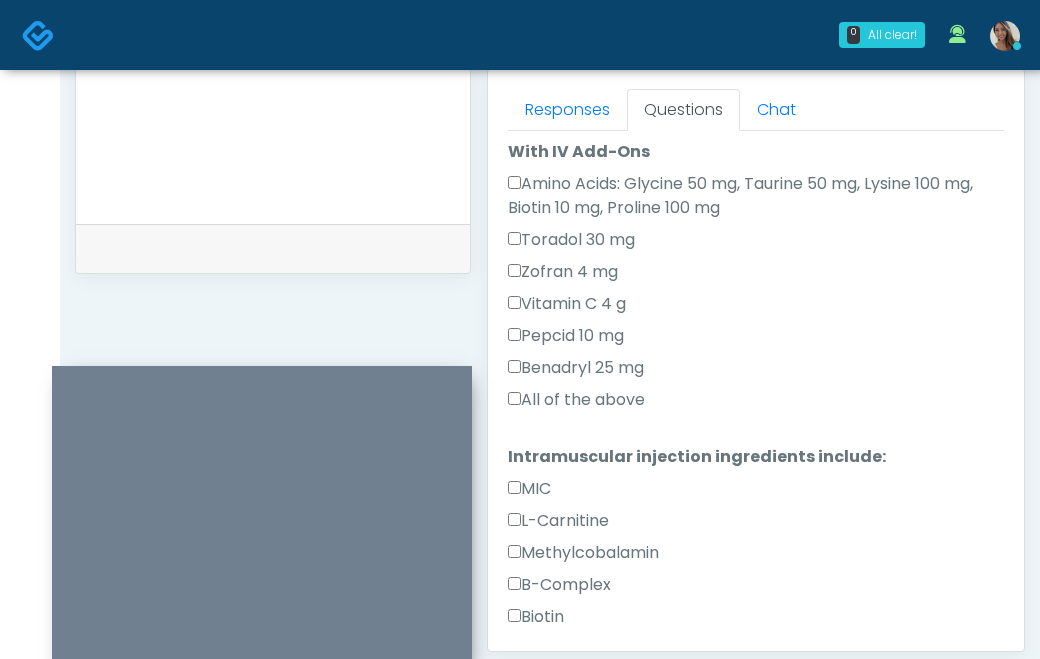 click on "All of the above" at bounding box center [576, 400] 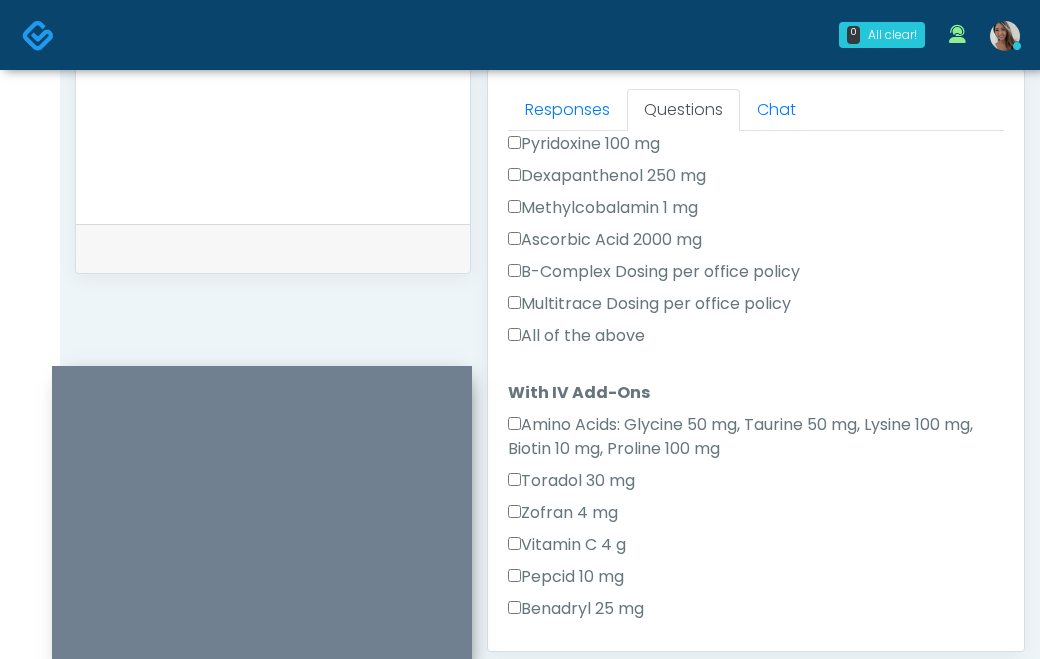click on "All of the above" at bounding box center [576, 336] 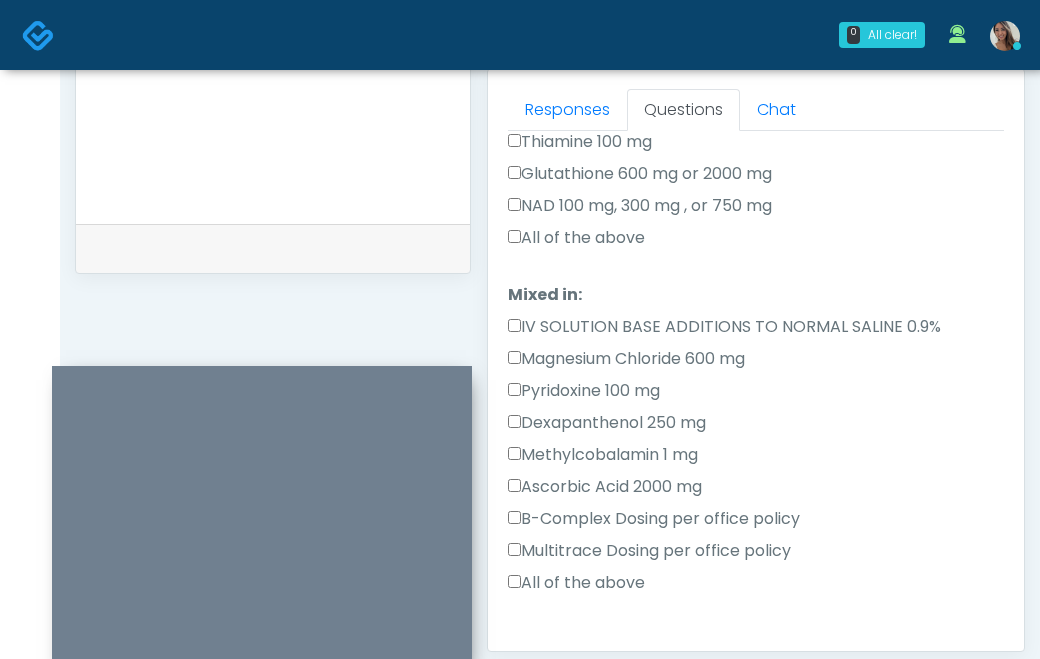 scroll, scrollTop: 425, scrollLeft: 0, axis: vertical 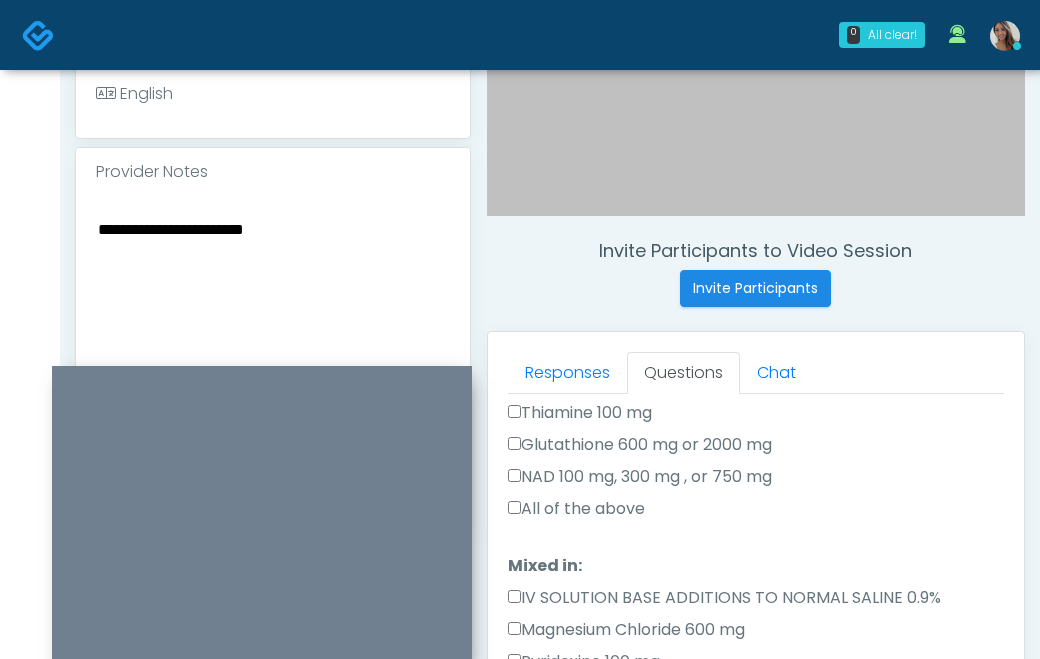 click on "**********" at bounding box center (273, 338) 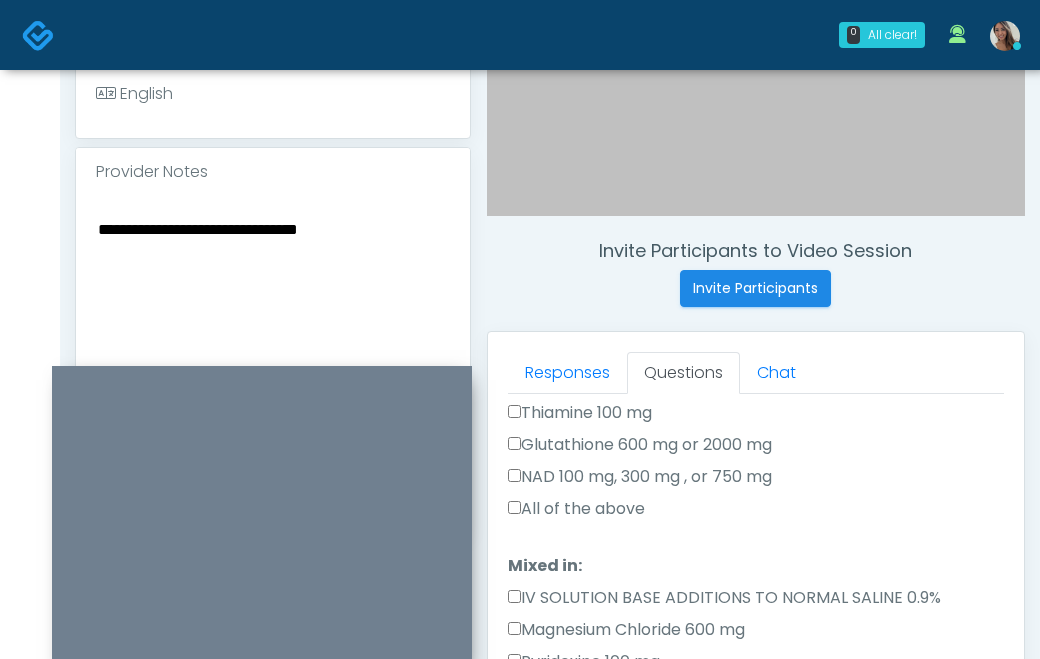 click on "**********" at bounding box center [273, 338] 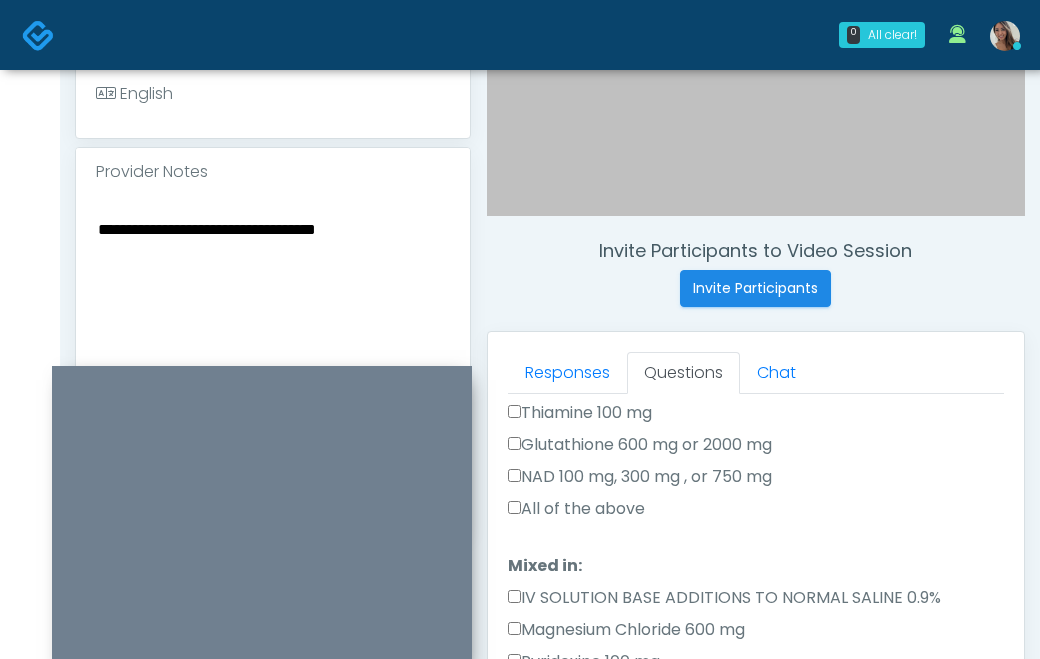 click on "**********" at bounding box center [273, 338] 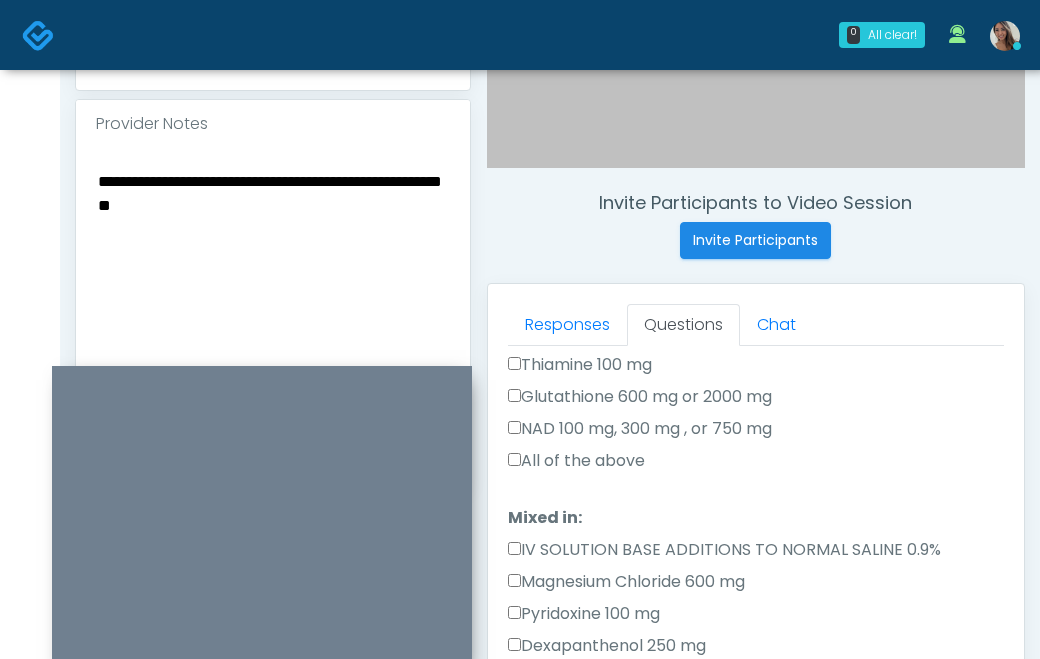 scroll, scrollTop: 828, scrollLeft: 0, axis: vertical 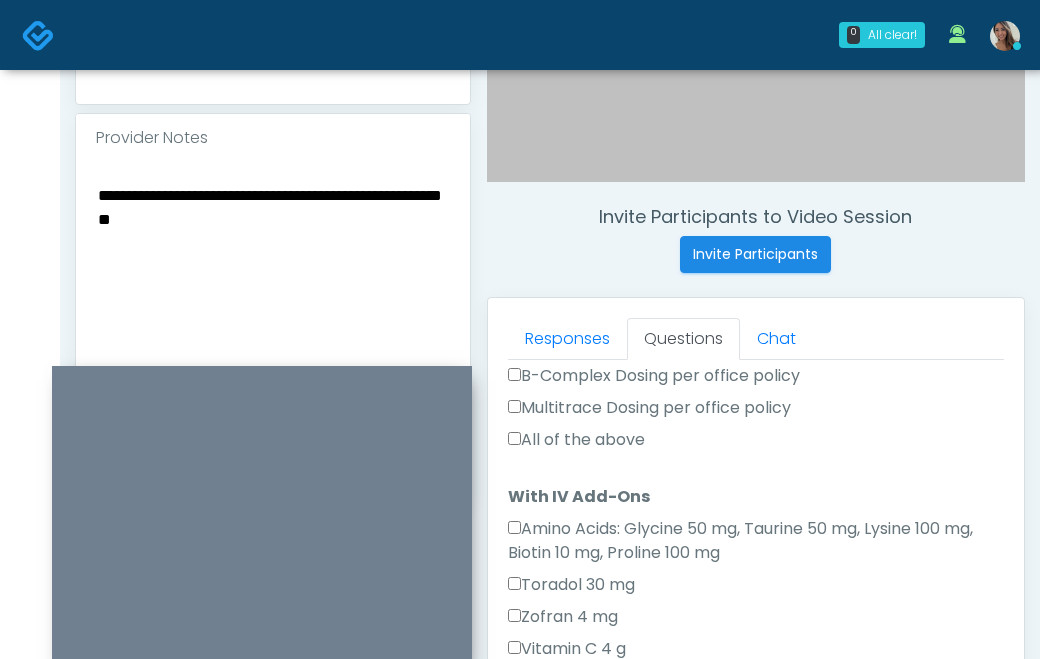 type on "**********" 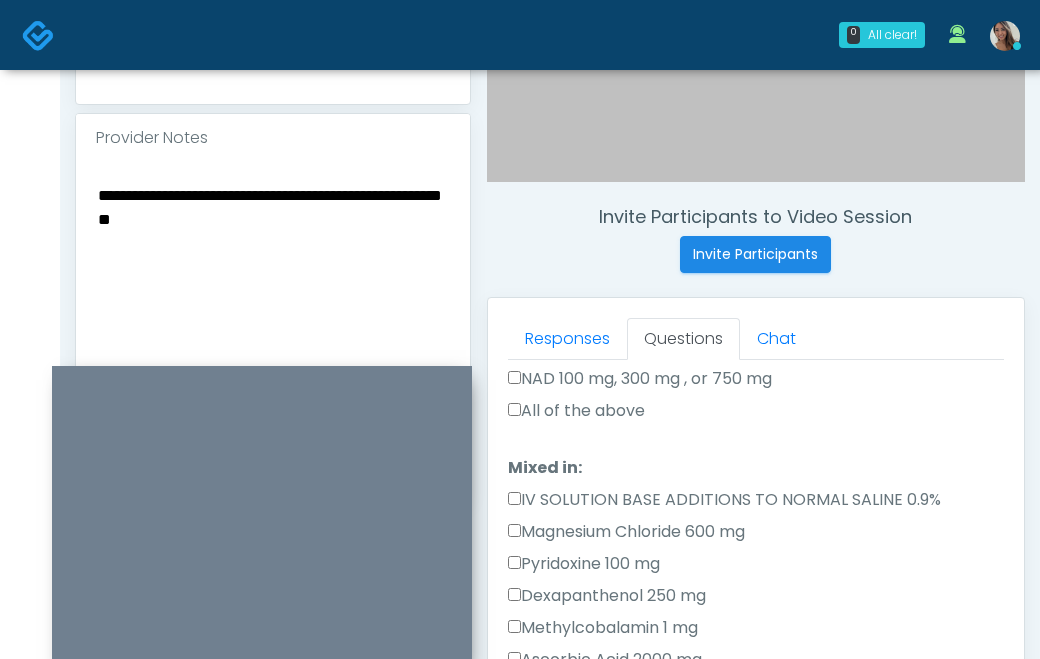 scroll, scrollTop: 0, scrollLeft: 0, axis: both 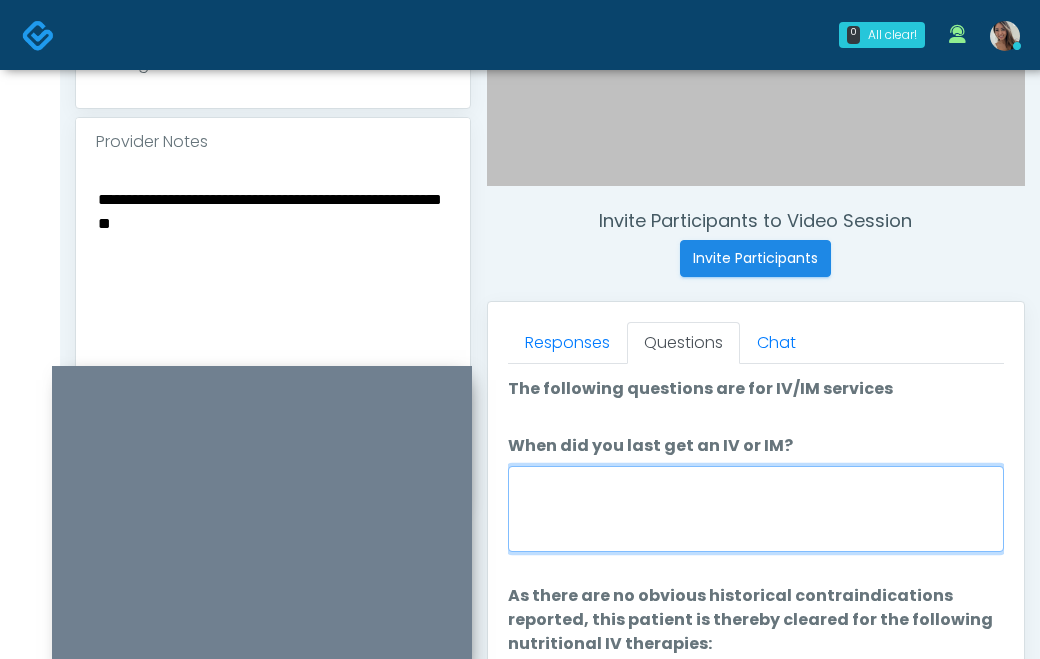 click on "When did you last get an IV or IM?" at bounding box center [756, 509] 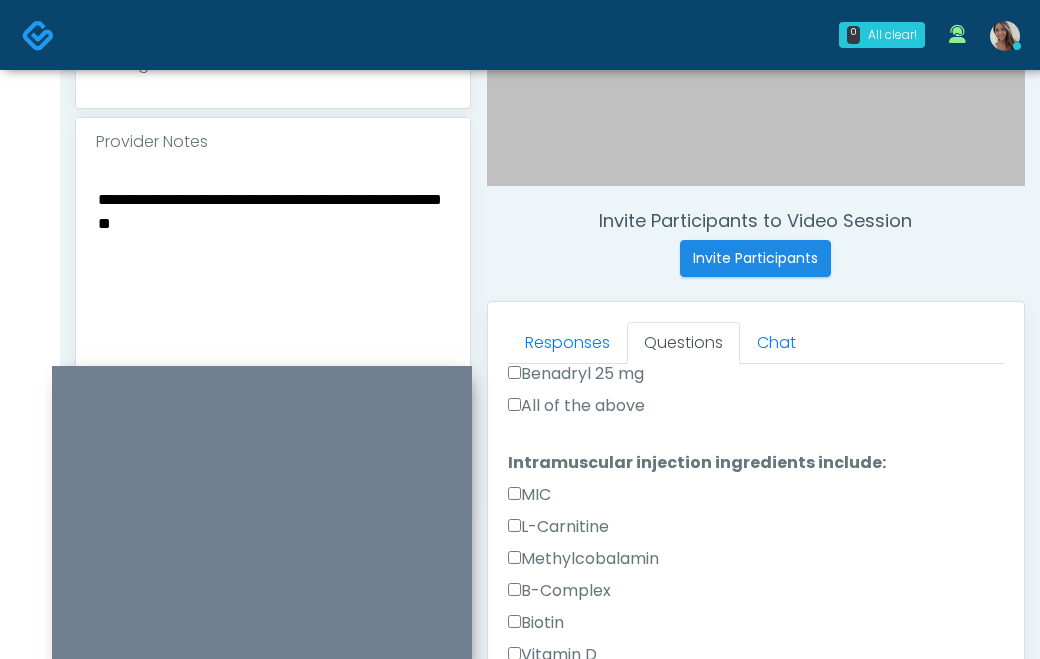 scroll, scrollTop: 1145, scrollLeft: 0, axis: vertical 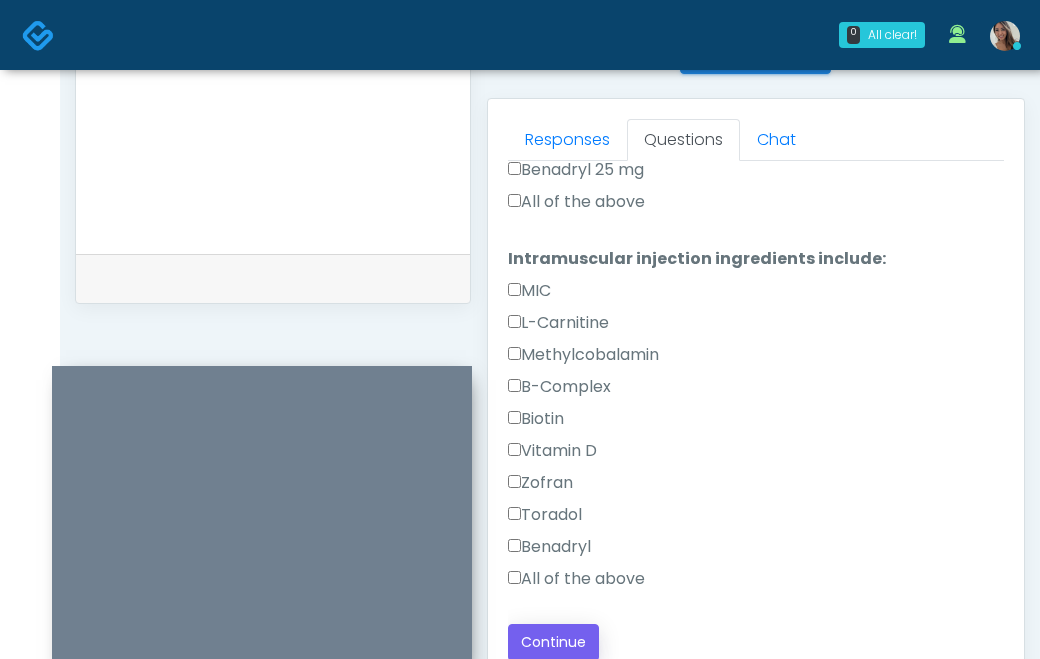 type on "**********" 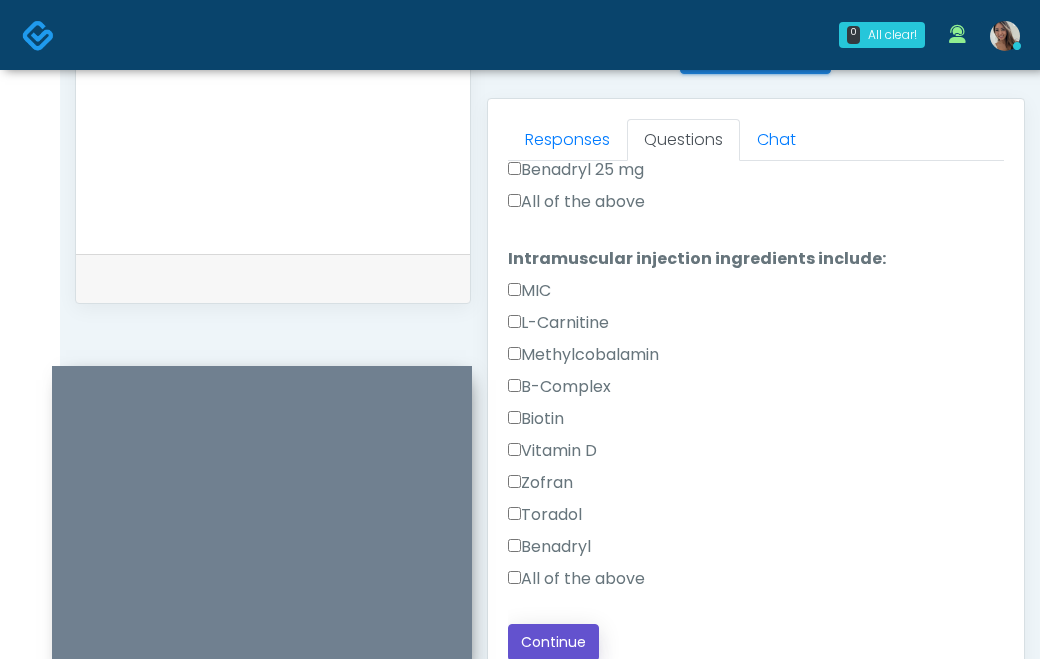 click on "Continue" at bounding box center [553, 642] 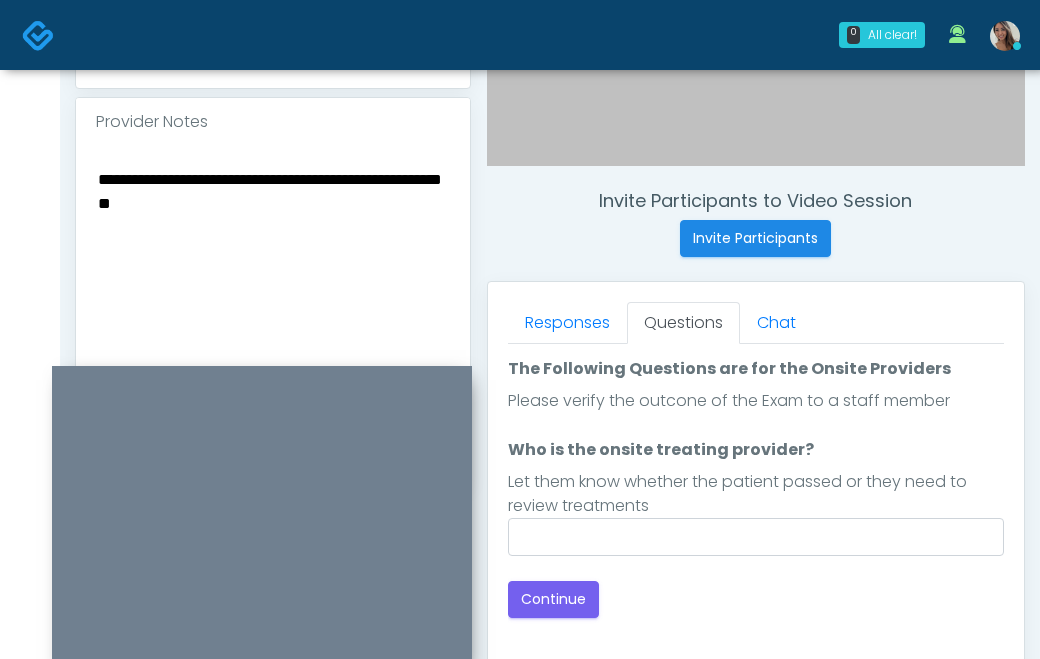 scroll, scrollTop: 1136, scrollLeft: 0, axis: vertical 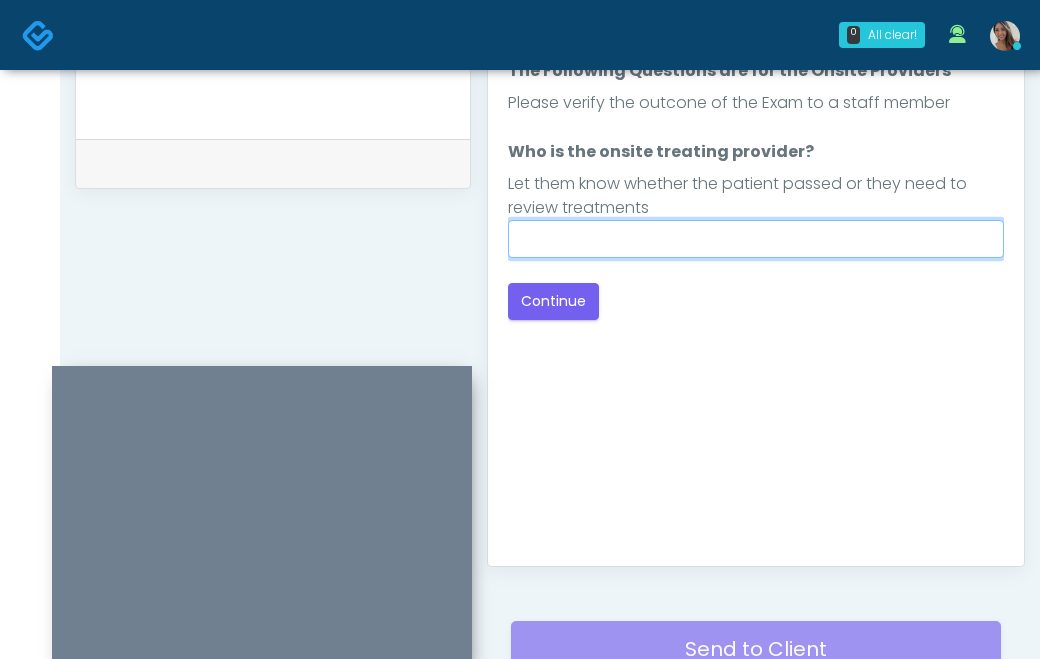 click on "Who is the onsite treating provider?" at bounding box center [756, 239] 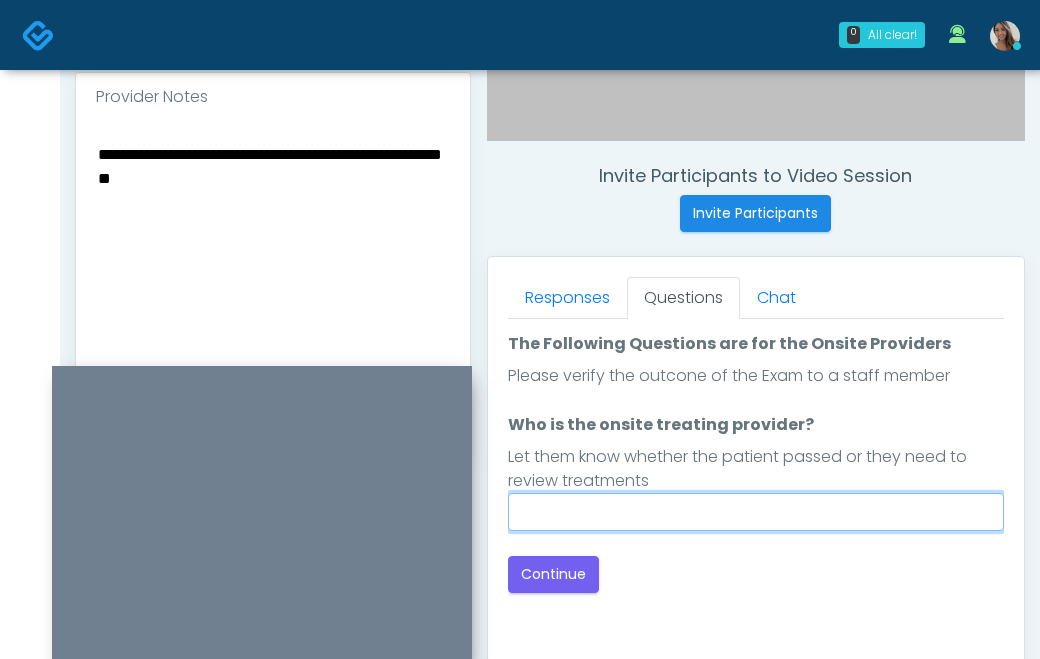 scroll, scrollTop: 626, scrollLeft: 0, axis: vertical 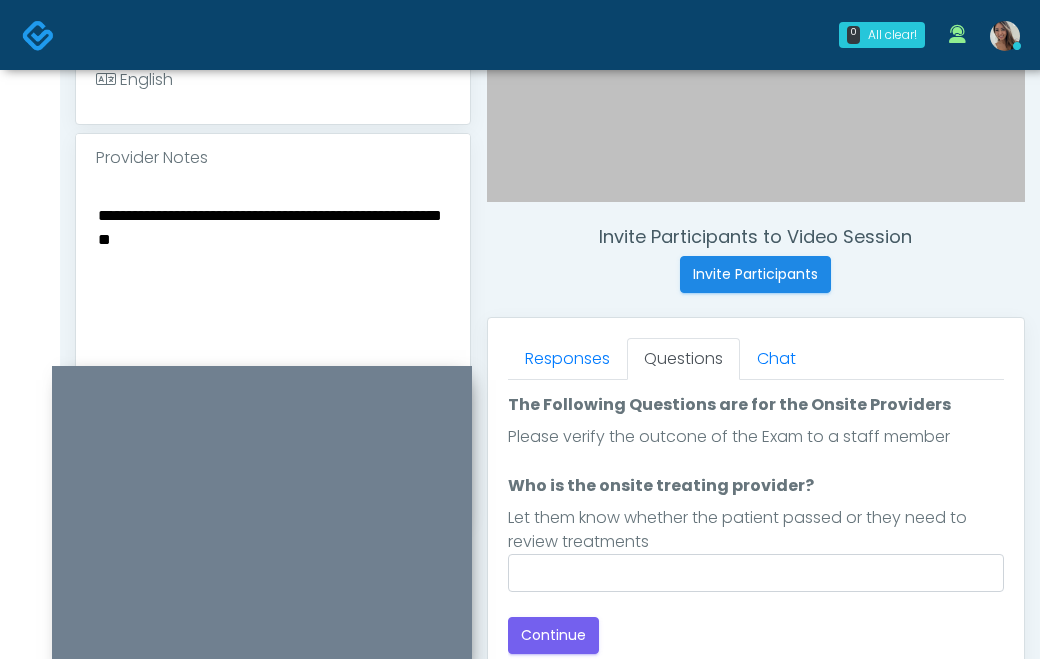 drag, startPoint x: 326, startPoint y: 258, endPoint x: 39, endPoint y: 193, distance: 294.2686 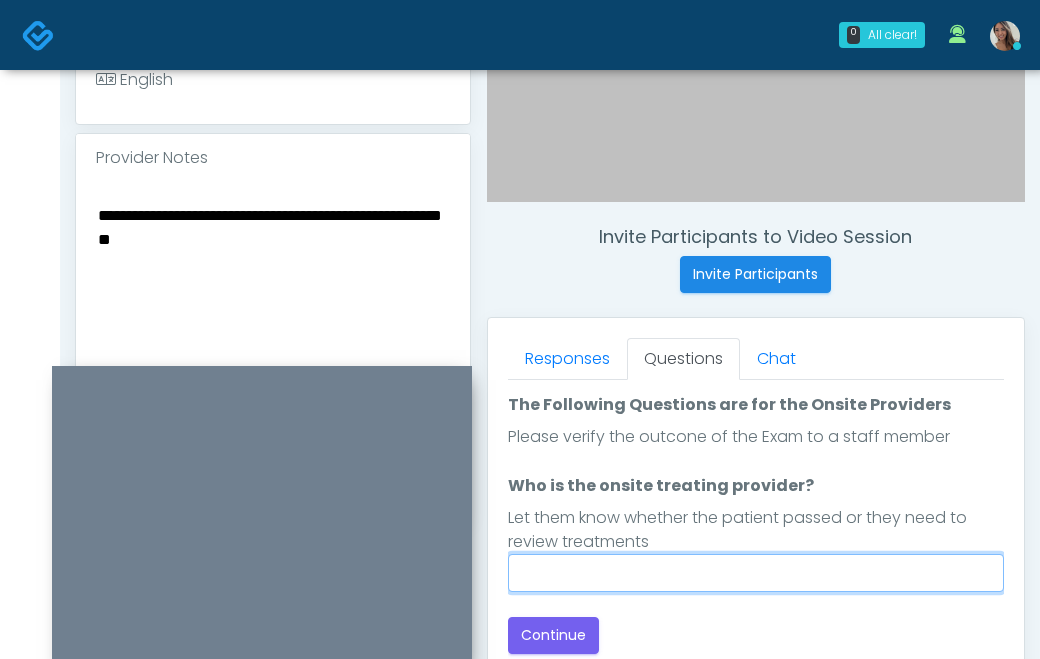 click on "Who is the onsite treating provider?" at bounding box center [756, 573] 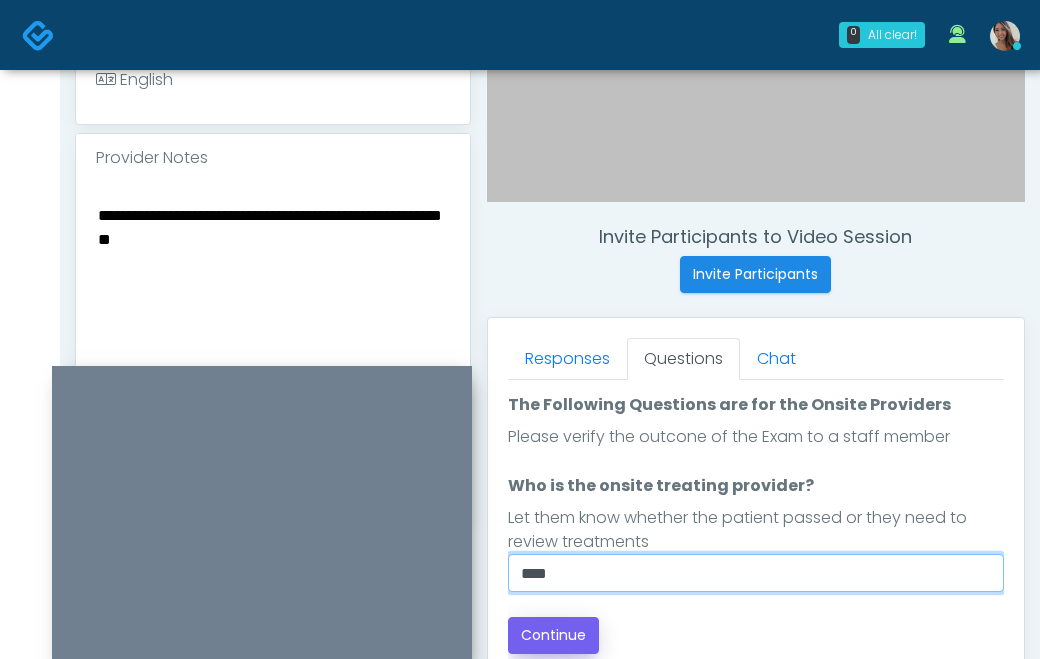 type on "****" 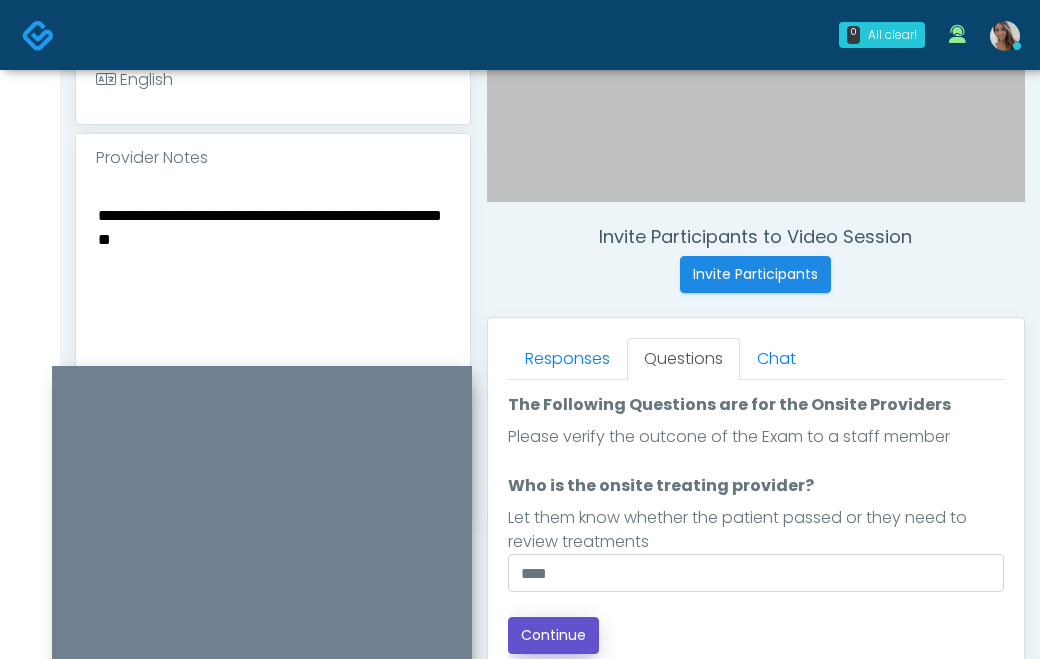 click on "Continue" at bounding box center [553, 635] 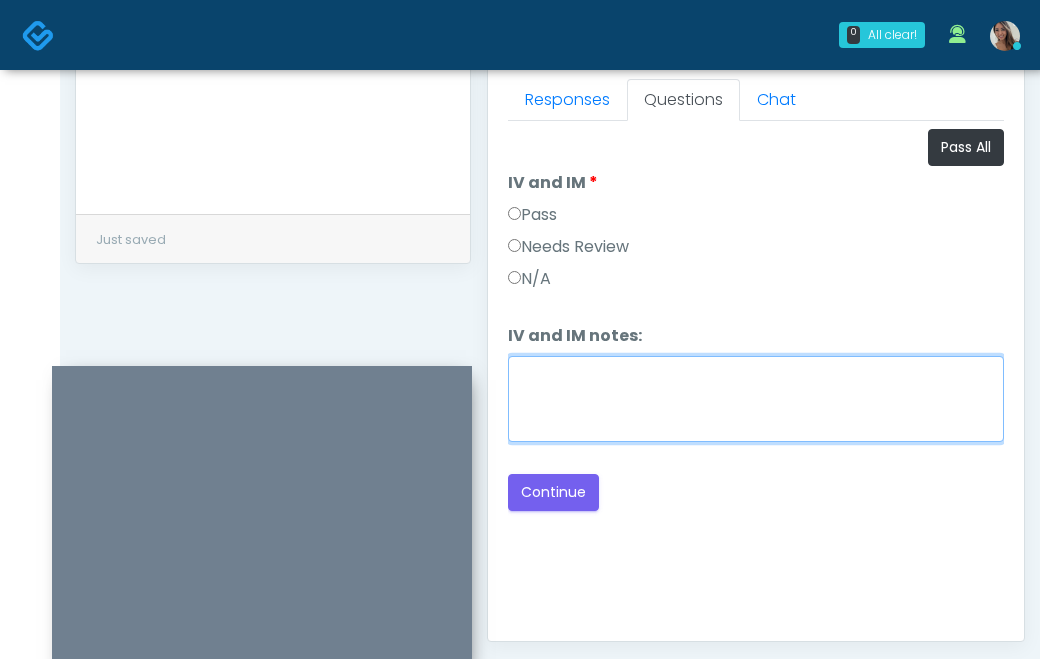 click on "IV and IM notes:" at bounding box center [756, 399] 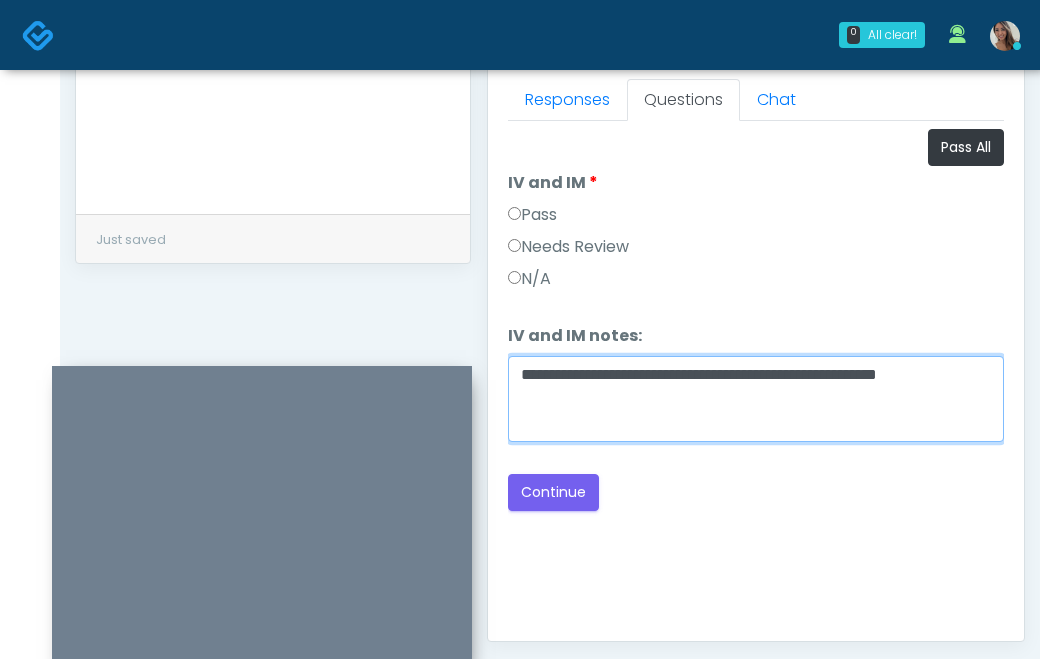 type on "**********" 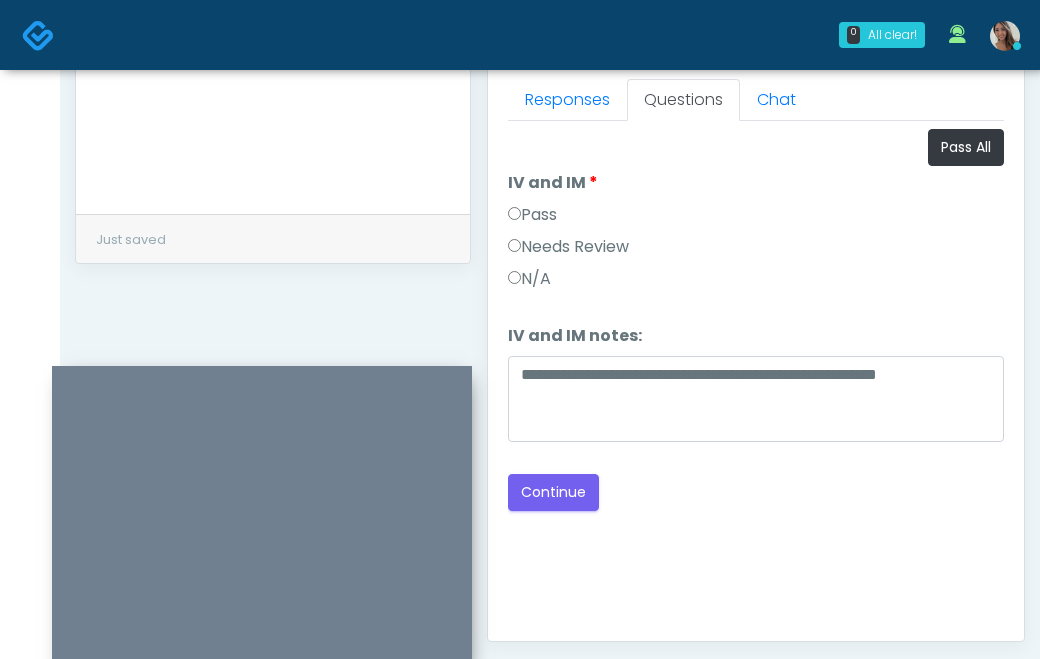 drag, startPoint x: 542, startPoint y: 218, endPoint x: 172, endPoint y: 320, distance: 383.80203 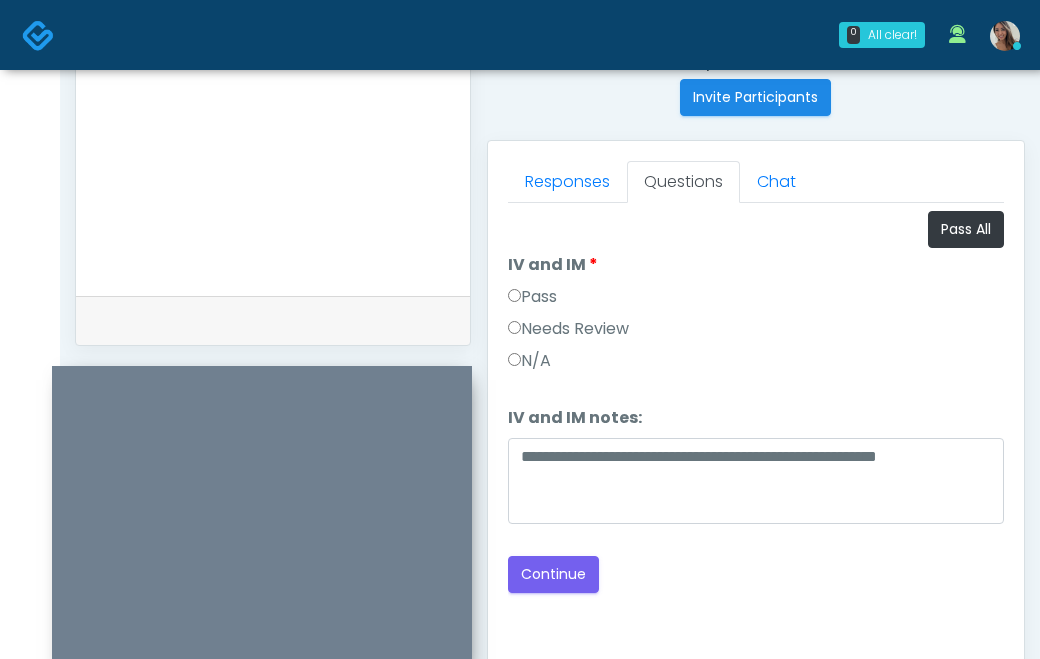 scroll, scrollTop: 824, scrollLeft: 0, axis: vertical 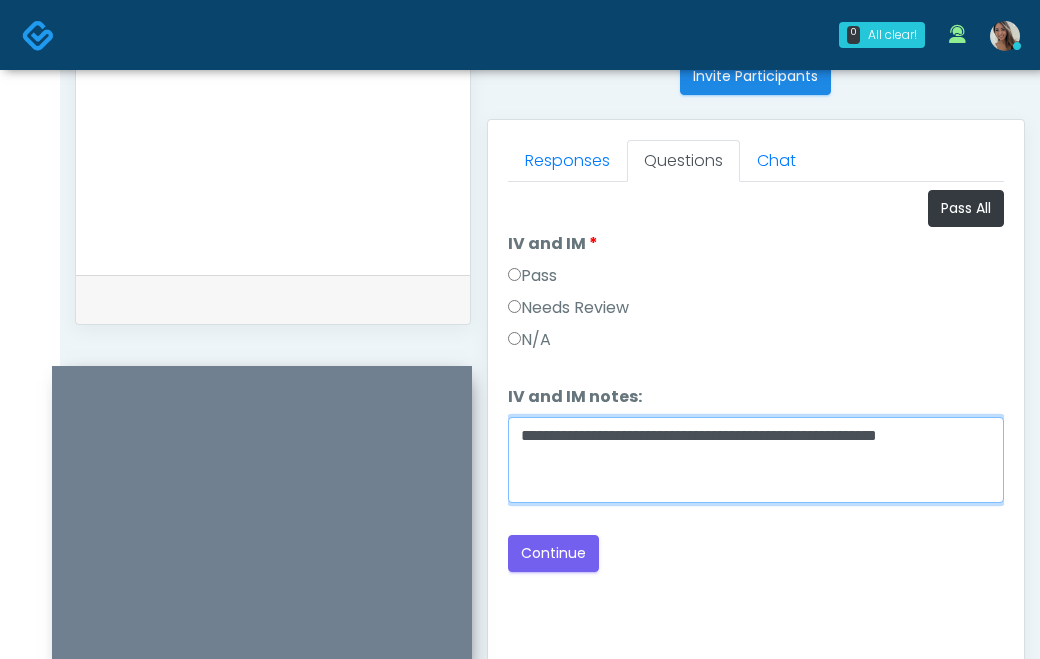 click on "**********" at bounding box center (756, 460) 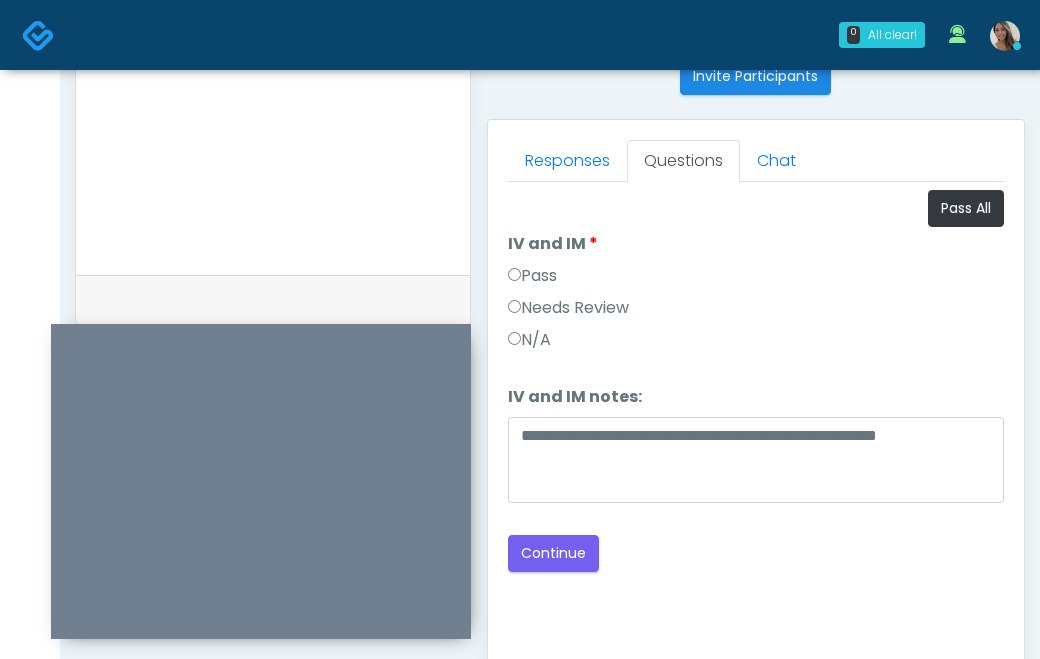 drag, startPoint x: 332, startPoint y: 381, endPoint x: 329, endPoint y: 346, distance: 35.128338 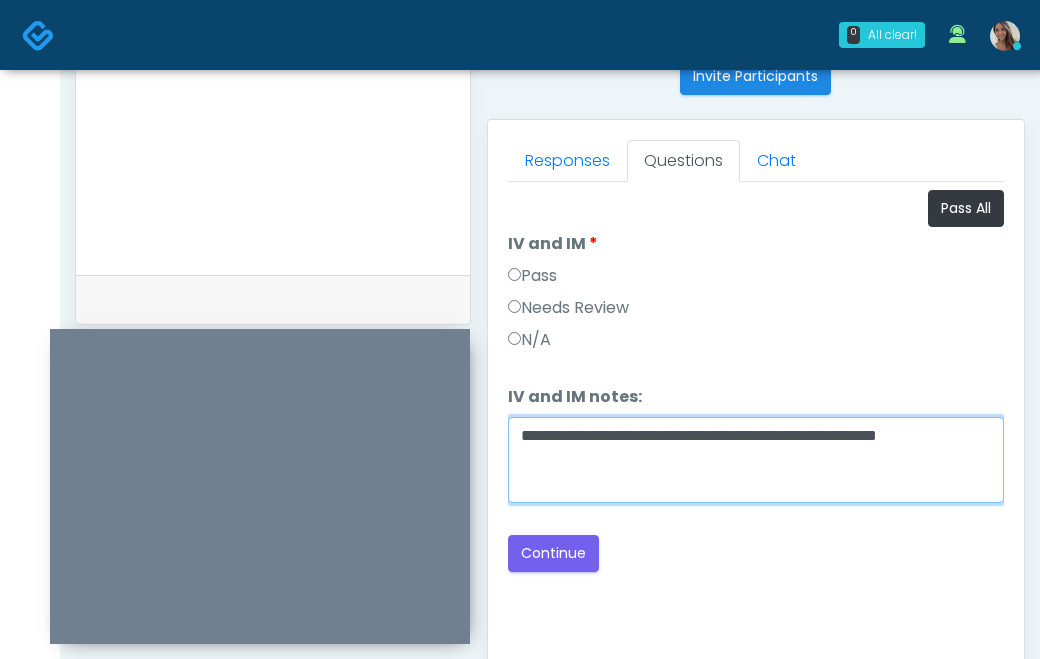 click on "**********" at bounding box center (756, 460) 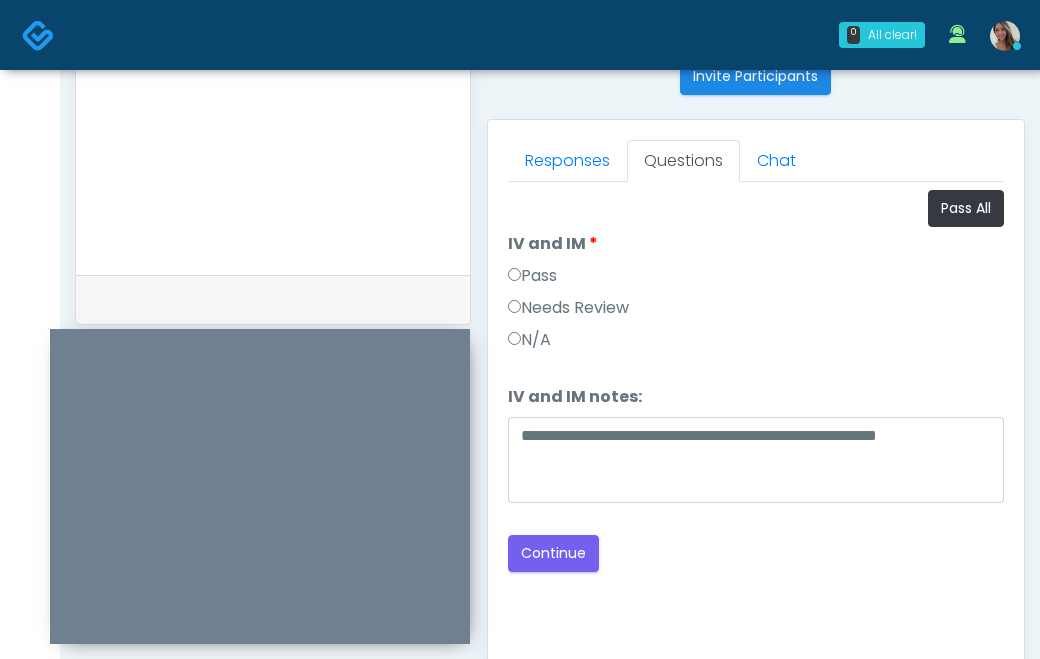 click on "Good Faith Exam Script
Good Faith Exam Script INTRODUCTION Hello, my name is undefined, and I will be conducting your good faith exam on behalf of Revitalize Mobile IV Hydration,  Please confirm the correct patient is on the call: Confirm full name Confirm Date of Birth This exam will take about 5 minutes to complete and it is a state requirement before you receive any new treatment. I am a third party service provider and have been retained by this practice to collect and review your medical history and ensure you're a good candidate for your treatment. all information collected, stored and transmitted as part of this exam is confidential and covered by the HIPAA act.  By authorizing me to proceed with this exam you certify that you understand the terms of this disclosure and you will provide accurate information to the best of your ability. Do you consent to proceed with this virtual exam?" at bounding box center [756, 432] 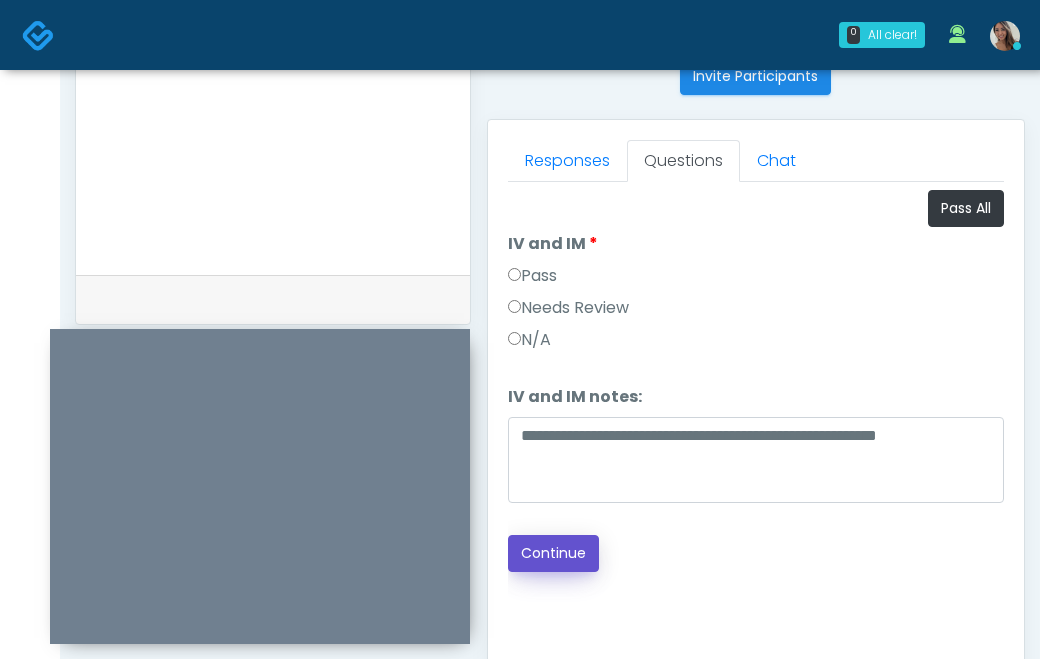 click on "Continue" at bounding box center (553, 553) 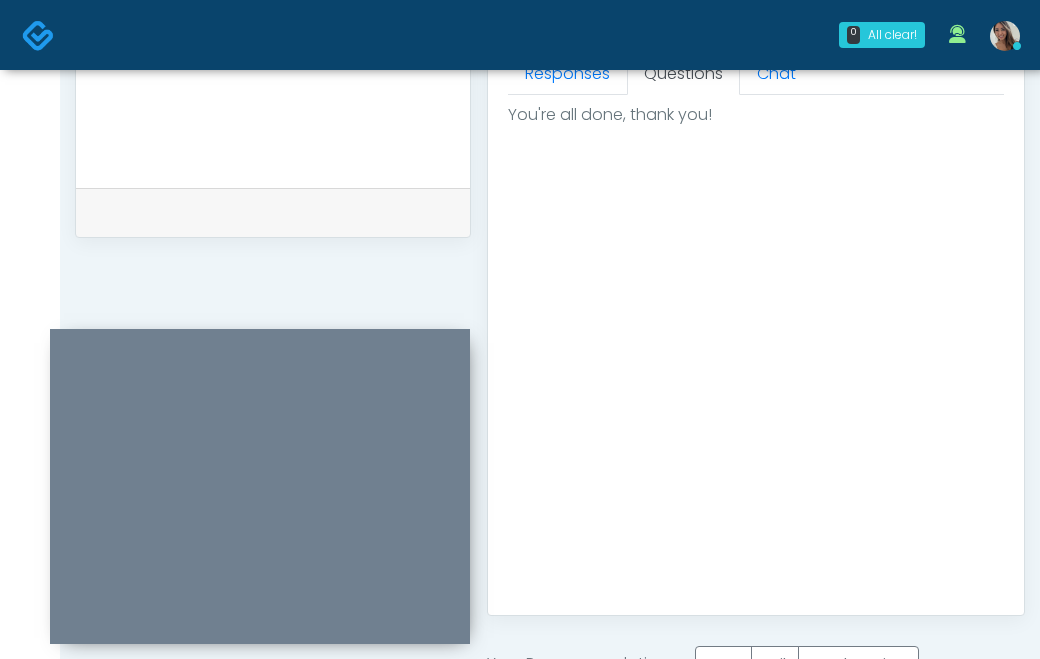 scroll, scrollTop: 1173, scrollLeft: 0, axis: vertical 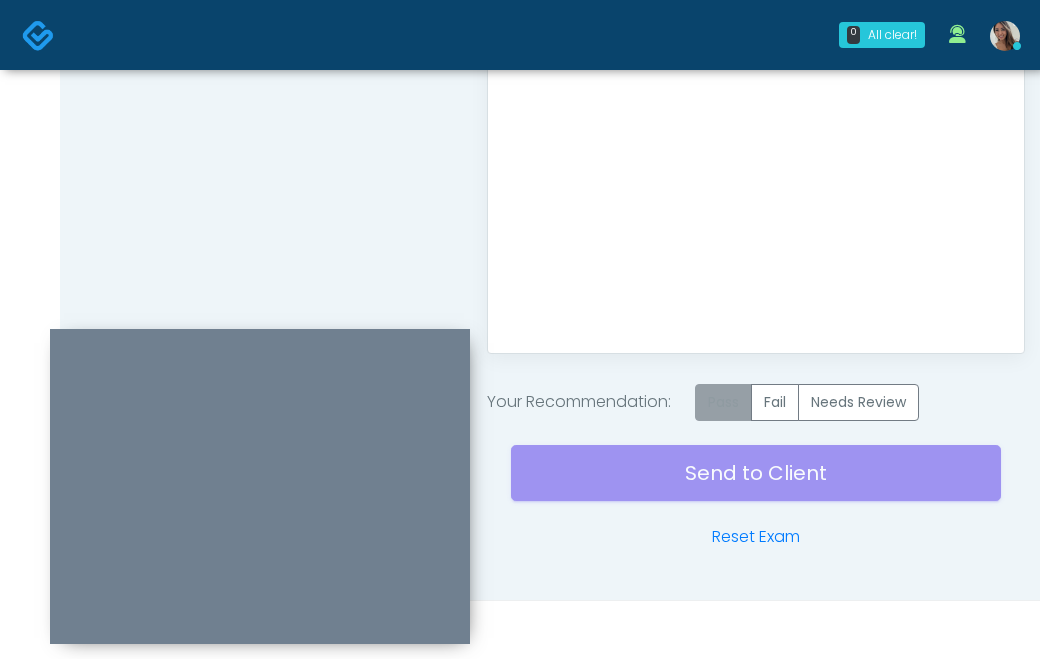 click on "Pass" at bounding box center [723, 402] 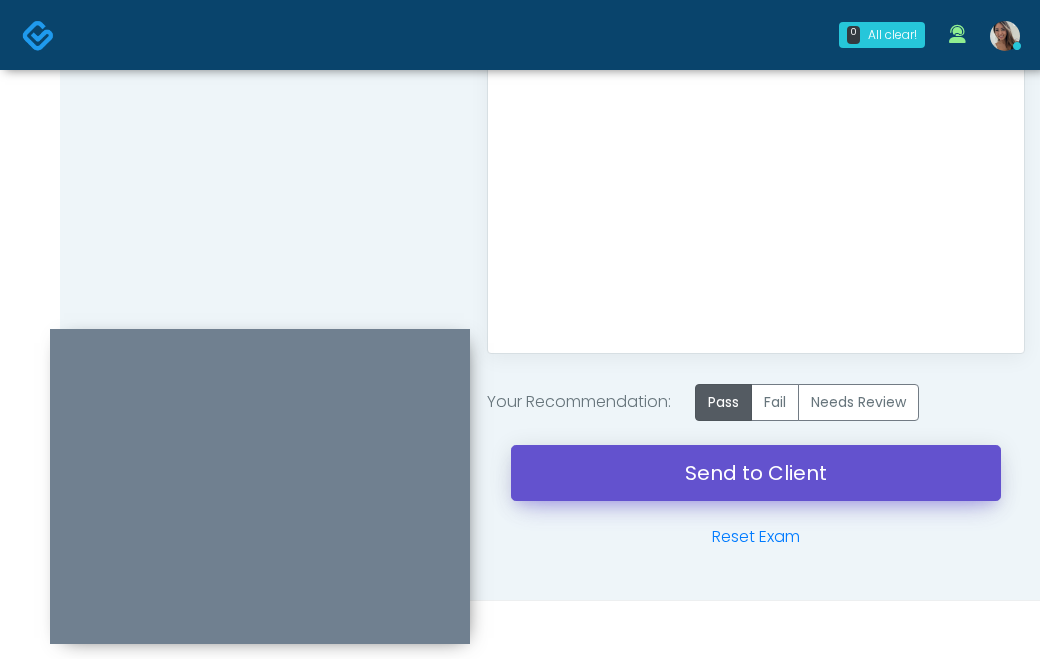 click on "Send to Client" at bounding box center (756, 473) 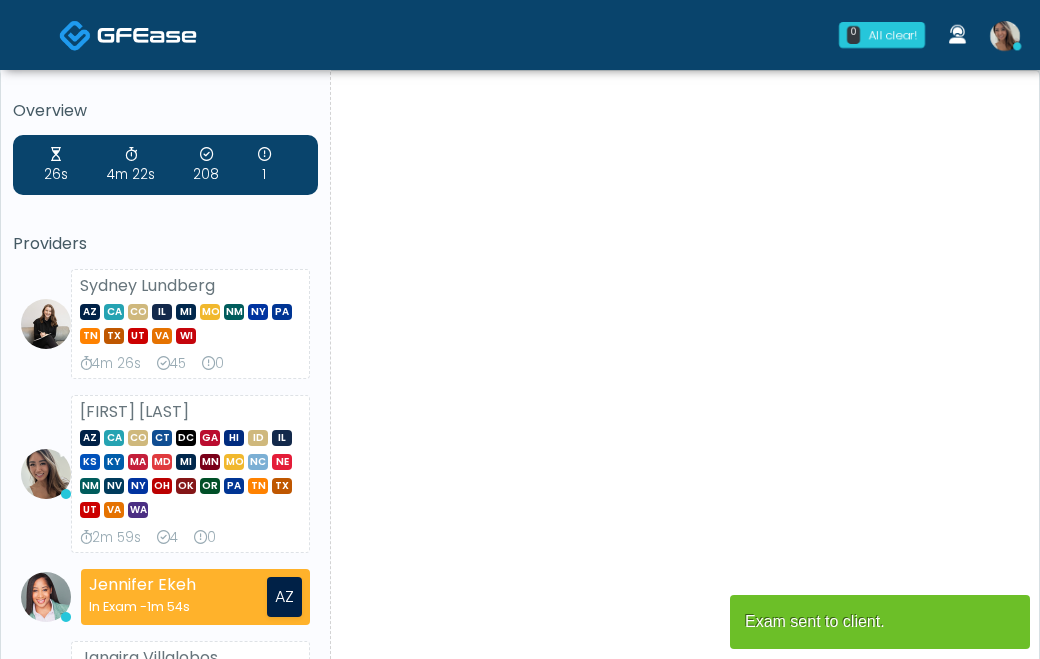 scroll, scrollTop: 0, scrollLeft: 0, axis: both 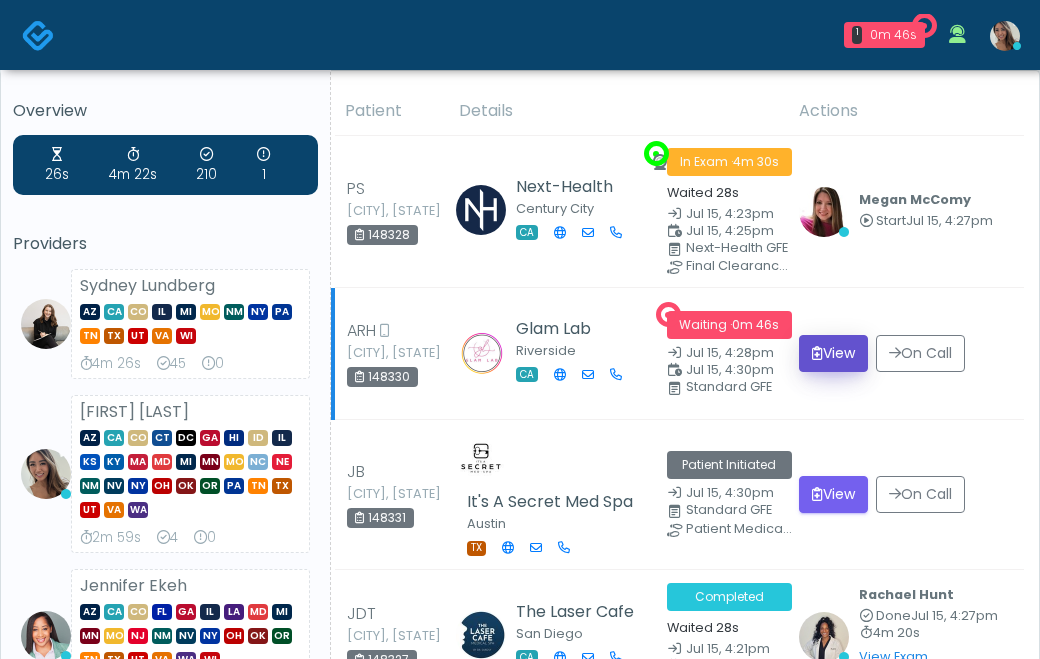 click on "View" at bounding box center (833, 353) 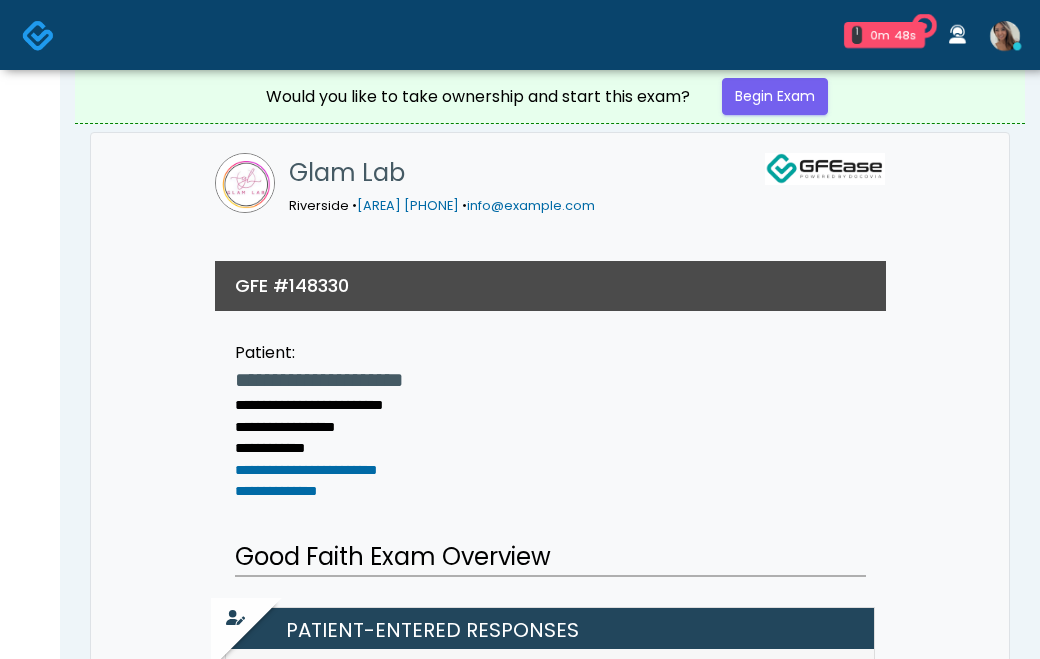 scroll, scrollTop: 0, scrollLeft: 0, axis: both 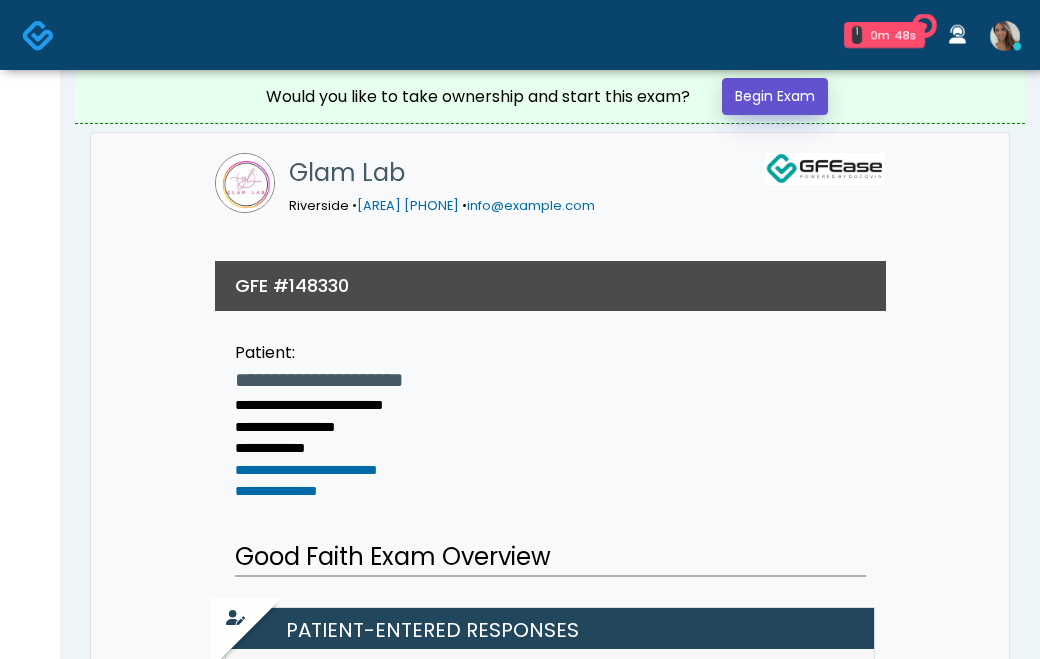click on "Begin Exam" at bounding box center (775, 96) 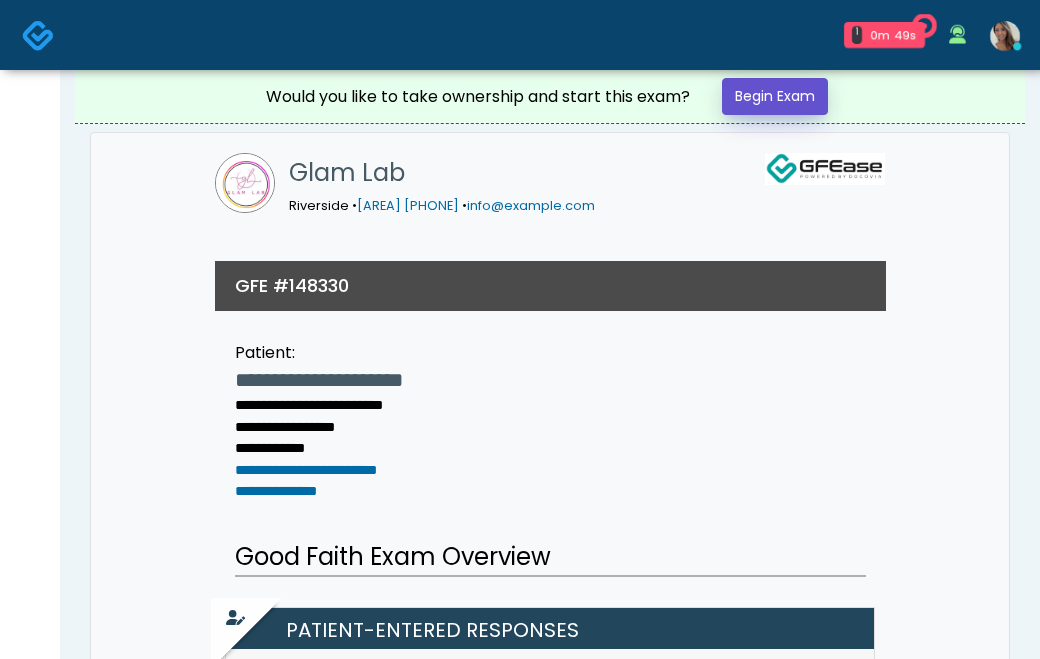 scroll, scrollTop: 0, scrollLeft: 0, axis: both 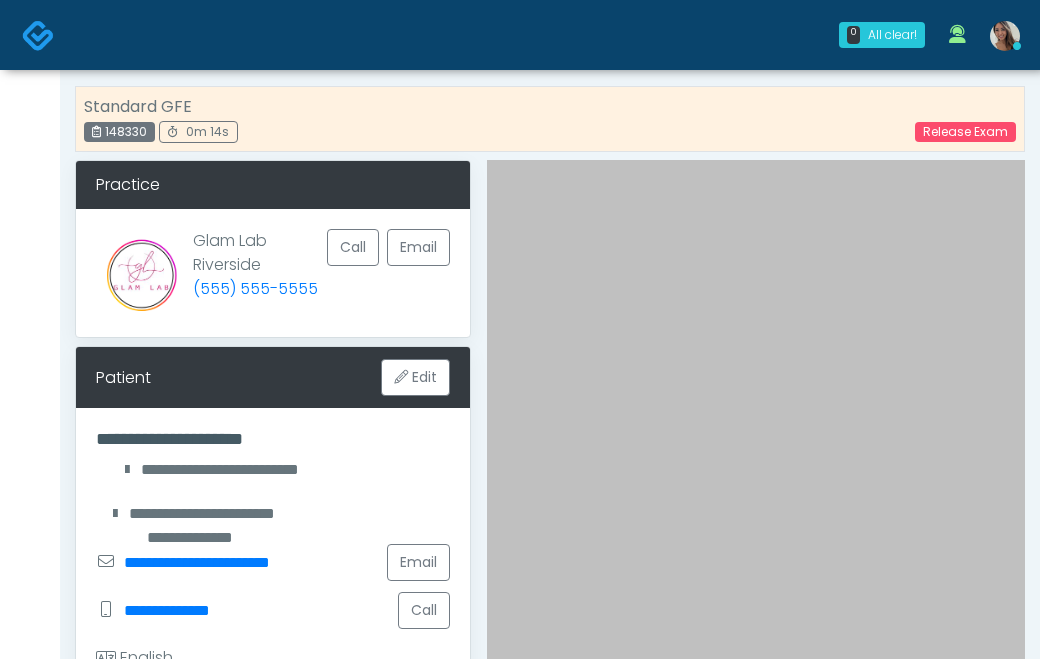click on "**********" at bounding box center [273, 555] 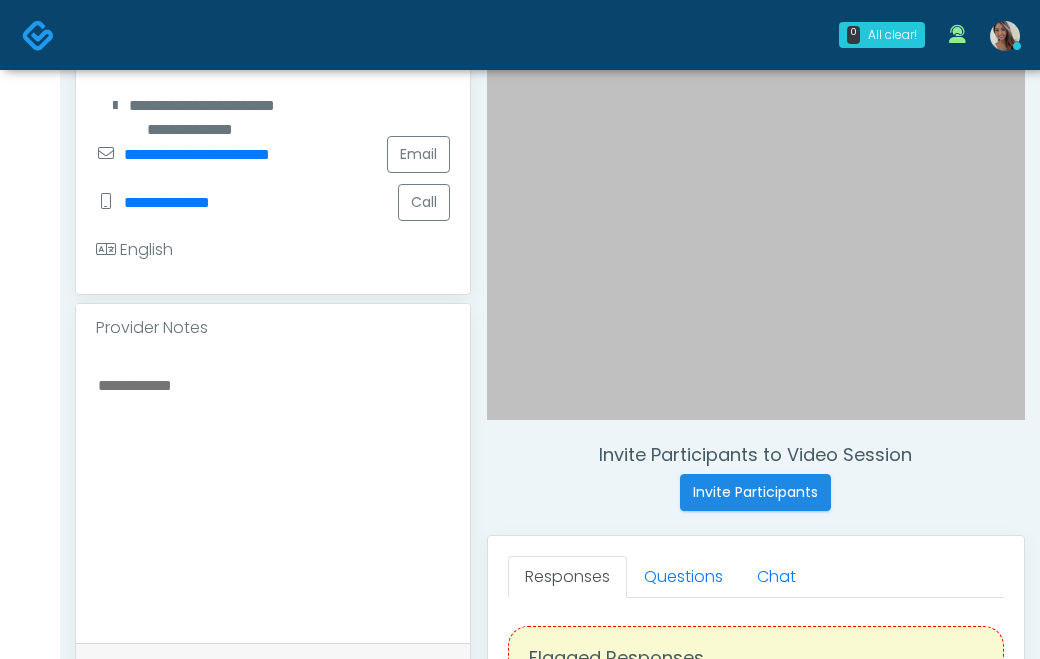 scroll, scrollTop: 932, scrollLeft: 0, axis: vertical 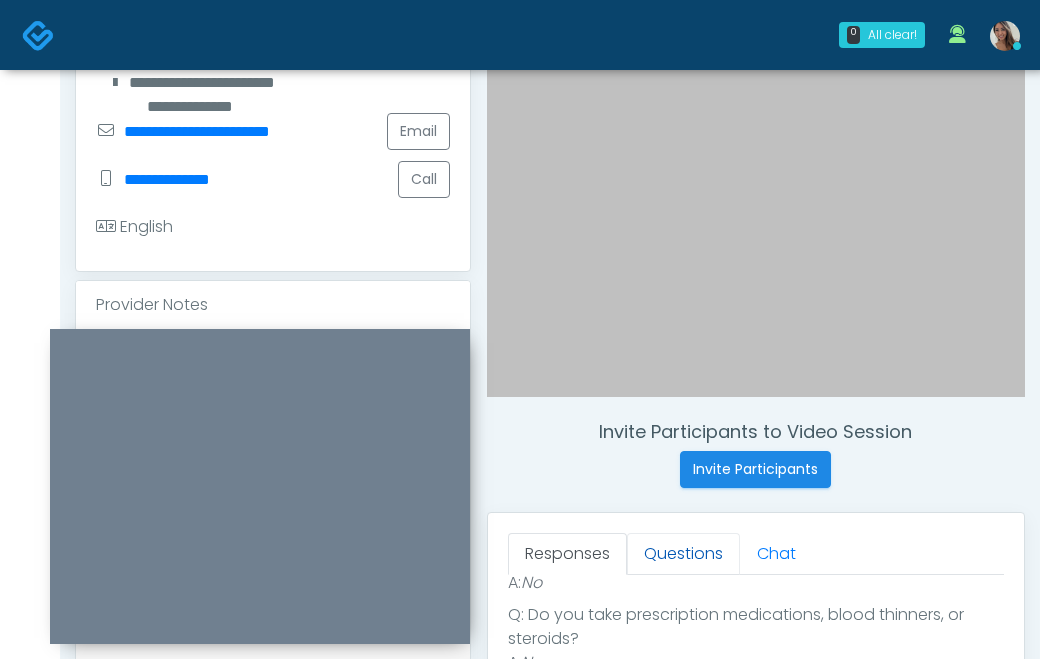 click on "Questions" at bounding box center [683, 554] 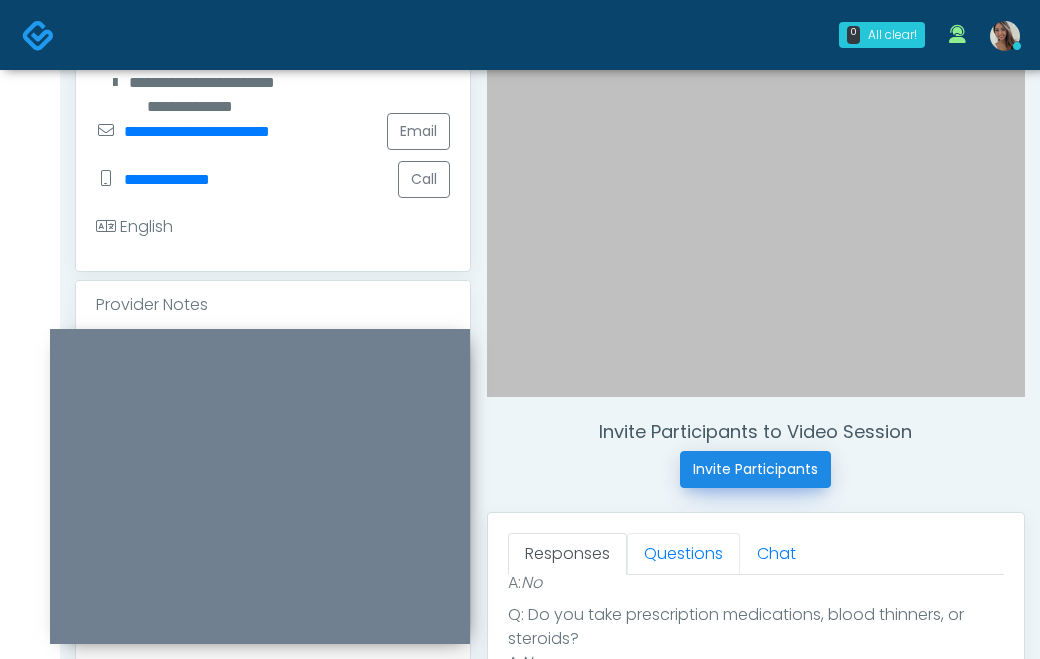 scroll, scrollTop: 0, scrollLeft: 0, axis: both 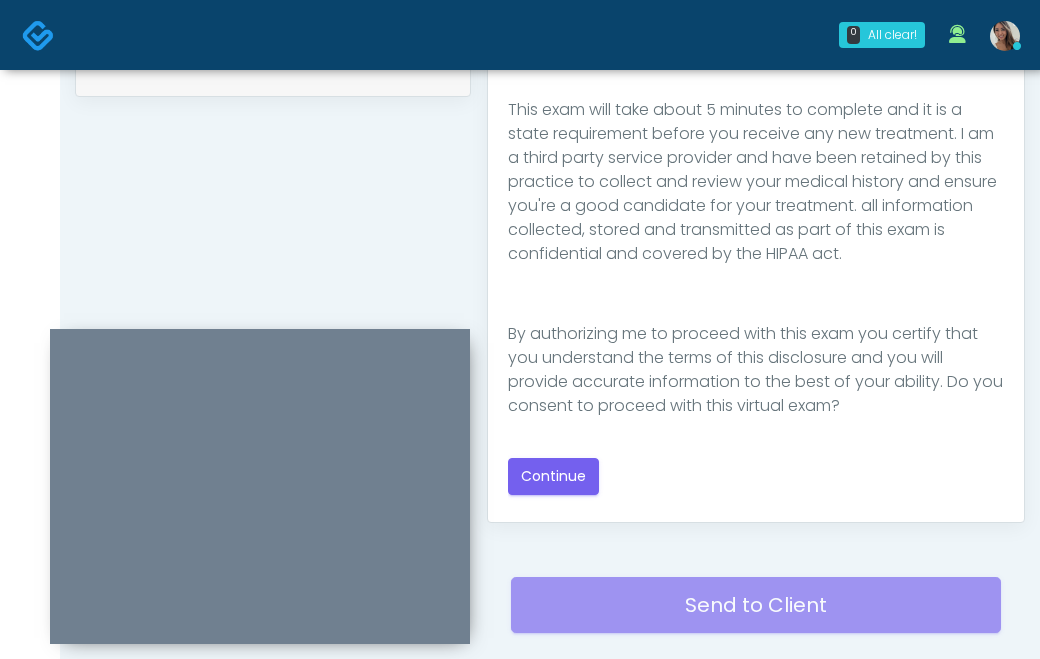 click on "Good Faith Exam Script
Good Faith Exam Script INTRODUCTION Hello, my name is undefined, and I will be conducting your good faith exam on behalf of Glam Lab,  Please confirm the correct patient is on the call: Confirm full name Confirm Date of Birth This exam will take about 5 minutes to complete and it is a state requirement before you receive any new treatment. I am a third party service provider and have been retained by this practice to collect and review your medical history and ensure you're a good candidate for your treatment. all information collected, stored and transmitted as part of this exam is confidential and covered by the HIPAA act.  By authorizing me to proceed with this exam you certify that you understand the terms of this disclosure and you will provide accurate information to the best of your ability. Do you consent to proceed with this virtual exam?" at bounding box center (756, 252) 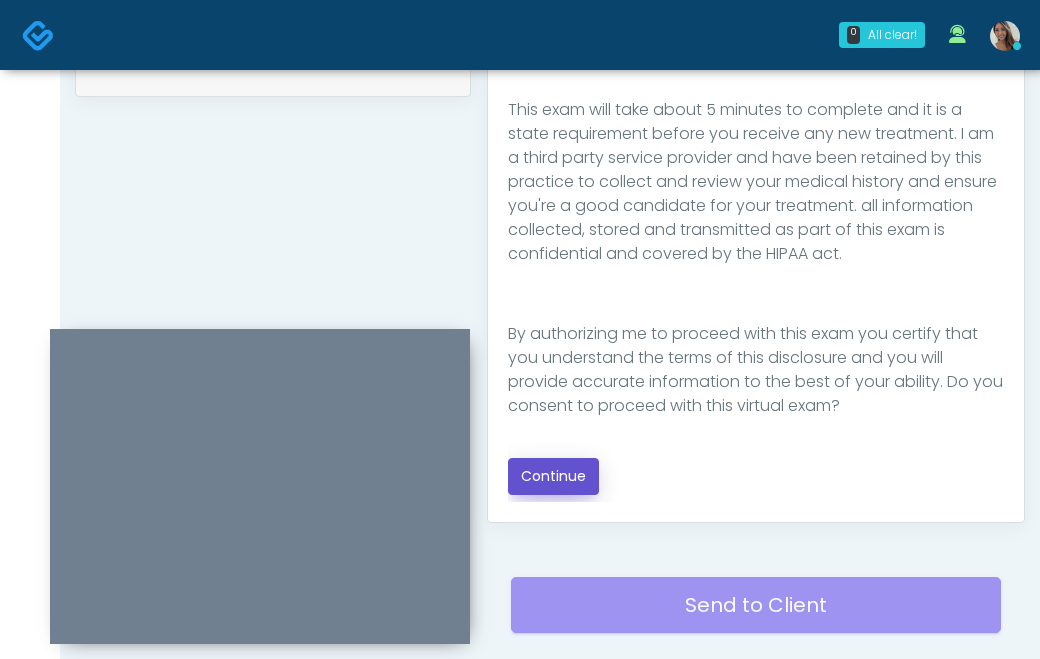 click on "Continue" at bounding box center [553, 476] 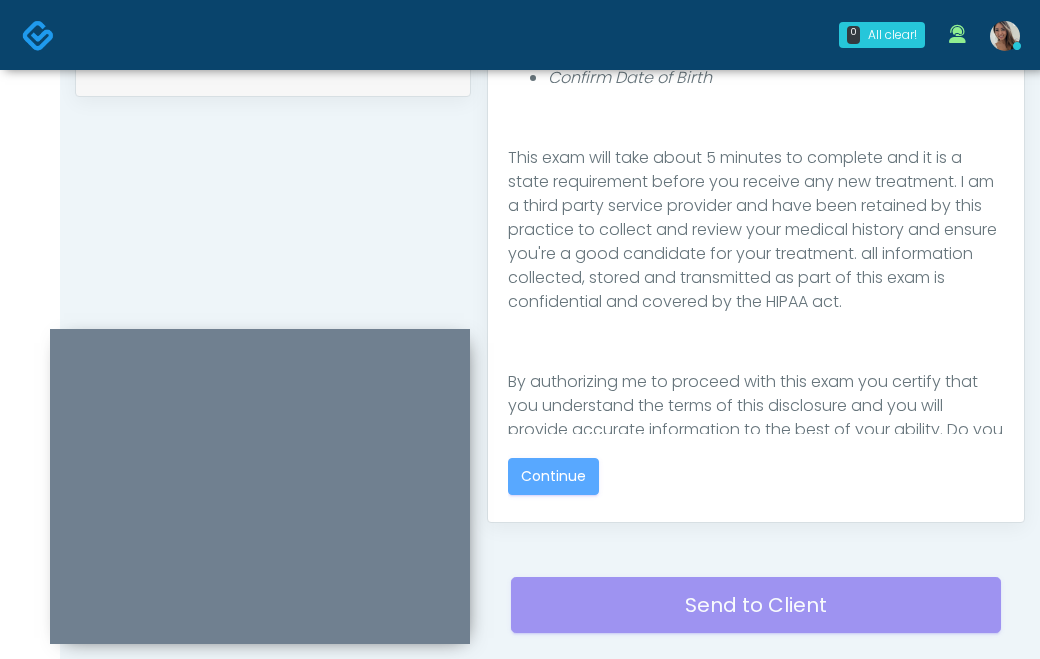 scroll, scrollTop: 277, scrollLeft: 0, axis: vertical 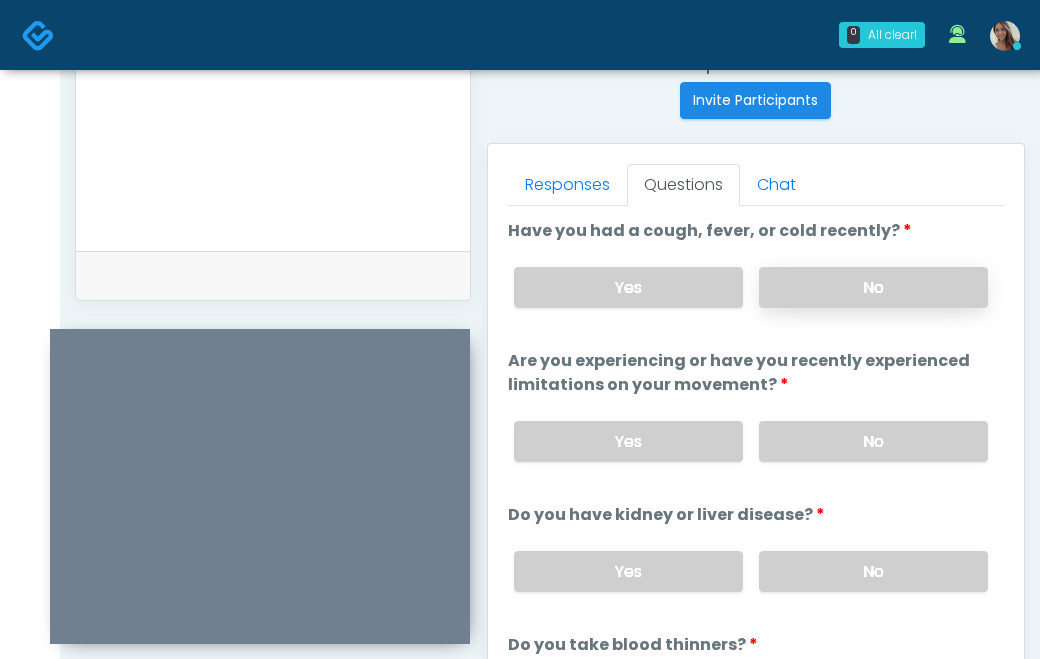 click on "No" at bounding box center (873, 287) 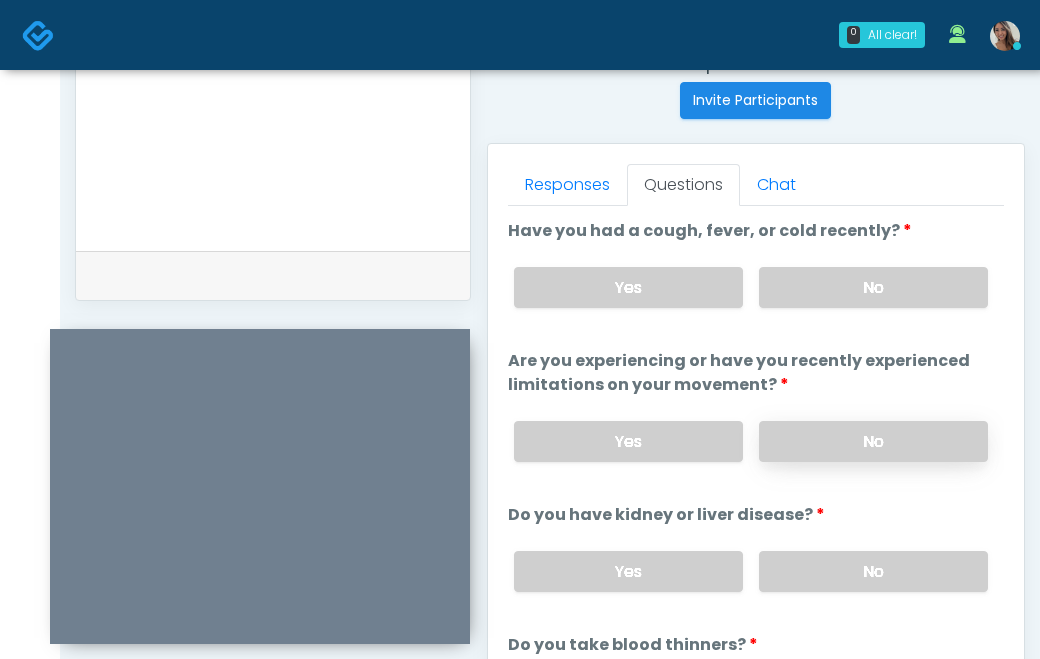 click on "No" at bounding box center (873, 441) 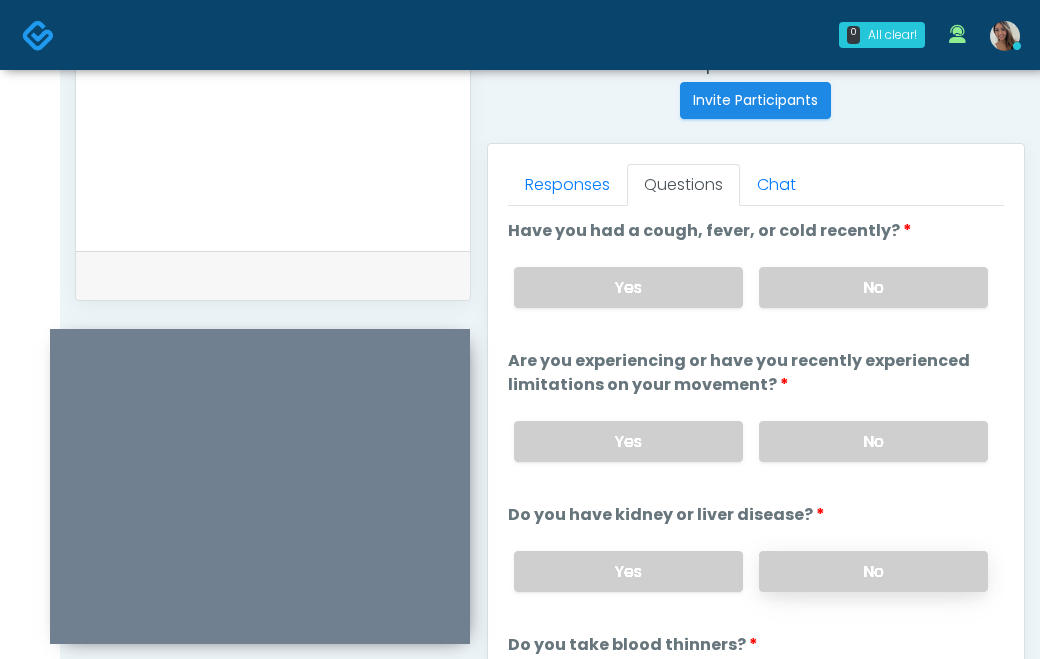 click on "No" at bounding box center [873, 571] 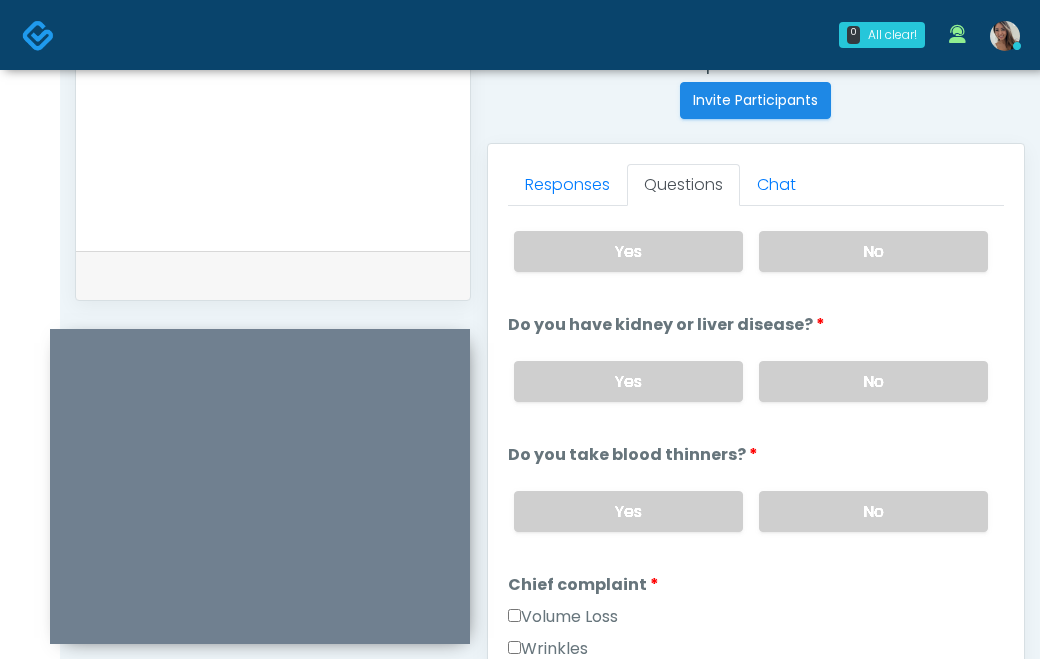 scroll, scrollTop: 211, scrollLeft: 0, axis: vertical 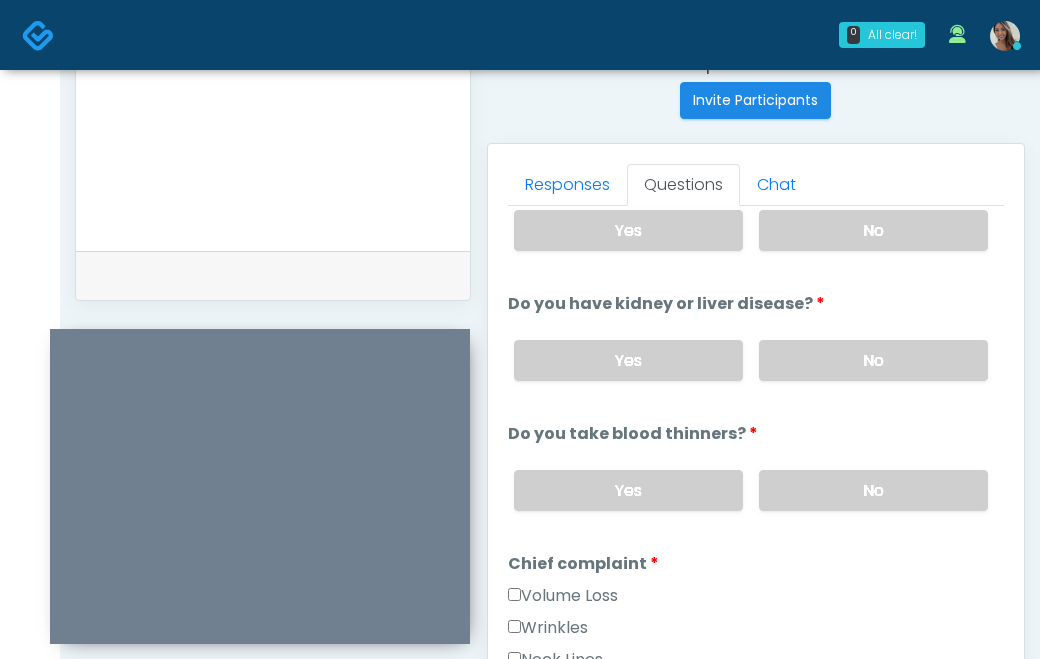 click on "No" at bounding box center (873, 490) 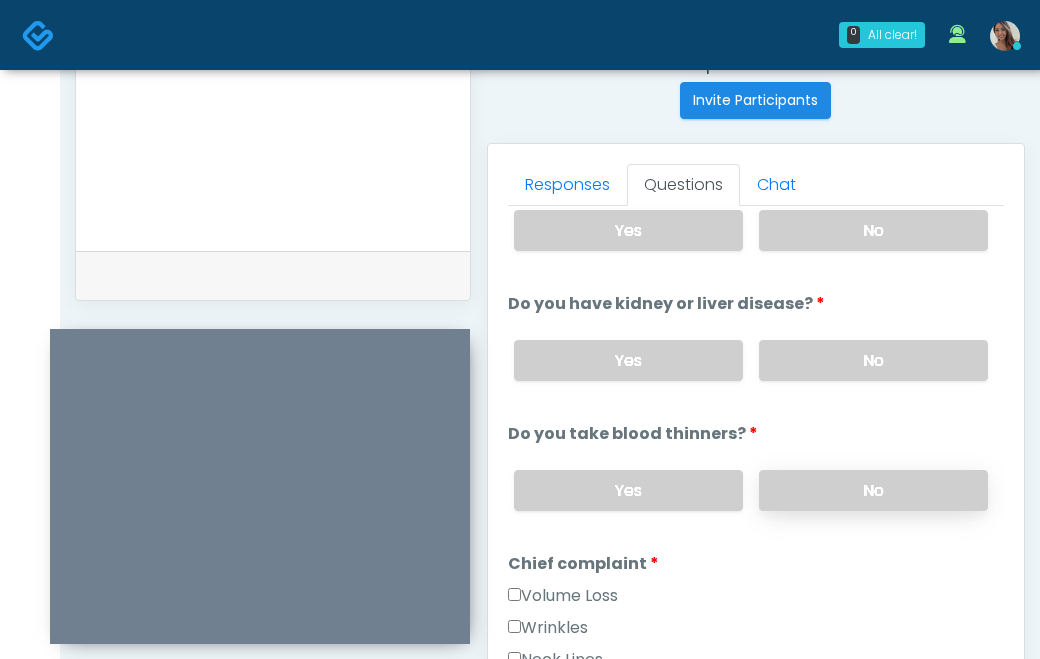 click on "No" at bounding box center [873, 490] 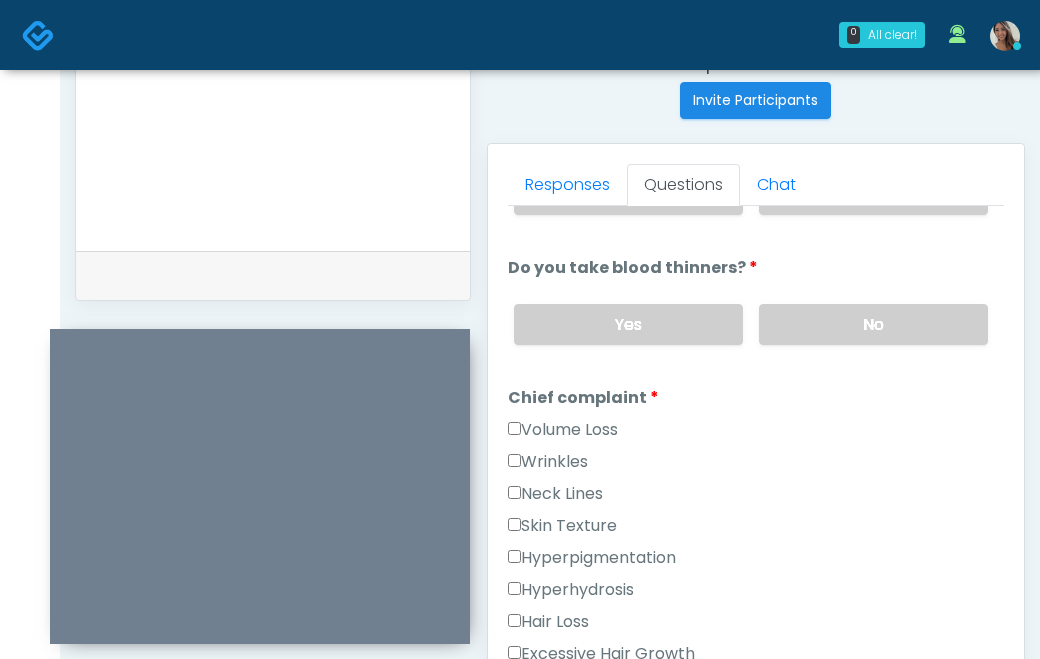 scroll, scrollTop: 436, scrollLeft: 0, axis: vertical 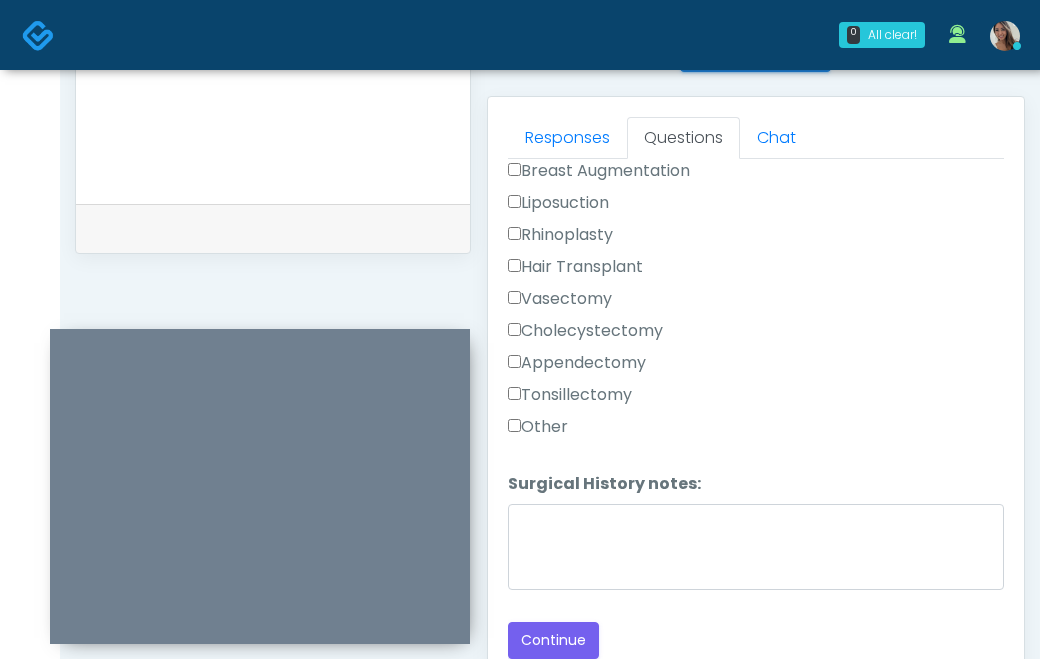 click on "Cholecystectomy" at bounding box center (585, 331) 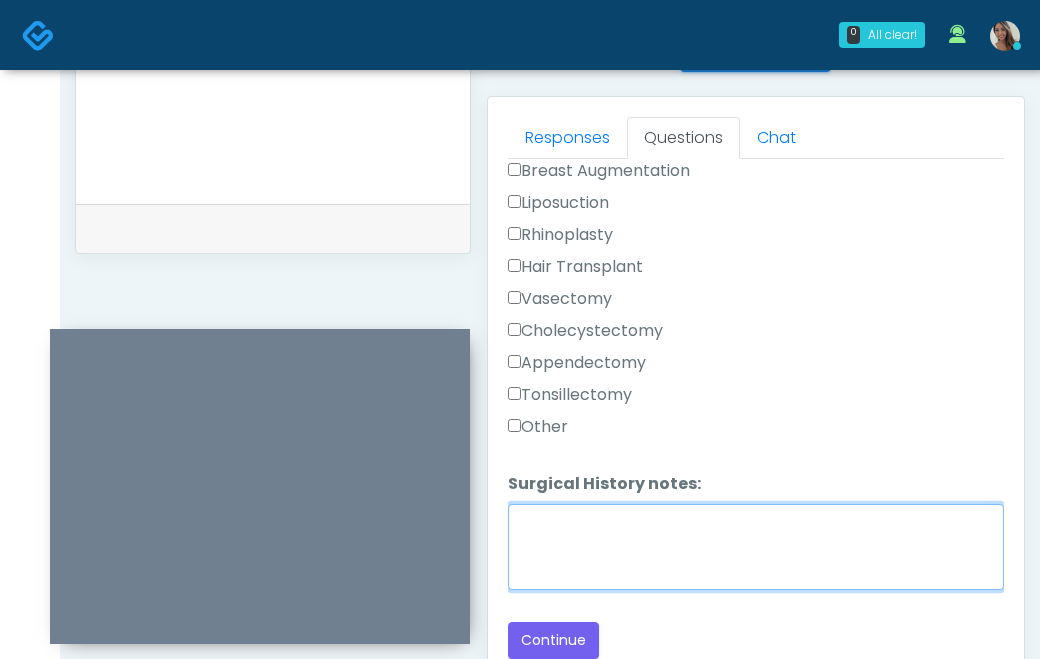 click on "Surgical History notes:" at bounding box center (756, 547) 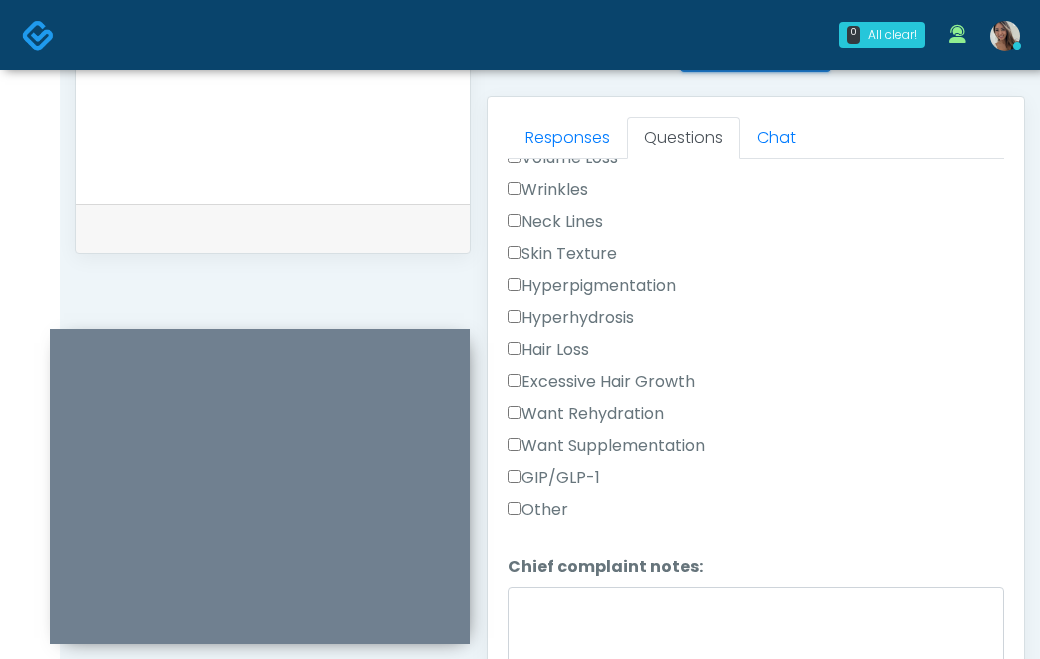 scroll, scrollTop: 530, scrollLeft: 0, axis: vertical 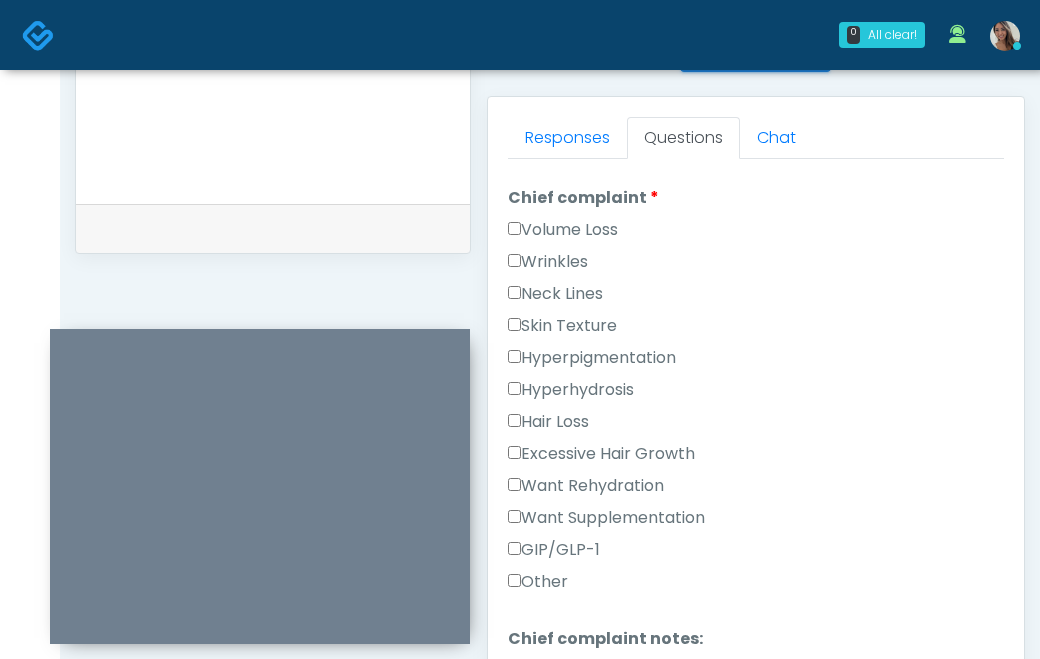 type on "**********" 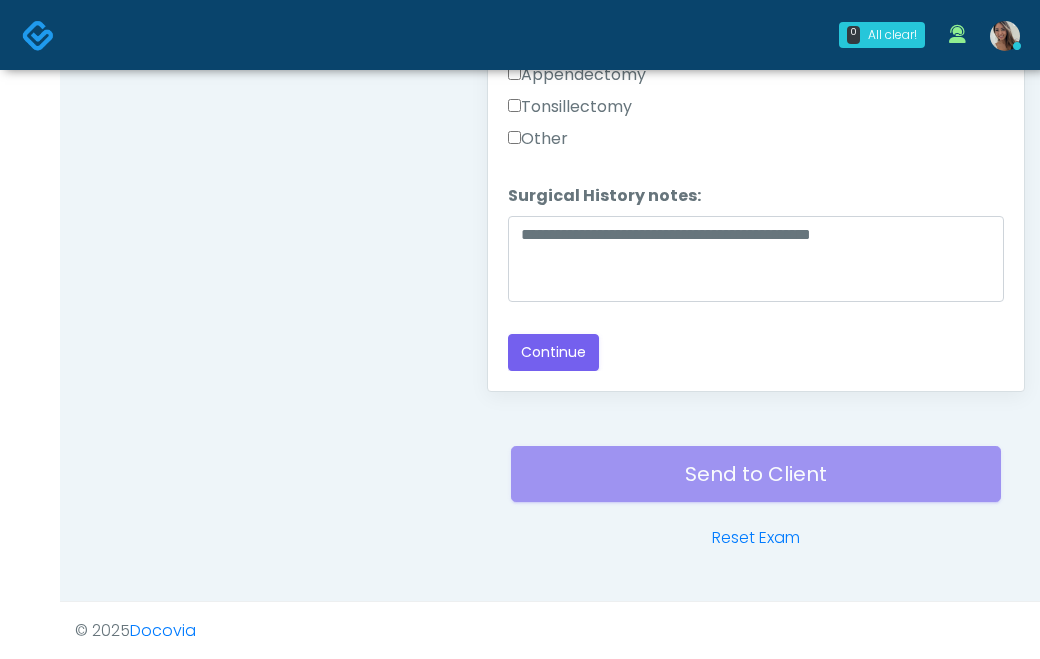 scroll, scrollTop: 1136, scrollLeft: 0, axis: vertical 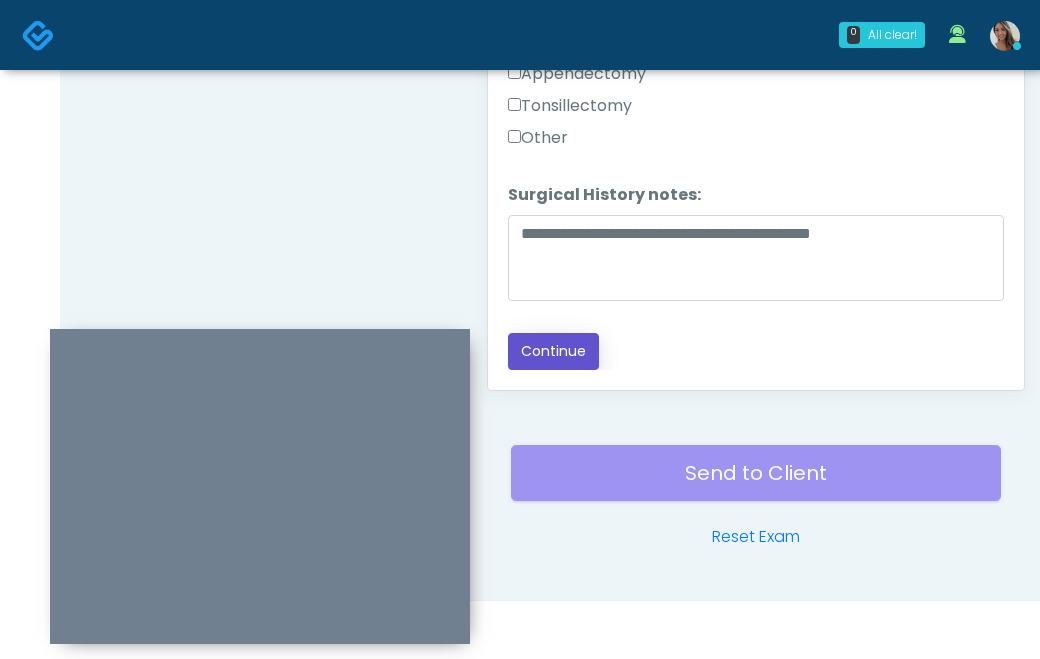 click on "Continue" at bounding box center [553, 351] 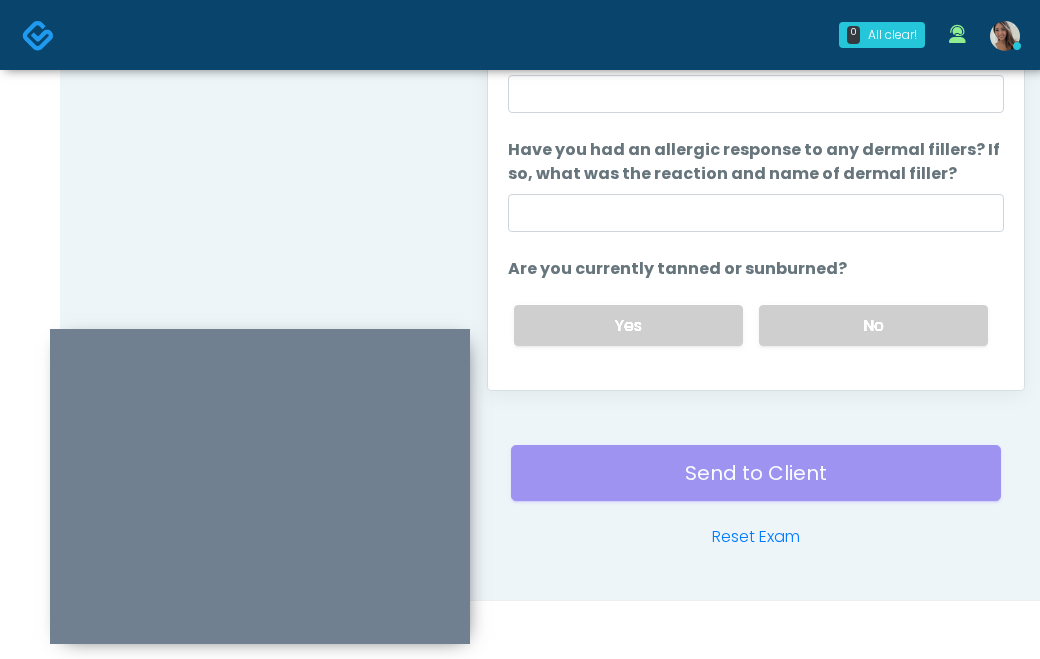 scroll, scrollTop: 0, scrollLeft: 0, axis: both 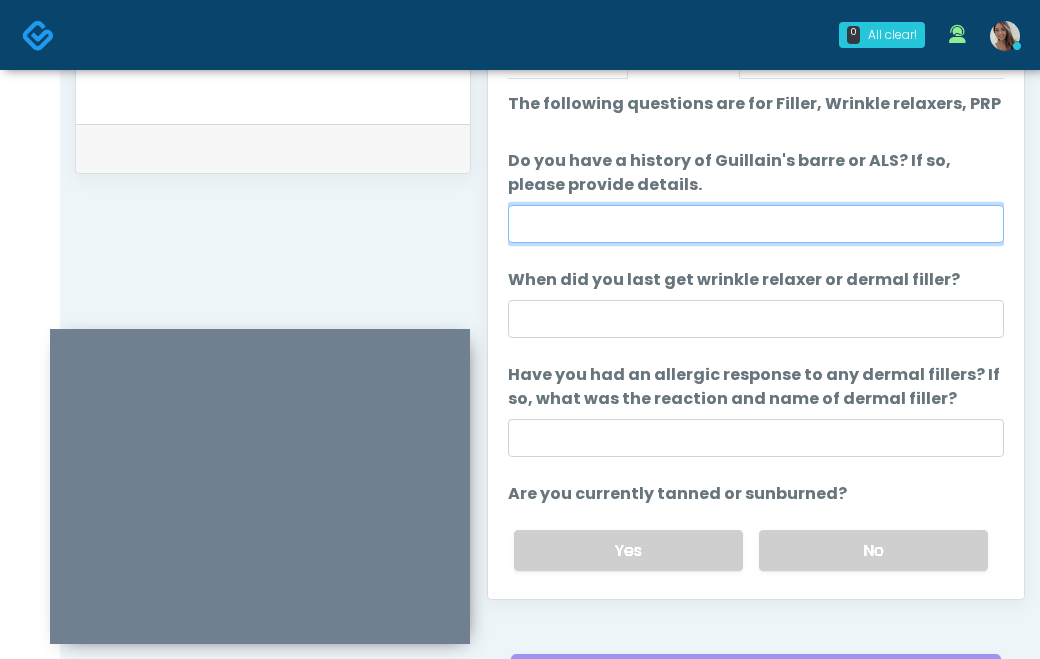 click on "Do you have a history of Guillain's barre or ALS? If so, please provide details." at bounding box center [756, 224] 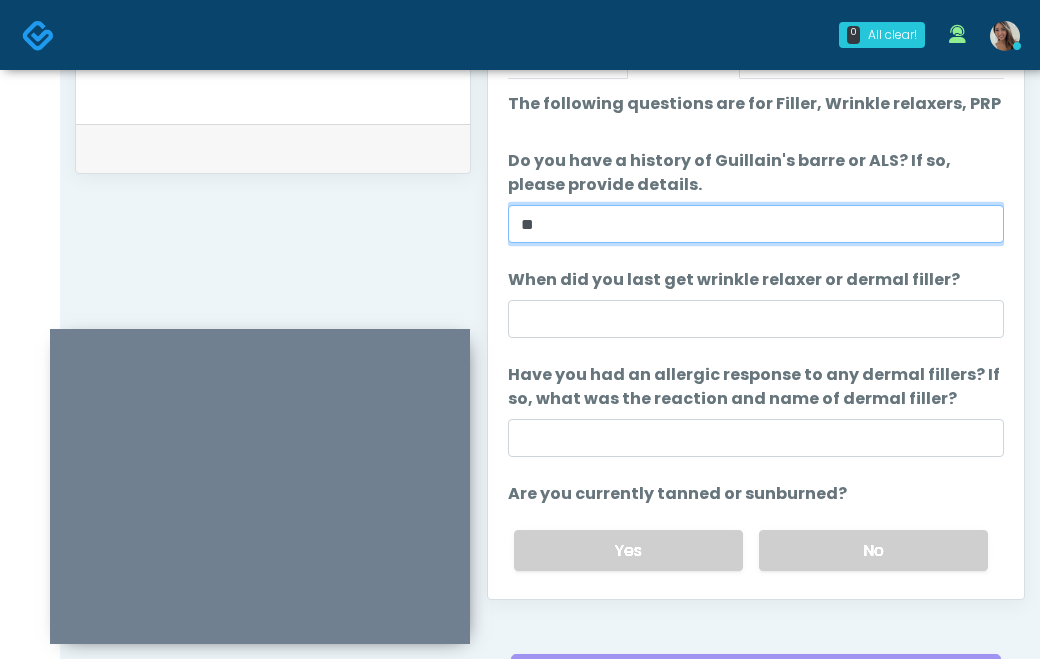 type on "**" 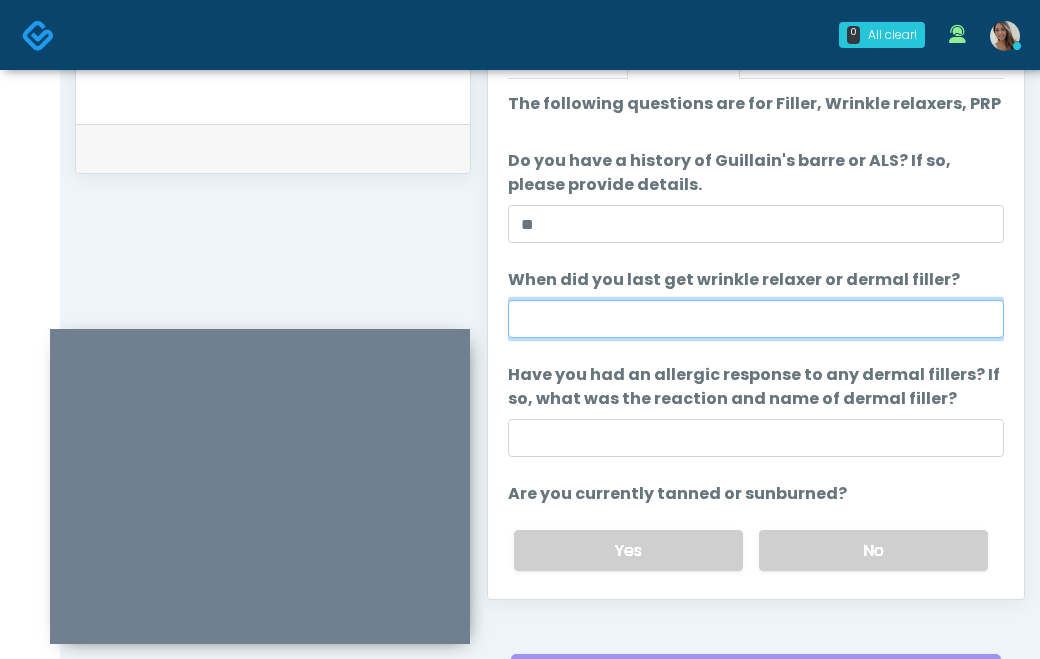click on "When did you last get wrinkle relaxer or dermal filler?" at bounding box center [756, 319] 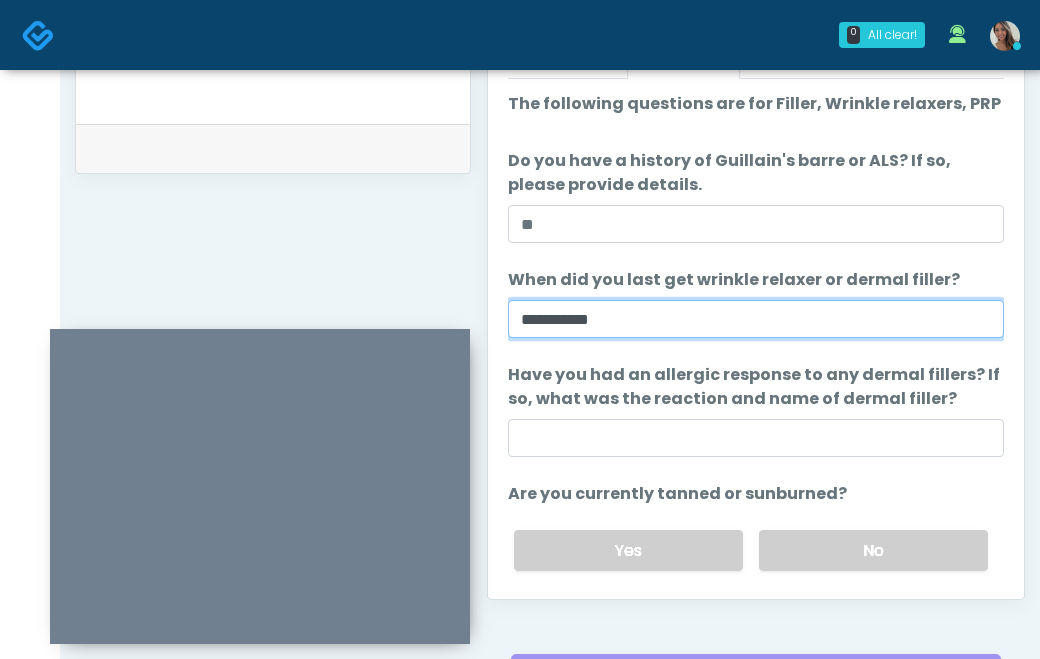 type on "**********" 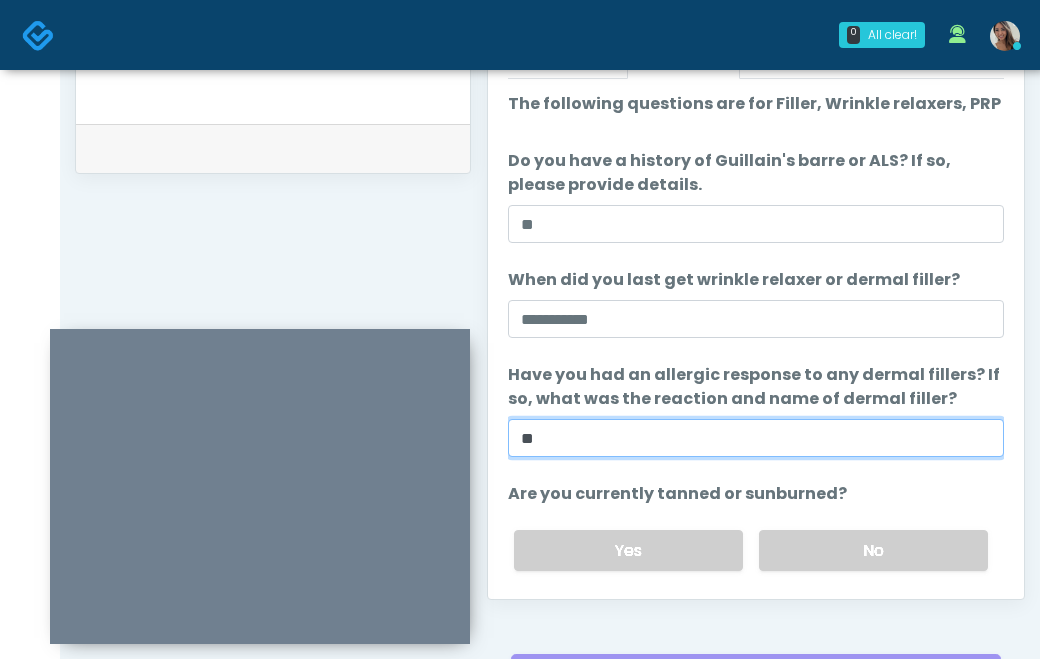 type on "**" 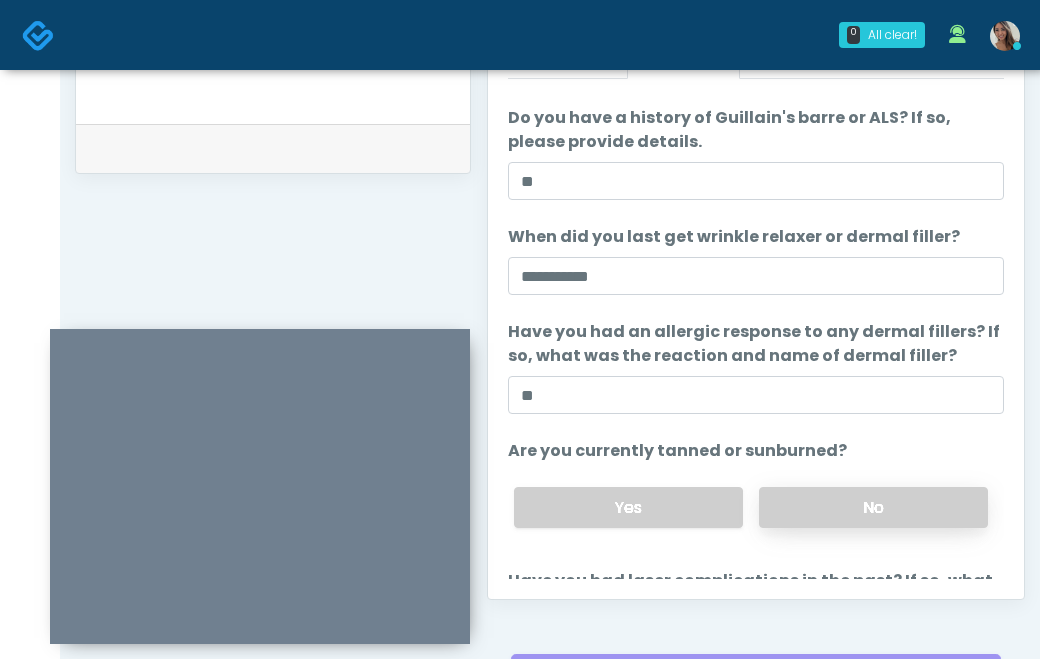click on "No" at bounding box center [873, 507] 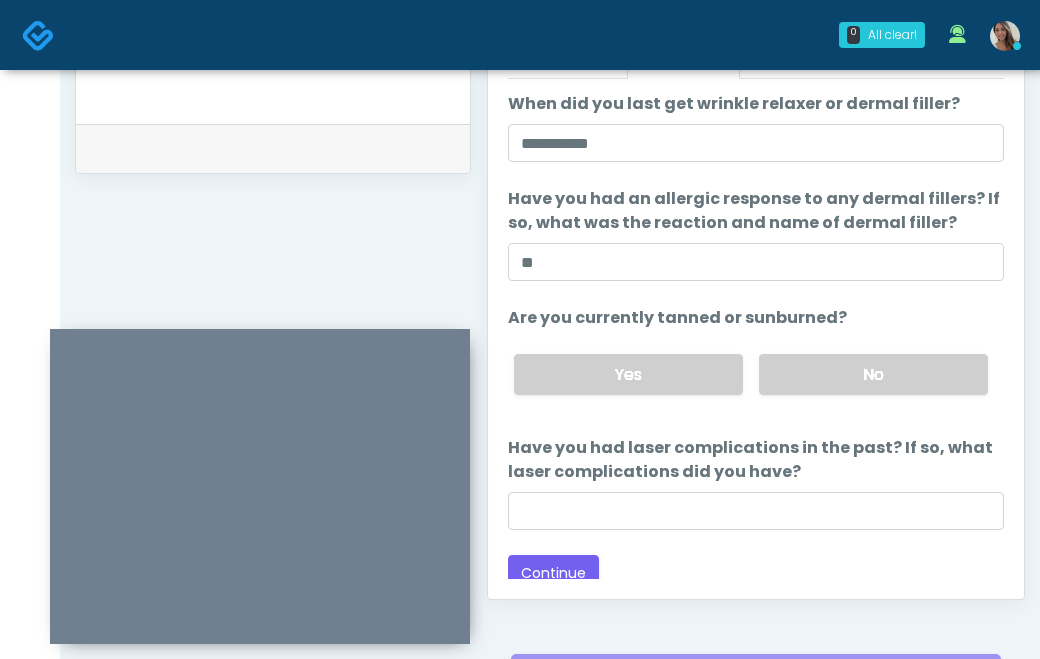scroll, scrollTop: 189, scrollLeft: 0, axis: vertical 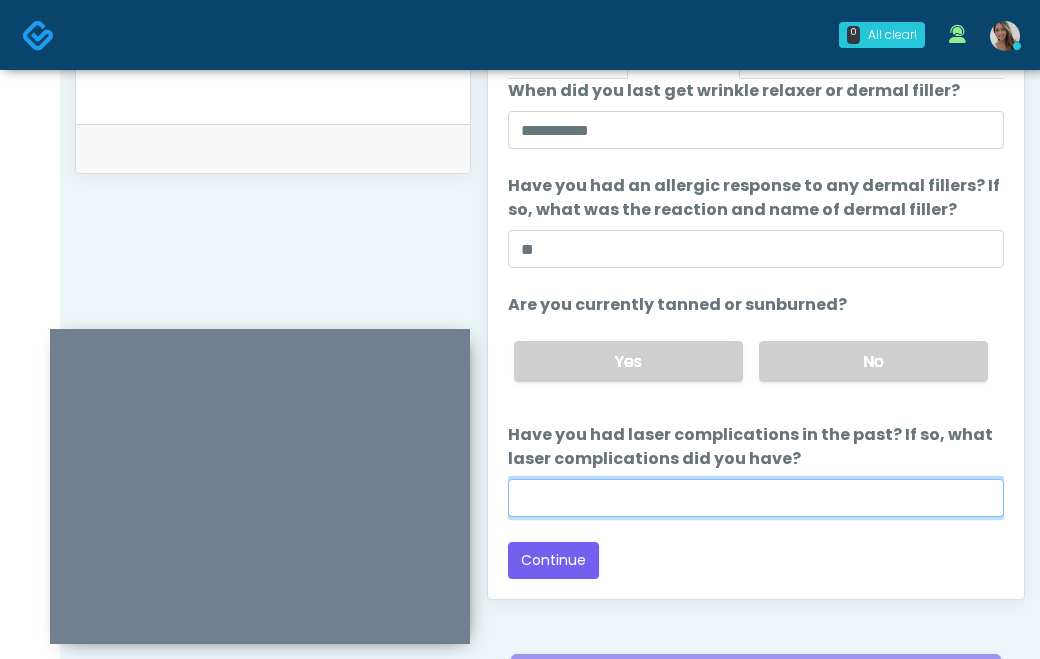 click on "Have you had laser complications in the past? If so, what laser complications did you have?" at bounding box center [756, 498] 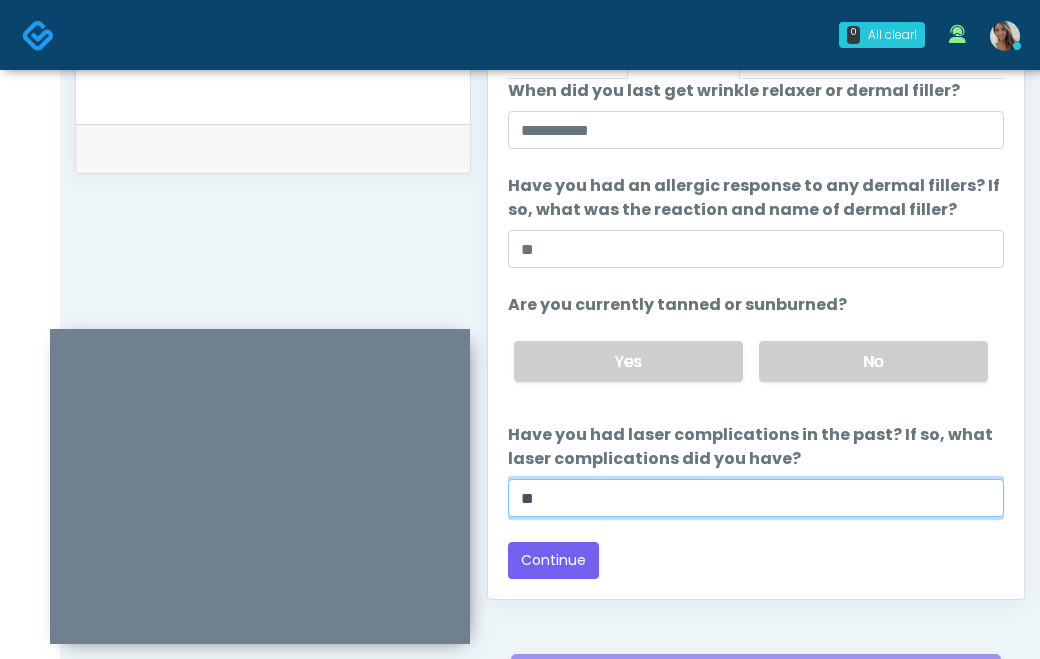 type on "**" 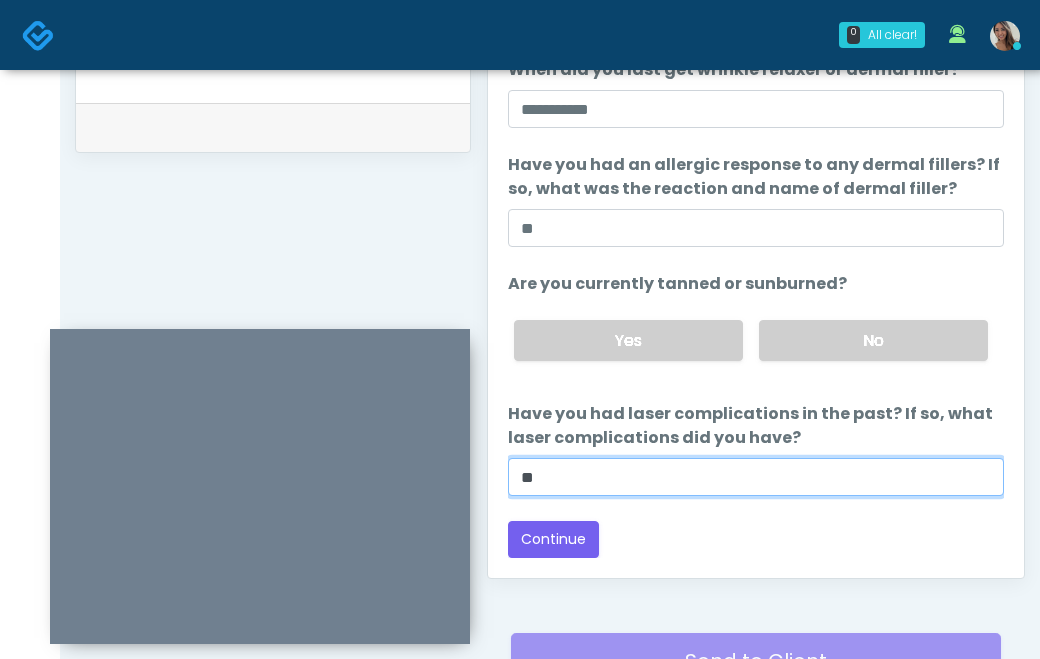 scroll, scrollTop: 954, scrollLeft: 0, axis: vertical 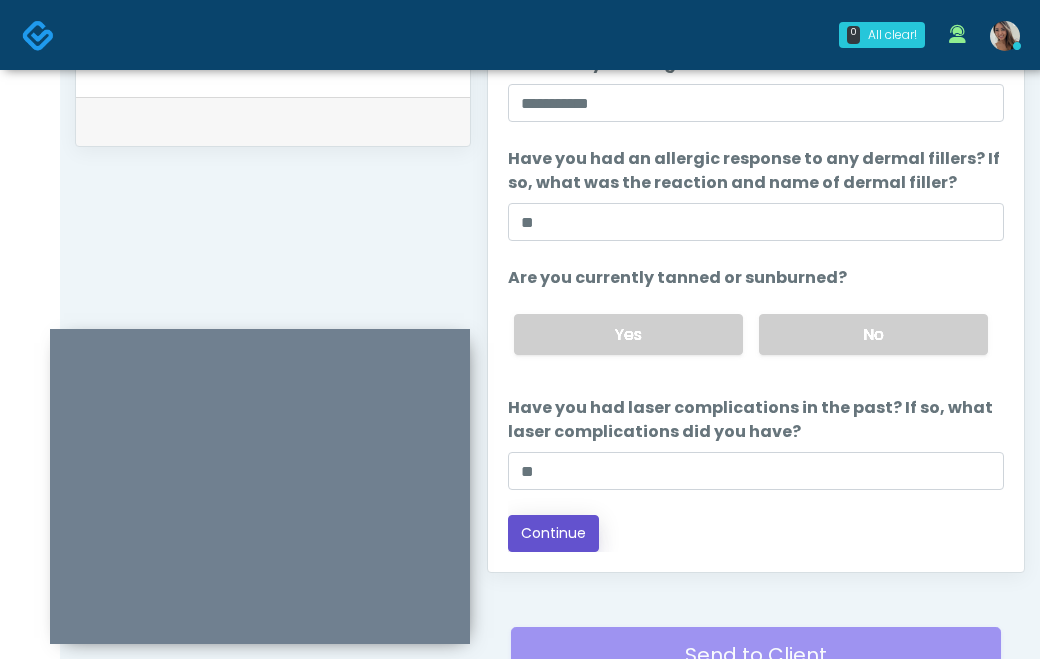 click on "Continue" at bounding box center [553, 533] 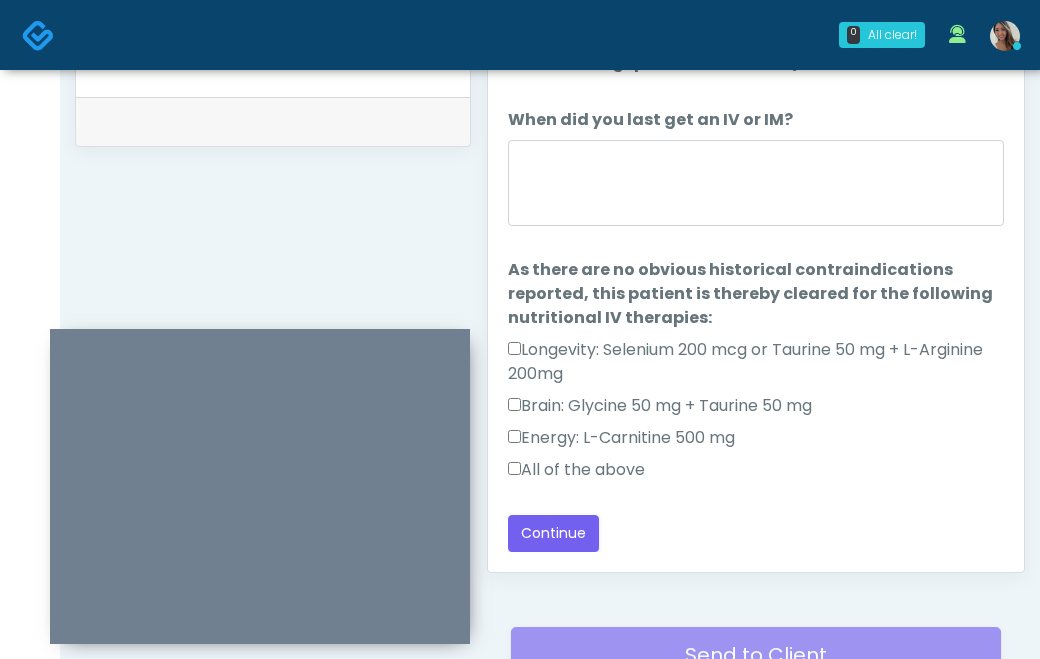 scroll, scrollTop: 1136, scrollLeft: 0, axis: vertical 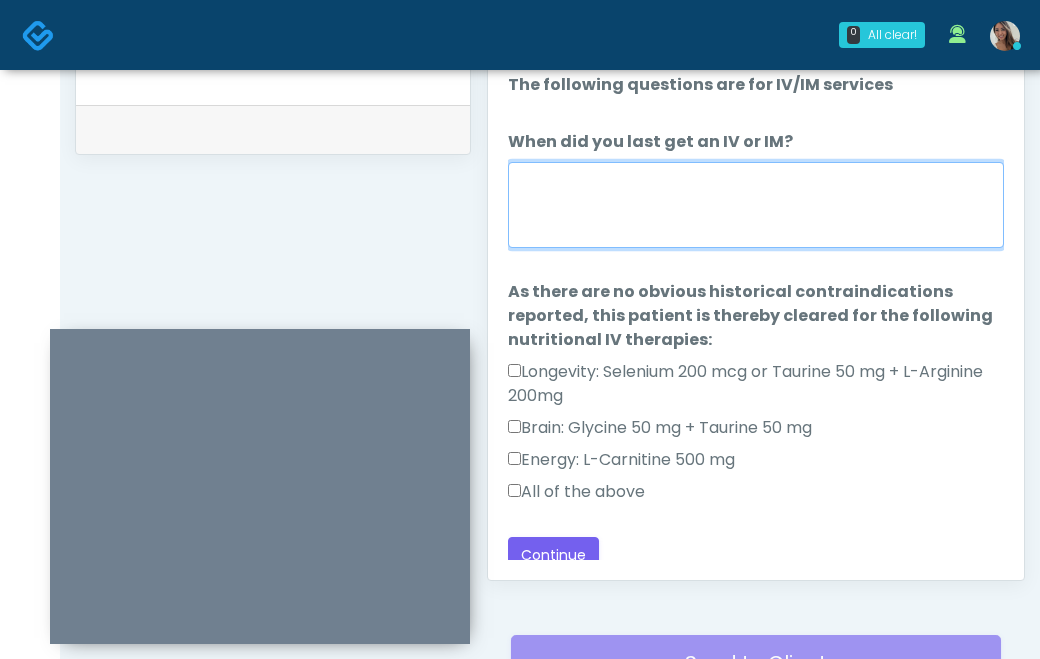 click on "When did you last get an IV or IM?" at bounding box center (756, 205) 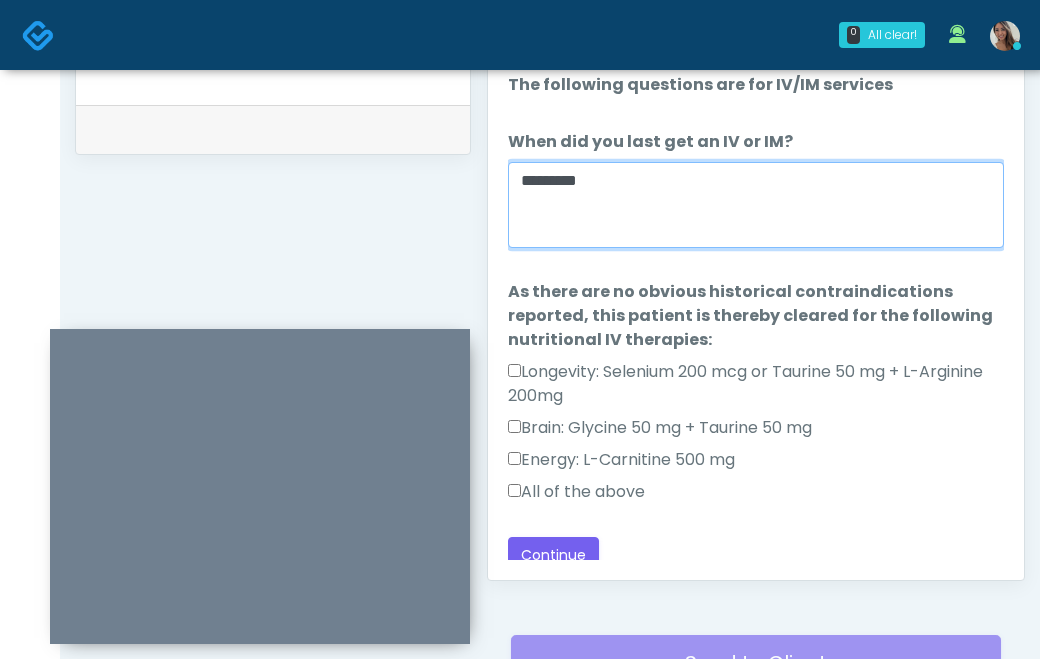 type on "*********" 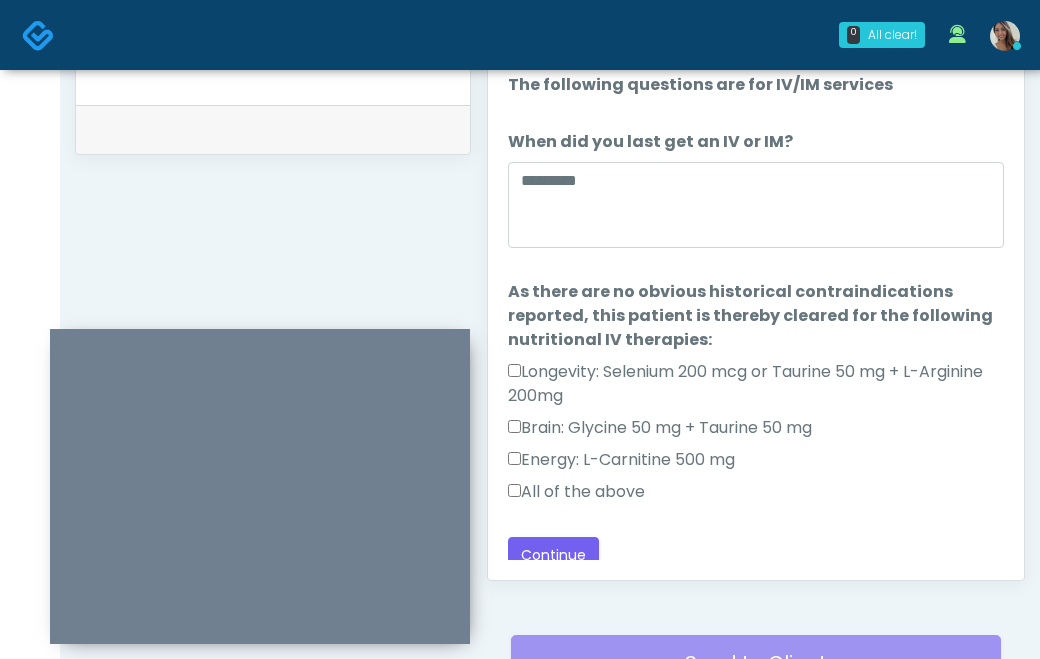 click on "All of the above" at bounding box center [576, 492] 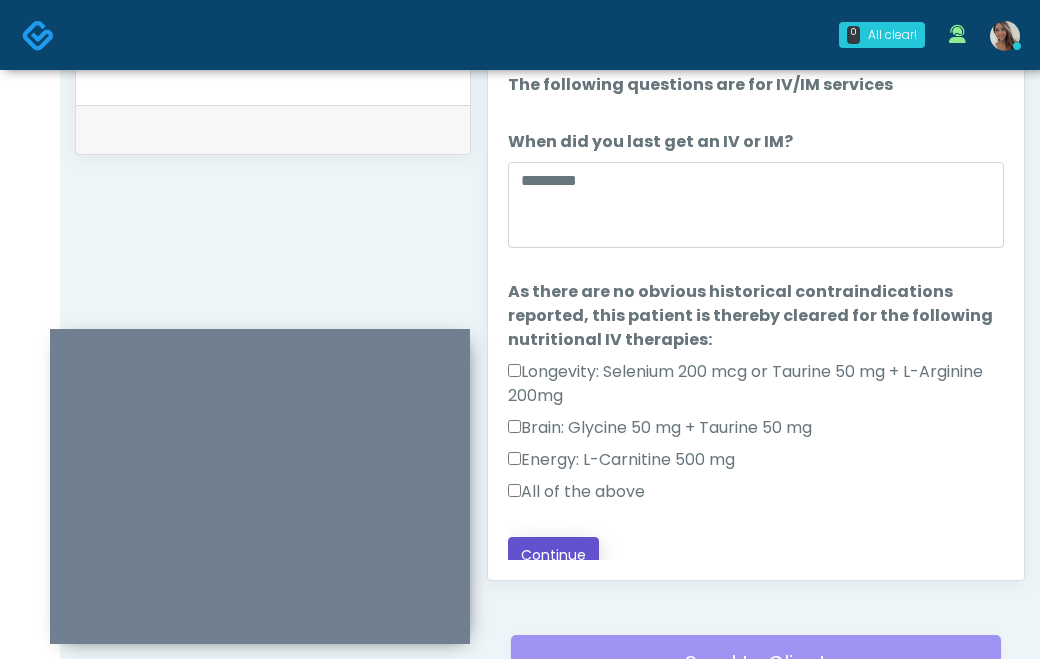 click on "Continue" at bounding box center (553, 555) 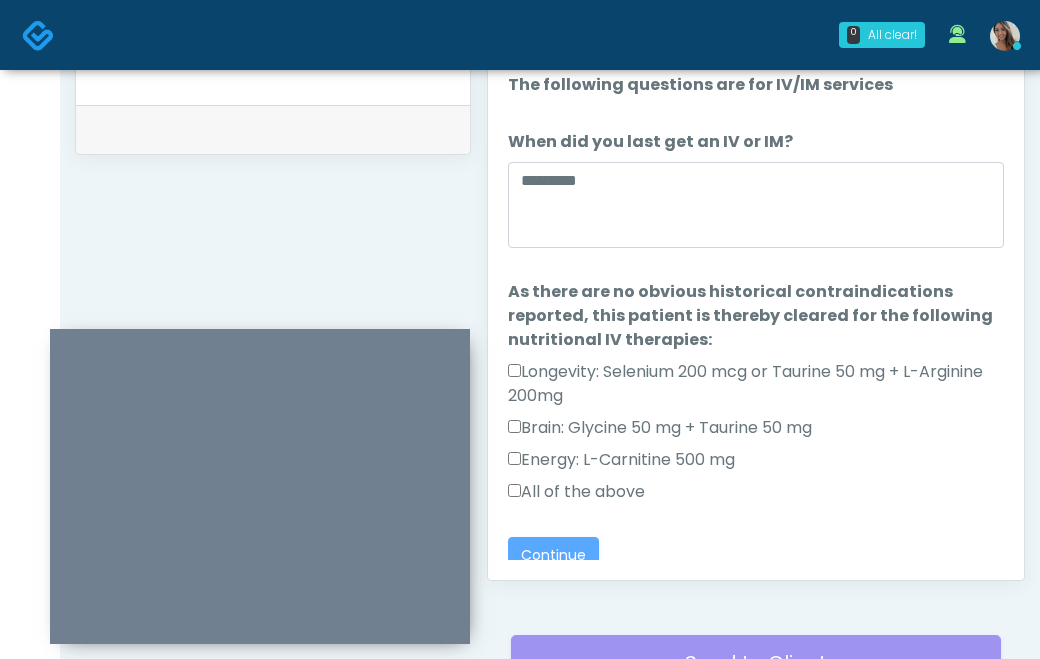 scroll, scrollTop: 14, scrollLeft: 0, axis: vertical 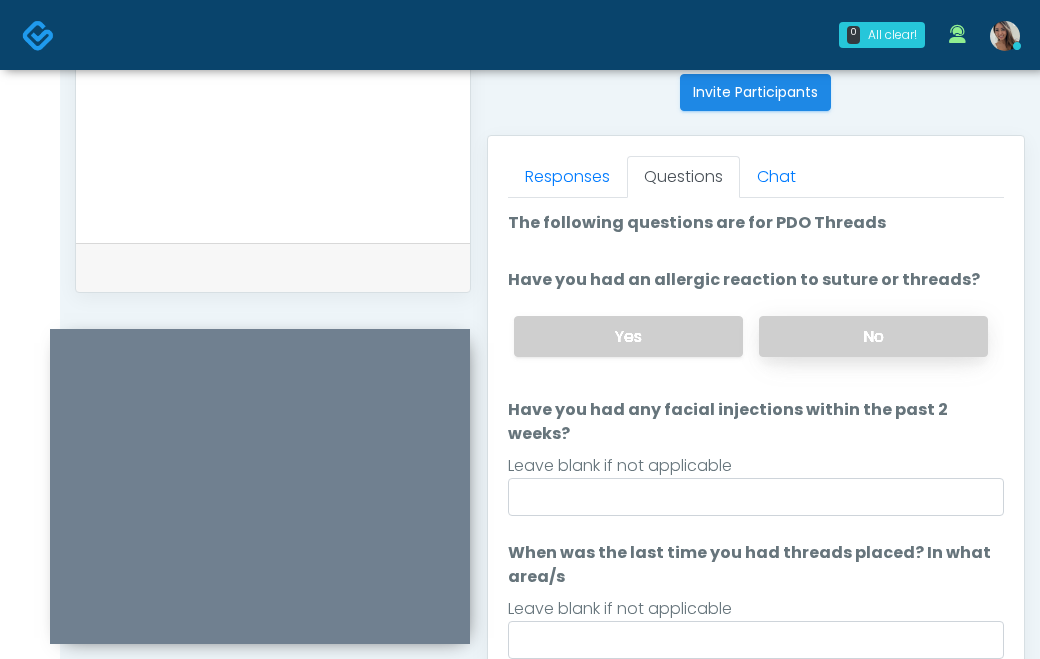 drag, startPoint x: 839, startPoint y: 336, endPoint x: 836, endPoint y: 348, distance: 12.369317 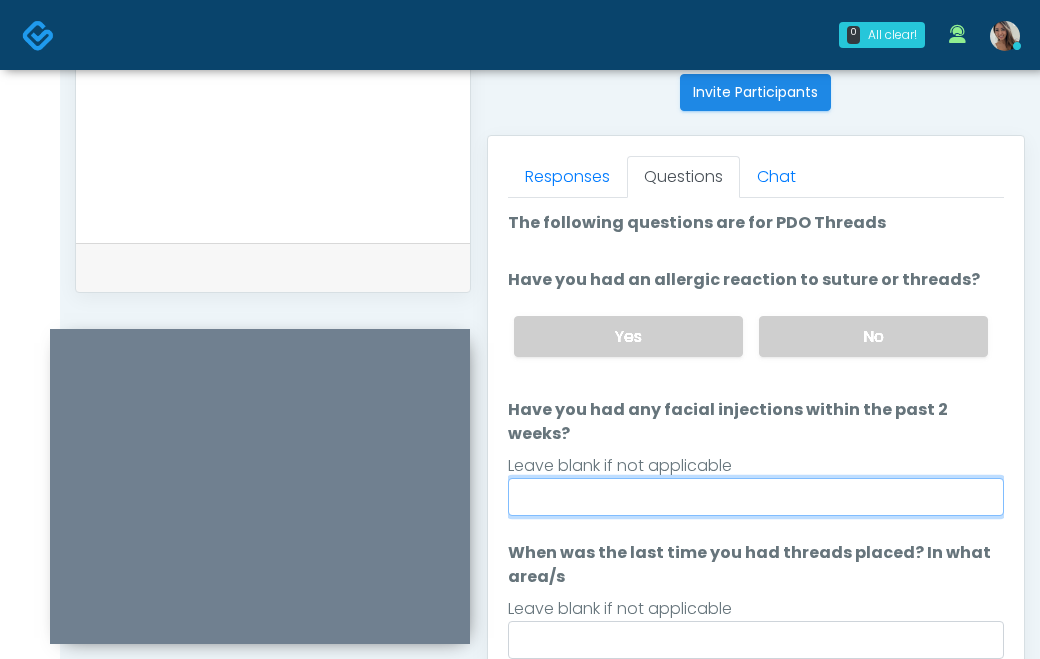 click on "Have you had any facial injections within the past 2 weeks?" at bounding box center (756, 497) 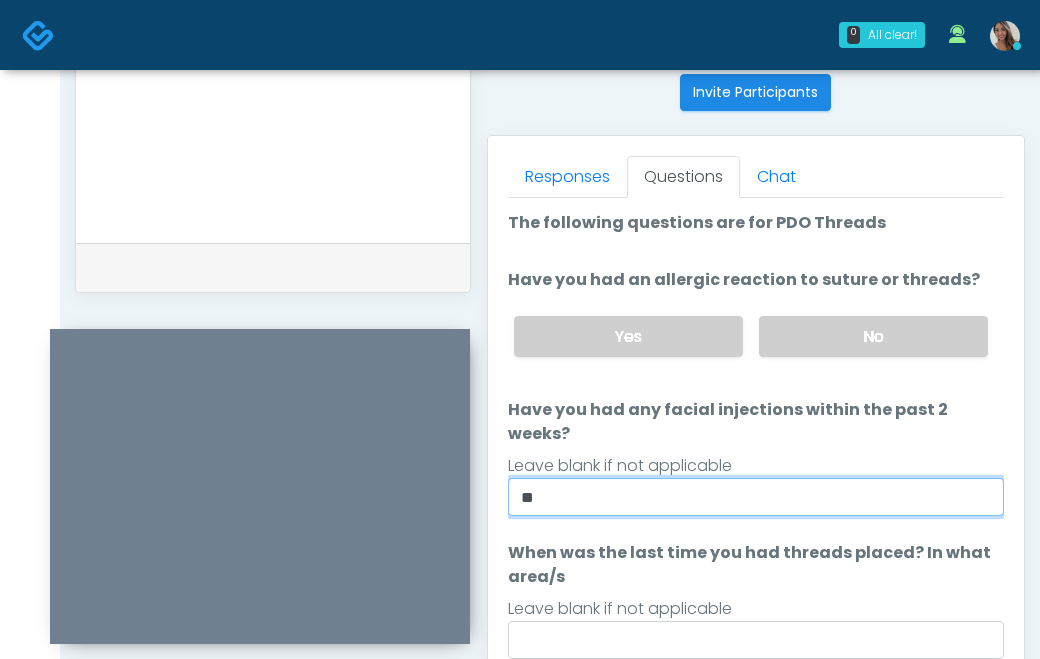 type on "**" 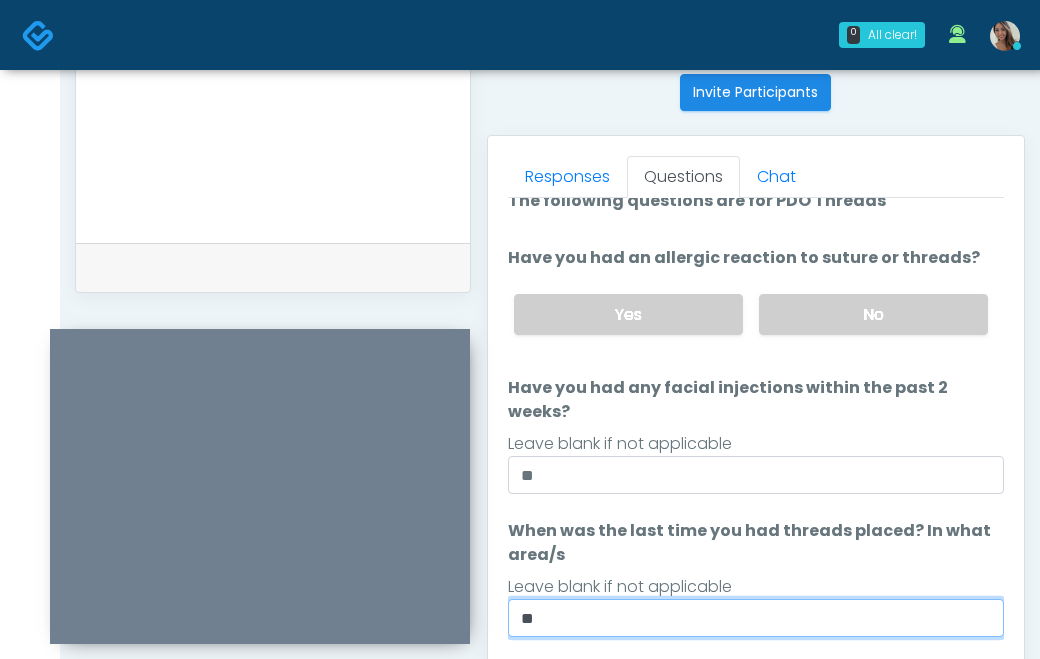 scroll, scrollTop: 23, scrollLeft: 0, axis: vertical 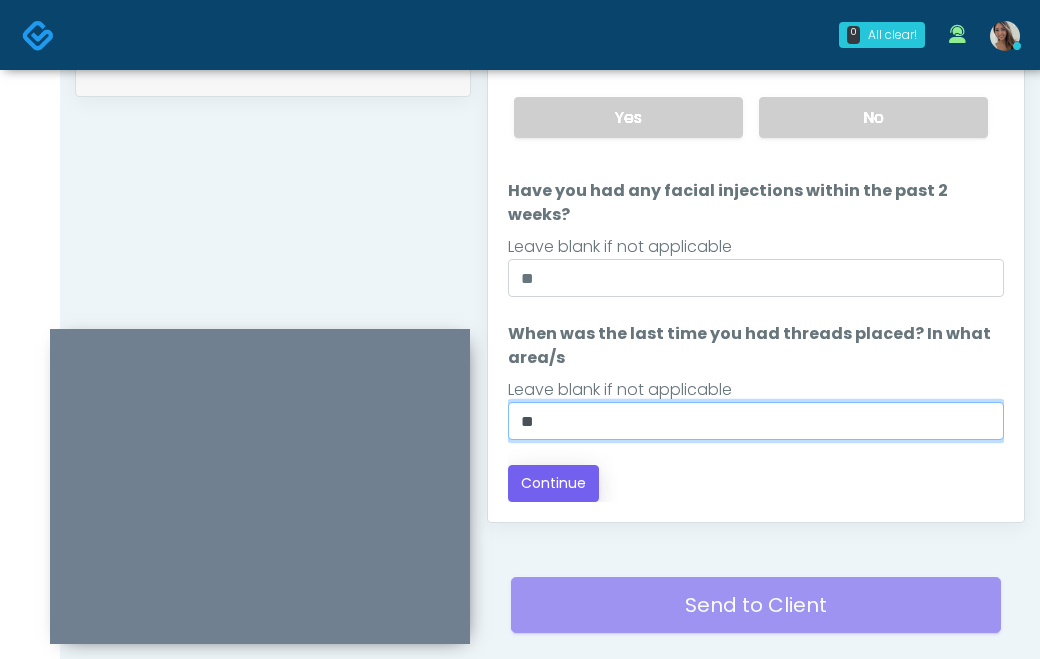 type on "**" 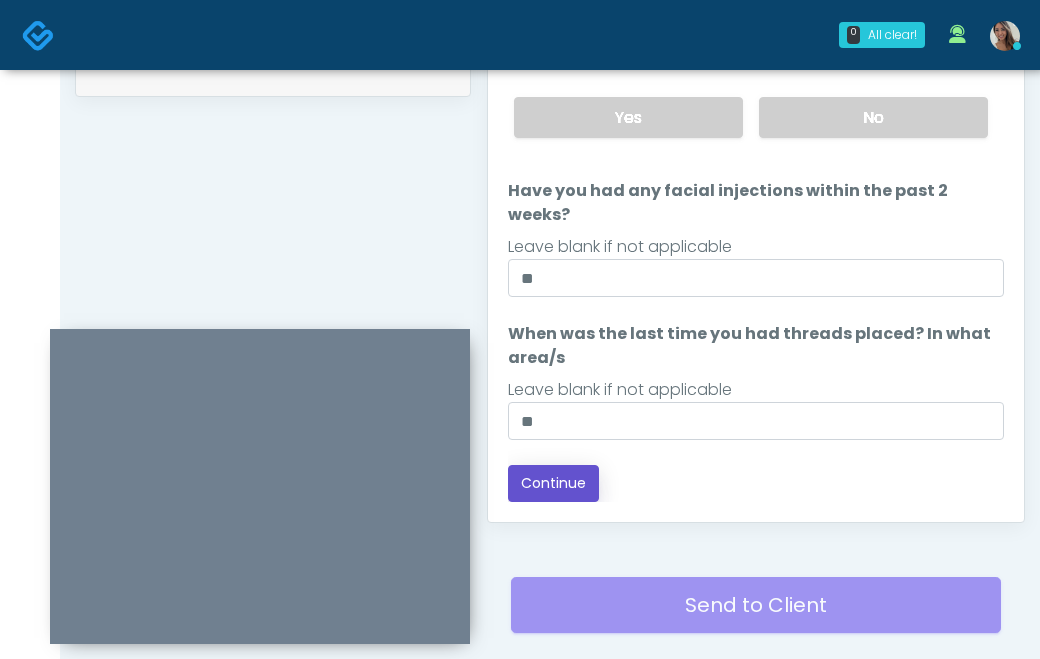 click on "Continue" at bounding box center [553, 483] 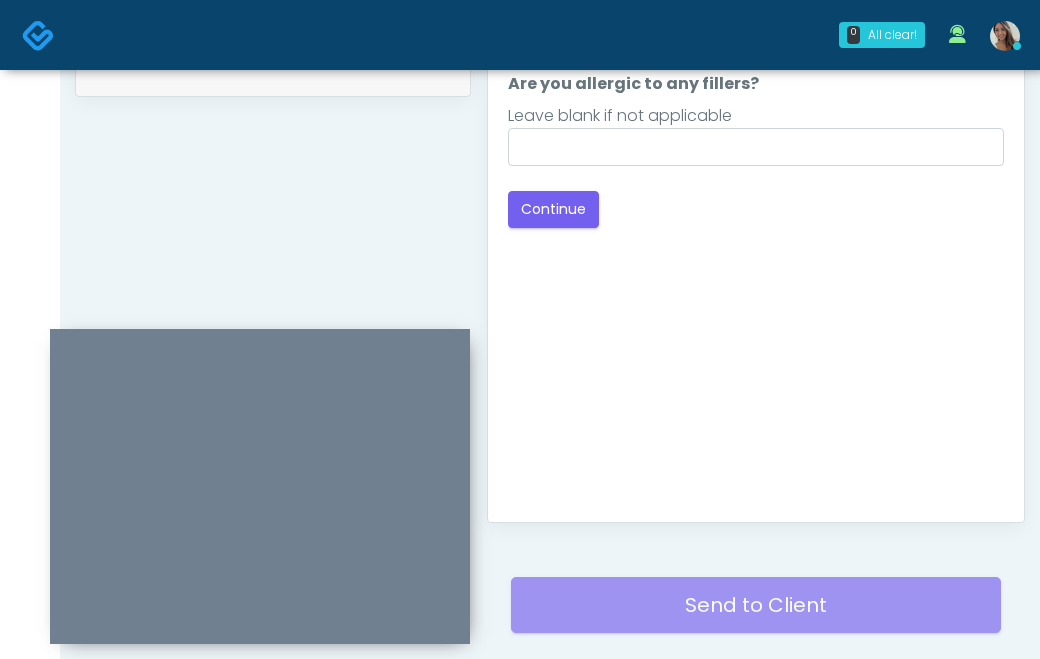 scroll, scrollTop: 1136, scrollLeft: 0, axis: vertical 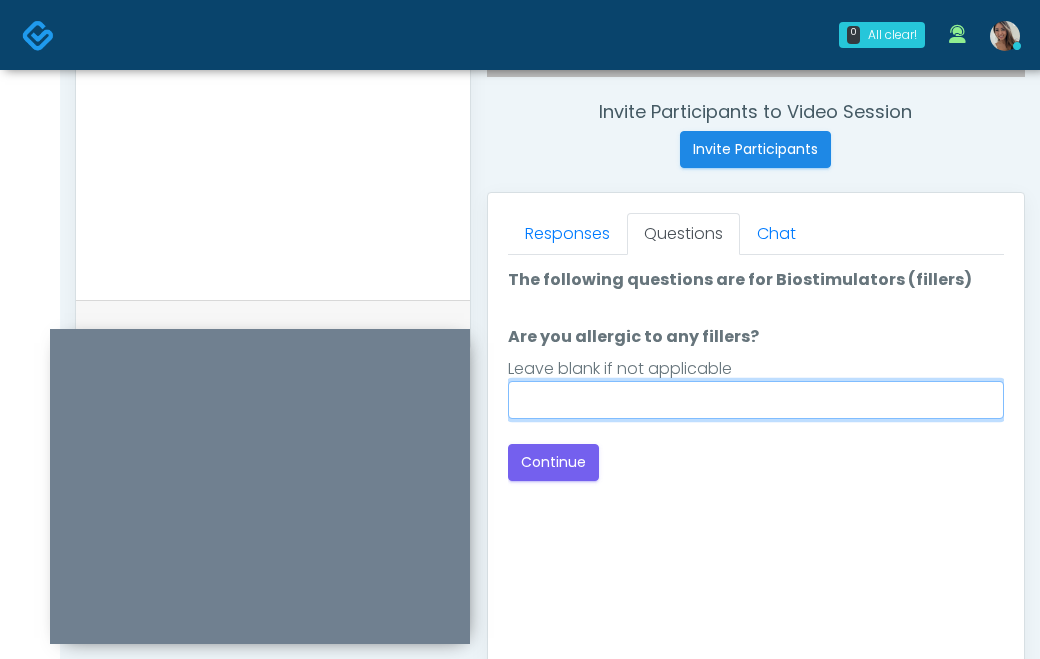 click on "Are you allergic to any fillers?" at bounding box center [756, 400] 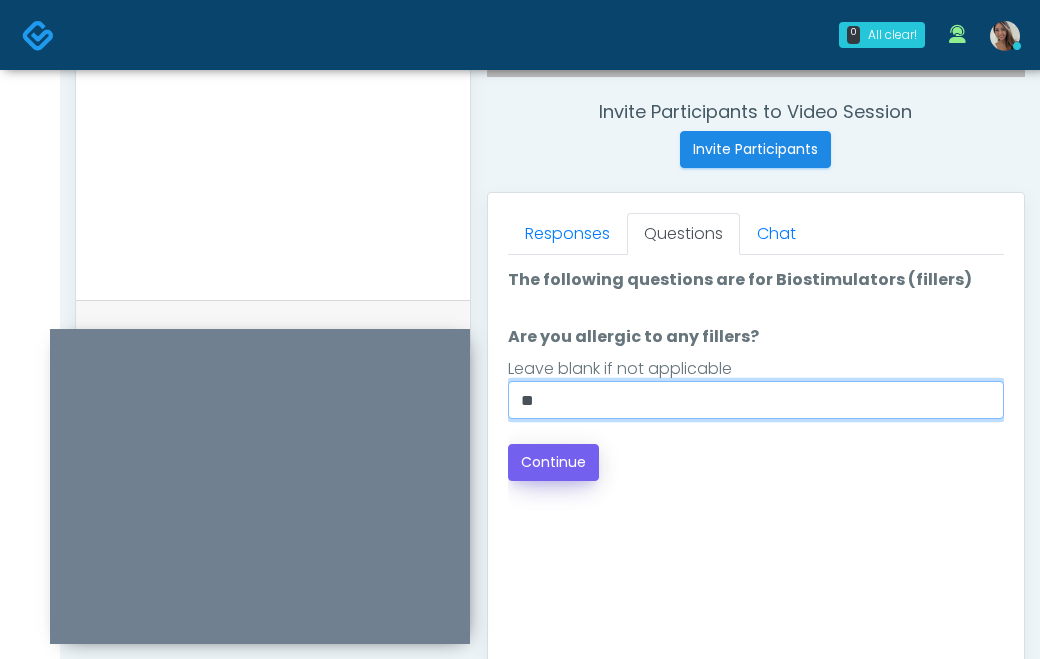 type on "**" 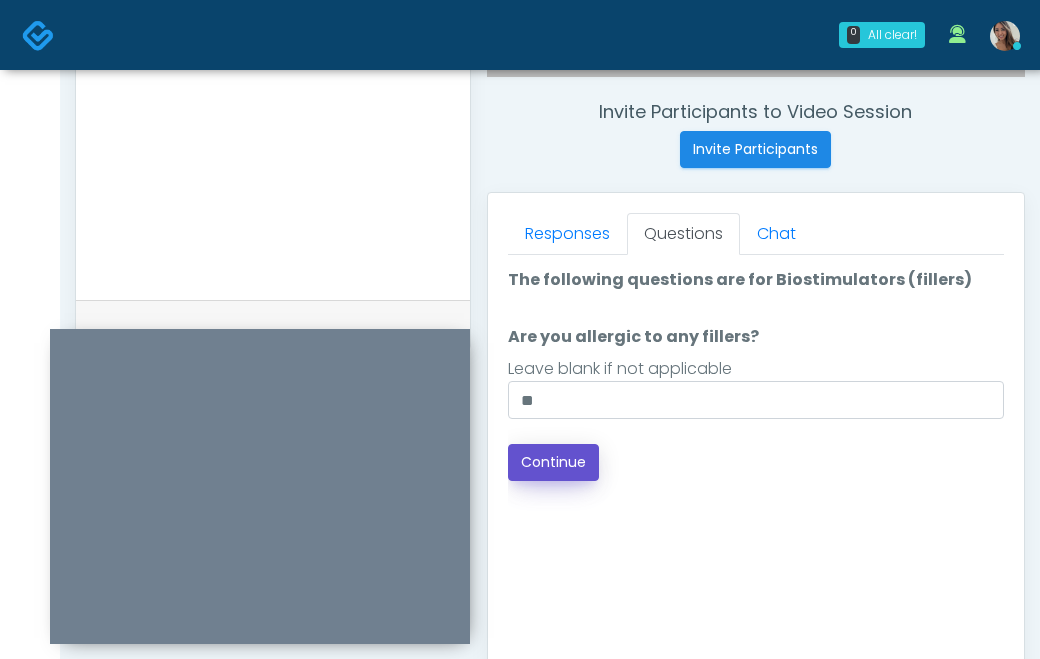 click on "Continue" at bounding box center (553, 462) 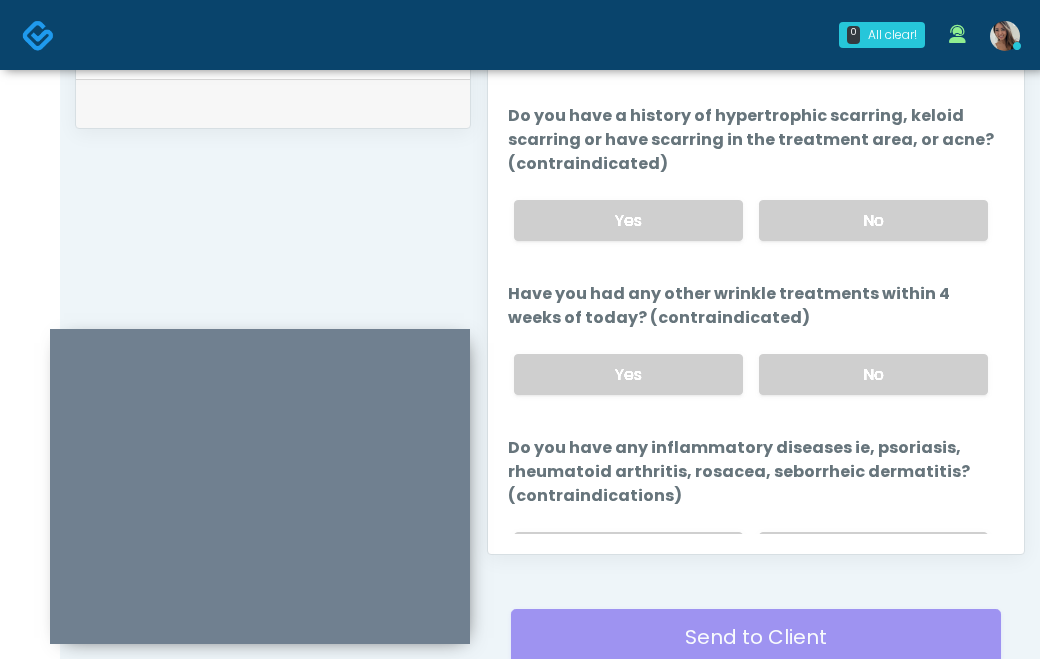 scroll, scrollTop: 920, scrollLeft: 0, axis: vertical 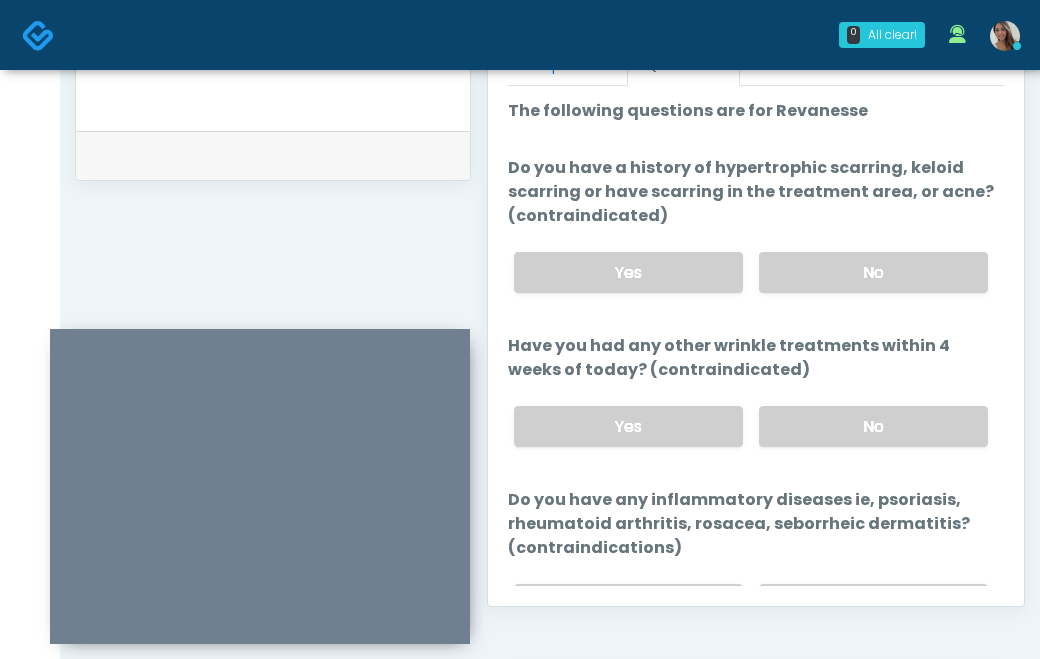 click on "Yes
No" at bounding box center (751, 272) 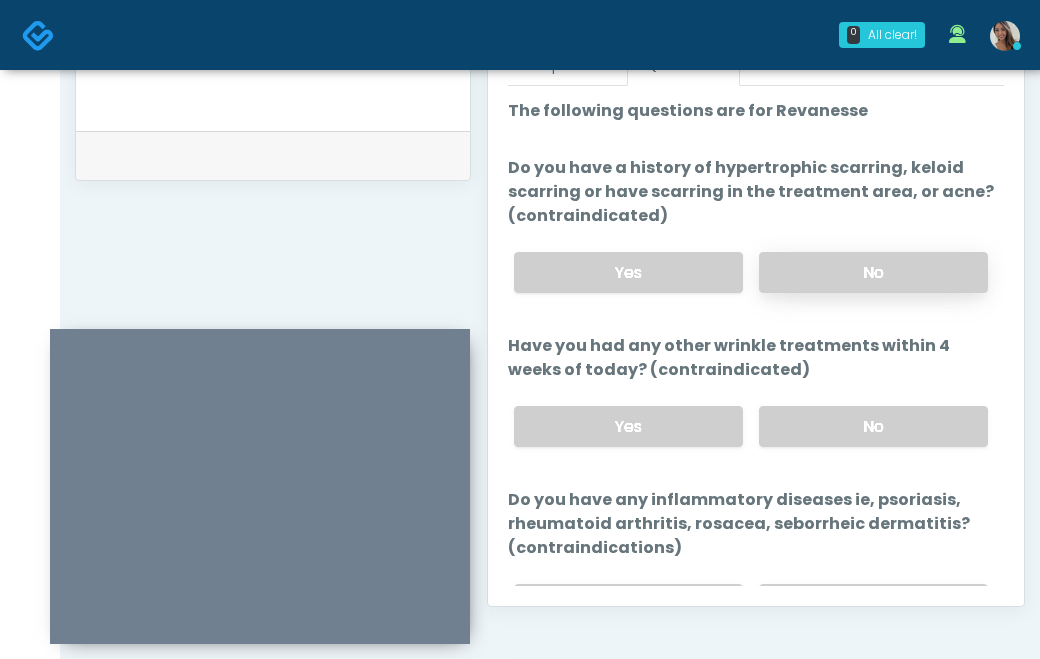 click on "No" at bounding box center [873, 272] 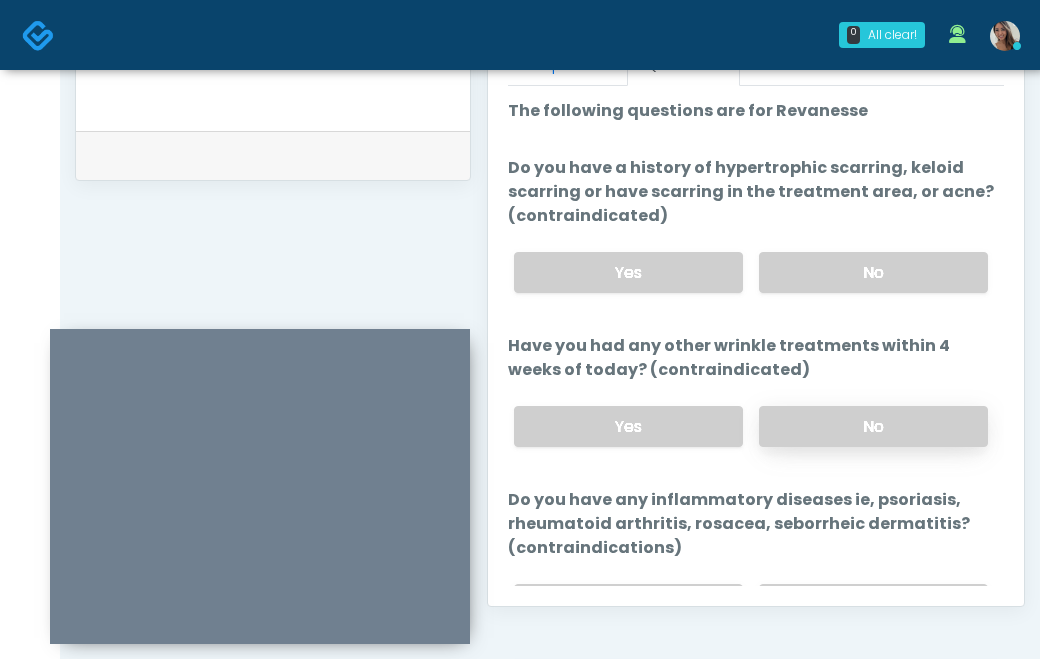 click on "No" at bounding box center (873, 426) 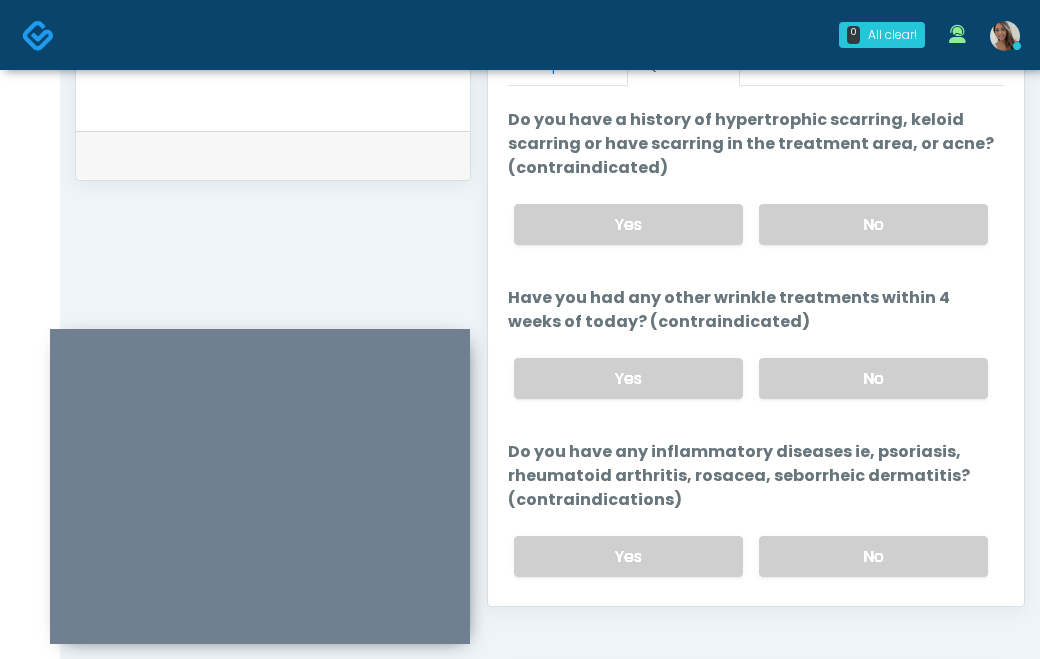 scroll, scrollTop: 50, scrollLeft: 0, axis: vertical 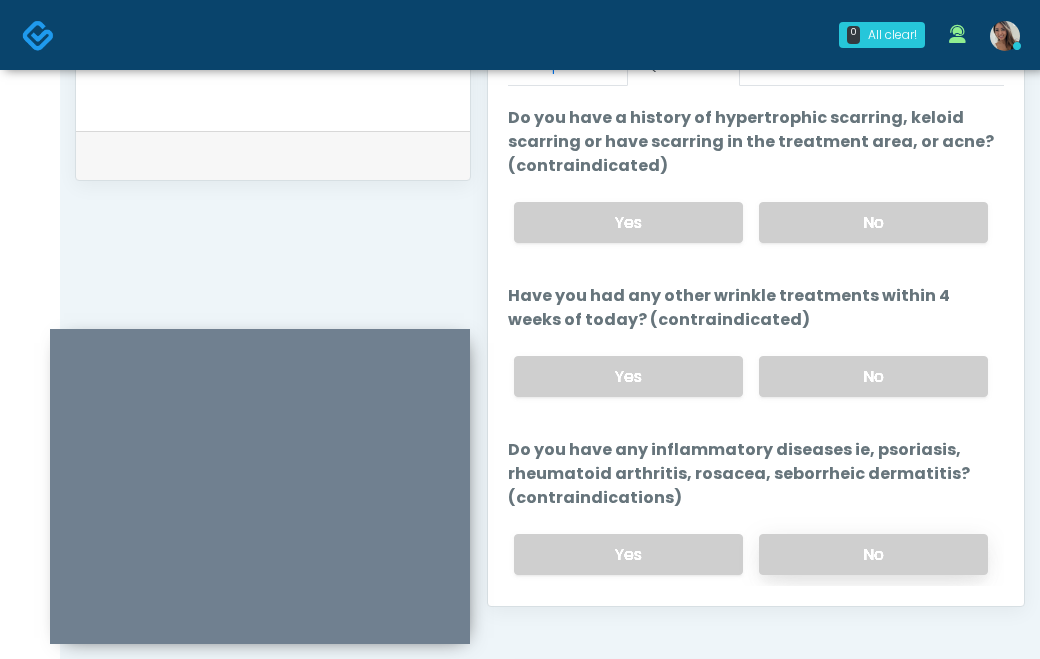 click on "No" at bounding box center (873, 554) 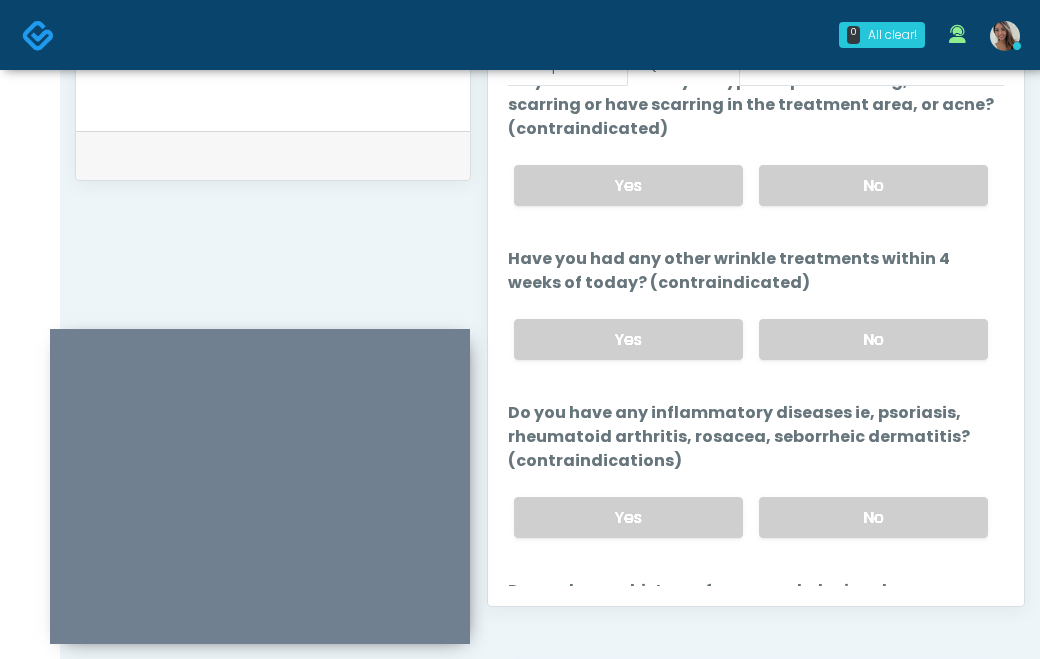 scroll, scrollTop: 295, scrollLeft: 0, axis: vertical 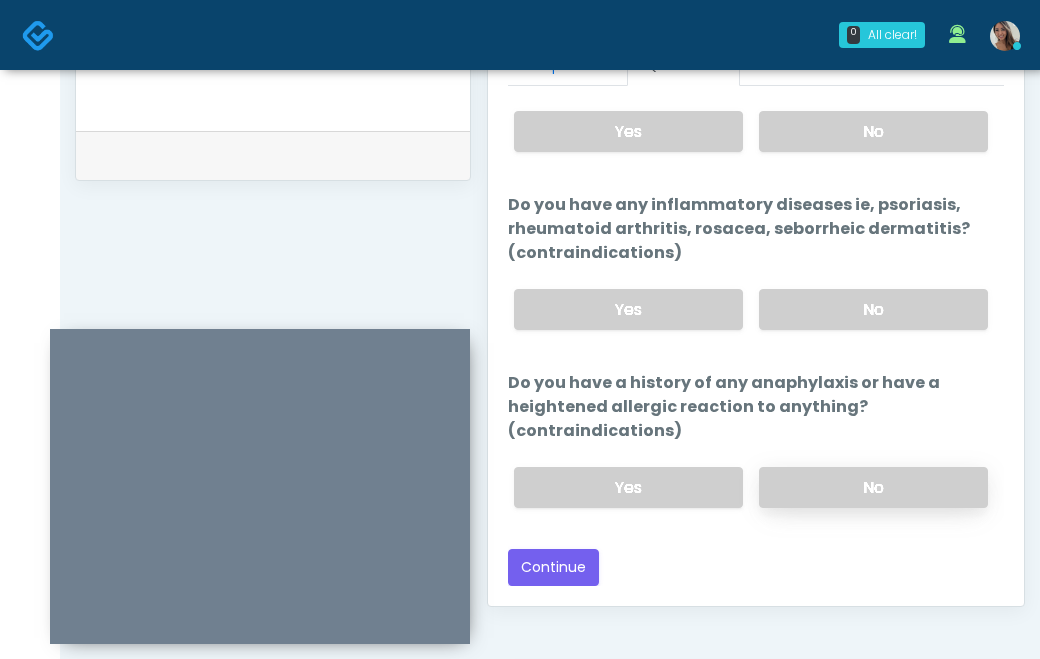 click on "No" at bounding box center (873, 487) 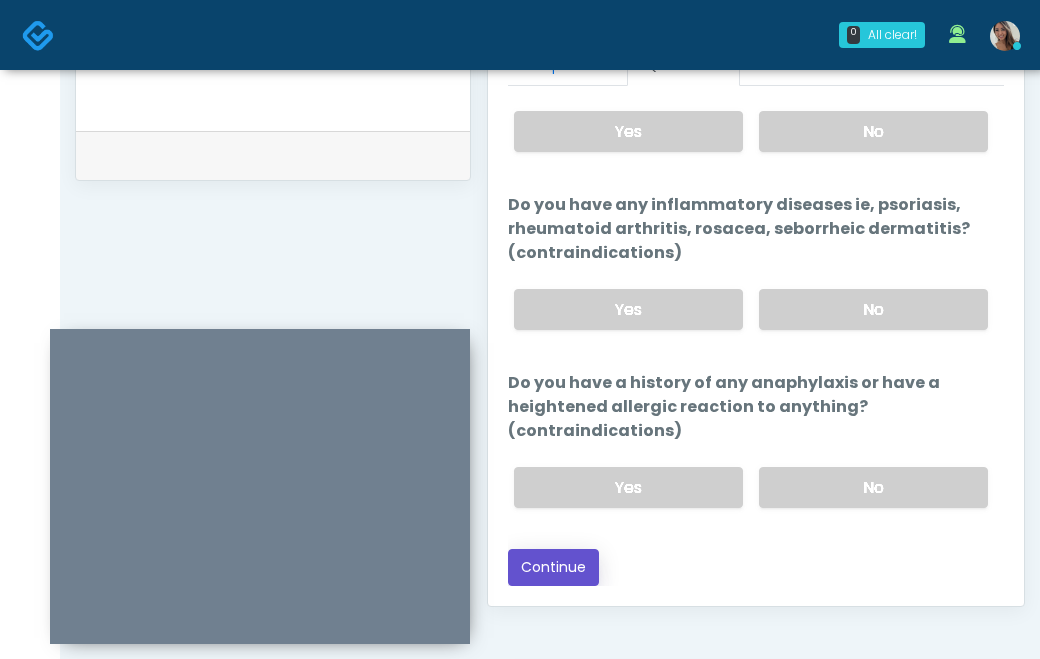 click on "Continue" at bounding box center (553, 567) 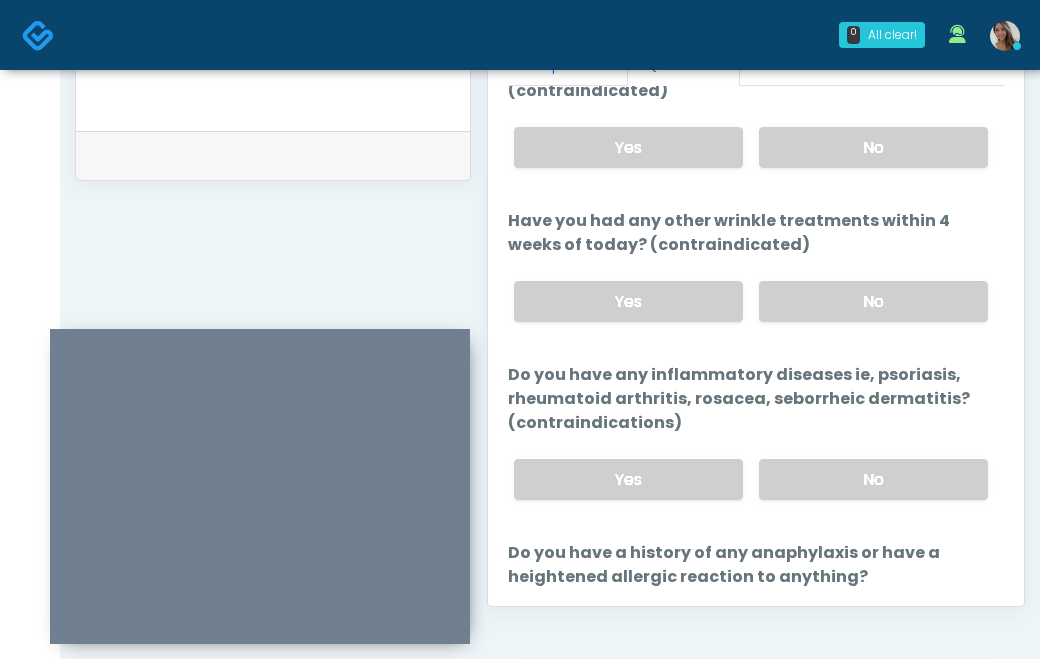 scroll, scrollTop: 295, scrollLeft: 0, axis: vertical 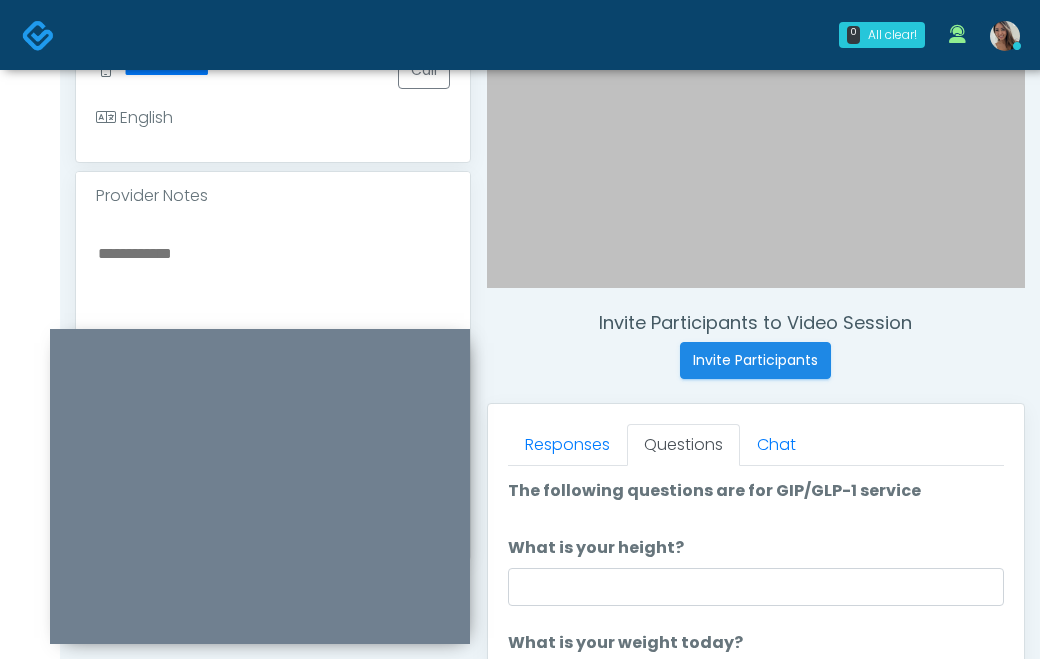 click at bounding box center [273, 362] 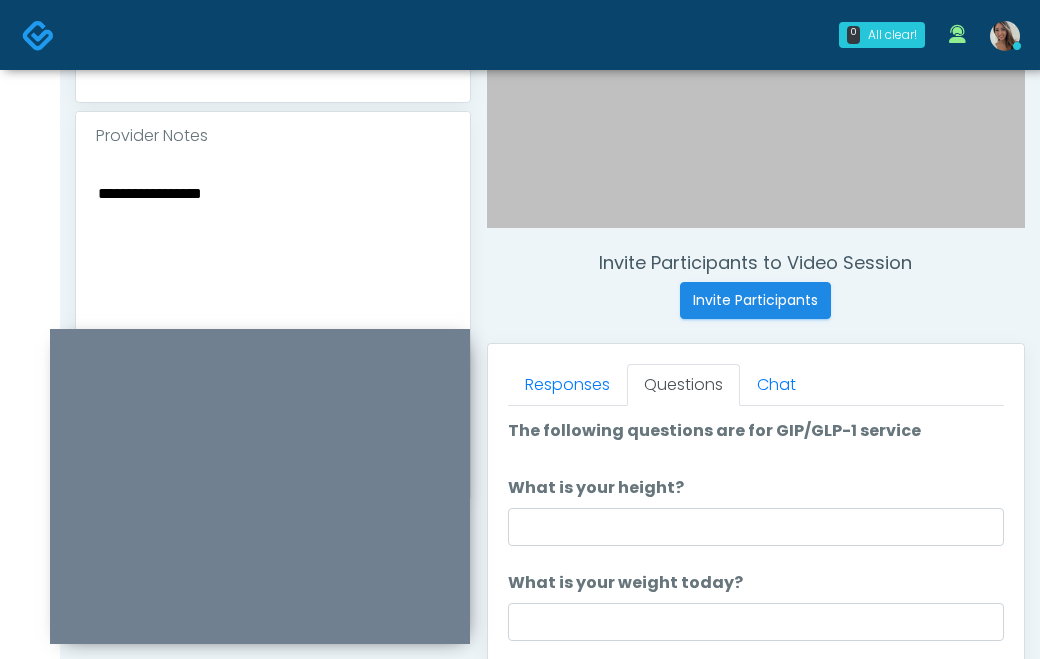 scroll, scrollTop: 767, scrollLeft: 0, axis: vertical 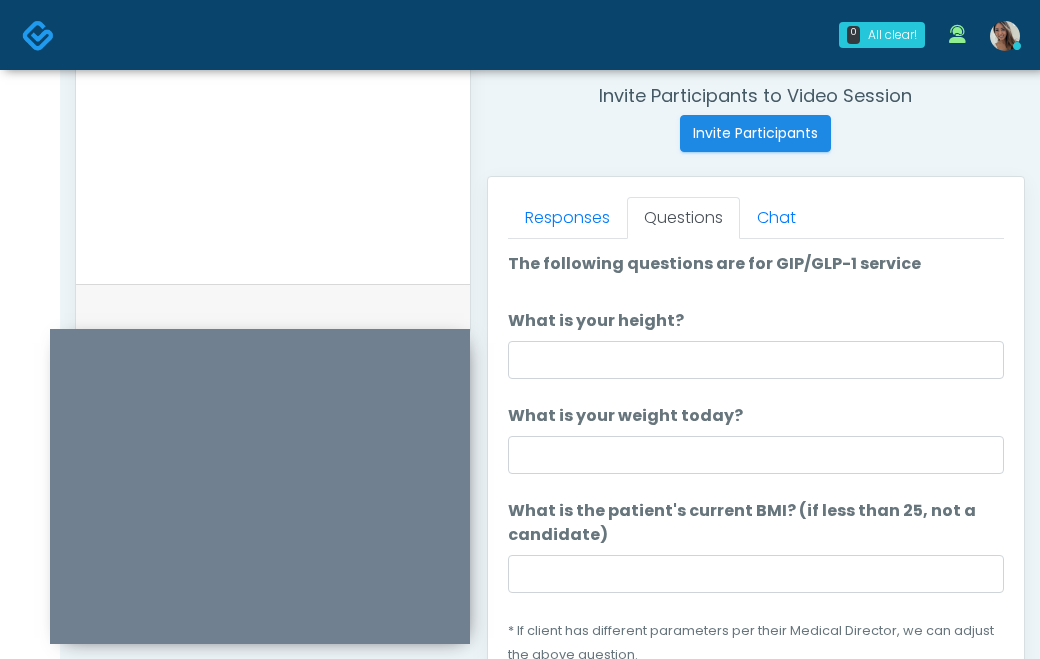 type on "**********" 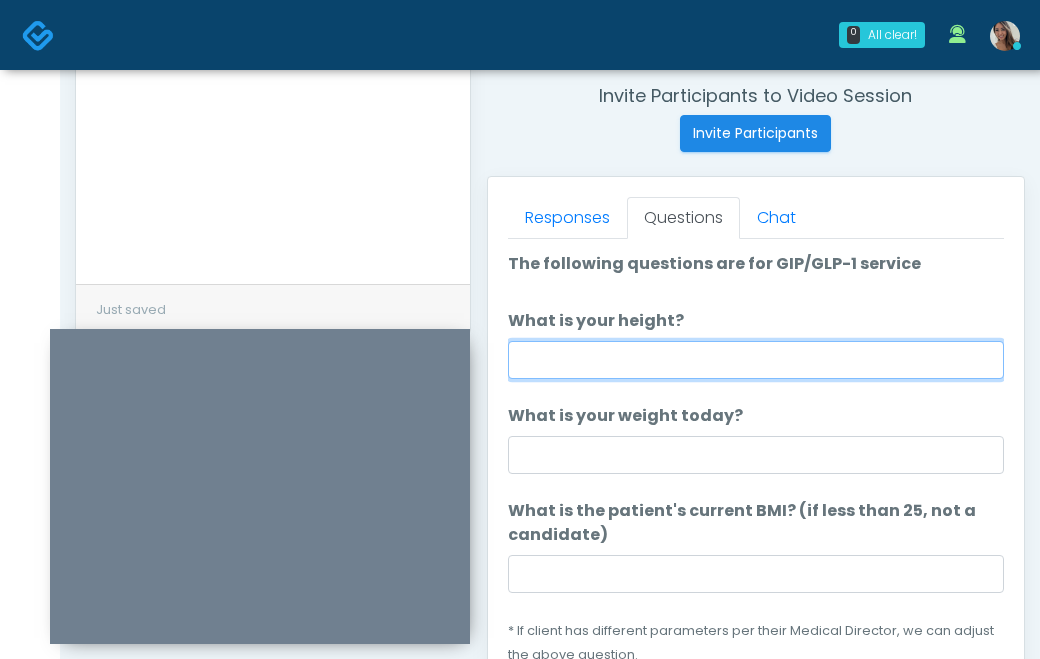 click on "What is your height?" at bounding box center (756, 360) 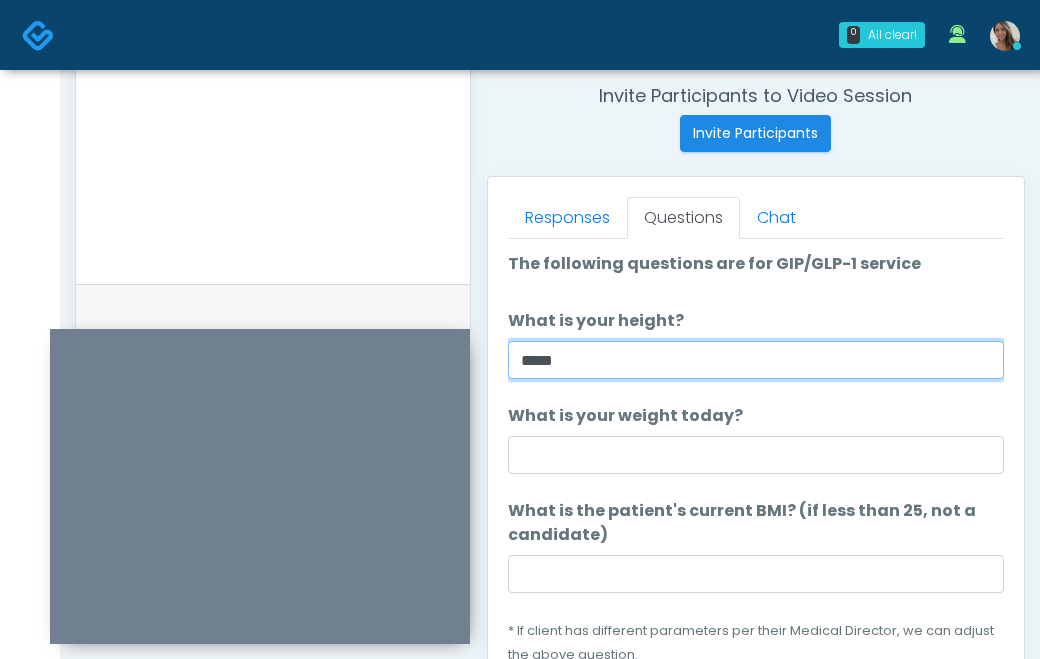 type on "*****" 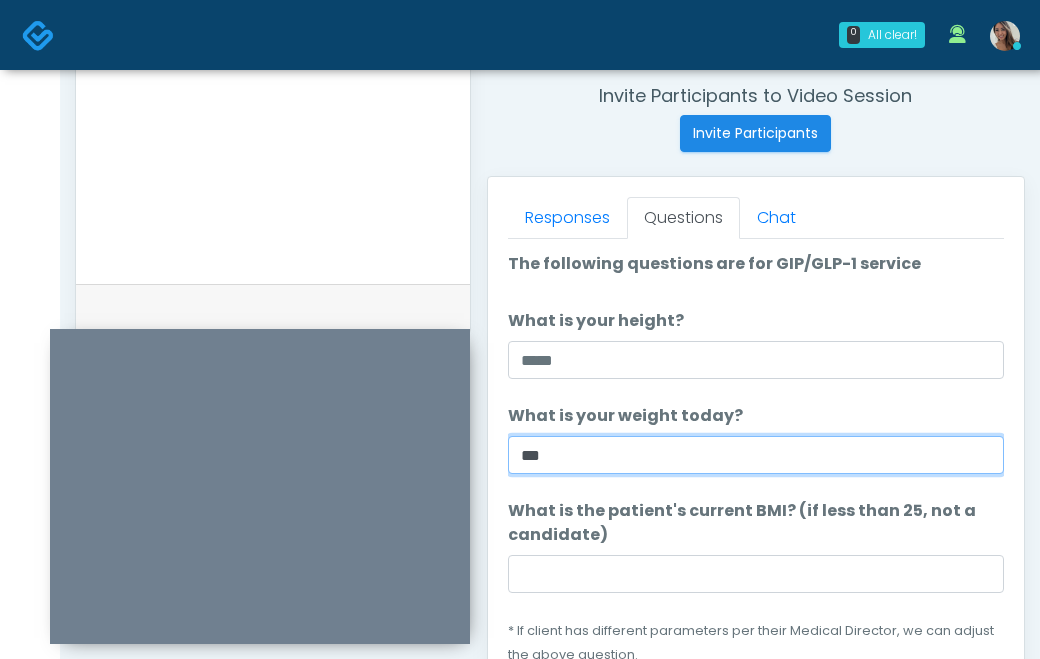 type on "***" 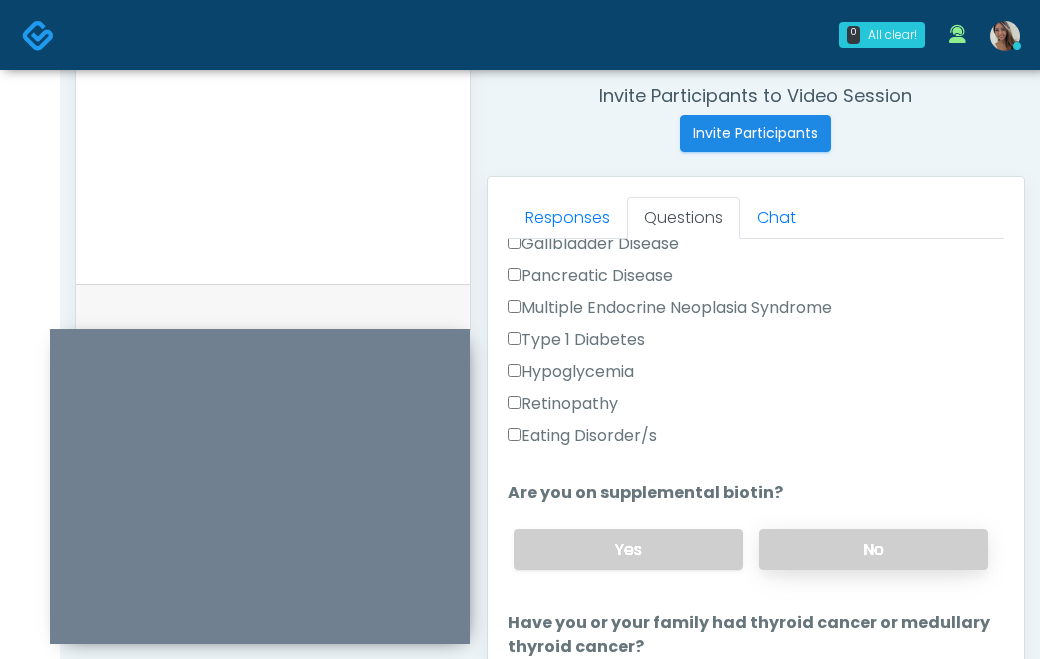 scroll, scrollTop: 571, scrollLeft: 0, axis: vertical 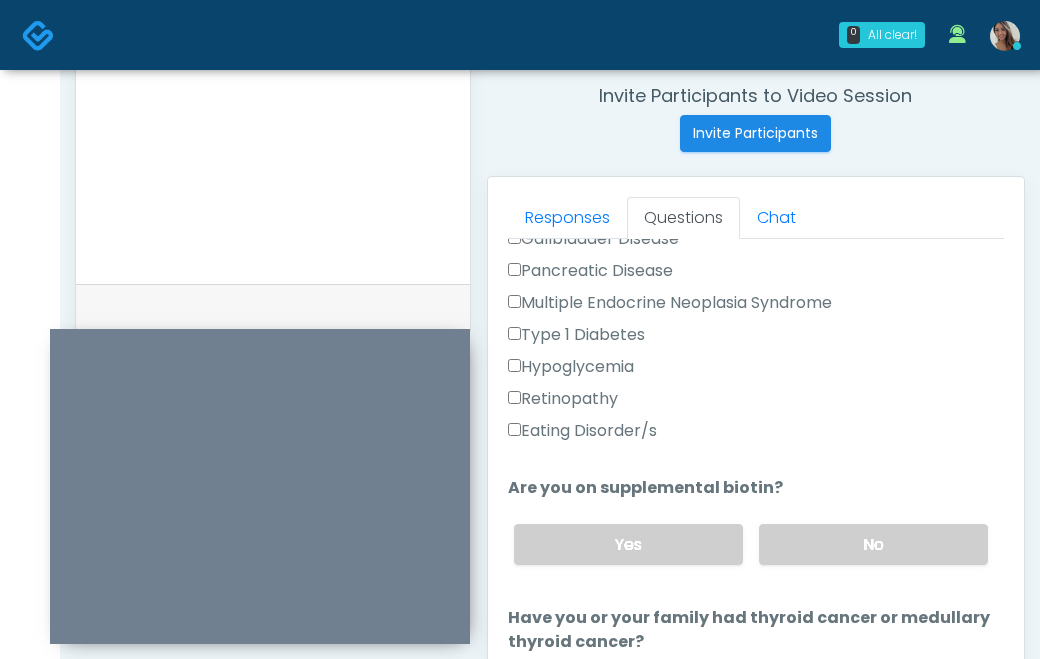 type on "****" 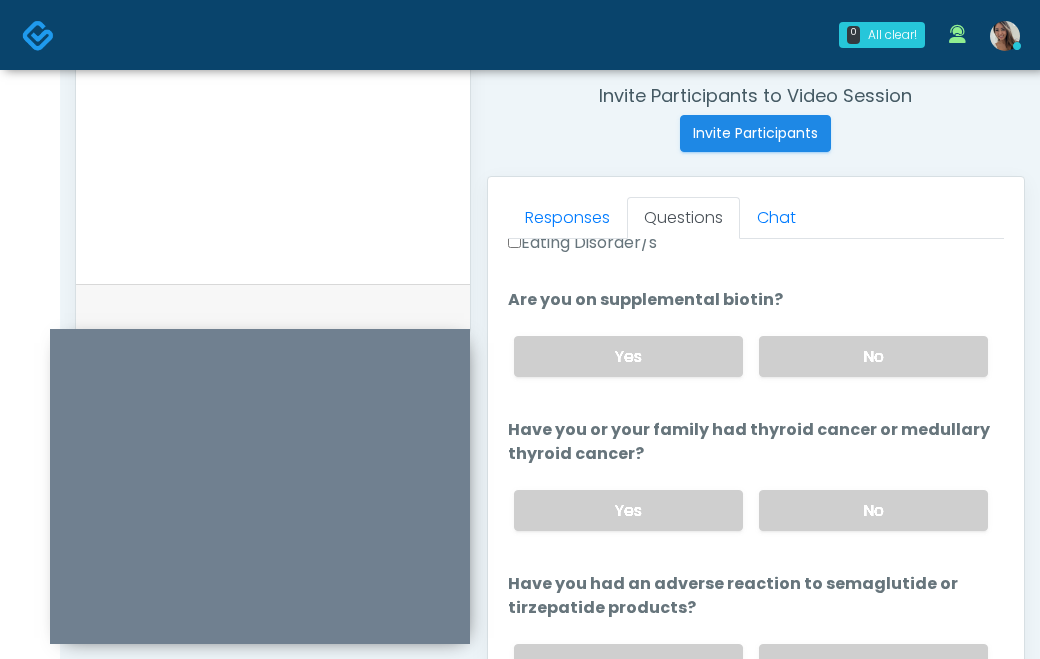 scroll, scrollTop: 762, scrollLeft: 0, axis: vertical 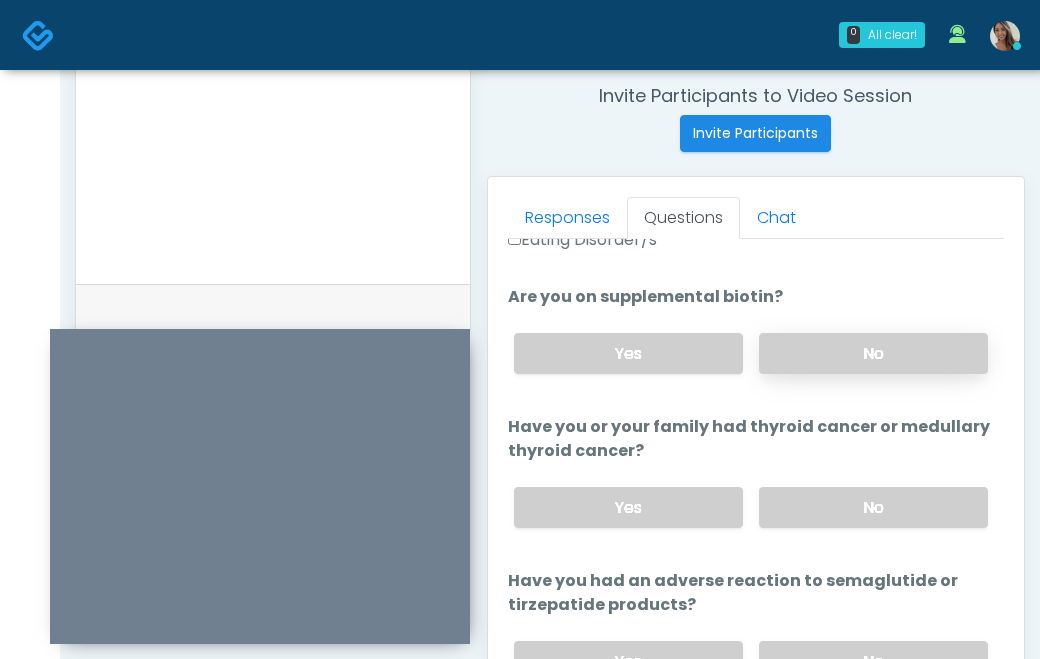 click on "No" at bounding box center [873, 353] 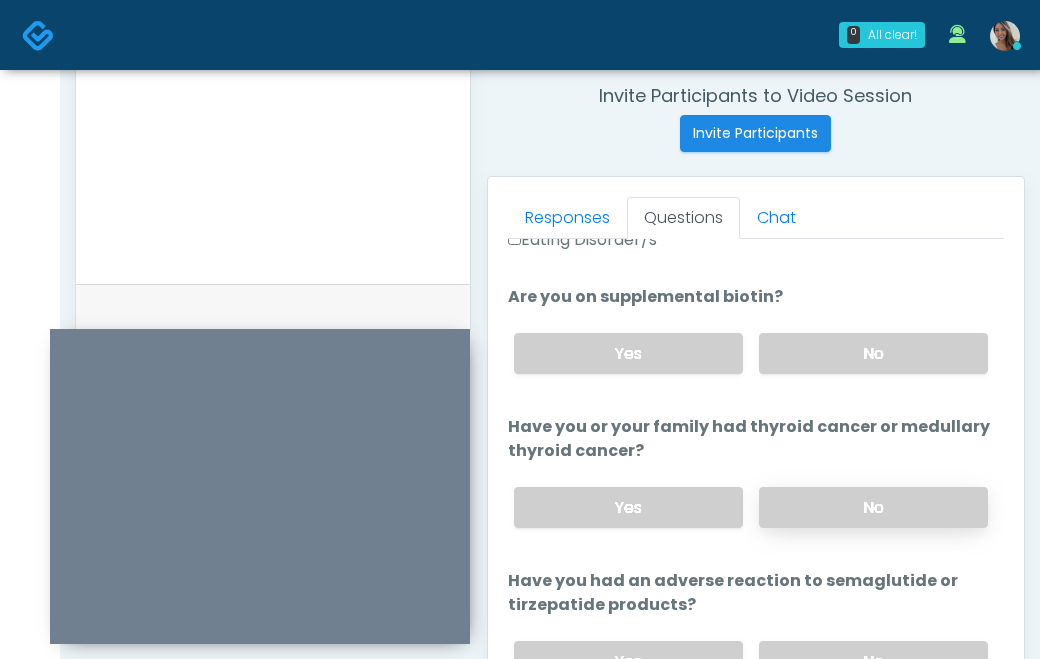 click on "No" at bounding box center [873, 507] 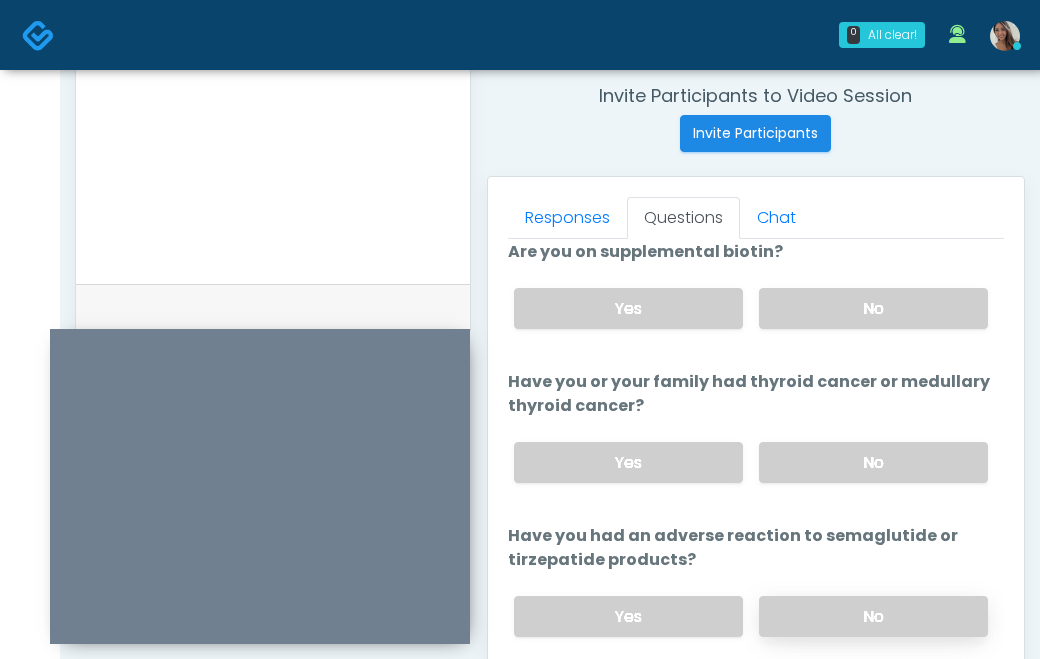 drag, startPoint x: 820, startPoint y: 614, endPoint x: 817, endPoint y: 603, distance: 11.401754 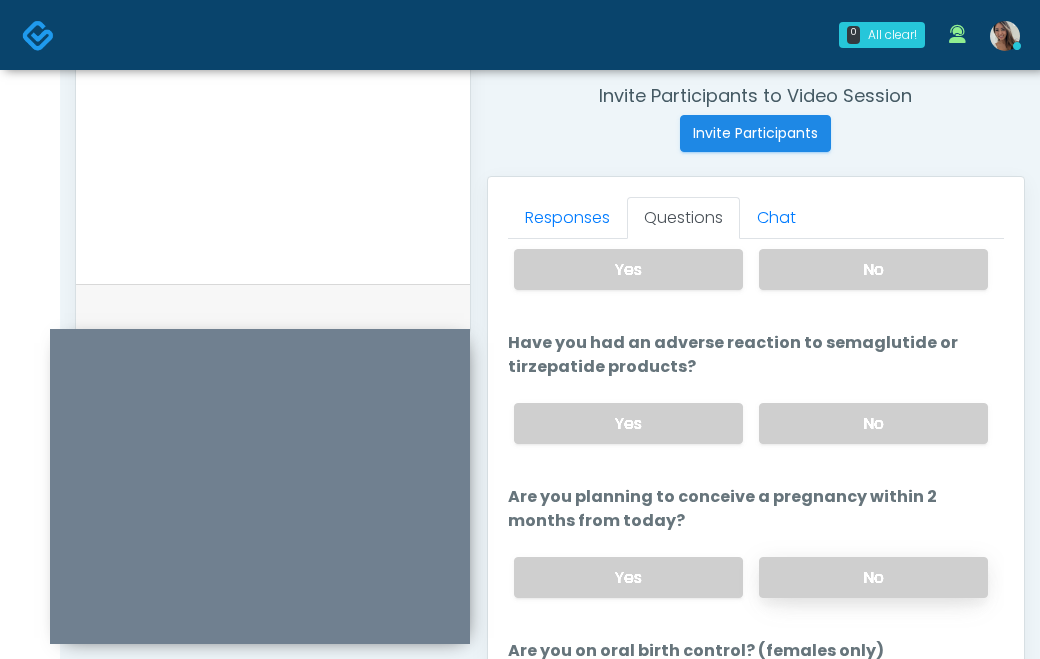 click on "No" at bounding box center [873, 577] 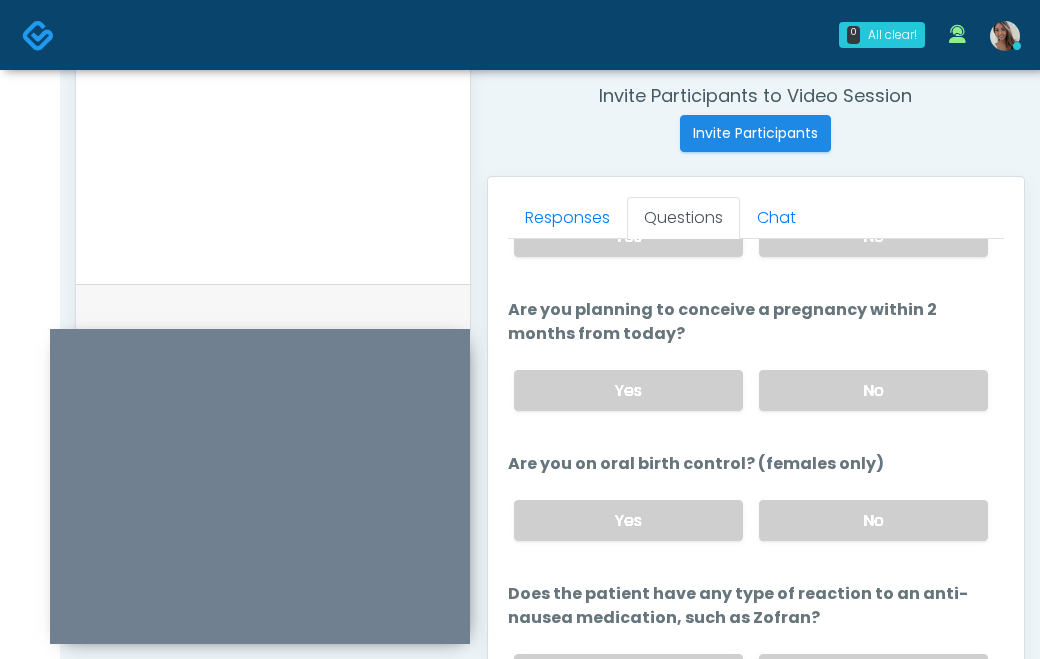 scroll, scrollTop: 1221, scrollLeft: 0, axis: vertical 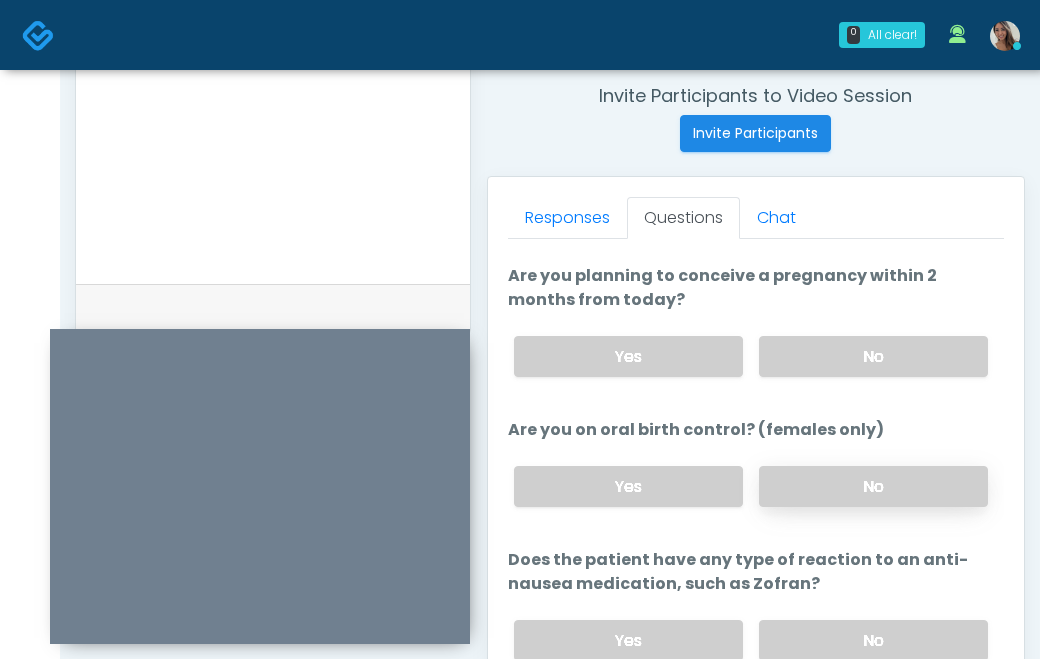 click on "No" at bounding box center [873, 486] 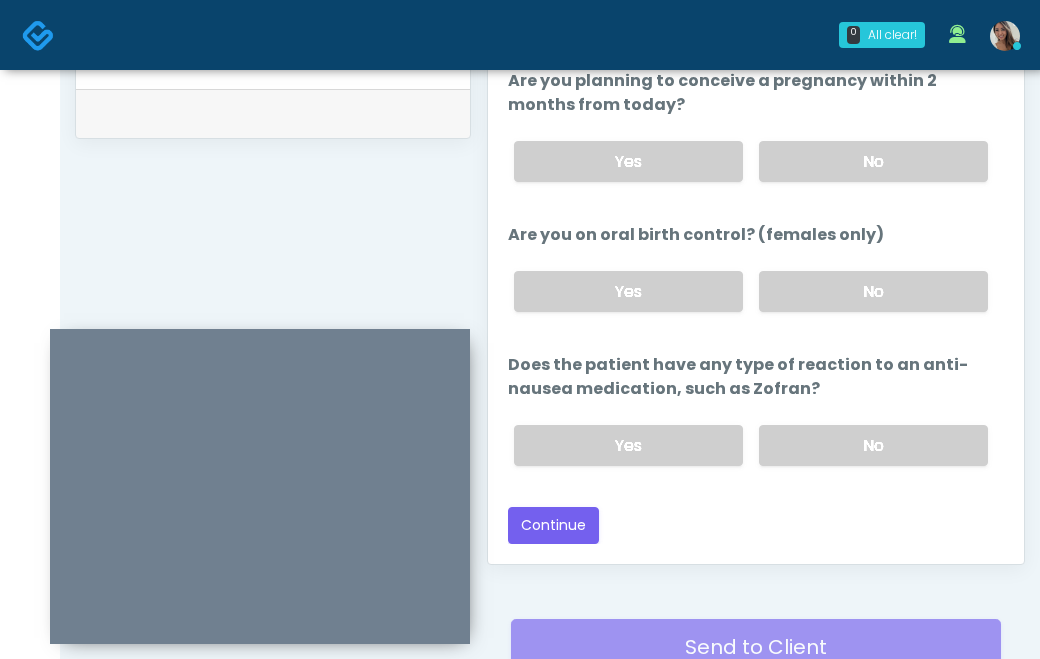 scroll, scrollTop: 966, scrollLeft: 0, axis: vertical 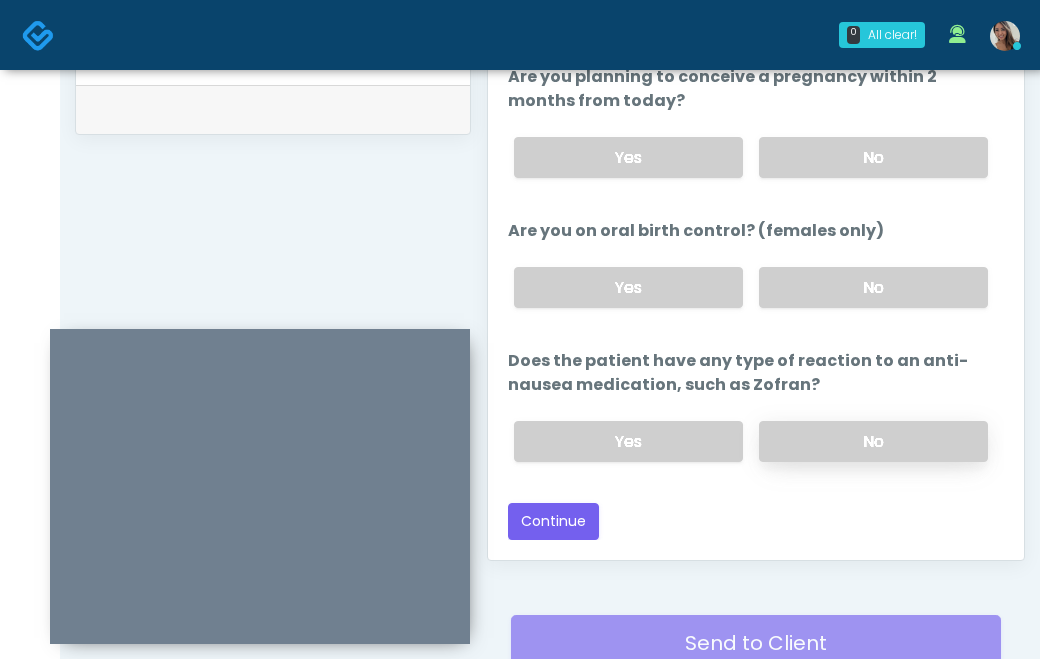 click on "No" at bounding box center (873, 441) 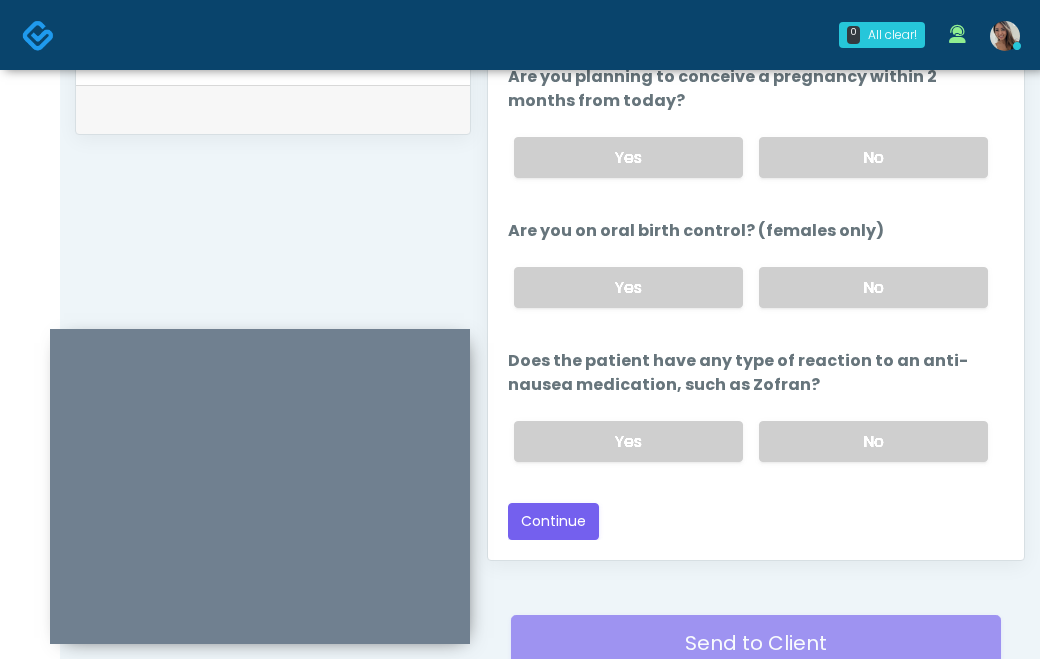 click on "Does the patient have any type of reaction to an anti-nausea medication, such as Zofran?" at bounding box center [756, 373] 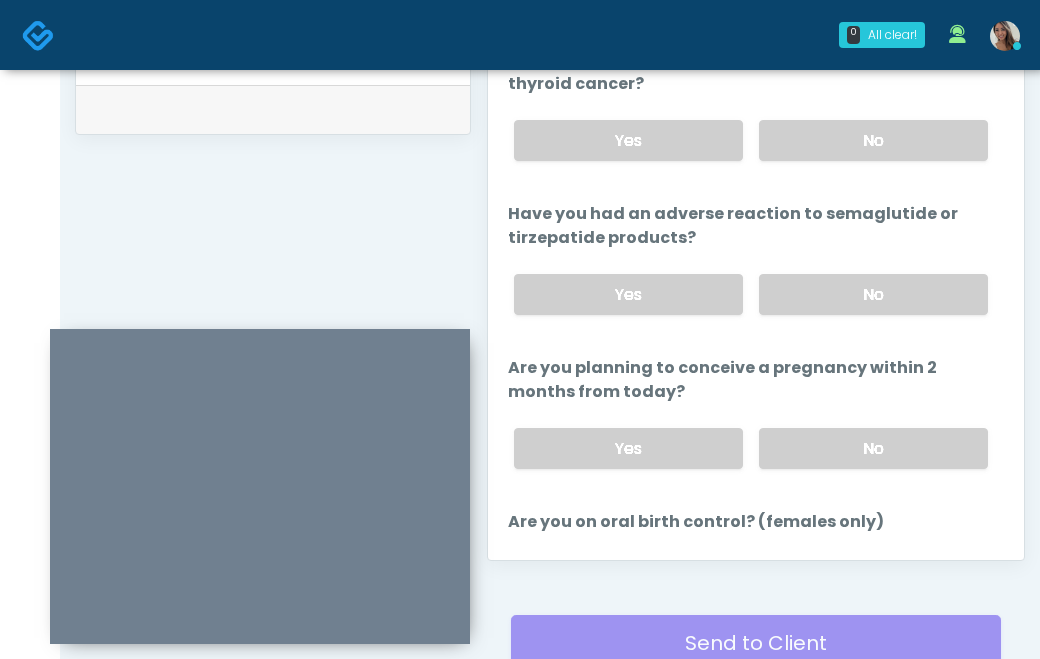 scroll, scrollTop: 931, scrollLeft: 0, axis: vertical 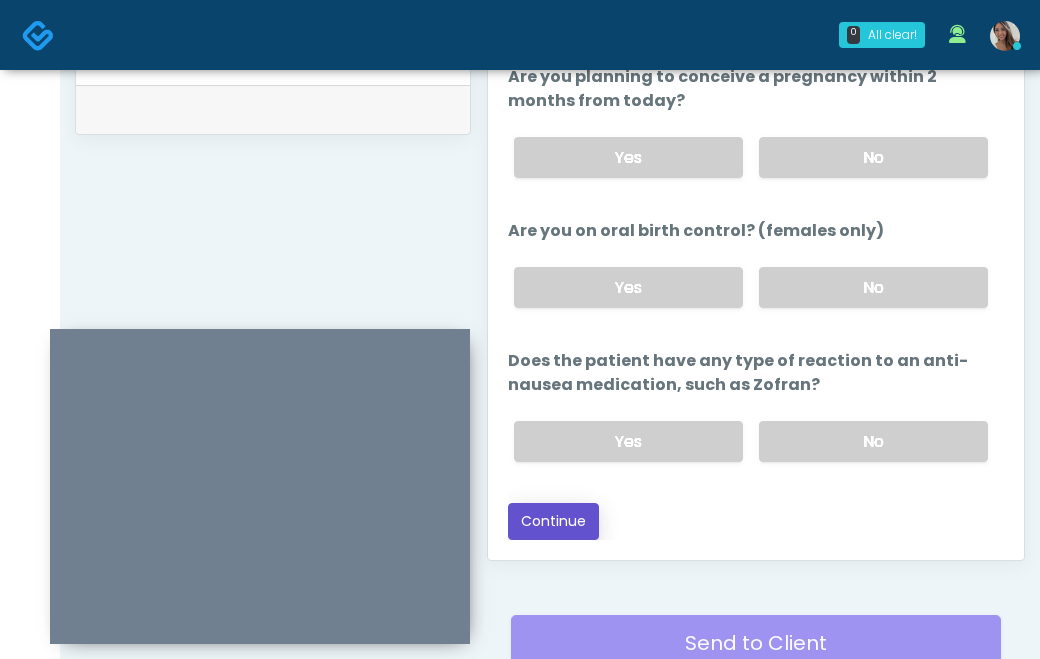 click on "Continue" at bounding box center [553, 521] 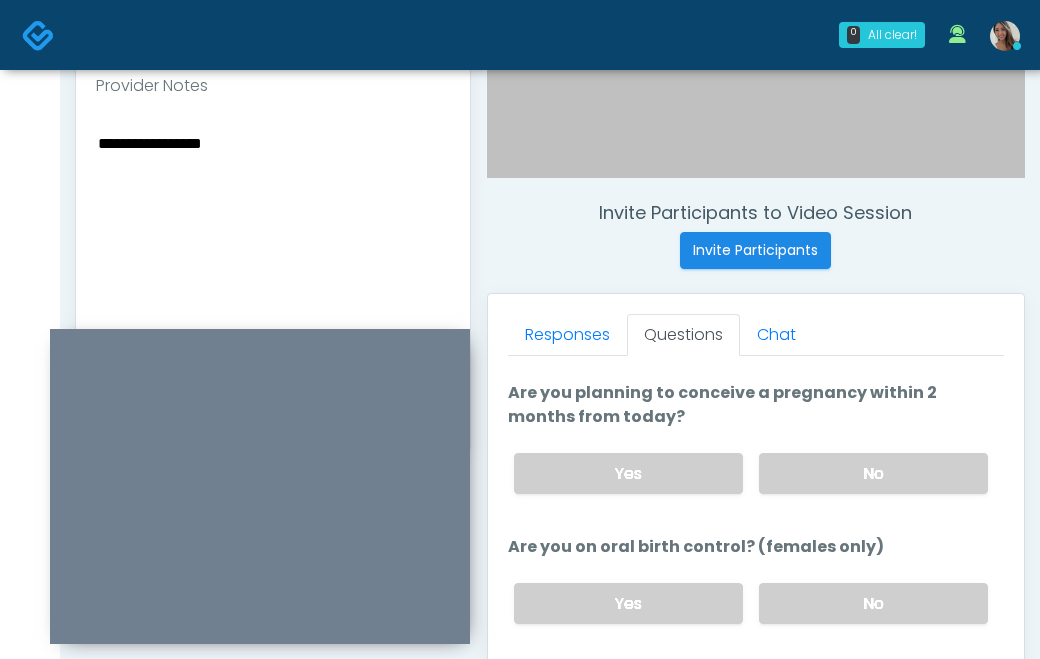 click on "**********" at bounding box center (273, 252) 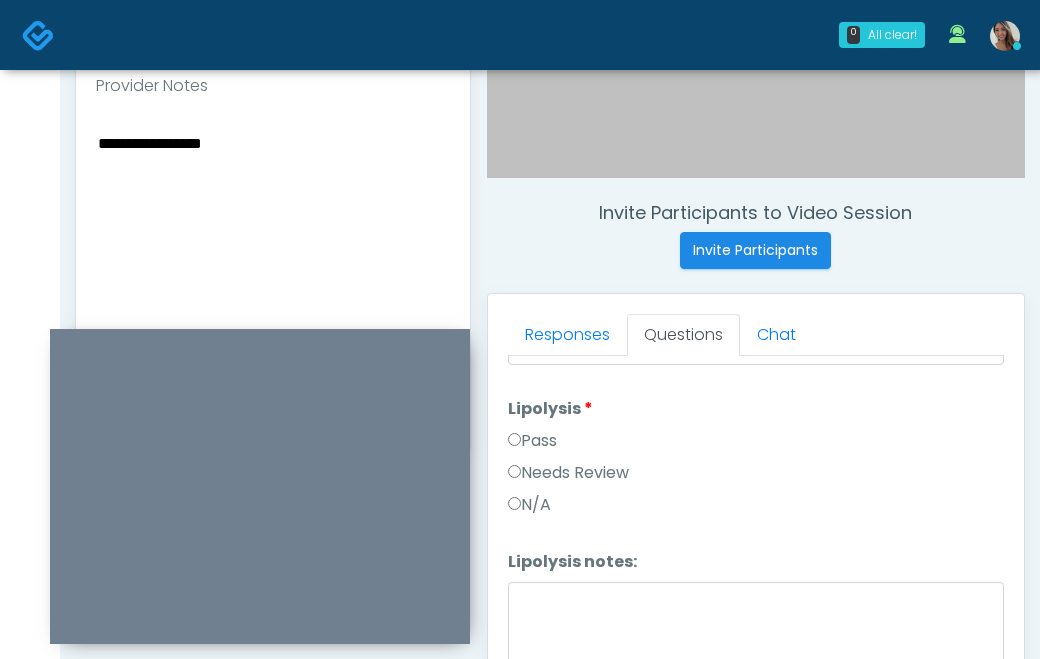 scroll, scrollTop: 1136, scrollLeft: 0, axis: vertical 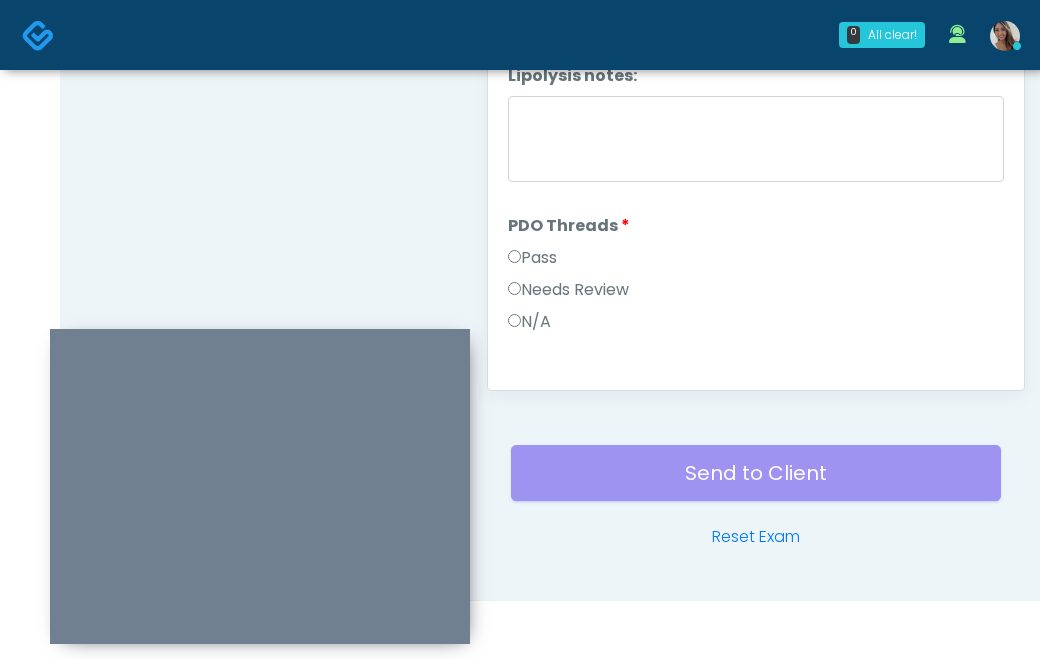 click on "**********" at bounding box center (273, -214) 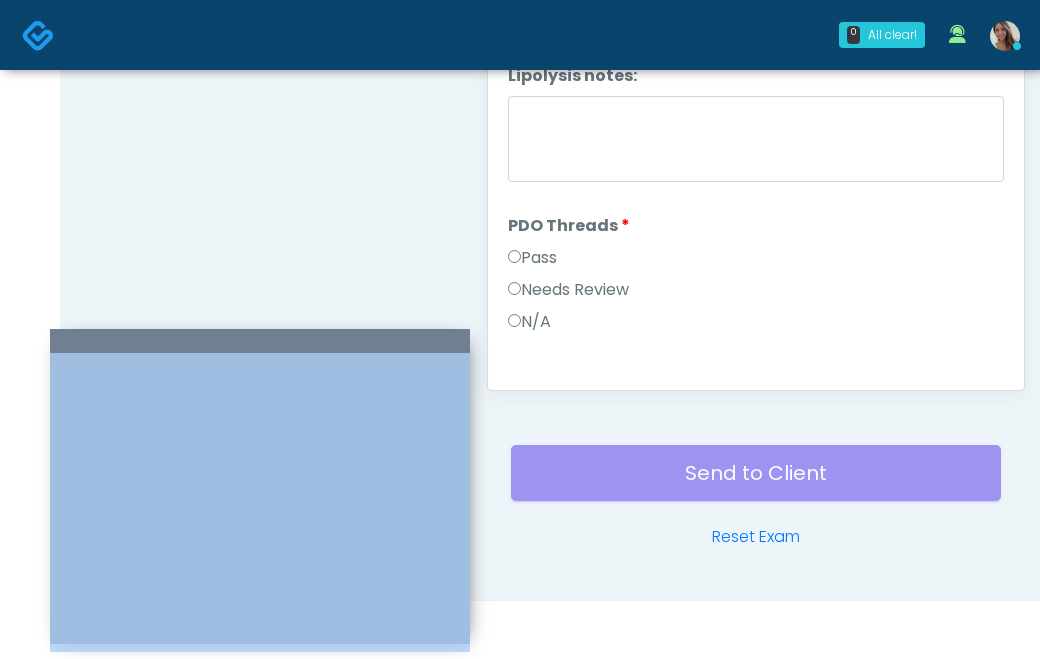 click on "**********" at bounding box center (273, -214) 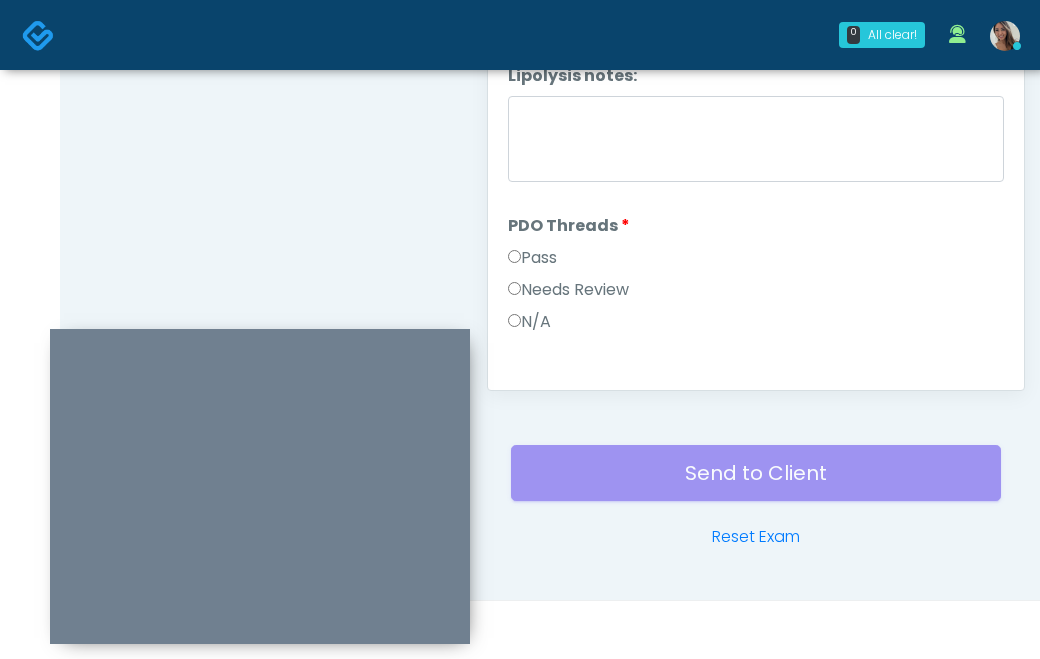 click on "**********" at bounding box center (273, -214) 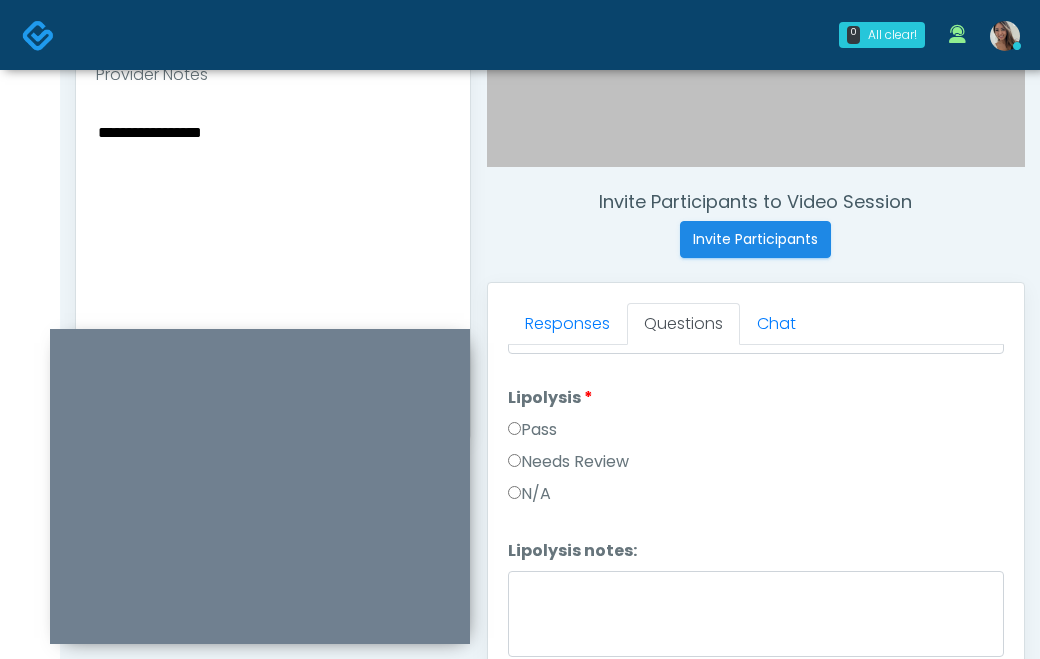 scroll, scrollTop: 657, scrollLeft: 0, axis: vertical 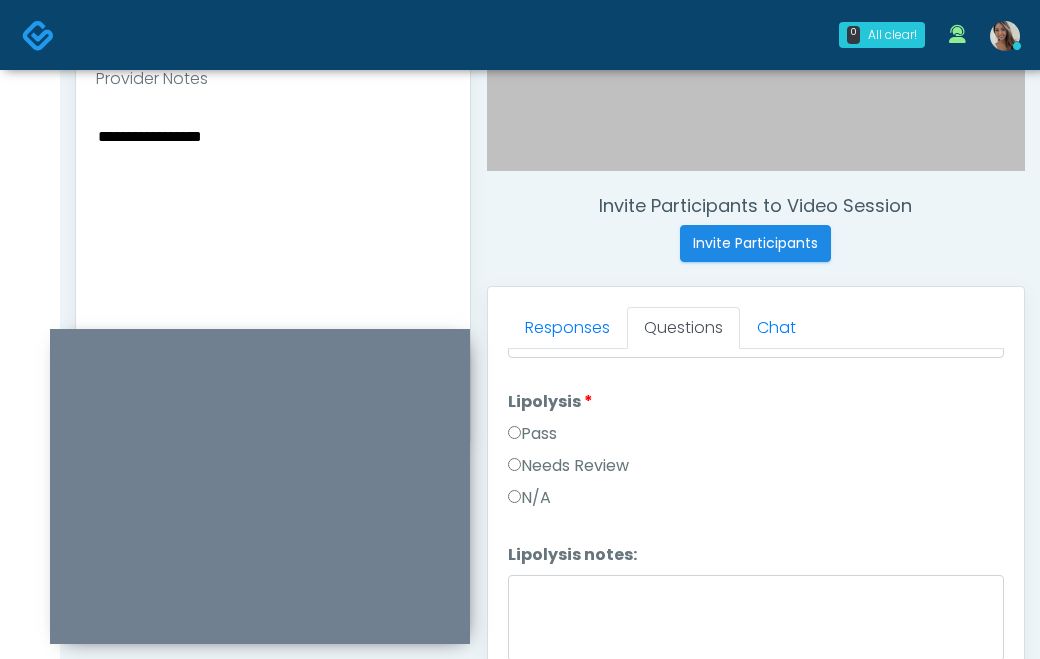 click on "**********" at bounding box center [273, 245] 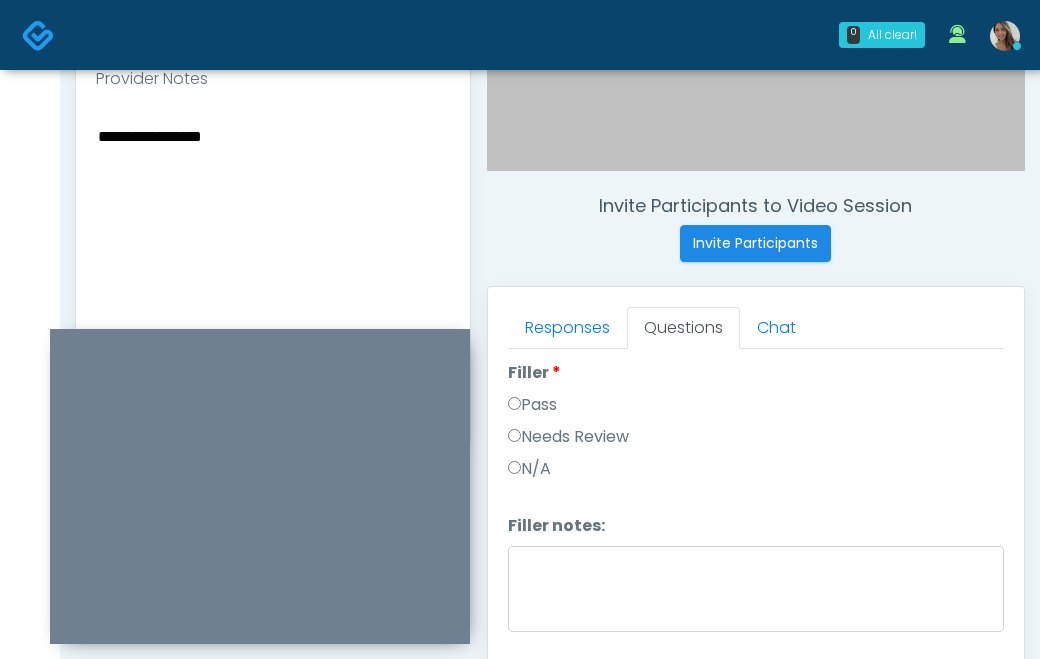 scroll, scrollTop: 0, scrollLeft: 0, axis: both 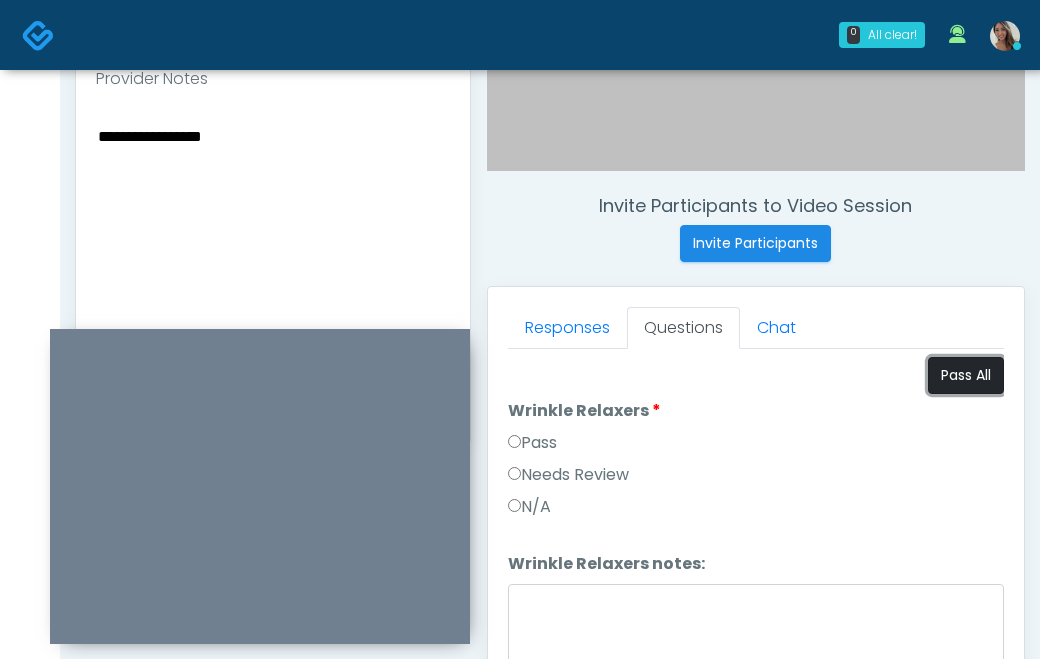 click on "Pass All" at bounding box center (966, 375) 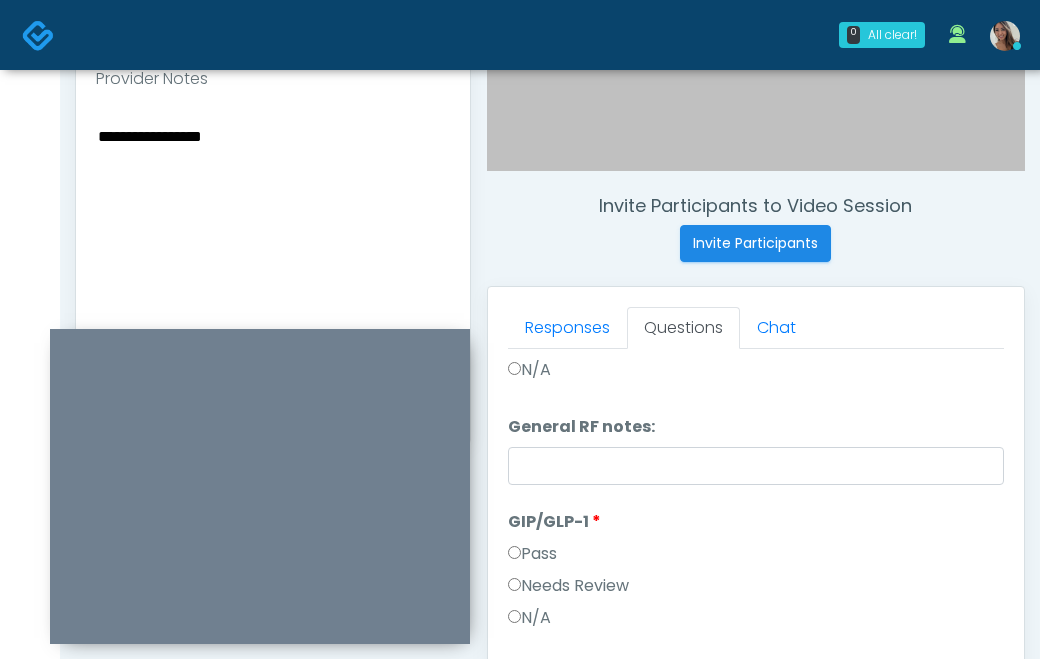 scroll, scrollTop: 3141, scrollLeft: 0, axis: vertical 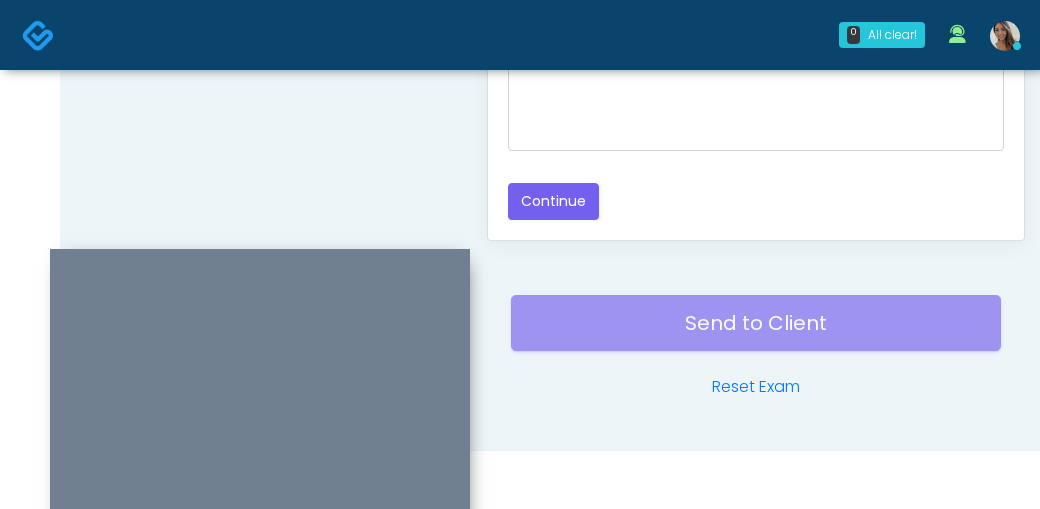 click on "Back
Continue" at bounding box center [756, 201] 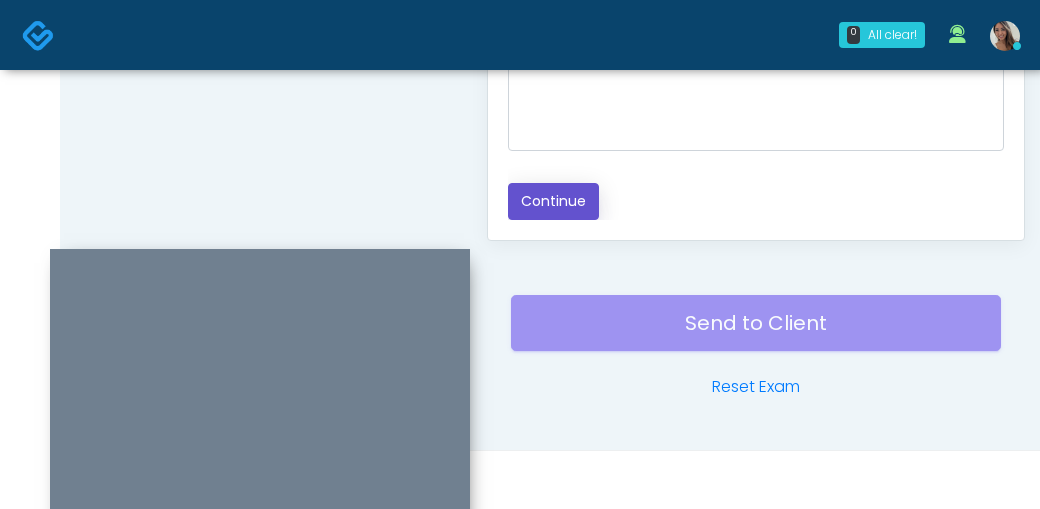 click on "Continue" at bounding box center [553, 201] 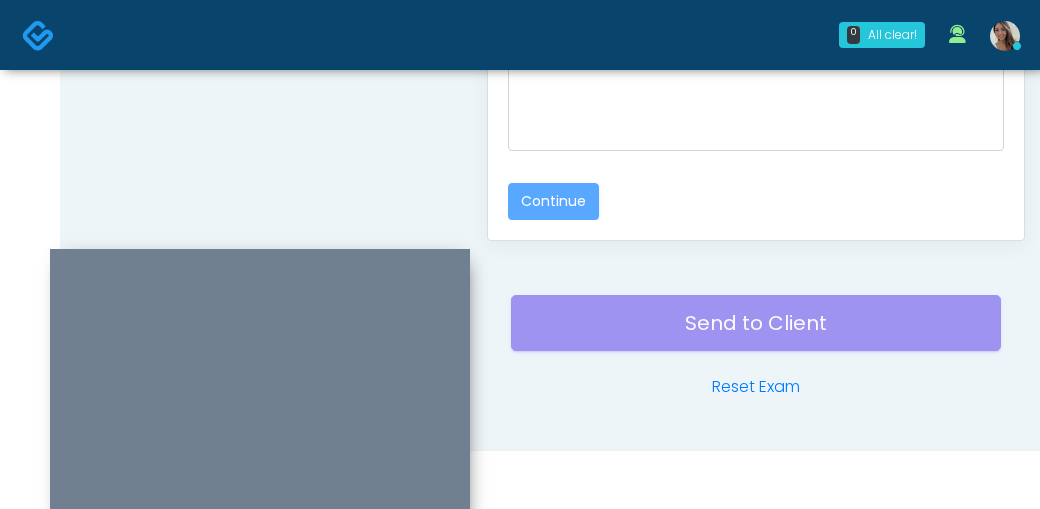 scroll, scrollTop: 0, scrollLeft: 0, axis: both 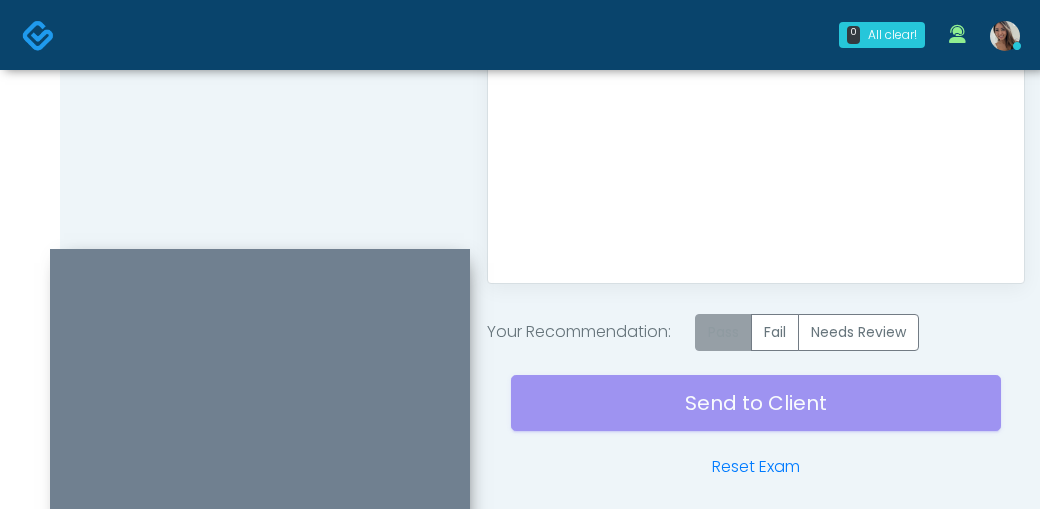 click on "Pass" at bounding box center (723, 332) 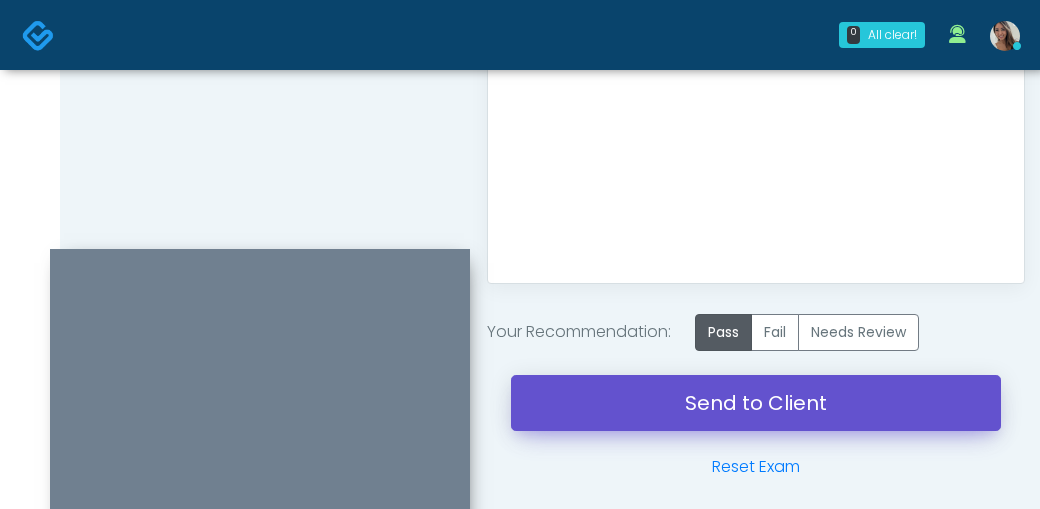 click on "Send to Client" at bounding box center (756, 403) 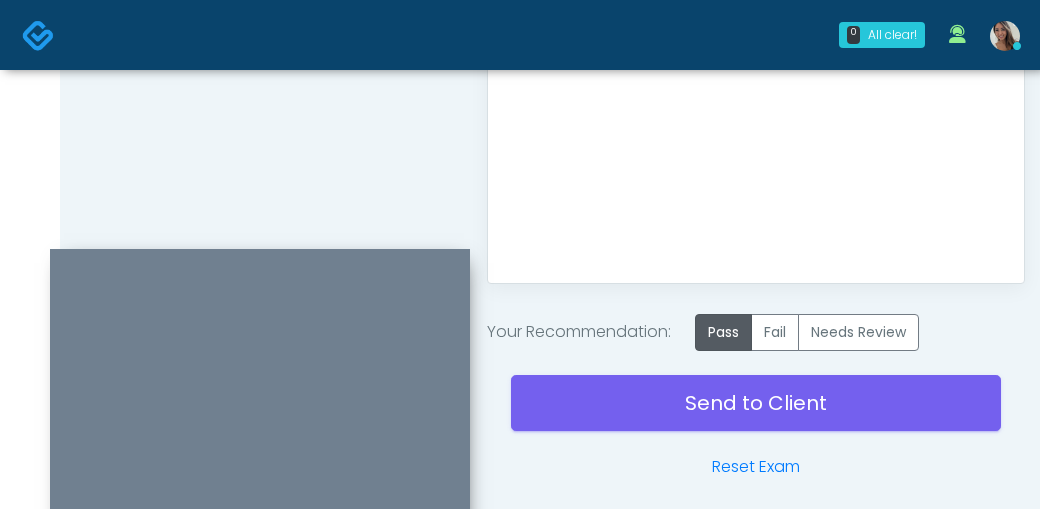 drag, startPoint x: 18, startPoint y: 269, endPoint x: 0, endPoint y: 259, distance: 20.59126 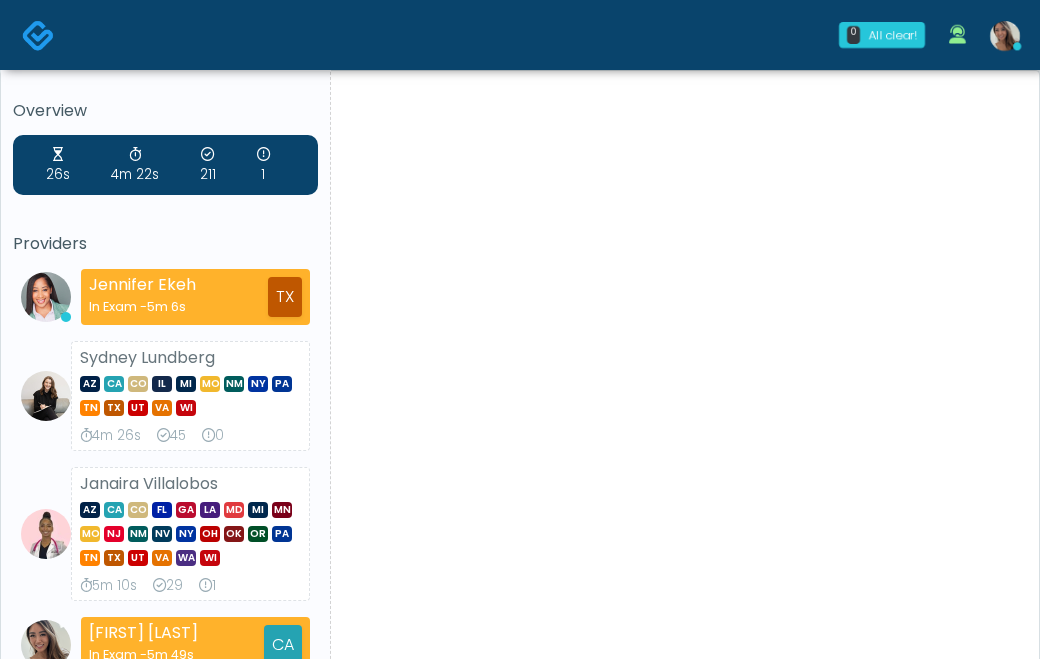 scroll, scrollTop: 0, scrollLeft: 0, axis: both 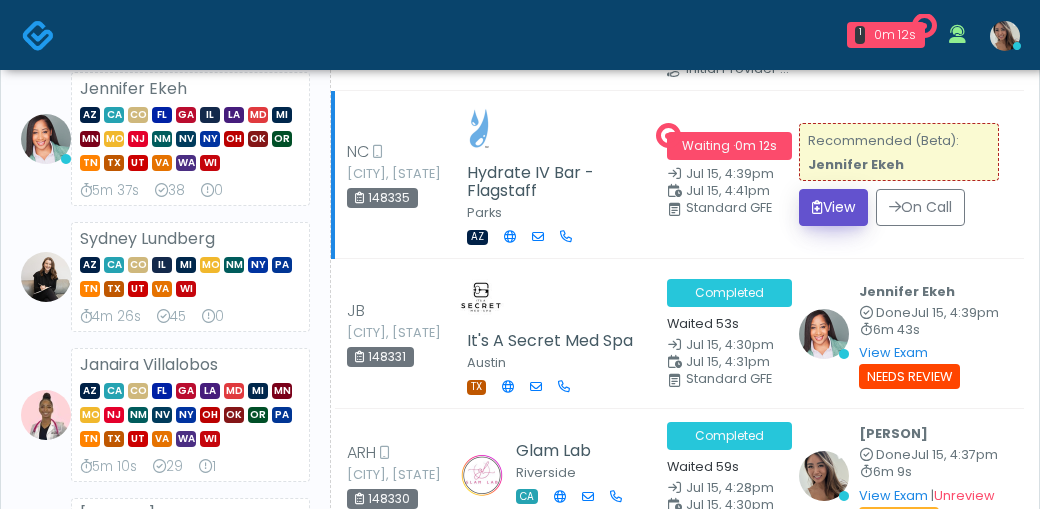 click on "View" at bounding box center (833, 207) 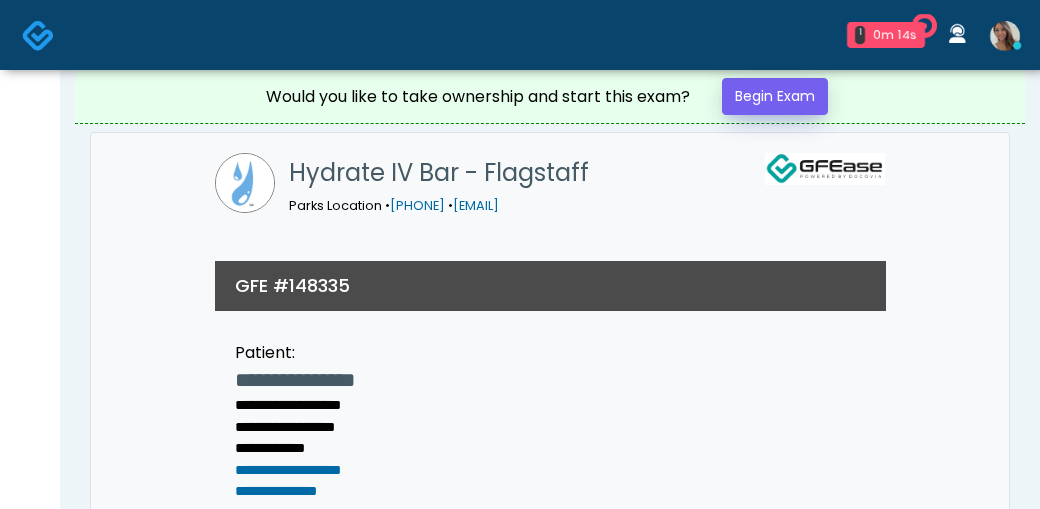 scroll, scrollTop: 0, scrollLeft: 0, axis: both 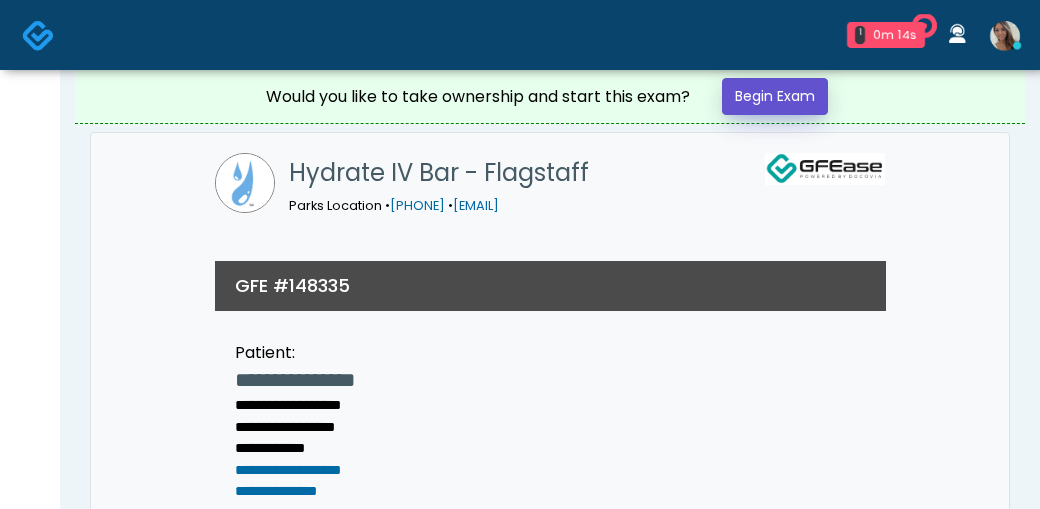 click on "Begin Exam" at bounding box center [775, 96] 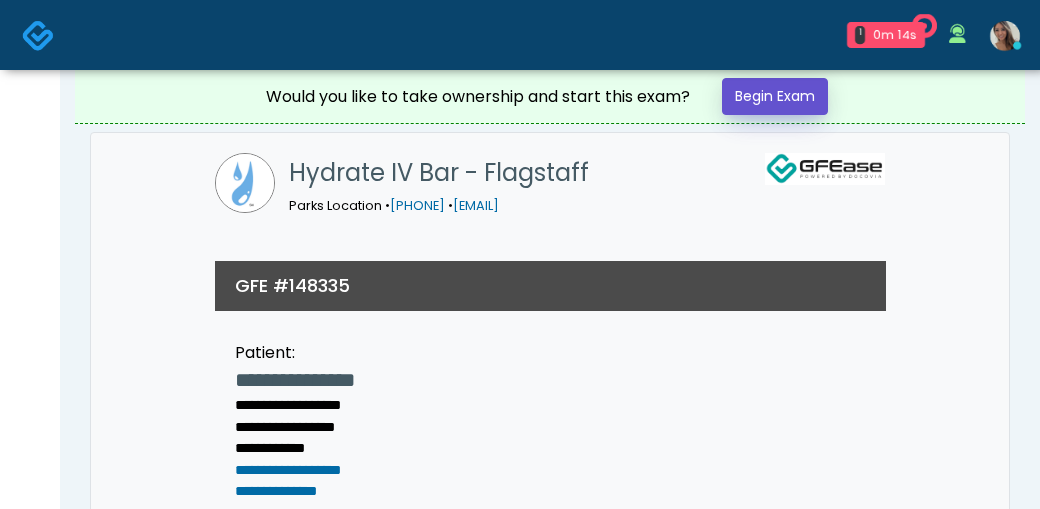 scroll, scrollTop: 0, scrollLeft: 0, axis: both 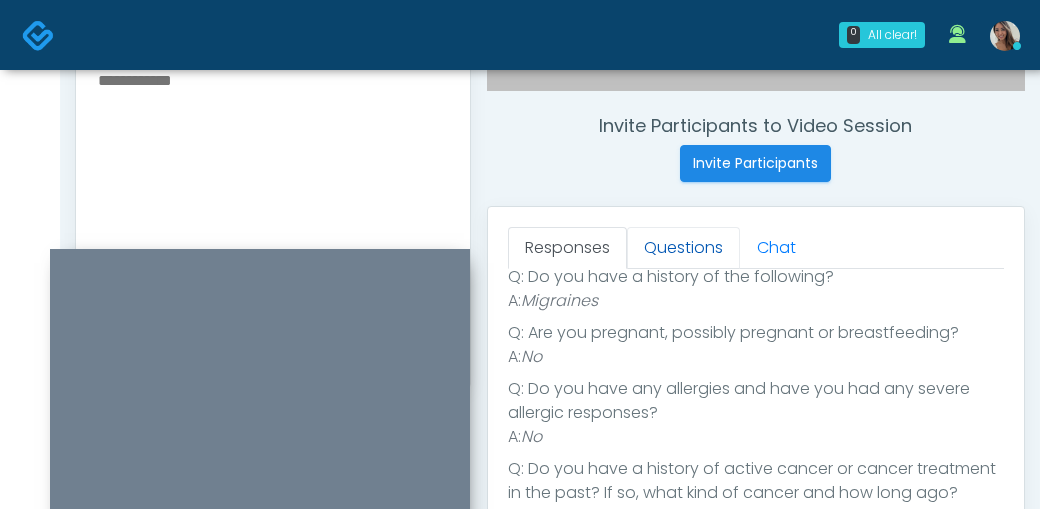 click on "Questions" at bounding box center [683, 248] 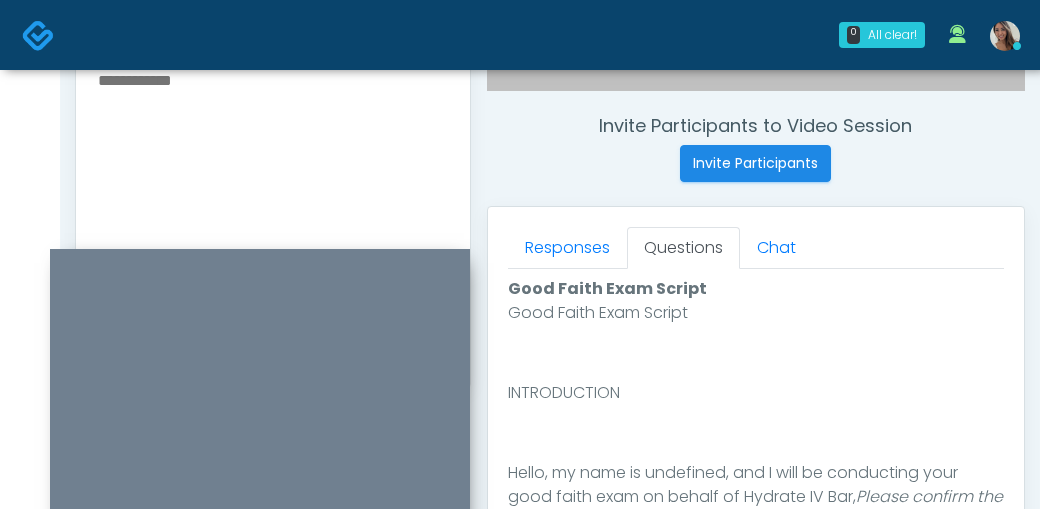 scroll, scrollTop: 1286, scrollLeft: 0, axis: vertical 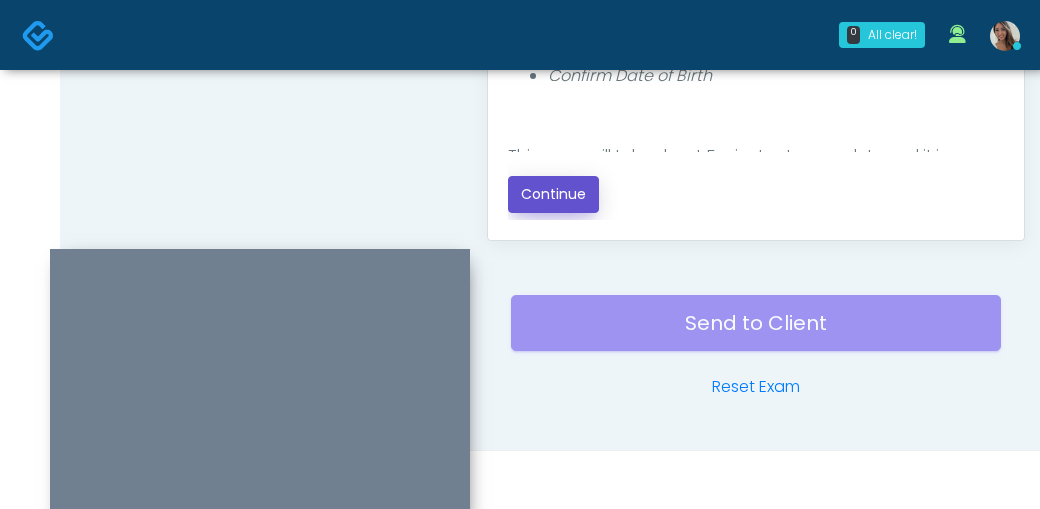click on "Continue" at bounding box center [553, 194] 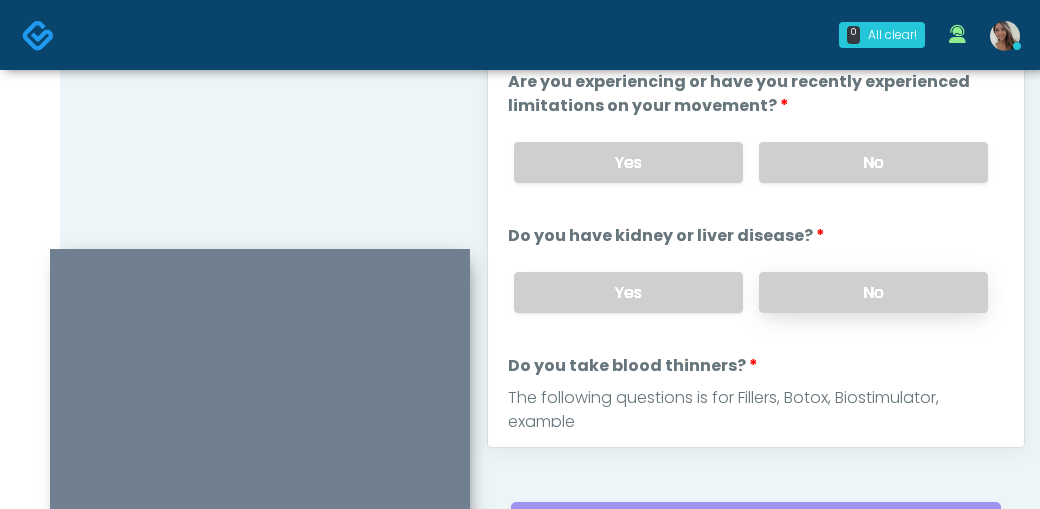 scroll, scrollTop: 1063, scrollLeft: 0, axis: vertical 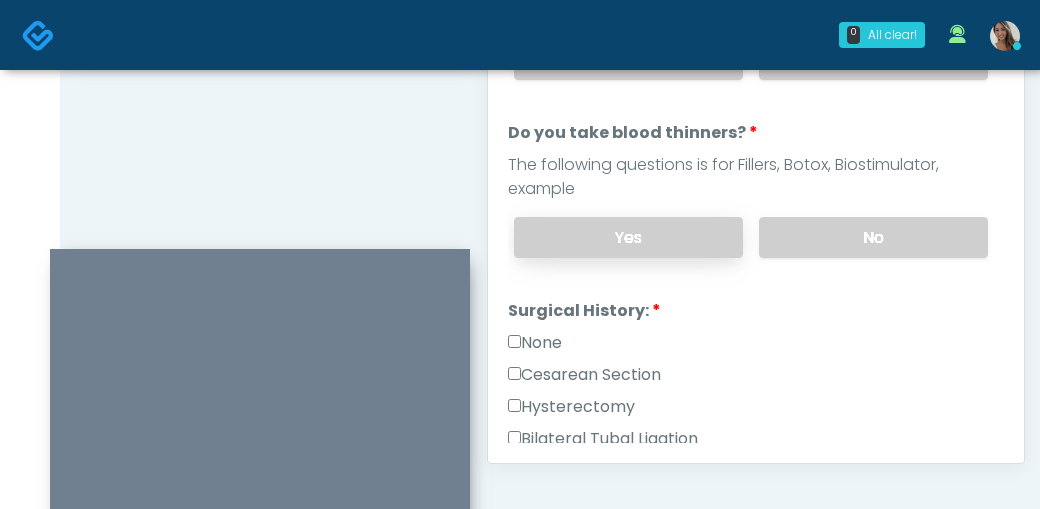 click on "Yes" at bounding box center (628, 237) 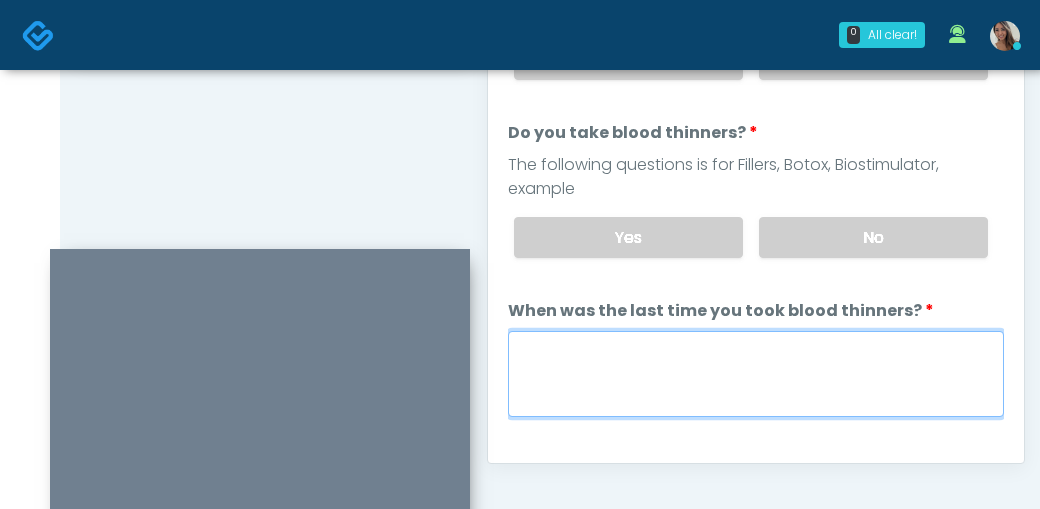 click on "When was the last time you took blood thinners?" at bounding box center (756, 374) 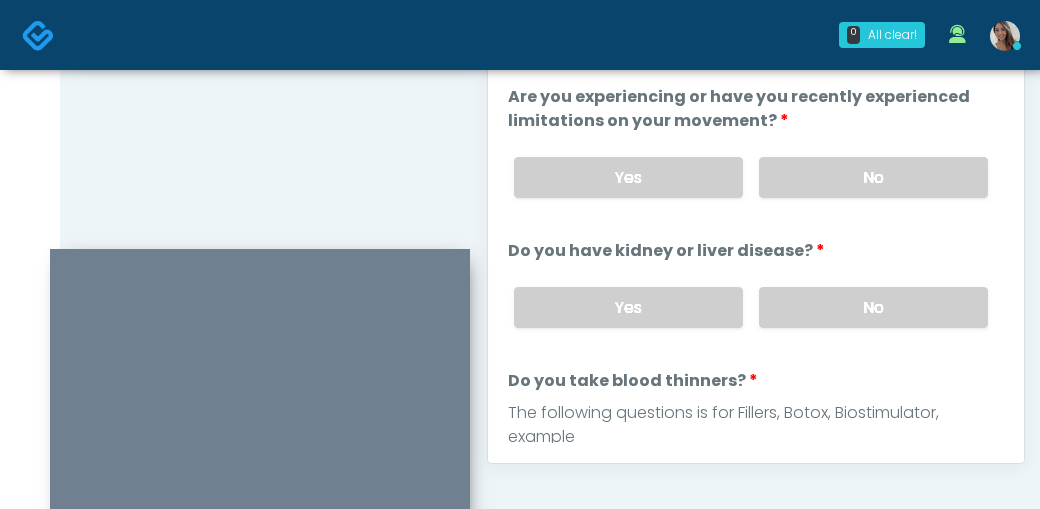 scroll, scrollTop: 0, scrollLeft: 0, axis: both 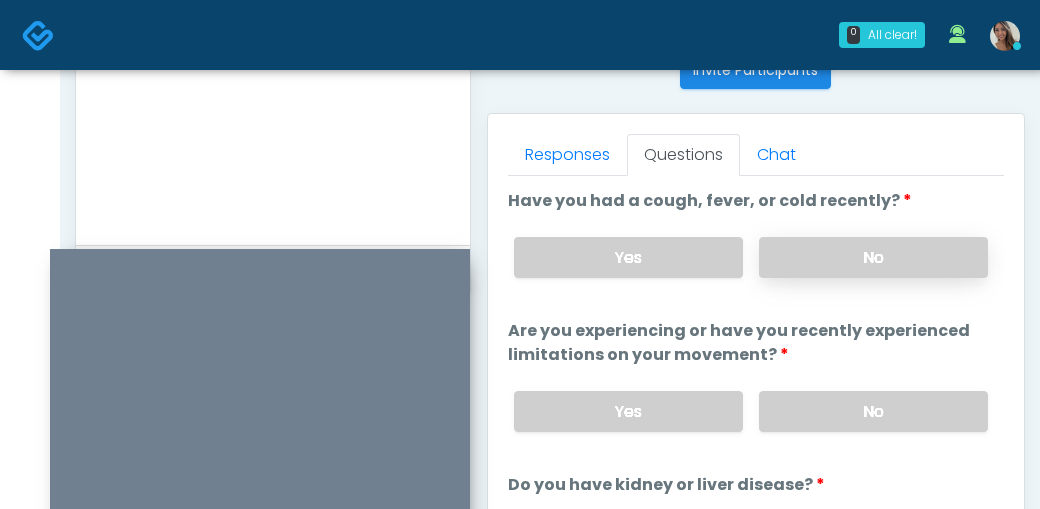 type on "**********" 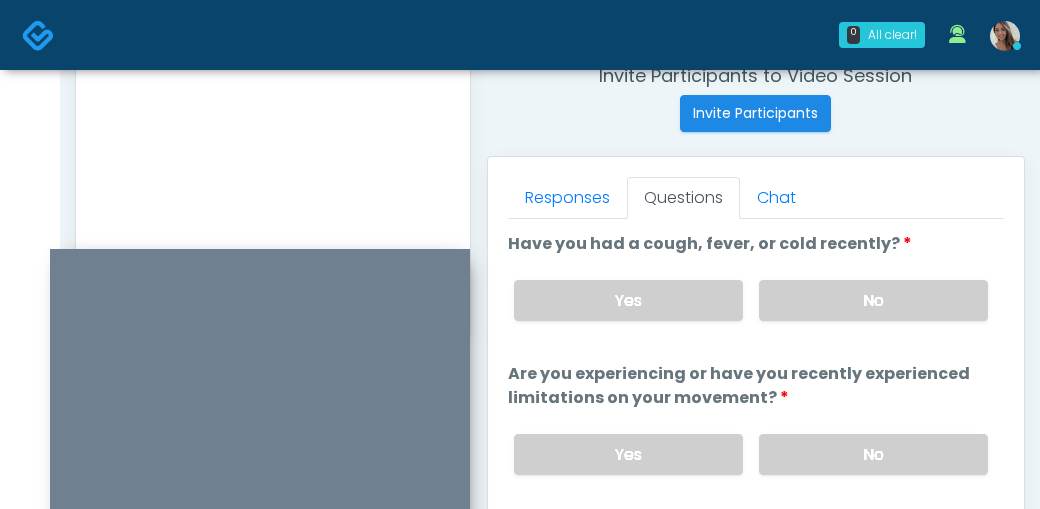 click at bounding box center (273, 139) 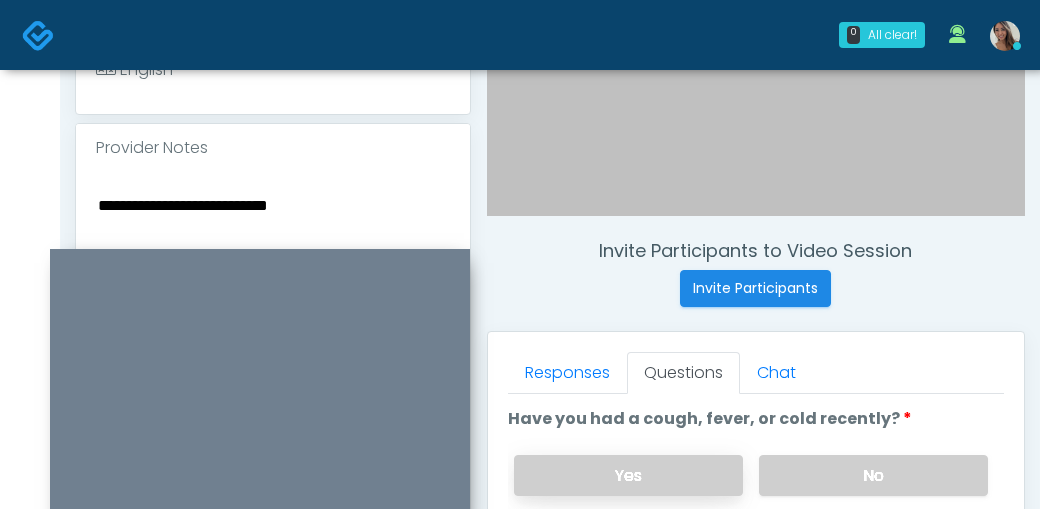scroll, scrollTop: 784, scrollLeft: 0, axis: vertical 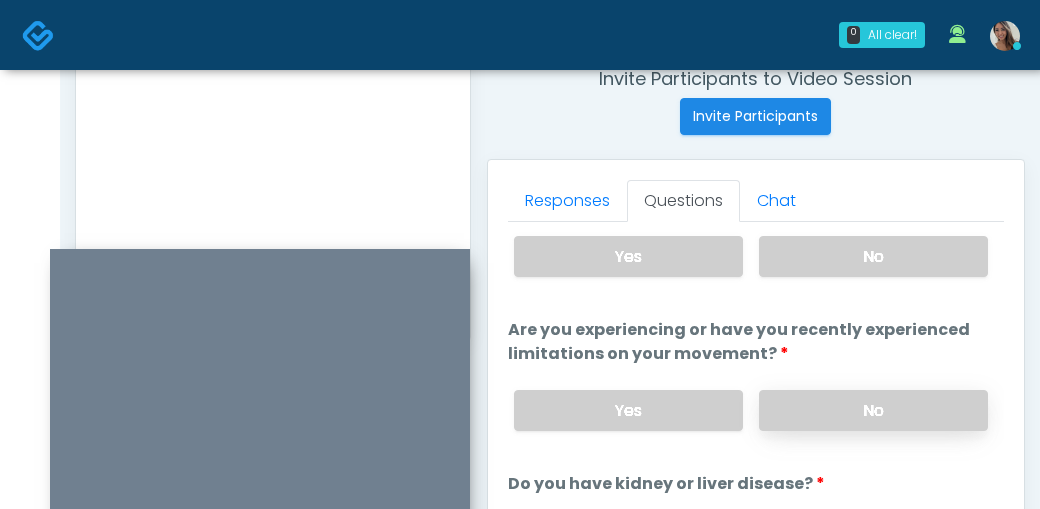 type on "**********" 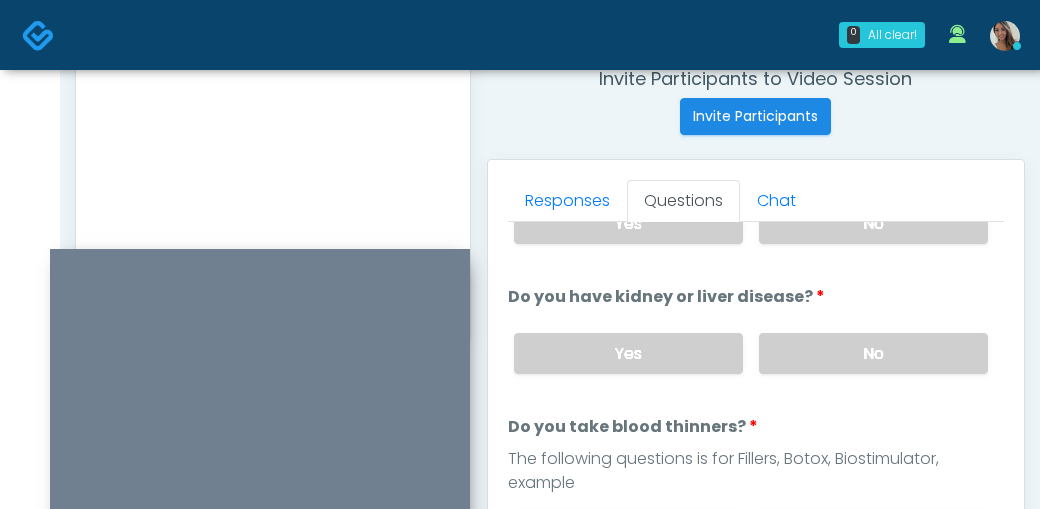 scroll, scrollTop: 257, scrollLeft: 0, axis: vertical 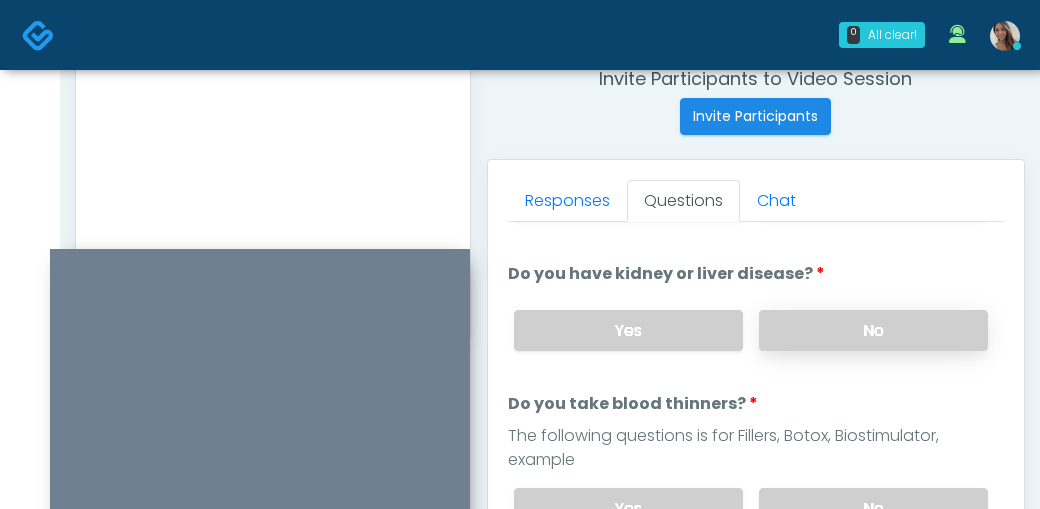 click on "No" at bounding box center (873, 330) 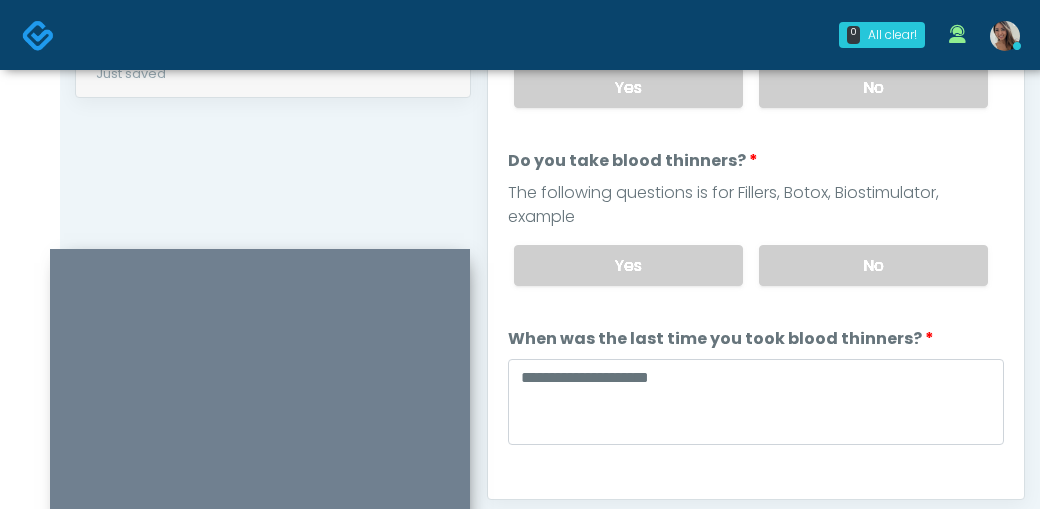 scroll, scrollTop: 1036, scrollLeft: 0, axis: vertical 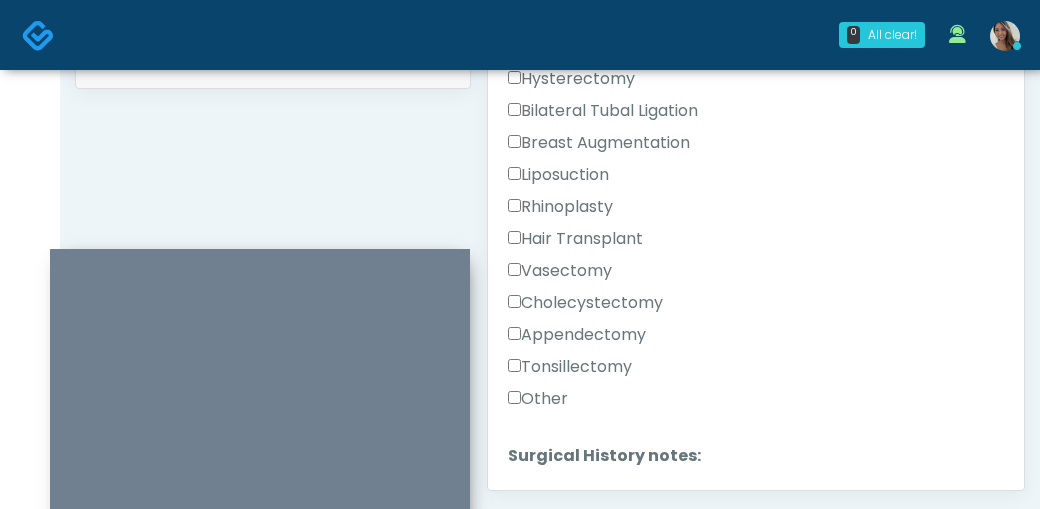 click on "Other" at bounding box center [538, 399] 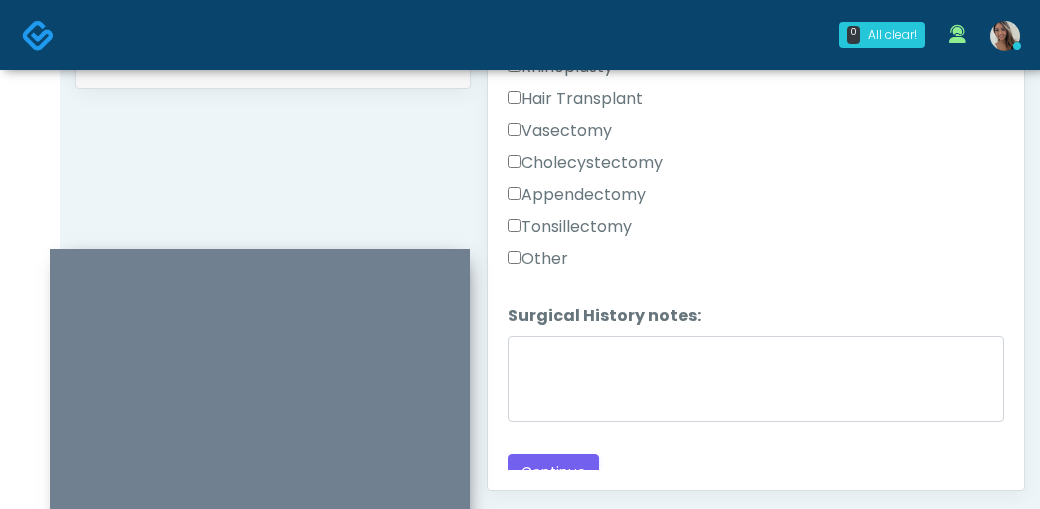 scroll, scrollTop: 915, scrollLeft: 0, axis: vertical 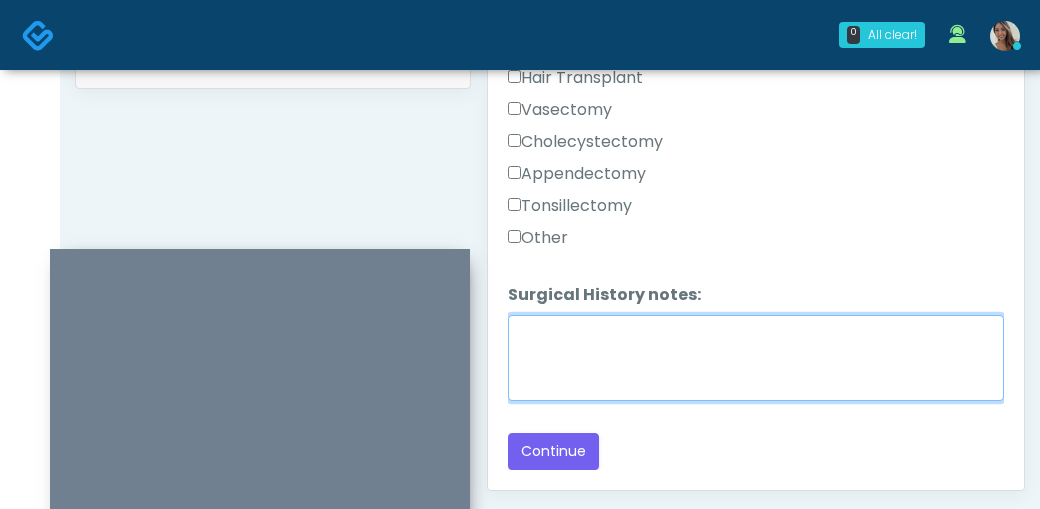 click on "Surgical History notes:" at bounding box center [756, 358] 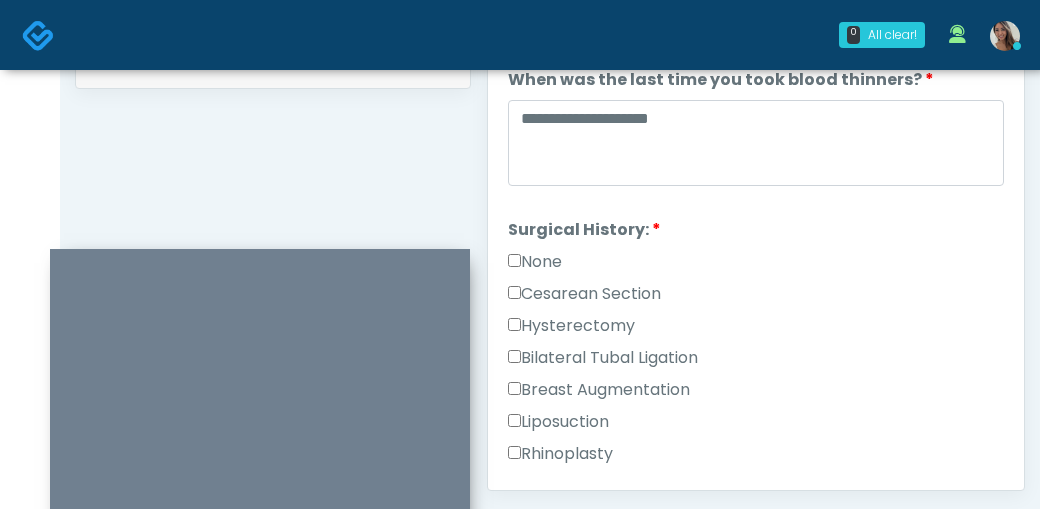 click on "Cesarean Section" at bounding box center [584, 294] 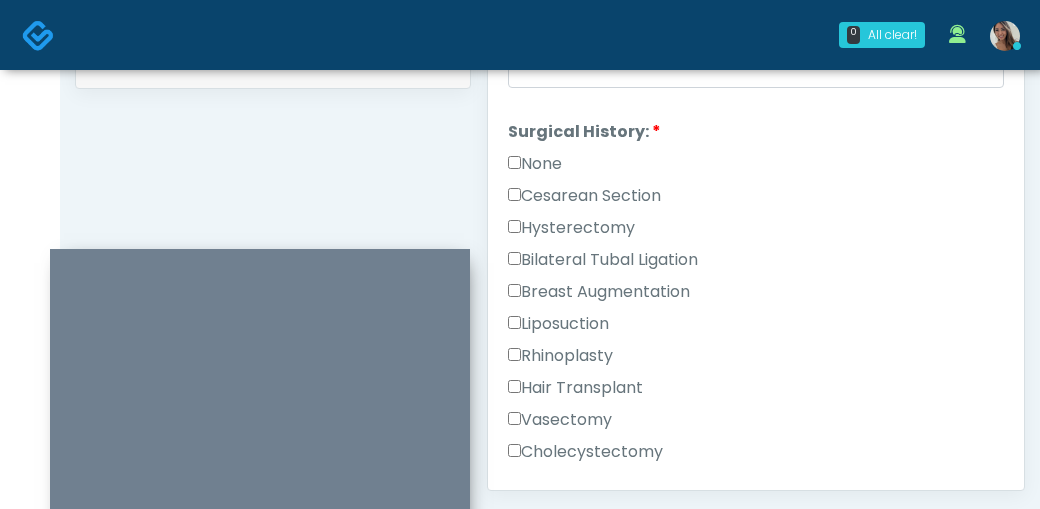 scroll, scrollTop: 915, scrollLeft: 0, axis: vertical 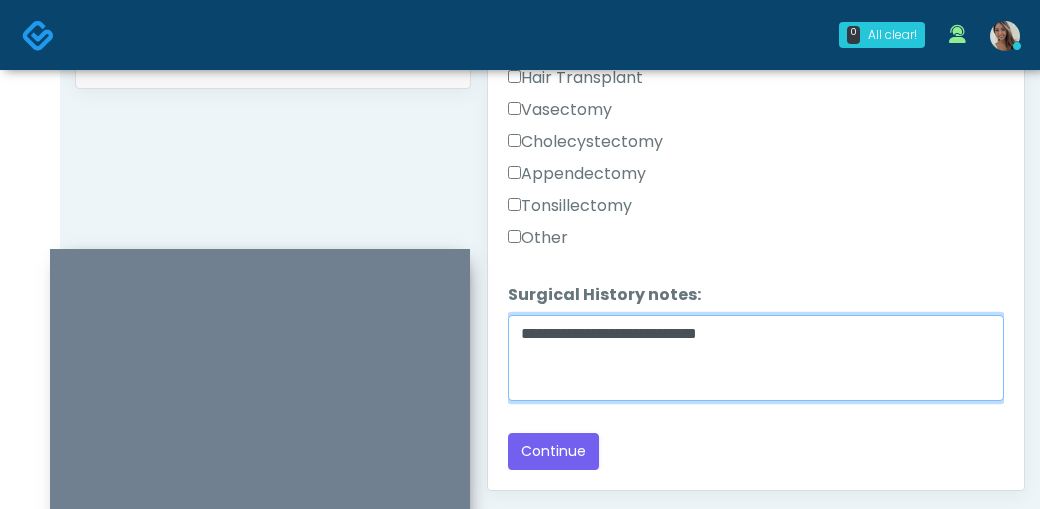 click on "**********" at bounding box center (756, 358) 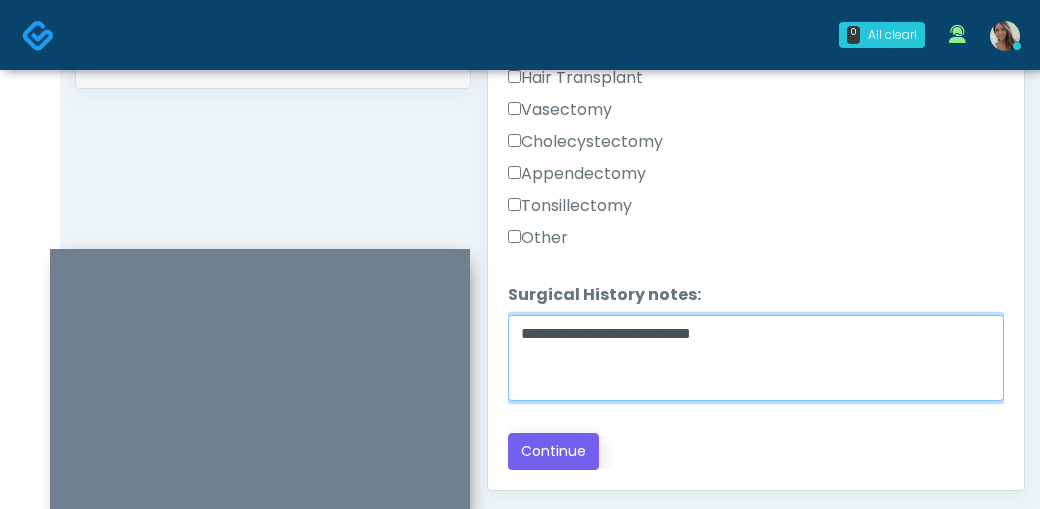 type on "**********" 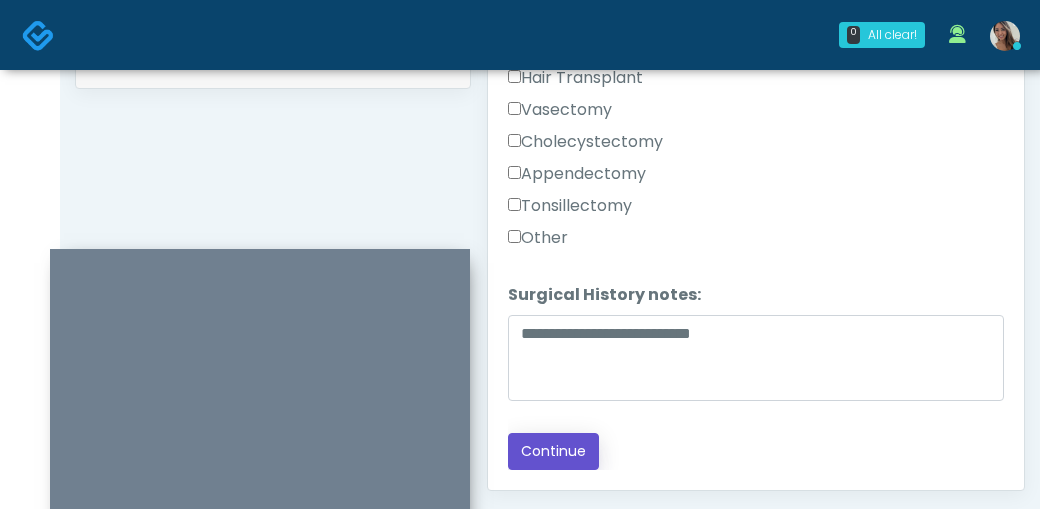 click on "Continue" at bounding box center [553, 451] 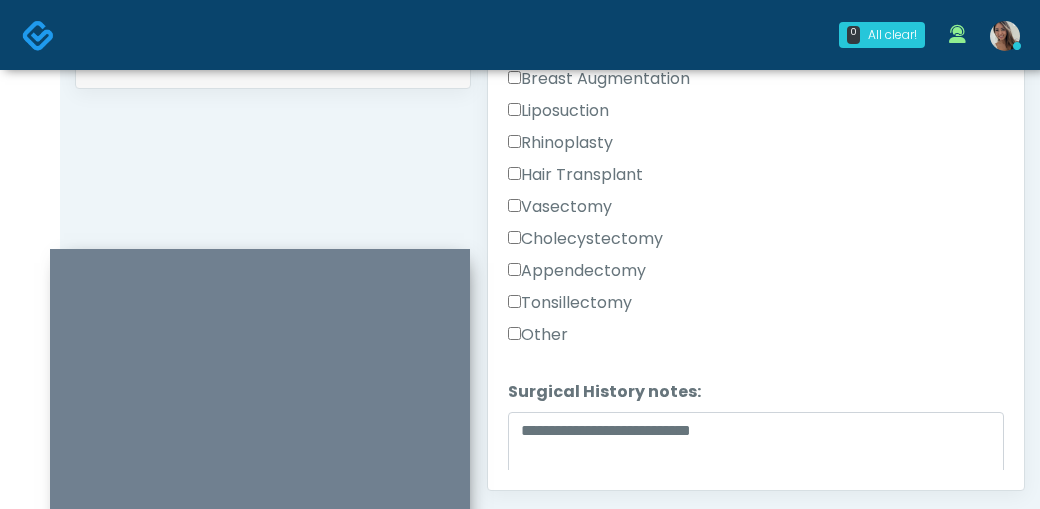 scroll, scrollTop: 413, scrollLeft: 0, axis: vertical 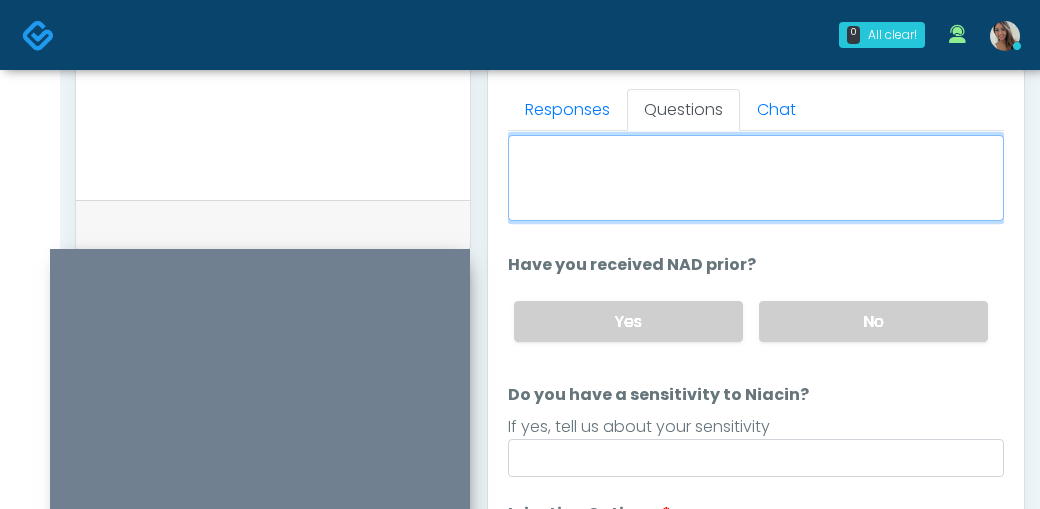 click on "When did you last get an IV or IM?" at bounding box center [756, 178] 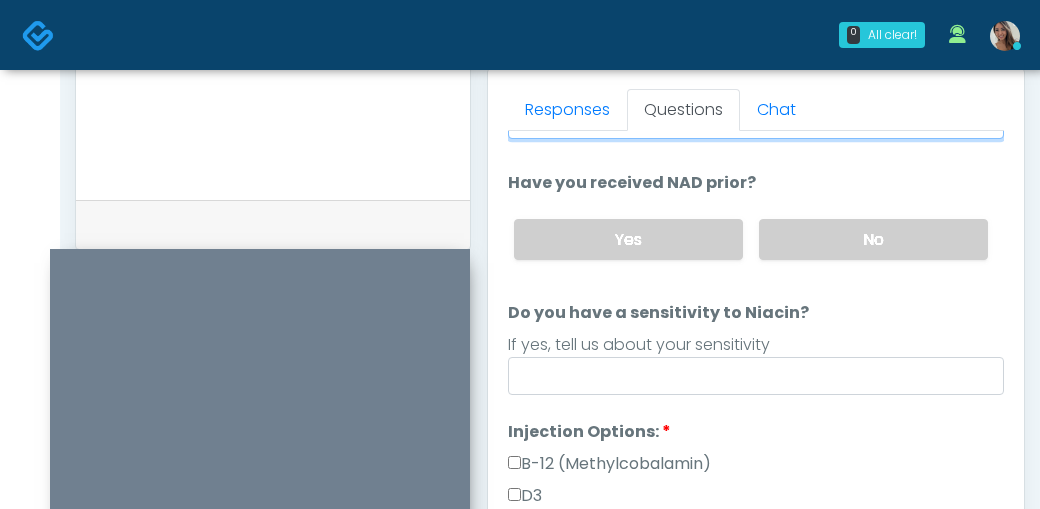 scroll, scrollTop: 203, scrollLeft: 0, axis: vertical 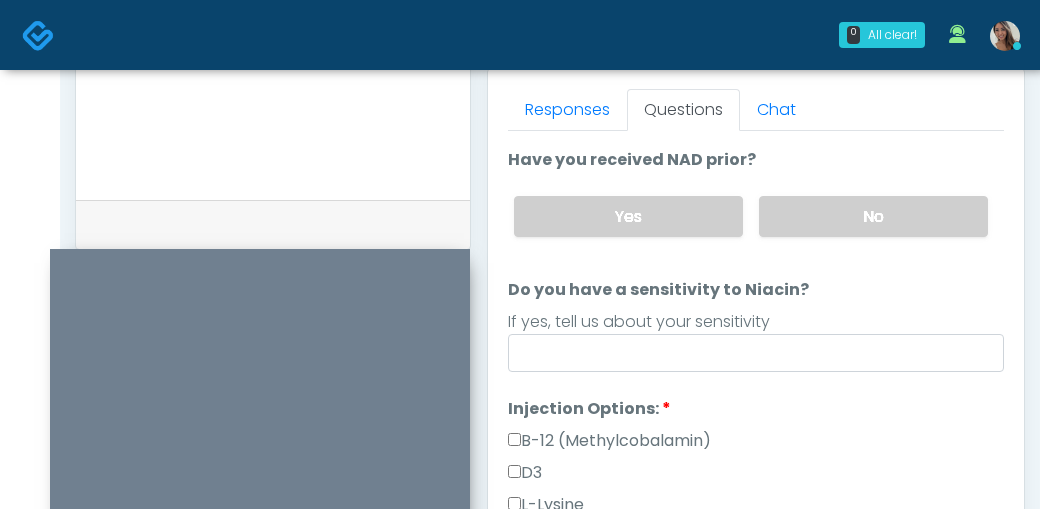 type on "**********" 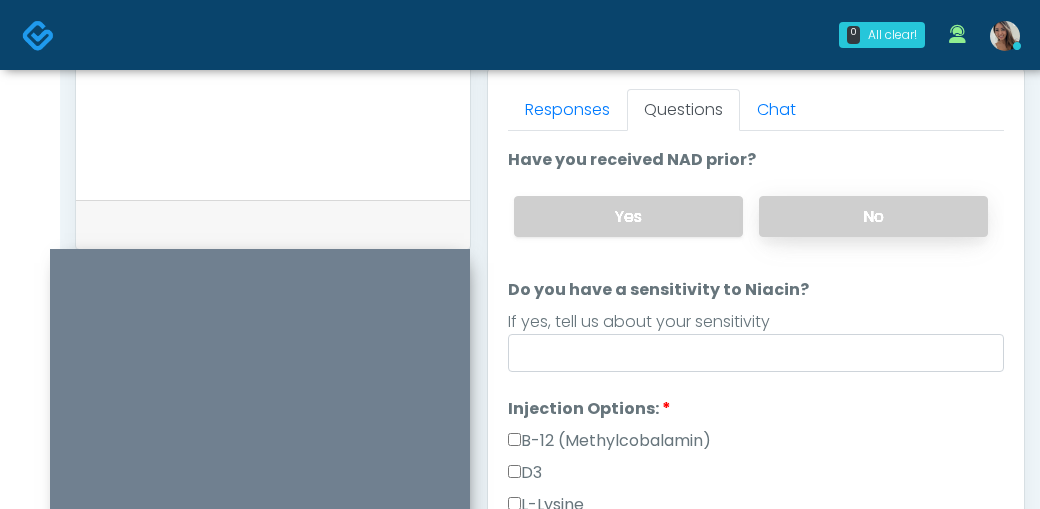 click on "No" at bounding box center [873, 216] 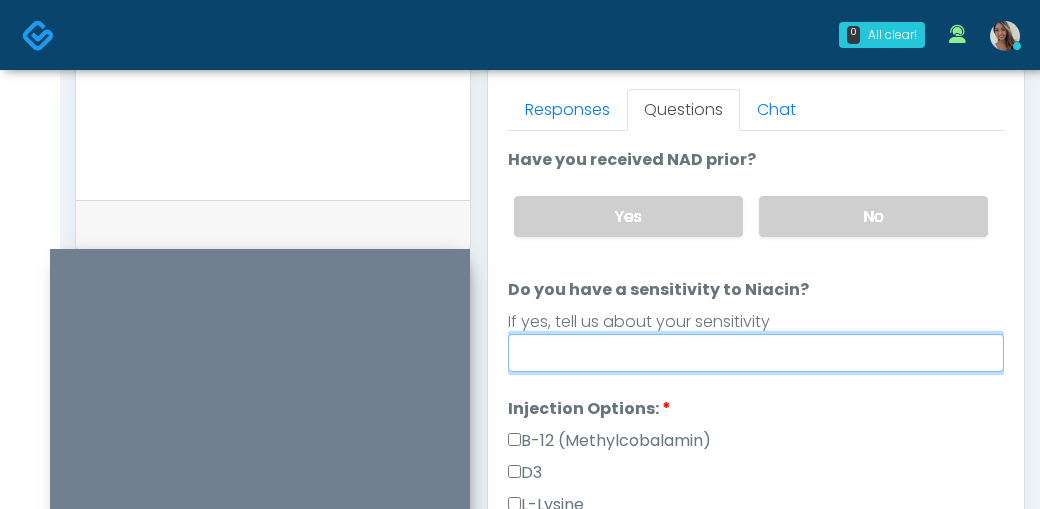 click on "Do you have a sensitivity to Niacin?" at bounding box center [756, 353] 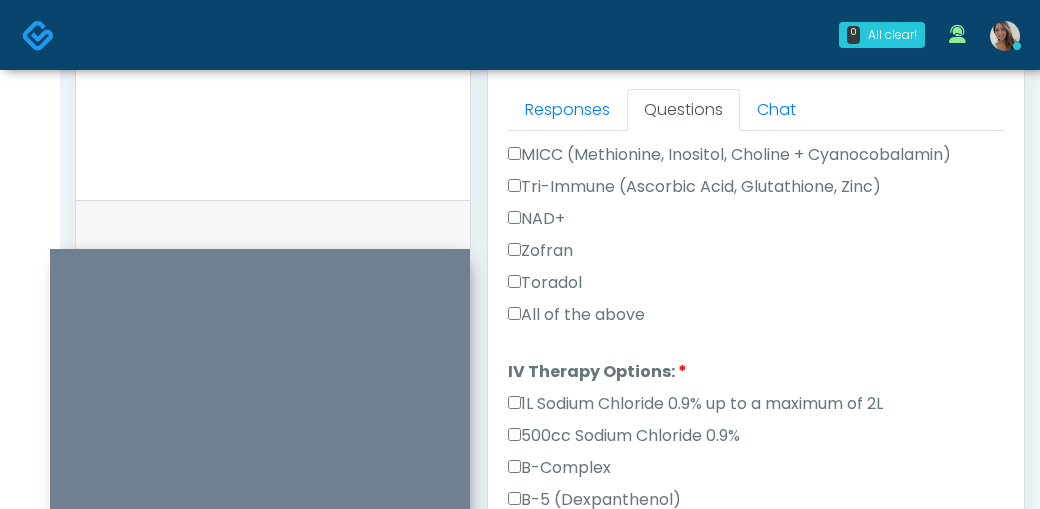 type on "***" 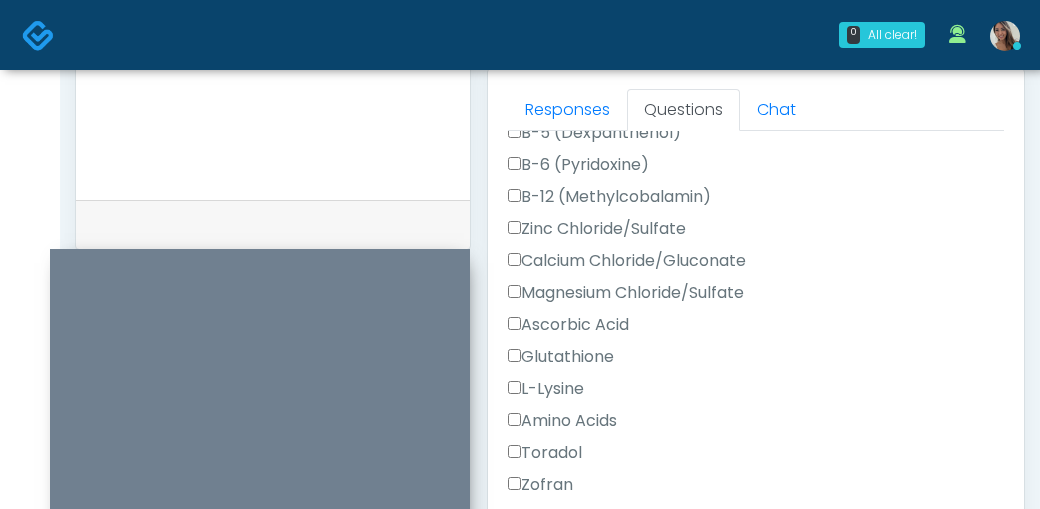 scroll, scrollTop: 480, scrollLeft: 0, axis: vertical 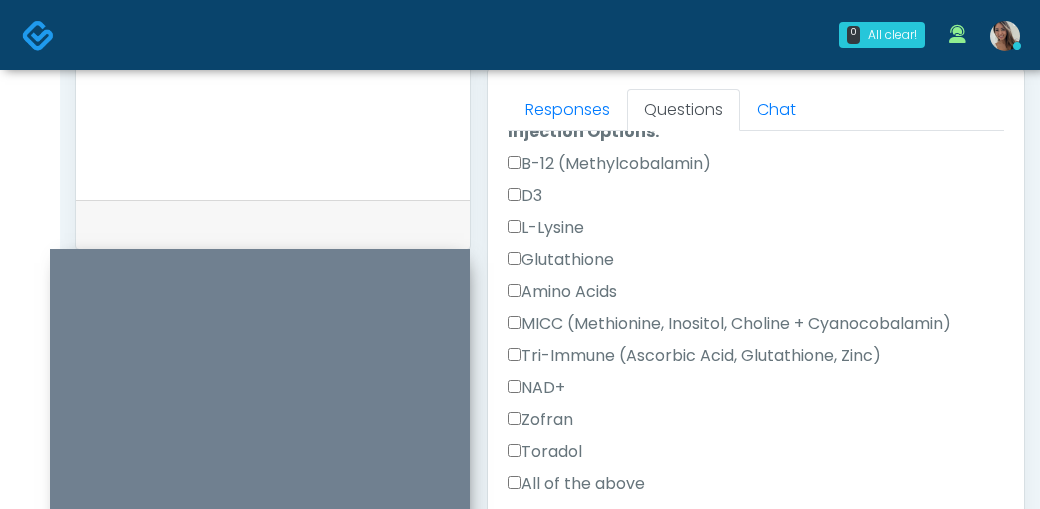 click on "All of the above" at bounding box center [576, 484] 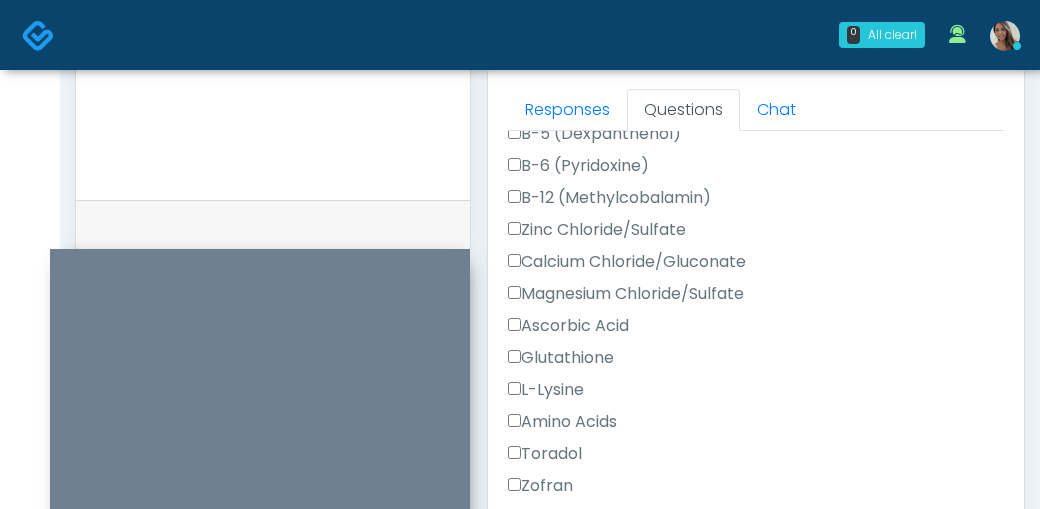 scroll, scrollTop: 1016, scrollLeft: 0, axis: vertical 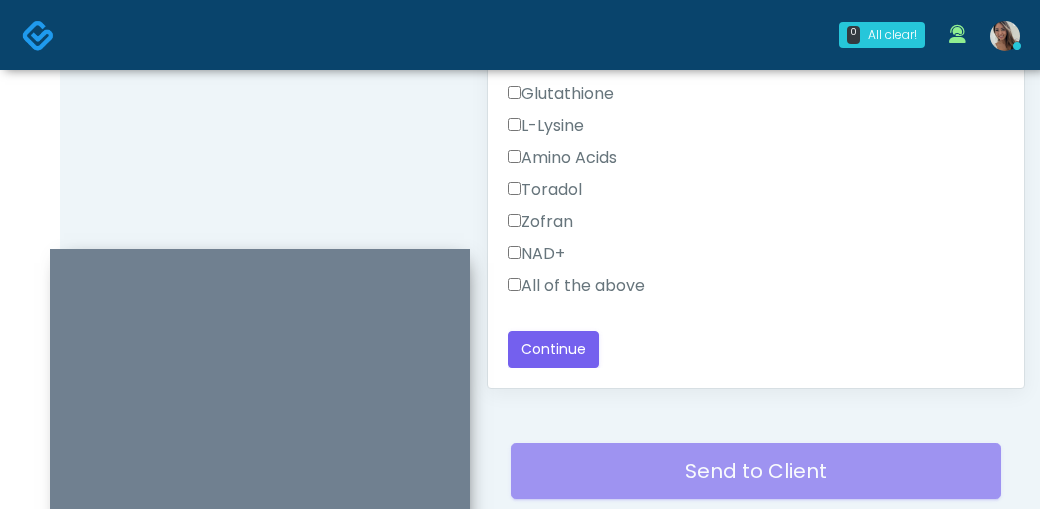 click on "All of the above" at bounding box center [576, 286] 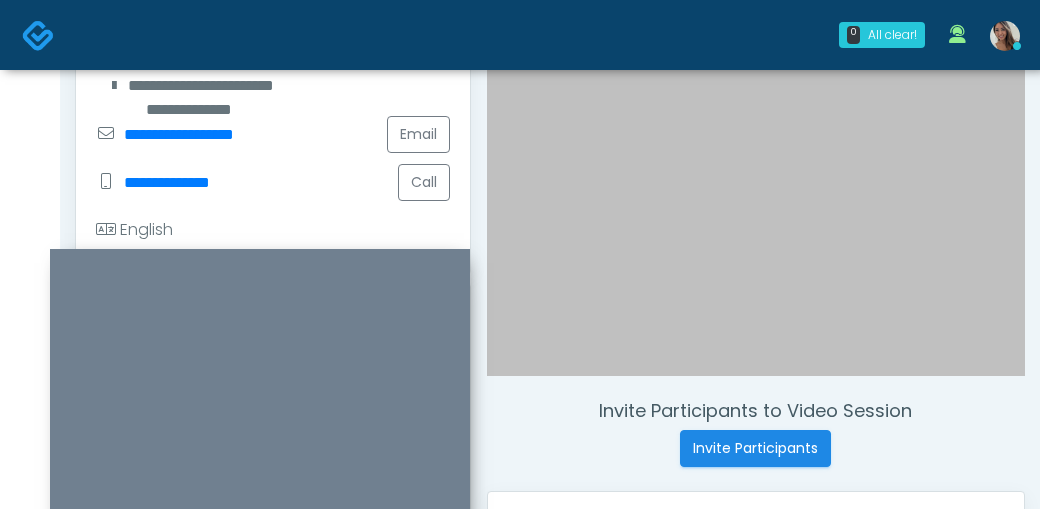 scroll, scrollTop: 638, scrollLeft: 0, axis: vertical 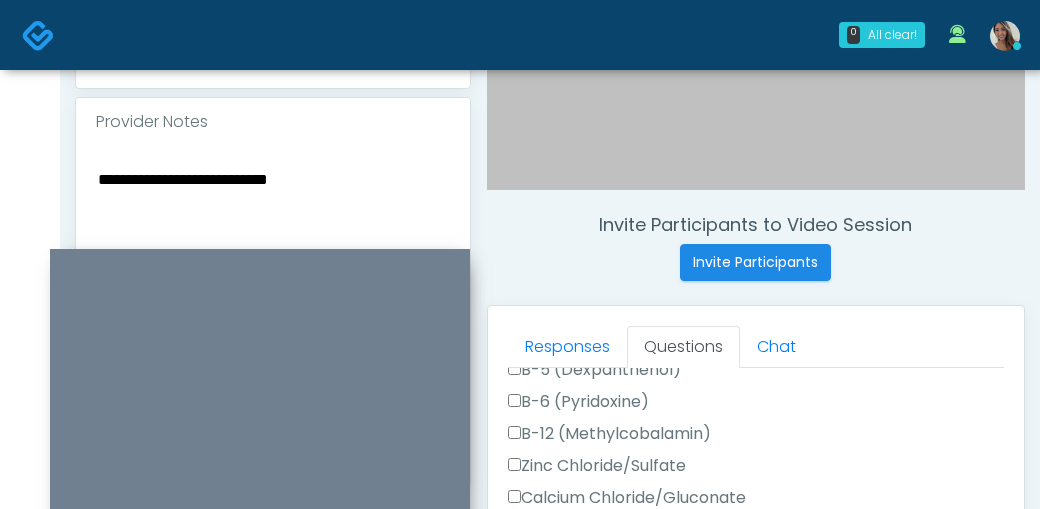 click on "**********" at bounding box center (273, 288) 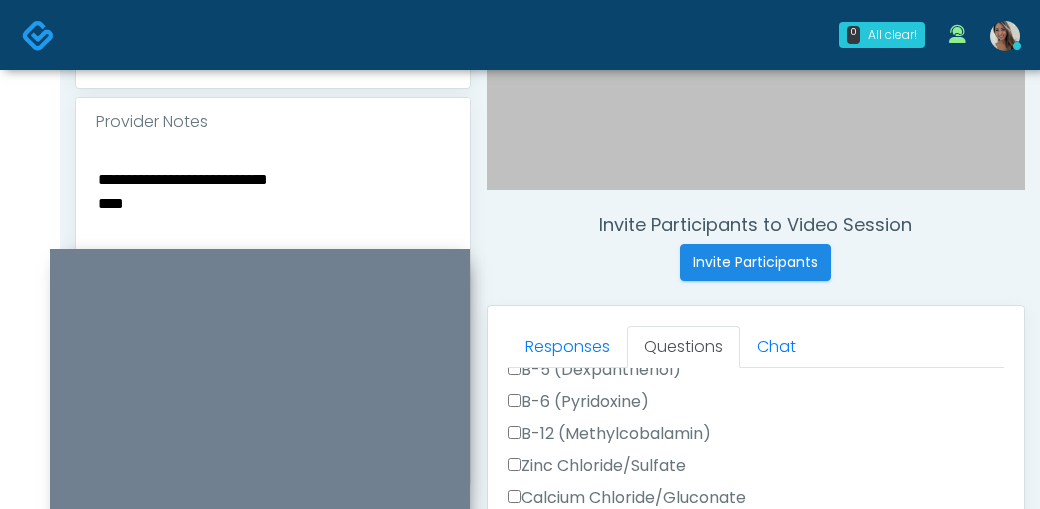 drag, startPoint x: 81, startPoint y: 196, endPoint x: 44, endPoint y: 194, distance: 37.054016 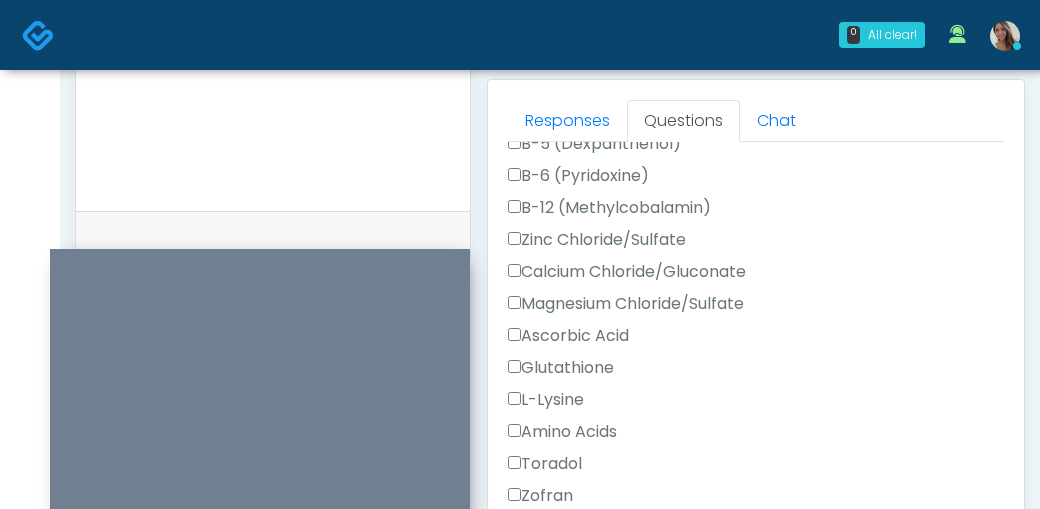 scroll, scrollTop: 867, scrollLeft: 0, axis: vertical 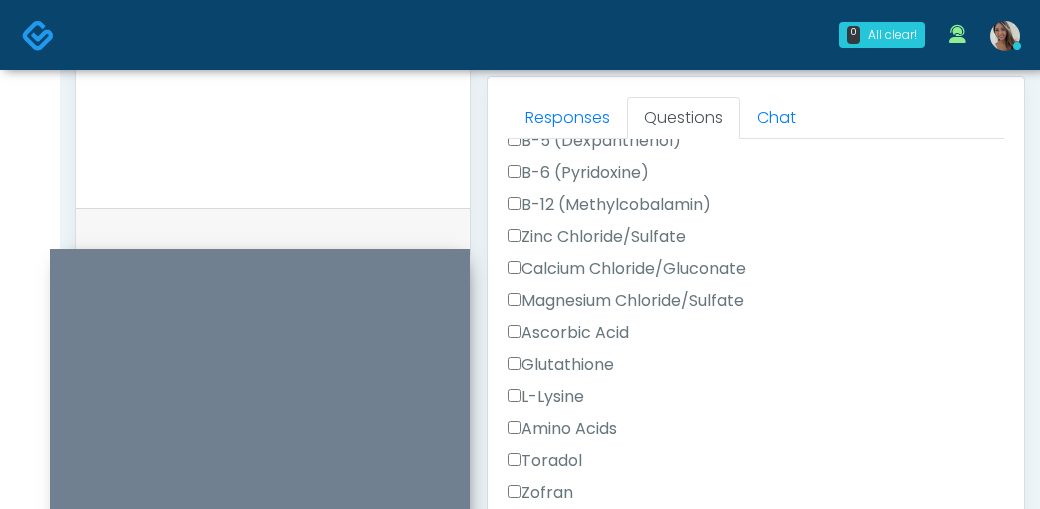type on "**********" 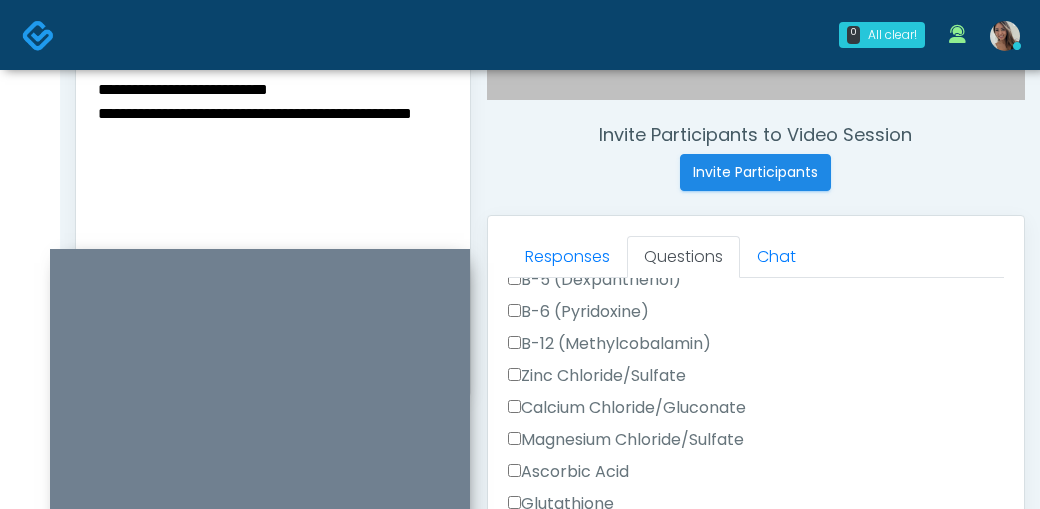 scroll, scrollTop: 694, scrollLeft: 0, axis: vertical 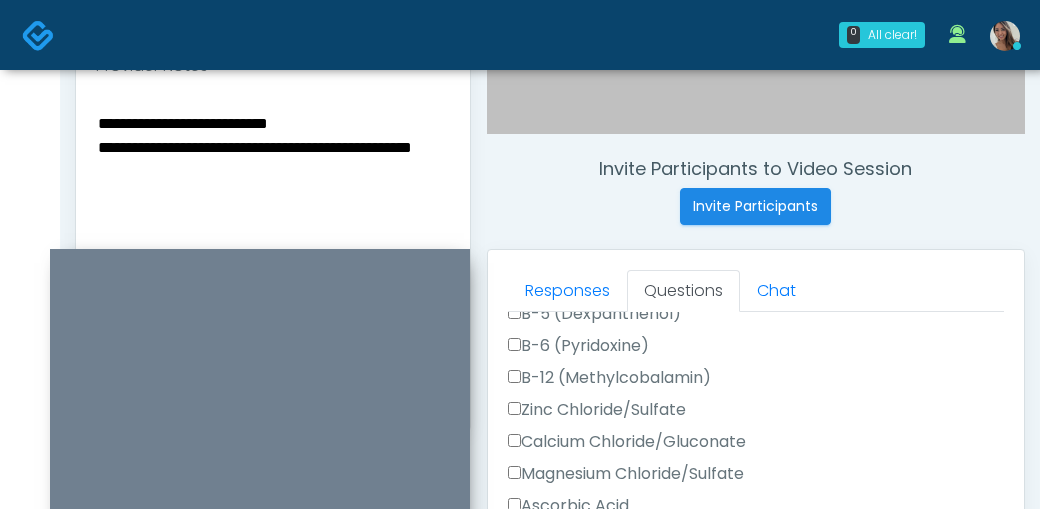 click on "**********" at bounding box center [273, 232] 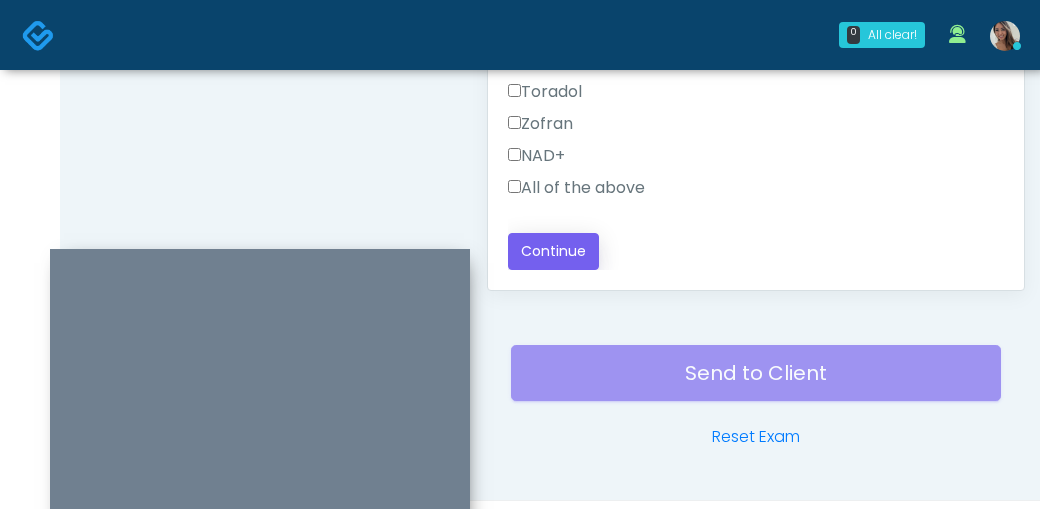 scroll, scrollTop: 1237, scrollLeft: 0, axis: vertical 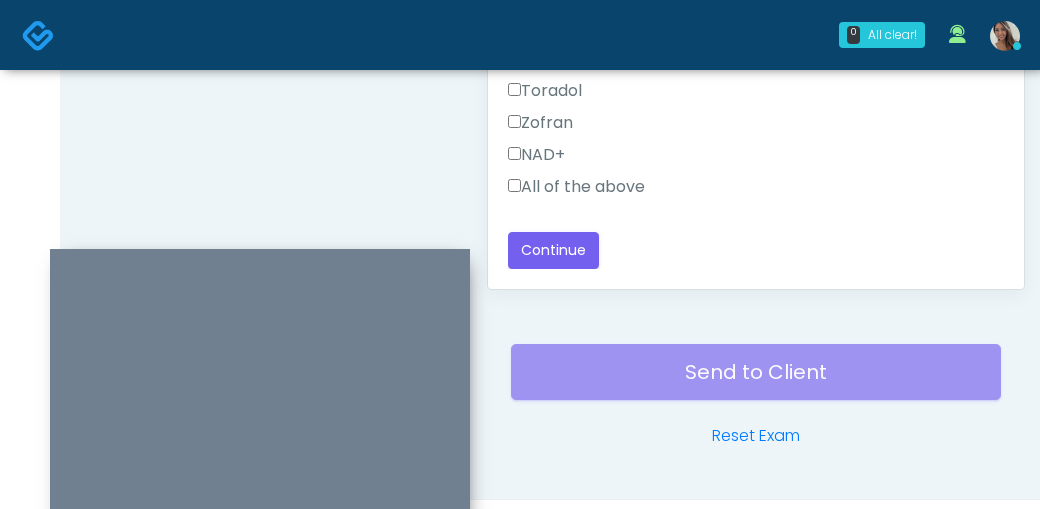 click on "NAD+" at bounding box center (756, 159) 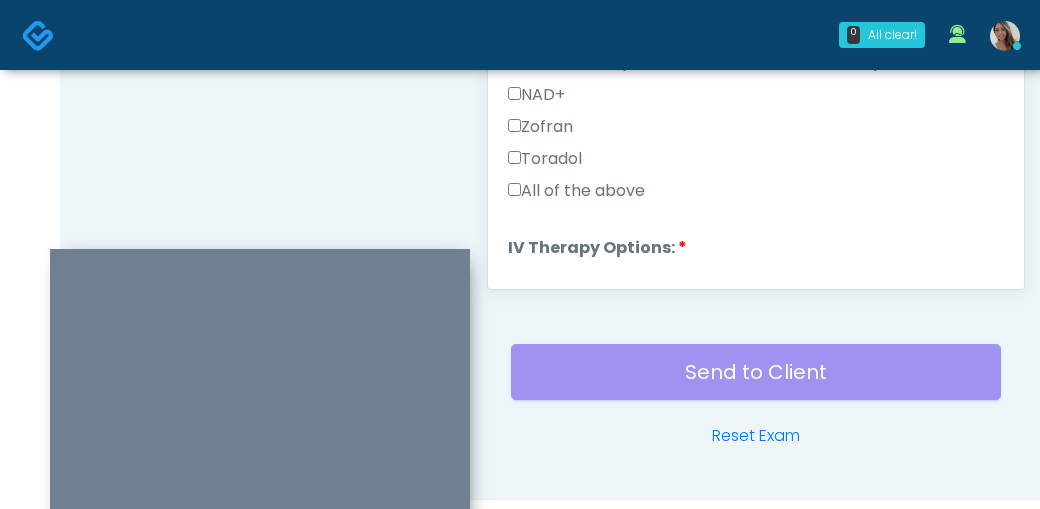 scroll, scrollTop: 230, scrollLeft: 0, axis: vertical 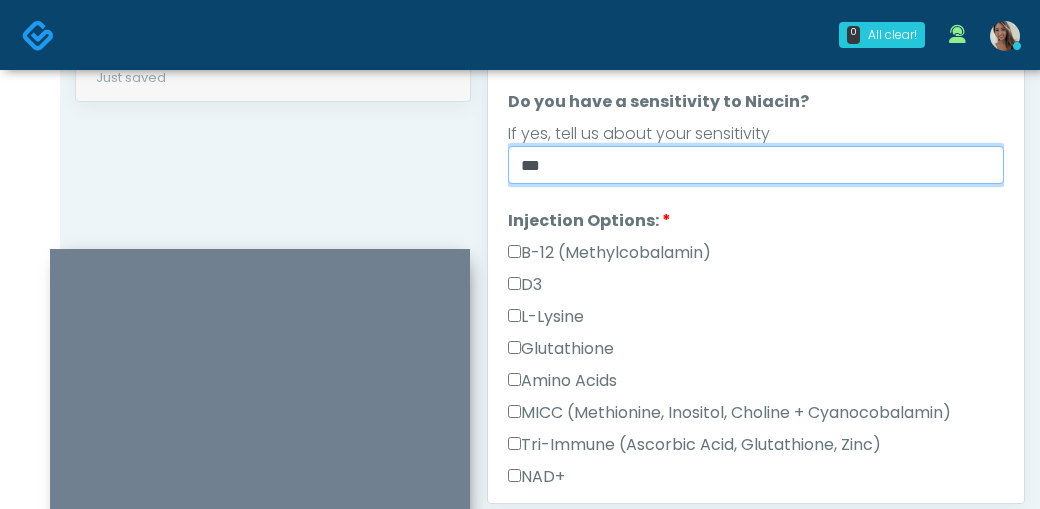 drag, startPoint x: 541, startPoint y: 165, endPoint x: 638, endPoint y: 243, distance: 124.47088 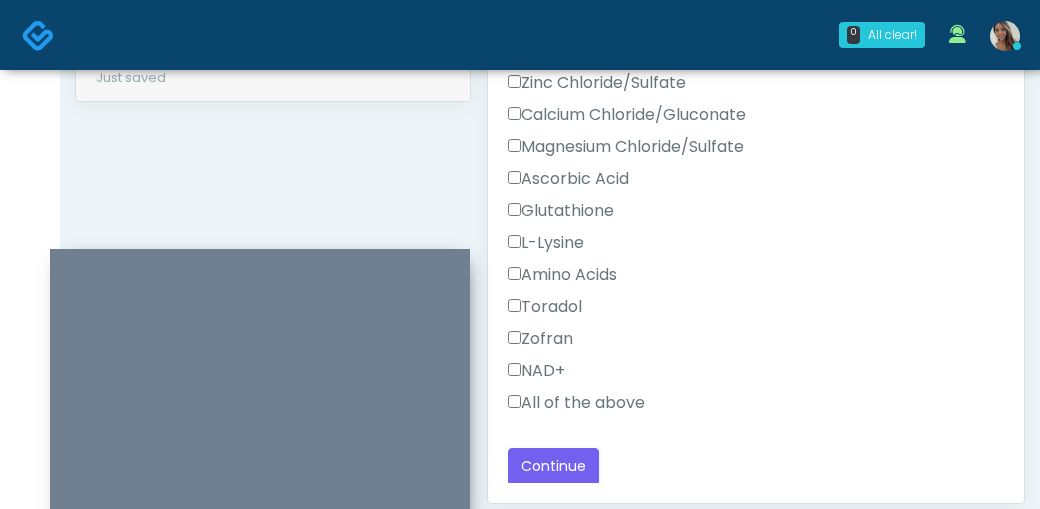 scroll, scrollTop: 1016, scrollLeft: 0, axis: vertical 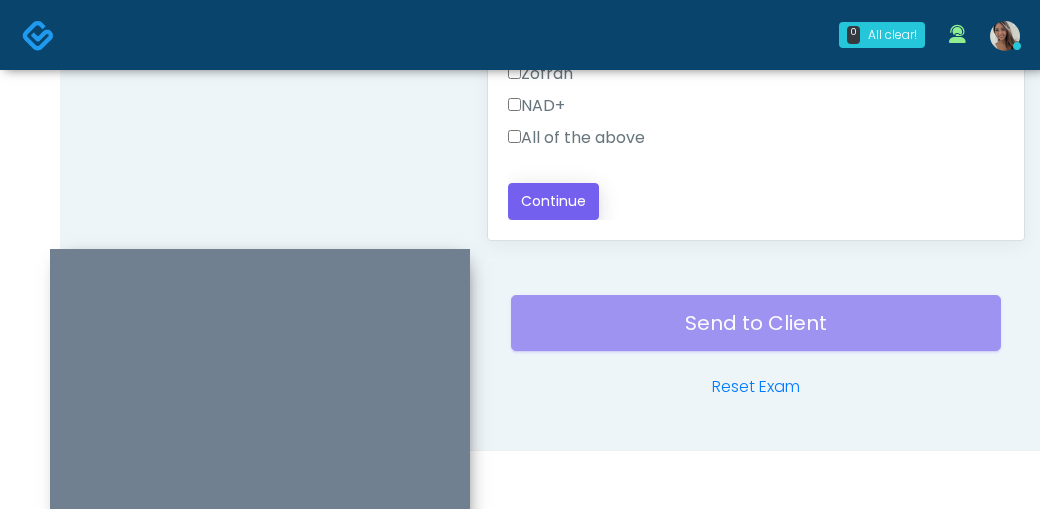 type on "**" 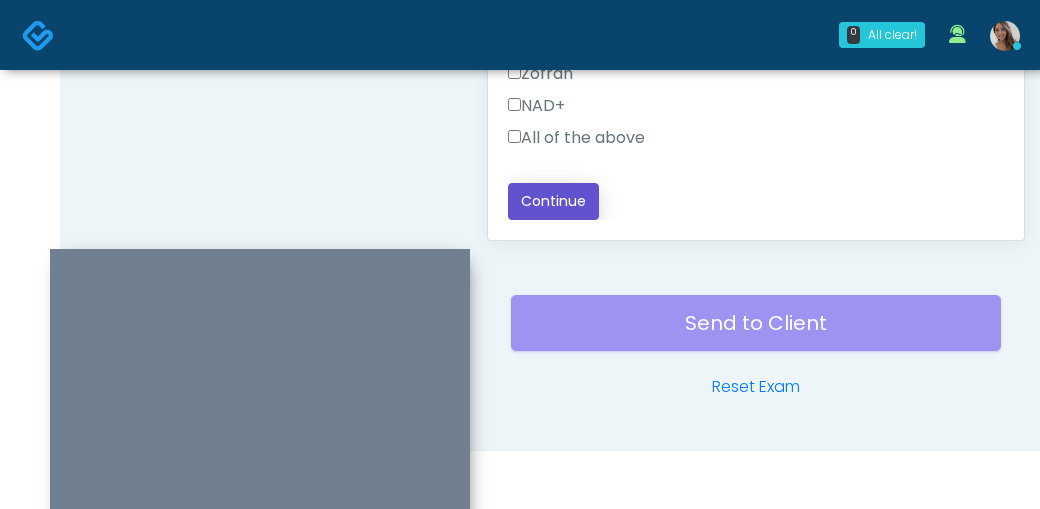 click on "Continue" at bounding box center (553, 201) 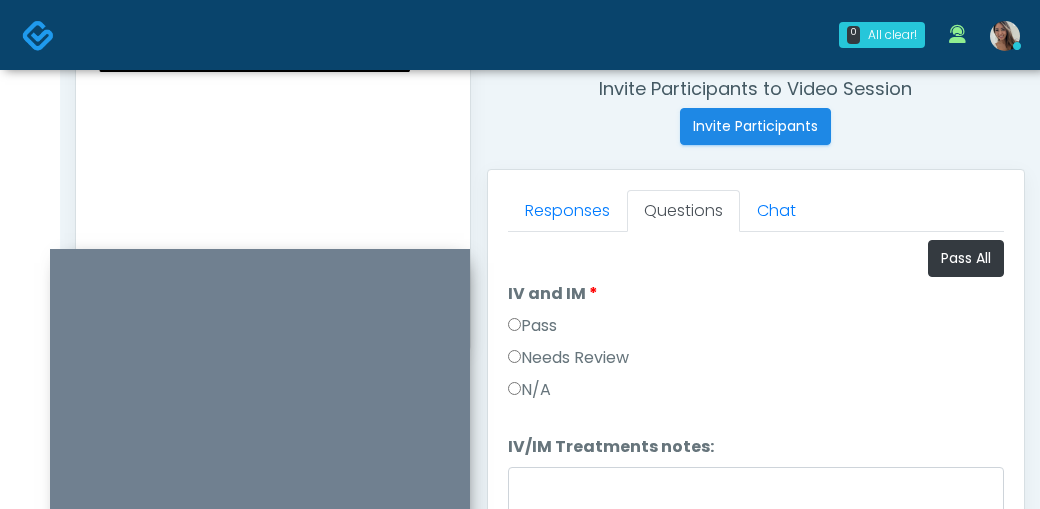 scroll, scrollTop: 1286, scrollLeft: 0, axis: vertical 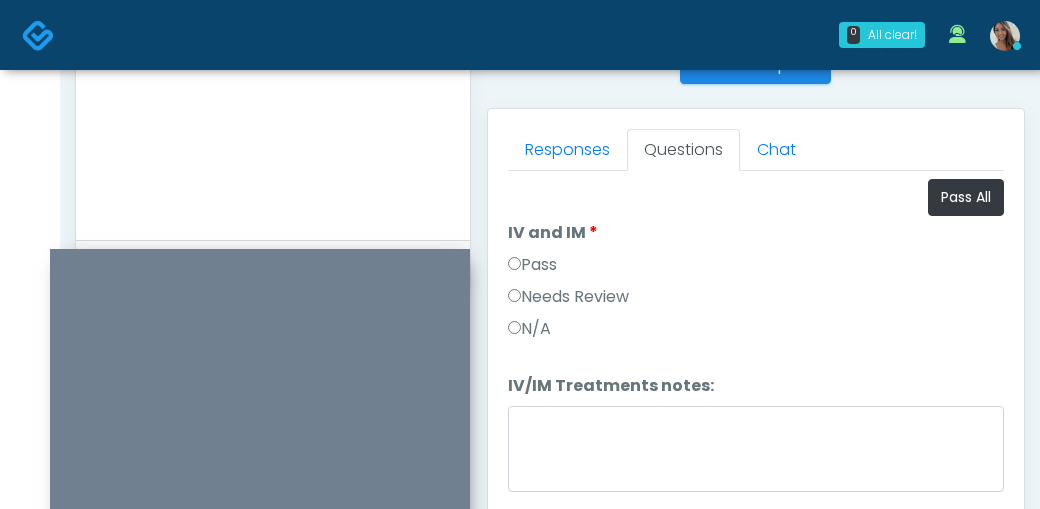 click on "Pass" at bounding box center (532, 265) 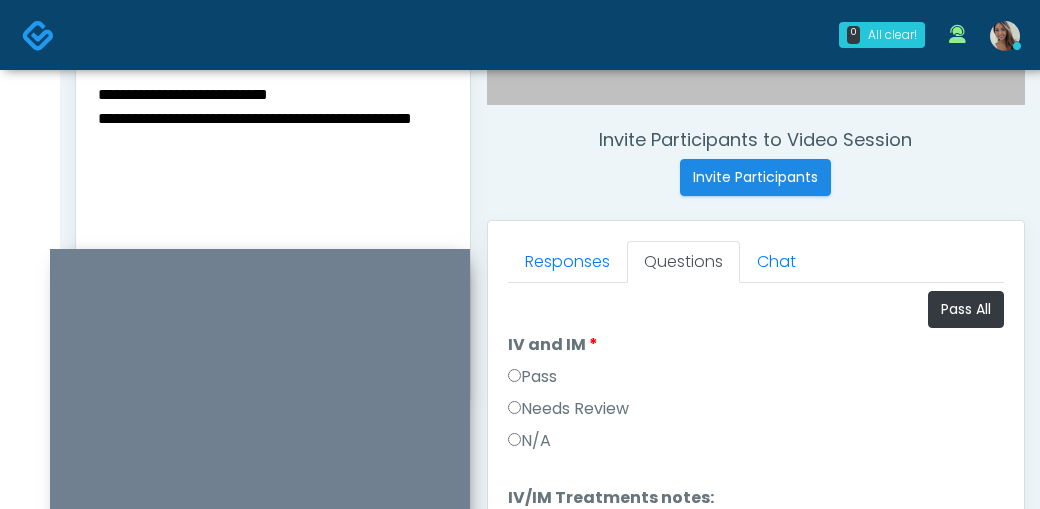 scroll, scrollTop: 701, scrollLeft: 0, axis: vertical 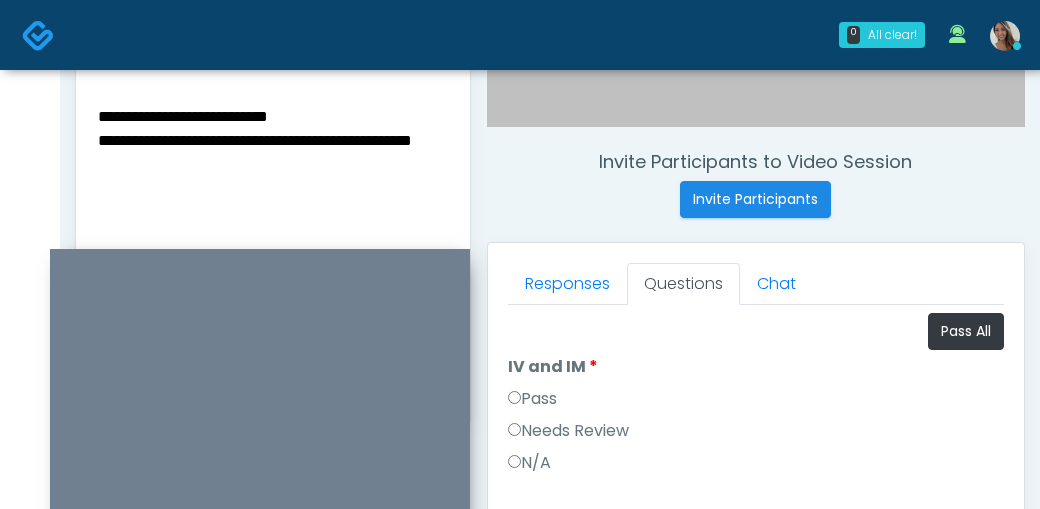 click on "**********" at bounding box center [273, 225] 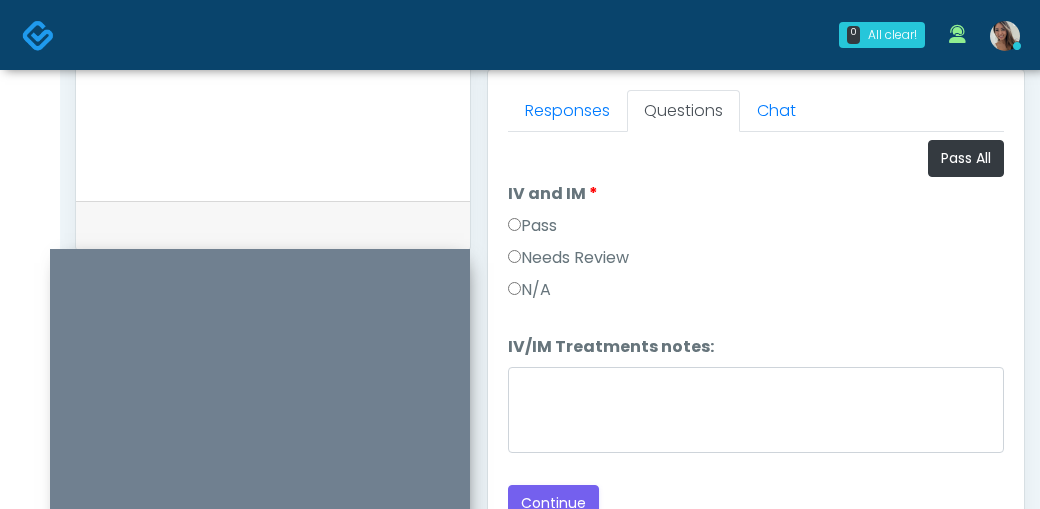 scroll, scrollTop: 924, scrollLeft: 0, axis: vertical 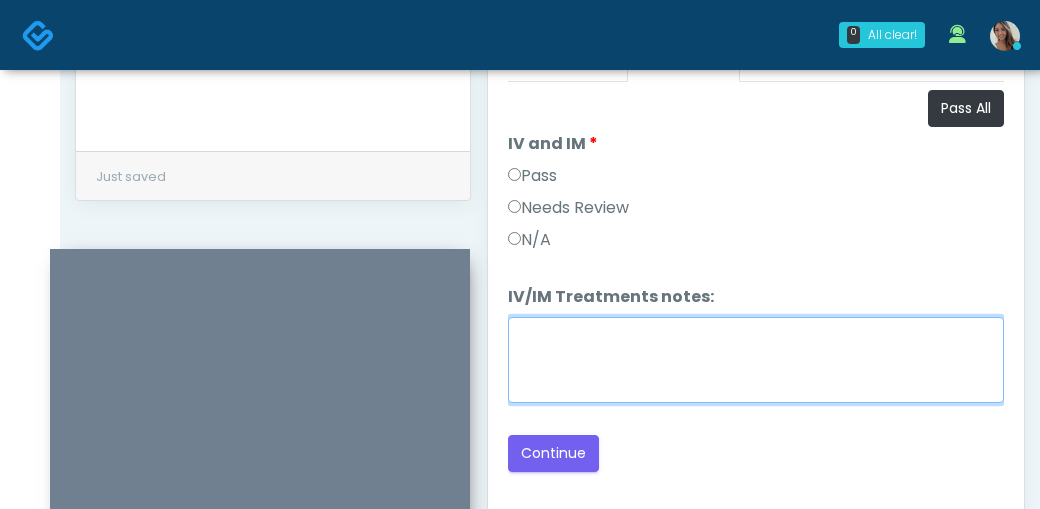 click on "IV/IM Treatments notes:" at bounding box center [756, 360] 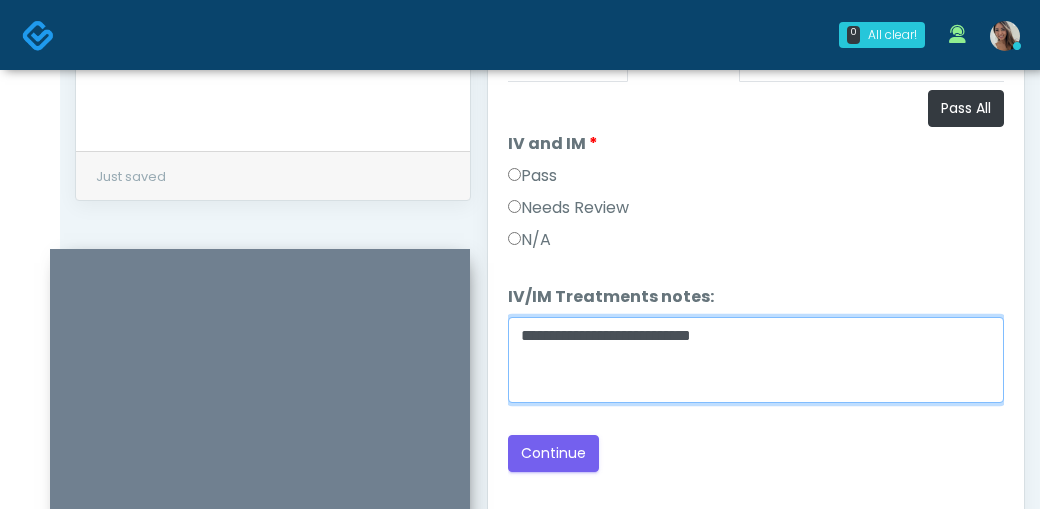 type on "**********" 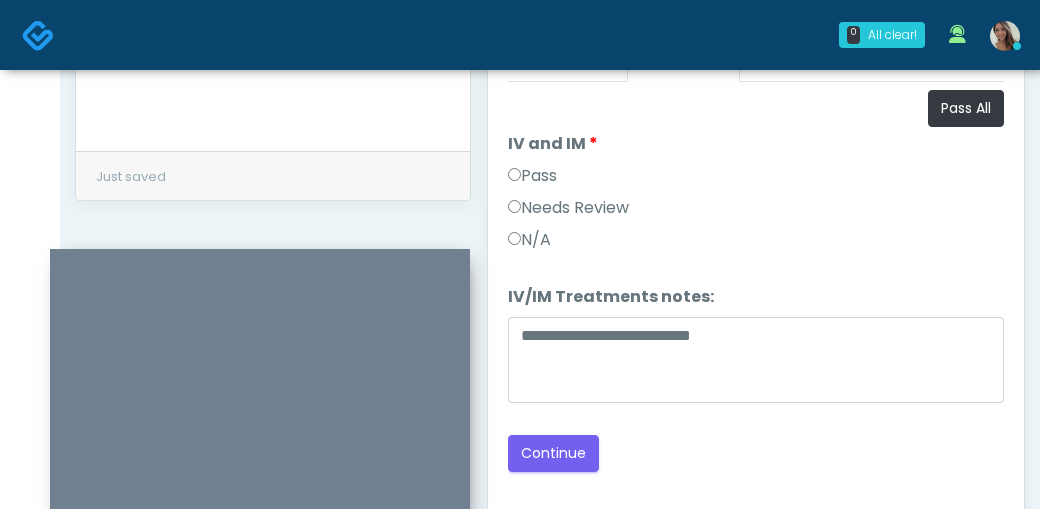click on "Back
Continue" at bounding box center (756, 453) 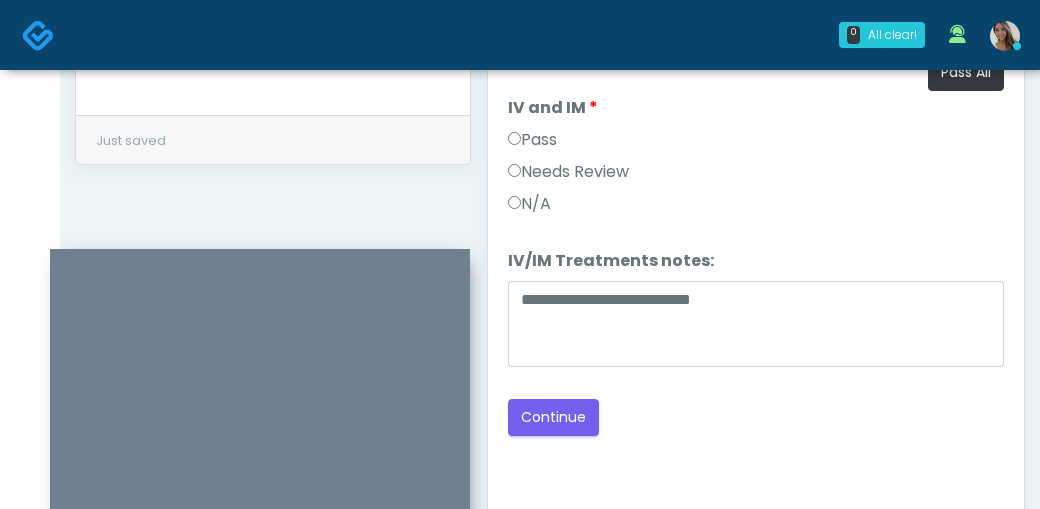 scroll, scrollTop: 1119, scrollLeft: 0, axis: vertical 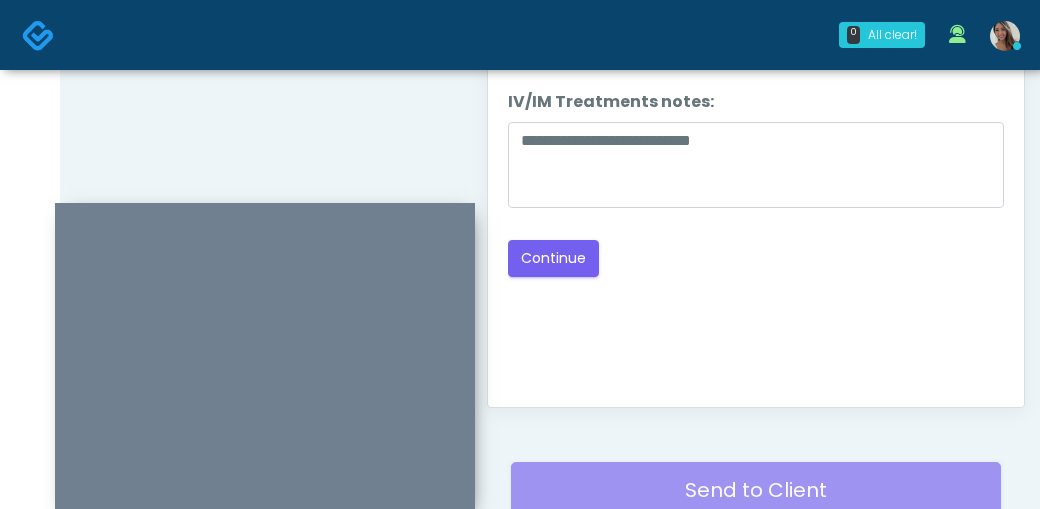 drag, startPoint x: 402, startPoint y: 234, endPoint x: 401, endPoint y: 150, distance: 84.00595 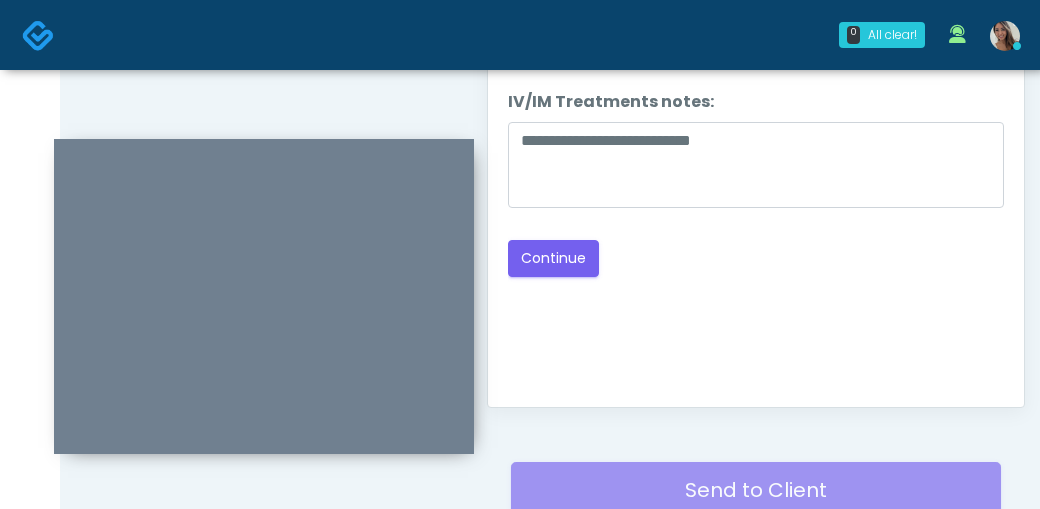 drag, startPoint x: 759, startPoint y: 332, endPoint x: 721, endPoint y: 286, distance: 59.665737 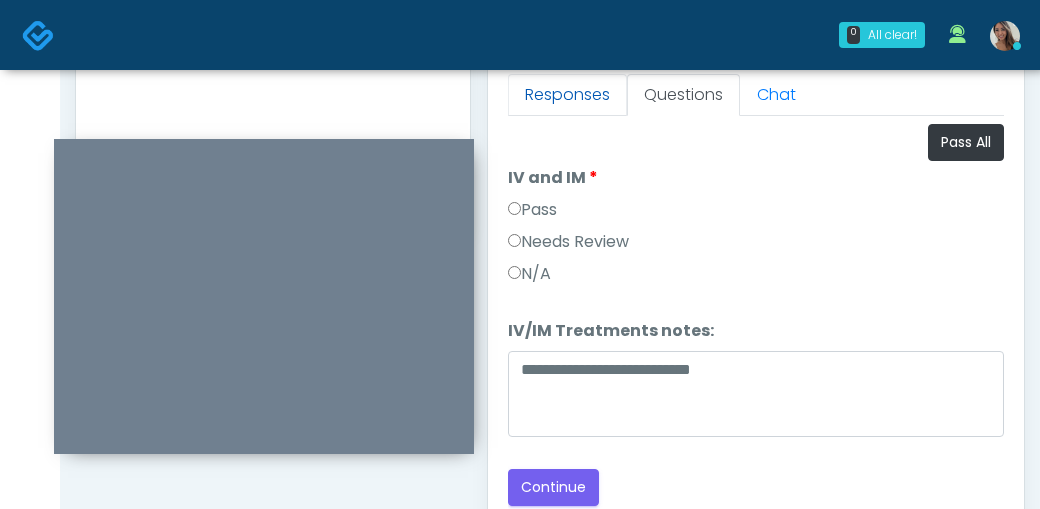 scroll, scrollTop: 889, scrollLeft: 0, axis: vertical 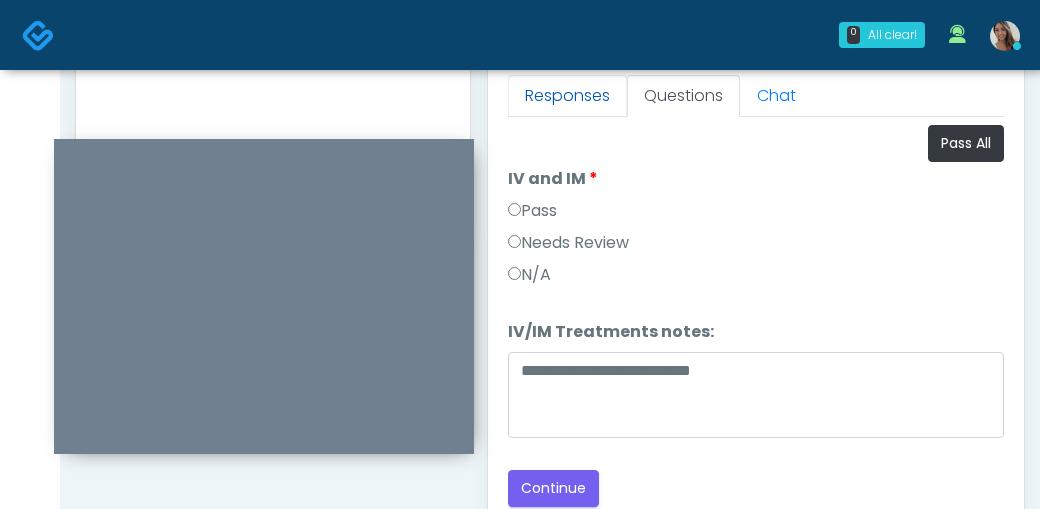 click on "Responses" at bounding box center (567, 96) 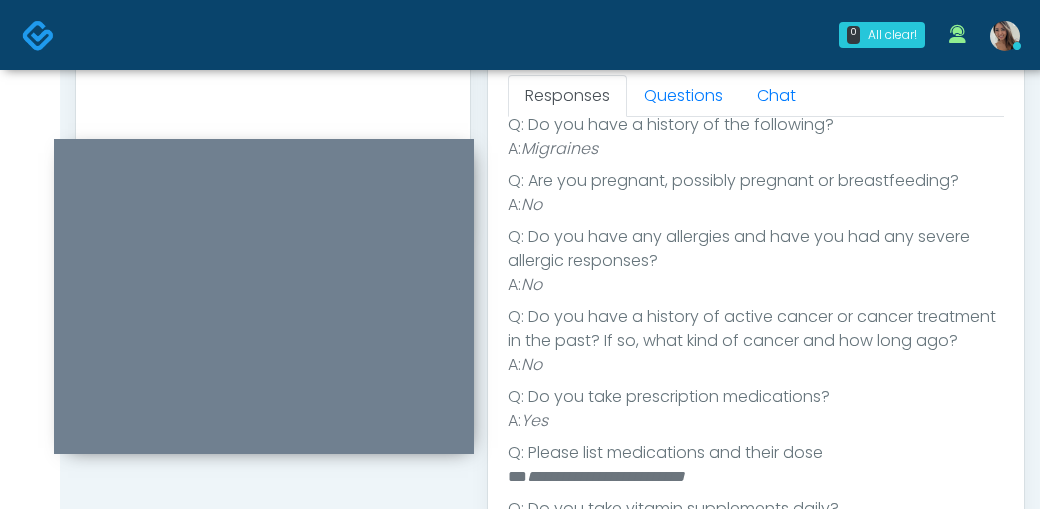 scroll, scrollTop: 362, scrollLeft: 0, axis: vertical 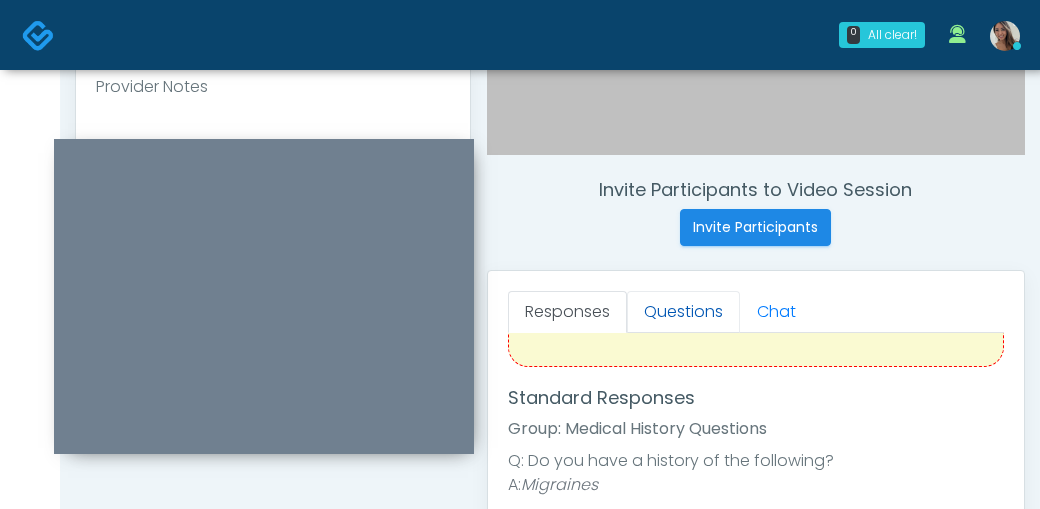 click on "Questions" at bounding box center [683, 312] 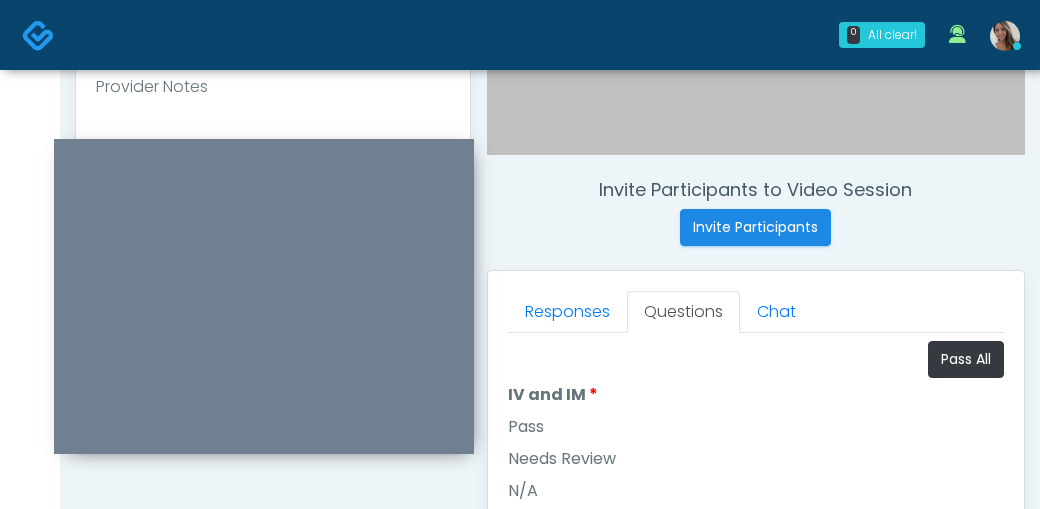 scroll, scrollTop: 0, scrollLeft: 0, axis: both 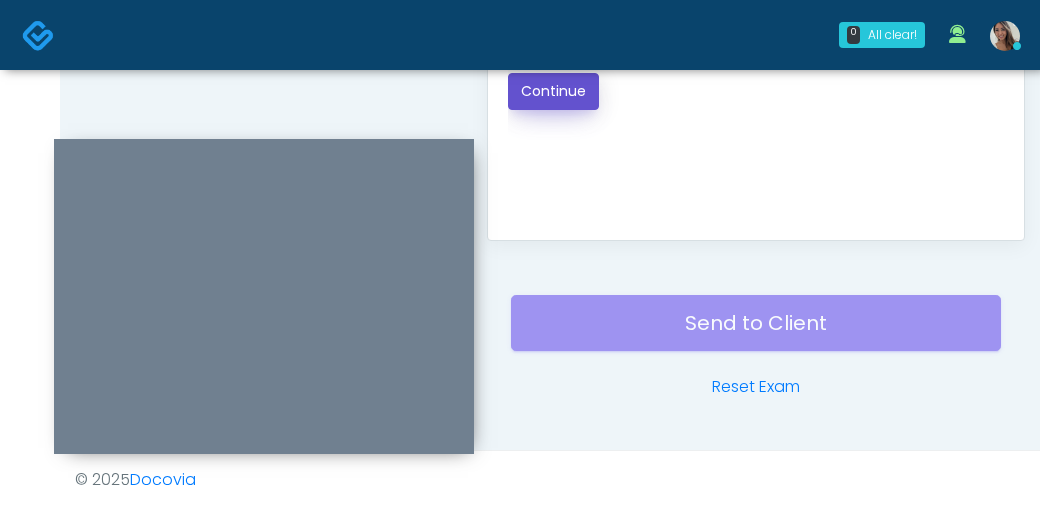 click on "Continue" at bounding box center (553, 91) 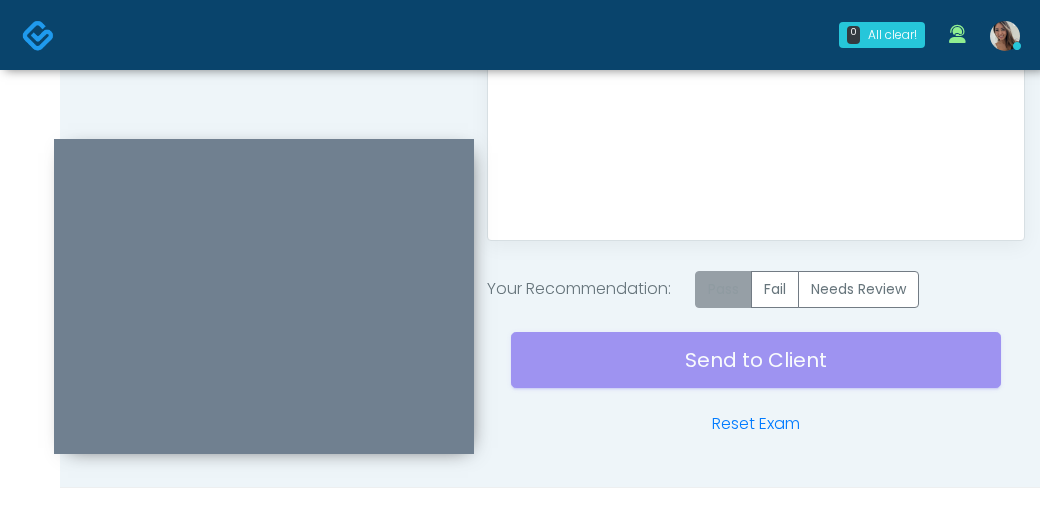 click on "Pass" at bounding box center [723, 289] 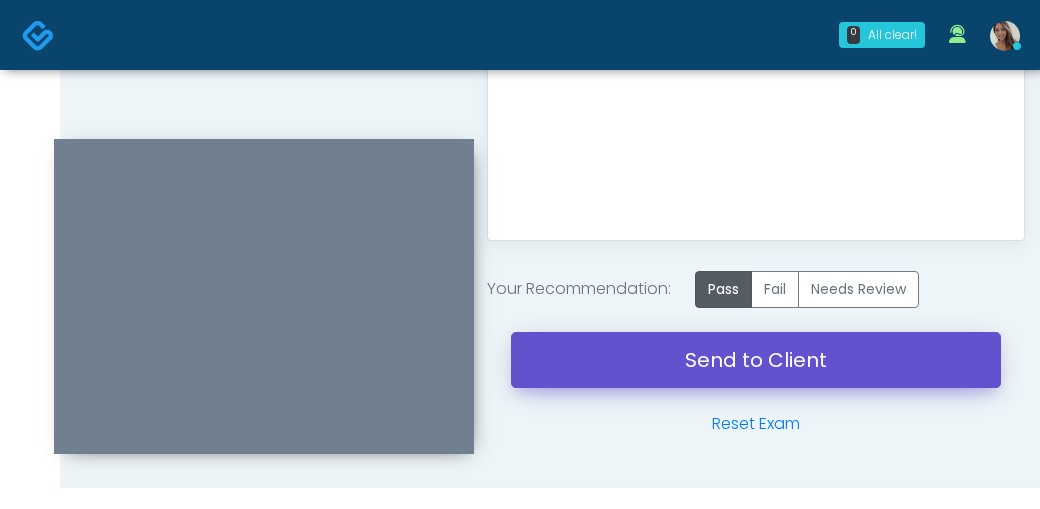 click on "Send to Client" at bounding box center [756, 360] 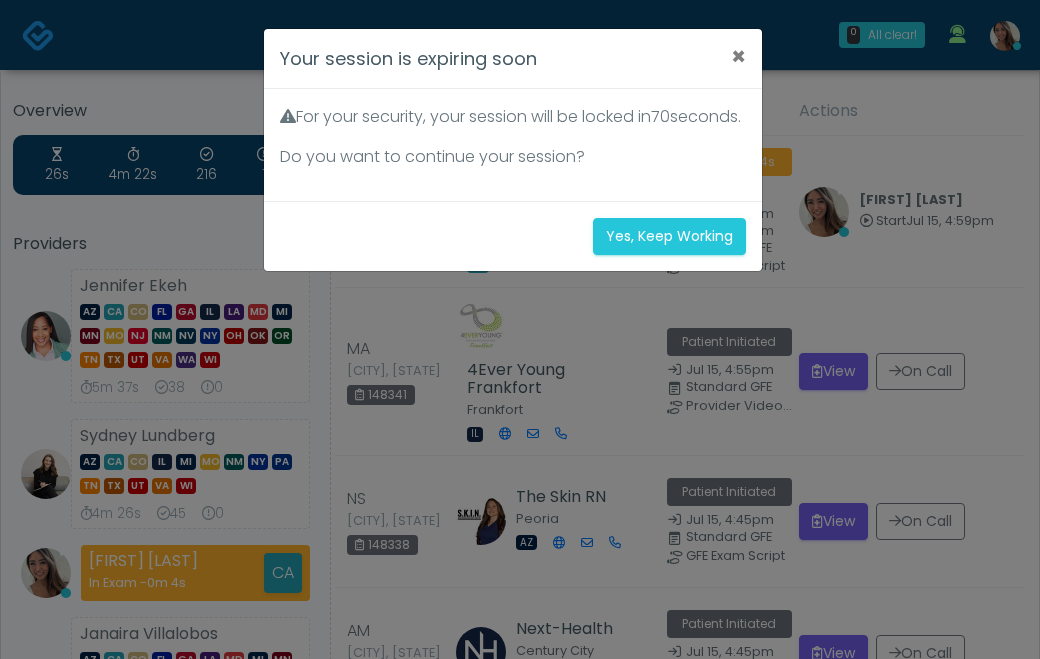 click on "Your session is expiring soon
×
For your security, your session will be locked in
70  seconds.
Do you want to continue your session?
Yes, Keep Working" at bounding box center [520, 329] 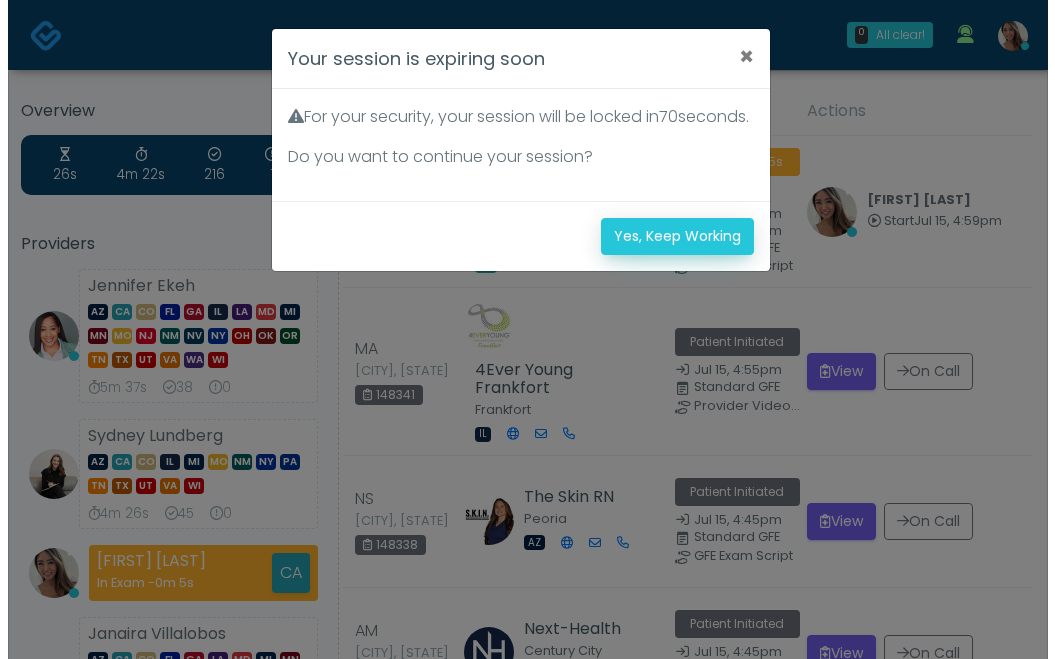 scroll, scrollTop: 0, scrollLeft: 0, axis: both 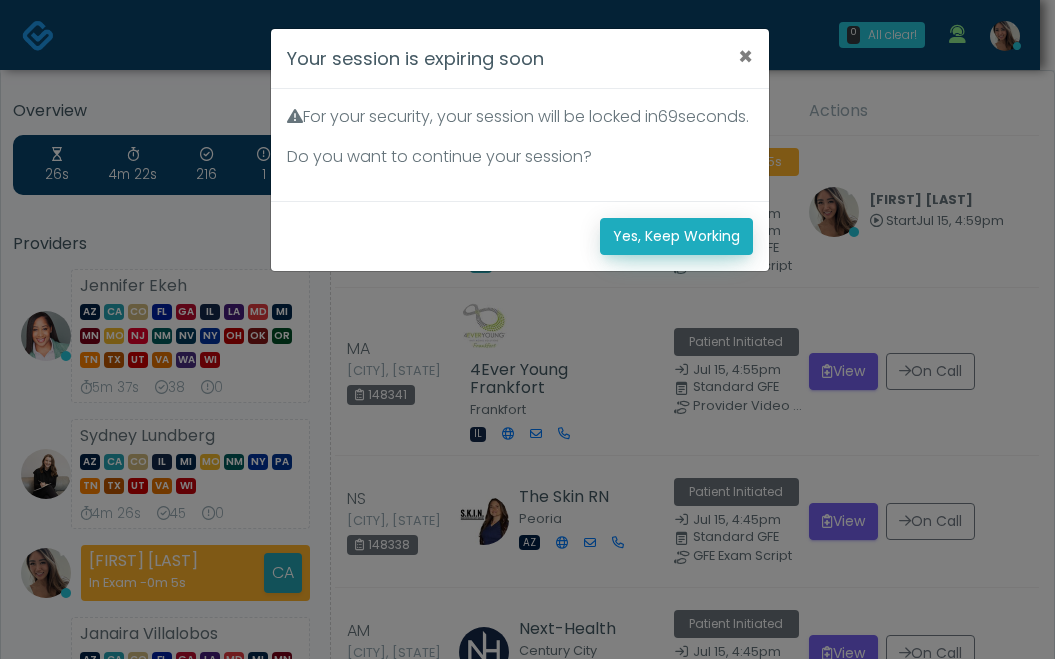 click on "Yes, Keep Working" at bounding box center (676, 236) 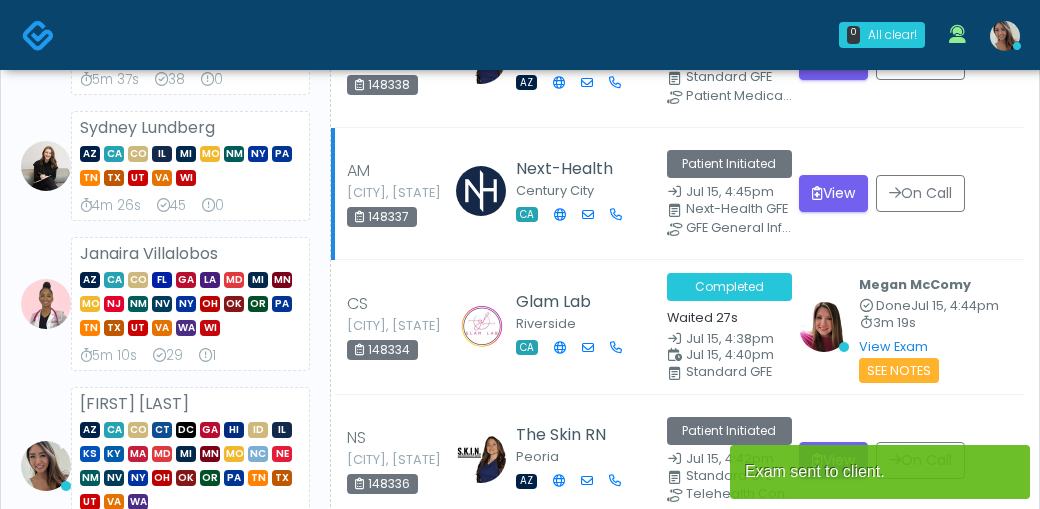 scroll, scrollTop: 186, scrollLeft: 0, axis: vertical 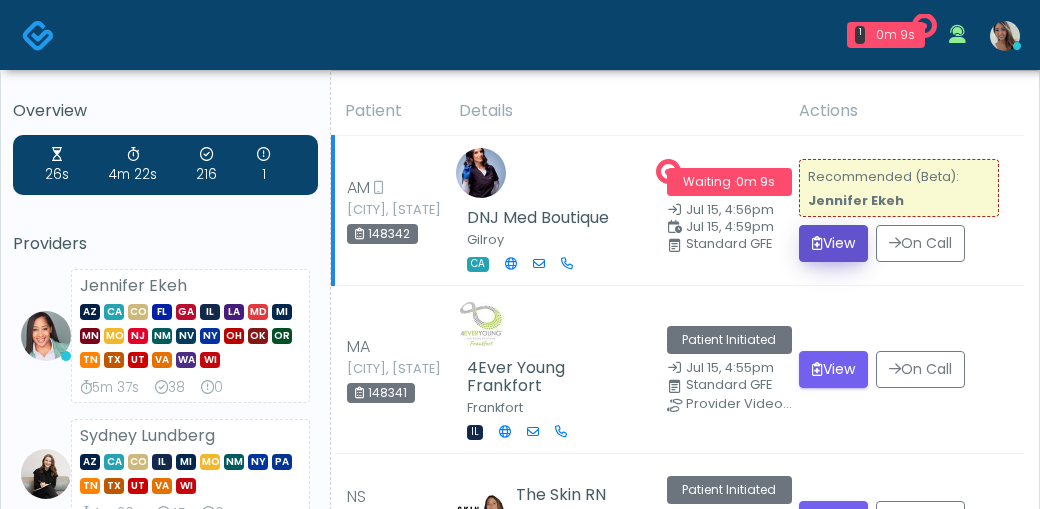 click on "View" at bounding box center [833, 243] 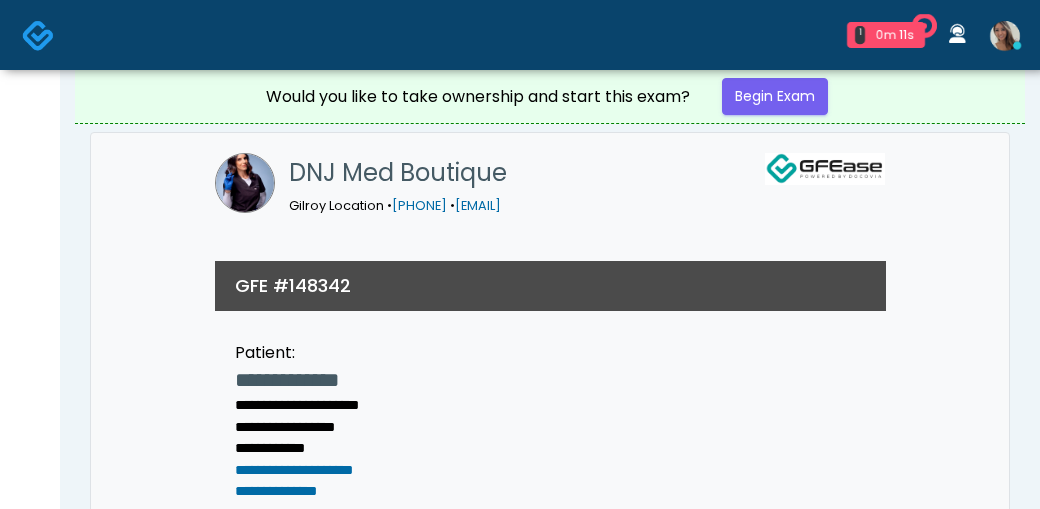 scroll, scrollTop: 0, scrollLeft: 0, axis: both 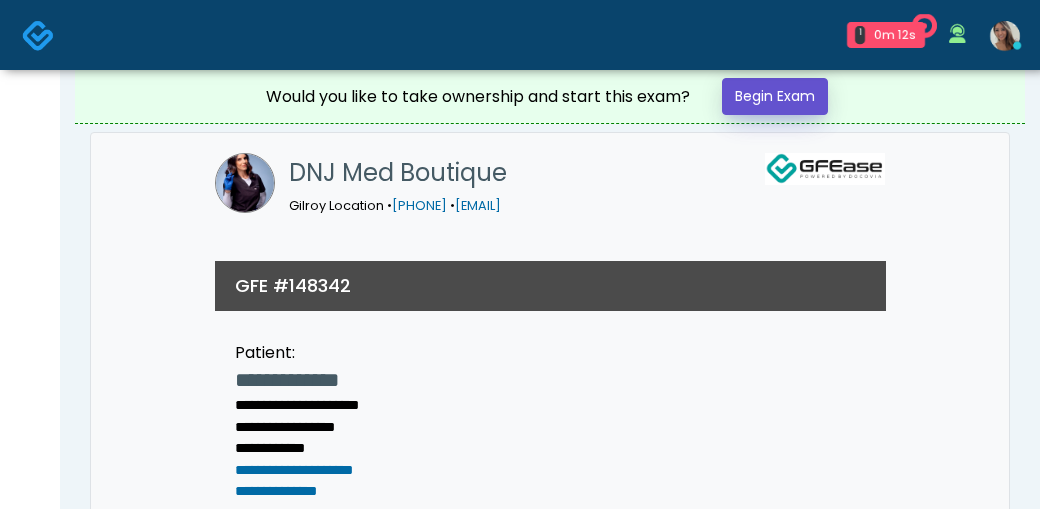 click on "Begin Exam" at bounding box center (775, 96) 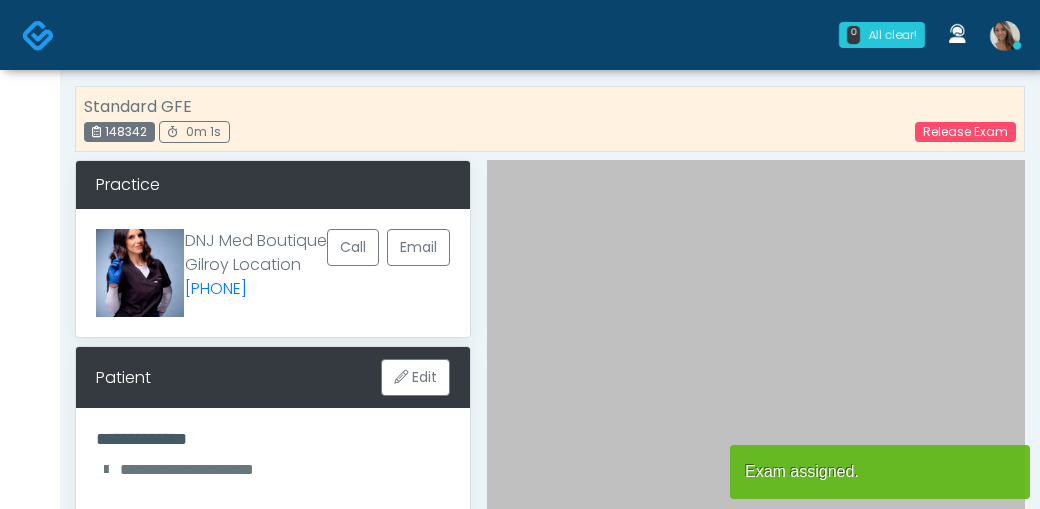 scroll, scrollTop: 0, scrollLeft: 0, axis: both 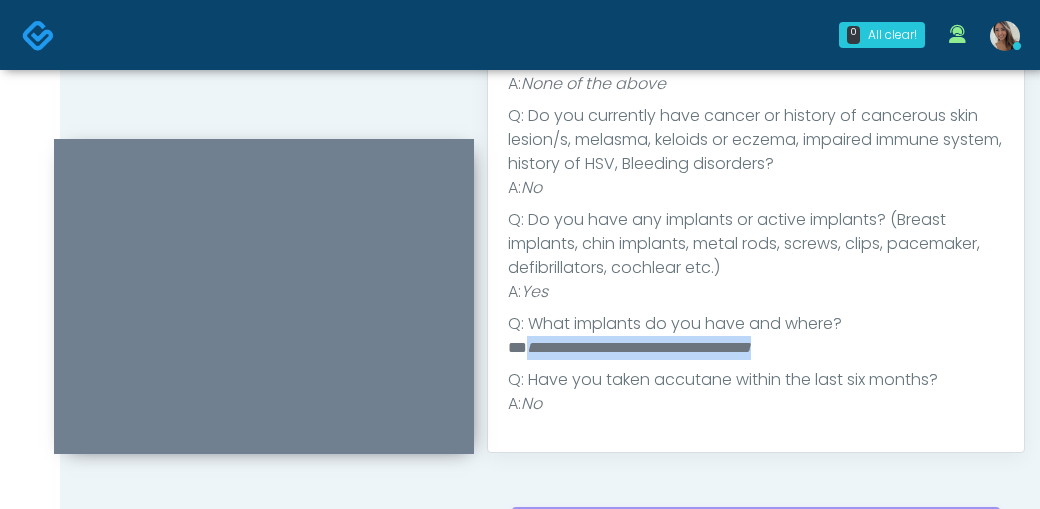 drag, startPoint x: 848, startPoint y: 355, endPoint x: 531, endPoint y: 351, distance: 317.02524 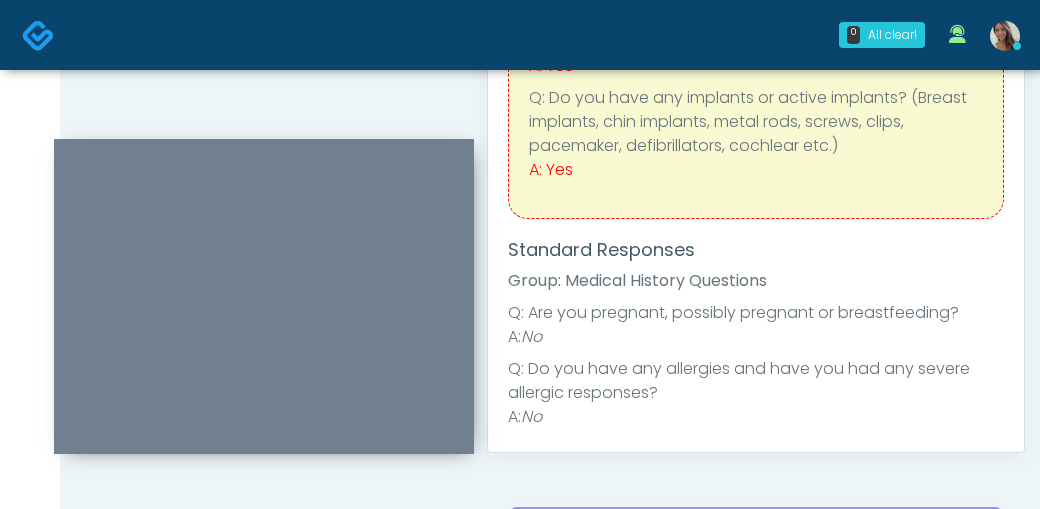 scroll, scrollTop: 0, scrollLeft: 0, axis: both 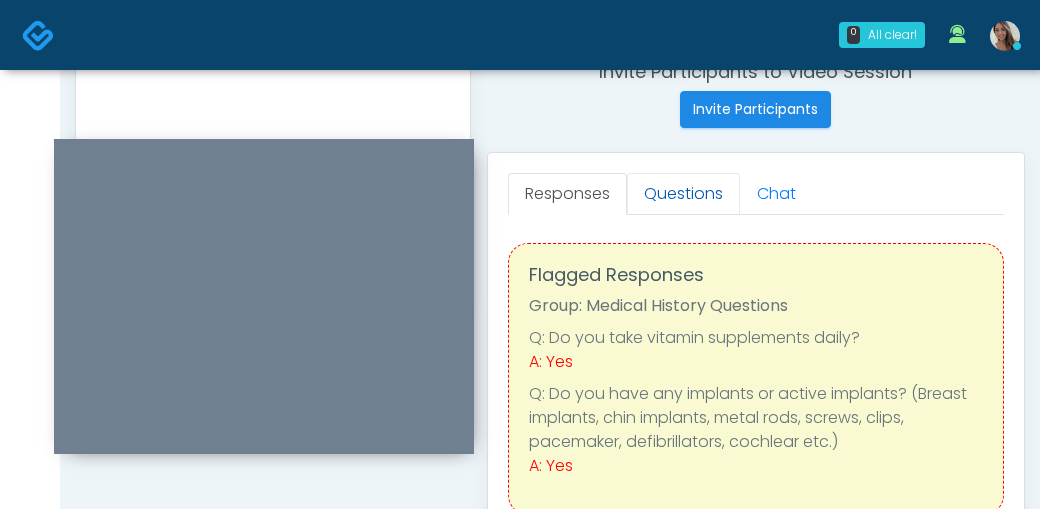 click on "Questions" at bounding box center [683, 194] 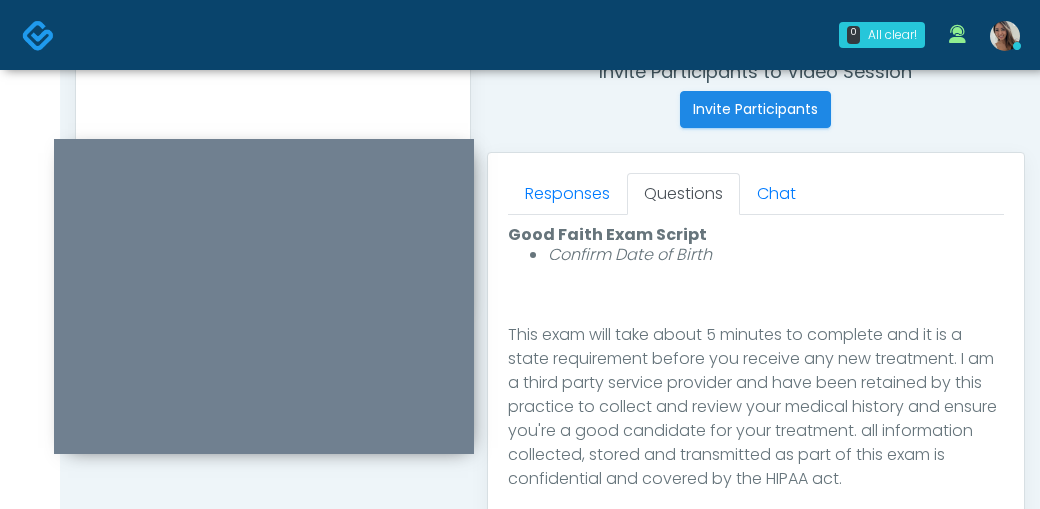 scroll, scrollTop: 328, scrollLeft: 0, axis: vertical 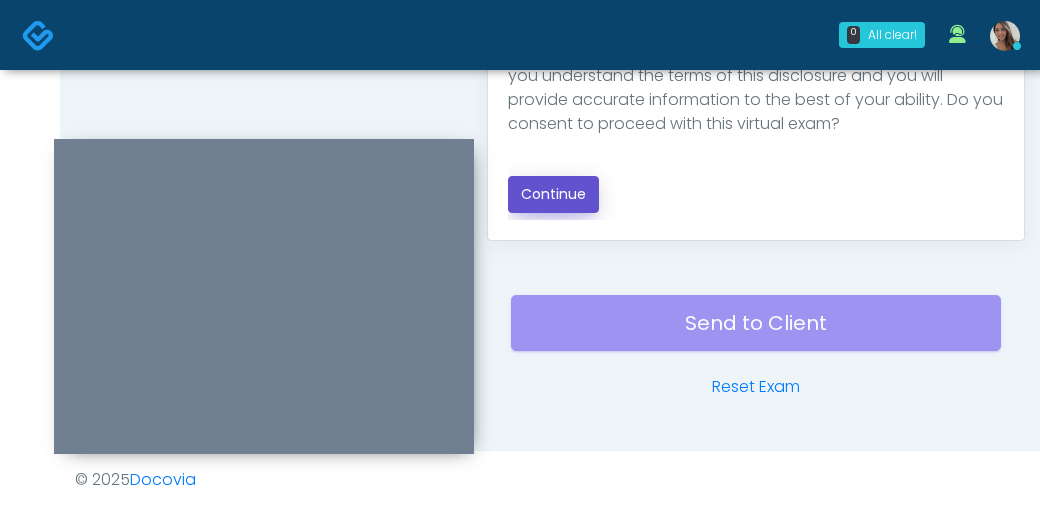 click on "Continue" at bounding box center (553, 194) 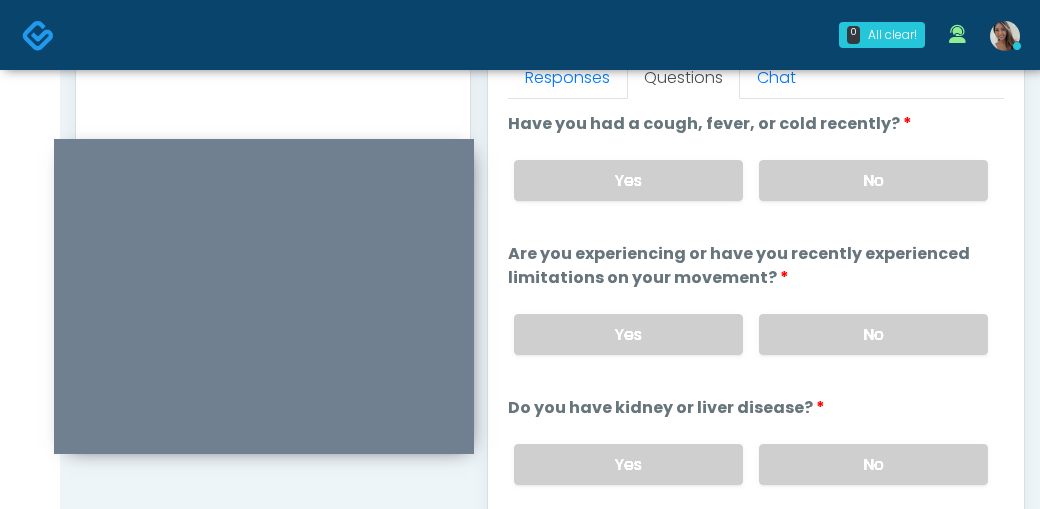 scroll, scrollTop: 852, scrollLeft: 0, axis: vertical 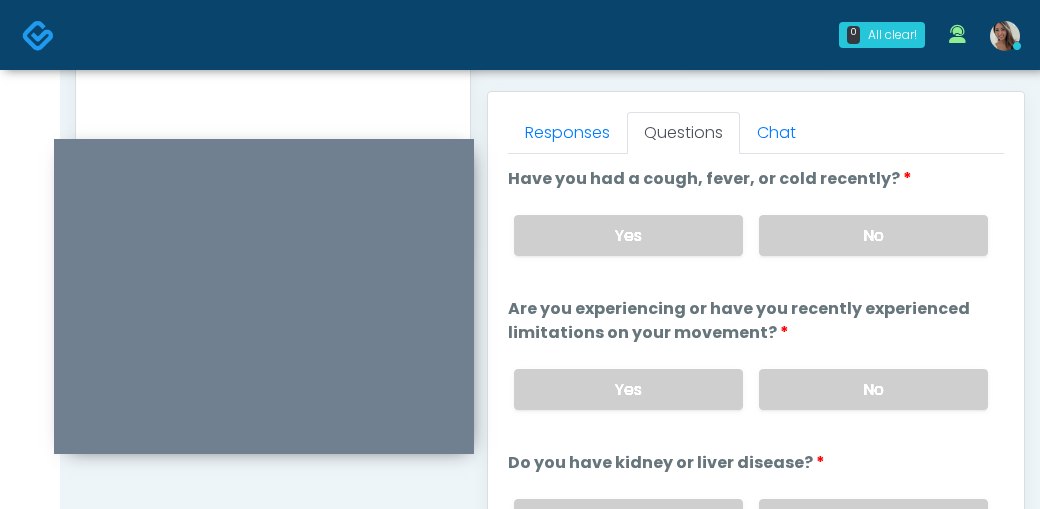 click on "Yes
No" at bounding box center [751, 235] 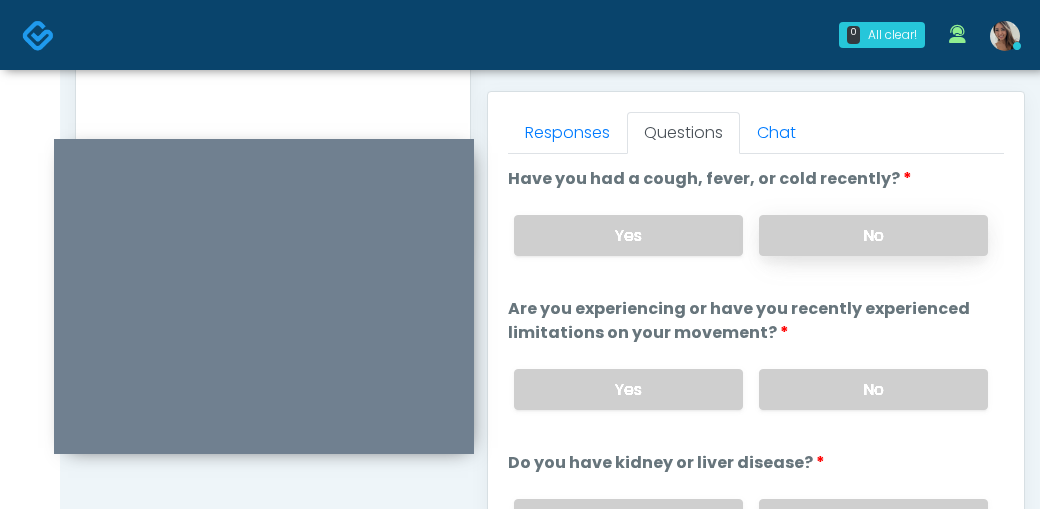click on "No" at bounding box center (873, 235) 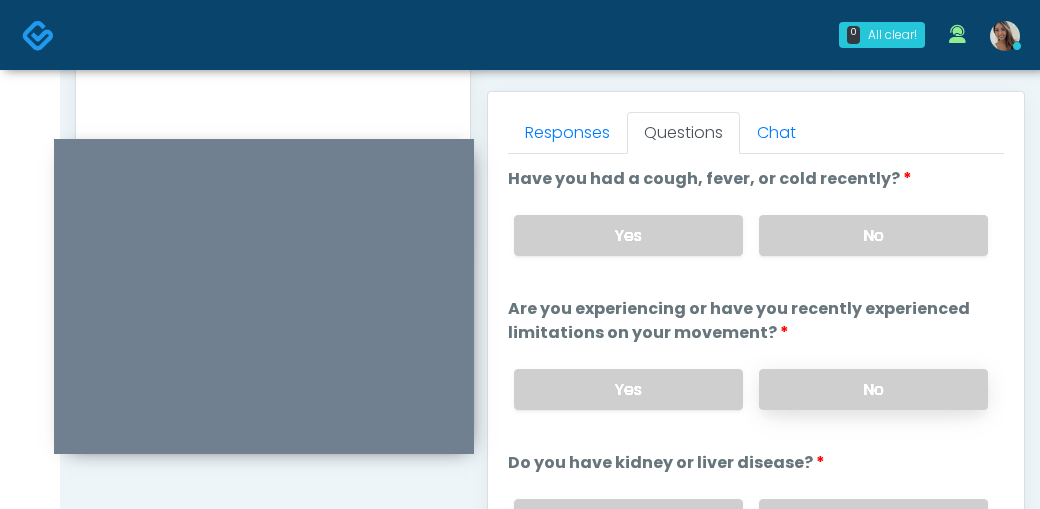 click on "No" at bounding box center [873, 389] 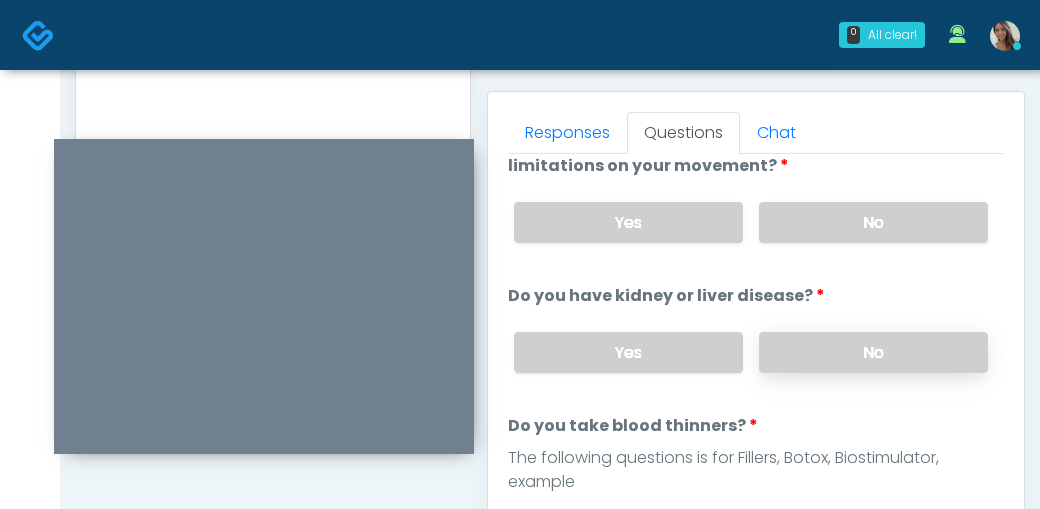 click on "No" at bounding box center (873, 352) 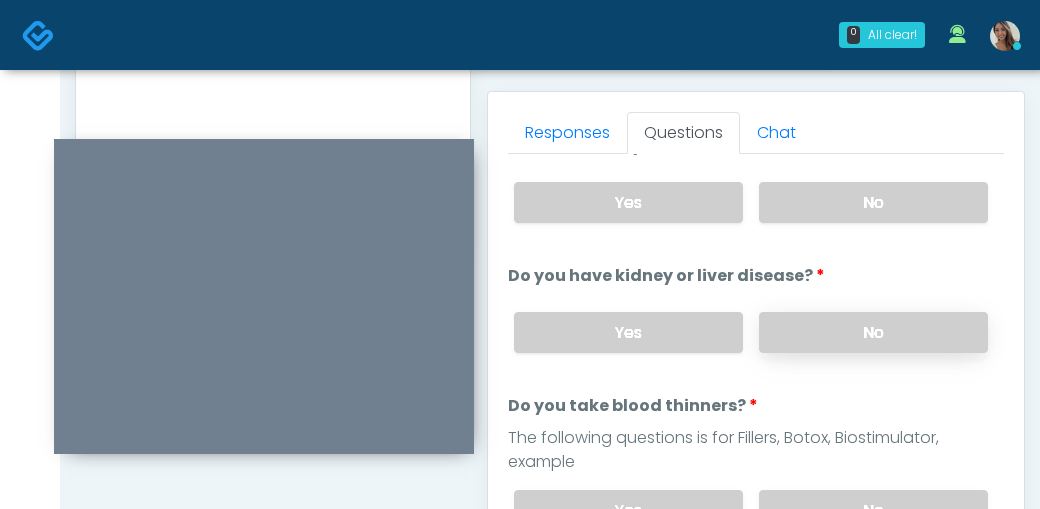 scroll, scrollTop: 212, scrollLeft: 0, axis: vertical 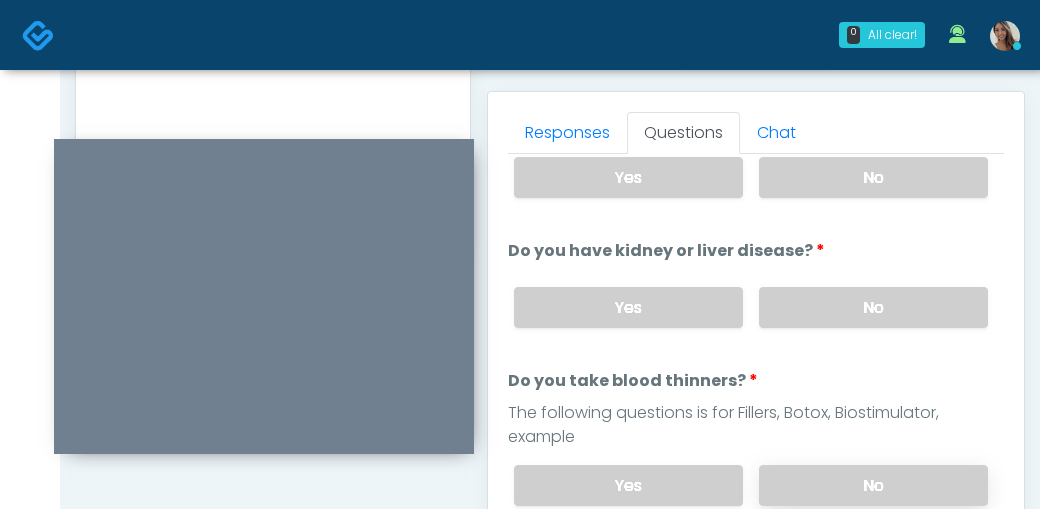 click on "No" at bounding box center (873, 485) 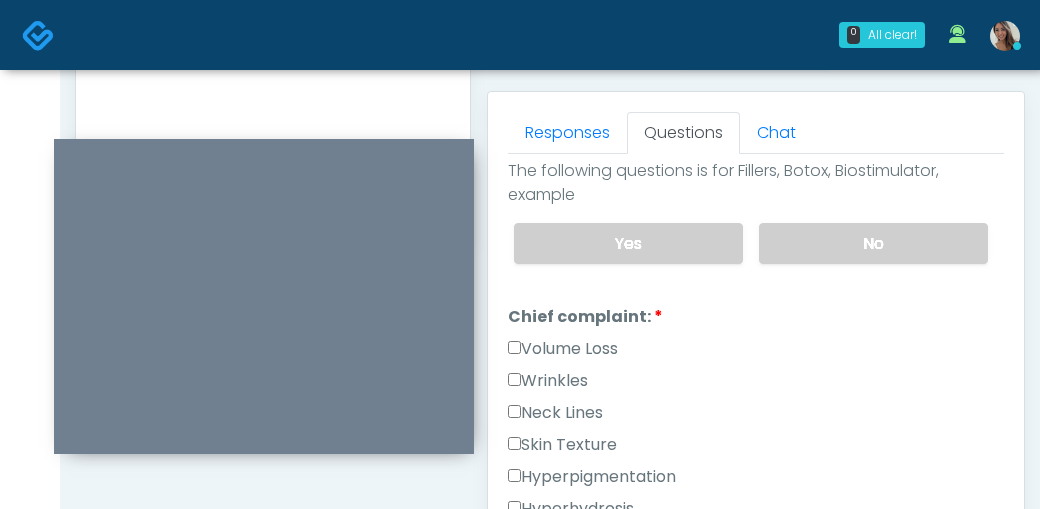 scroll, scrollTop: 477, scrollLeft: 0, axis: vertical 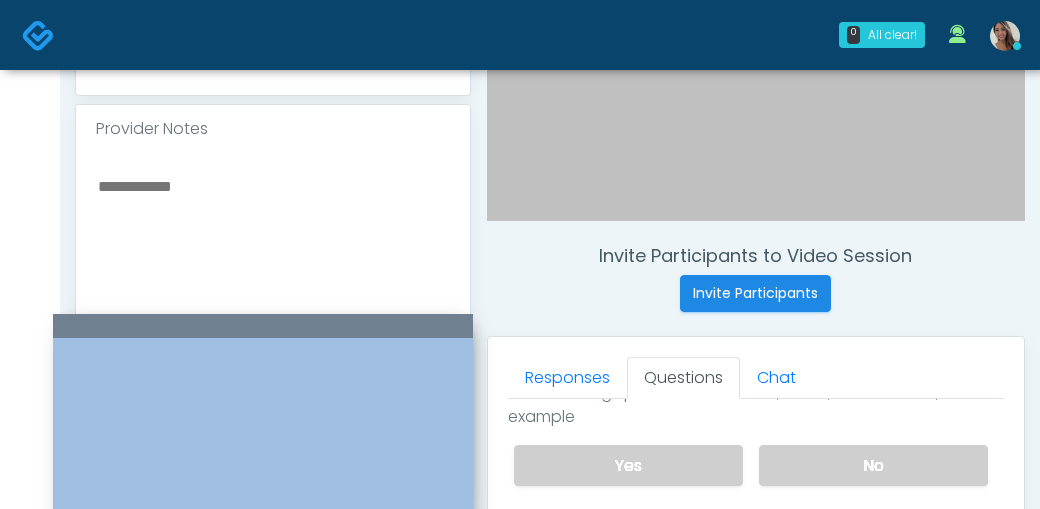 click at bounding box center (263, 471) 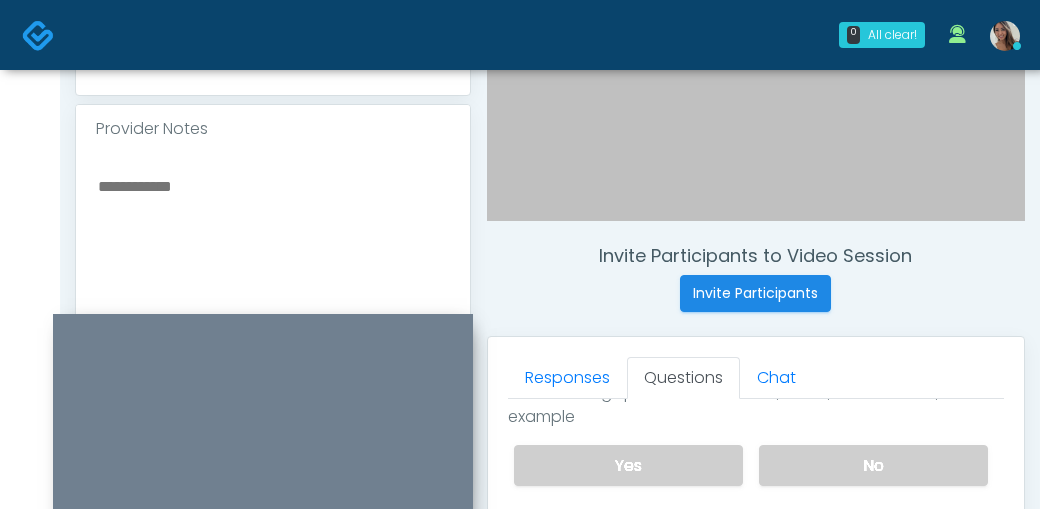 click at bounding box center (273, 295) 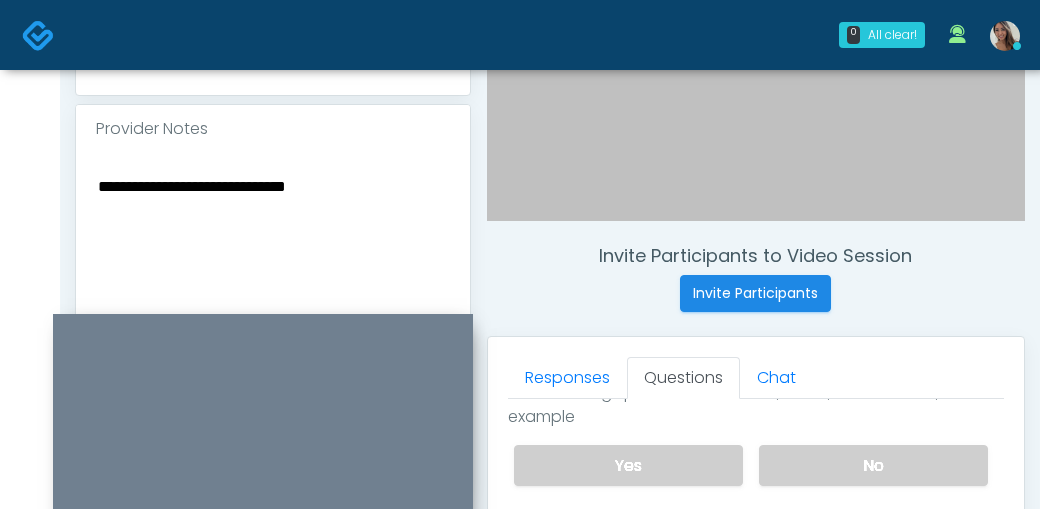 drag, startPoint x: 343, startPoint y: 214, endPoint x: 68, endPoint y: 219, distance: 275.04544 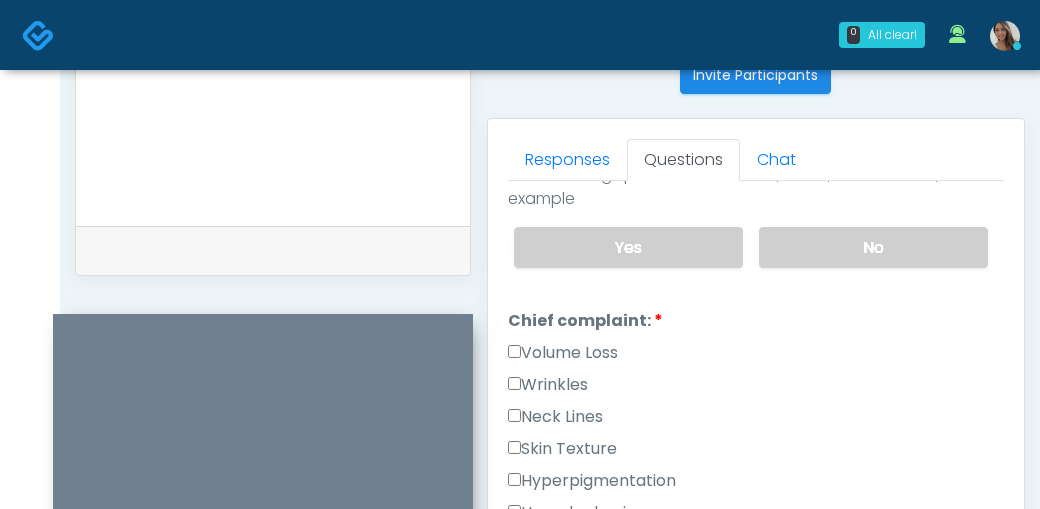 scroll, scrollTop: 1133, scrollLeft: 0, axis: vertical 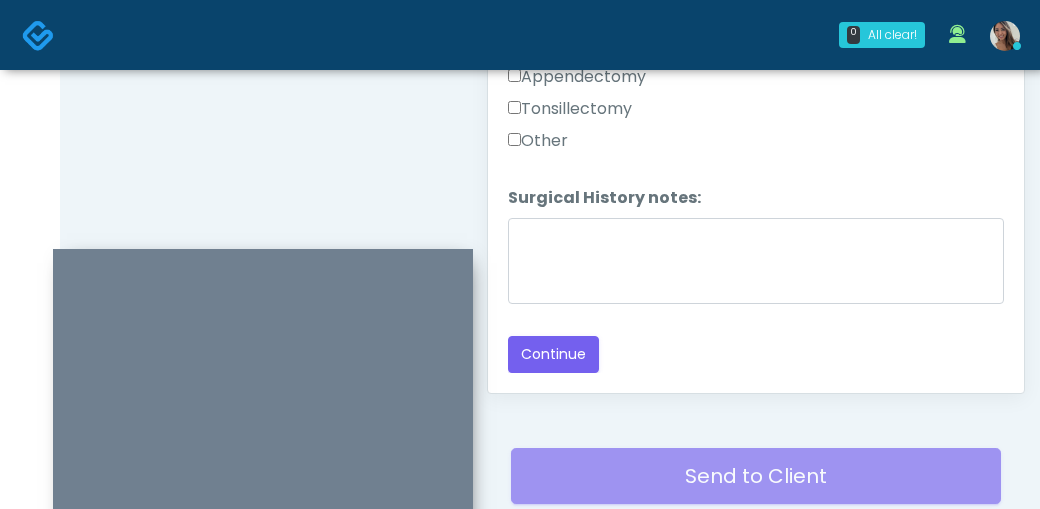 type on "**********" 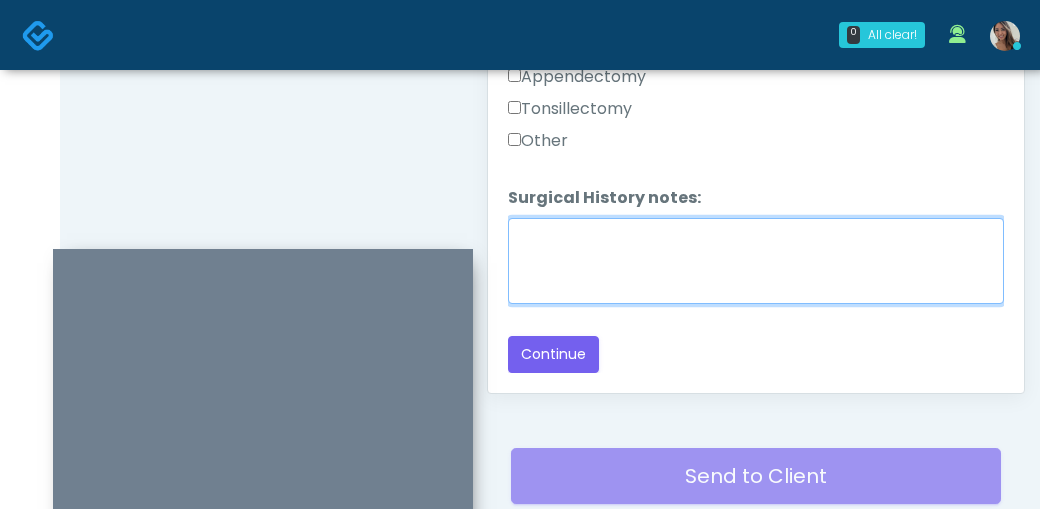 drag, startPoint x: 616, startPoint y: 277, endPoint x: 602, endPoint y: 227, distance: 51.92302 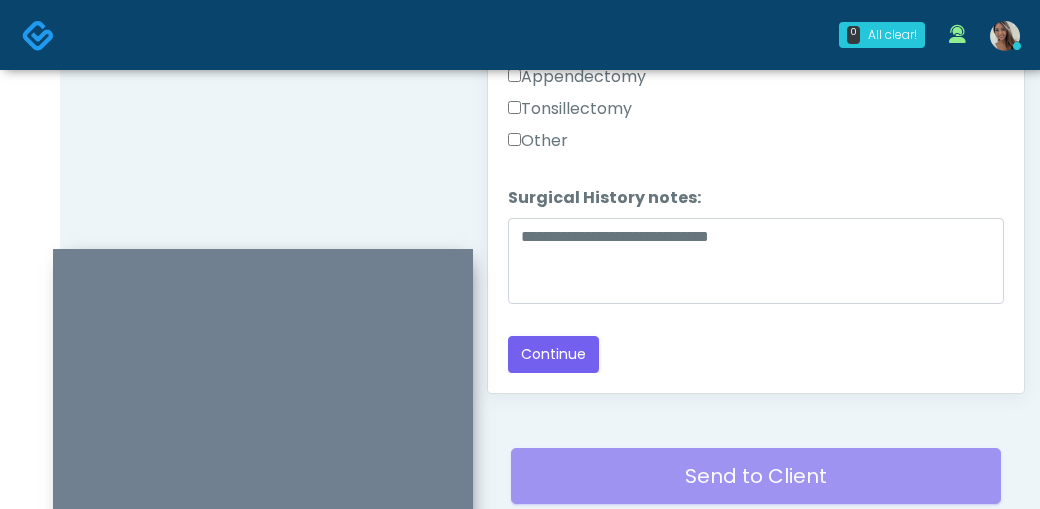 click on "Other" at bounding box center [538, 141] 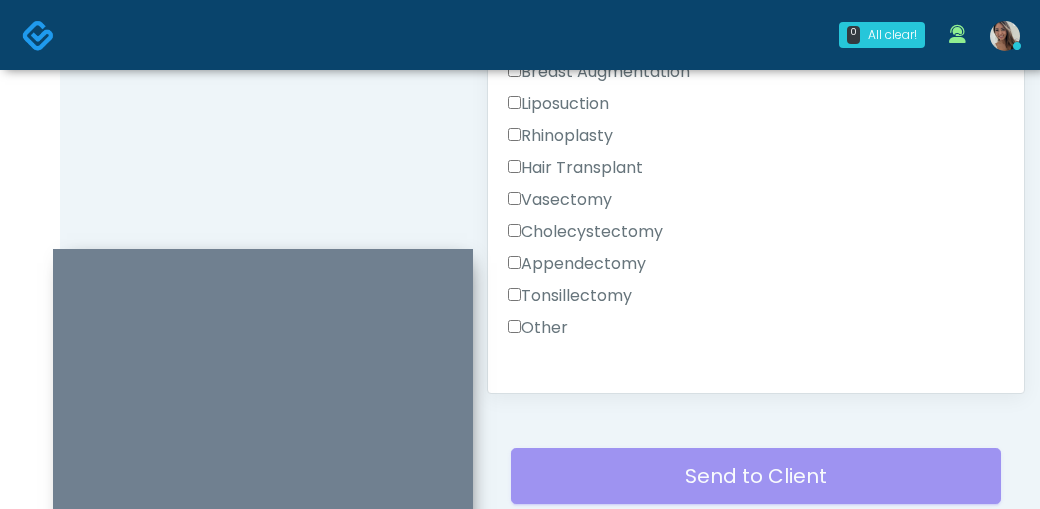 scroll, scrollTop: 1140, scrollLeft: 0, axis: vertical 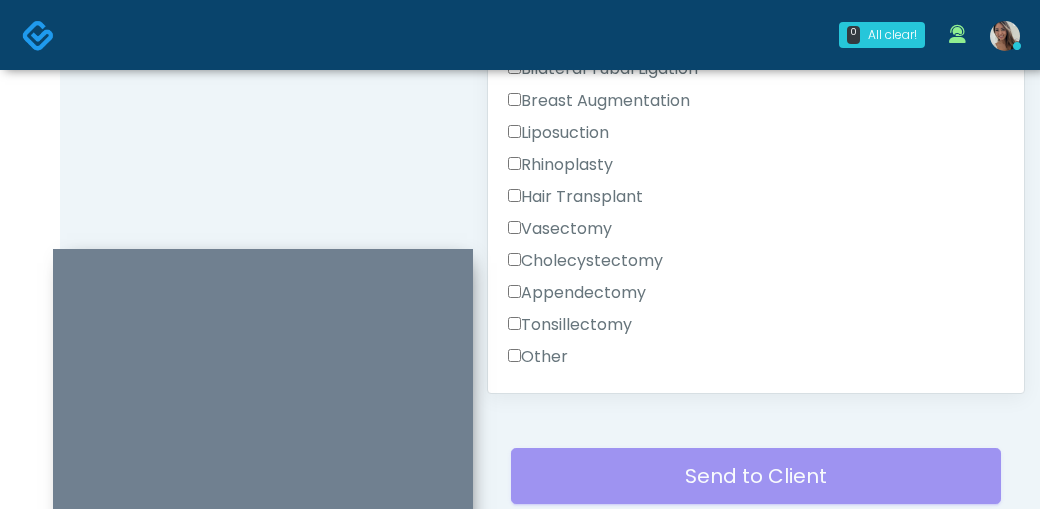 click on "Appendectomy" at bounding box center (577, 293) 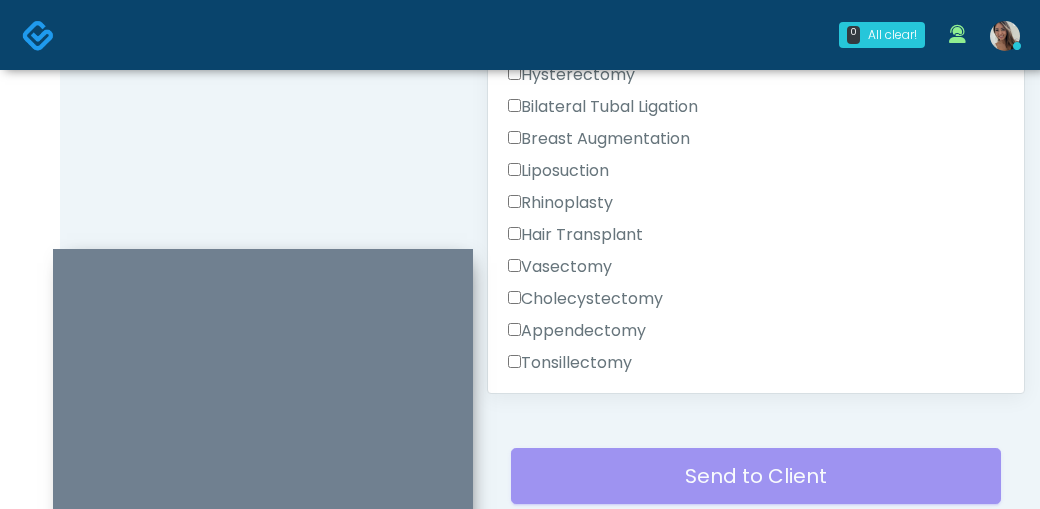 scroll, scrollTop: 1095, scrollLeft: 0, axis: vertical 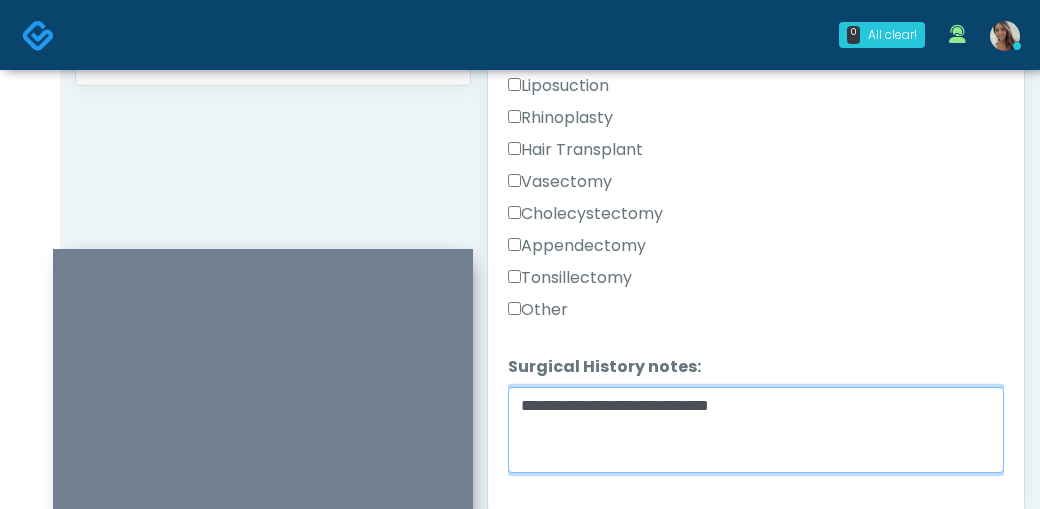 click on "**********" at bounding box center (756, 430) 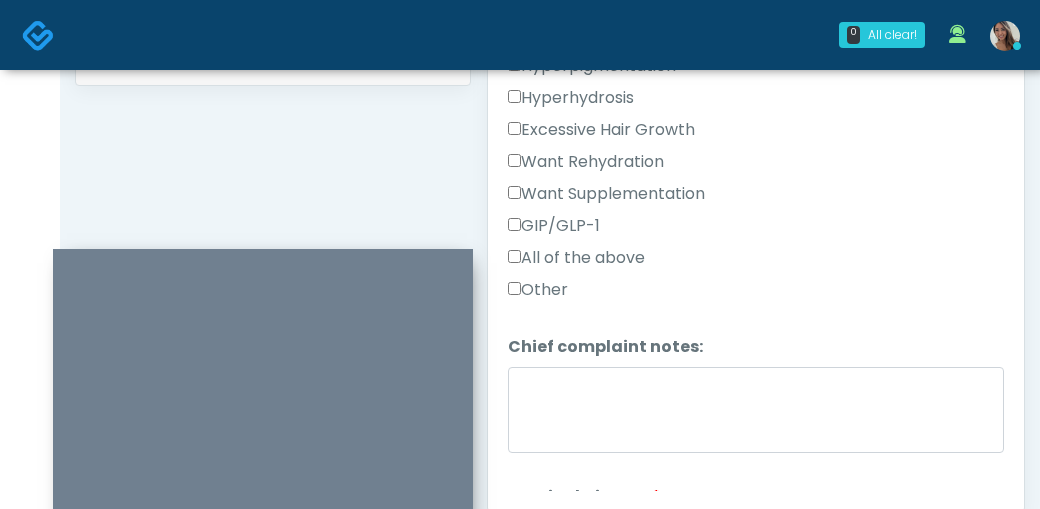 scroll, scrollTop: 694, scrollLeft: 0, axis: vertical 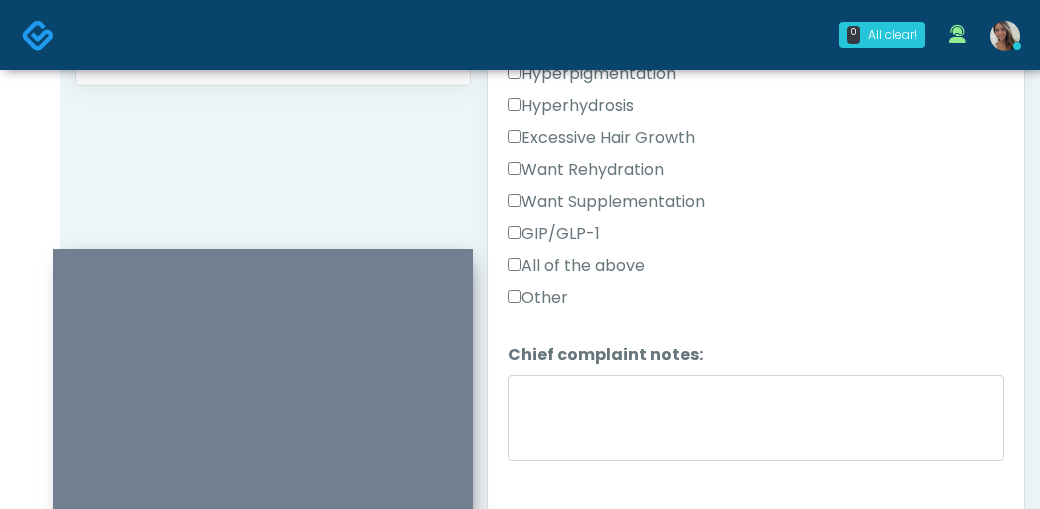 type on "**********" 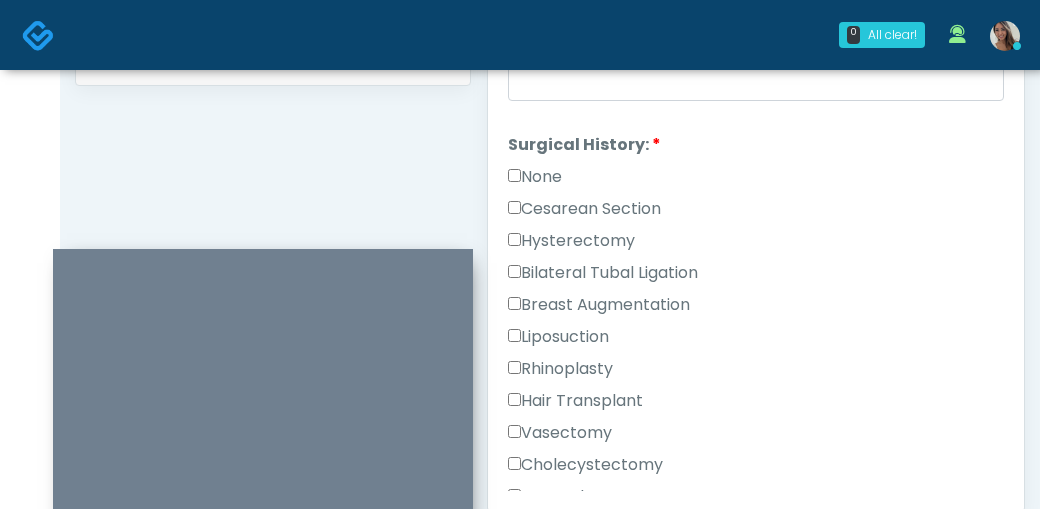 scroll, scrollTop: 1356, scrollLeft: 0, axis: vertical 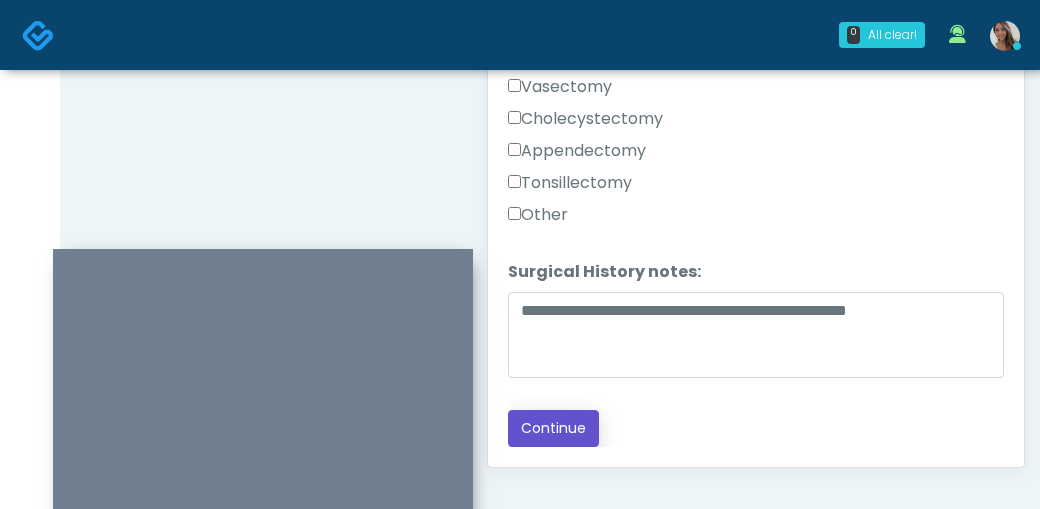 click on "Continue" at bounding box center (553, 428) 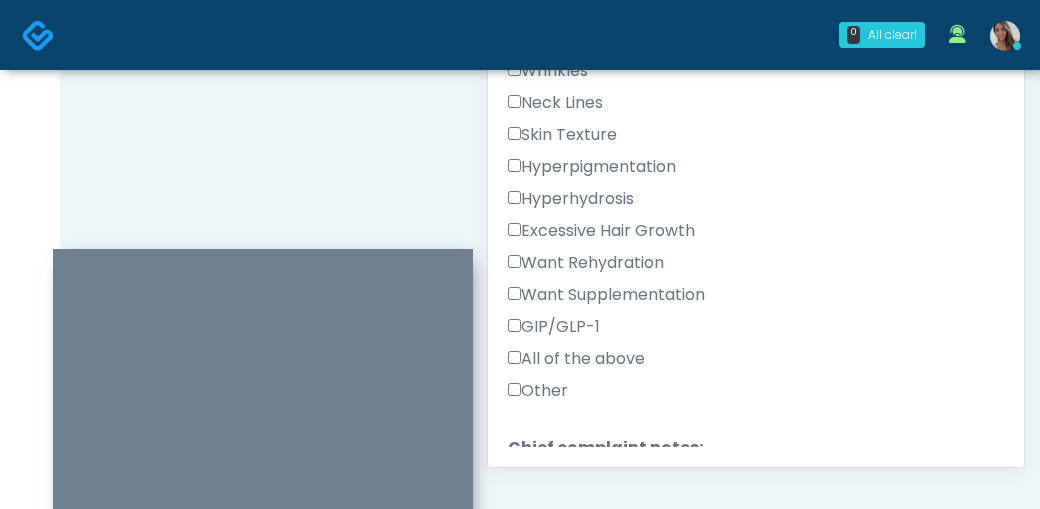 scroll, scrollTop: 195, scrollLeft: 0, axis: vertical 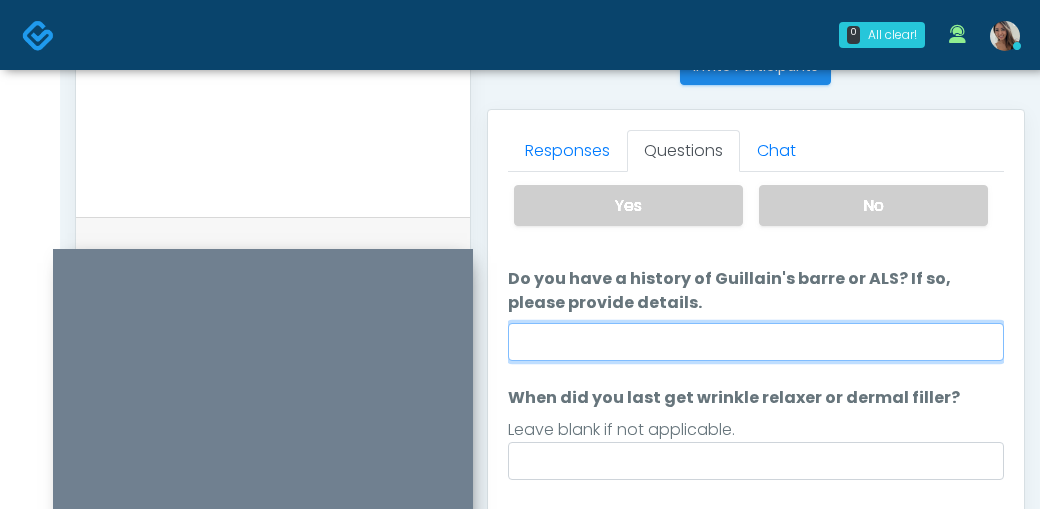 click on "Do you have a history of Guillain's barre or ALS? If so, please provide details." at bounding box center (756, 342) 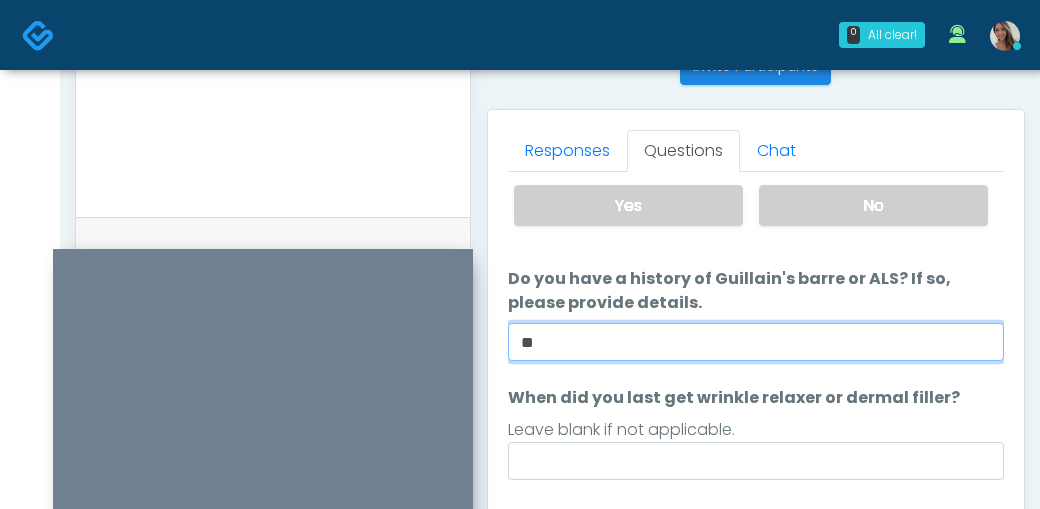 type on "**" 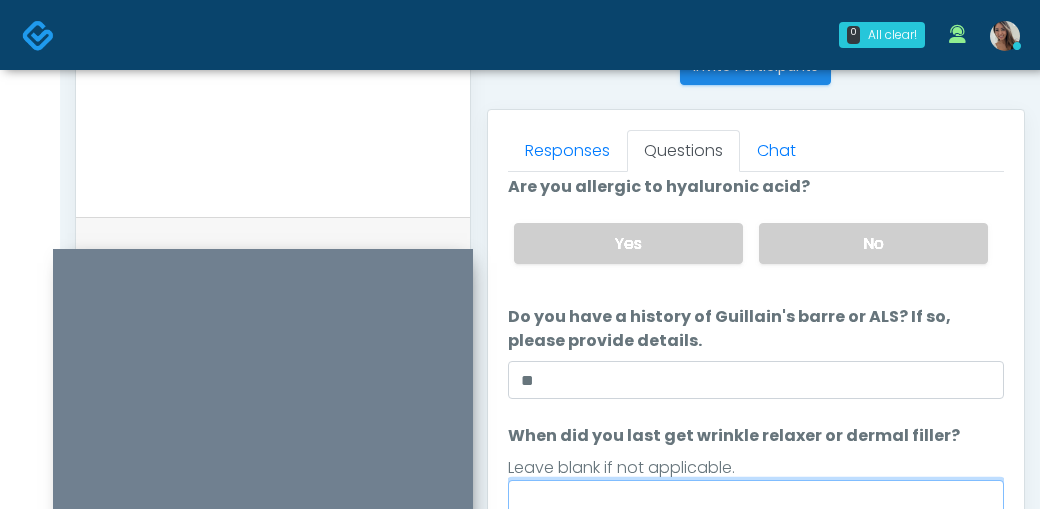 scroll, scrollTop: 0, scrollLeft: 0, axis: both 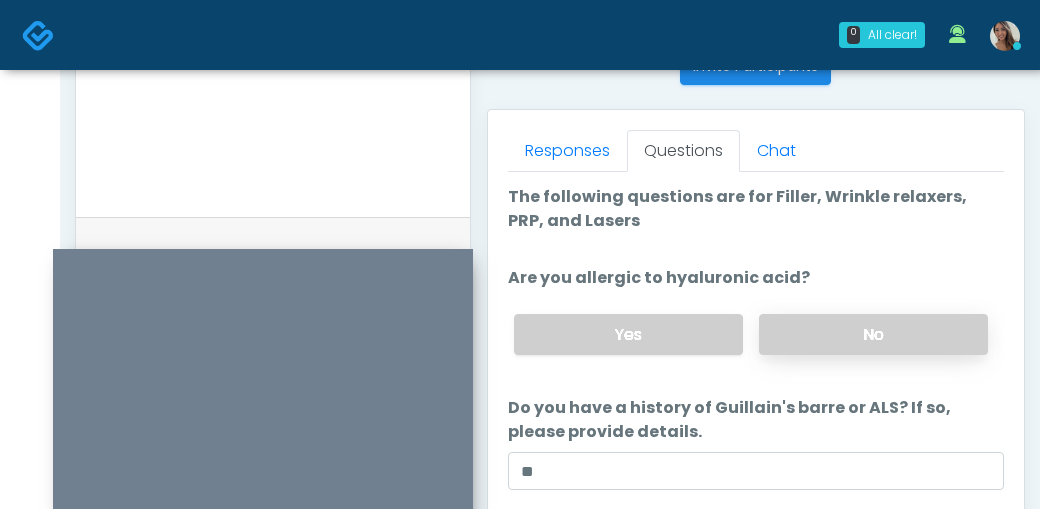click on "No" at bounding box center (873, 334) 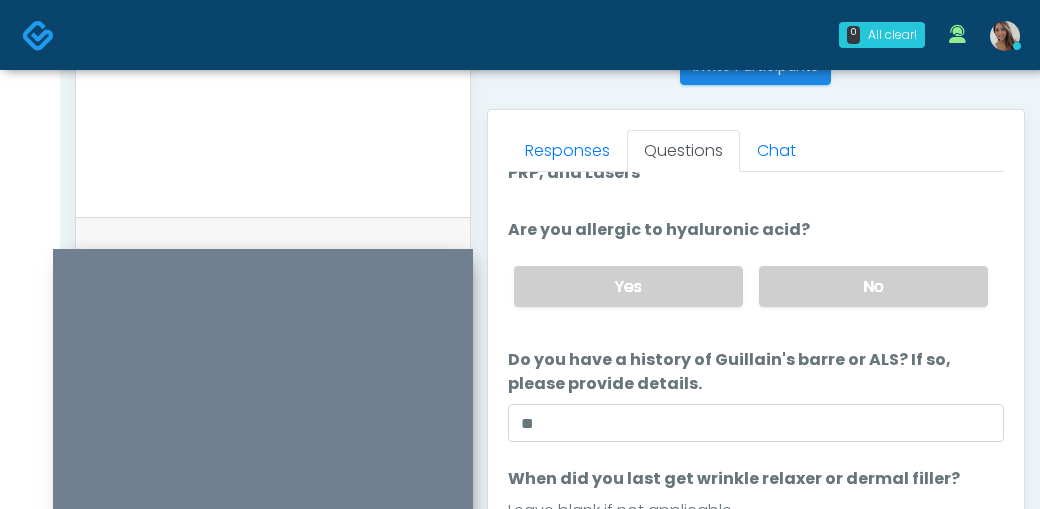 scroll, scrollTop: 215, scrollLeft: 0, axis: vertical 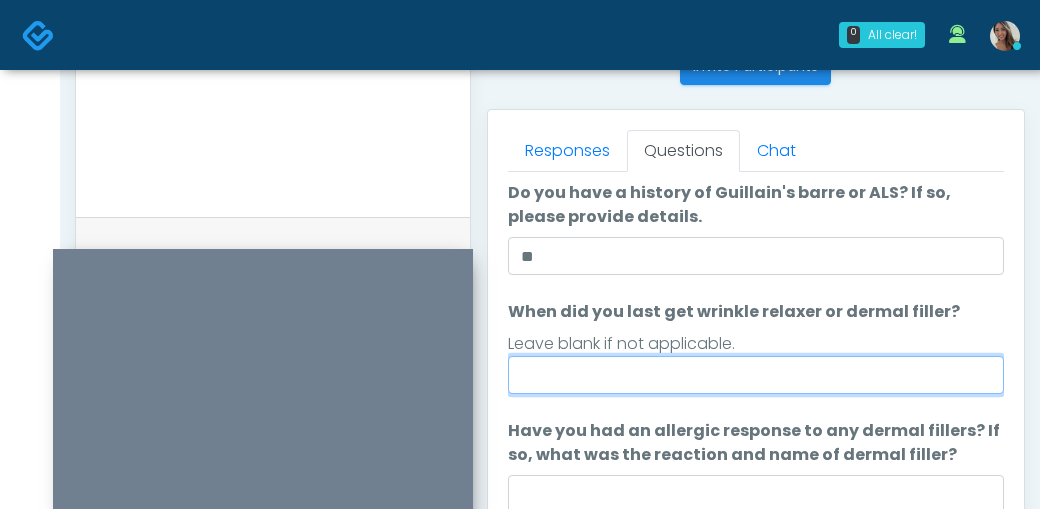 click on "When did you last get wrinkle relaxer or dermal filler?" at bounding box center (756, 375) 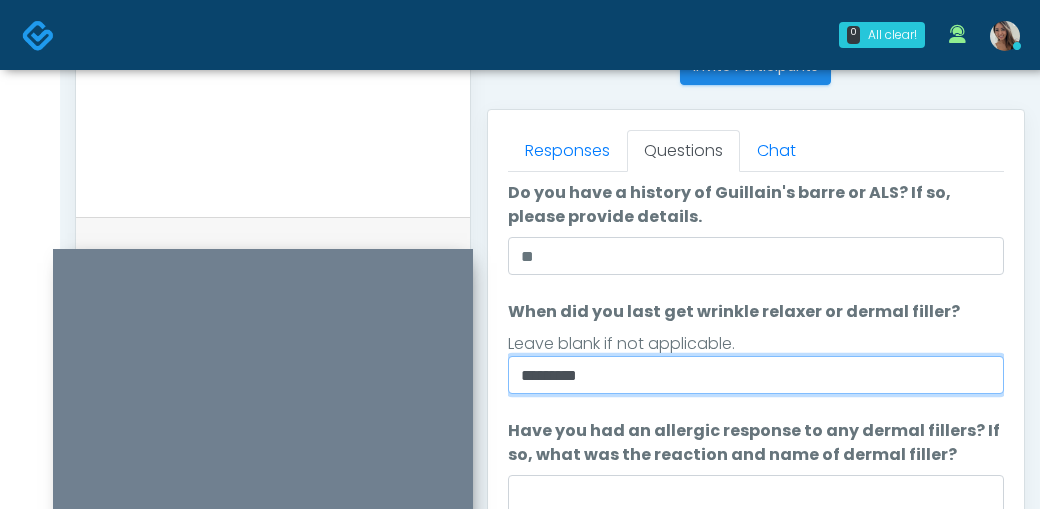 type on "*********" 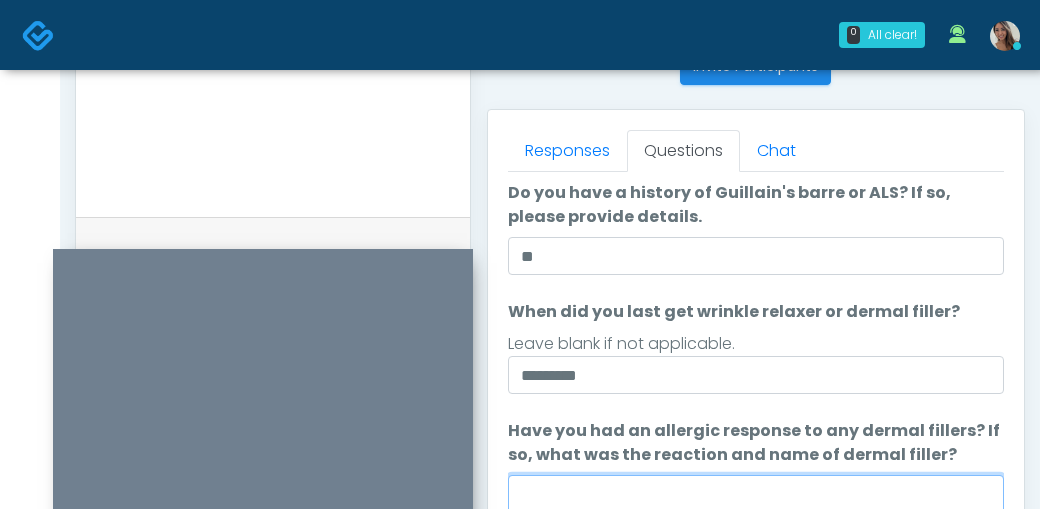 scroll, scrollTop: 838, scrollLeft: 0, axis: vertical 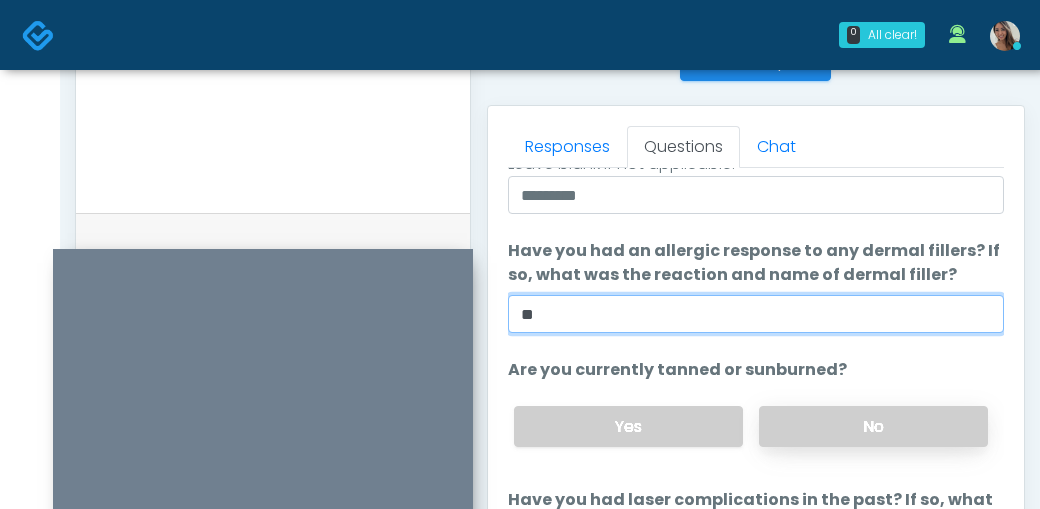 type on "**" 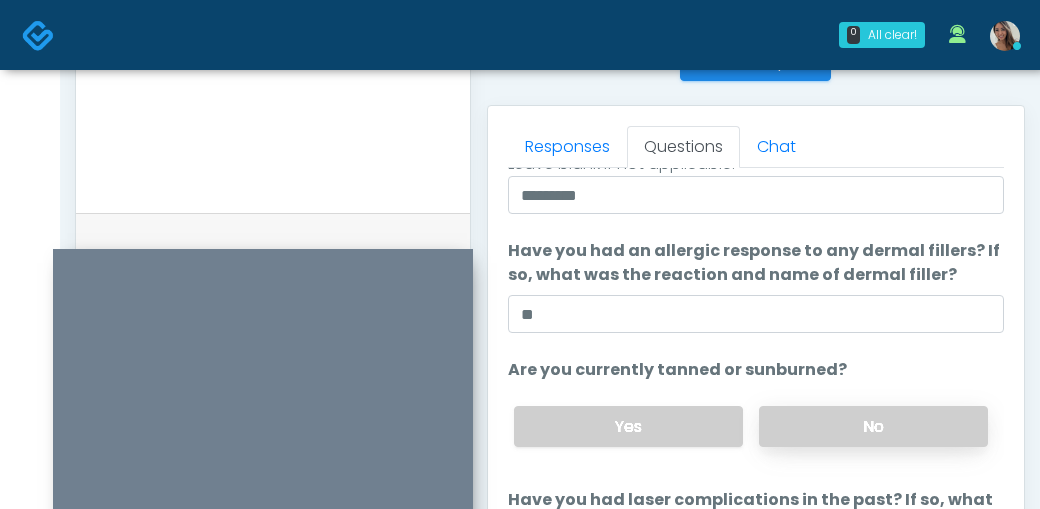 click on "No" at bounding box center [873, 426] 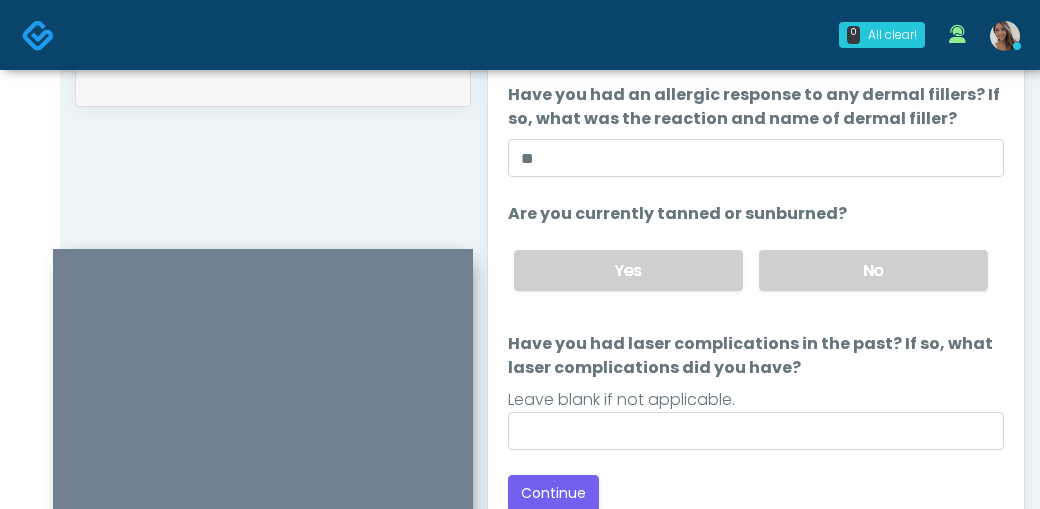 scroll, scrollTop: 1027, scrollLeft: 0, axis: vertical 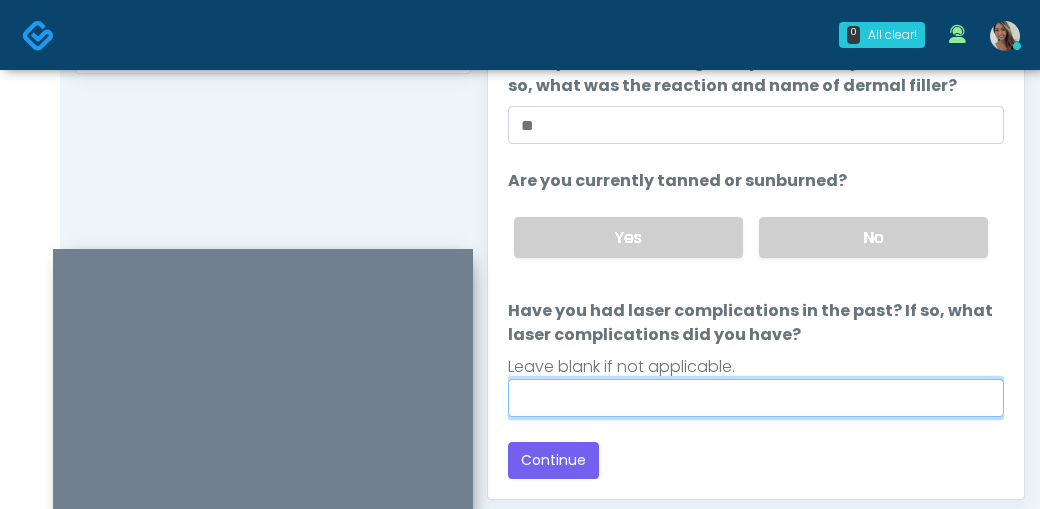 click on "Have you had laser complications in the past? If so, what laser complications did you have?" at bounding box center (756, 398) 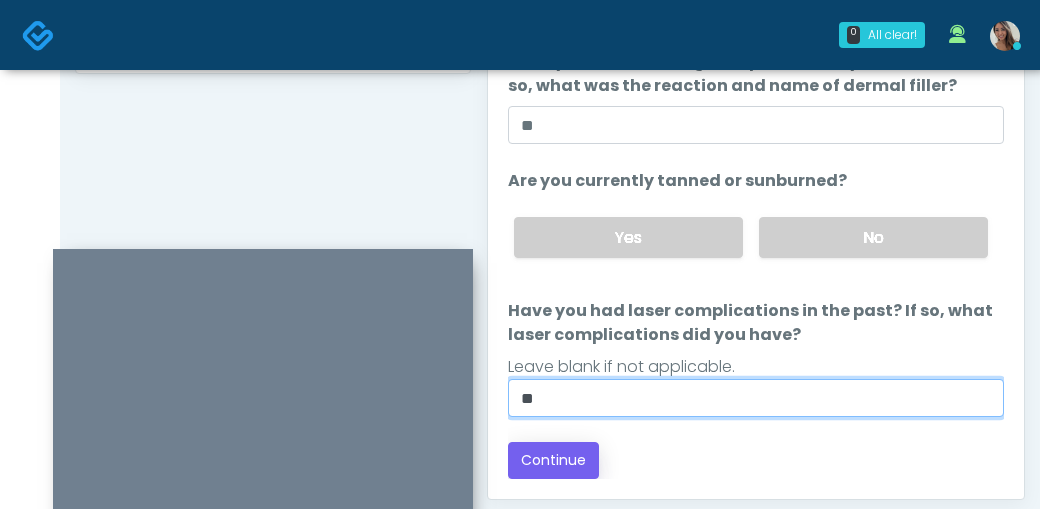 type on "**" 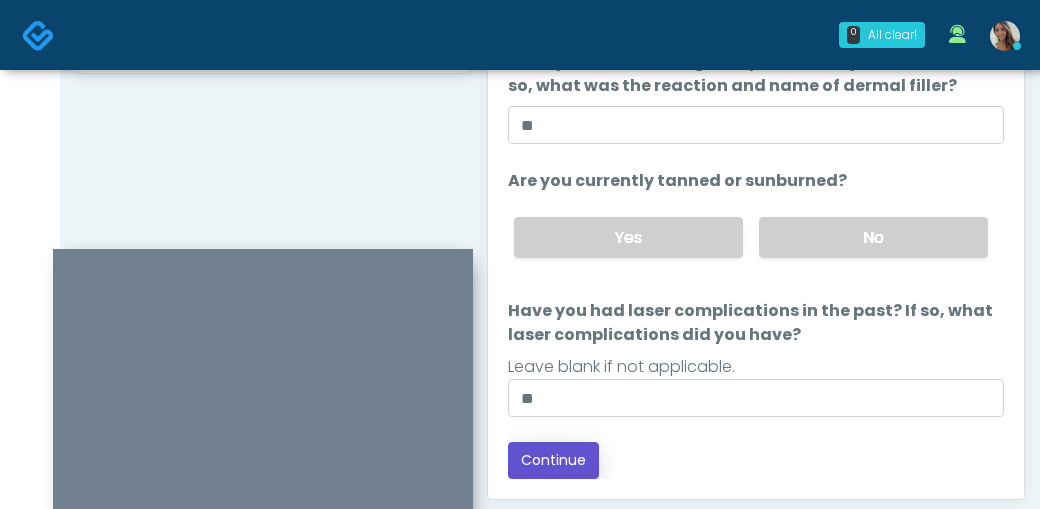 click on "Continue" at bounding box center [553, 460] 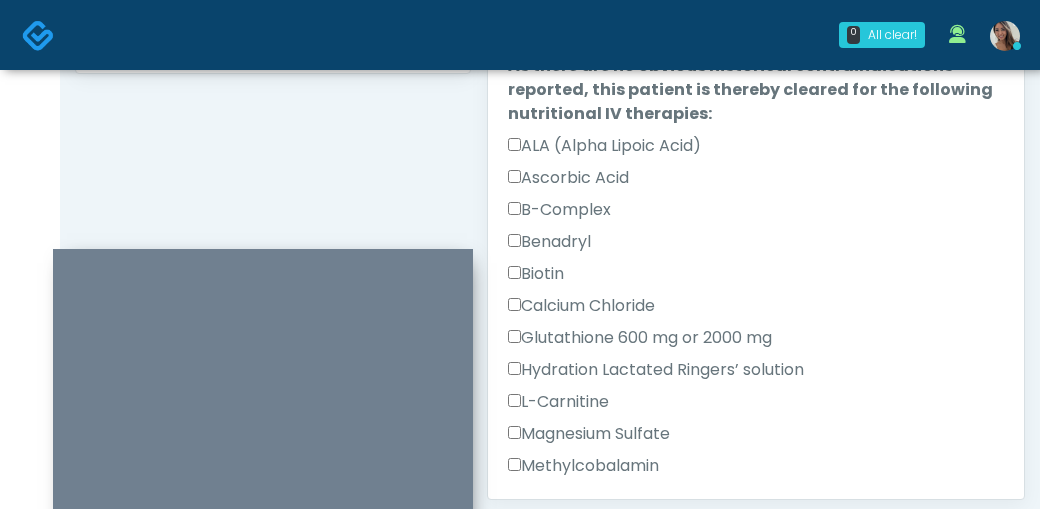 scroll, scrollTop: 391, scrollLeft: 0, axis: vertical 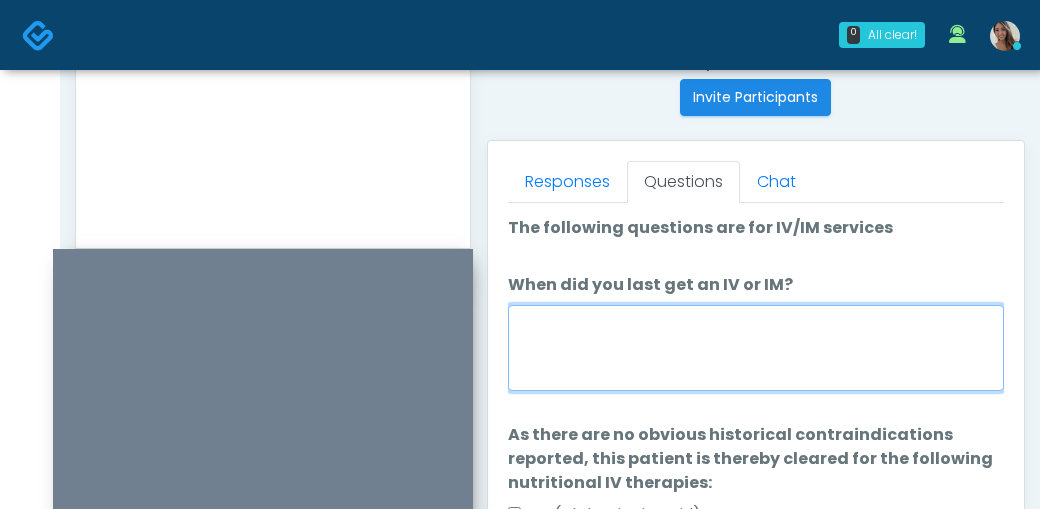 click on "When did you last get an IV or IM?" at bounding box center (756, 348) 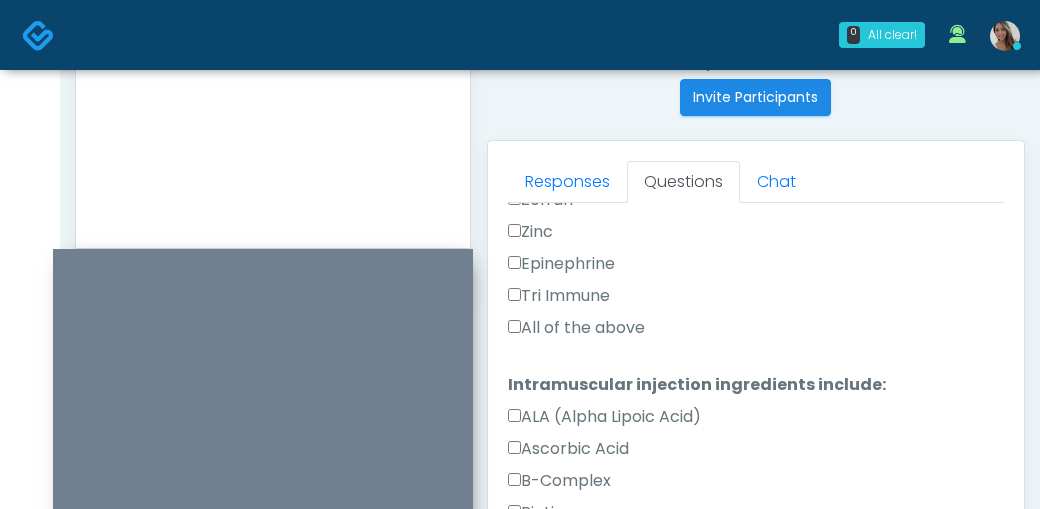 type on "**********" 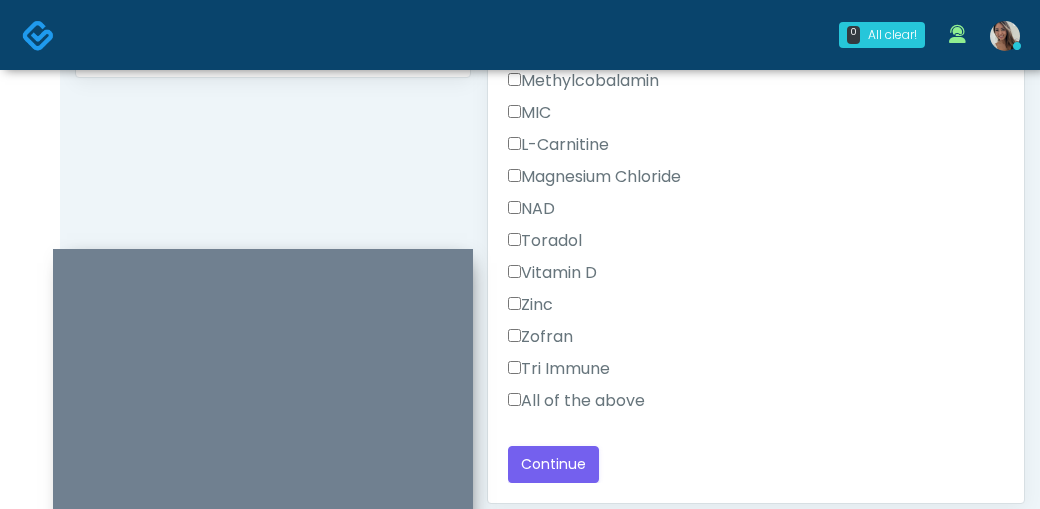 click on "All of the above" at bounding box center (576, 401) 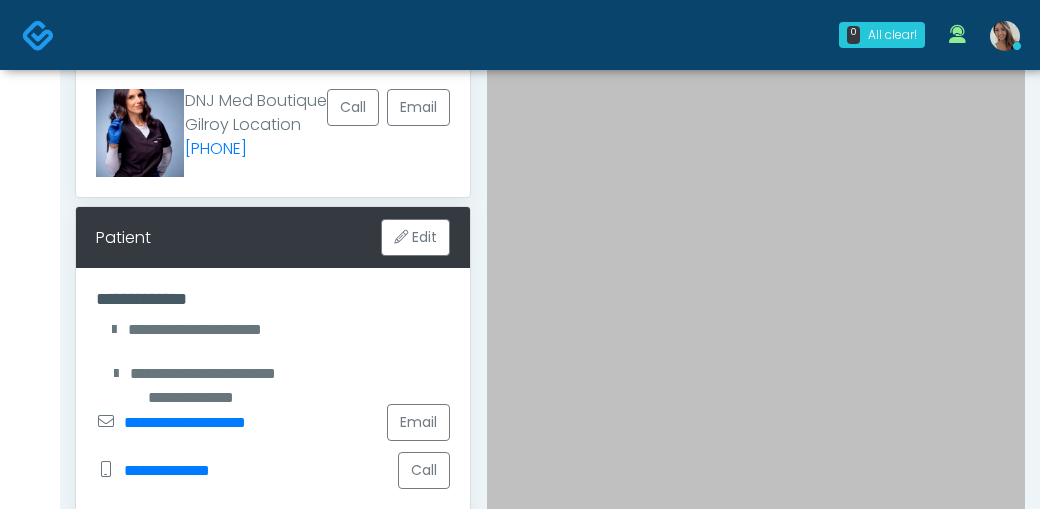 scroll, scrollTop: 141, scrollLeft: 0, axis: vertical 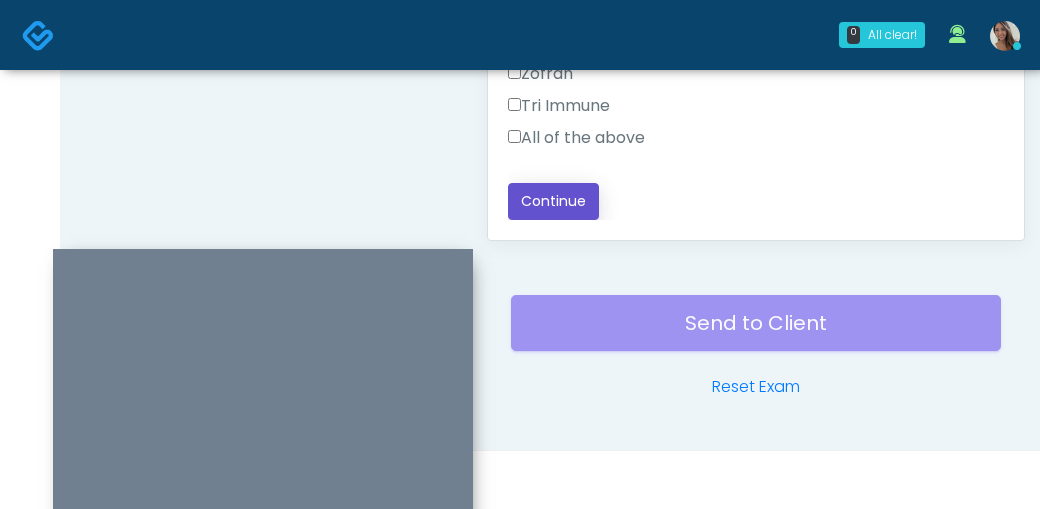 click on "Continue" at bounding box center [553, 201] 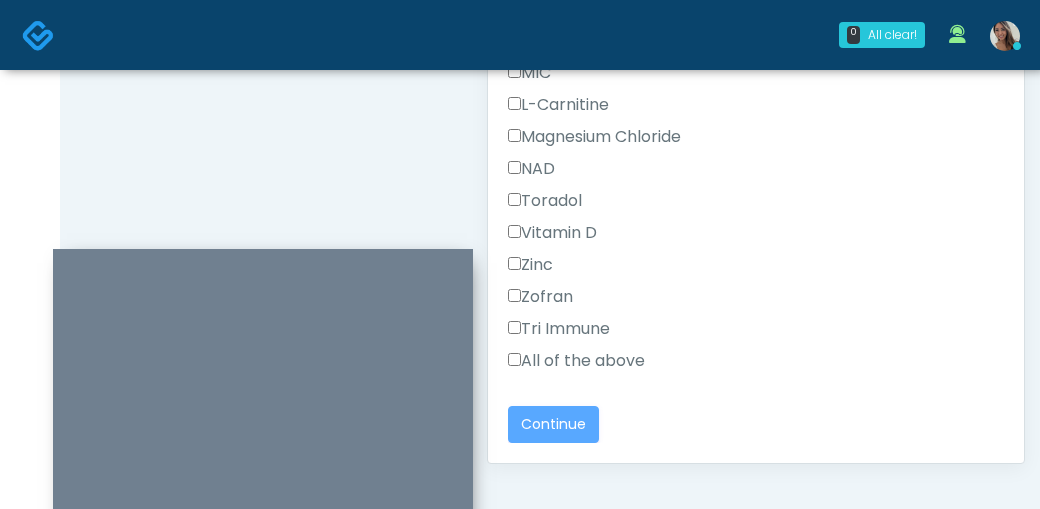 scroll, scrollTop: 1286, scrollLeft: 0, axis: vertical 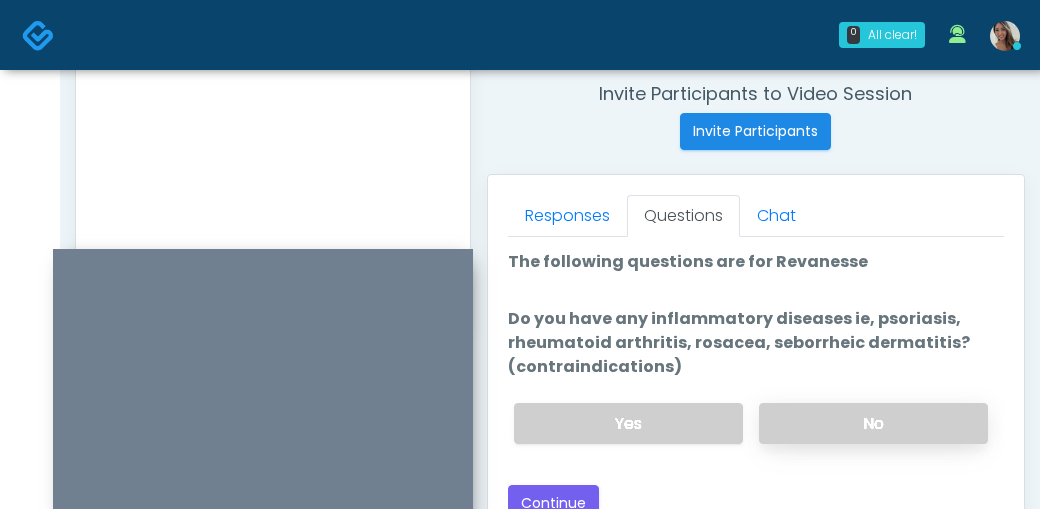 click on "No" at bounding box center [873, 423] 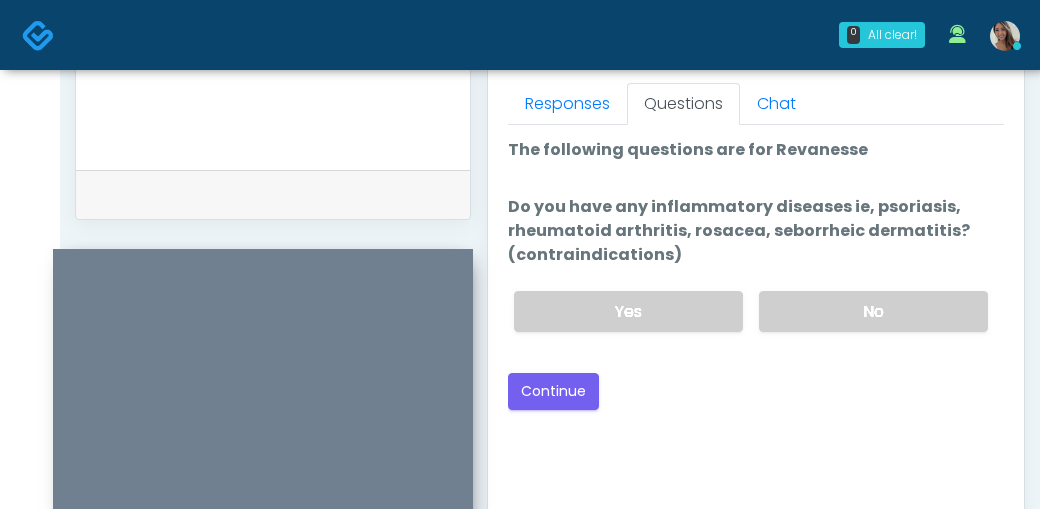 scroll, scrollTop: 923, scrollLeft: 0, axis: vertical 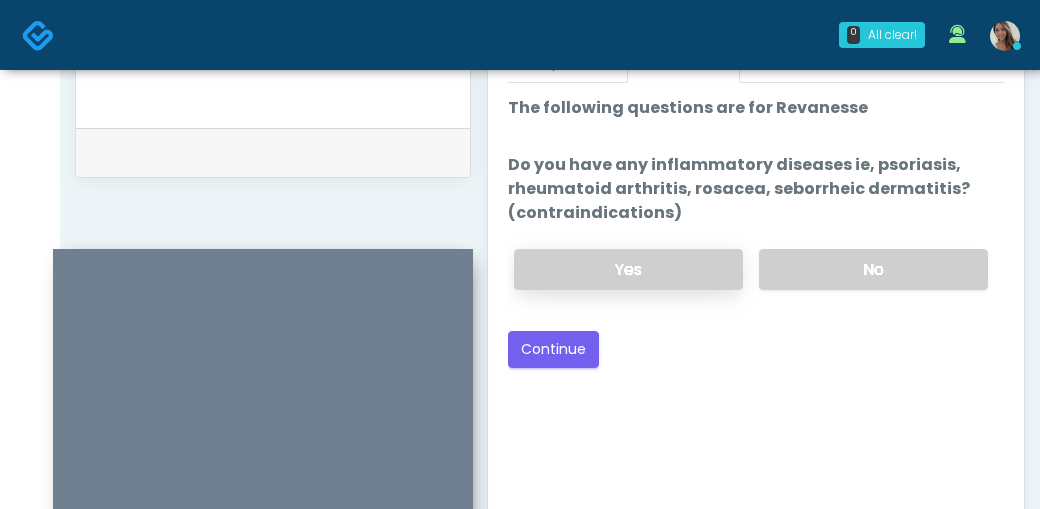 drag, startPoint x: 652, startPoint y: 269, endPoint x: 603, endPoint y: 257, distance: 50.447994 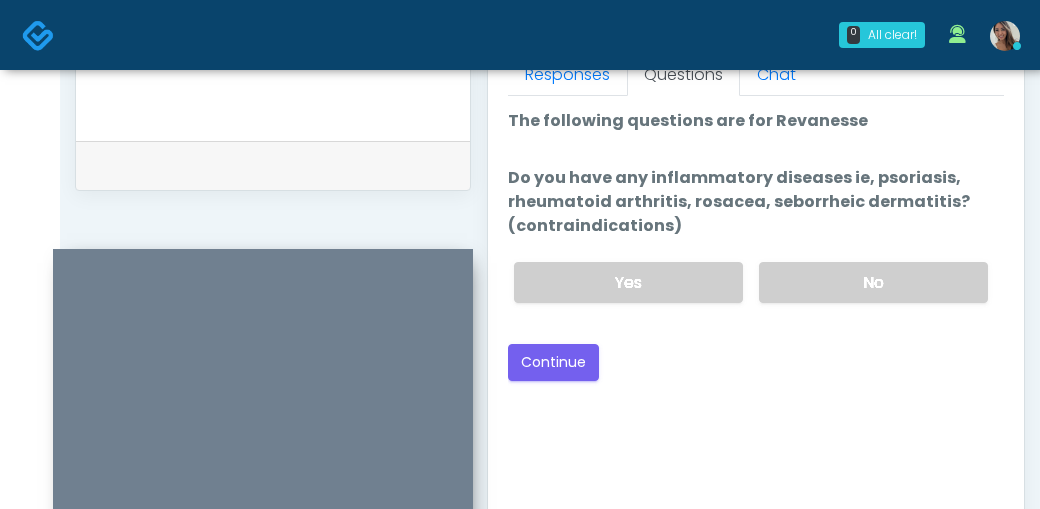 scroll, scrollTop: 874, scrollLeft: 0, axis: vertical 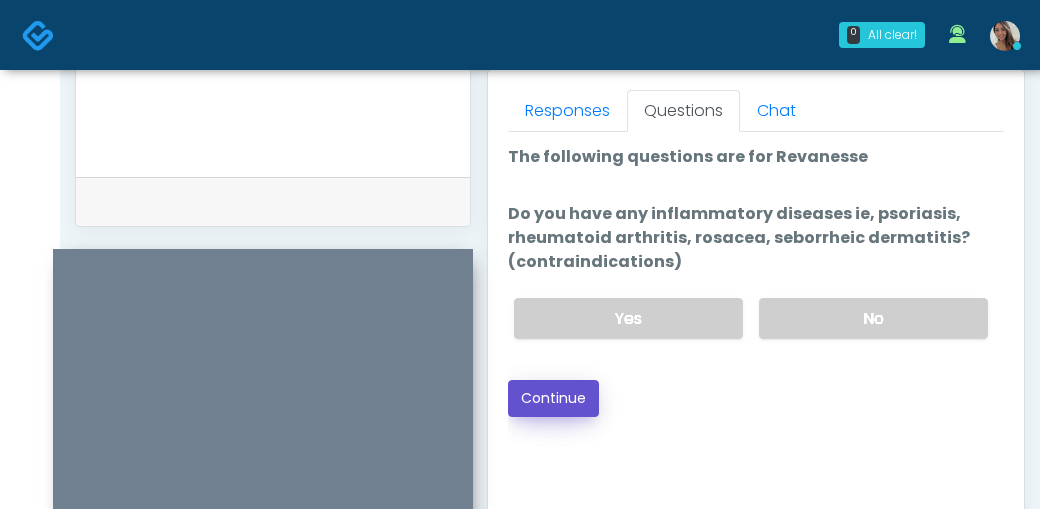 click on "Continue" at bounding box center [553, 398] 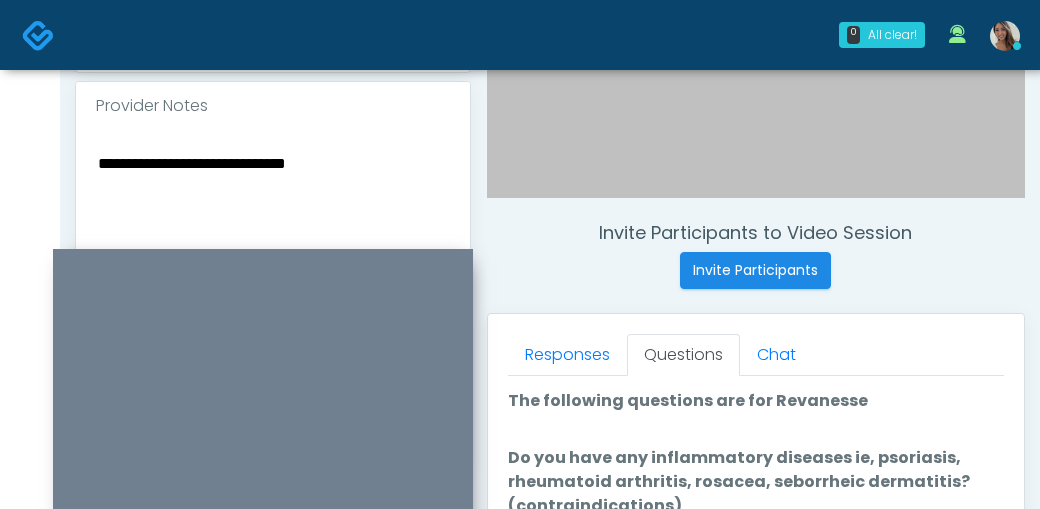 click on "**********" at bounding box center (273, 272) 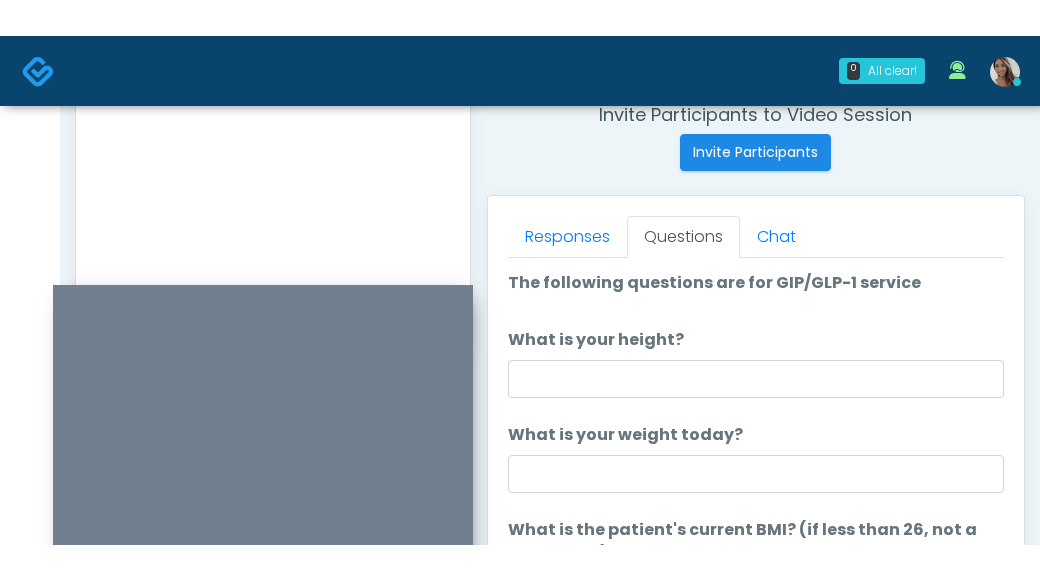 scroll, scrollTop: 782, scrollLeft: 0, axis: vertical 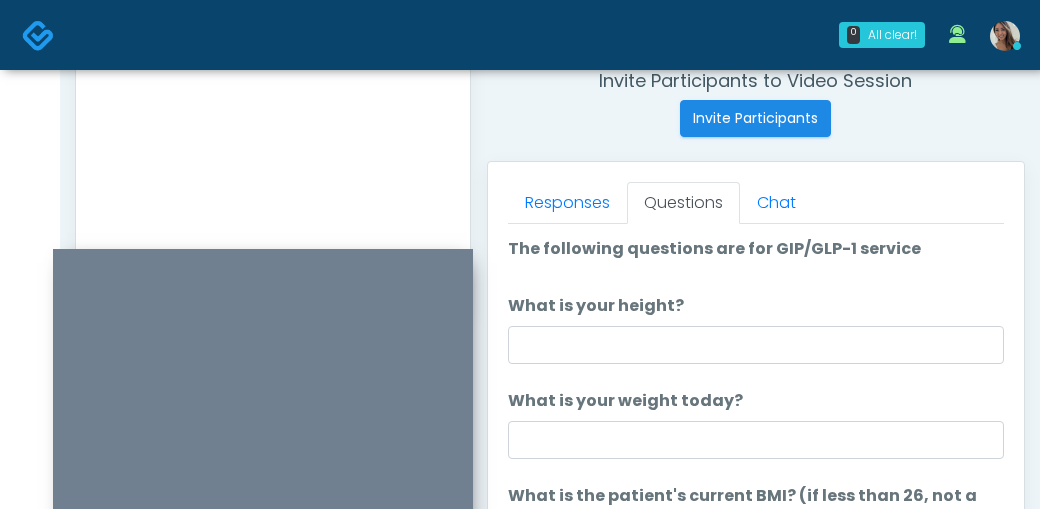 type on "**********" 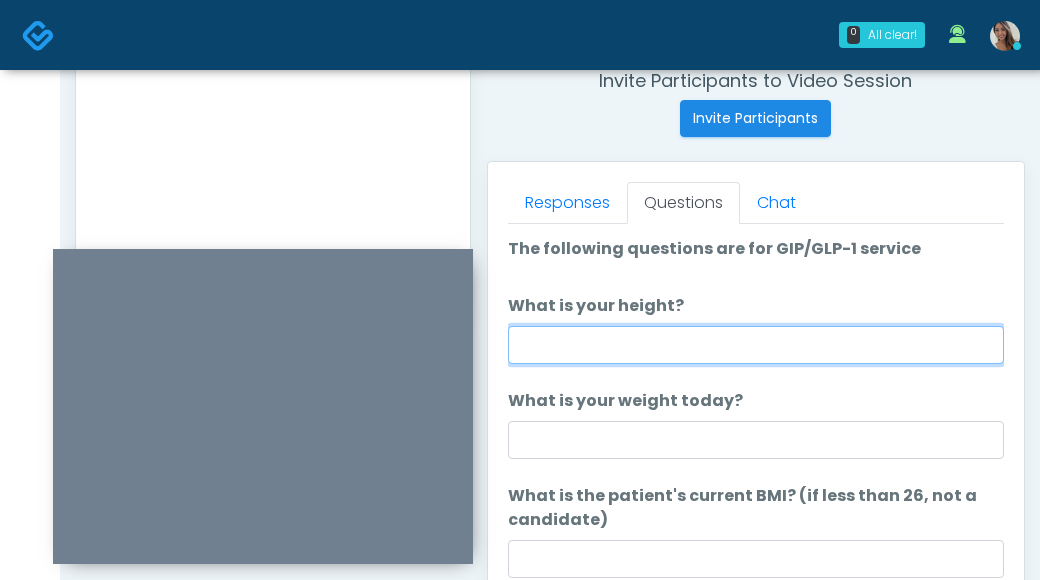 click on "What is your height?" at bounding box center (756, 345) 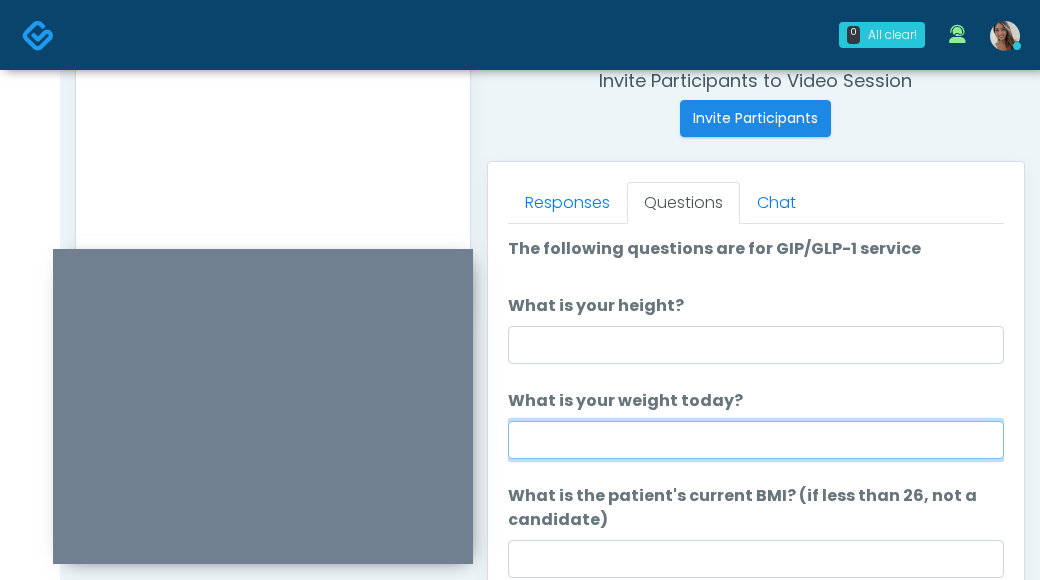 click on "What is your weight today?" at bounding box center [756, 440] 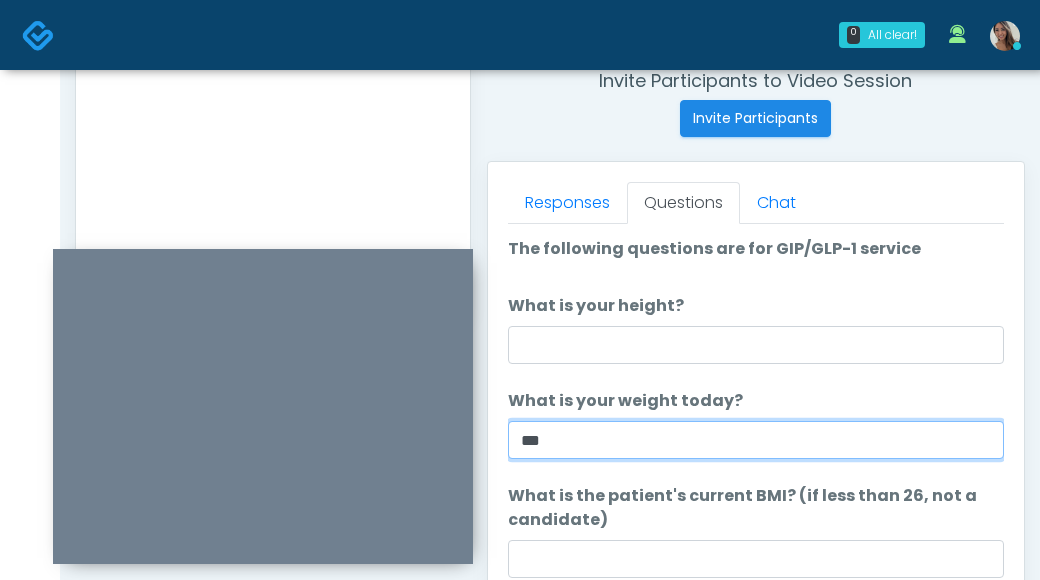 type on "***" 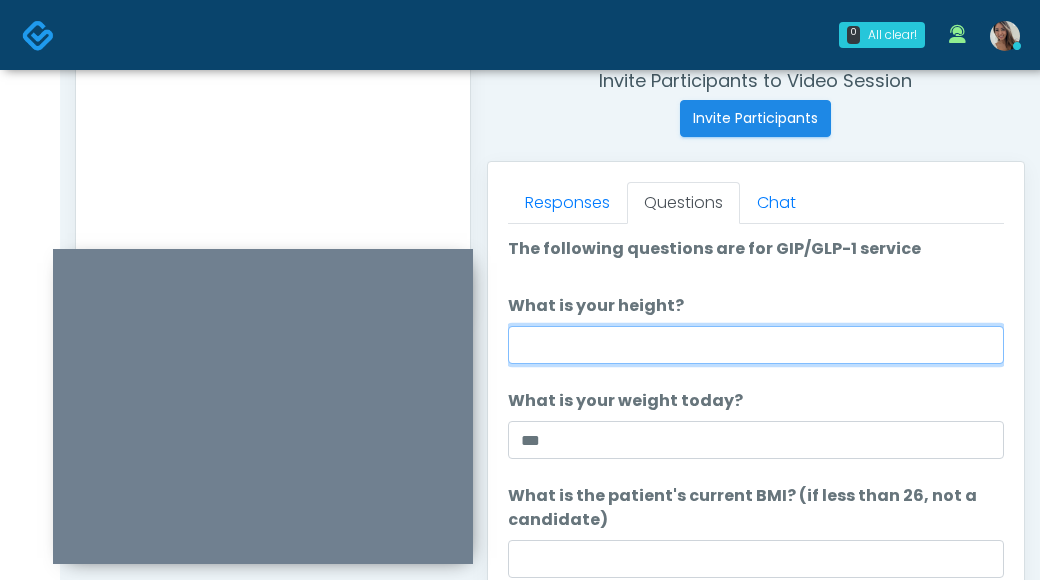 click on "What is your height?" at bounding box center (756, 345) 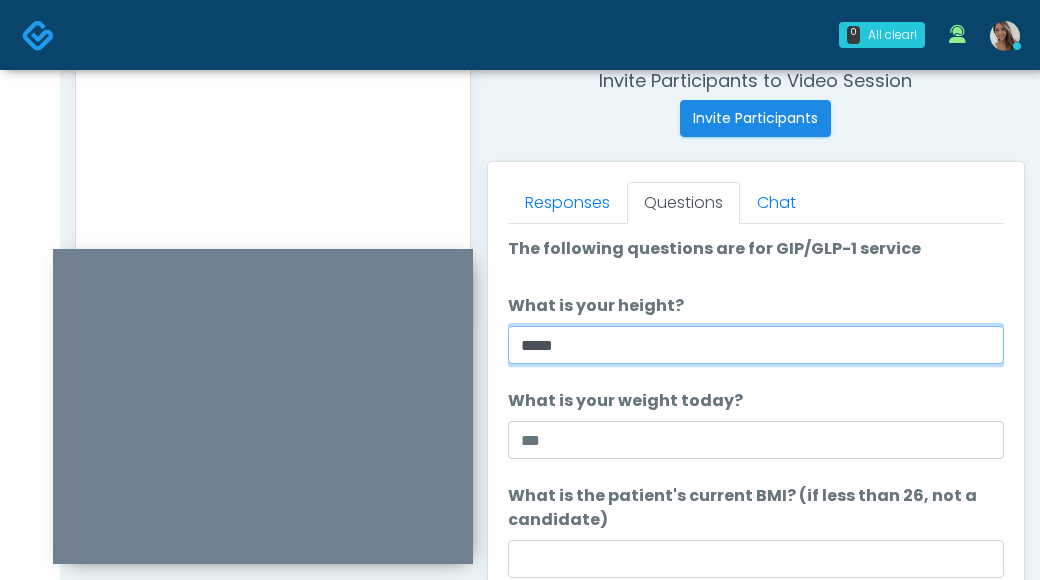 scroll, scrollTop: 4, scrollLeft: 0, axis: vertical 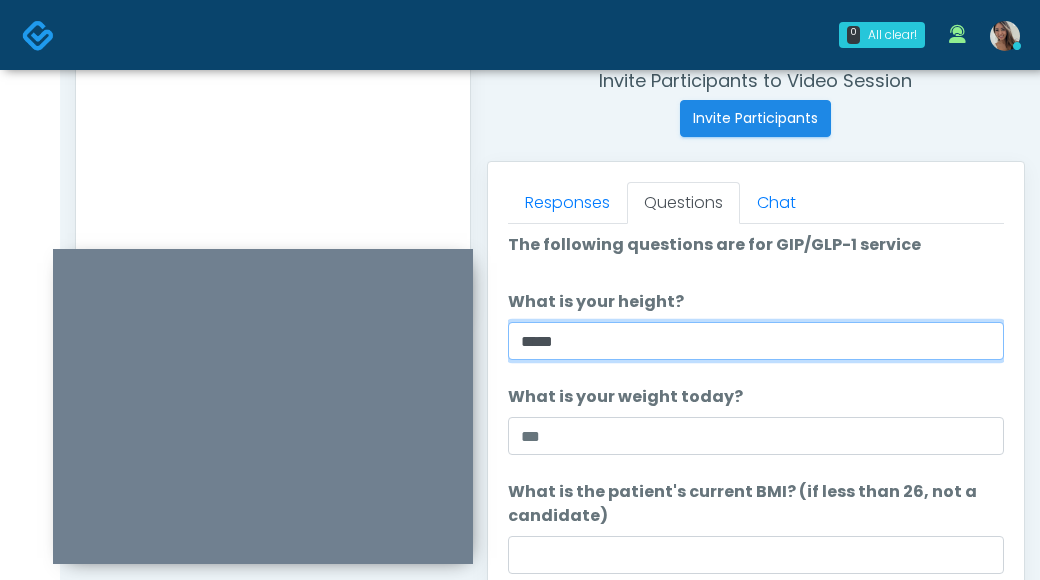 type on "*****" 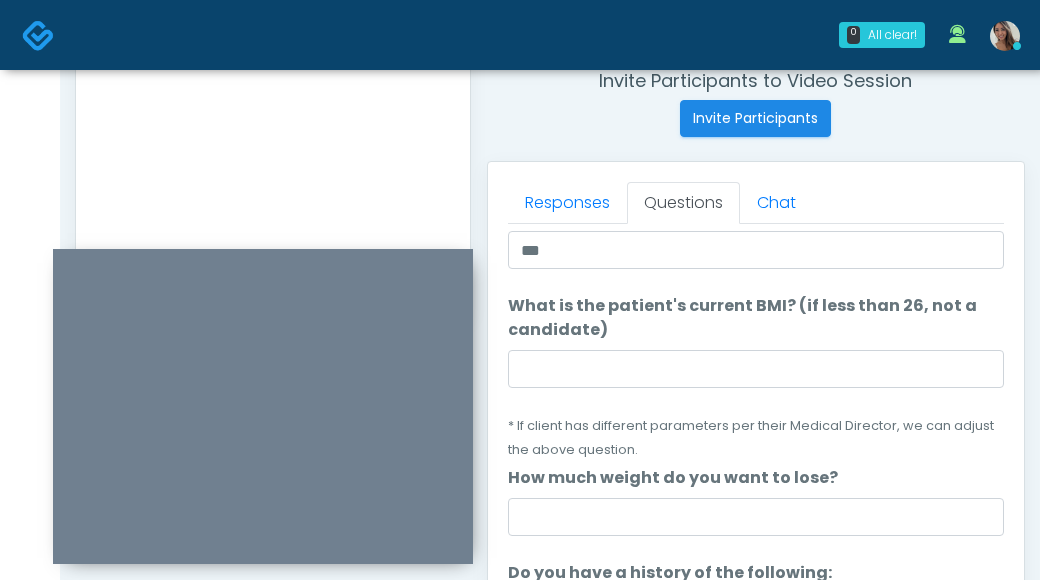 scroll, scrollTop: 193, scrollLeft: 0, axis: vertical 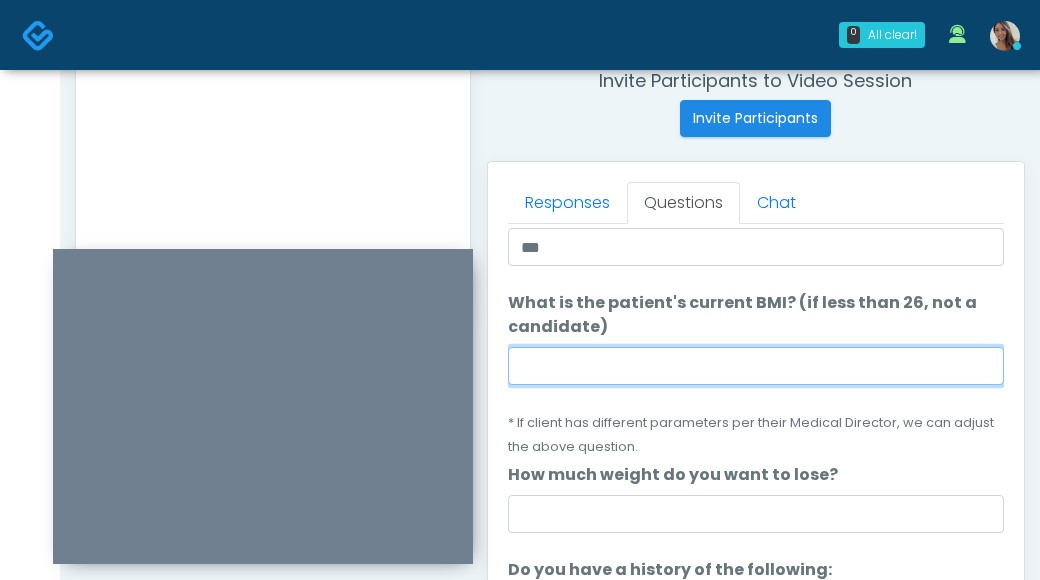 click on "What is the patient's current BMI? (if less than 26, not a candidate)" at bounding box center [756, 366] 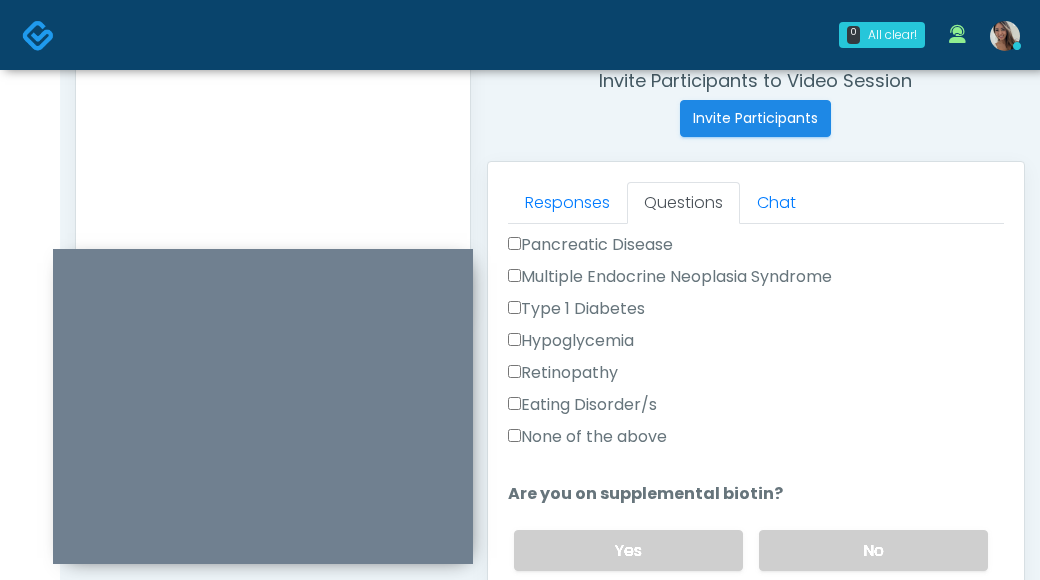 type on "****" 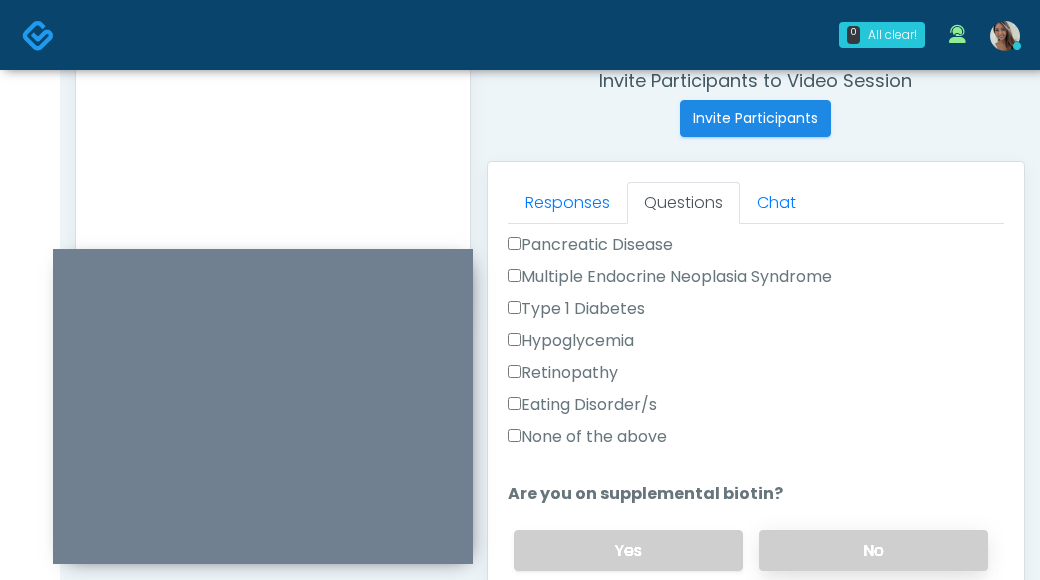 click on "No" at bounding box center [873, 550] 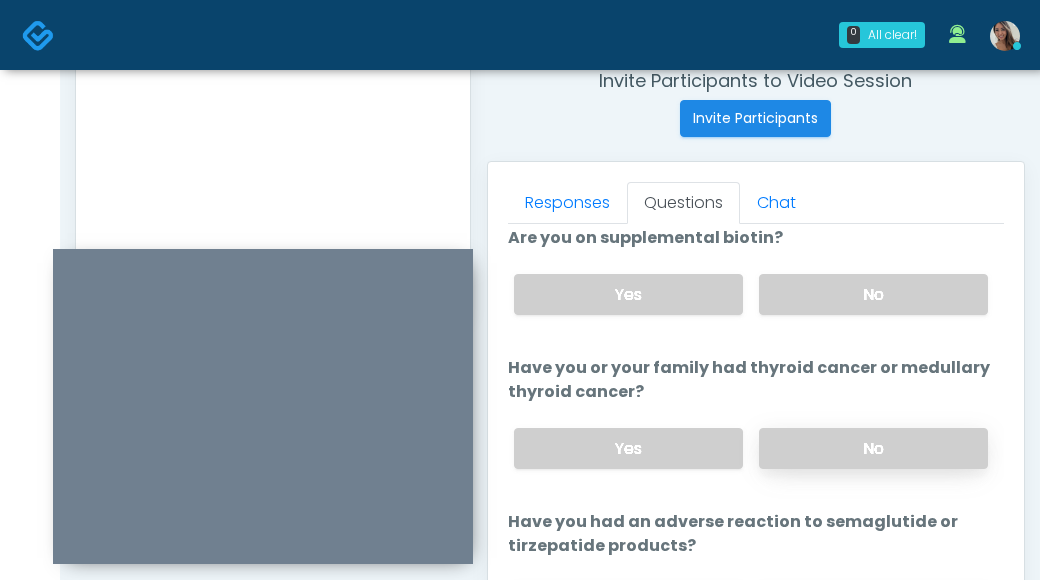 click on "No" at bounding box center [873, 448] 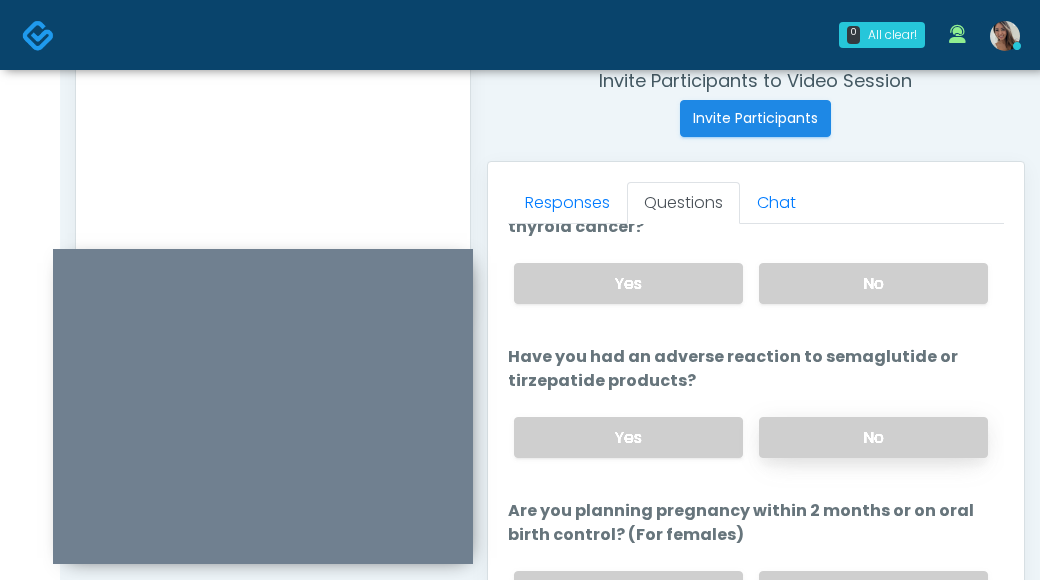 click on "No" at bounding box center (873, 437) 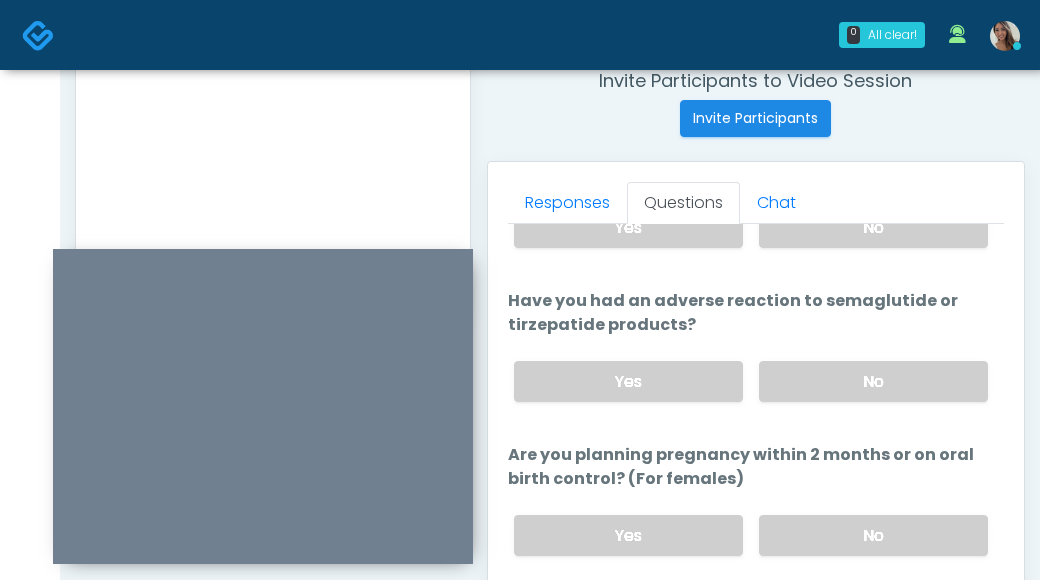 scroll, scrollTop: 1233, scrollLeft: 0, axis: vertical 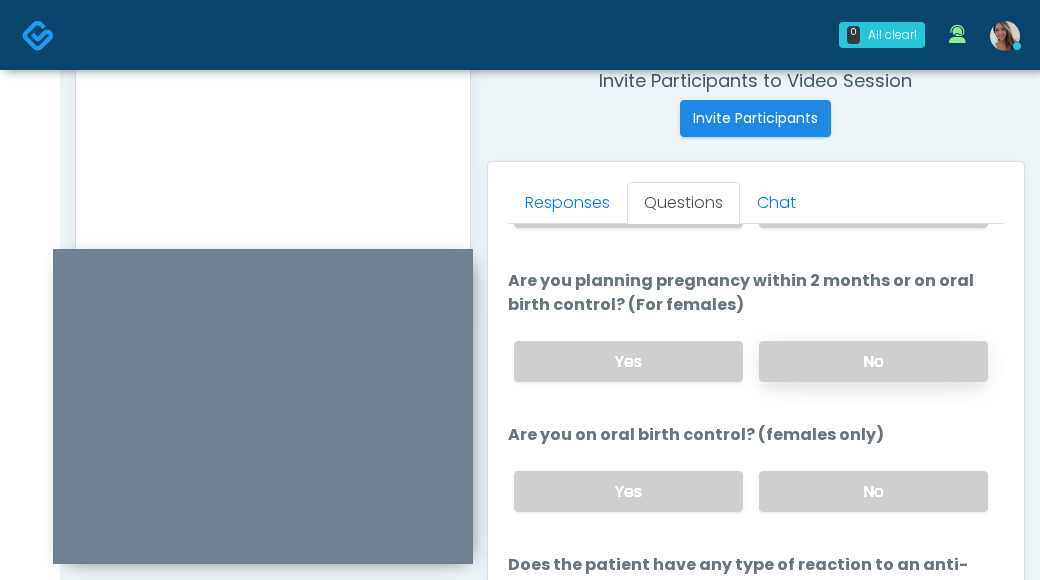 click on "No" at bounding box center (873, 361) 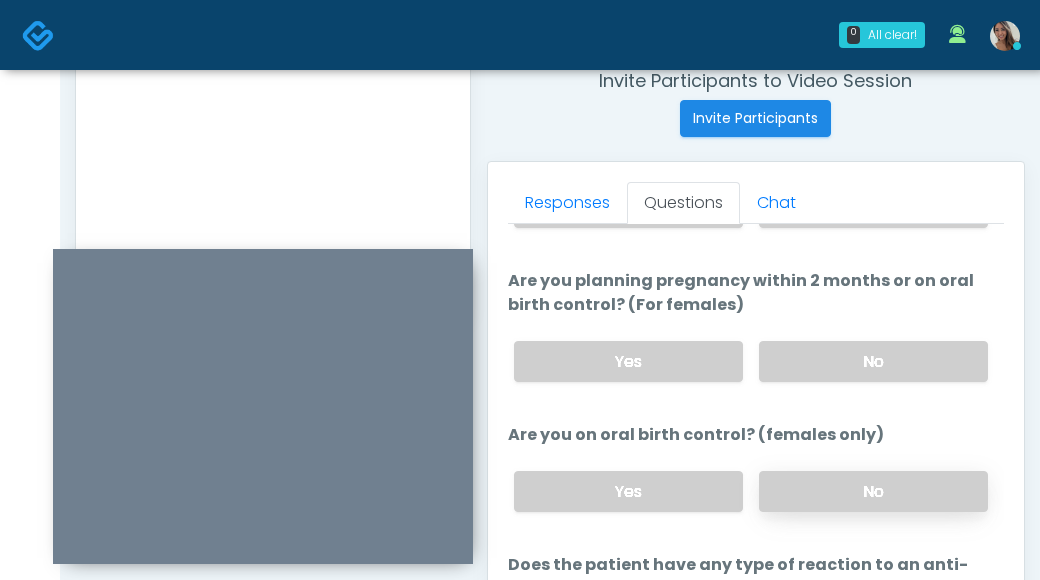 click on "No" at bounding box center [873, 491] 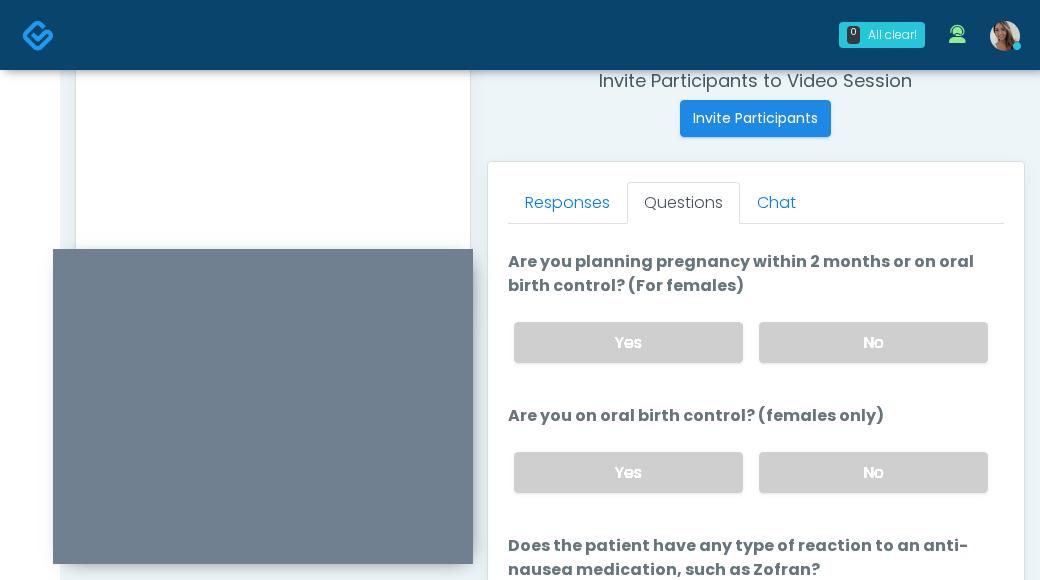 scroll, scrollTop: 1253, scrollLeft: 0, axis: vertical 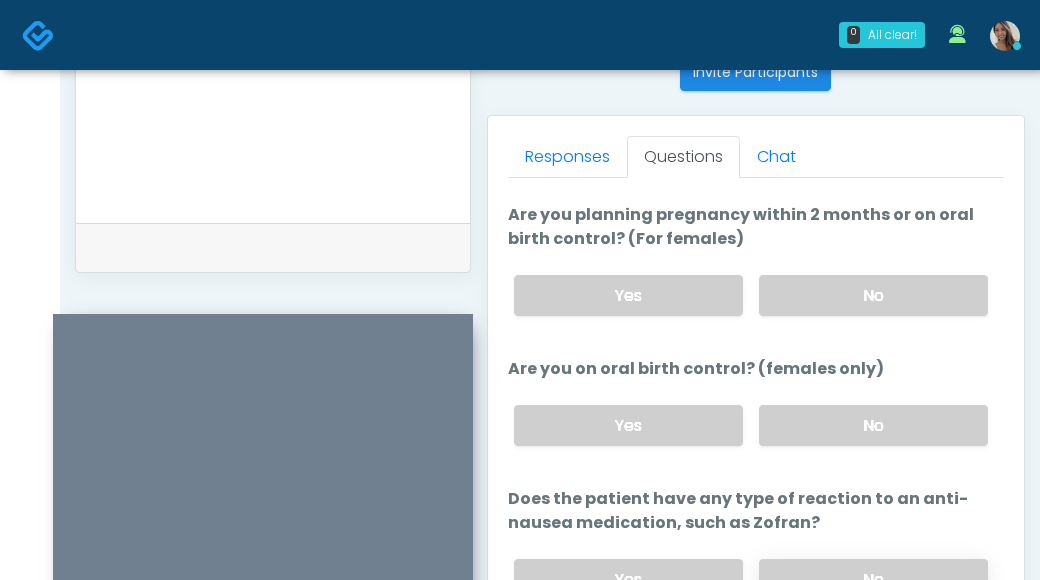 click on "No" at bounding box center (873, 579) 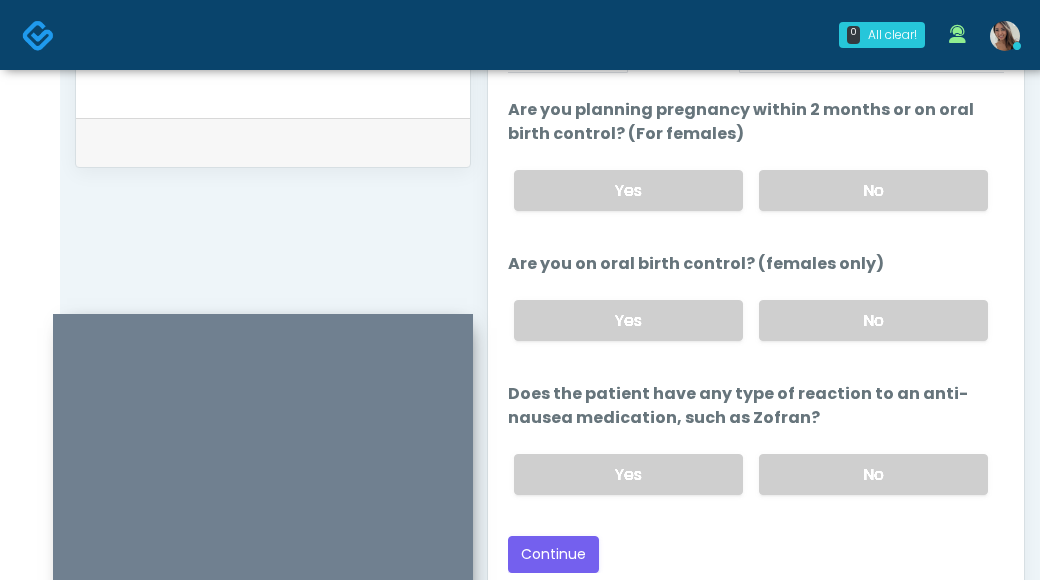 scroll, scrollTop: 935, scrollLeft: 0, axis: vertical 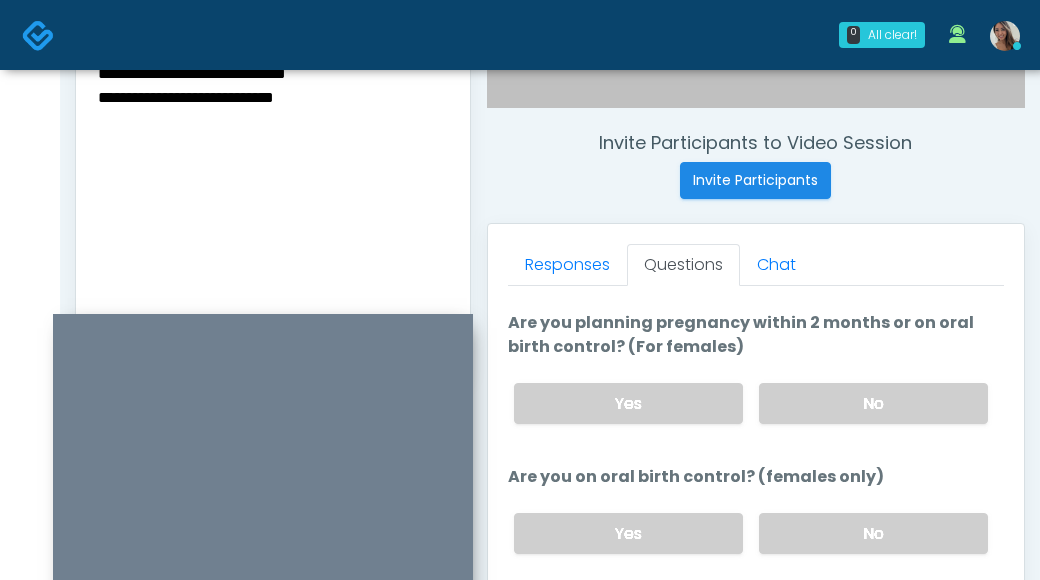 click on "**********" at bounding box center (273, 182) 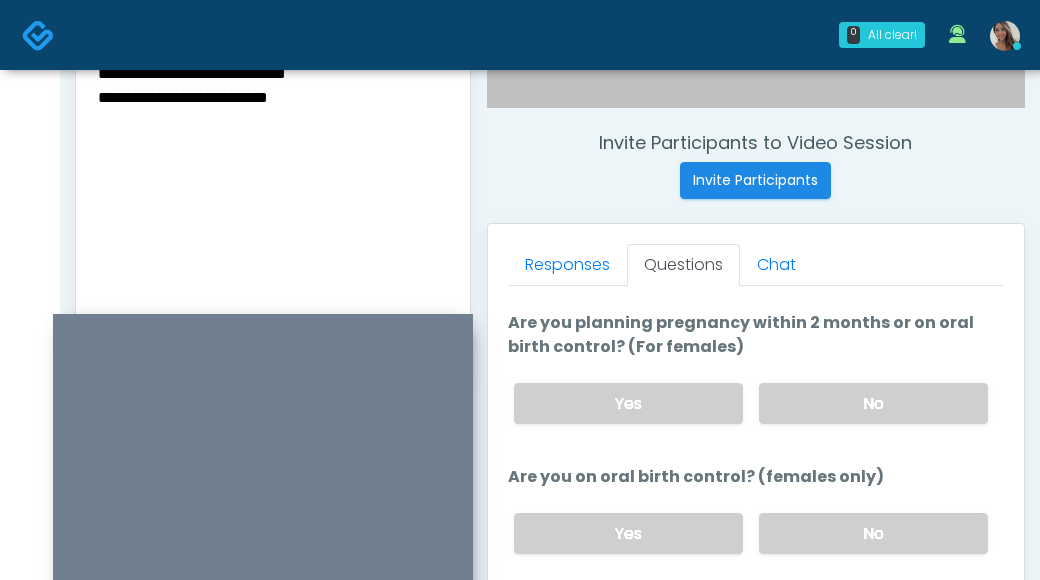 click on "**********" at bounding box center (273, 182) 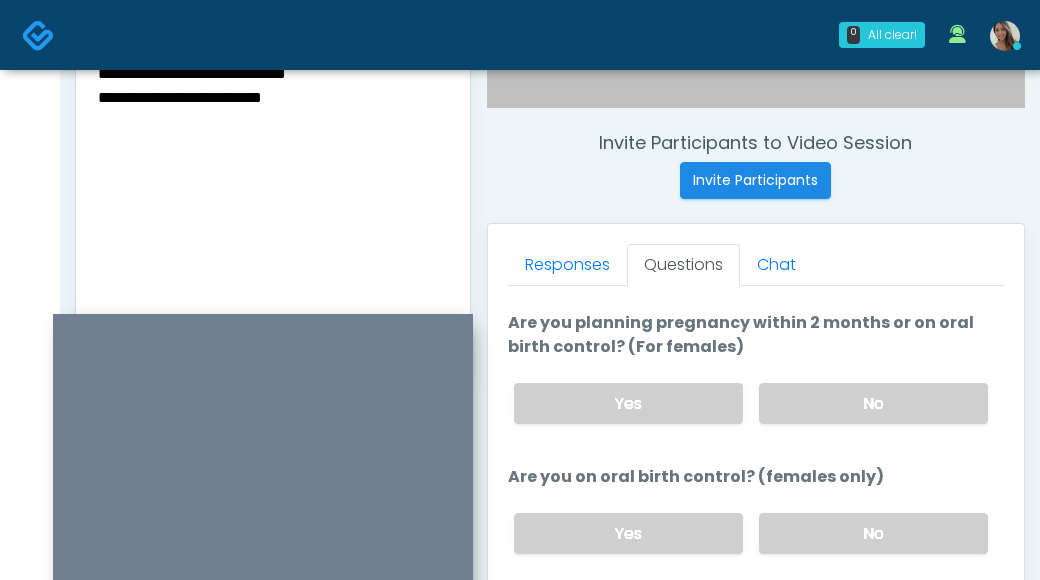click on "**********" at bounding box center [273, 182] 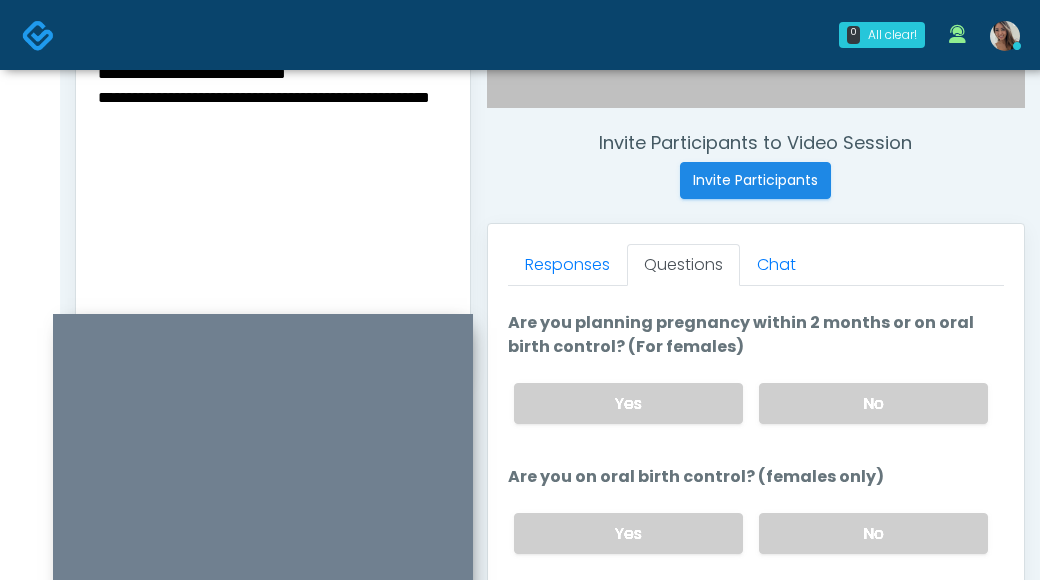 click on "**********" at bounding box center (273, 182) 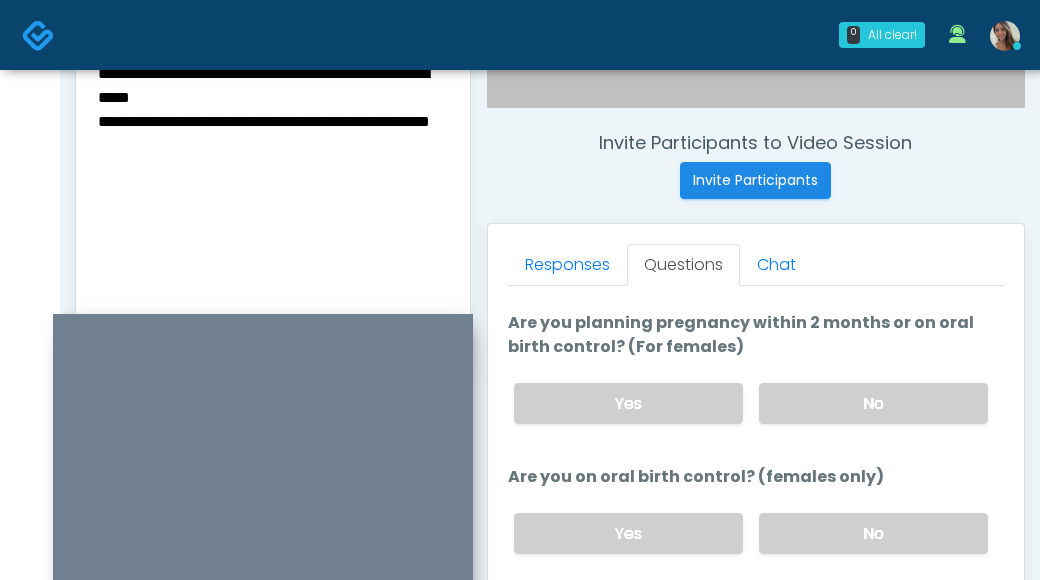 click on "**********" at bounding box center (273, 182) 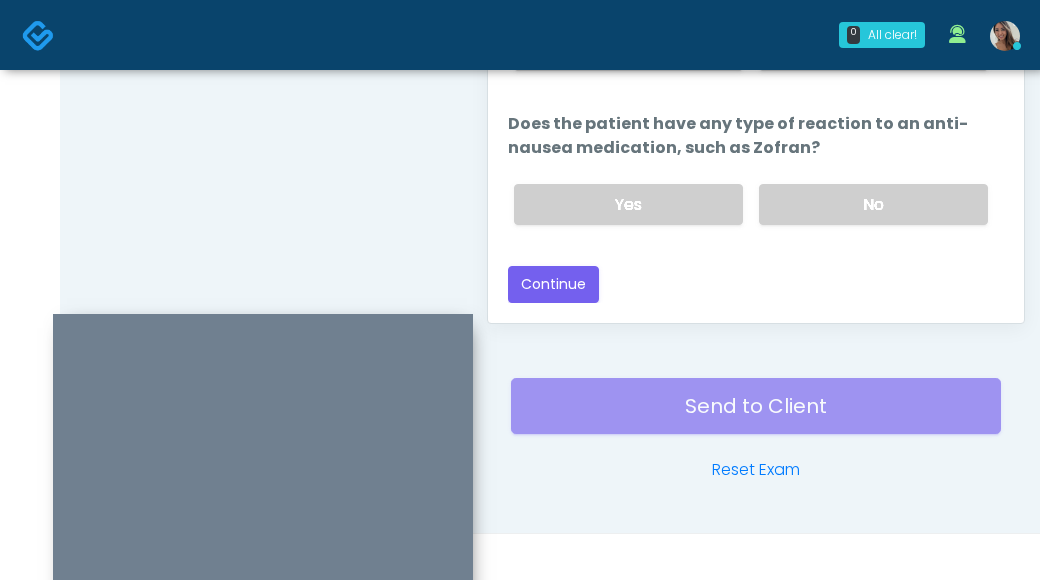 scroll, scrollTop: 1207, scrollLeft: 0, axis: vertical 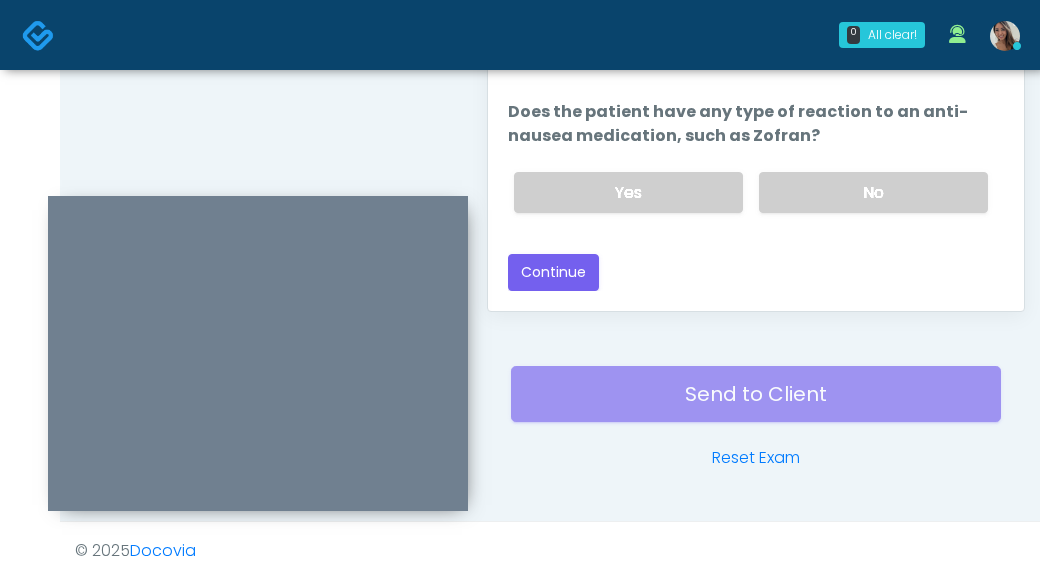 drag, startPoint x: 406, startPoint y: 330, endPoint x: 413, endPoint y: 197, distance: 133.18408 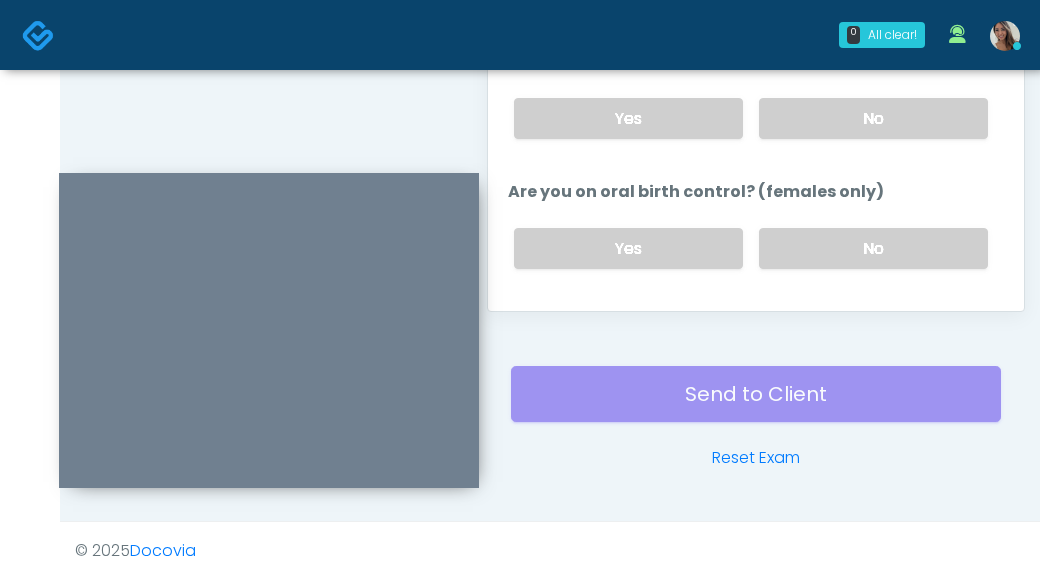 scroll, scrollTop: 1030, scrollLeft: 0, axis: vertical 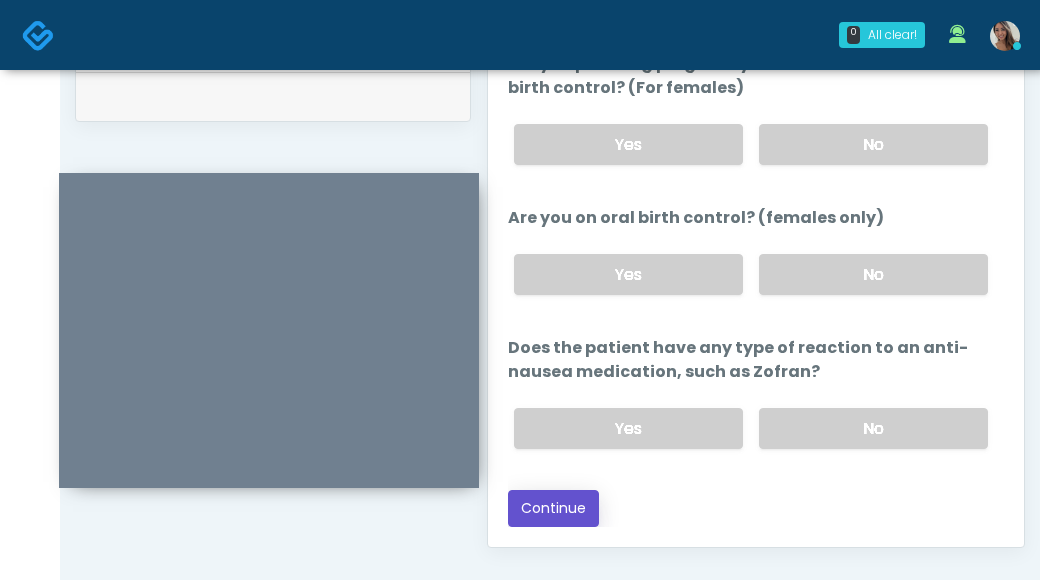 click on "Continue" at bounding box center [553, 508] 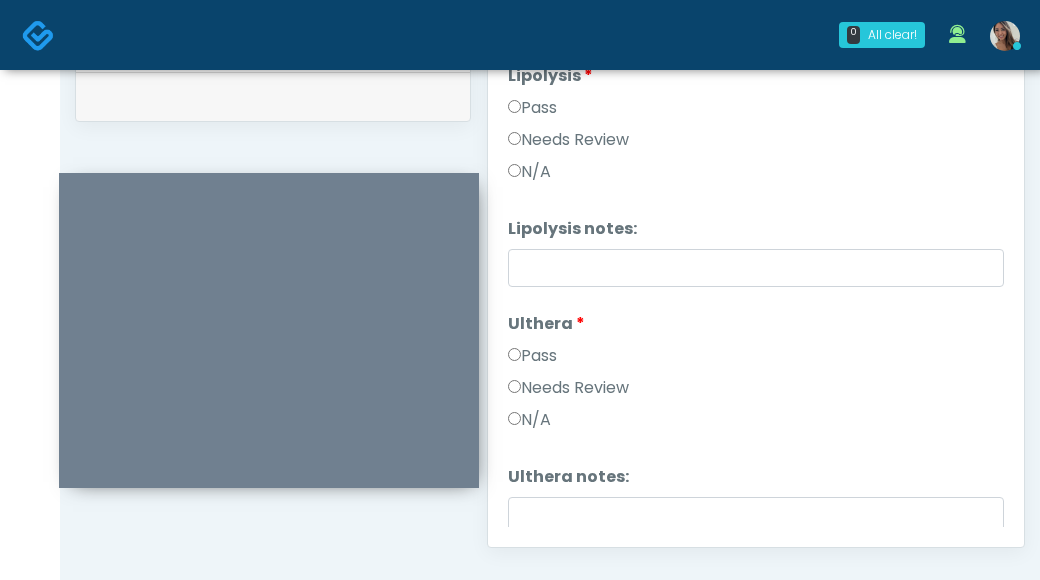 scroll, scrollTop: 1215, scrollLeft: 0, axis: vertical 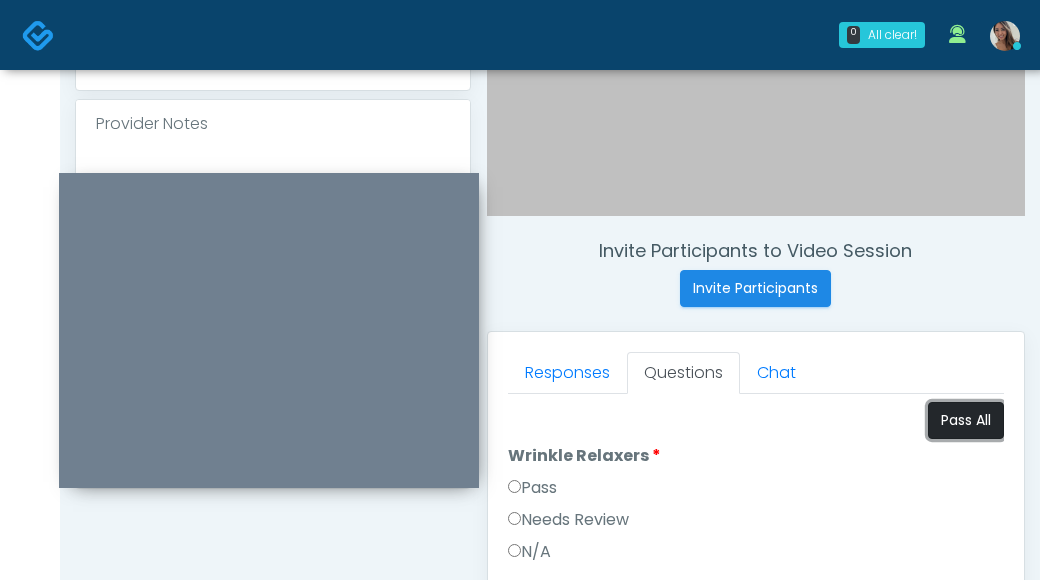 click on "Pass All" at bounding box center (966, 420) 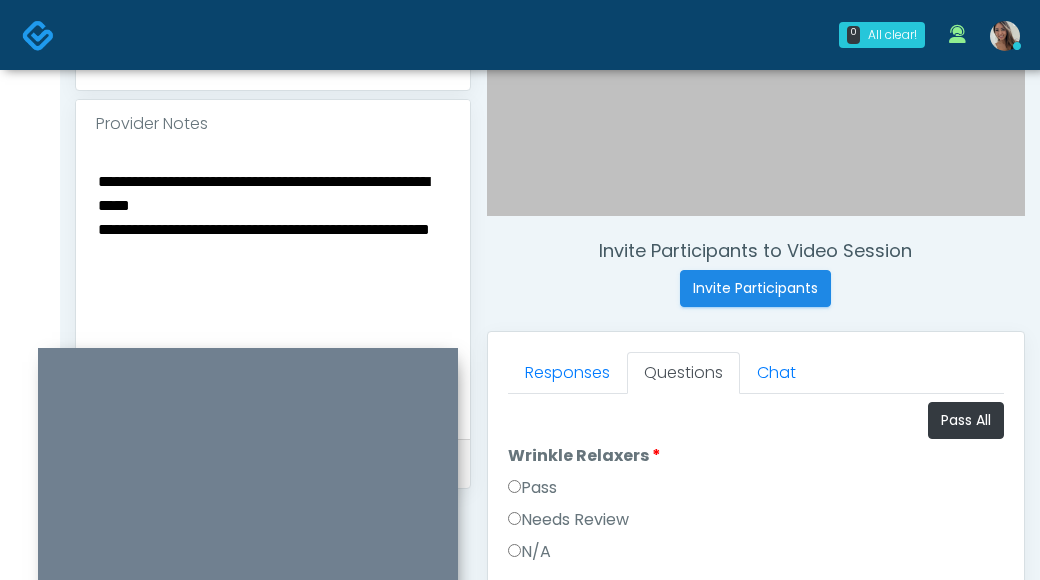 drag, startPoint x: 383, startPoint y: 181, endPoint x: 361, endPoint y: 356, distance: 176.37744 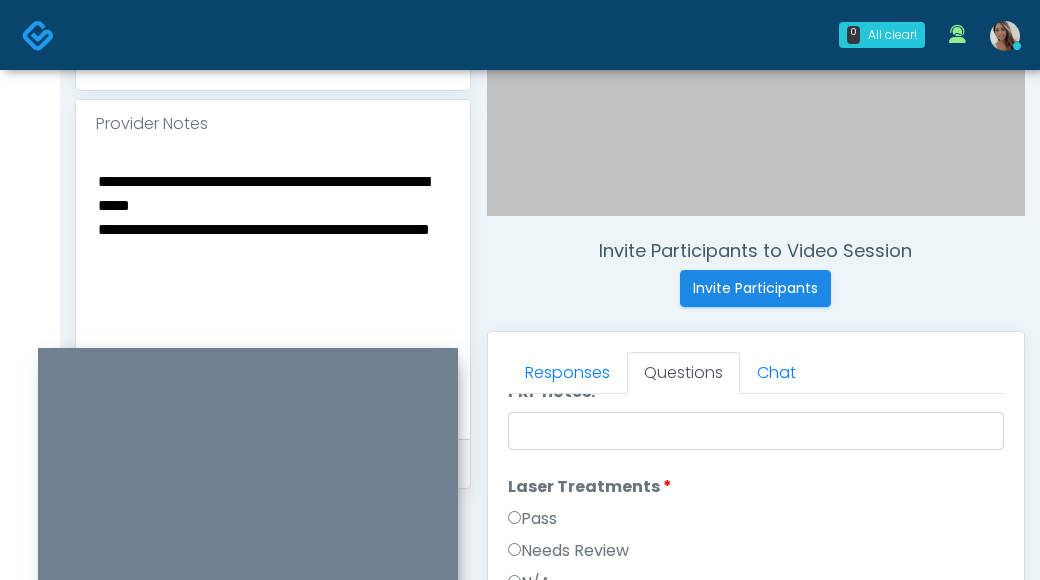 scroll, scrollTop: 667, scrollLeft: 0, axis: vertical 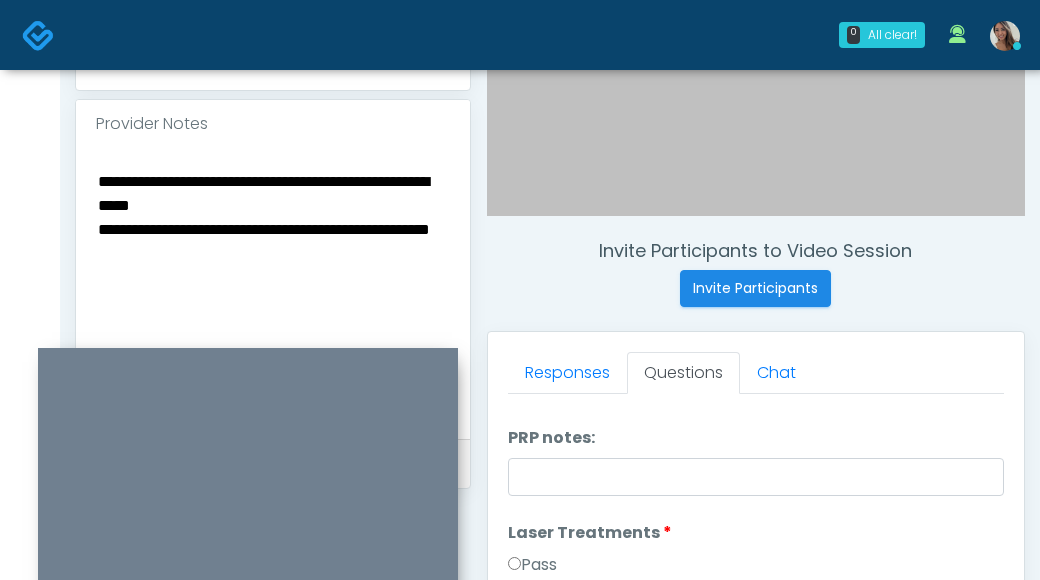 drag, startPoint x: 319, startPoint y: 221, endPoint x: 330, endPoint y: 213, distance: 13.601471 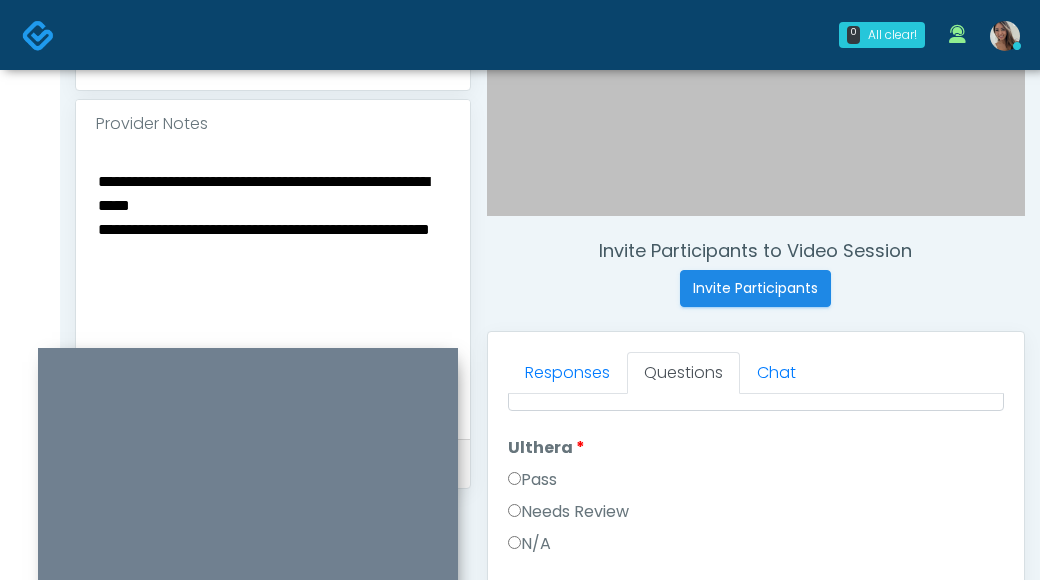 scroll, scrollTop: 1509, scrollLeft: 0, axis: vertical 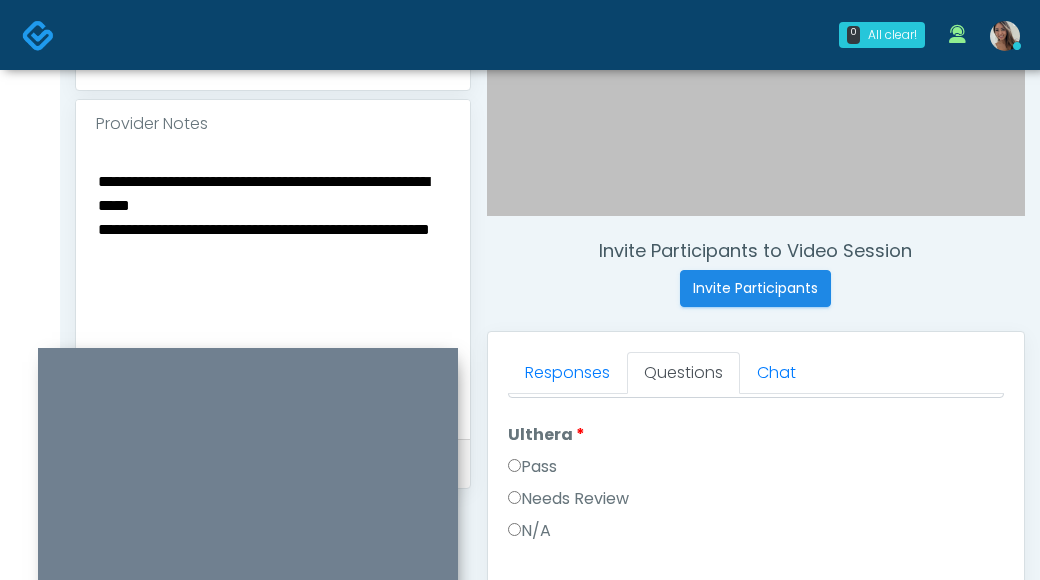 click on "Needs Review" at bounding box center (568, 499) 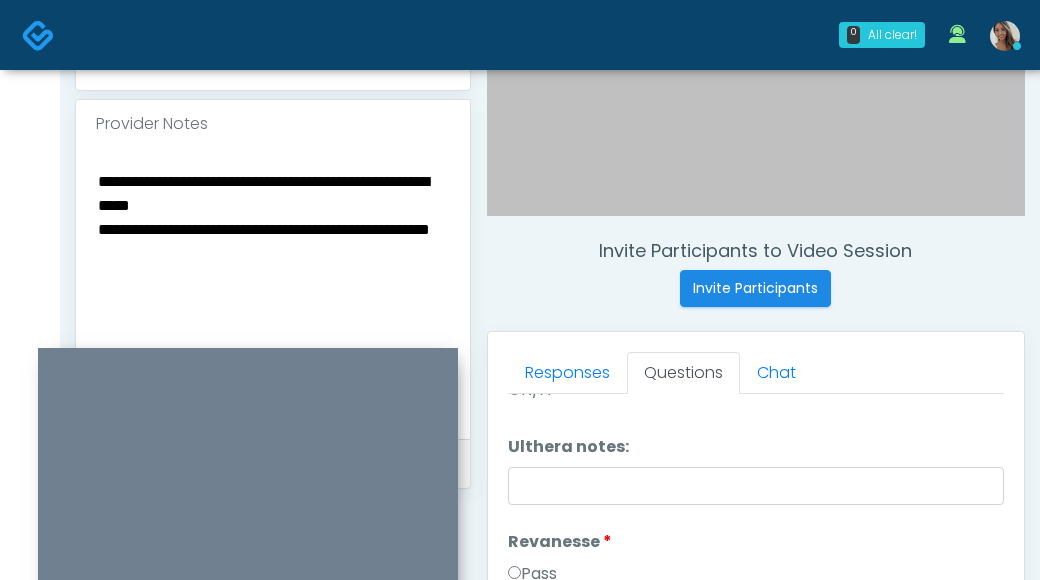 scroll, scrollTop: 1714, scrollLeft: 0, axis: vertical 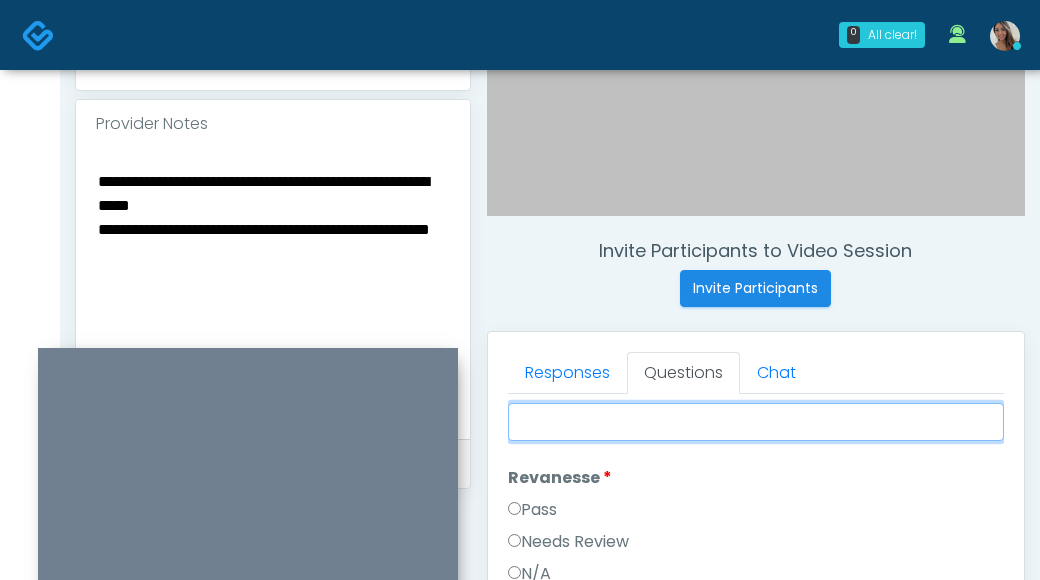click on "Ulthera notes:" at bounding box center [756, 422] 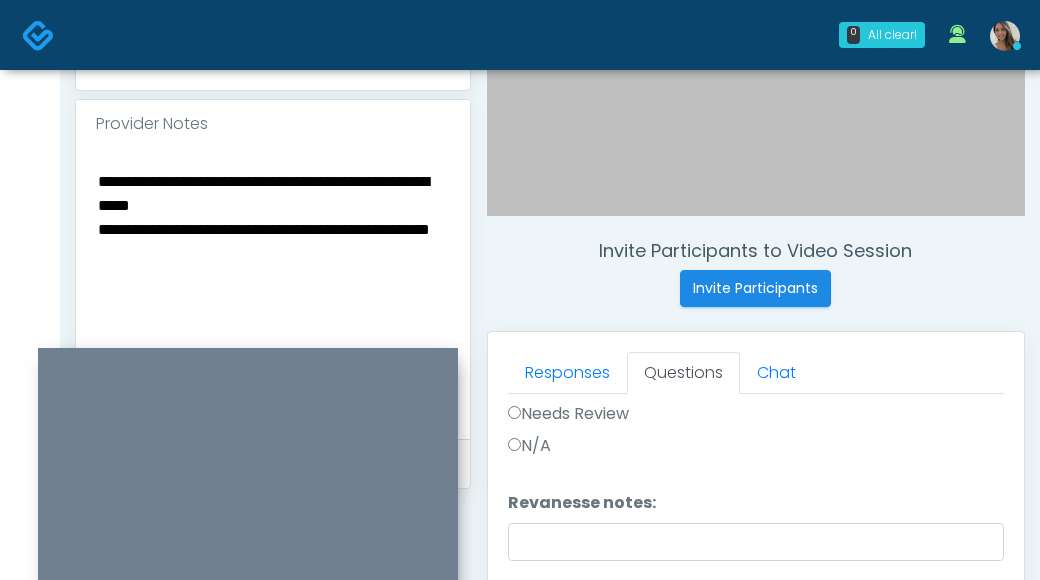 scroll, scrollTop: 1838, scrollLeft: 0, axis: vertical 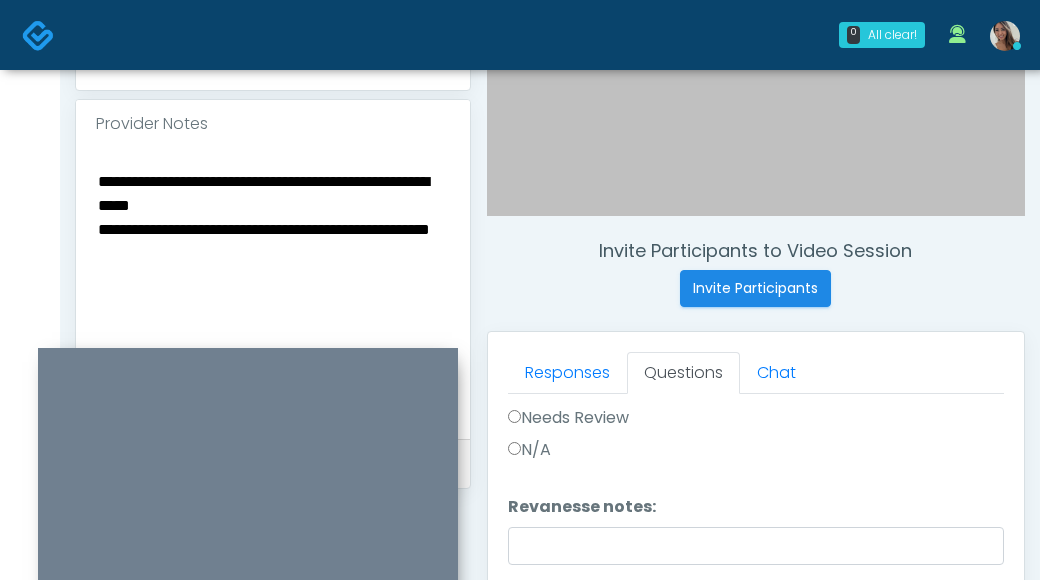 type on "**********" 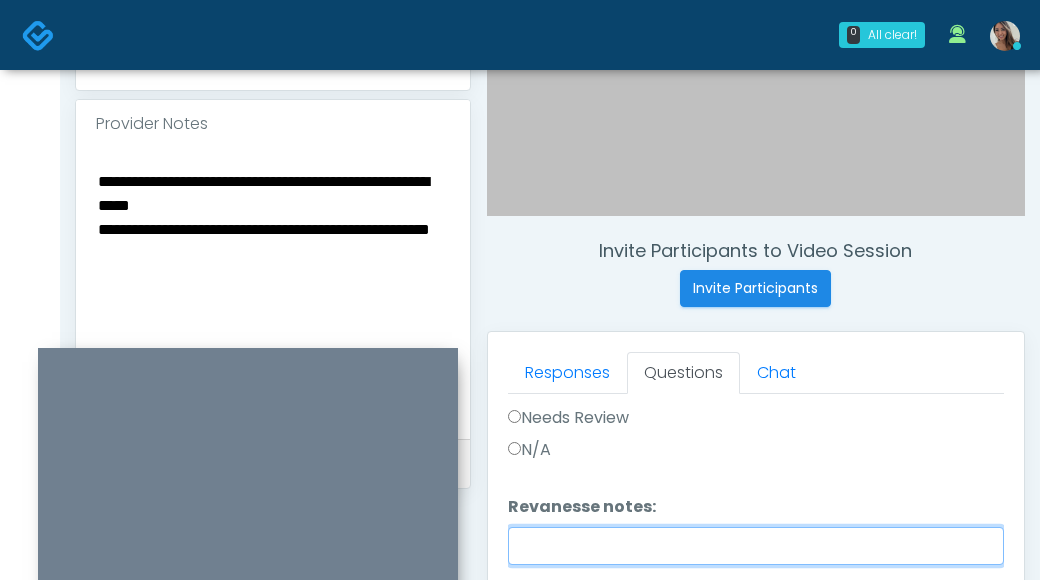 click on "Revanesse notes:" at bounding box center (756, 546) 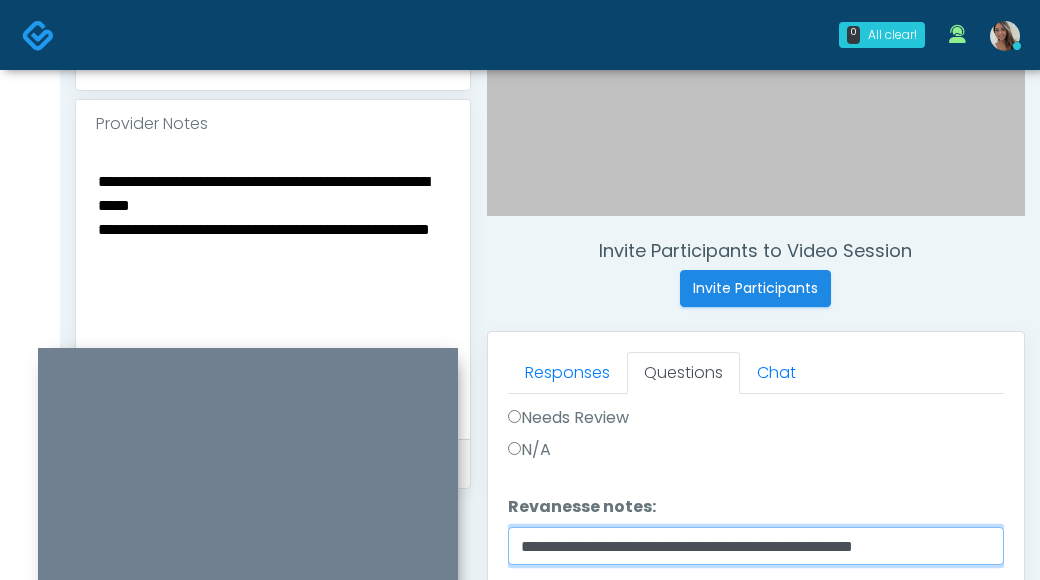 scroll, scrollTop: 0, scrollLeft: 7, axis: horizontal 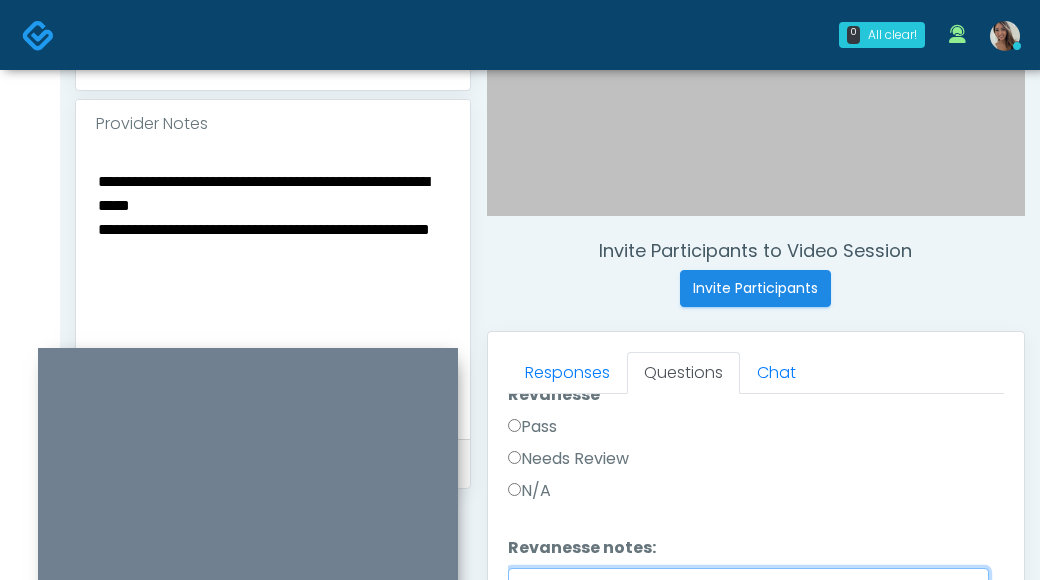 type on "**********" 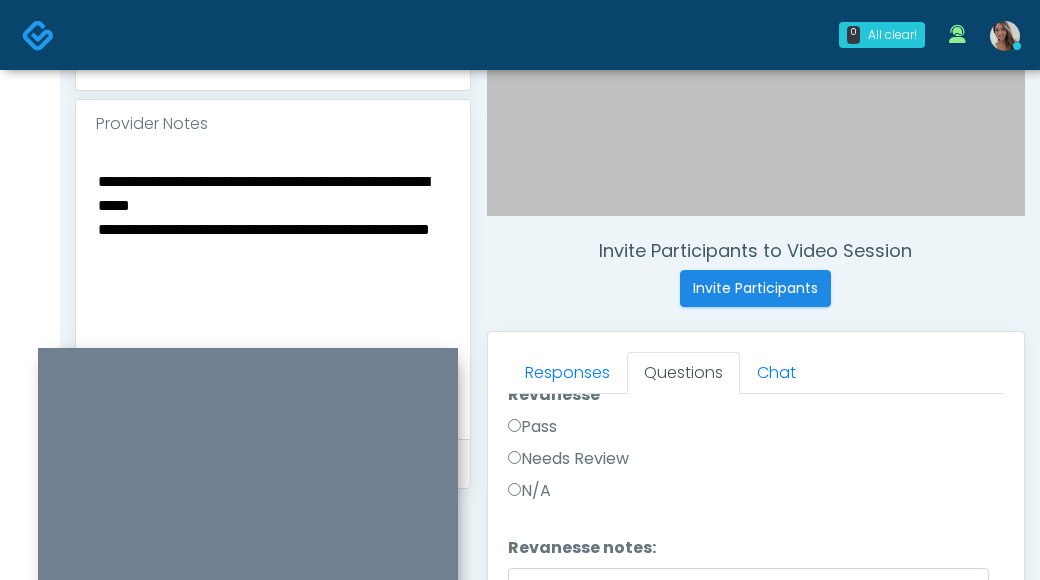 click on "Needs Review" at bounding box center [568, 459] 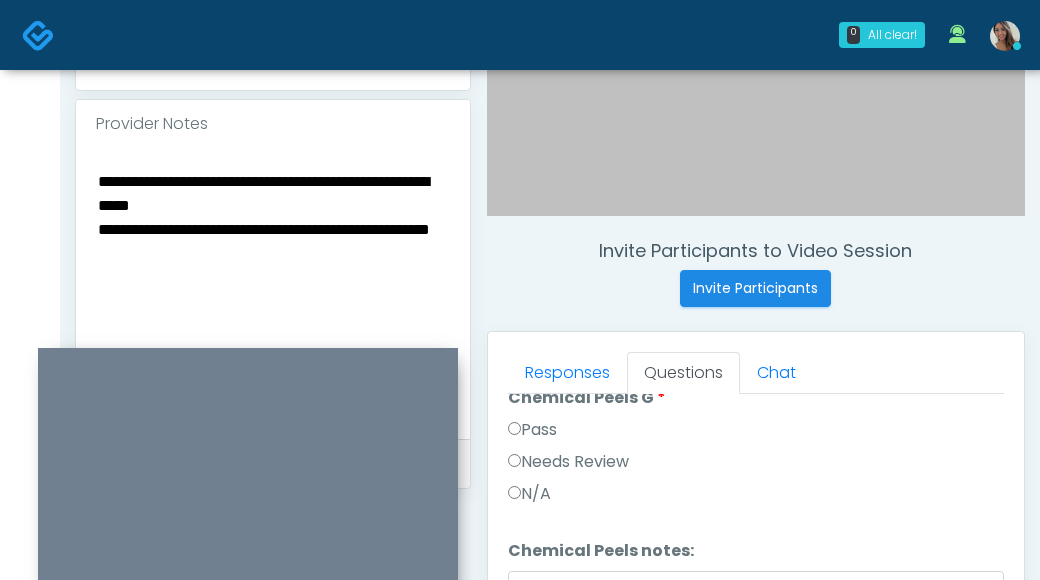 scroll, scrollTop: 2315, scrollLeft: 0, axis: vertical 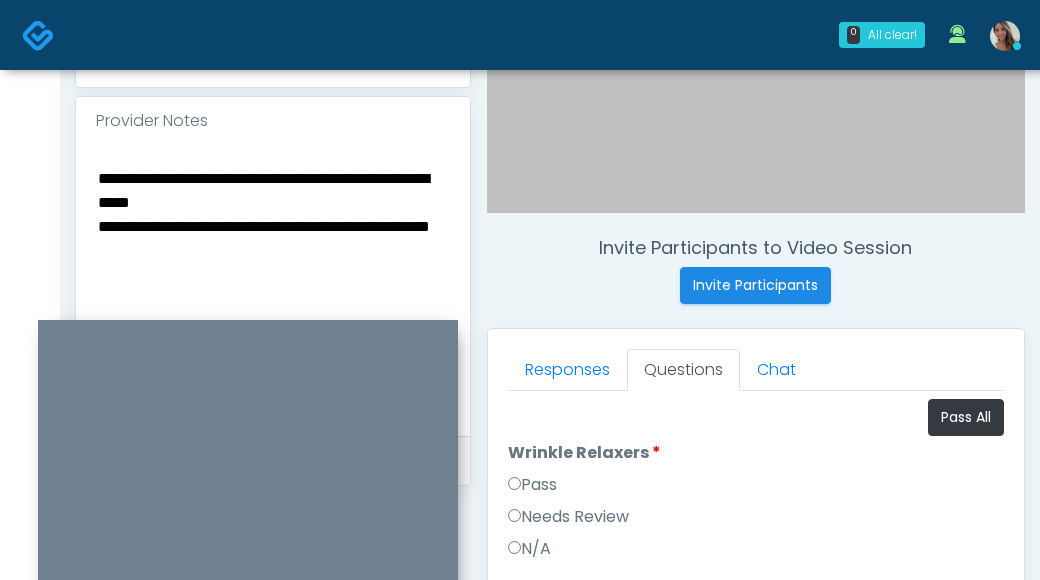 drag, startPoint x: 384, startPoint y: 223, endPoint x: 337, endPoint y: 208, distance: 49.335587 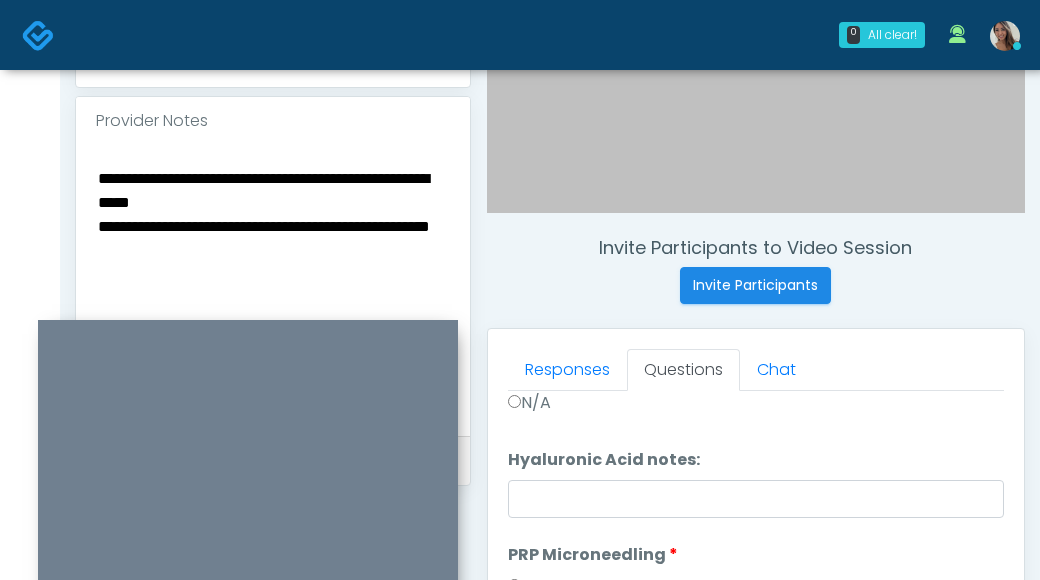 scroll, scrollTop: 437, scrollLeft: 0, axis: vertical 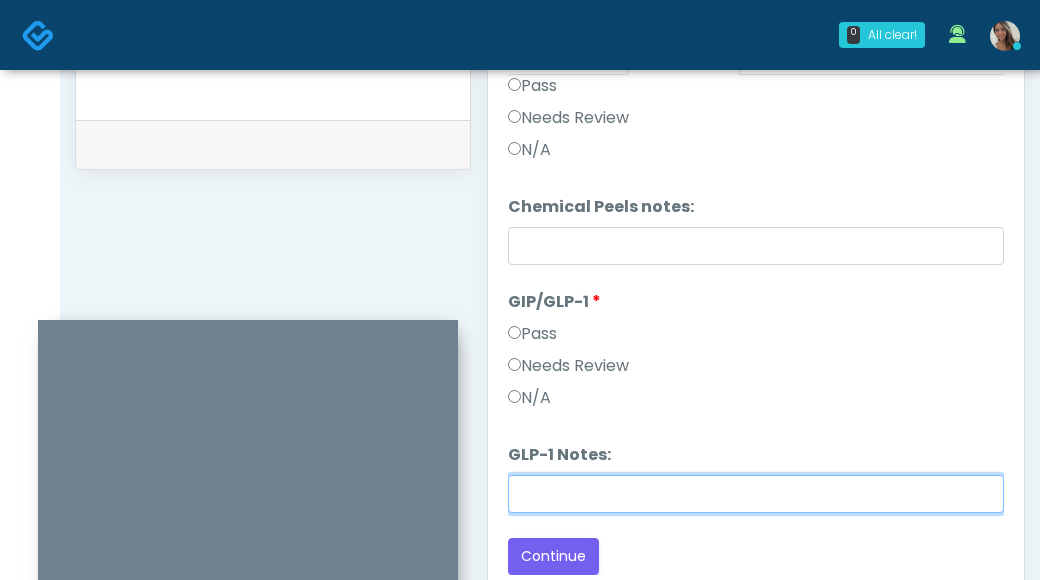 click on "GLP-1 Notes:" at bounding box center [756, 494] 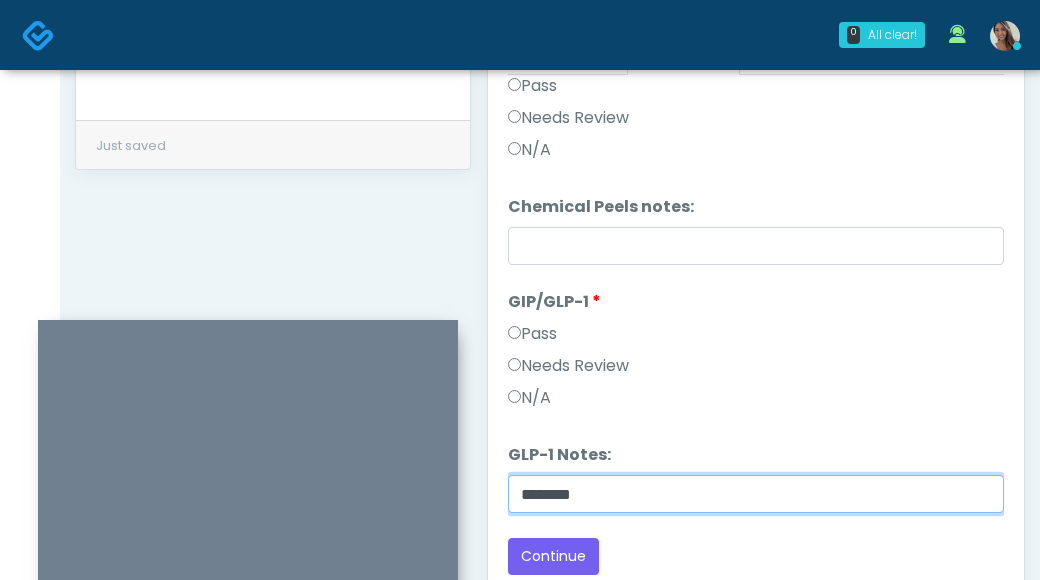 type on "********" 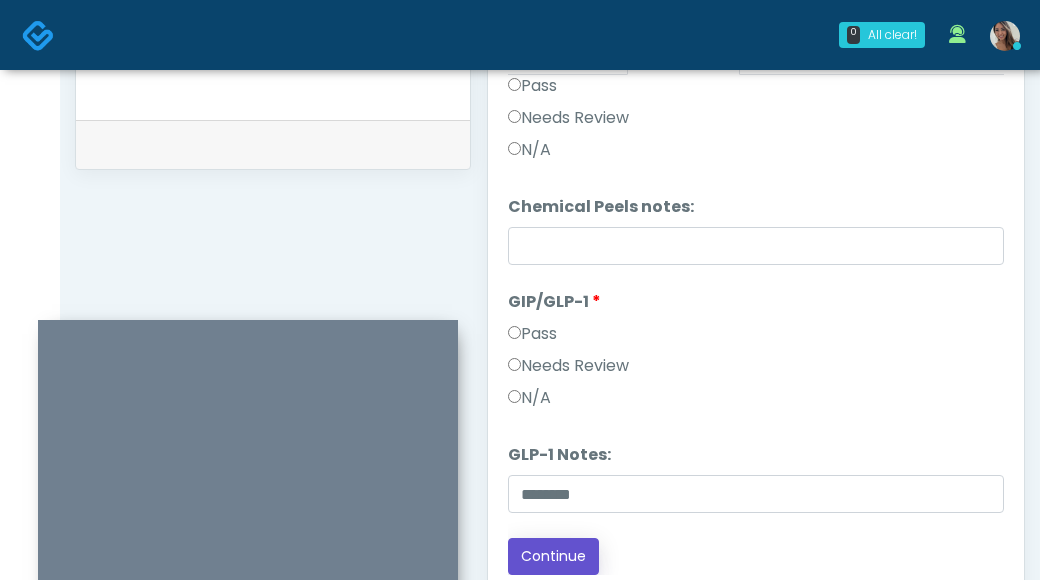 click on "Continue" at bounding box center [553, 556] 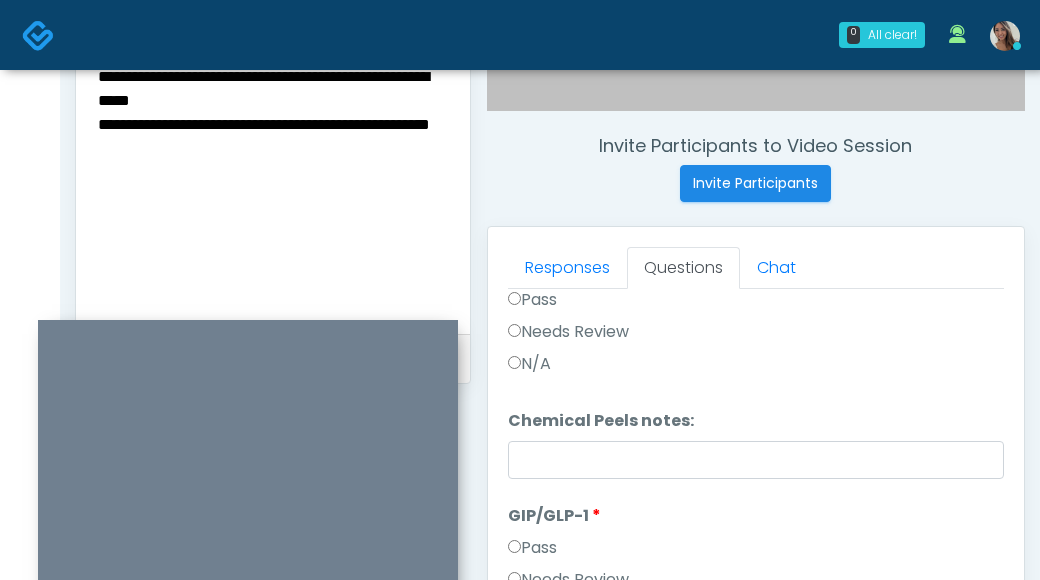 scroll, scrollTop: 701, scrollLeft: 0, axis: vertical 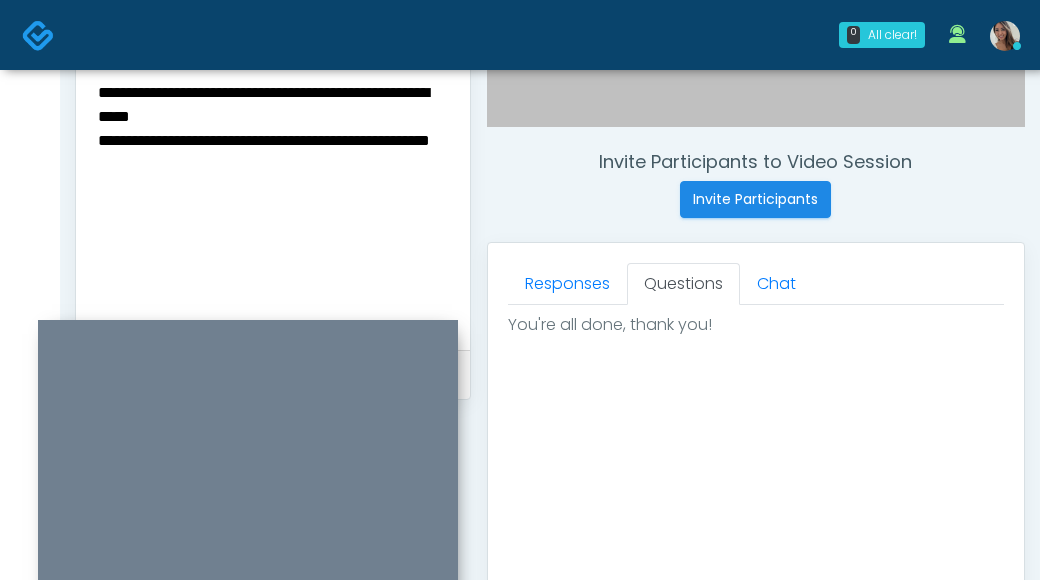 click on "**********" at bounding box center [273, 201] 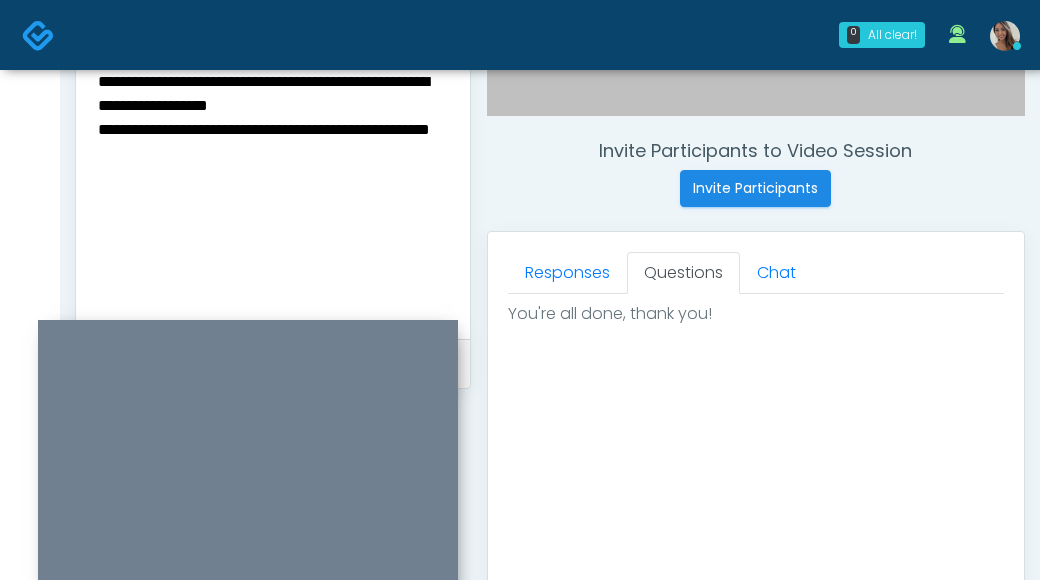 scroll, scrollTop: 1188, scrollLeft: 0, axis: vertical 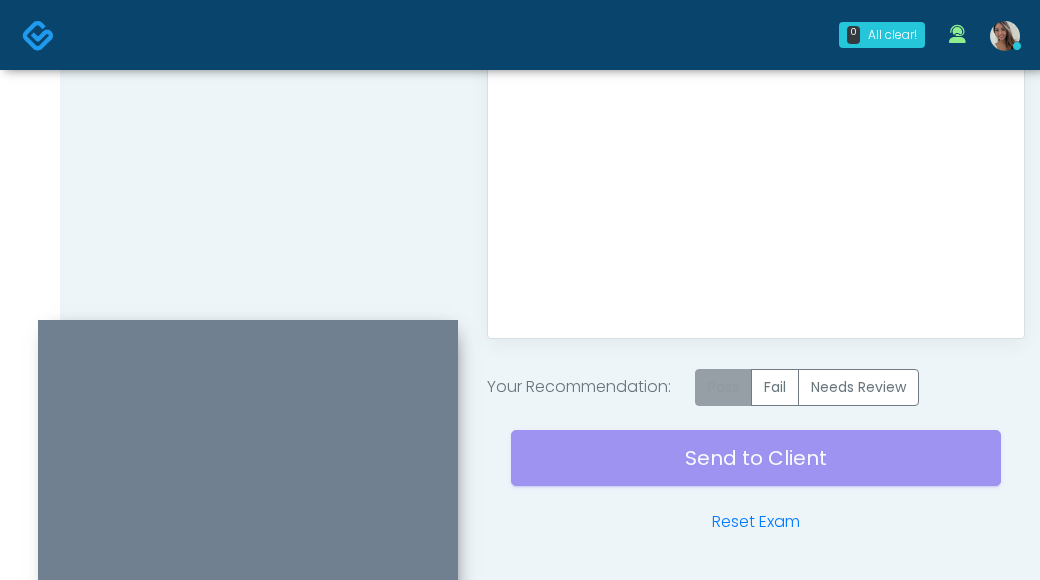 type on "**********" 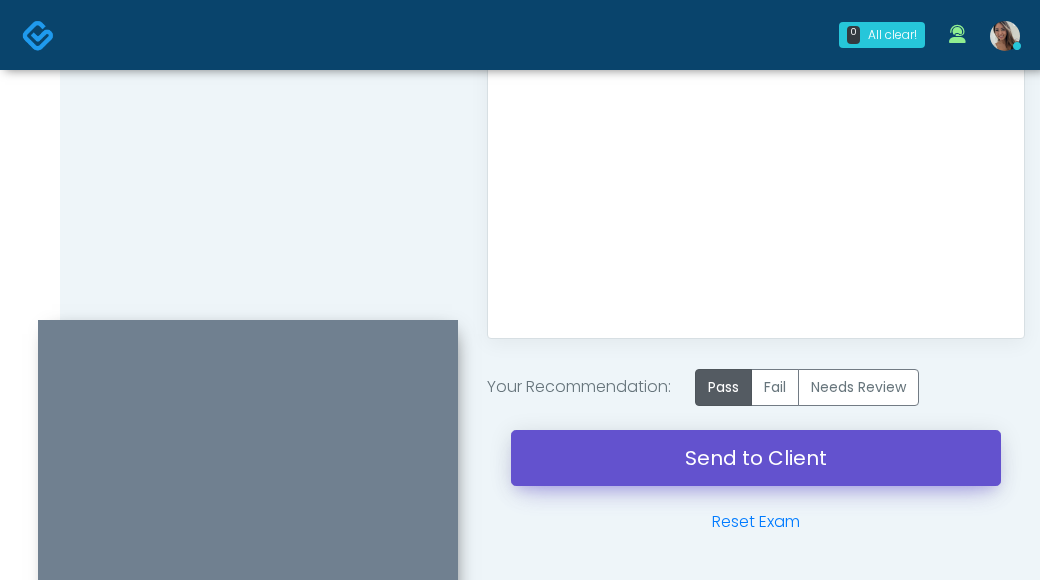 click on "Send to Client" at bounding box center [756, 458] 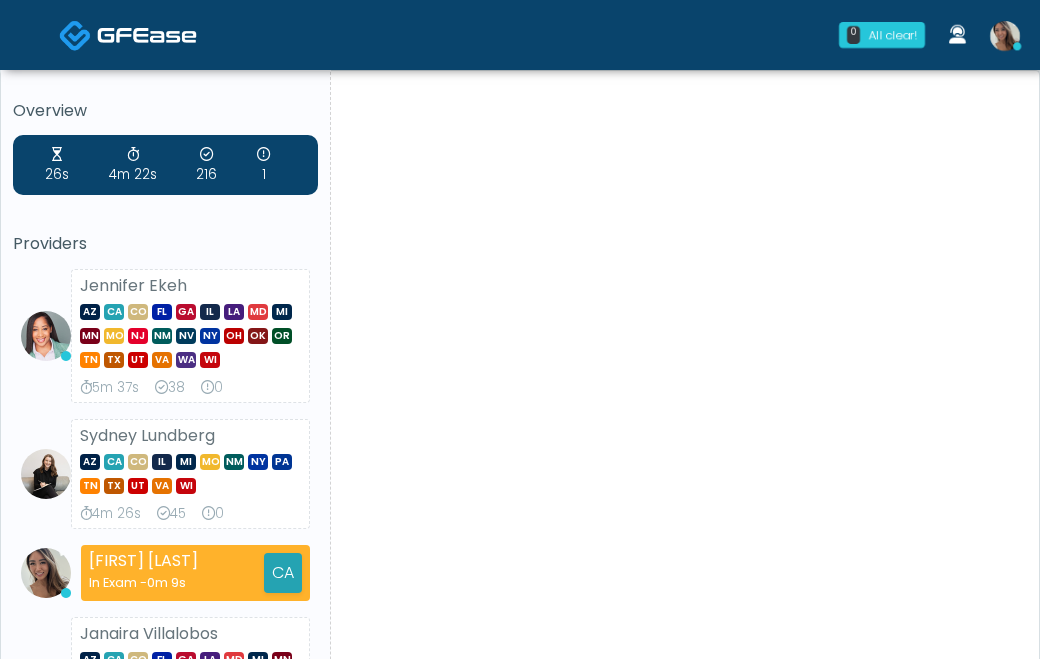 scroll, scrollTop: 0, scrollLeft: 0, axis: both 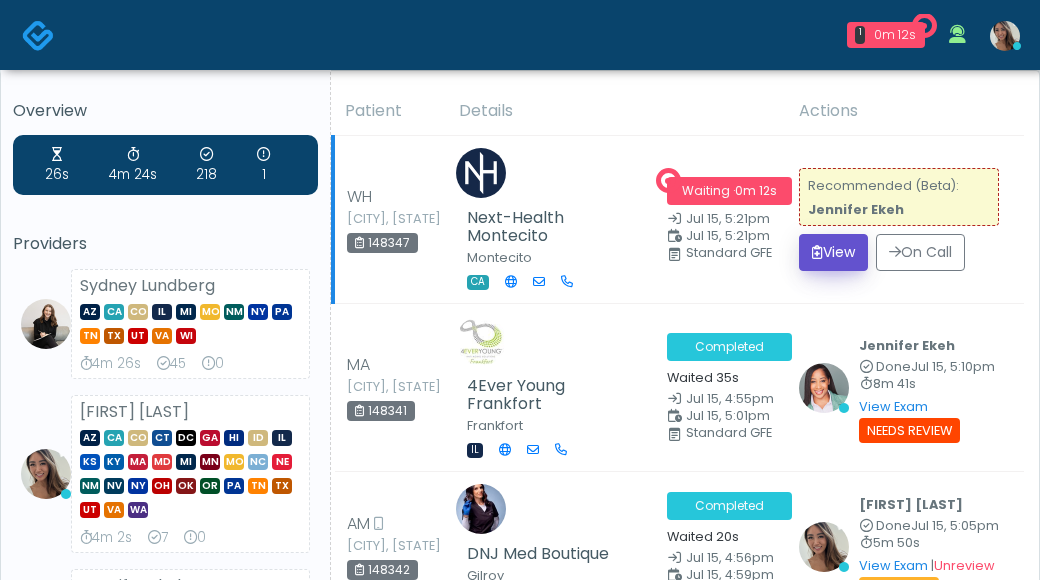 click on "View" at bounding box center (833, 252) 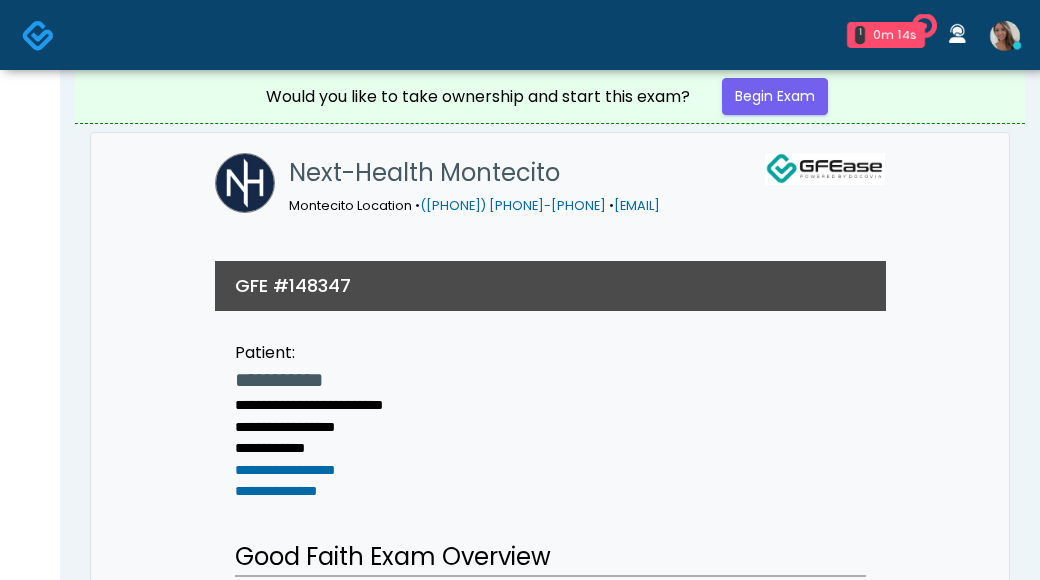 scroll, scrollTop: 0, scrollLeft: 0, axis: both 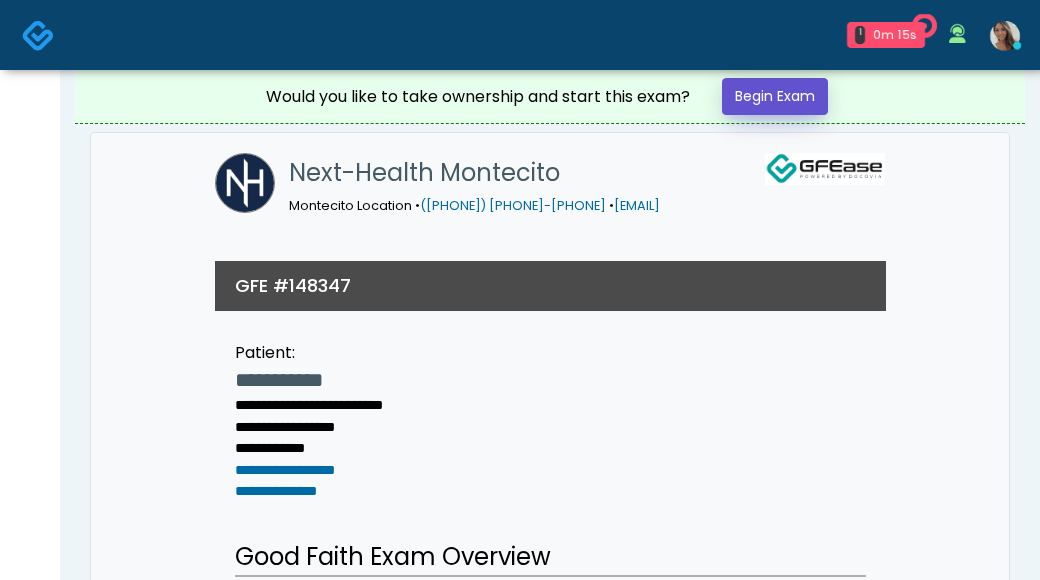click on "Begin Exam" at bounding box center [775, 96] 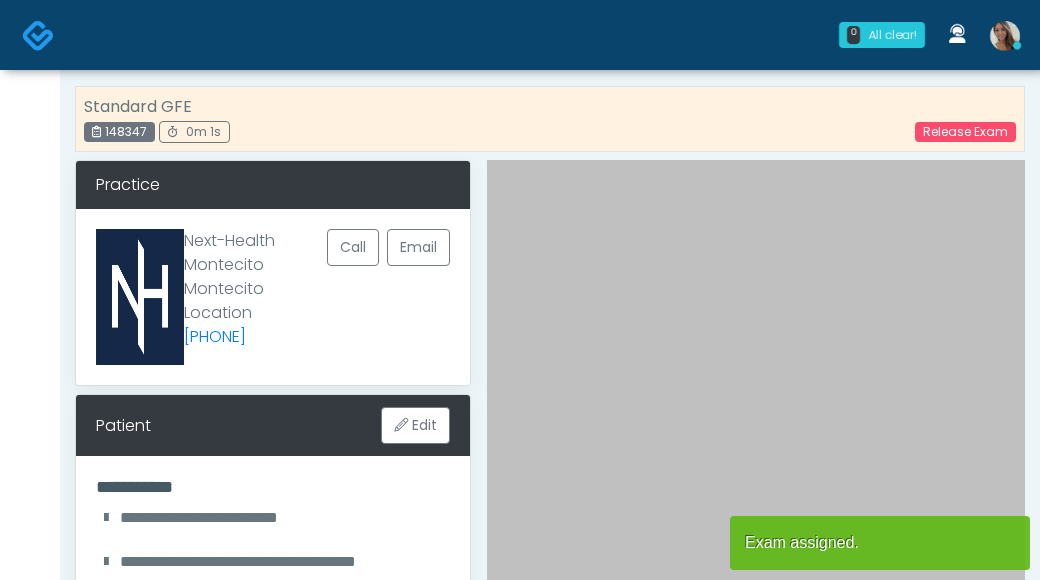 scroll, scrollTop: 0, scrollLeft: 0, axis: both 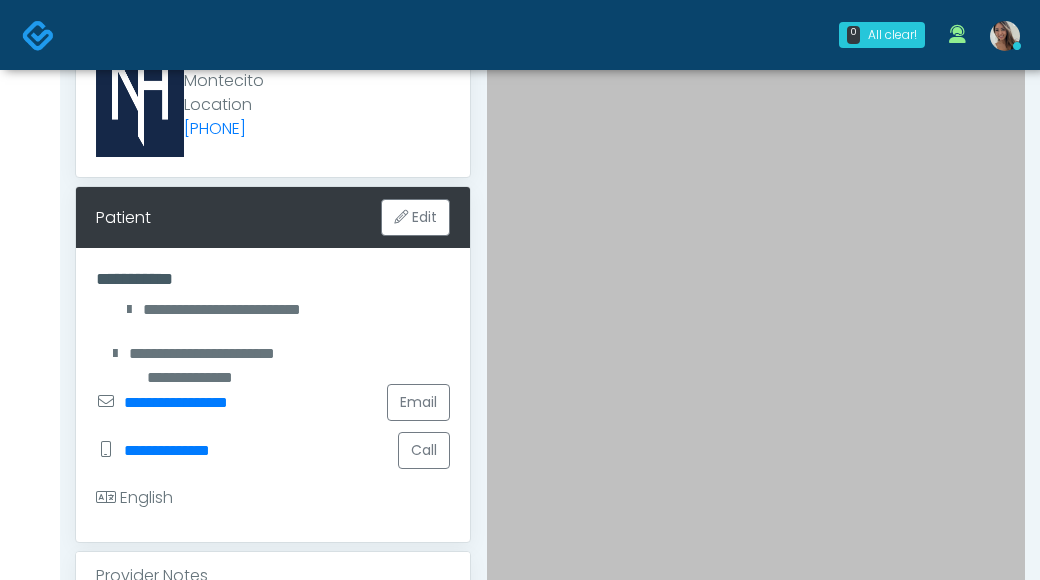click on "**********" at bounding box center [273, 354] 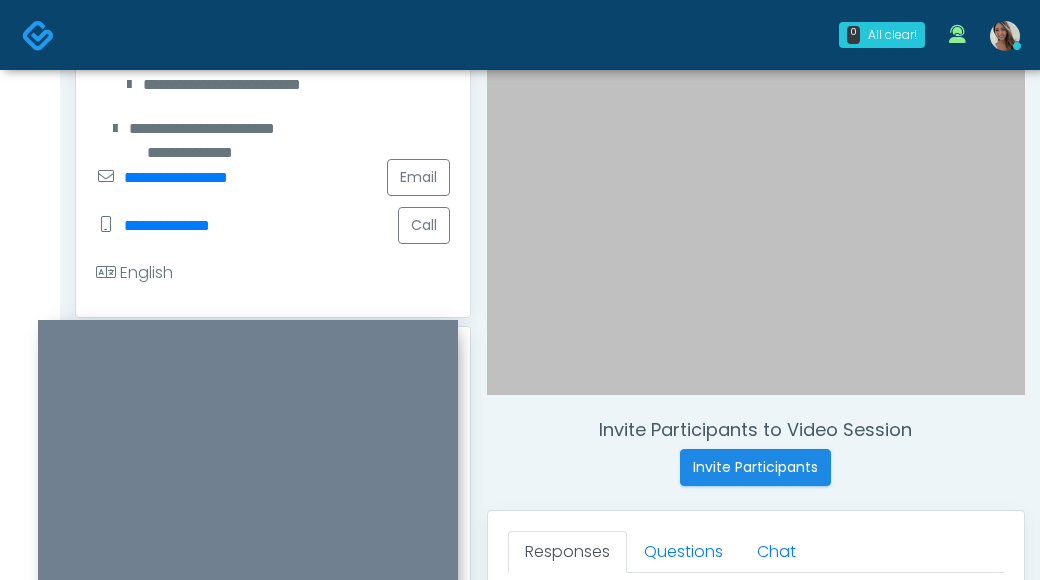 scroll, scrollTop: 912, scrollLeft: 0, axis: vertical 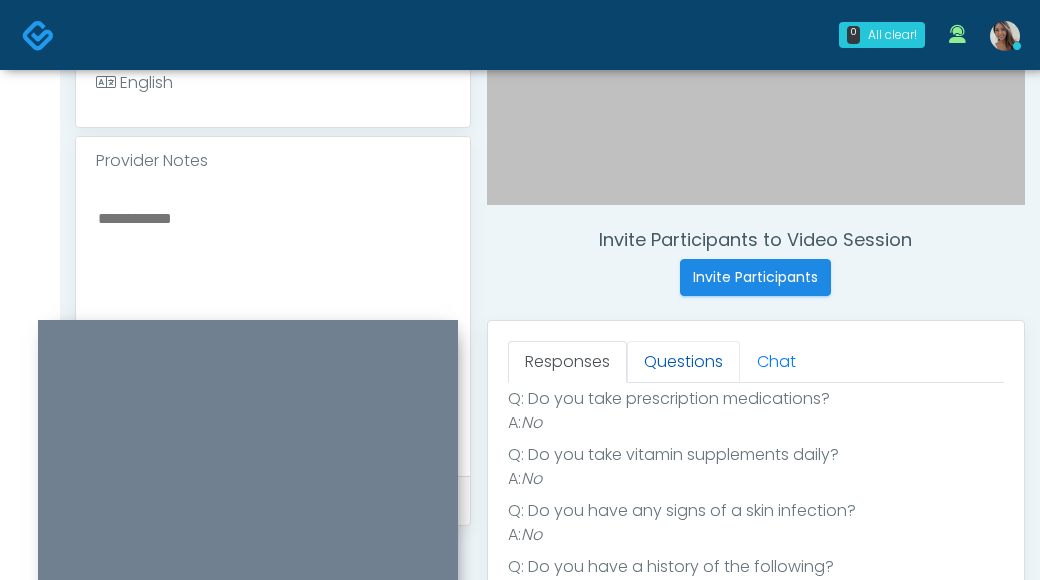 click on "Questions" at bounding box center [683, 362] 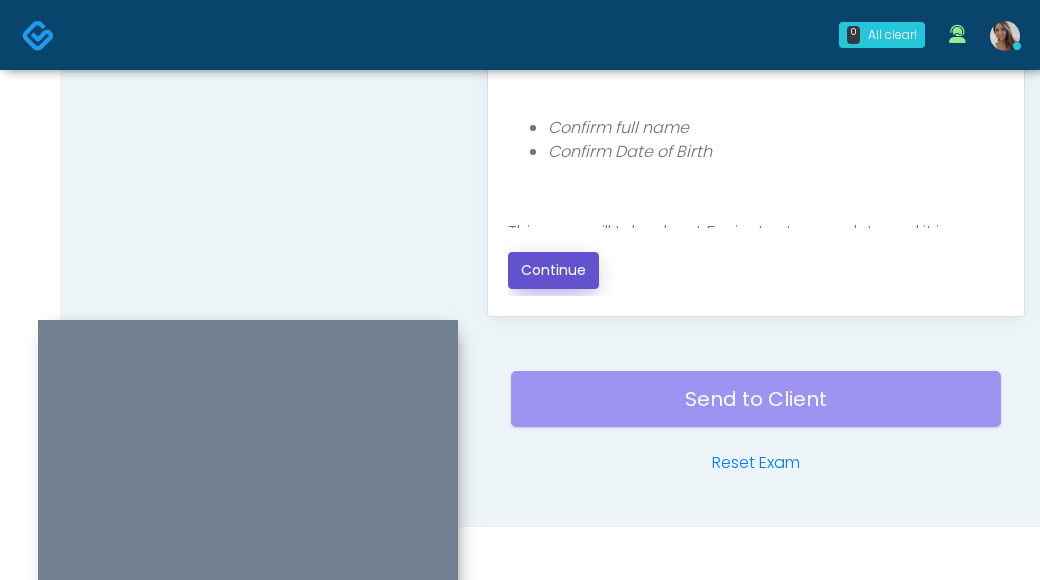drag, startPoint x: 578, startPoint y: 273, endPoint x: 494, endPoint y: 254, distance: 86.12201 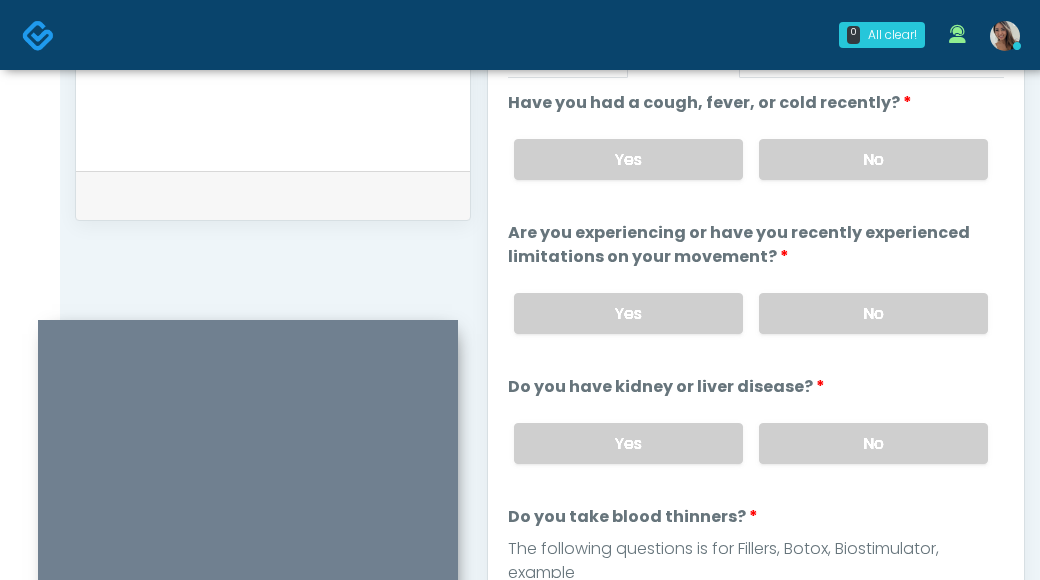 scroll, scrollTop: 924, scrollLeft: 0, axis: vertical 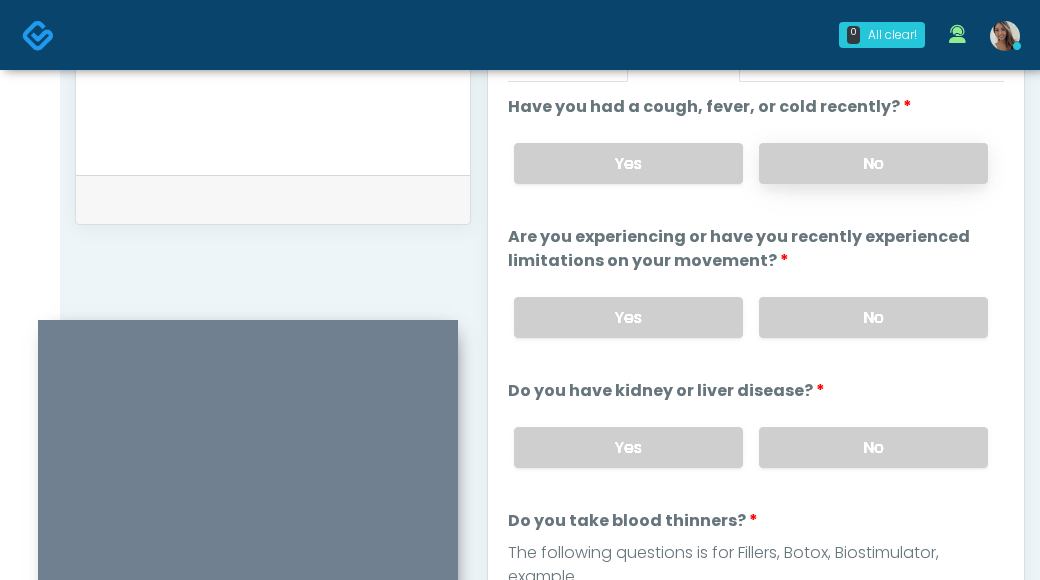 click on "No" at bounding box center (873, 163) 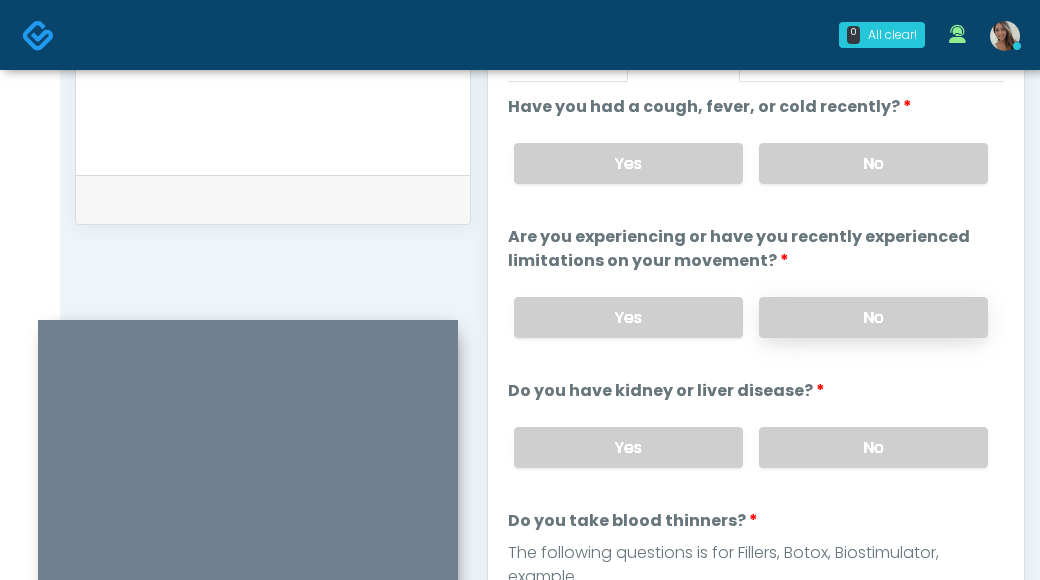 click on "No" at bounding box center [873, 317] 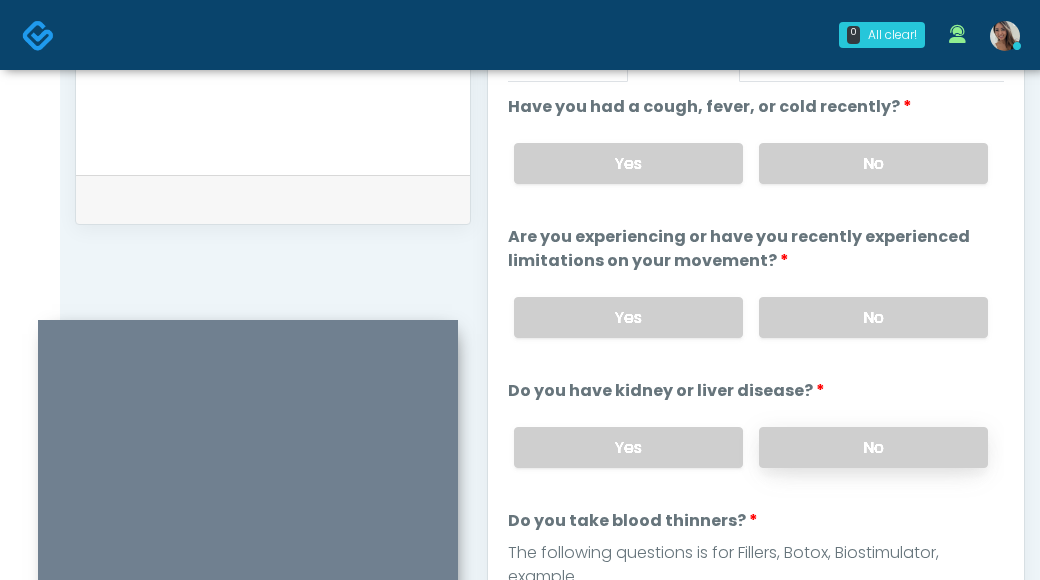 click on "No" at bounding box center (873, 447) 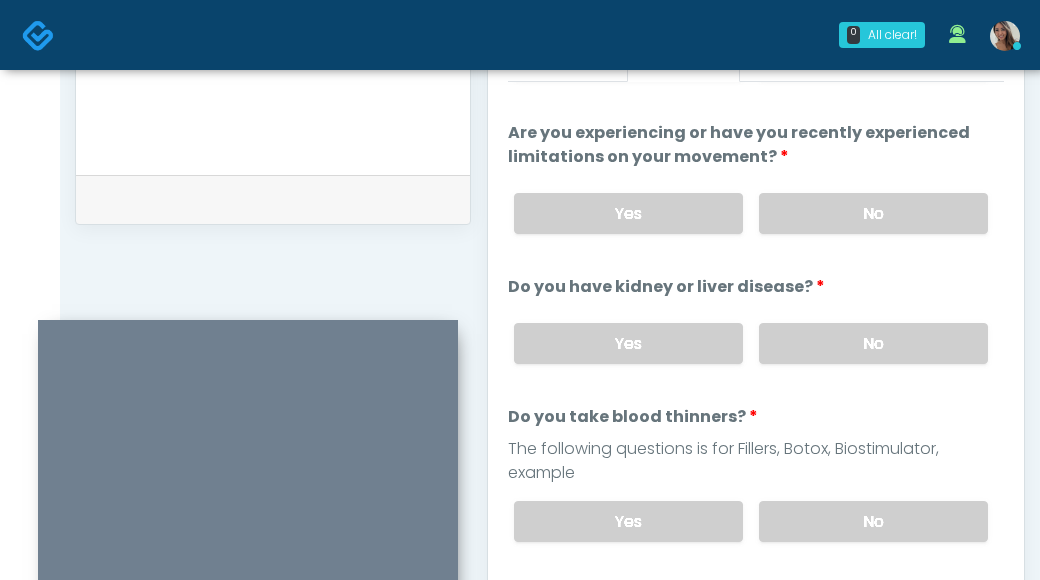 scroll, scrollTop: 268, scrollLeft: 0, axis: vertical 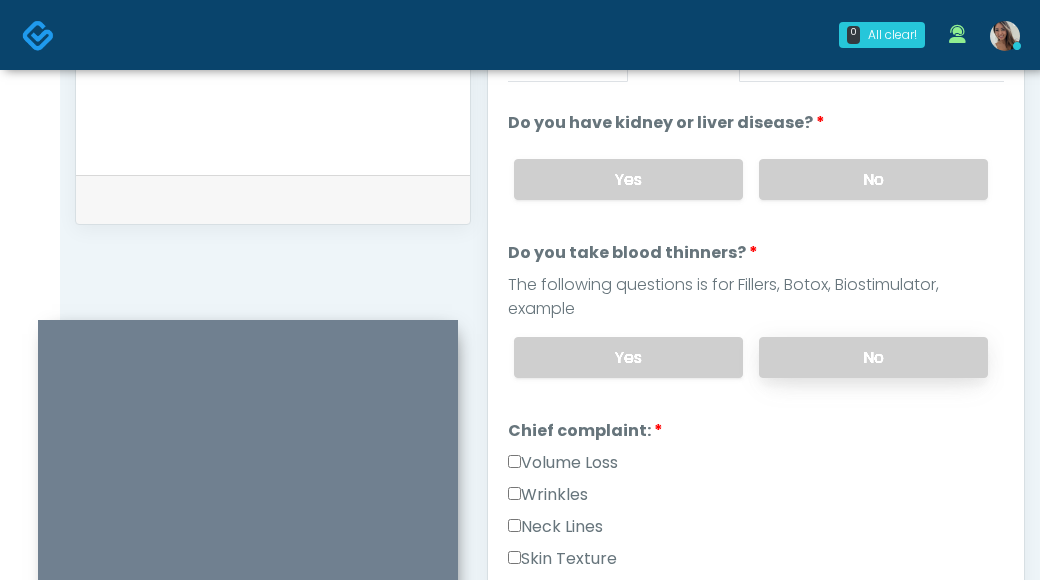 click on "No" at bounding box center [873, 357] 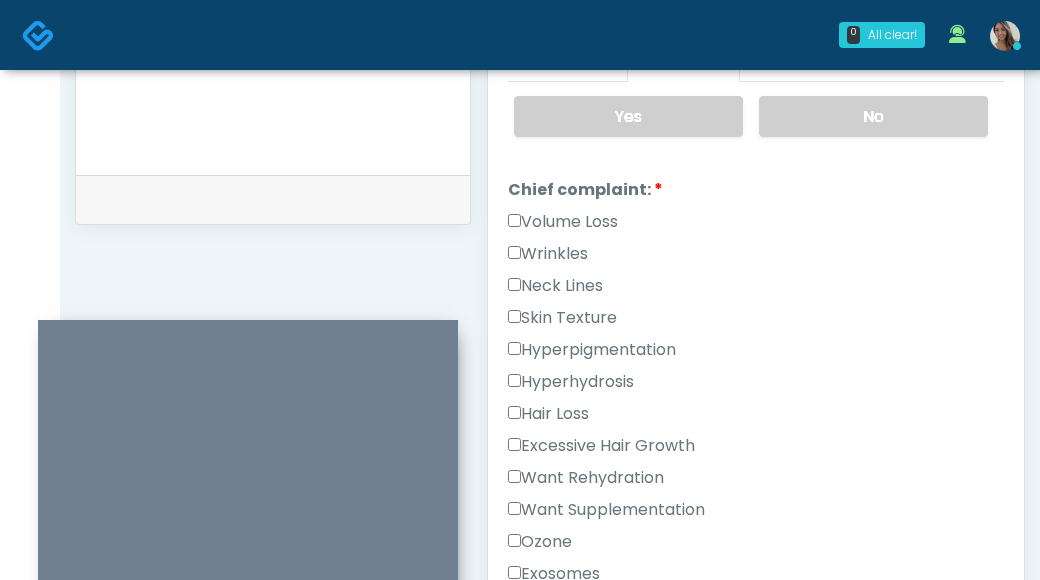 scroll, scrollTop: 513, scrollLeft: 0, axis: vertical 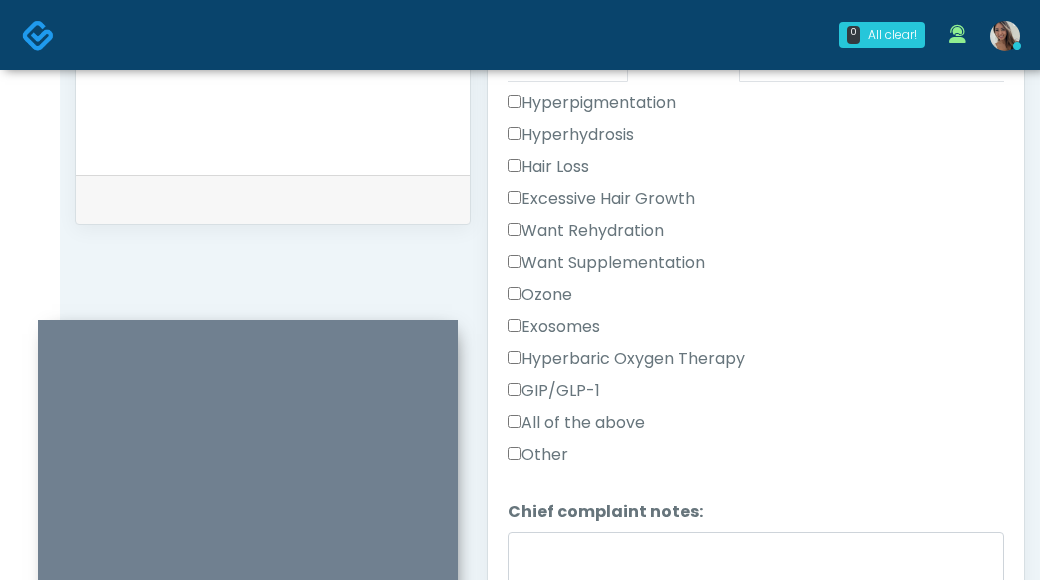 click on "Other" at bounding box center [538, 455] 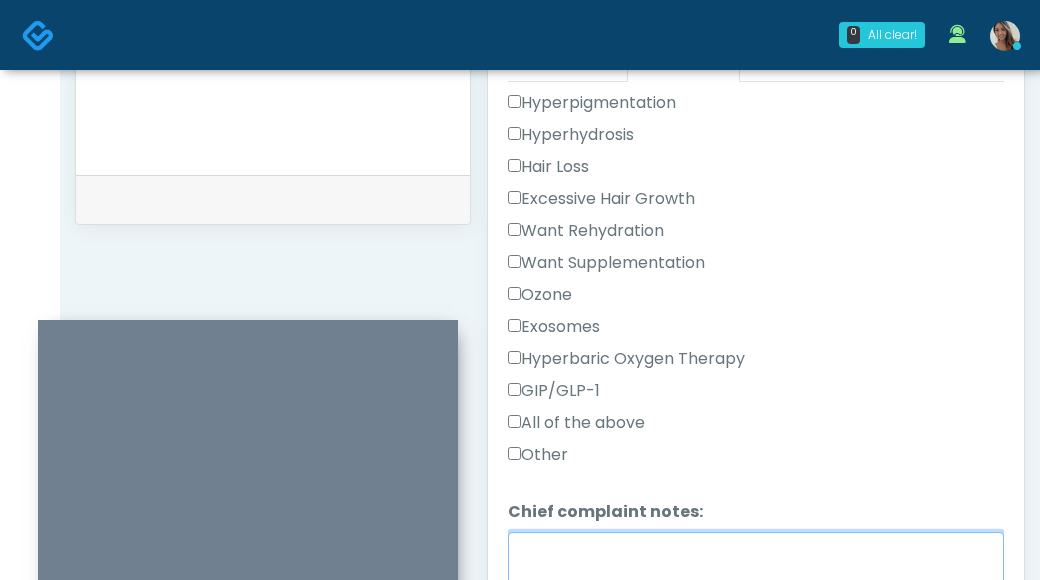 click on "Chief complaint notes:" at bounding box center (756, 575) 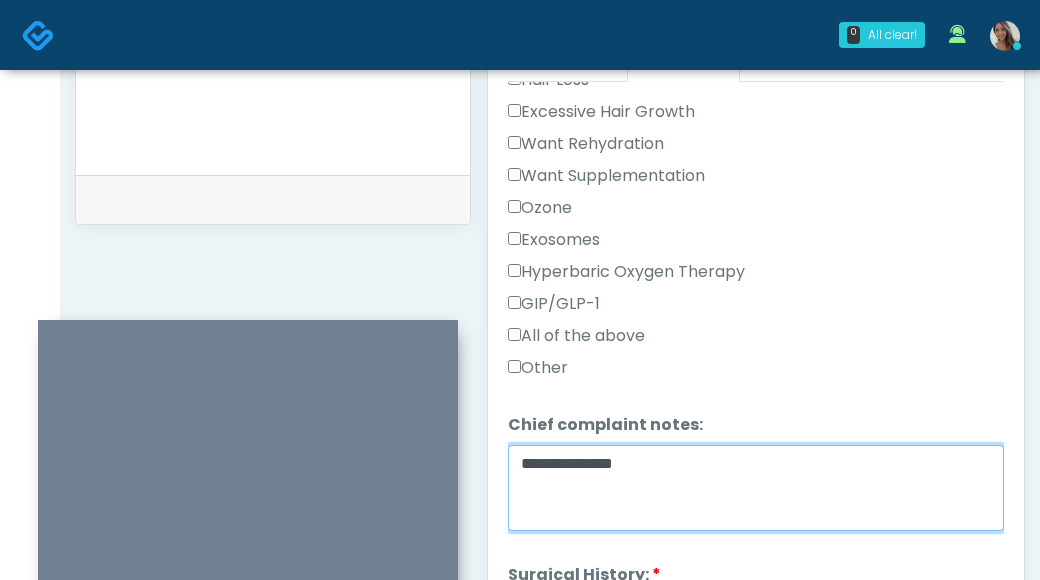 scroll, scrollTop: 923, scrollLeft: 0, axis: vertical 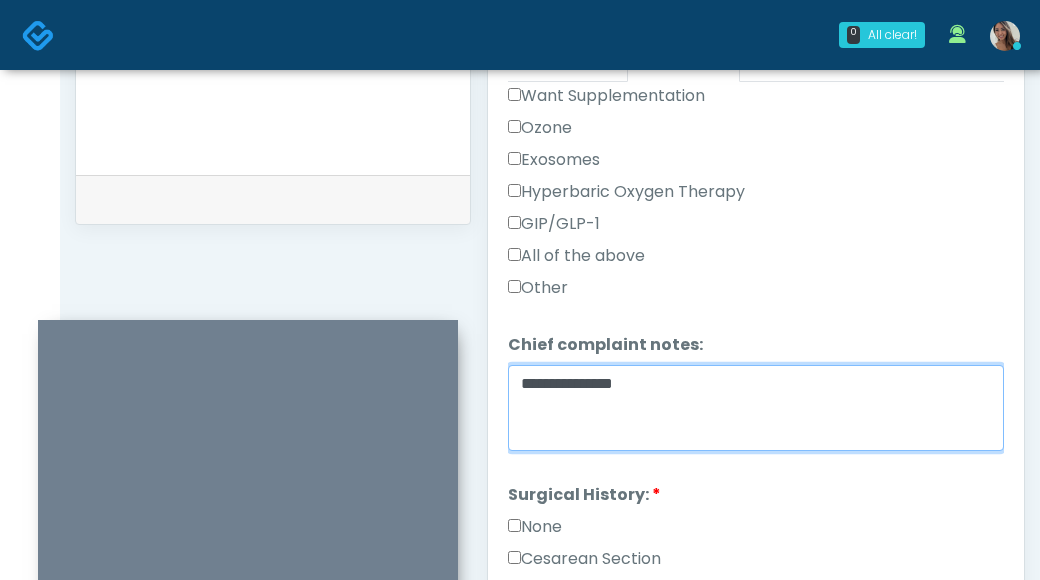 click on "**********" at bounding box center (756, 408) 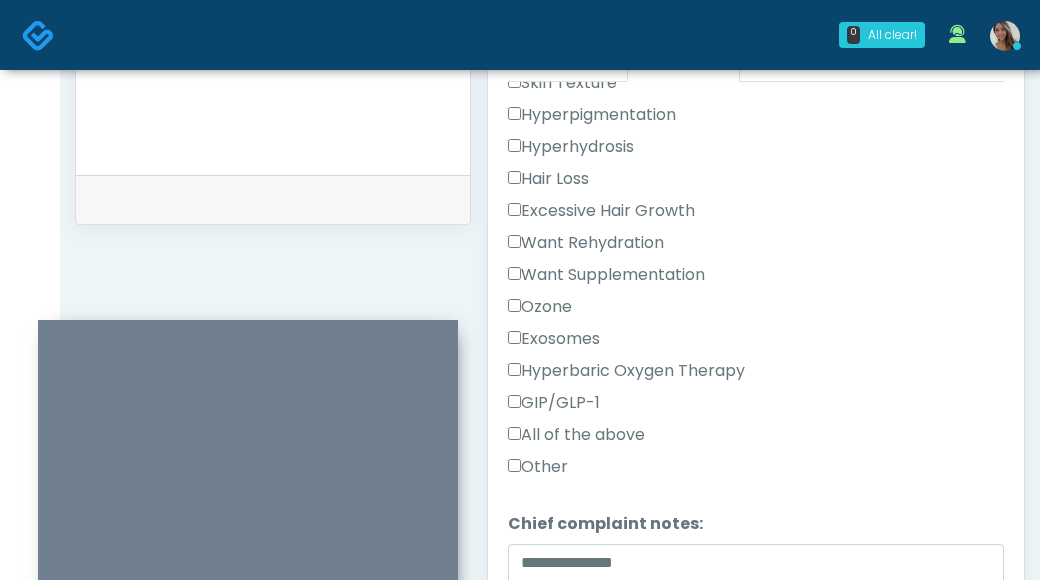 click on "Want Supplementation" at bounding box center [606, 275] 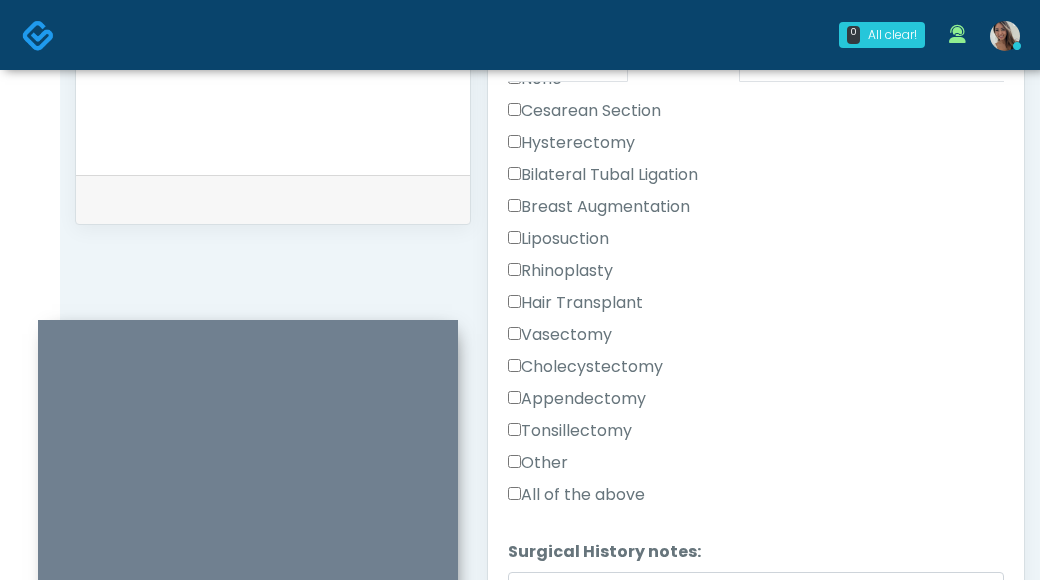 scroll, scrollTop: 1373, scrollLeft: 0, axis: vertical 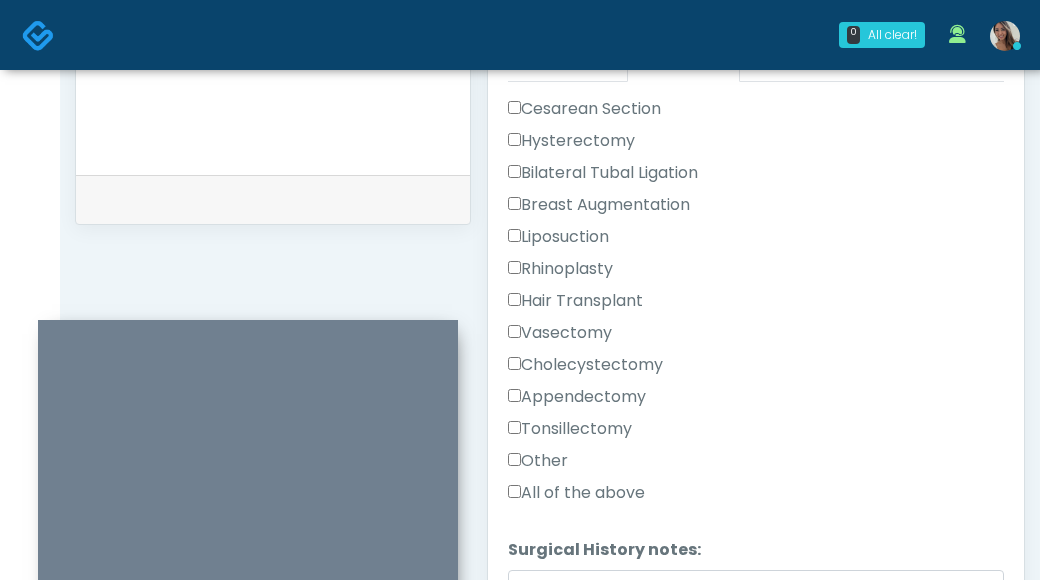 click on "All of the above" at bounding box center [576, 493] 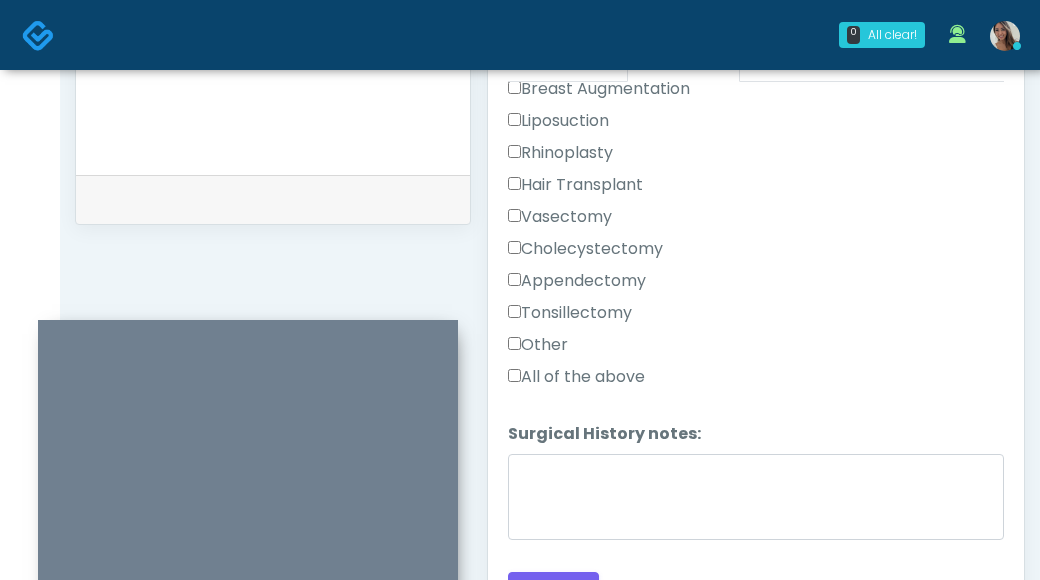 scroll, scrollTop: 1516, scrollLeft: 0, axis: vertical 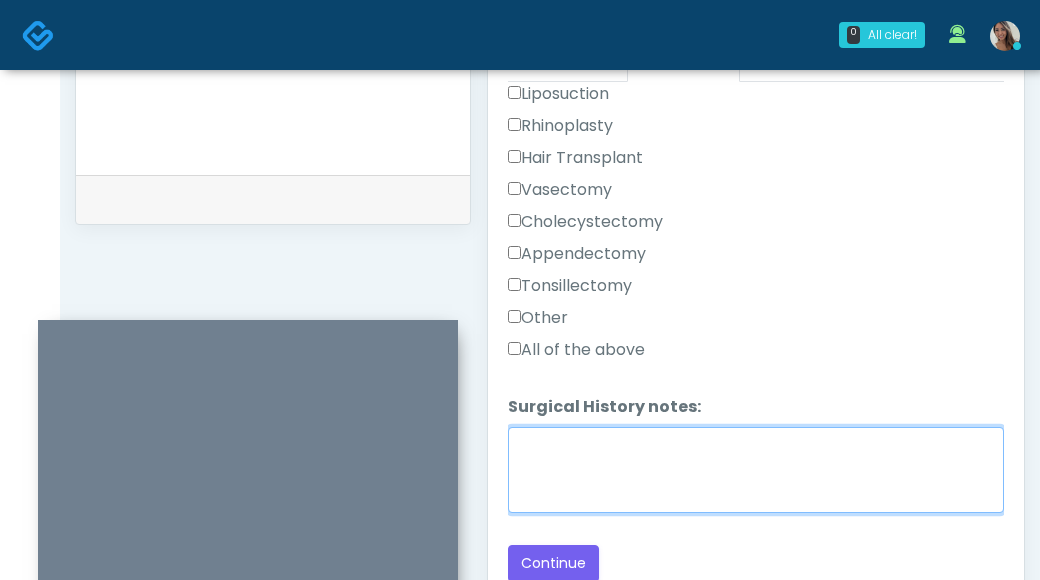 click on "Surgical History notes:" at bounding box center (756, 470) 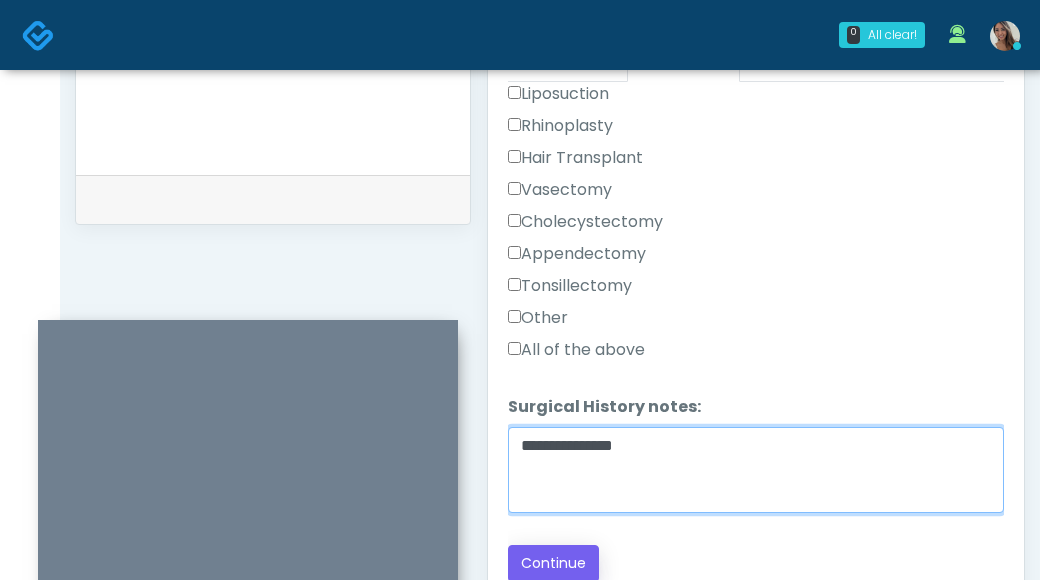 type on "**********" 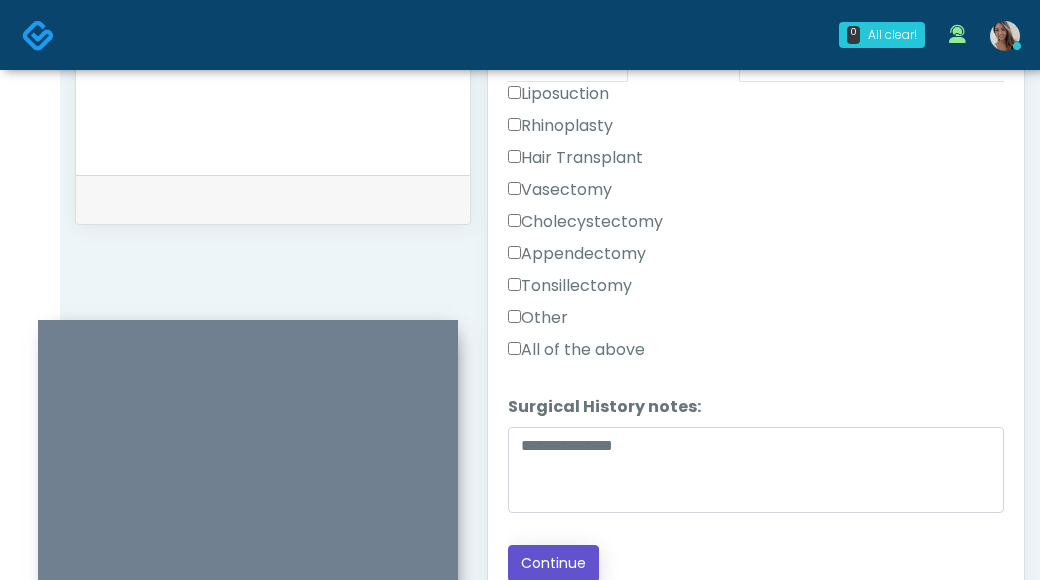 click on "Continue" at bounding box center [553, 563] 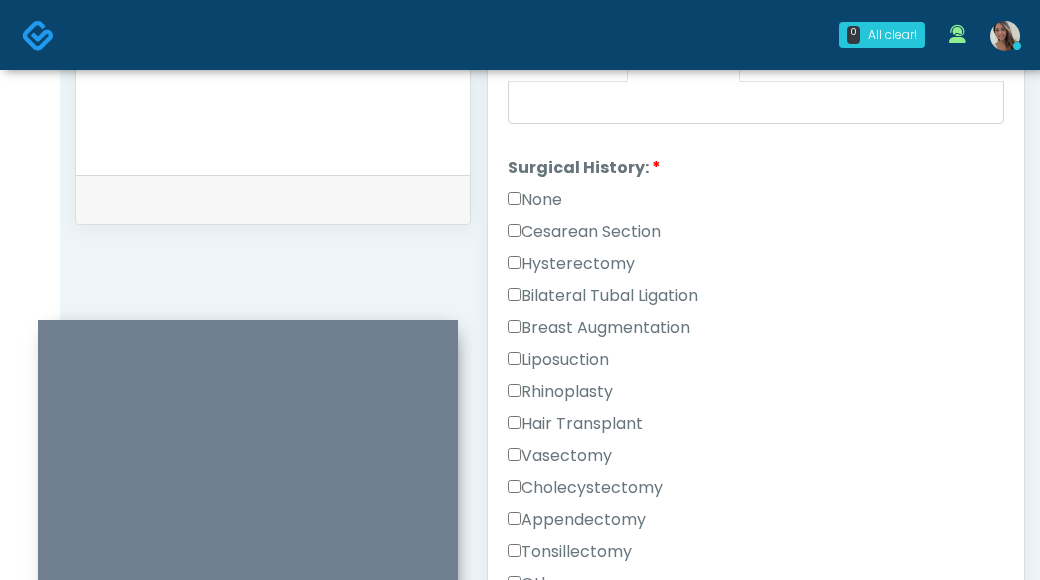 scroll, scrollTop: 709, scrollLeft: 0, axis: vertical 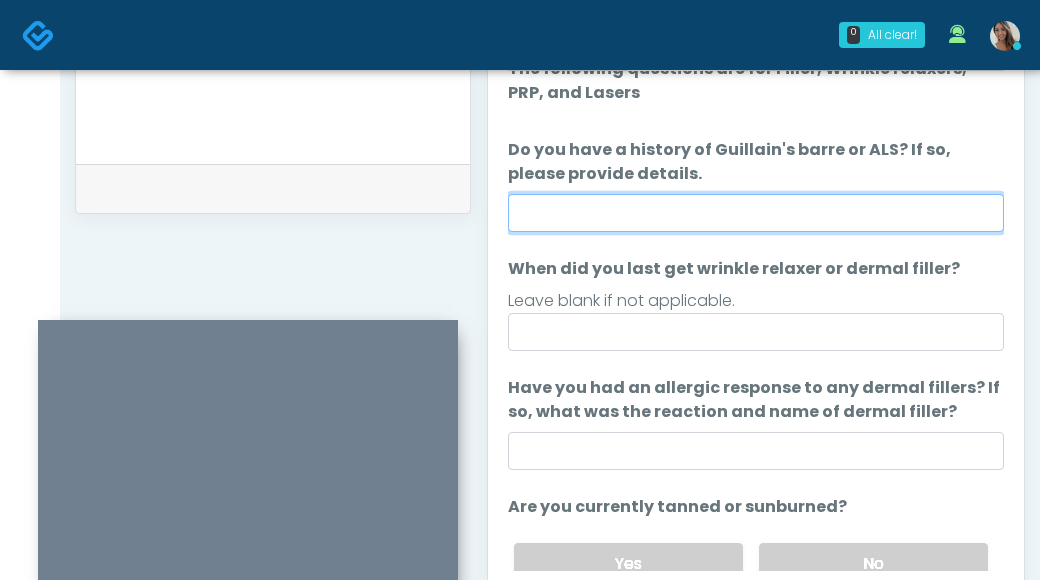 click on "Do you have a history of Guillain's barre or ALS? If so, please provide details." at bounding box center [756, 213] 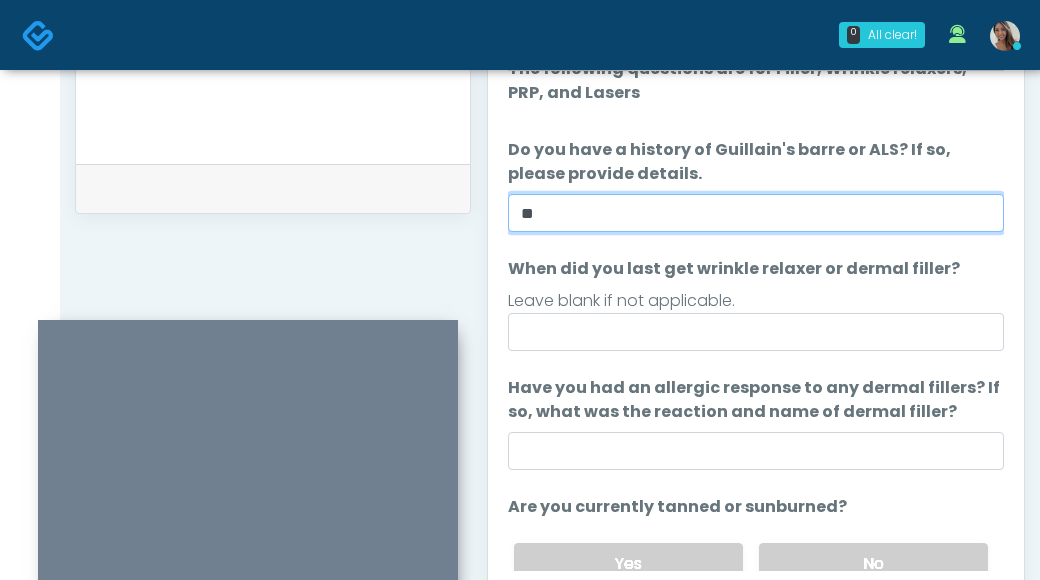 type on "**" 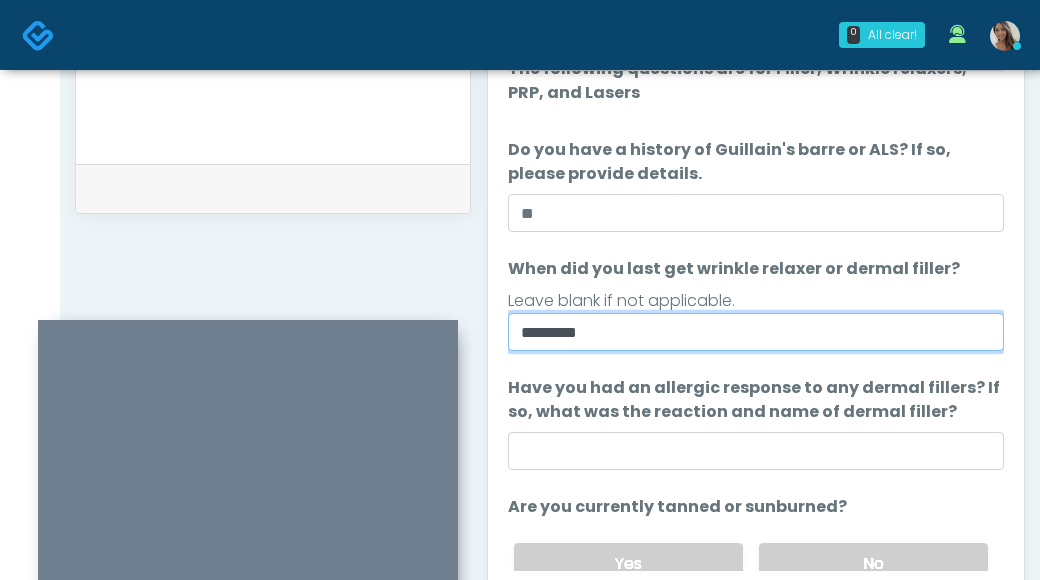type on "*********" 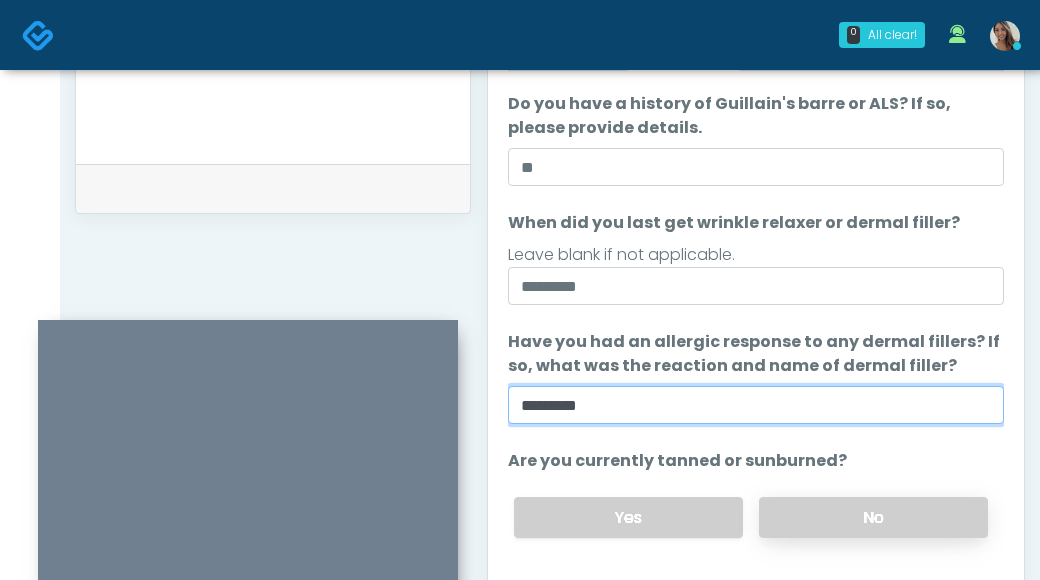 type on "*********" 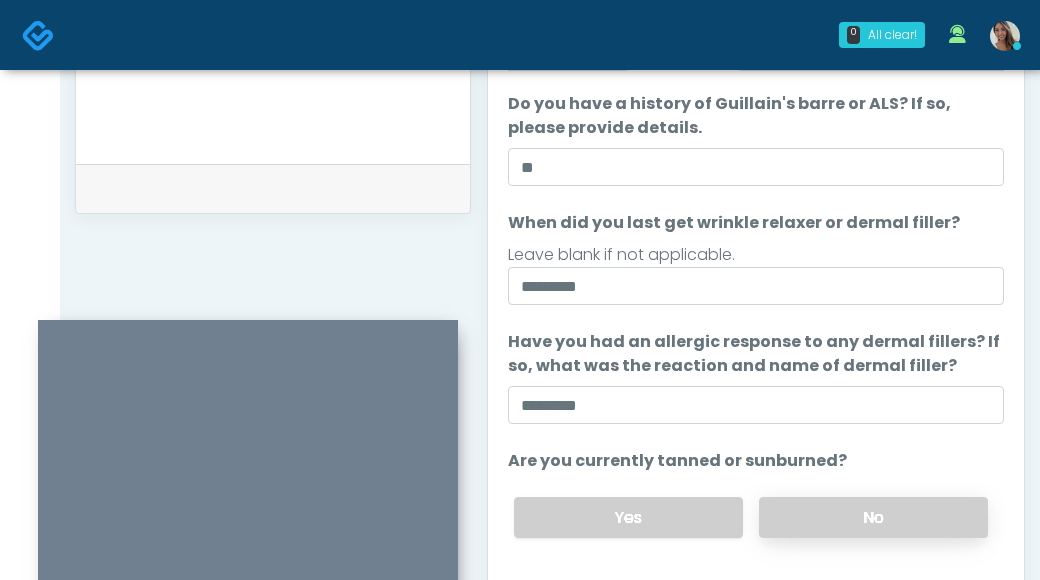 click on "No" at bounding box center (873, 517) 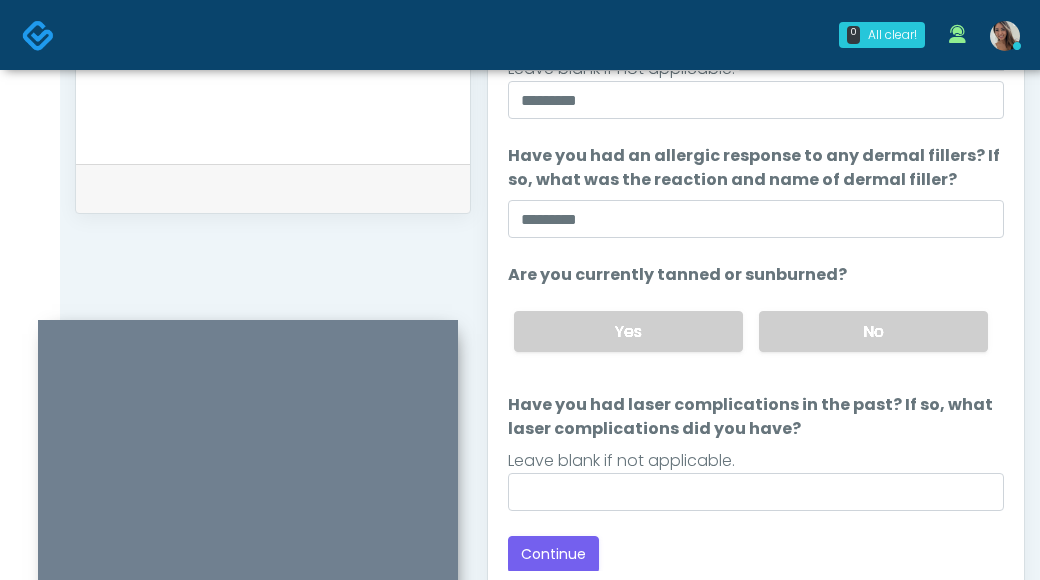 scroll, scrollTop: 261, scrollLeft: 0, axis: vertical 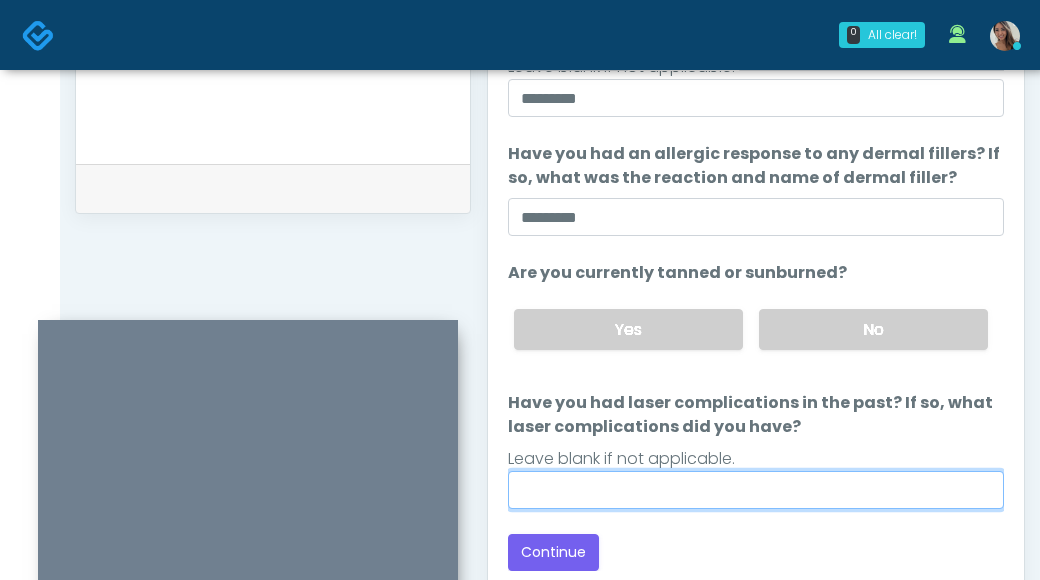 click on "Have you had laser complications in the past? If so, what laser complications did you have?" at bounding box center [756, 490] 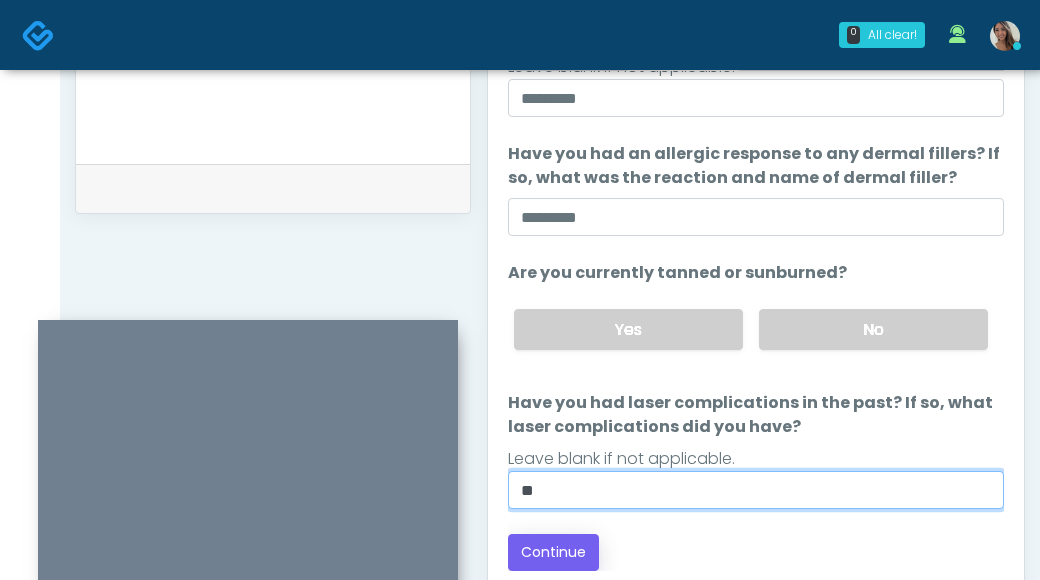 type on "**" 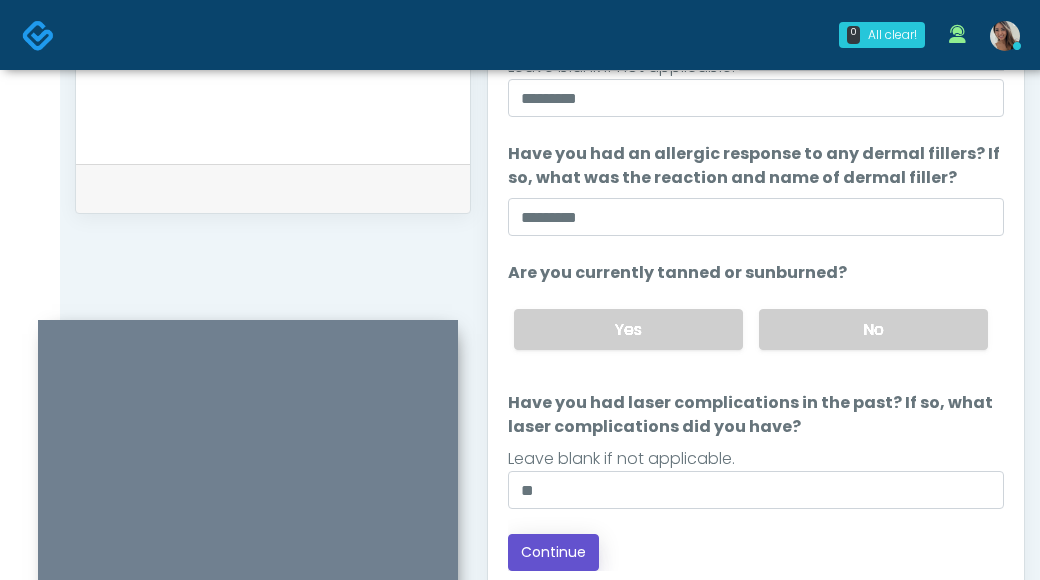 click on "Continue" at bounding box center [553, 552] 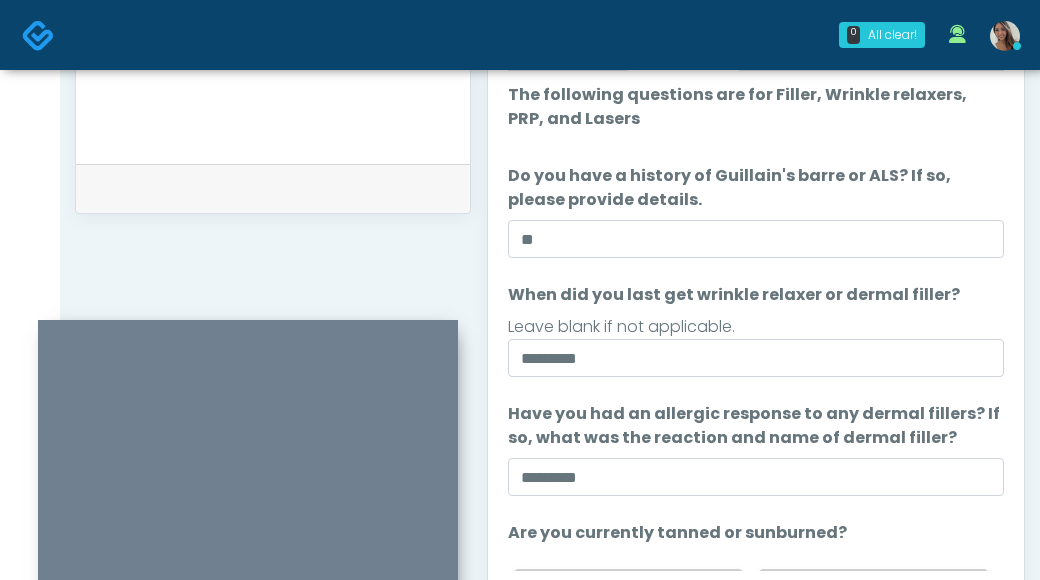 scroll, scrollTop: 0, scrollLeft: 0, axis: both 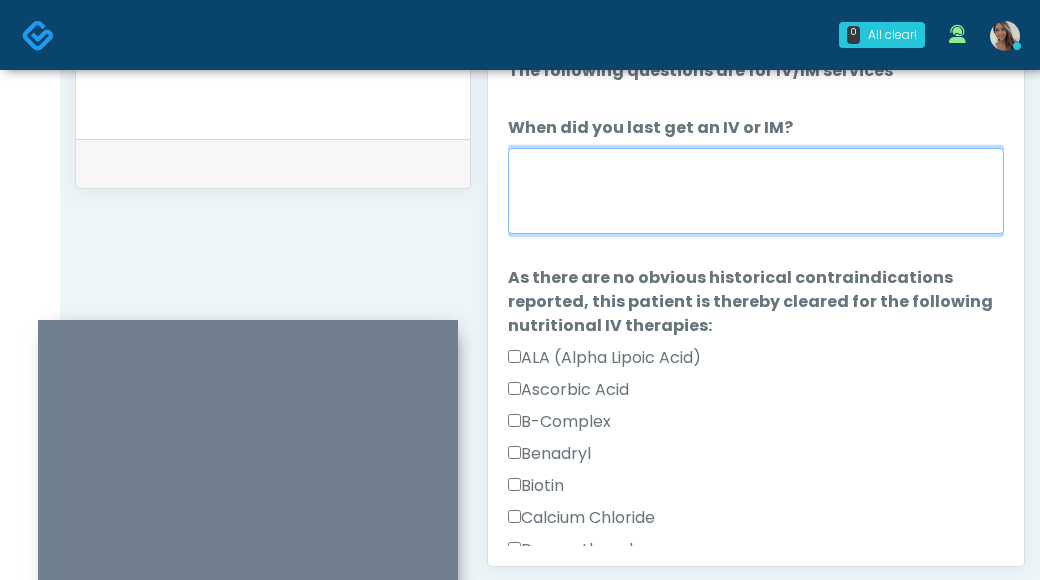 click on "When did you last get an IV or IM?" at bounding box center (756, 191) 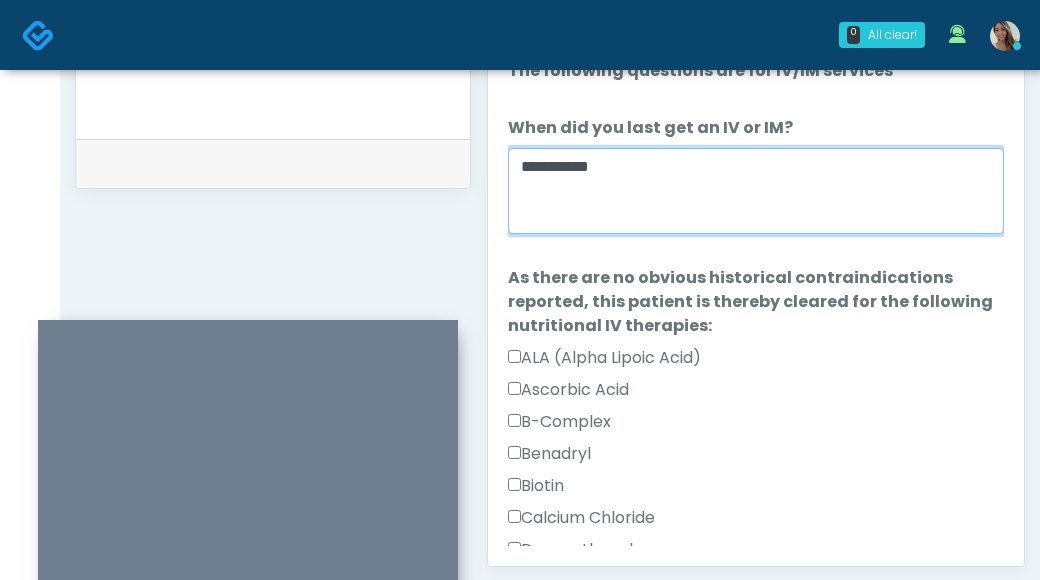 type on "**********" 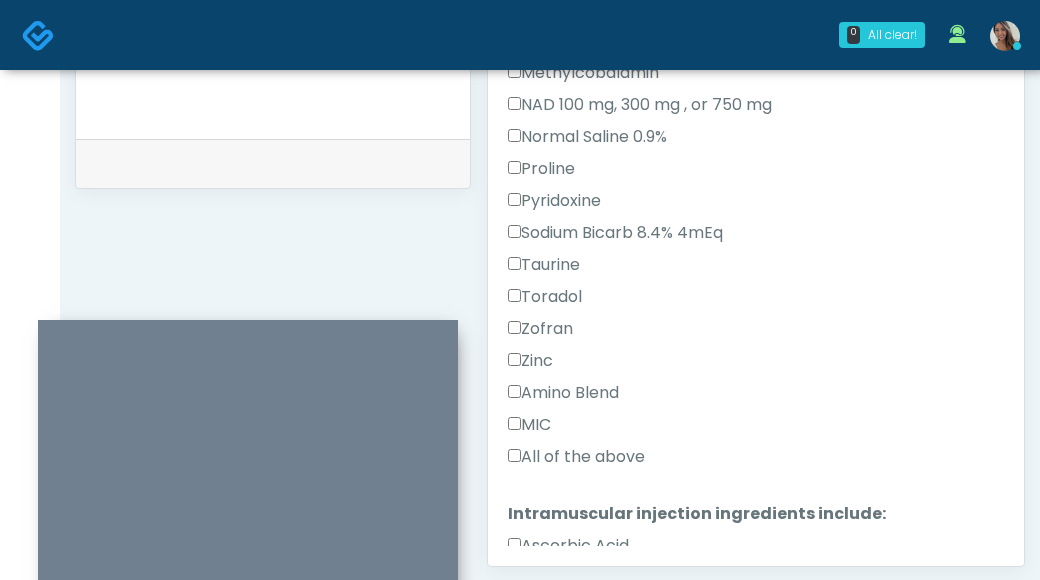 click on "All of the above" at bounding box center (576, 457) 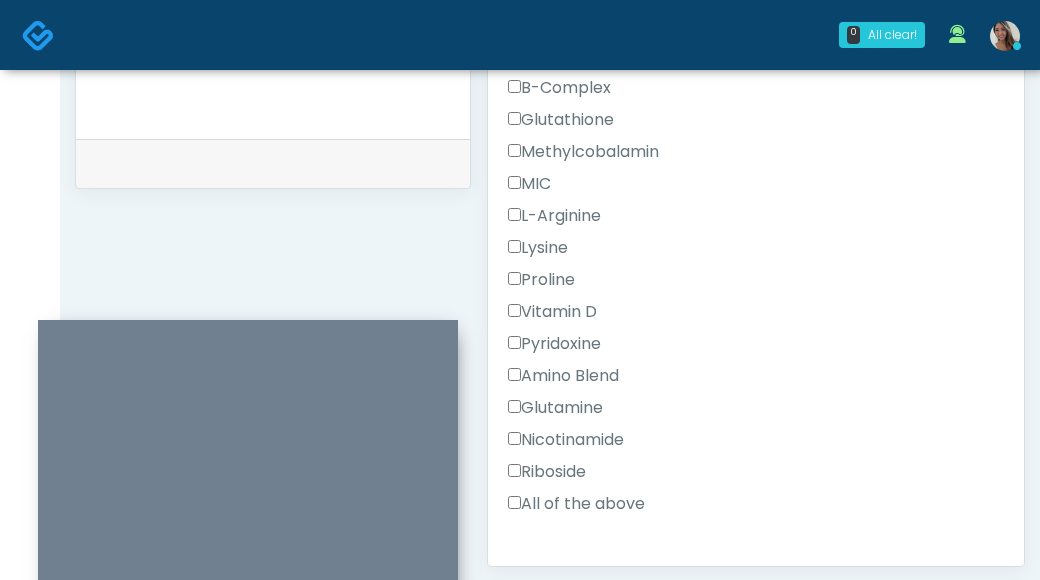 scroll, scrollTop: 1263, scrollLeft: 0, axis: vertical 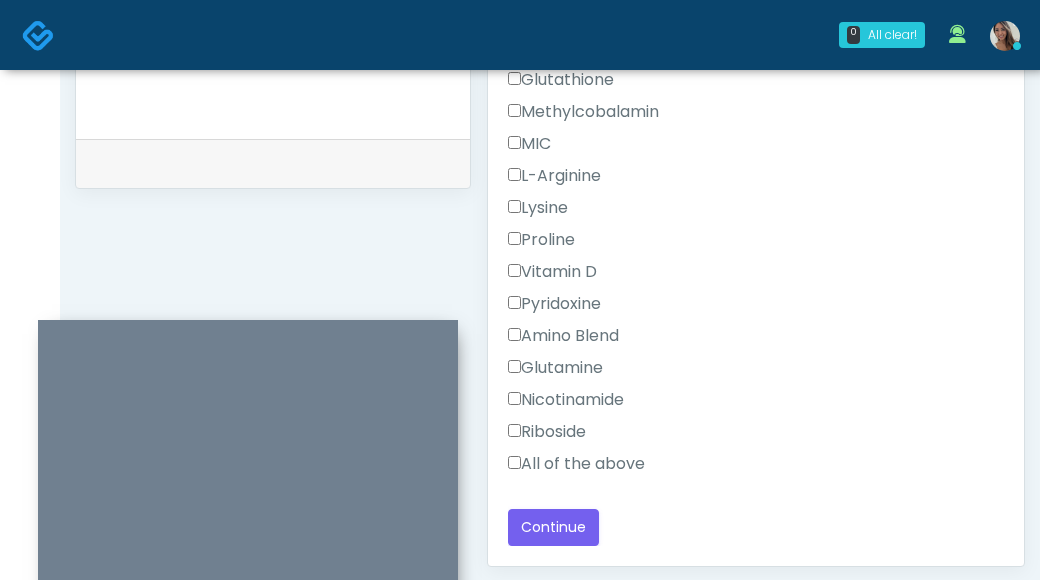 click on "All of the above" at bounding box center (576, 464) 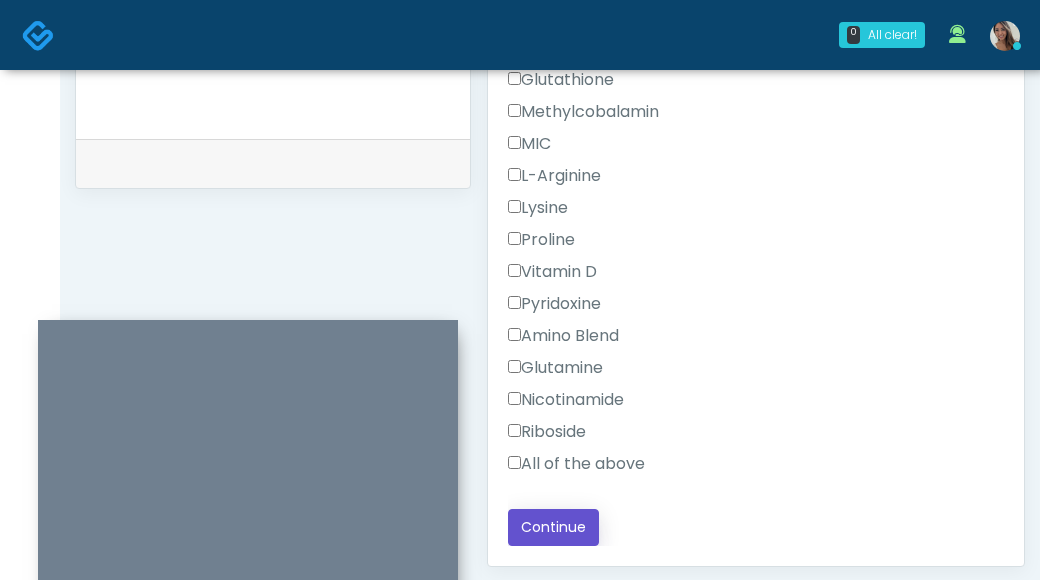 click on "Continue" at bounding box center [553, 527] 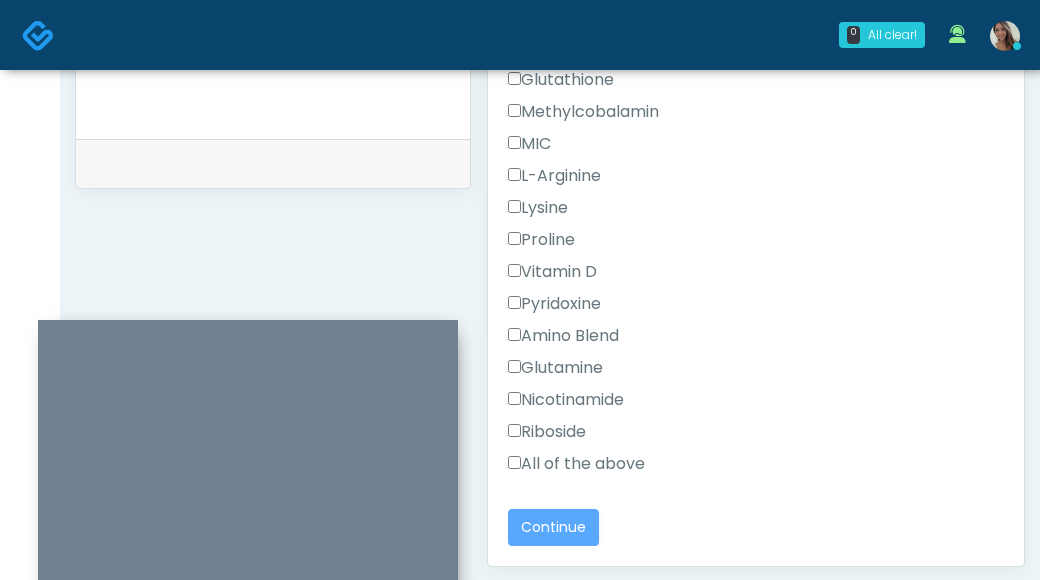 scroll, scrollTop: 1215, scrollLeft: 0, axis: vertical 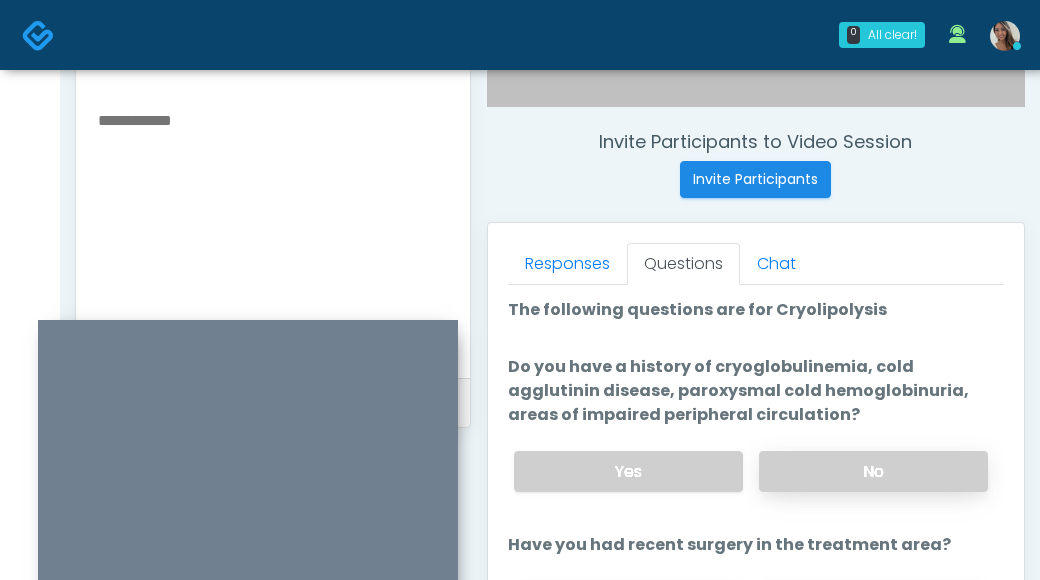 click on "No" at bounding box center [873, 471] 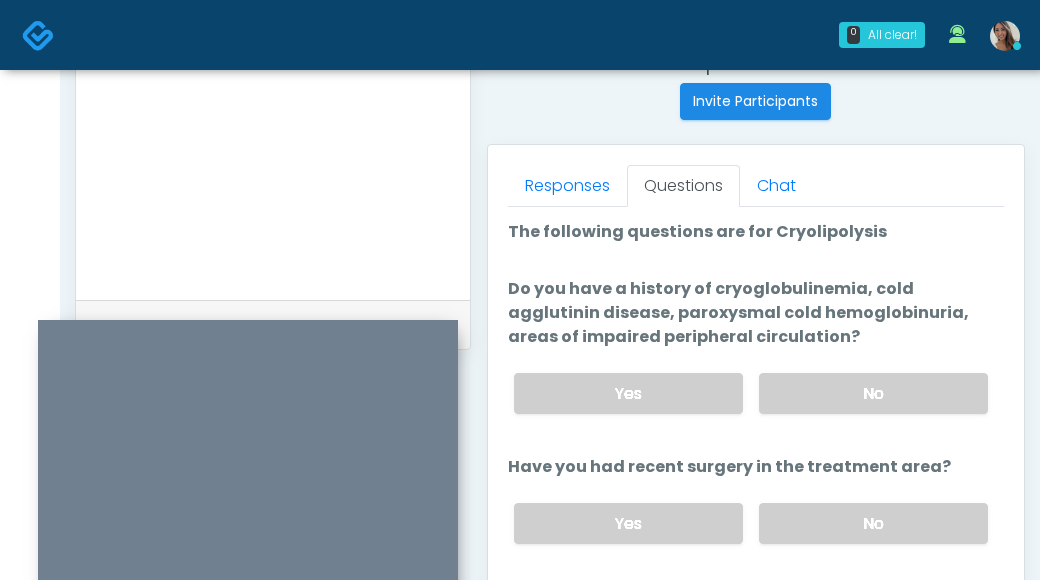 scroll, scrollTop: 806, scrollLeft: 0, axis: vertical 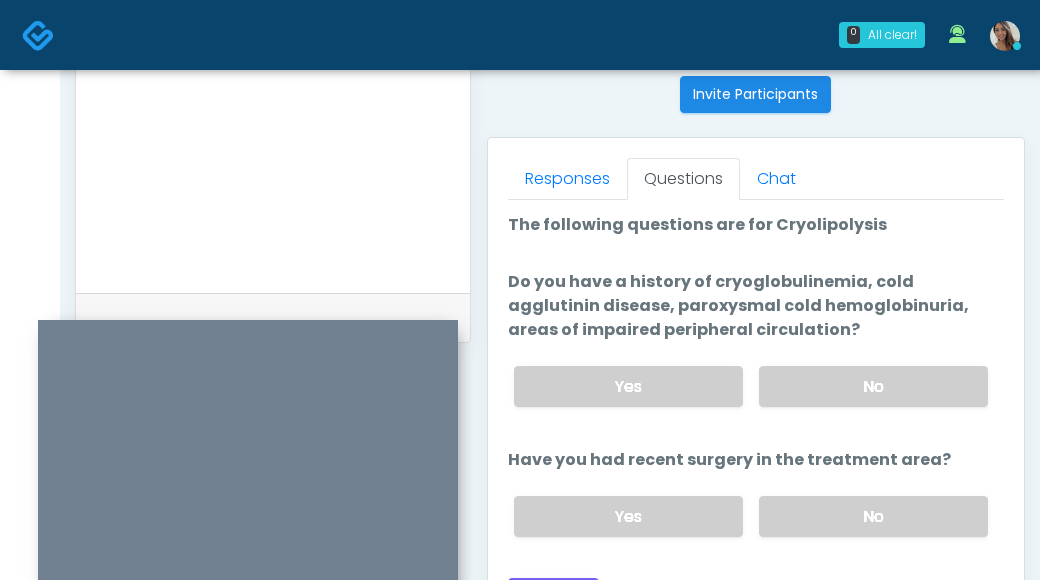 drag, startPoint x: 832, startPoint y: 520, endPoint x: 776, endPoint y: 463, distance: 79.9062 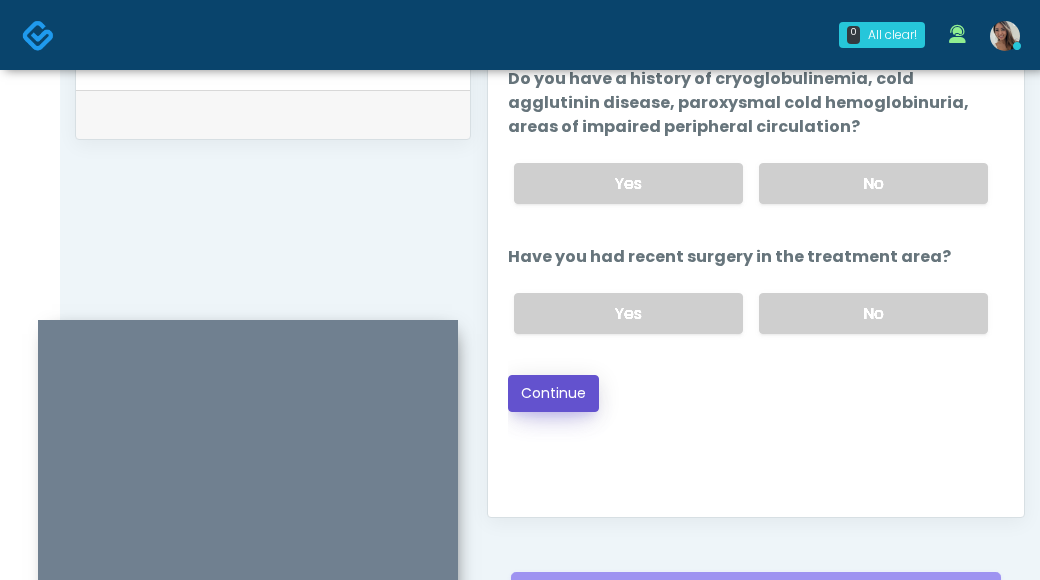 click on "Continue" at bounding box center (553, 393) 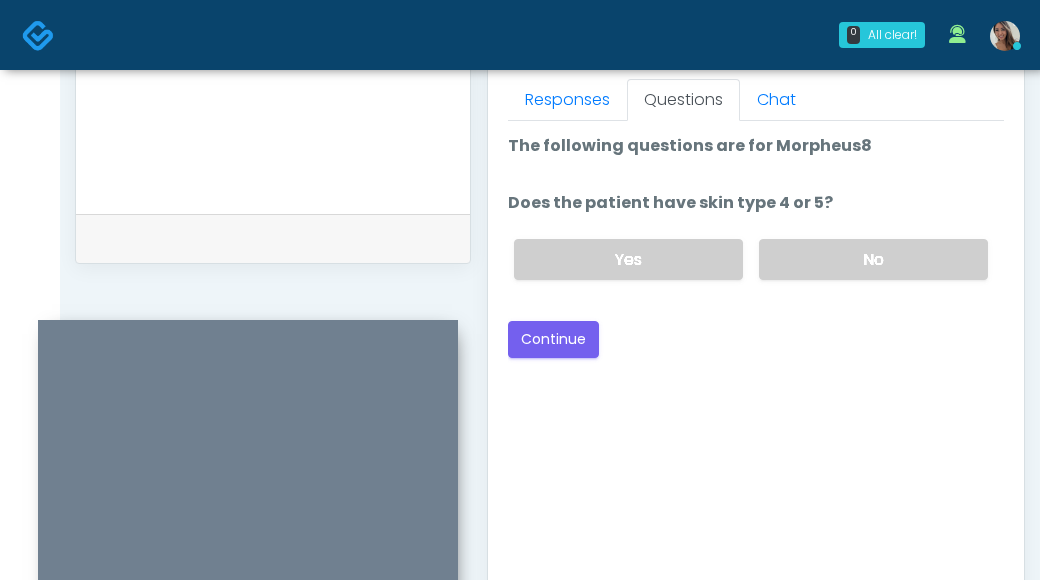 scroll, scrollTop: 856, scrollLeft: 0, axis: vertical 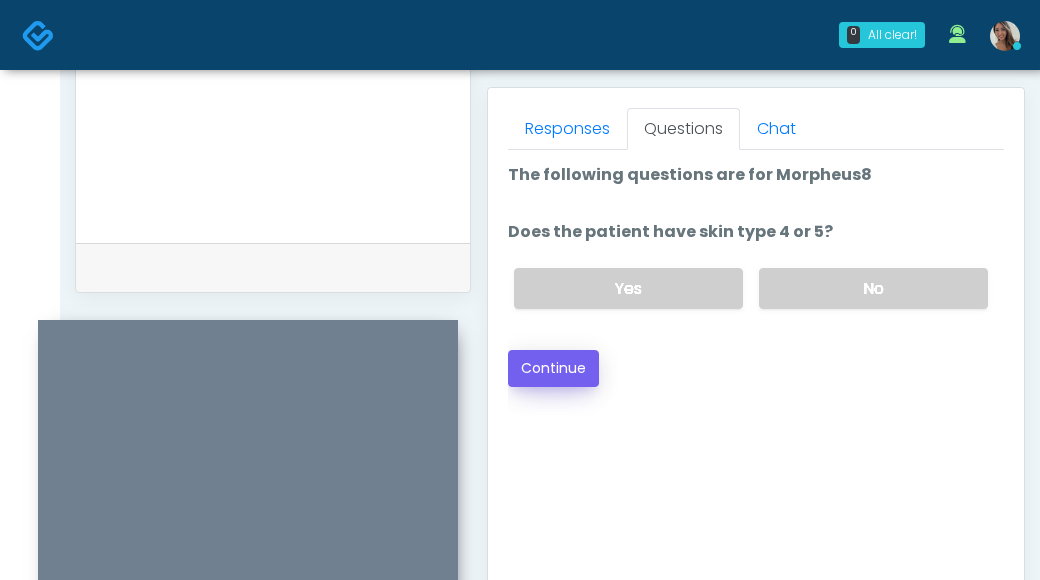 drag, startPoint x: 811, startPoint y: 284, endPoint x: 551, endPoint y: 353, distance: 269 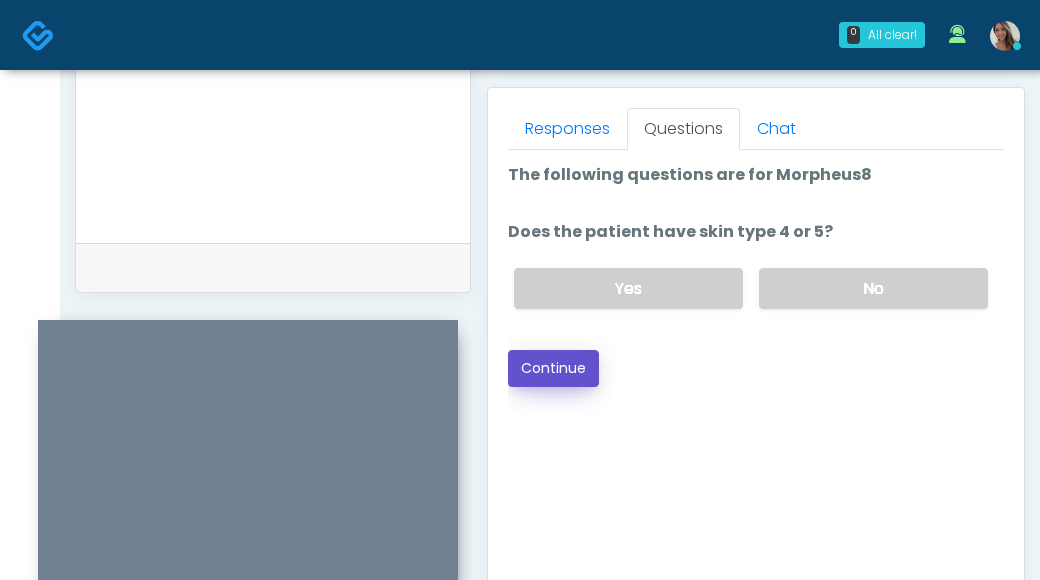 click on "Continue" at bounding box center (553, 368) 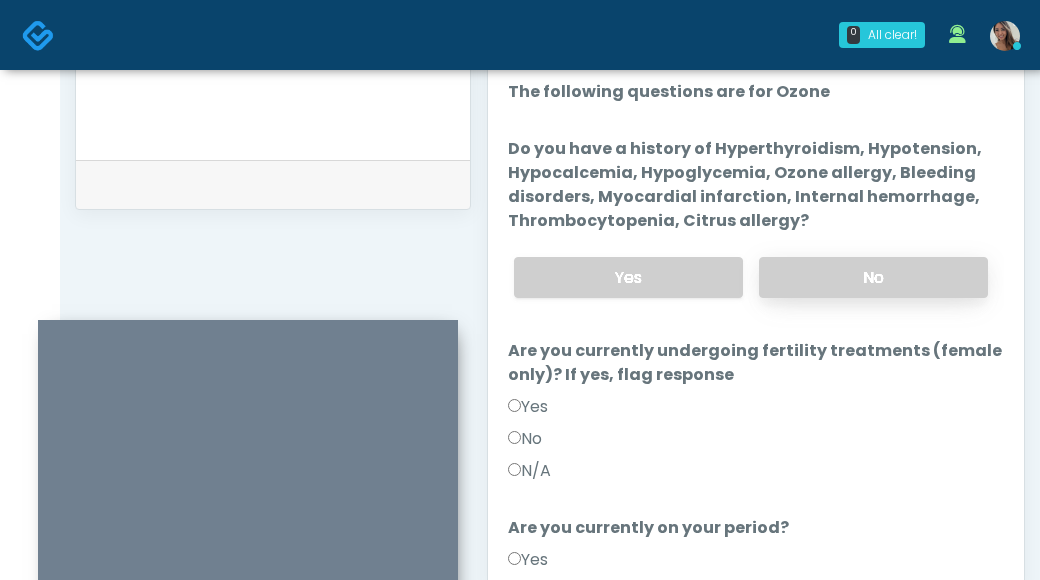 click on "No" at bounding box center (873, 277) 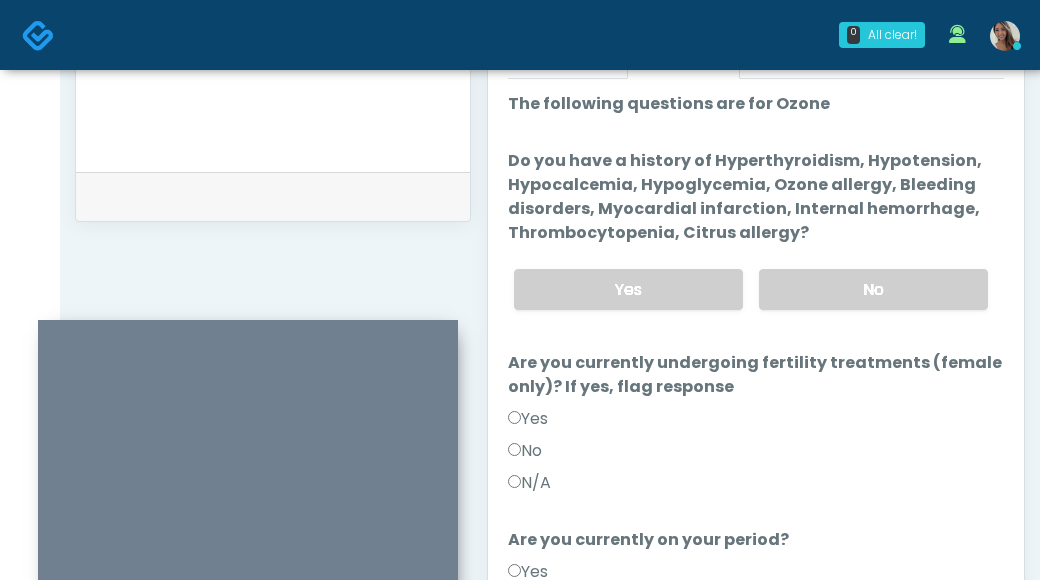 scroll, scrollTop: 892, scrollLeft: 0, axis: vertical 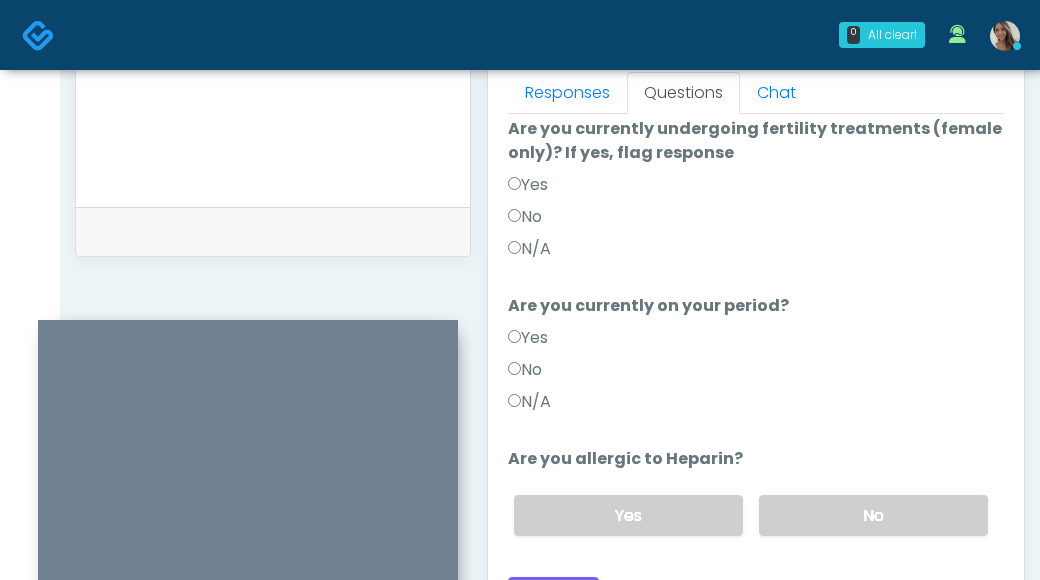 click on "N/A" at bounding box center (529, 249) 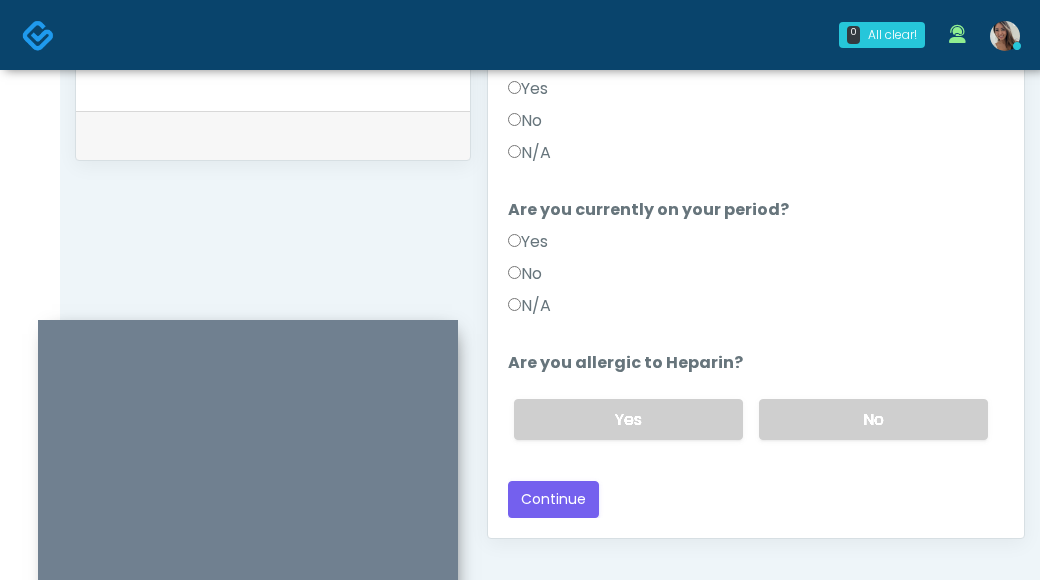 scroll, scrollTop: 1057, scrollLeft: 0, axis: vertical 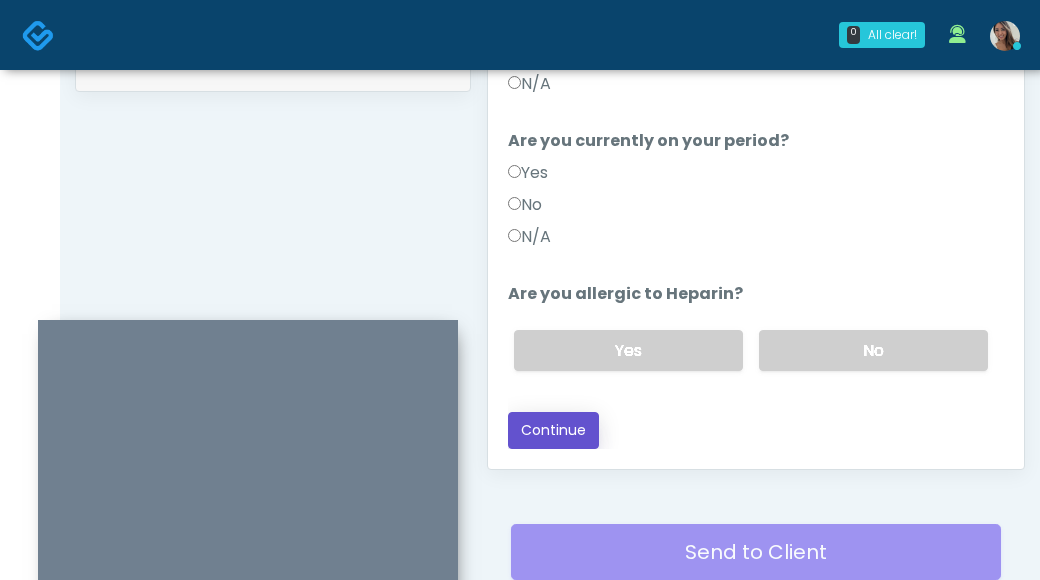 click on "Continue" at bounding box center (553, 430) 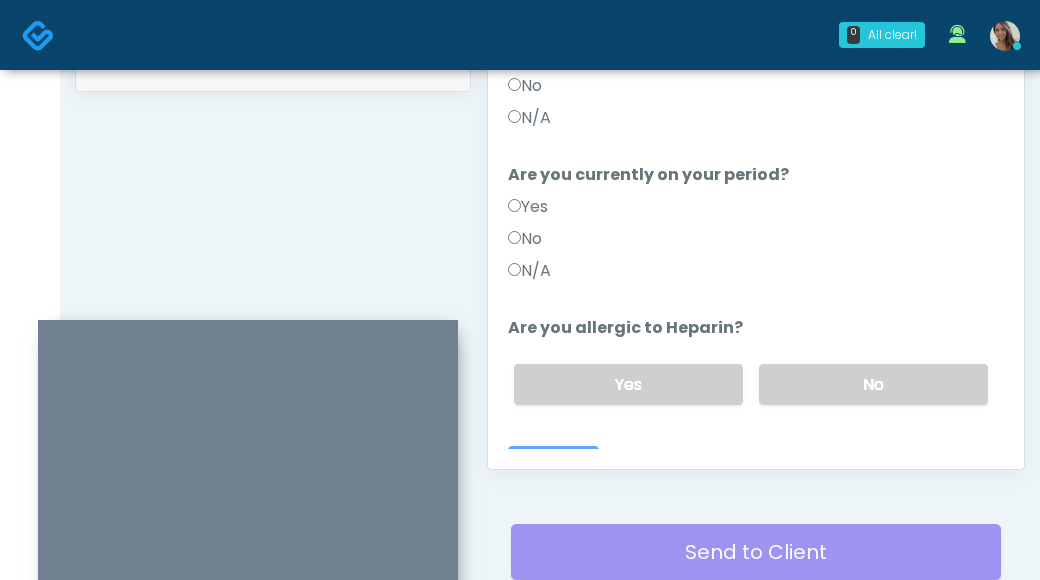 scroll, scrollTop: 61, scrollLeft: 0, axis: vertical 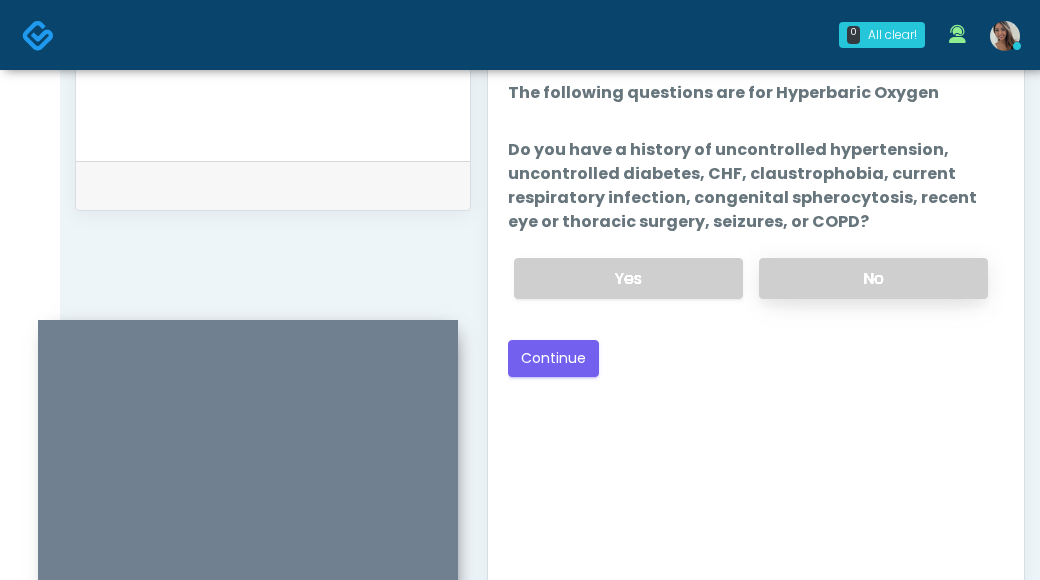 click on "No" at bounding box center [873, 278] 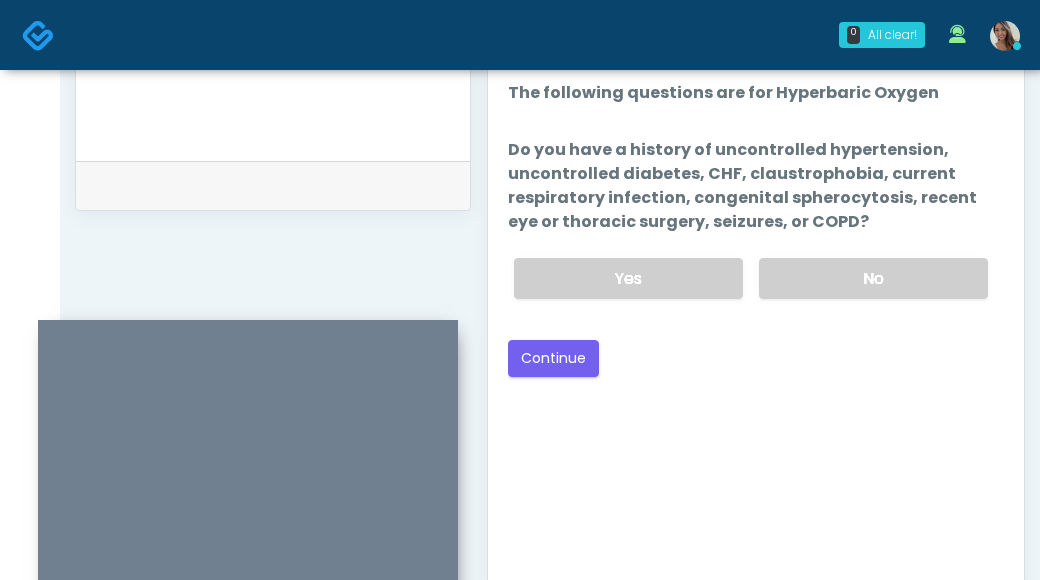 drag, startPoint x: 862, startPoint y: 210, endPoint x: 688, endPoint y: 170, distance: 178.53851 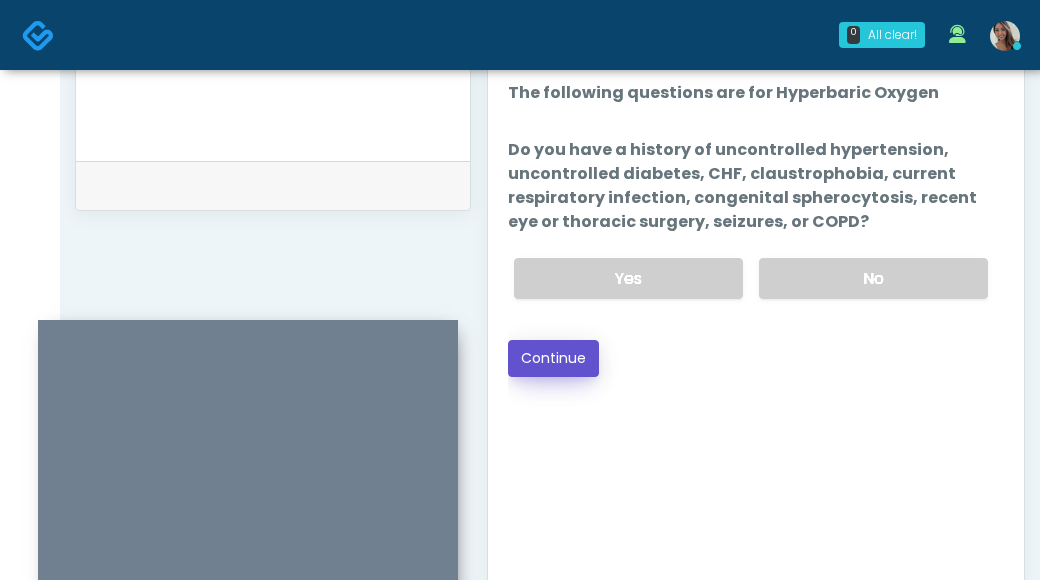 click on "Continue" at bounding box center [553, 358] 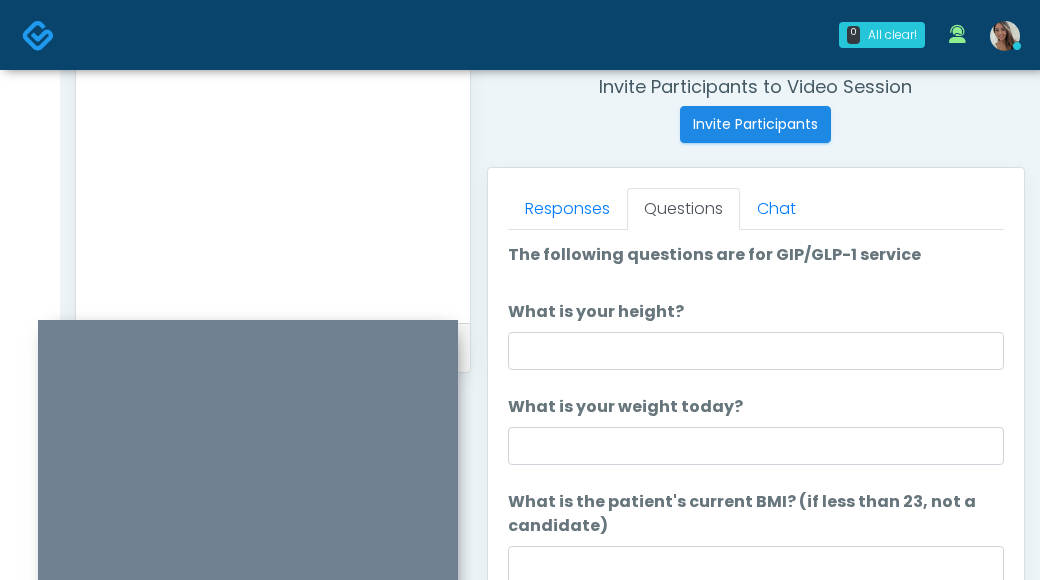 scroll, scrollTop: 934, scrollLeft: 0, axis: vertical 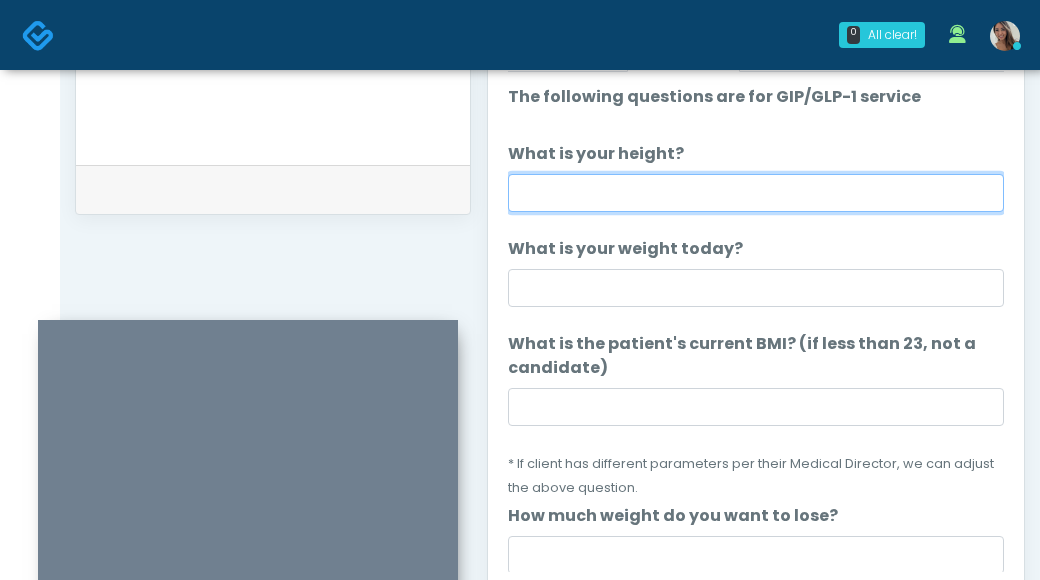 click on "What is your height?" at bounding box center (756, 193) 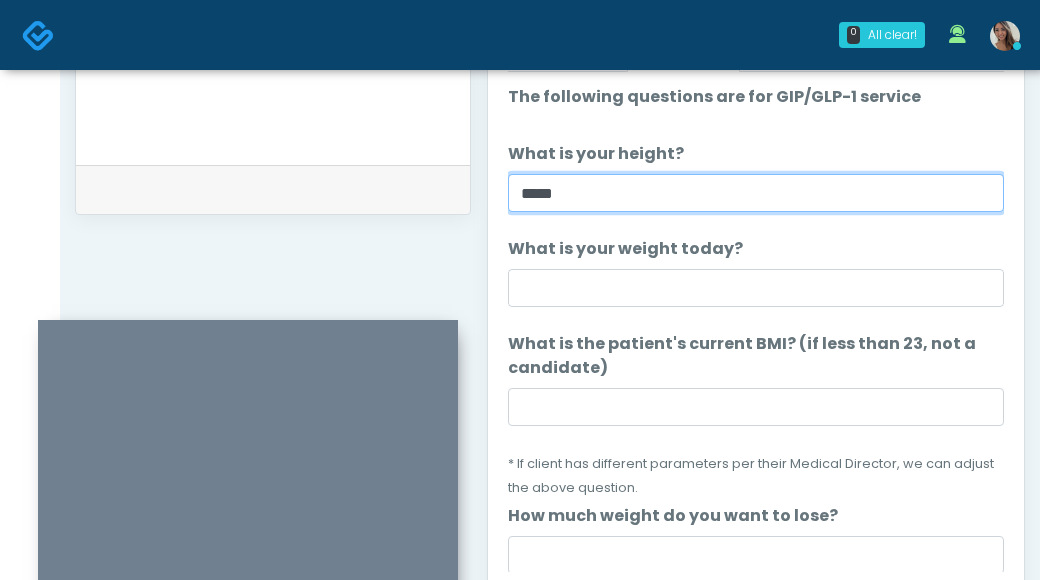 type on "*****" 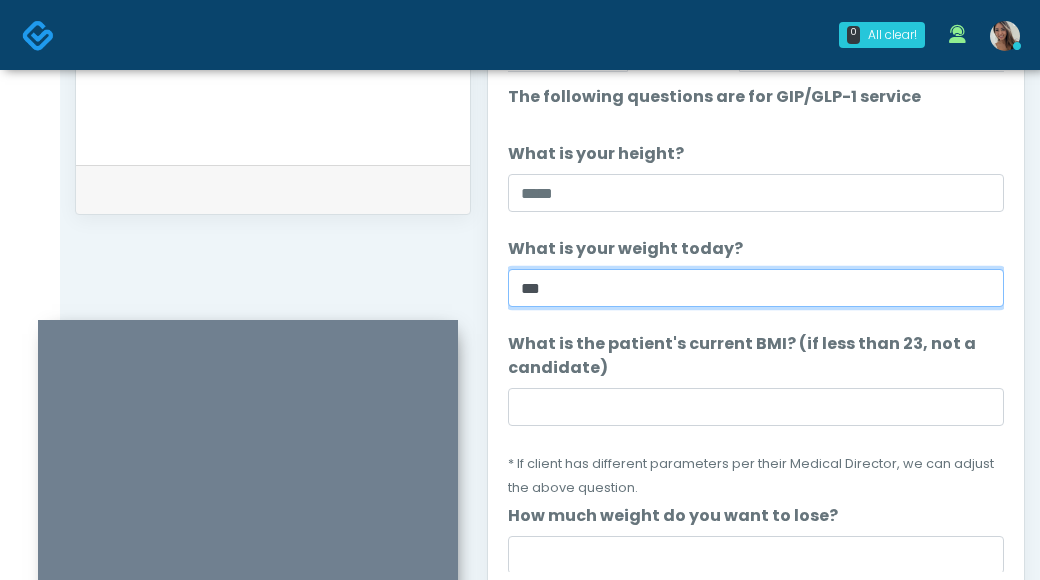 type on "***" 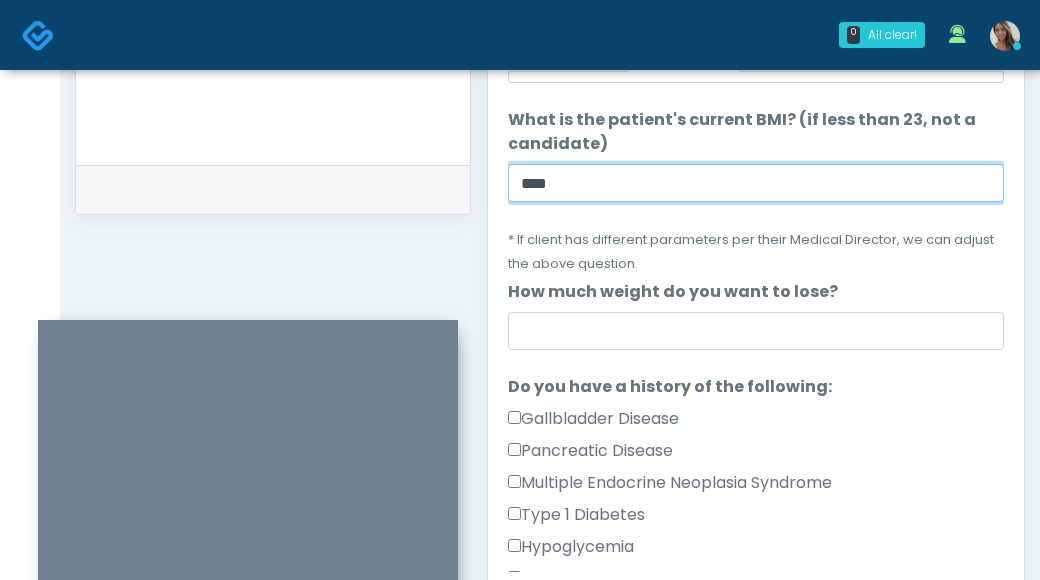 scroll, scrollTop: 649, scrollLeft: 0, axis: vertical 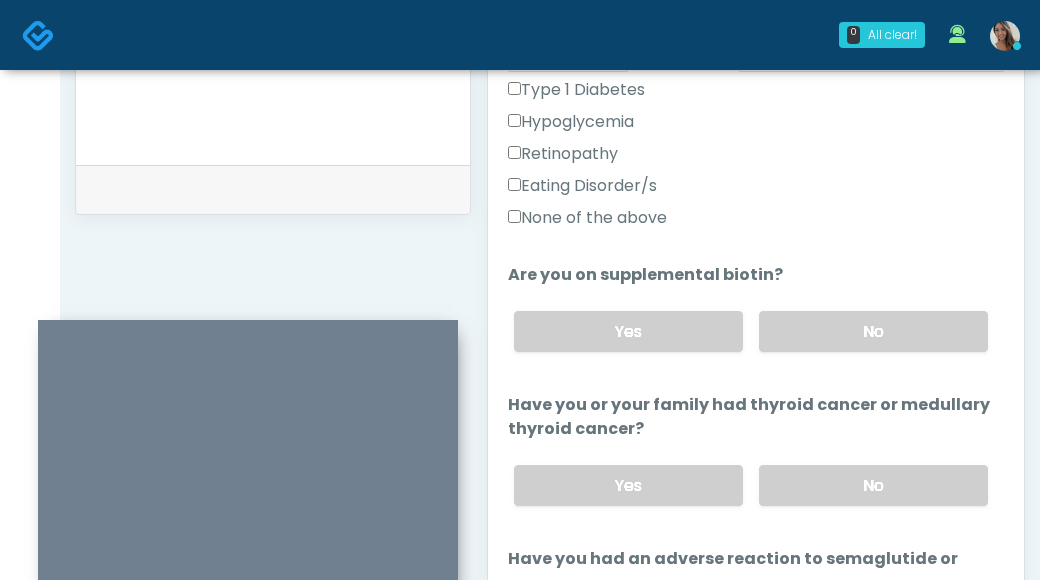 type on "****" 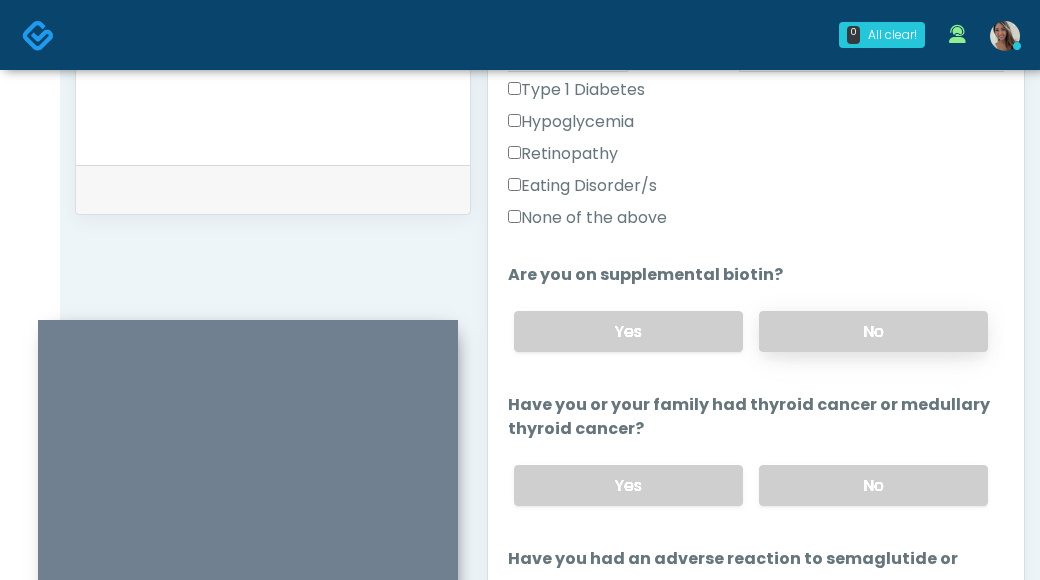 click on "No" at bounding box center (873, 331) 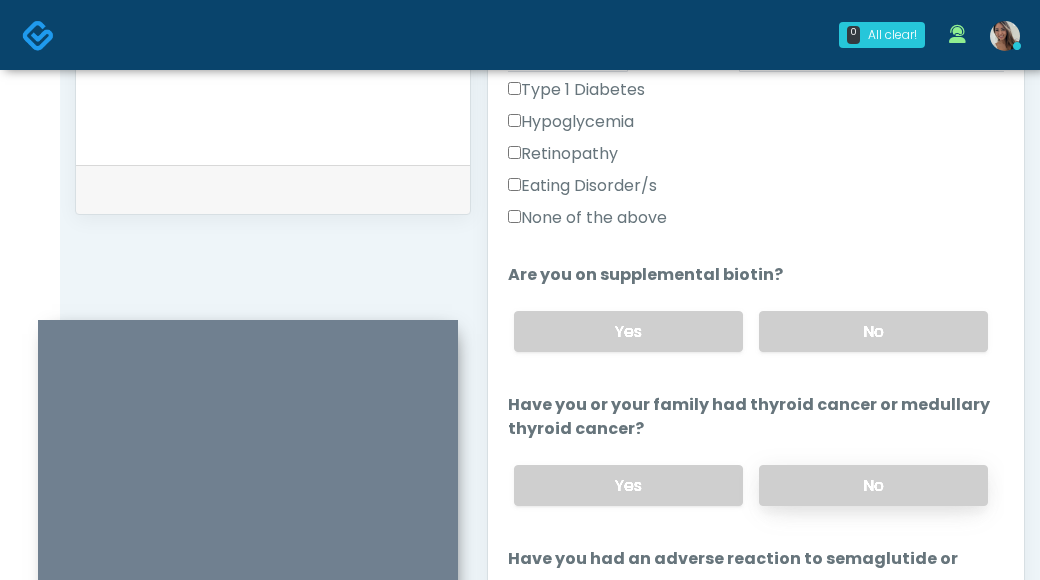 click on "No" at bounding box center (873, 485) 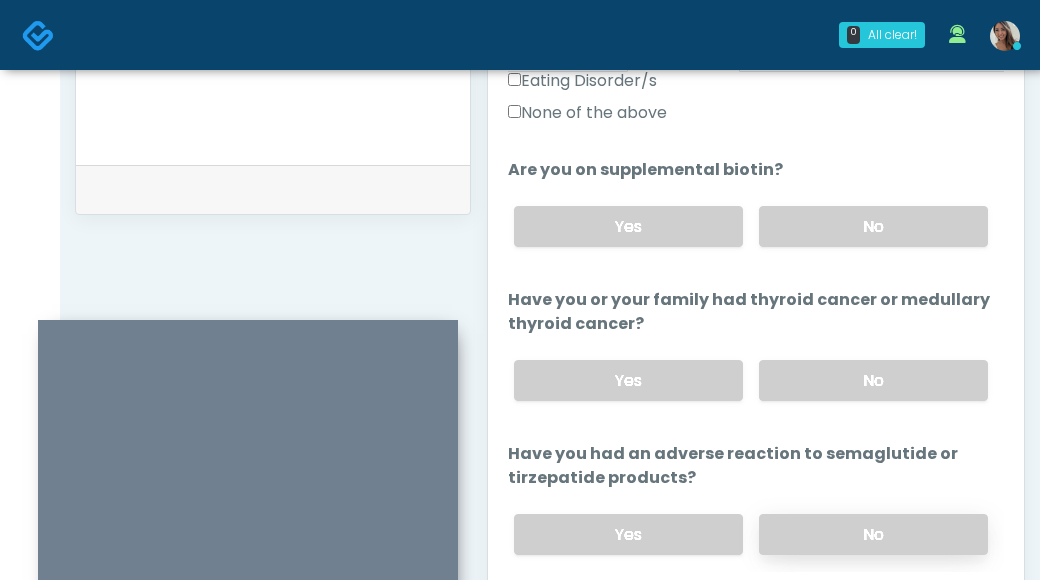 click on "No" at bounding box center (873, 534) 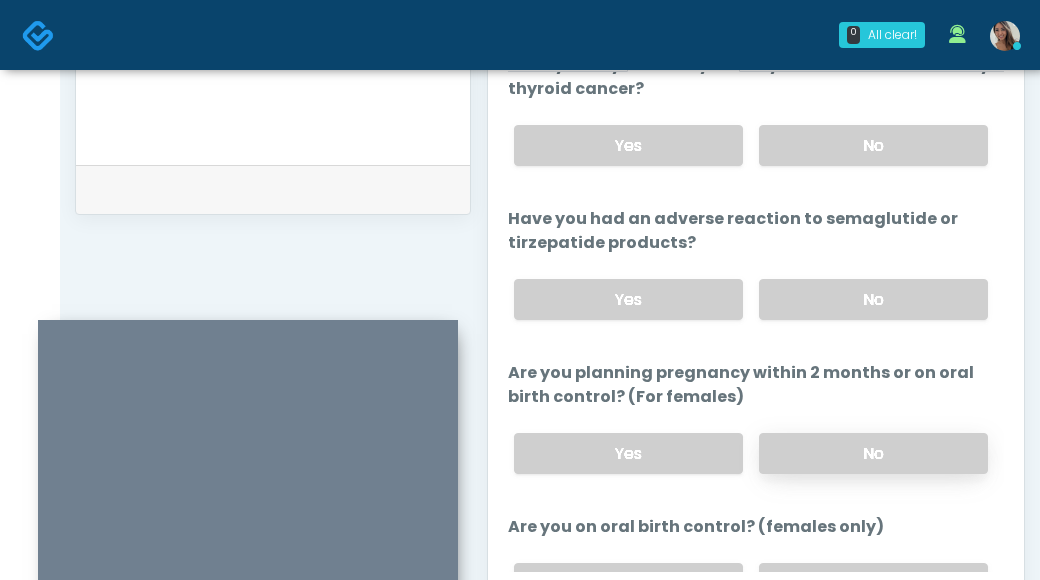 click on "No" at bounding box center (873, 453) 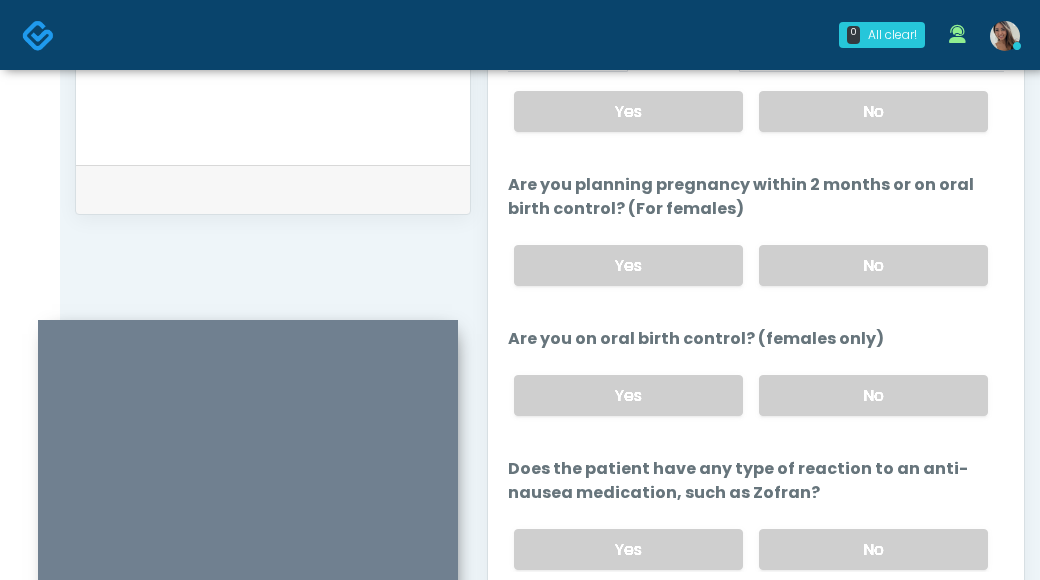scroll, scrollTop: 1221, scrollLeft: 0, axis: vertical 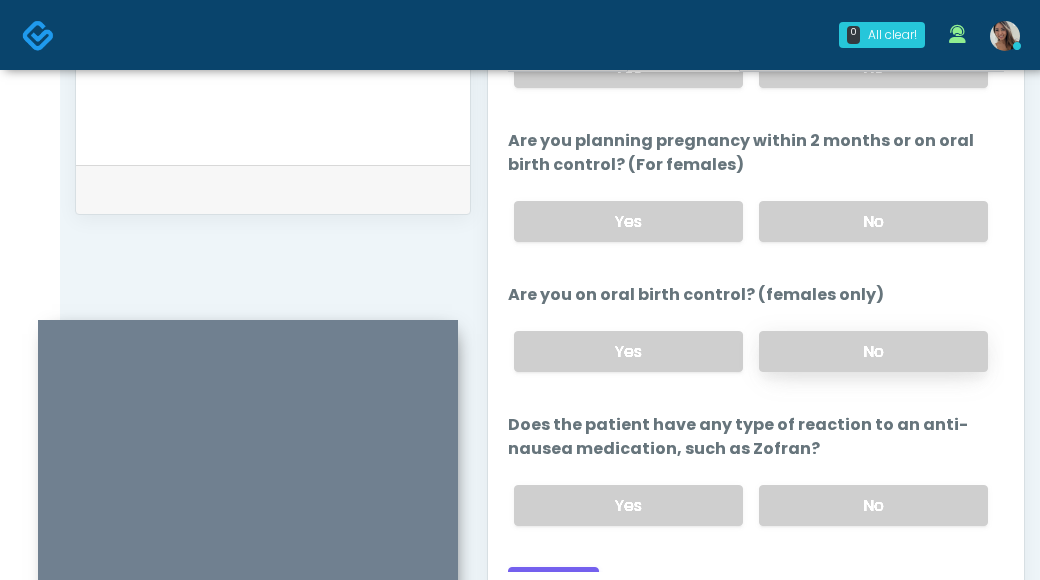 click on "Yes
No" at bounding box center (751, 351) 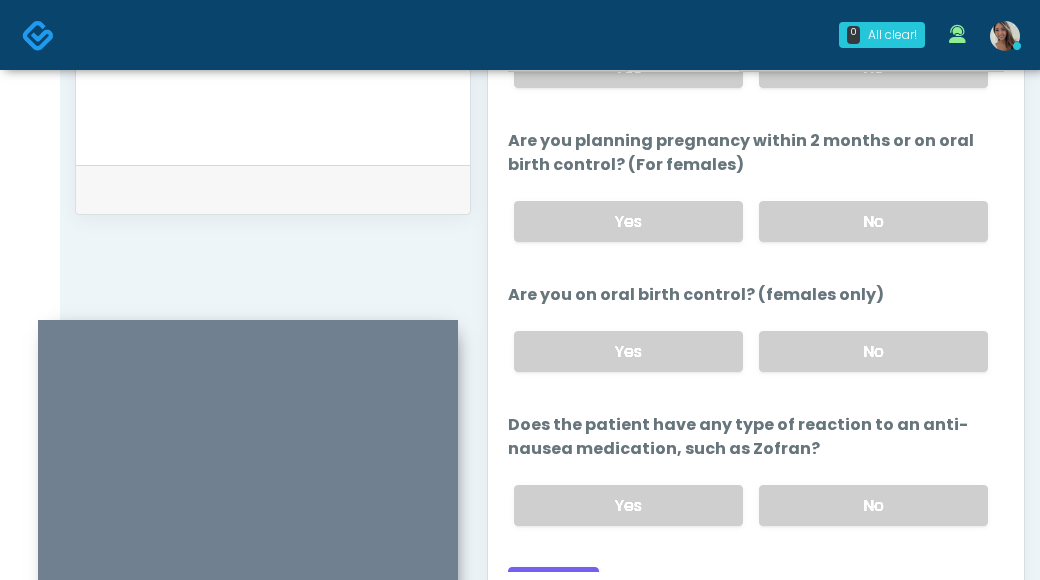 click on "Yes
No" at bounding box center (751, 505) 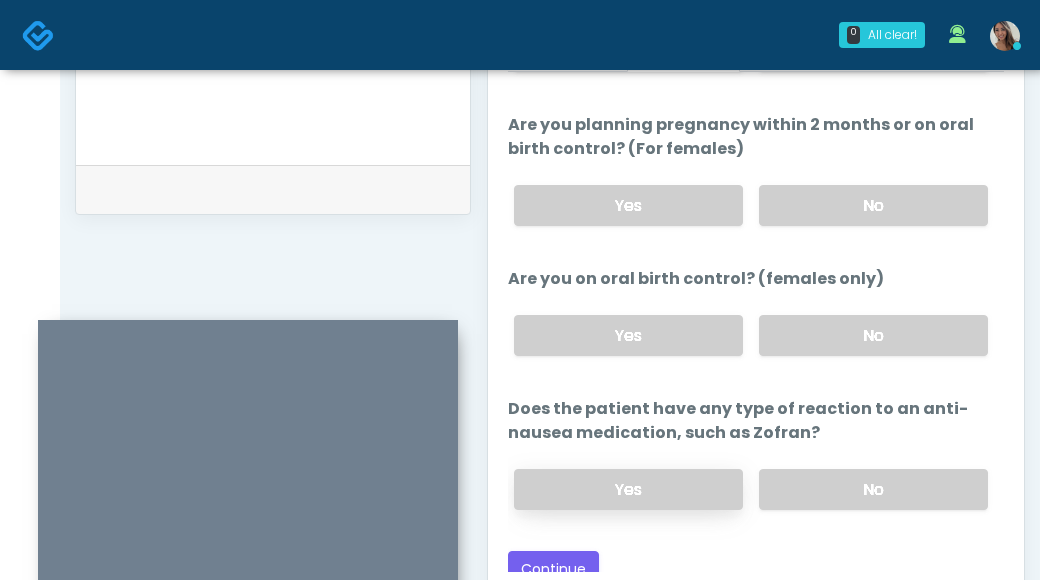 scroll, scrollTop: 1253, scrollLeft: 0, axis: vertical 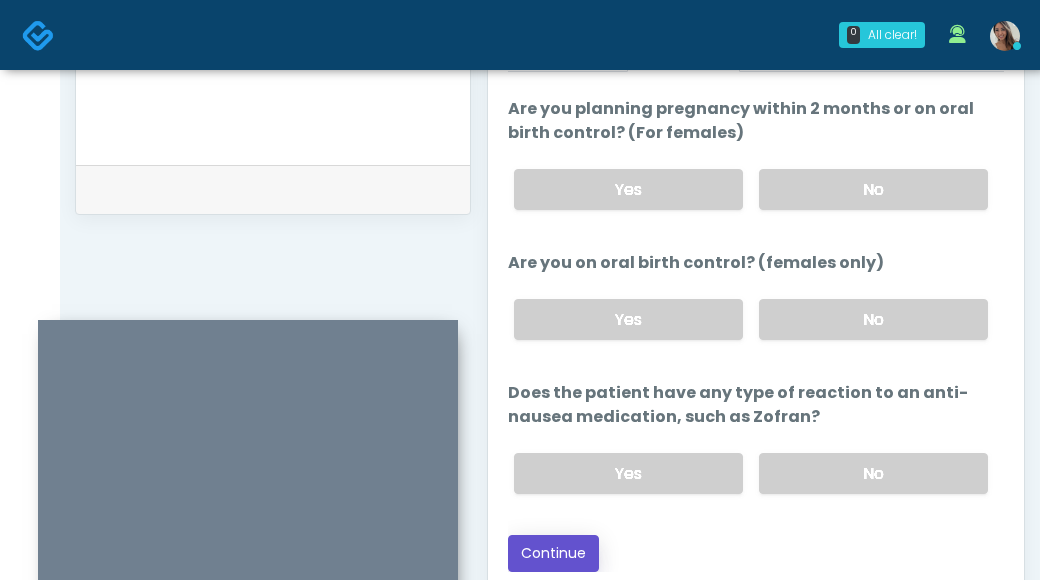 click on "Continue" at bounding box center (553, 553) 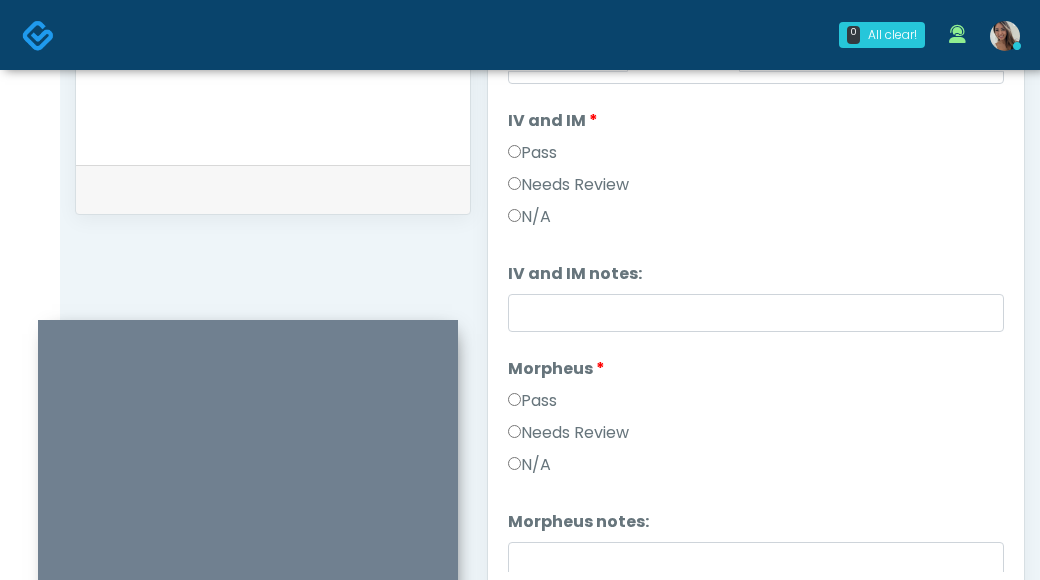 scroll, scrollTop: 1215, scrollLeft: 0, axis: vertical 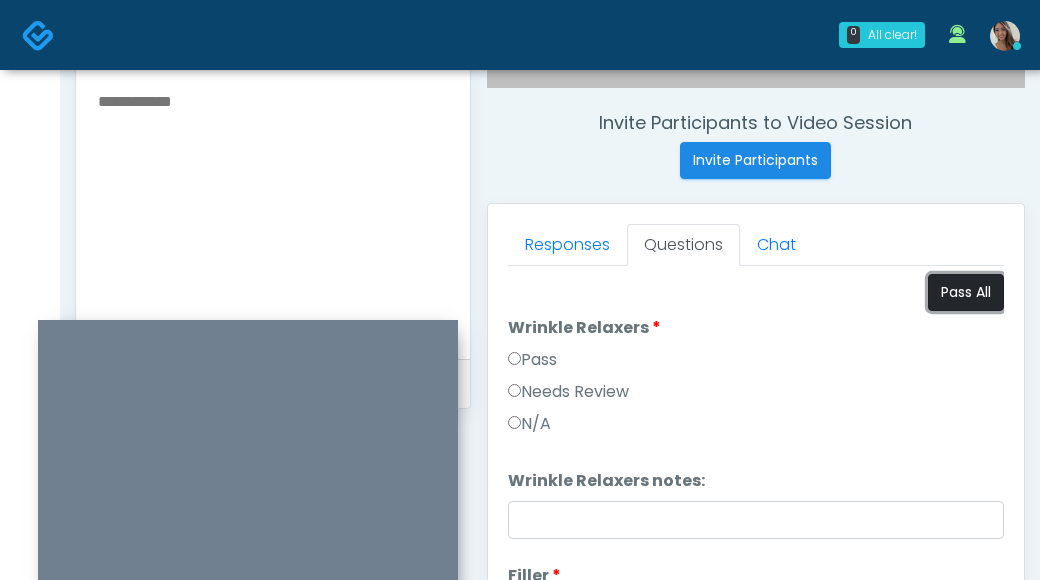 click on "Pass All" at bounding box center (966, 292) 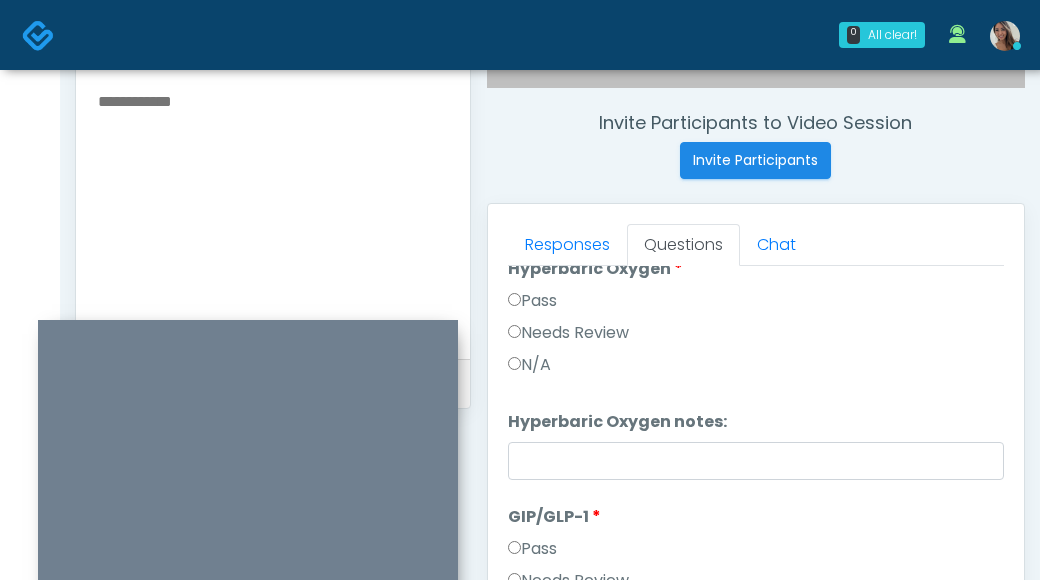 scroll, scrollTop: 3307, scrollLeft: 0, axis: vertical 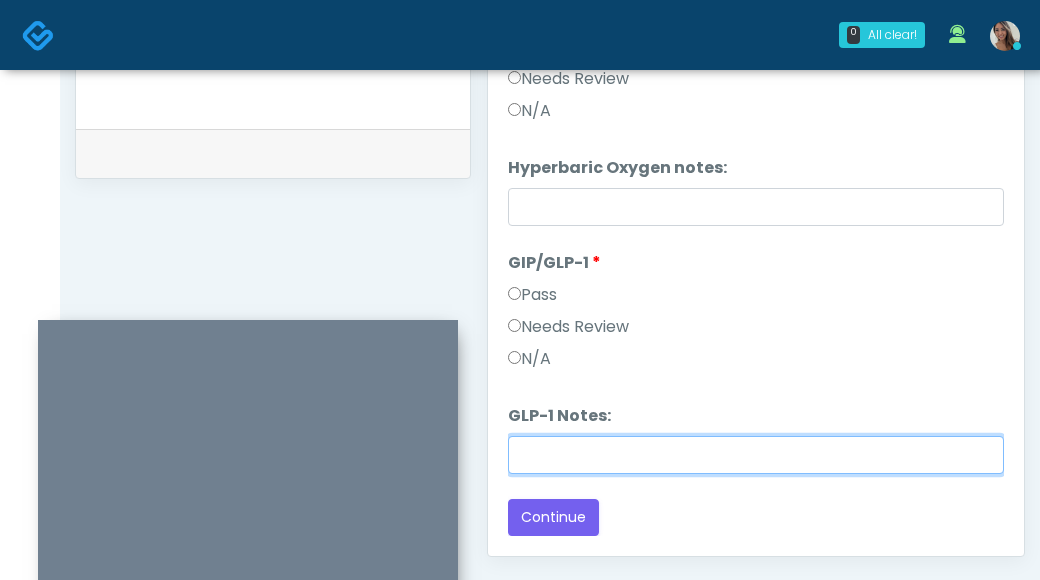 click on "GLP-1 Notes:" at bounding box center [756, 455] 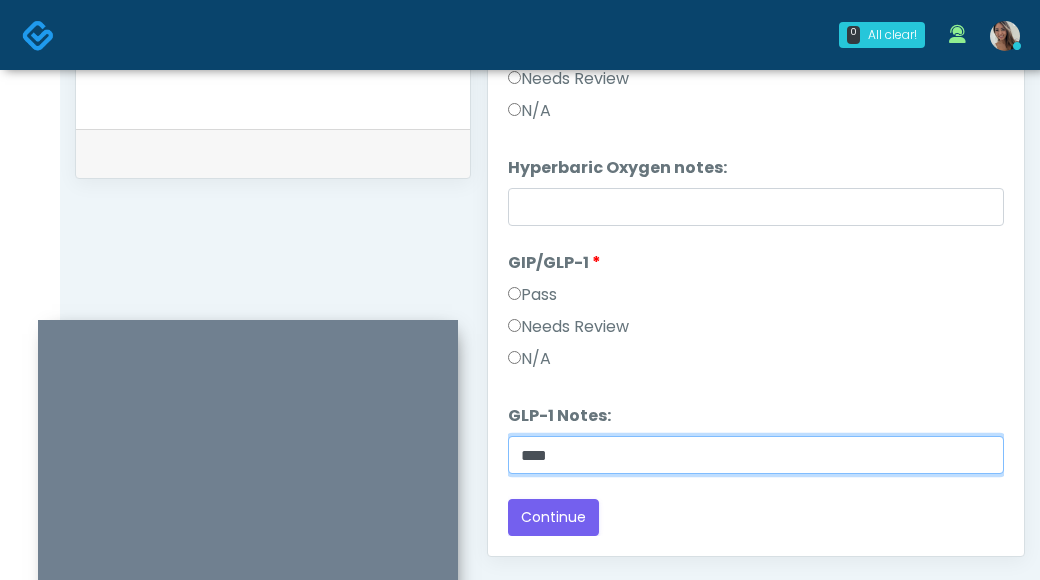 paste on "*****" 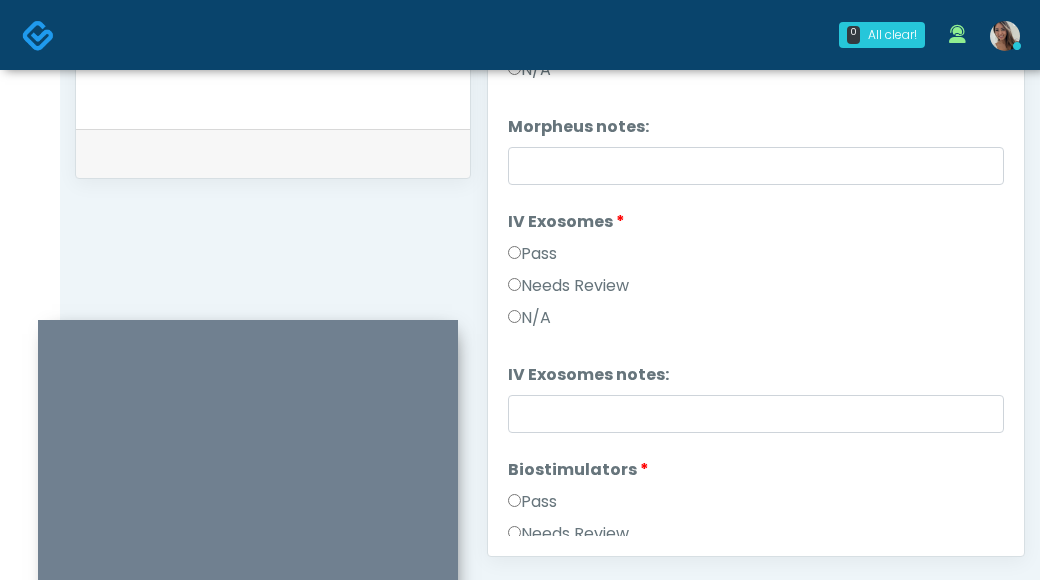 scroll, scrollTop: 1605, scrollLeft: 0, axis: vertical 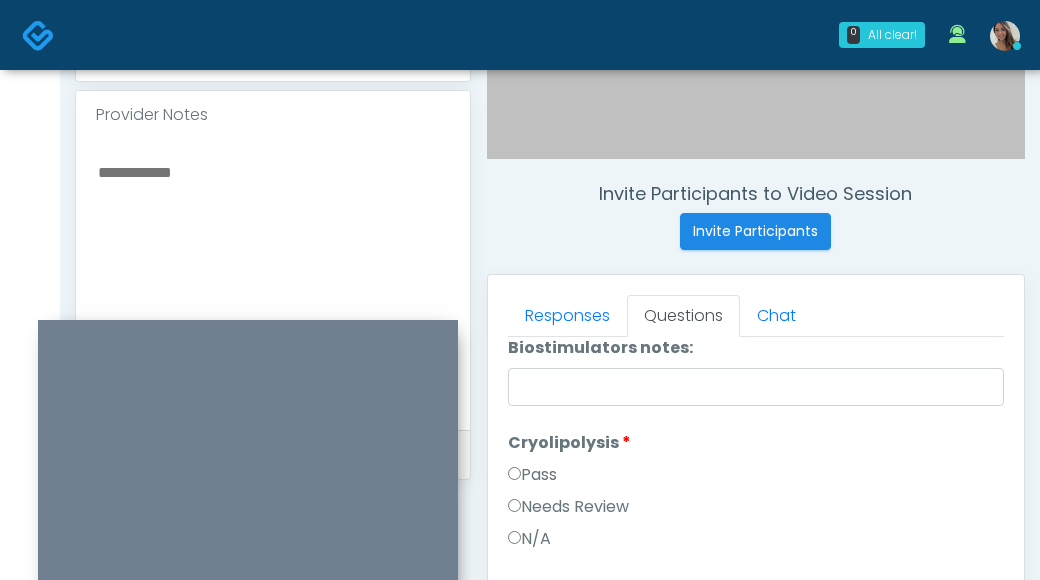 type on "********" 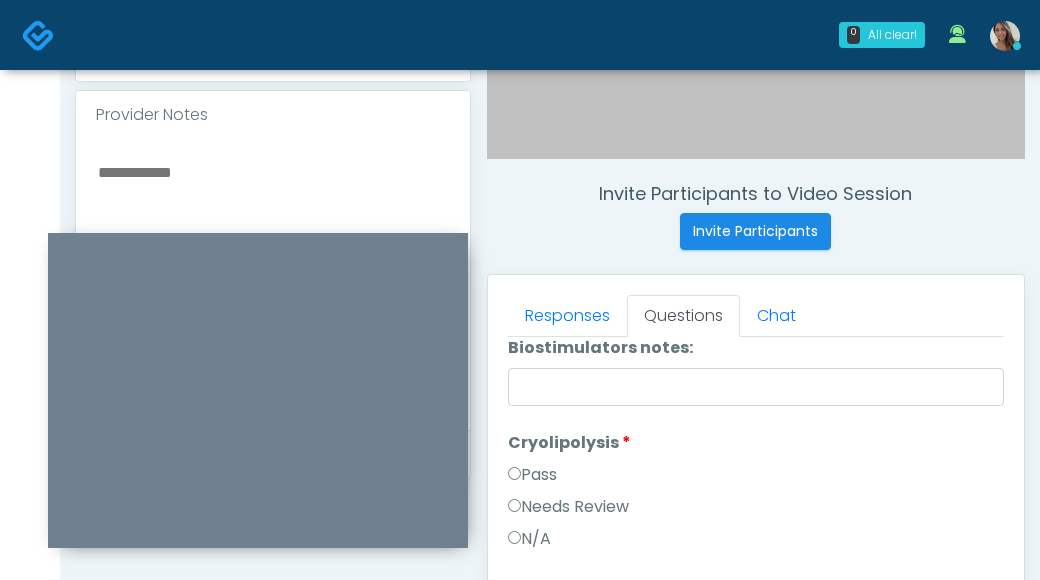 drag, startPoint x: 387, startPoint y: 296, endPoint x: 389, endPoint y: 215, distance: 81.02469 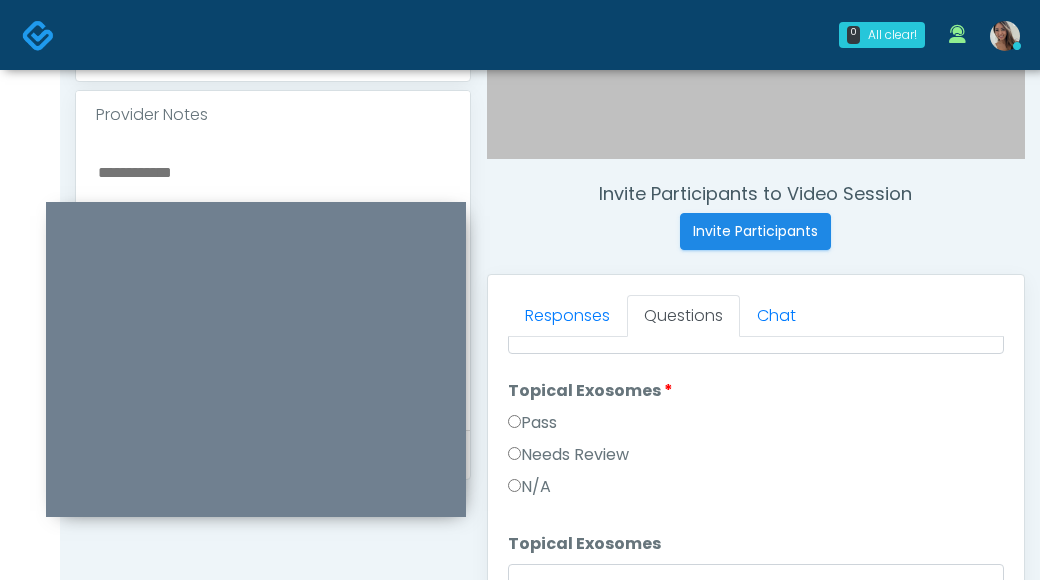 scroll, scrollTop: 3307, scrollLeft: 0, axis: vertical 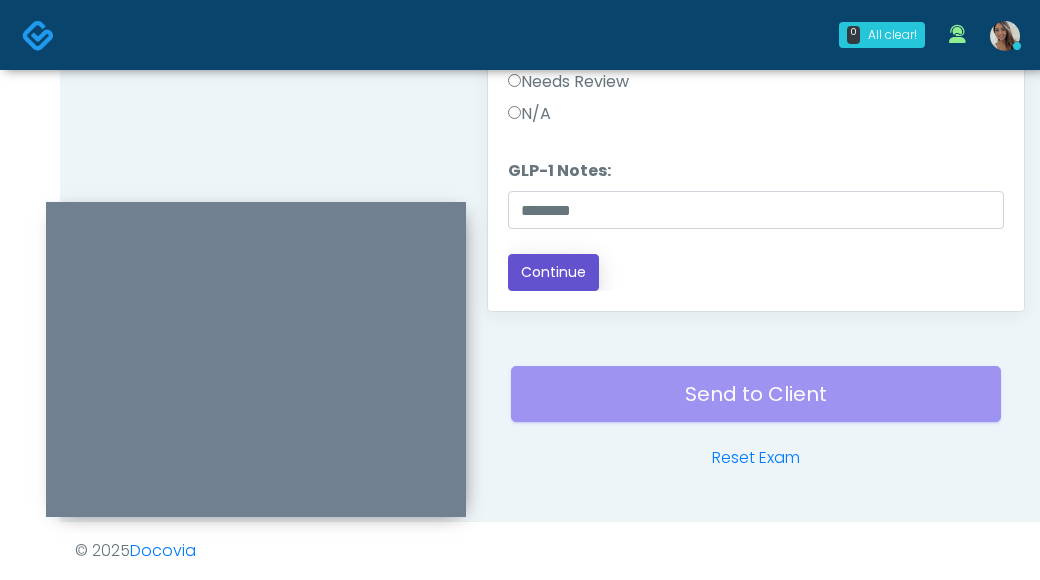 click on "Continue" at bounding box center (553, 272) 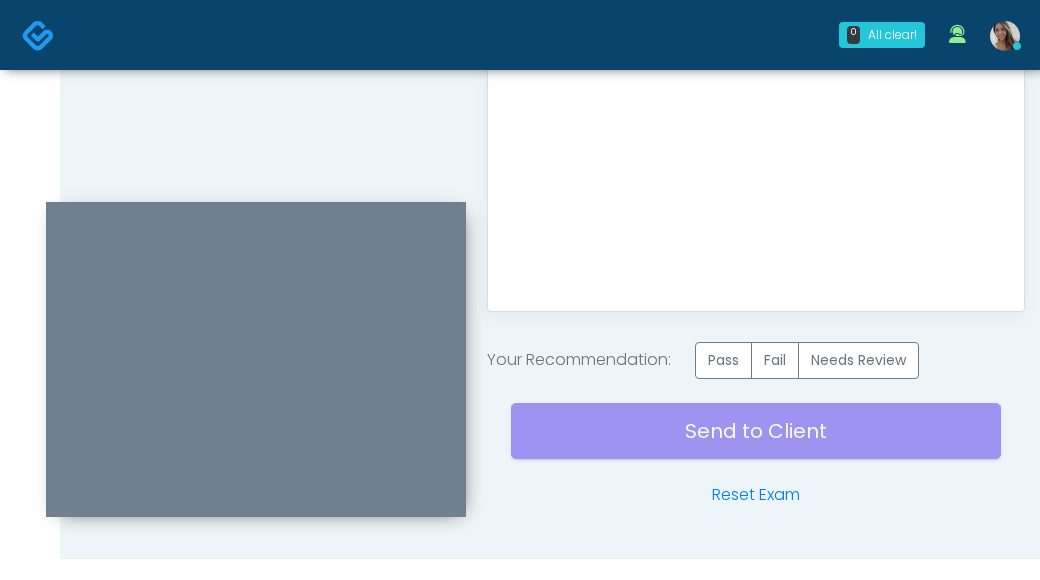 scroll, scrollTop: 0, scrollLeft: 0, axis: both 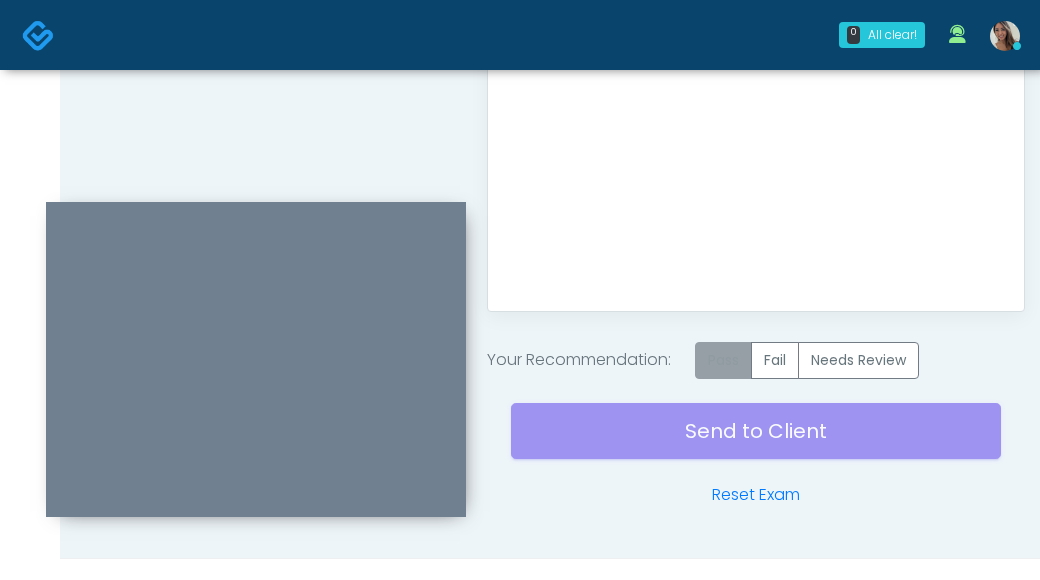 click on "Pass" at bounding box center (723, 360) 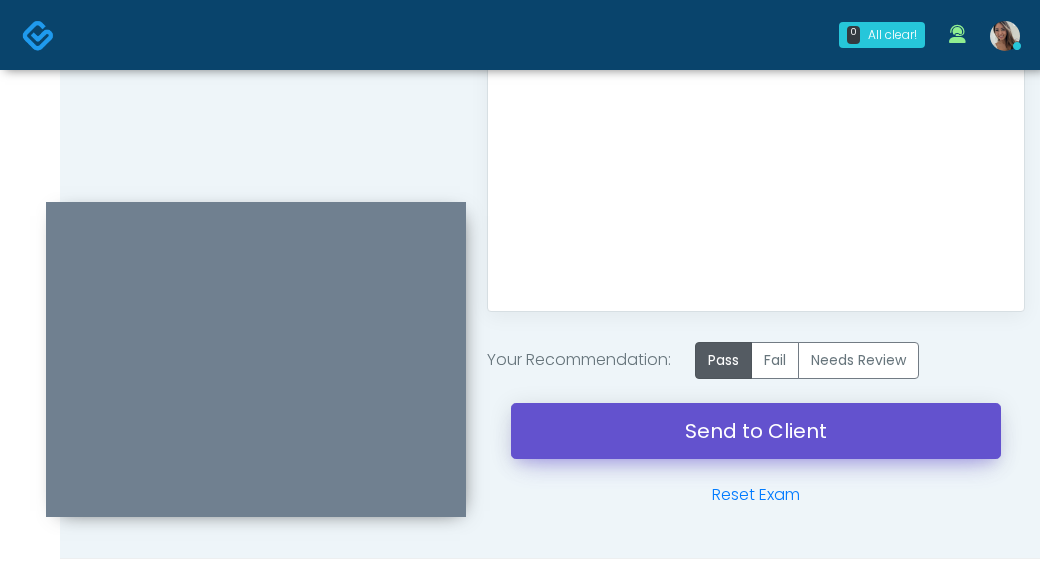 click on "Send to Client" at bounding box center (756, 431) 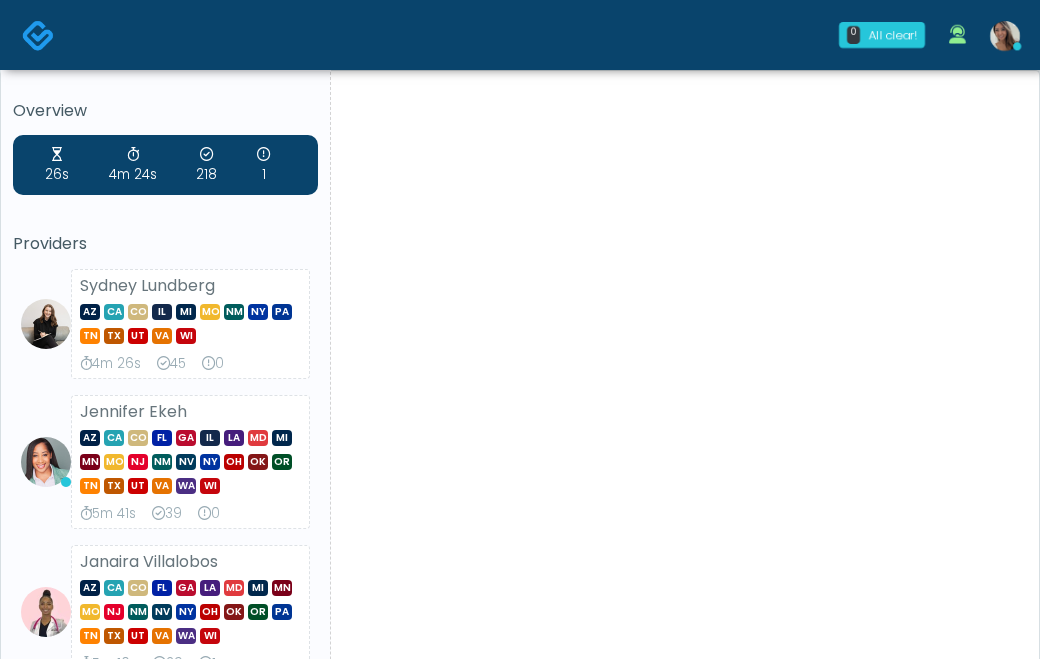 scroll, scrollTop: 0, scrollLeft: 0, axis: both 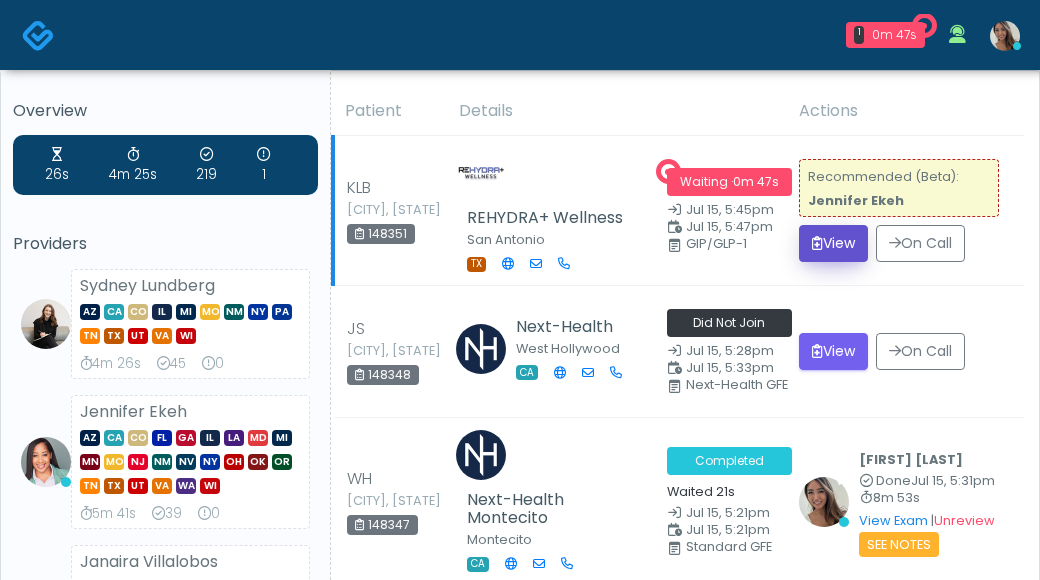 click on "View" at bounding box center (833, 243) 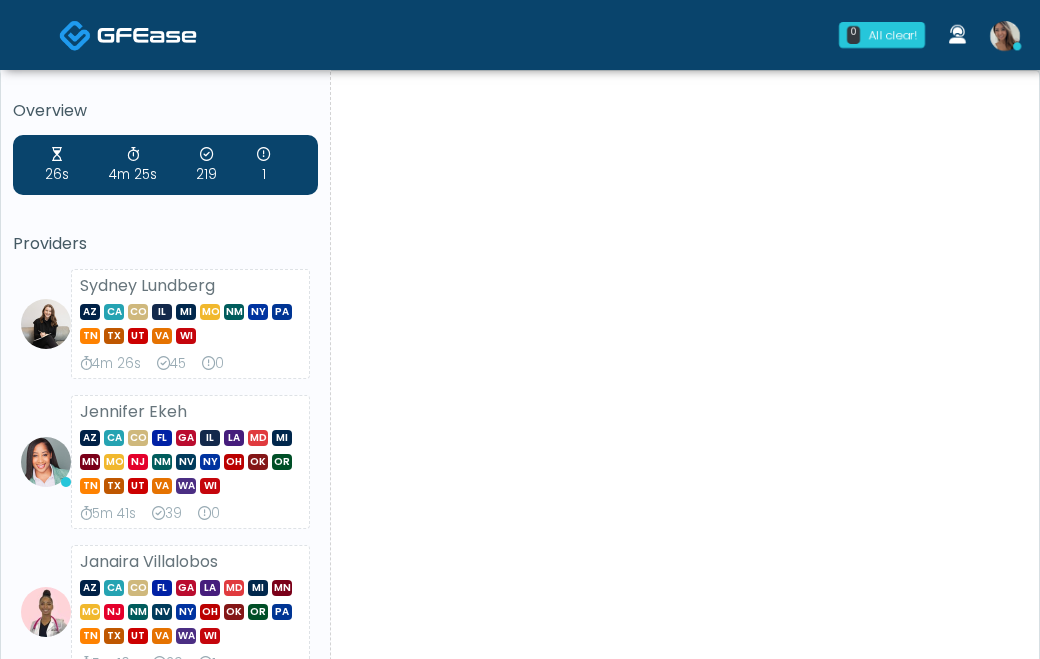 scroll, scrollTop: 0, scrollLeft: 0, axis: both 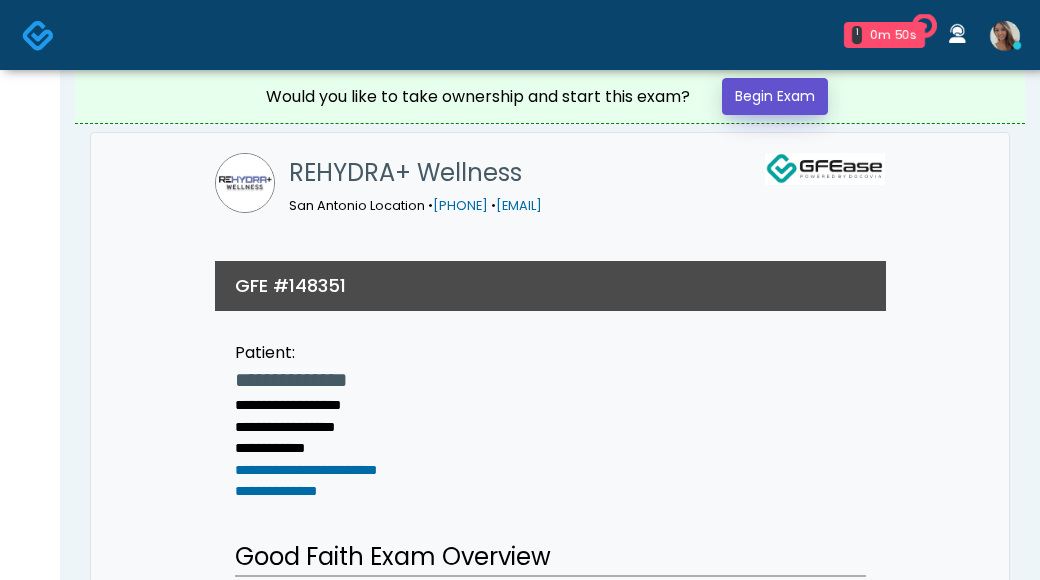 click on "Begin Exam" at bounding box center [775, 96] 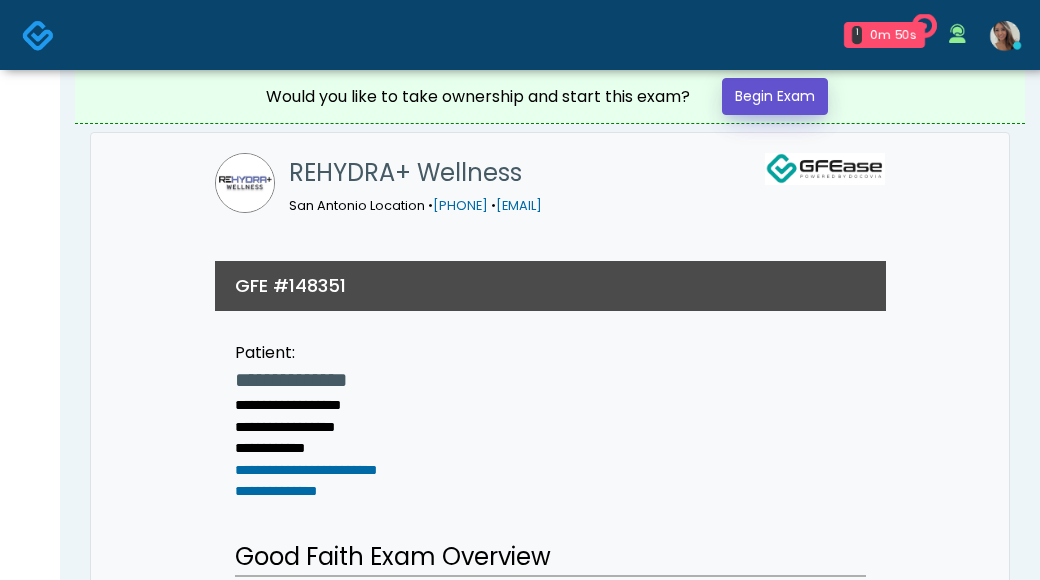 scroll, scrollTop: 0, scrollLeft: 0, axis: both 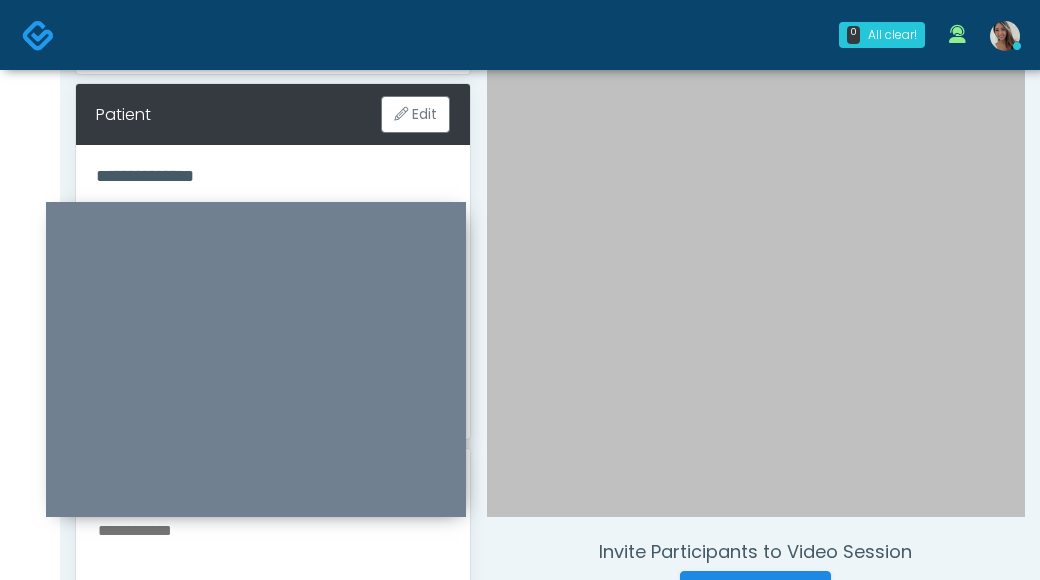 click at bounding box center [756, 183] 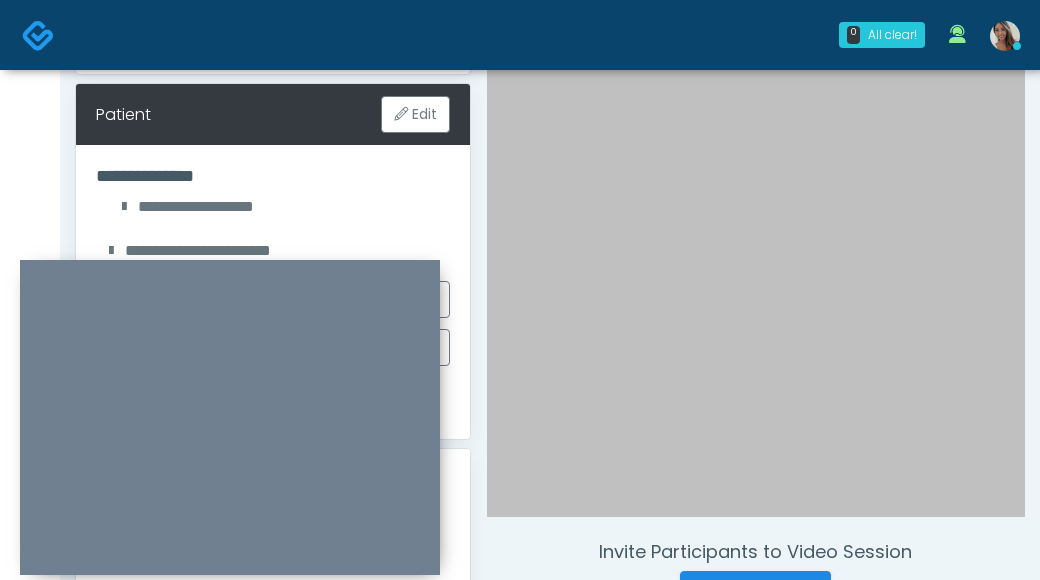 drag, startPoint x: 398, startPoint y: 208, endPoint x: 372, endPoint y: 272, distance: 69.079666 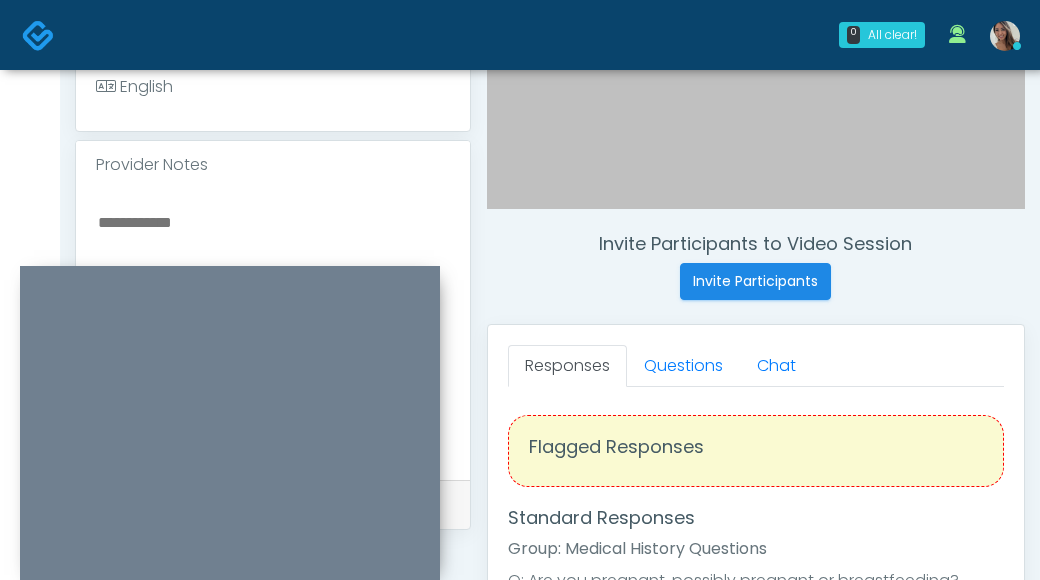 scroll, scrollTop: 736, scrollLeft: 0, axis: vertical 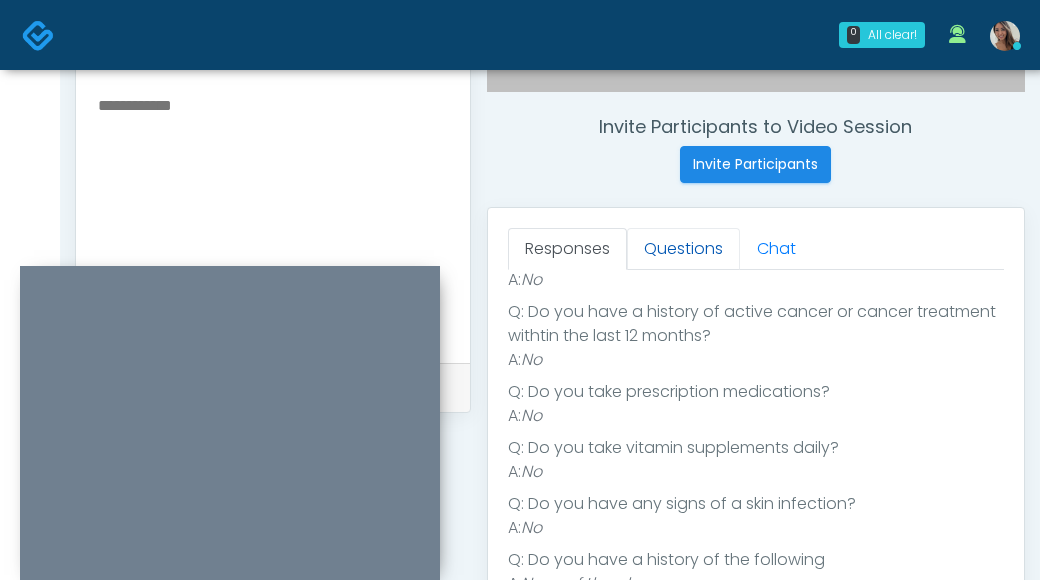 click on "Questions" at bounding box center (683, 249) 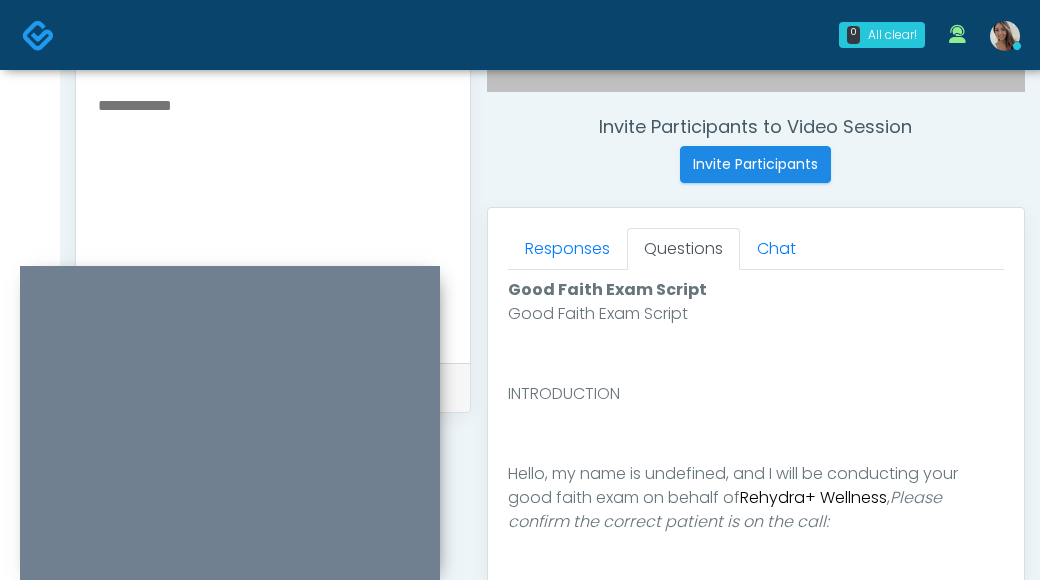 scroll, scrollTop: 0, scrollLeft: 0, axis: both 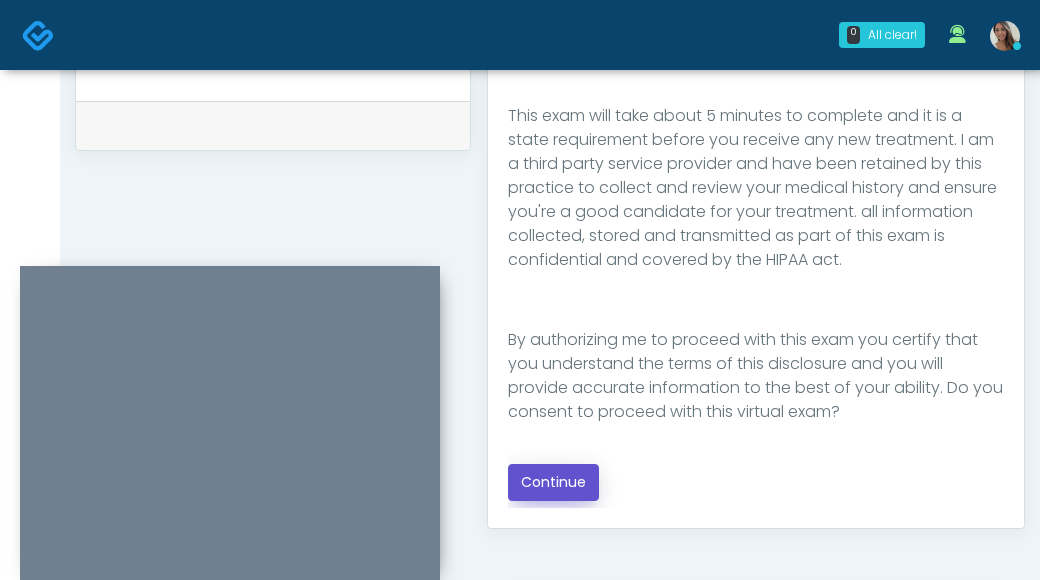 click on "Continue" at bounding box center (553, 482) 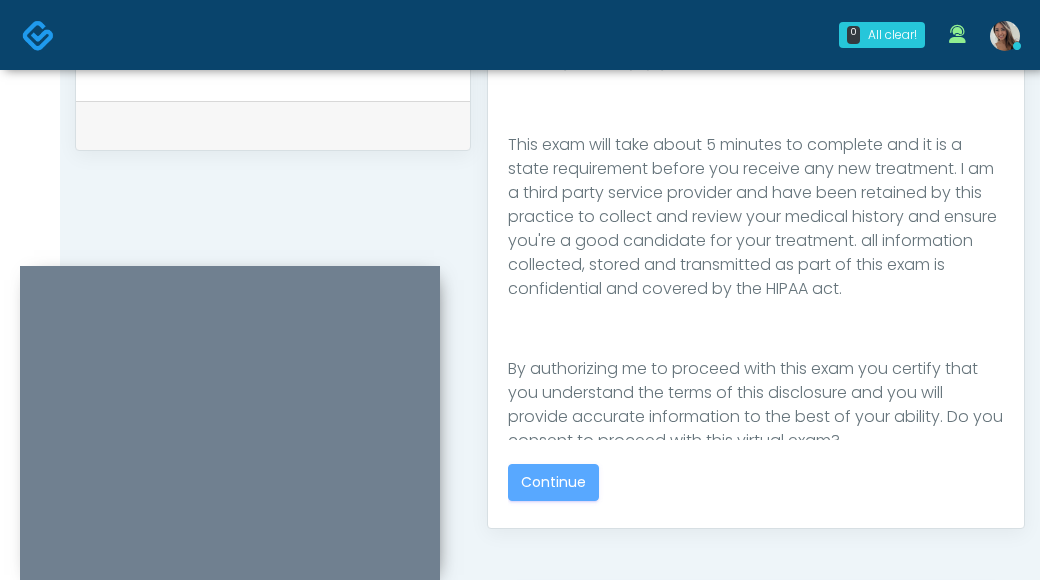 scroll, scrollTop: 294, scrollLeft: 0, axis: vertical 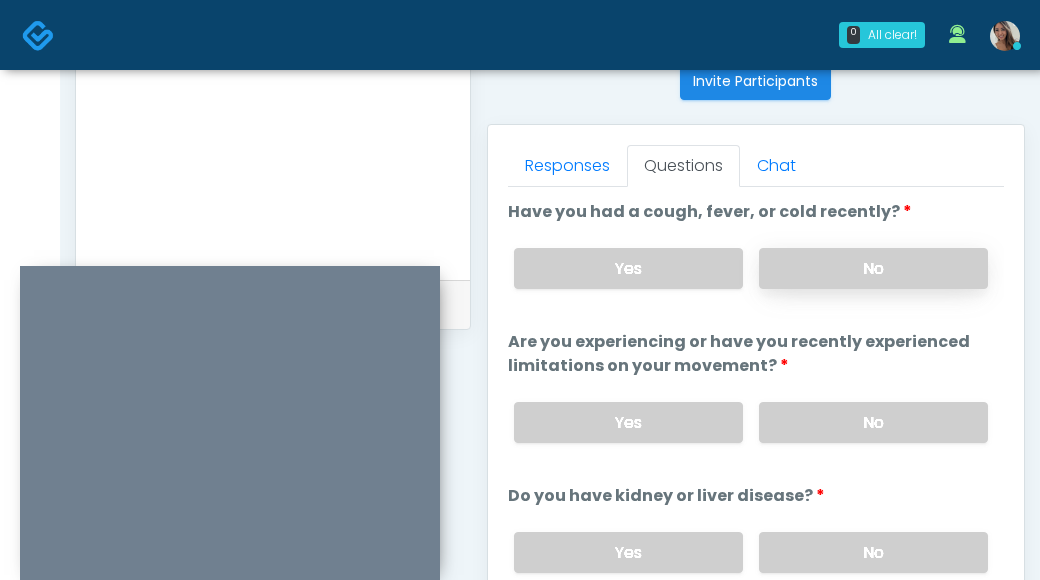 click on "No" at bounding box center (873, 268) 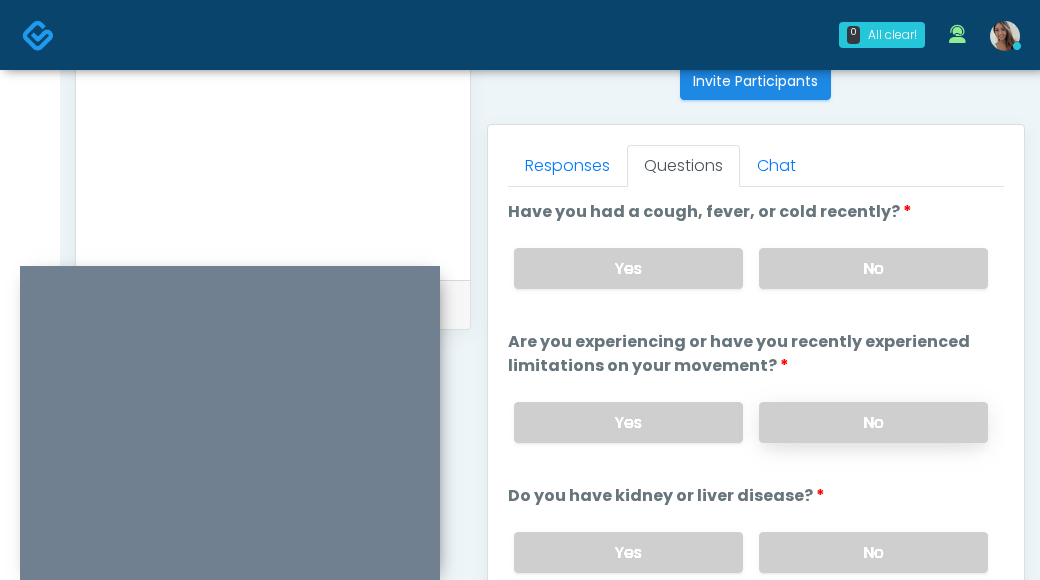 click on "No" at bounding box center (873, 422) 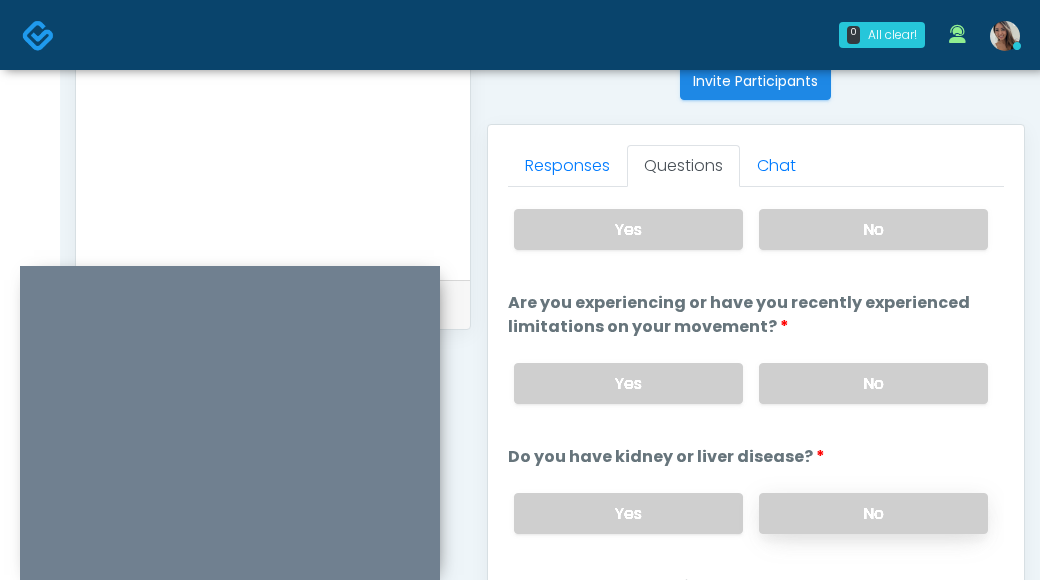 click on "No" at bounding box center (873, 513) 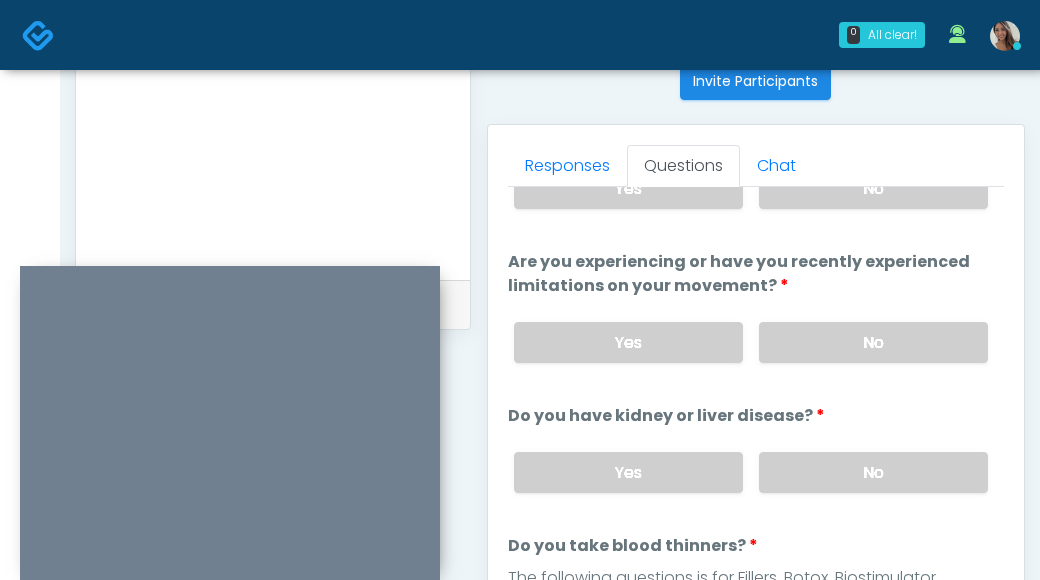 scroll, scrollTop: 260, scrollLeft: 0, axis: vertical 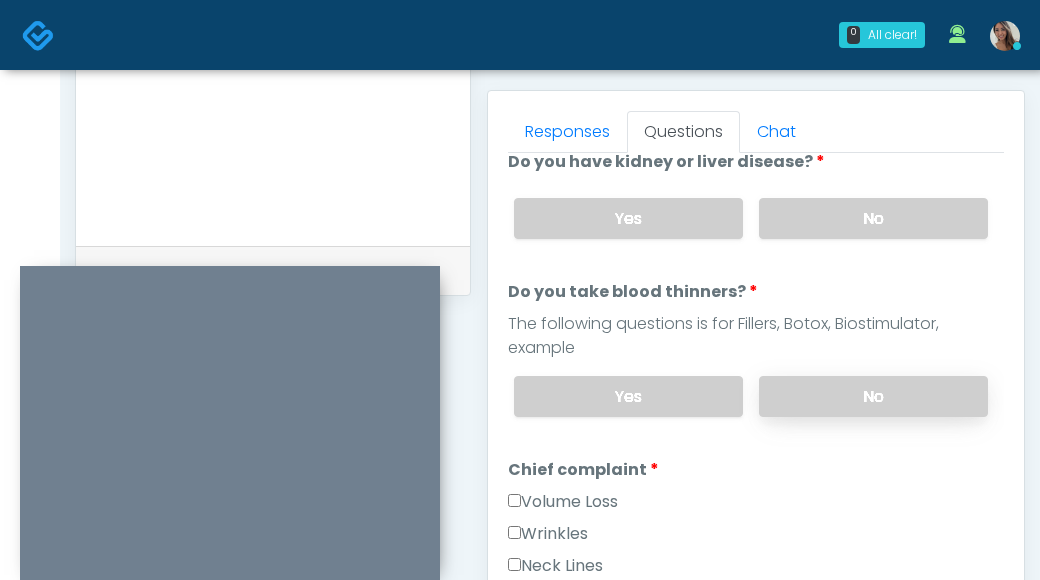 click on "No" at bounding box center (873, 396) 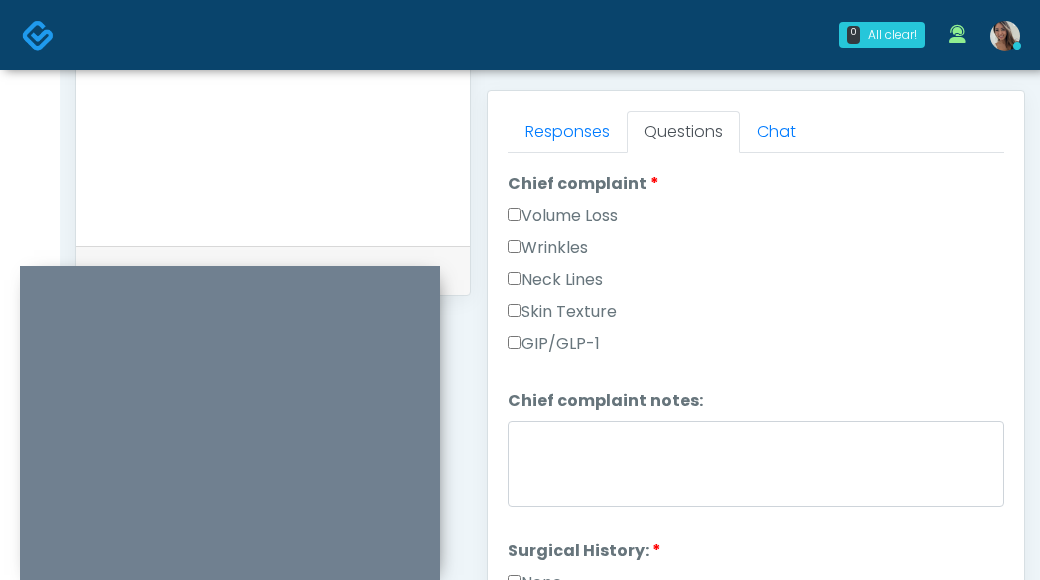 scroll, scrollTop: 588, scrollLeft: 0, axis: vertical 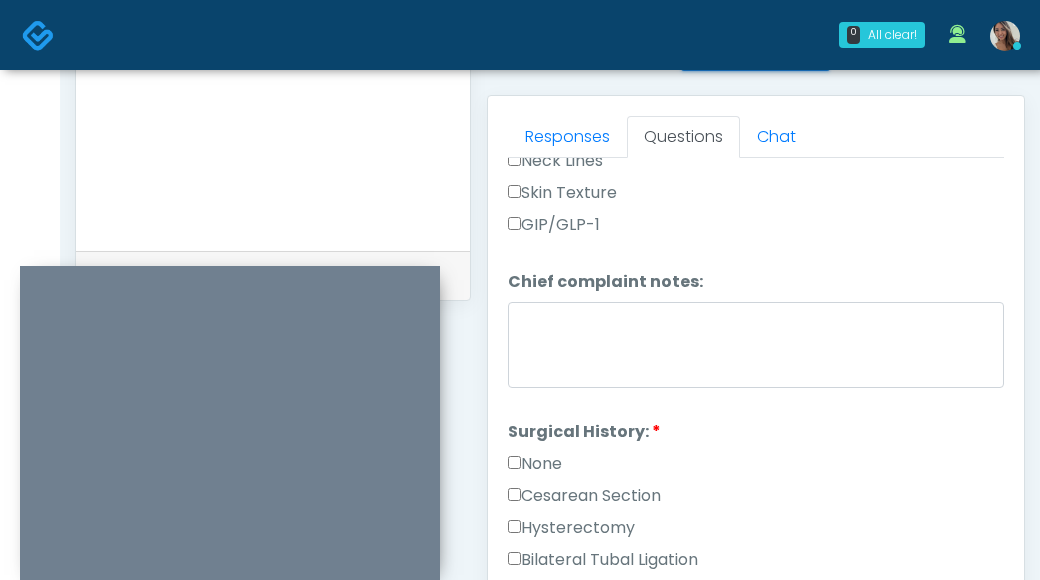 click on "None" at bounding box center [535, 464] 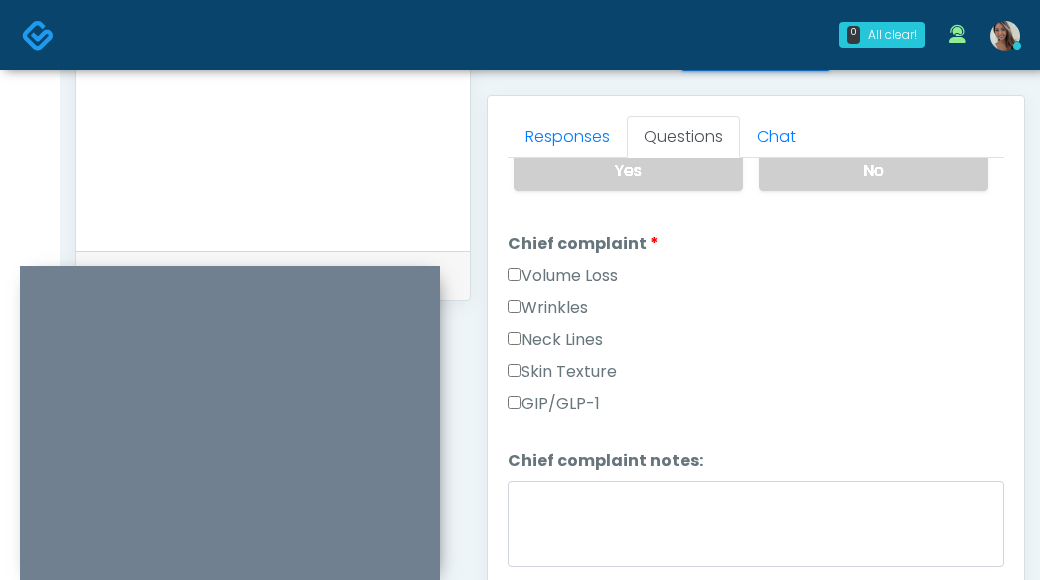 scroll, scrollTop: 503, scrollLeft: 0, axis: vertical 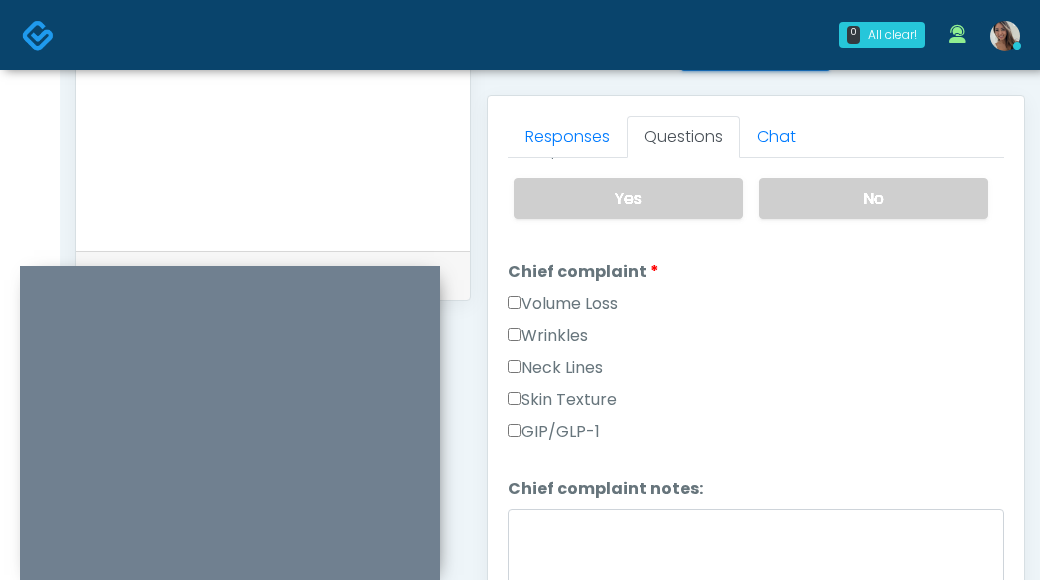 click on "GIP/GLP-1" at bounding box center (554, 432) 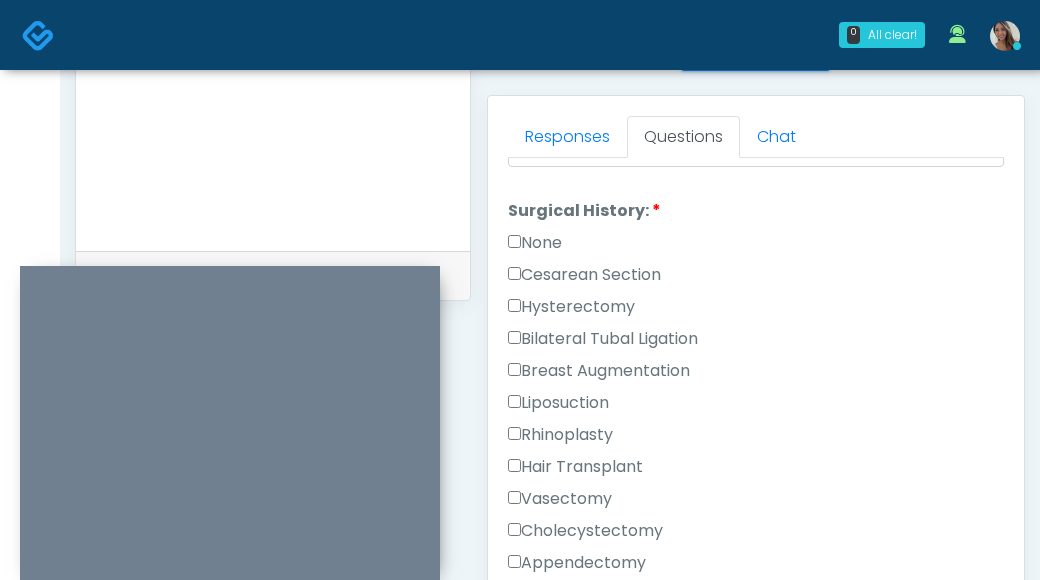 scroll, scrollTop: 1132, scrollLeft: 0, axis: vertical 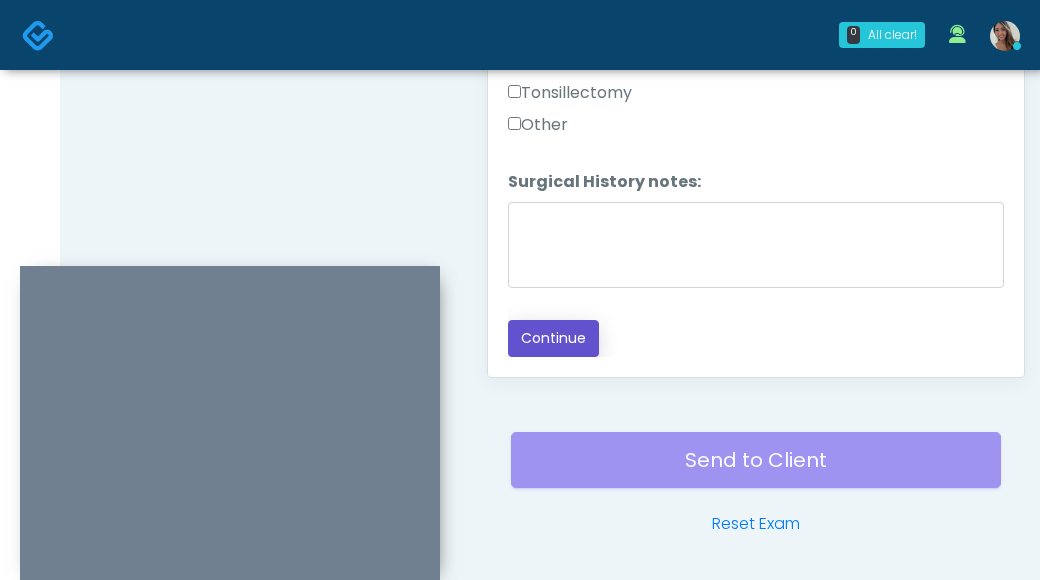 click on "Continue" at bounding box center [553, 338] 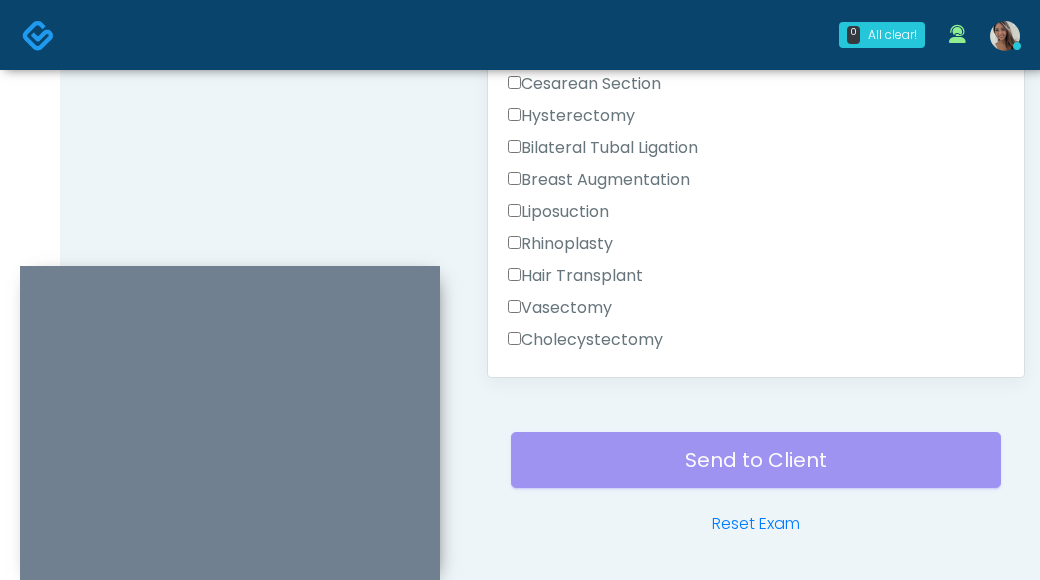 scroll, scrollTop: 638, scrollLeft: 0, axis: vertical 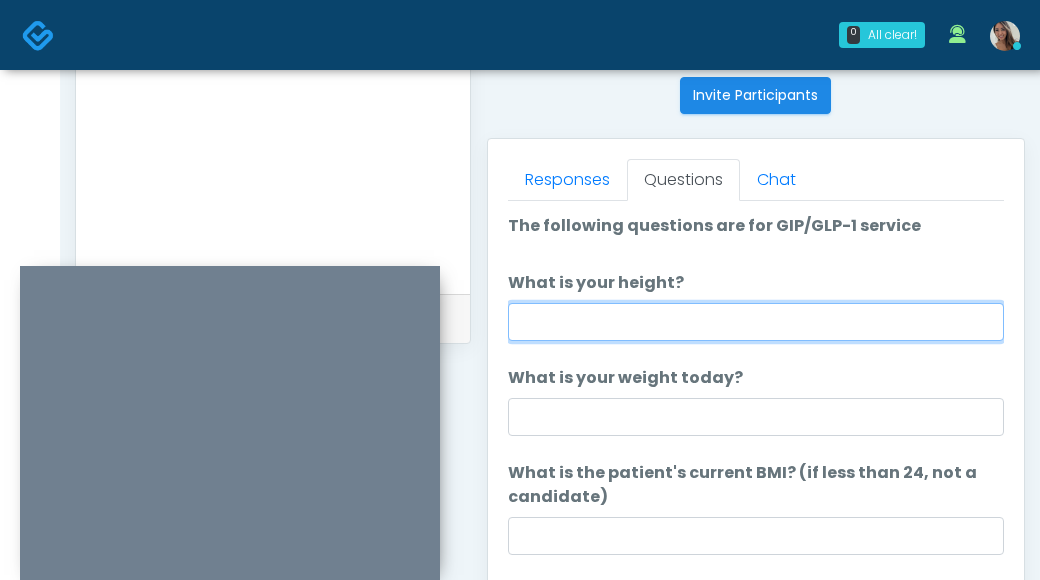 drag, startPoint x: 636, startPoint y: 324, endPoint x: 867, endPoint y: 105, distance: 318.31116 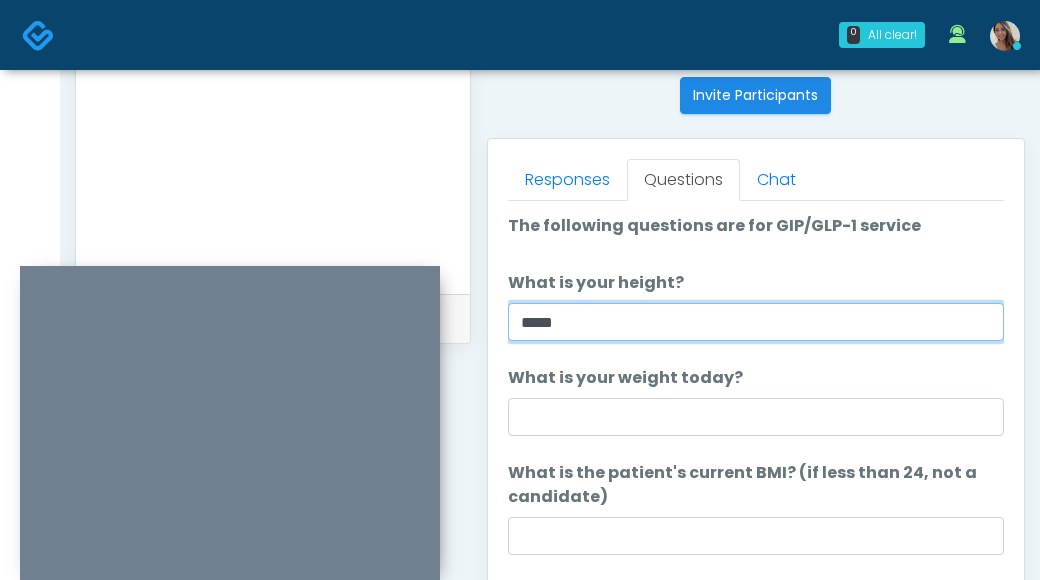 type on "*****" 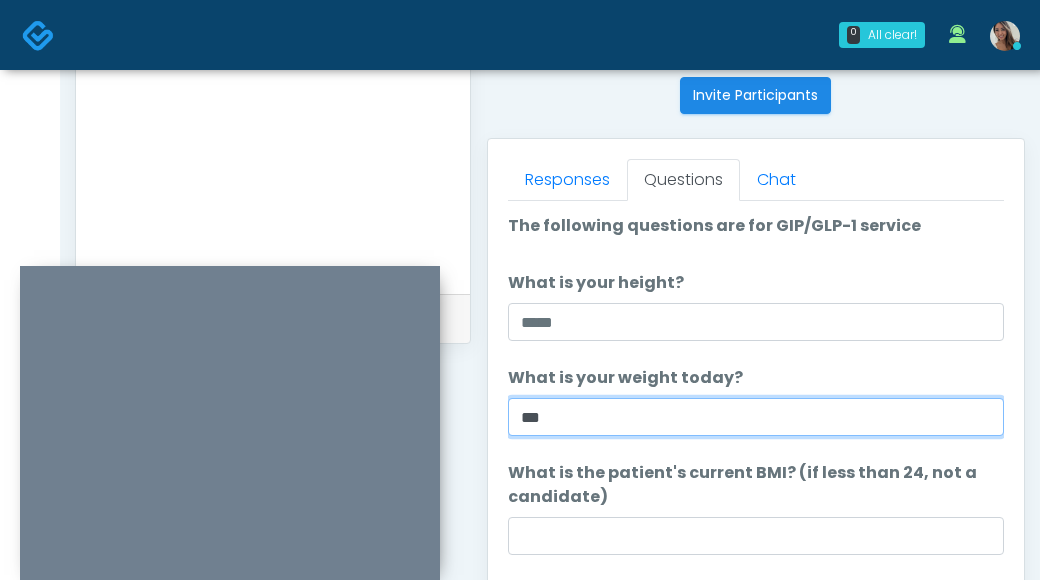 type on "***" 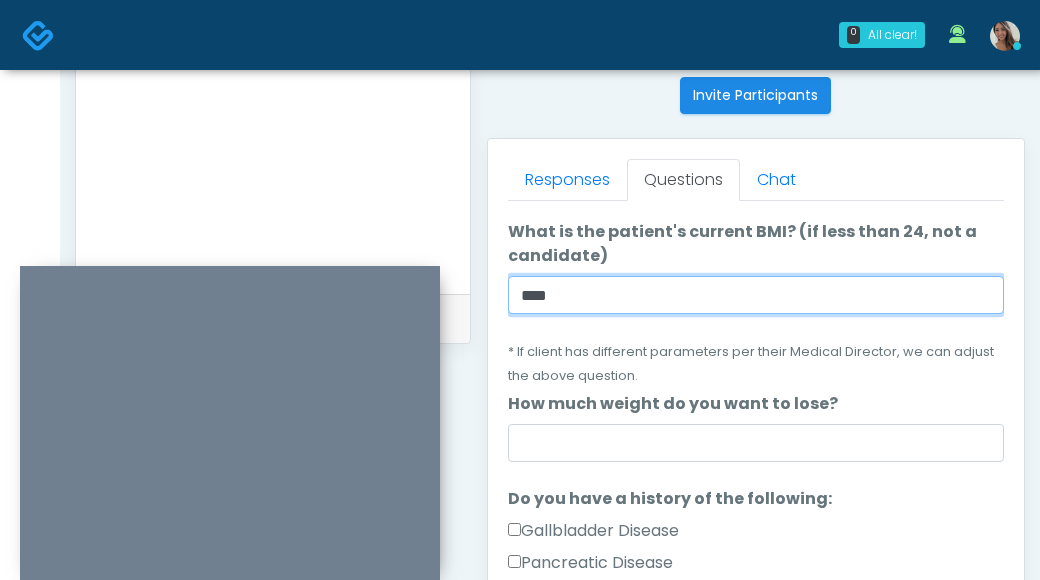scroll, scrollTop: 245, scrollLeft: 0, axis: vertical 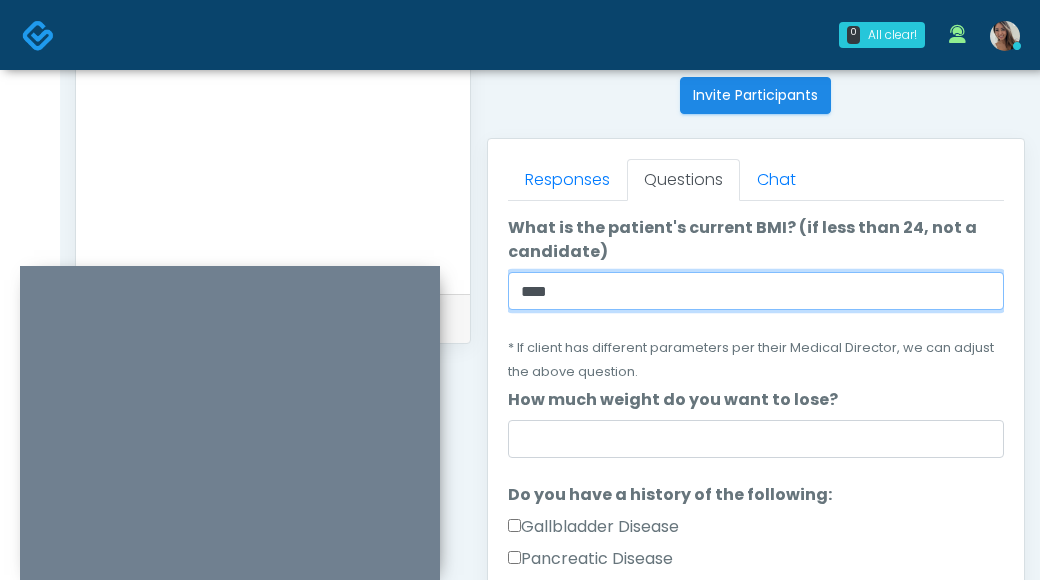 type on "****" 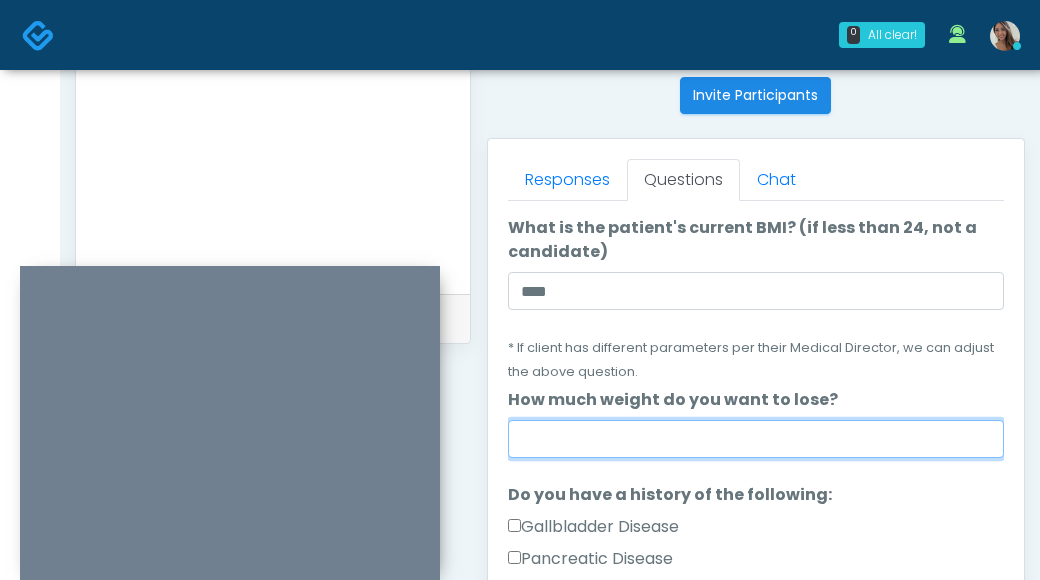 click on "How much weight do you want to lose?" at bounding box center [756, 439] 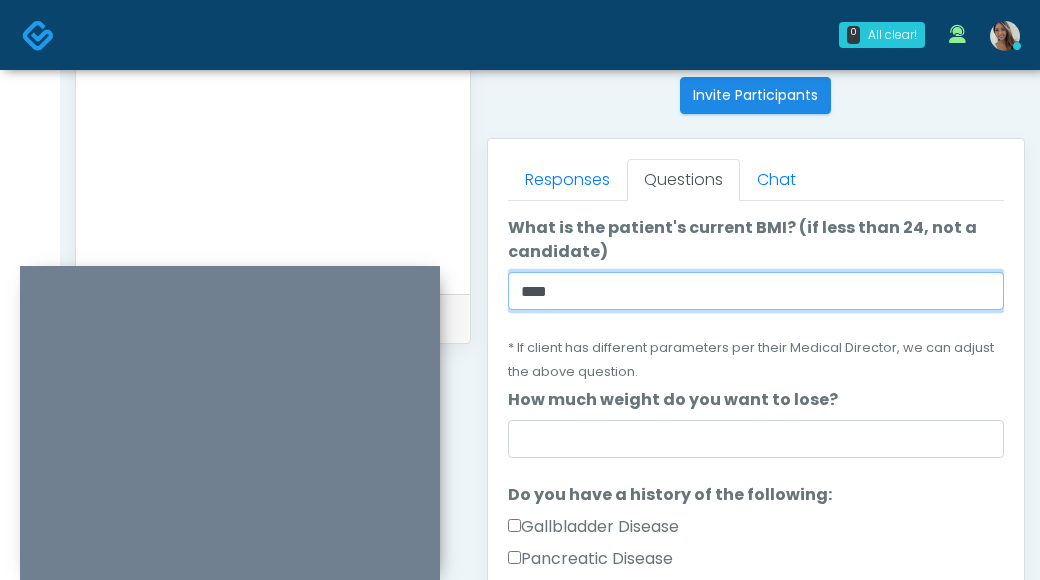 drag, startPoint x: 528, startPoint y: 287, endPoint x: 551, endPoint y: 339, distance: 56.859474 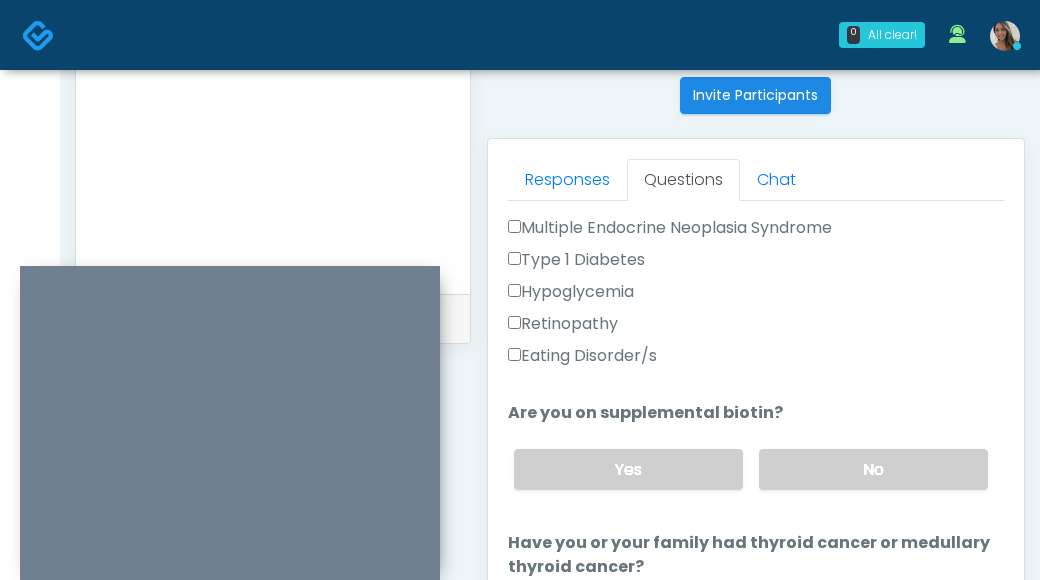 click on "Yes
No" at bounding box center [751, 469] 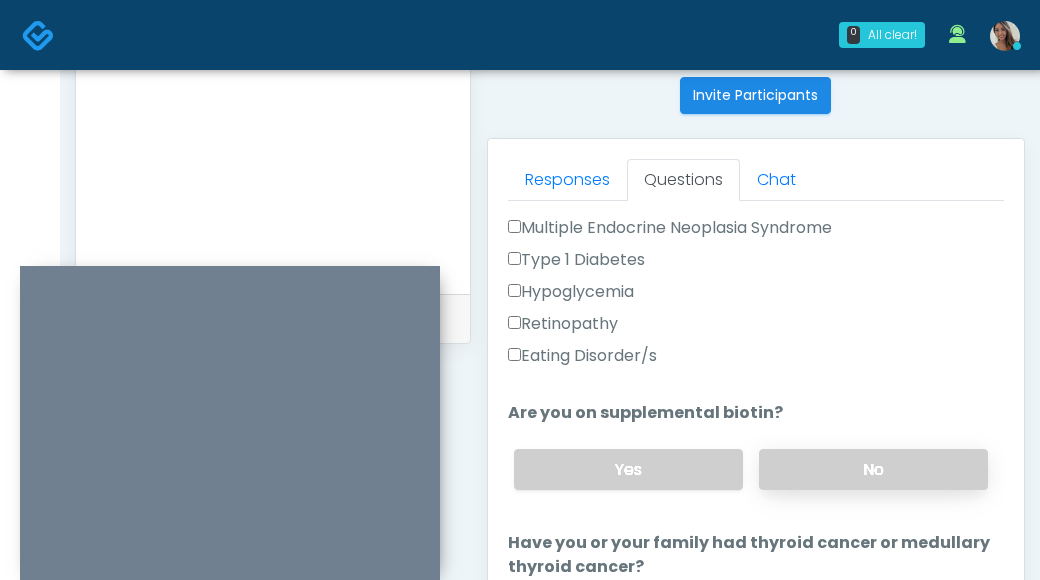 click on "No" at bounding box center (873, 469) 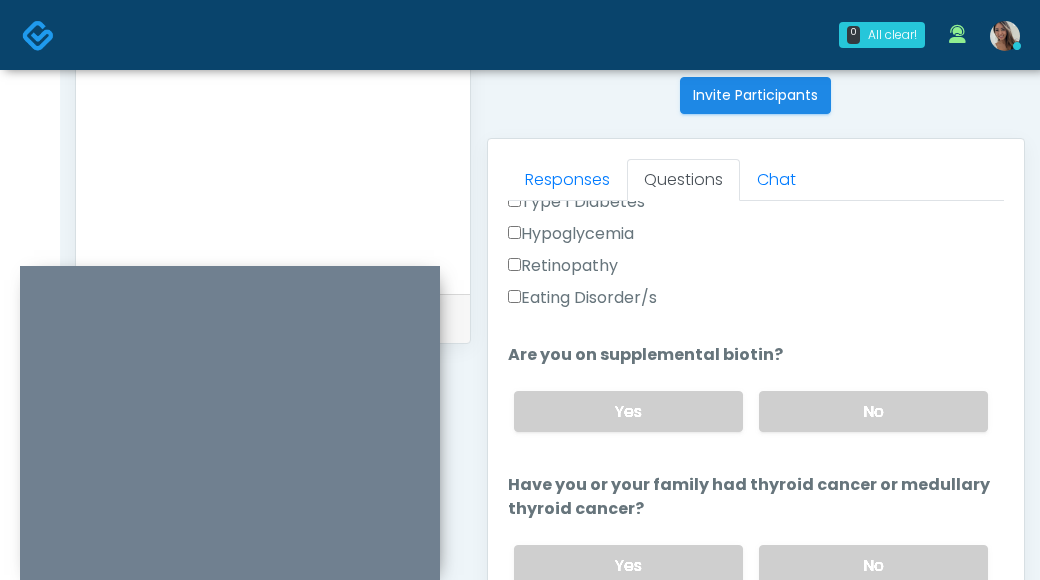 scroll, scrollTop: 842, scrollLeft: 0, axis: vertical 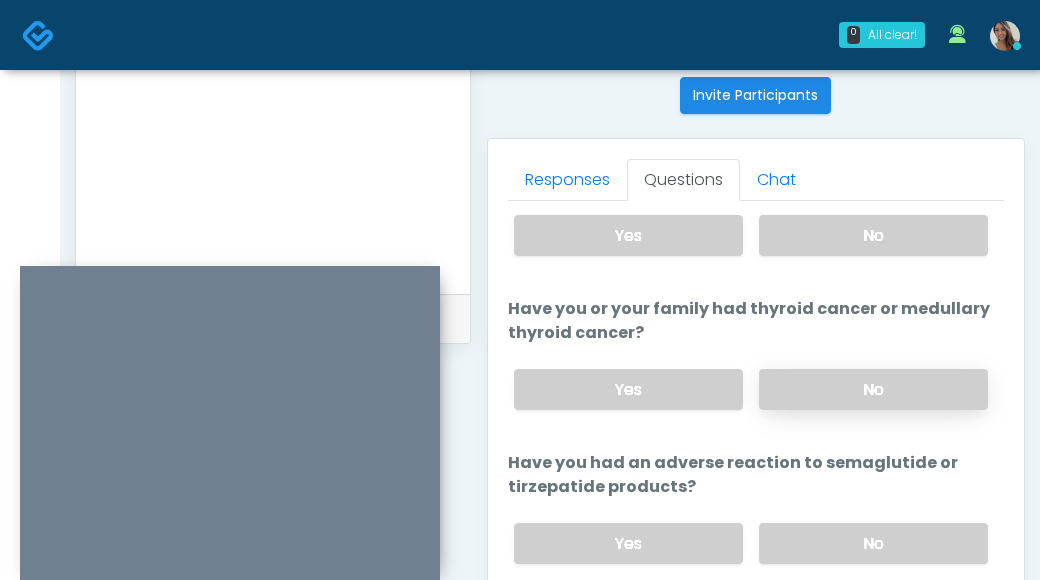 click on "No" at bounding box center (873, 389) 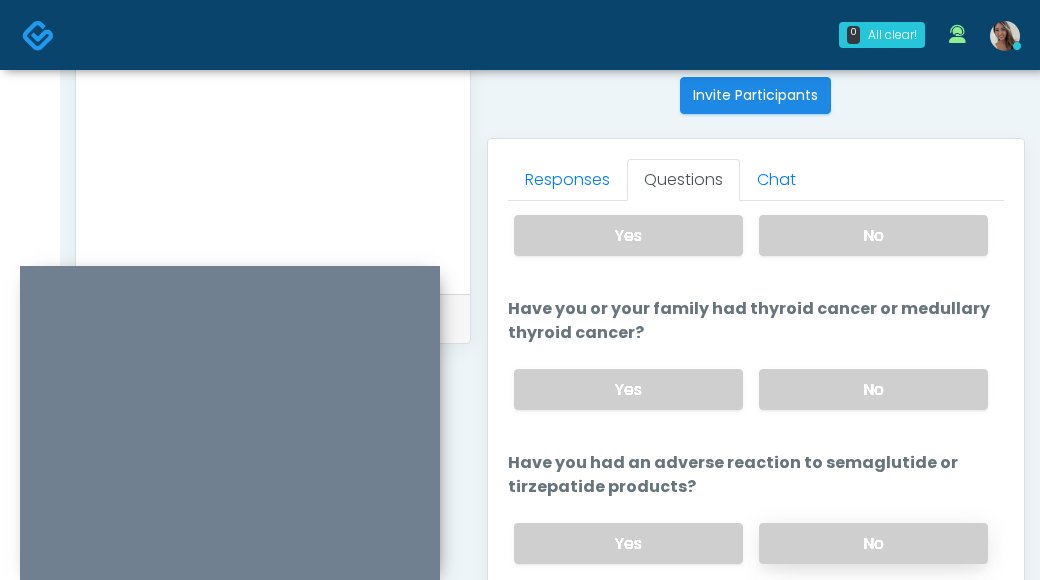 click on "No" at bounding box center (873, 543) 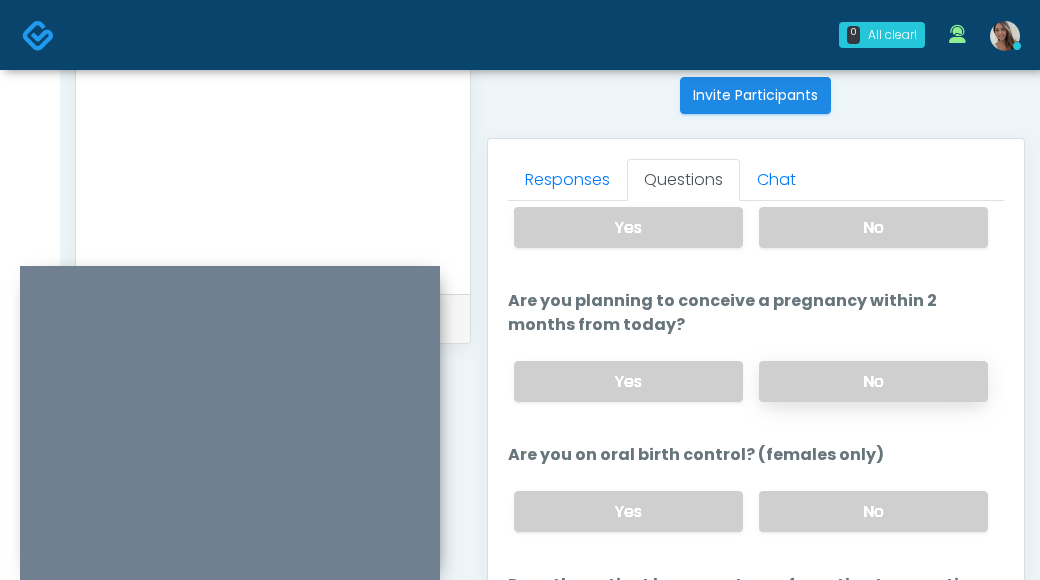 scroll, scrollTop: 1221, scrollLeft: 0, axis: vertical 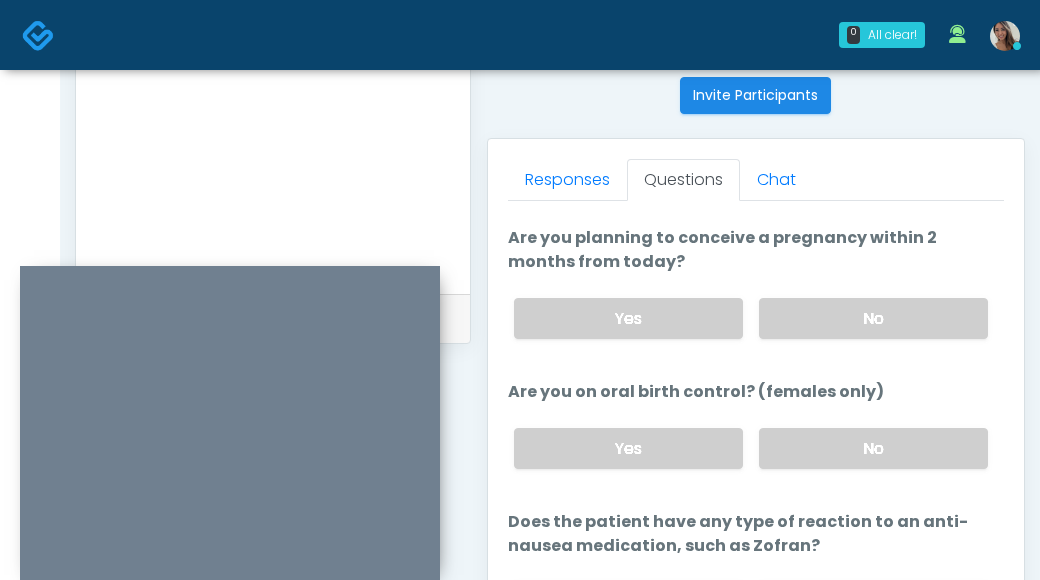 click on "No" at bounding box center (873, 318) 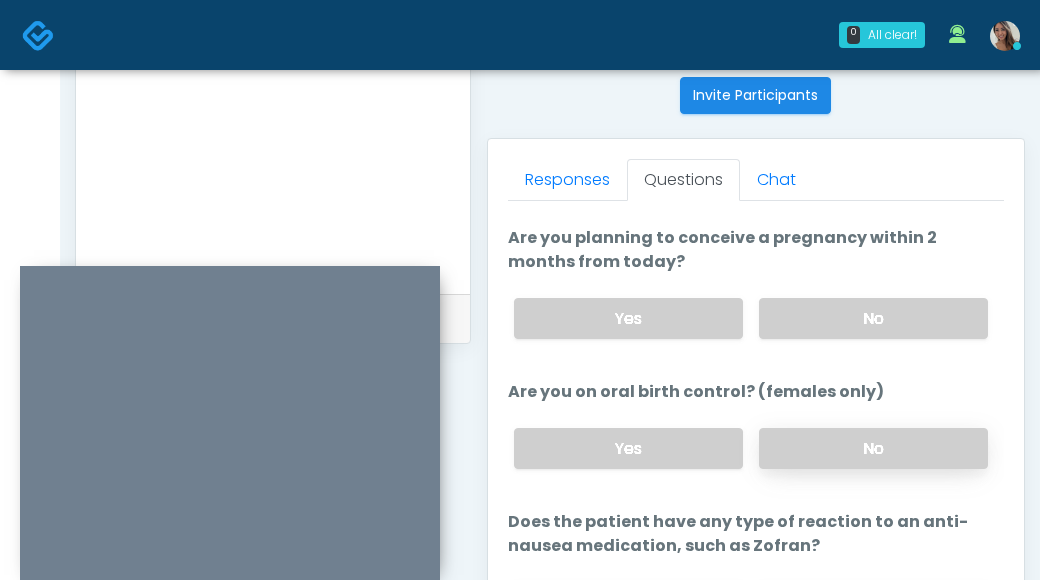 drag, startPoint x: 848, startPoint y: 481, endPoint x: 829, endPoint y: 459, distance: 29.068884 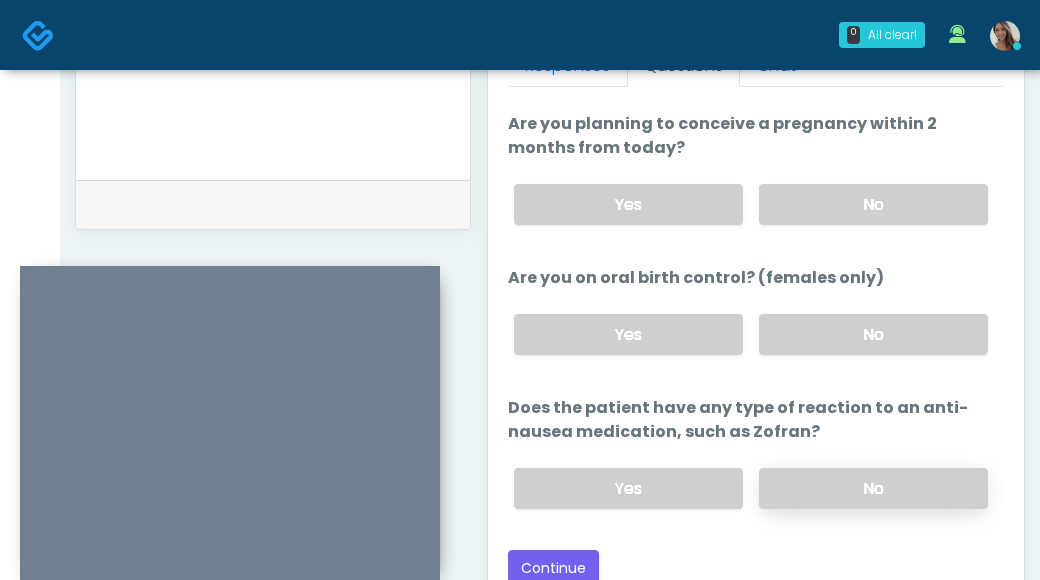 scroll, scrollTop: 923, scrollLeft: 0, axis: vertical 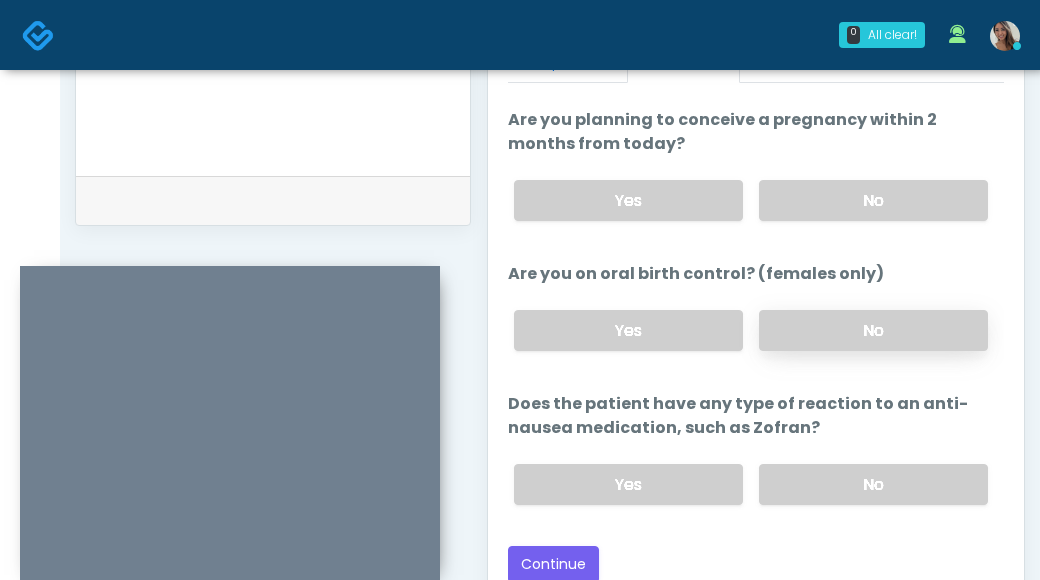 click on "No" at bounding box center (873, 330) 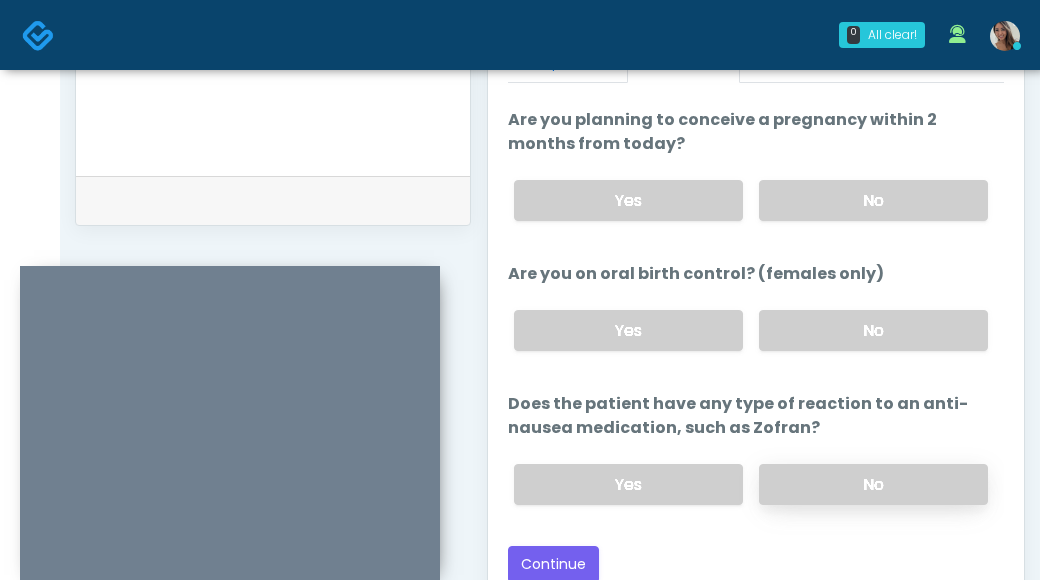 click on "No" at bounding box center [873, 484] 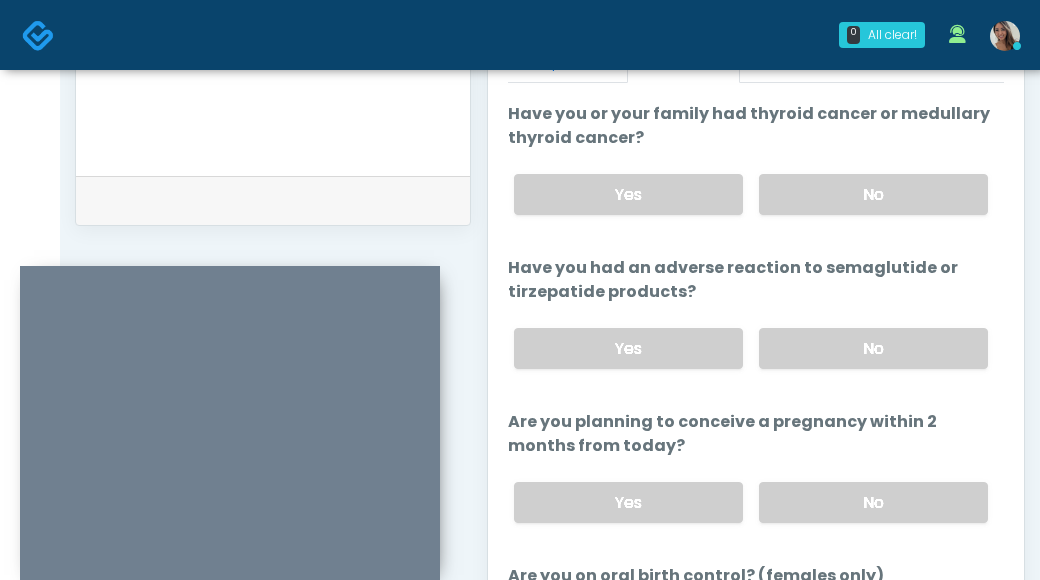 scroll, scrollTop: 1221, scrollLeft: 0, axis: vertical 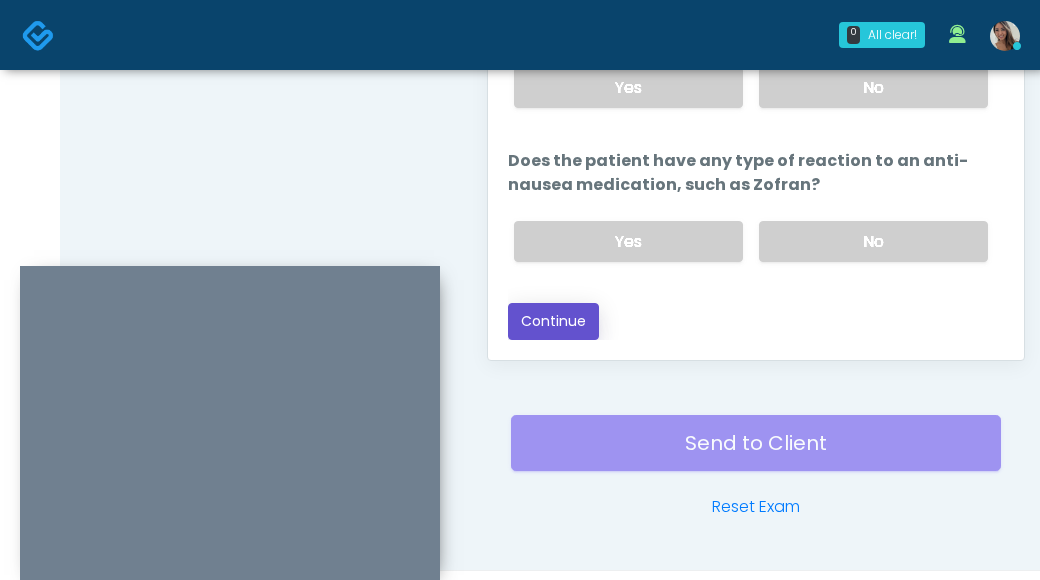 click on "Continue" at bounding box center (553, 321) 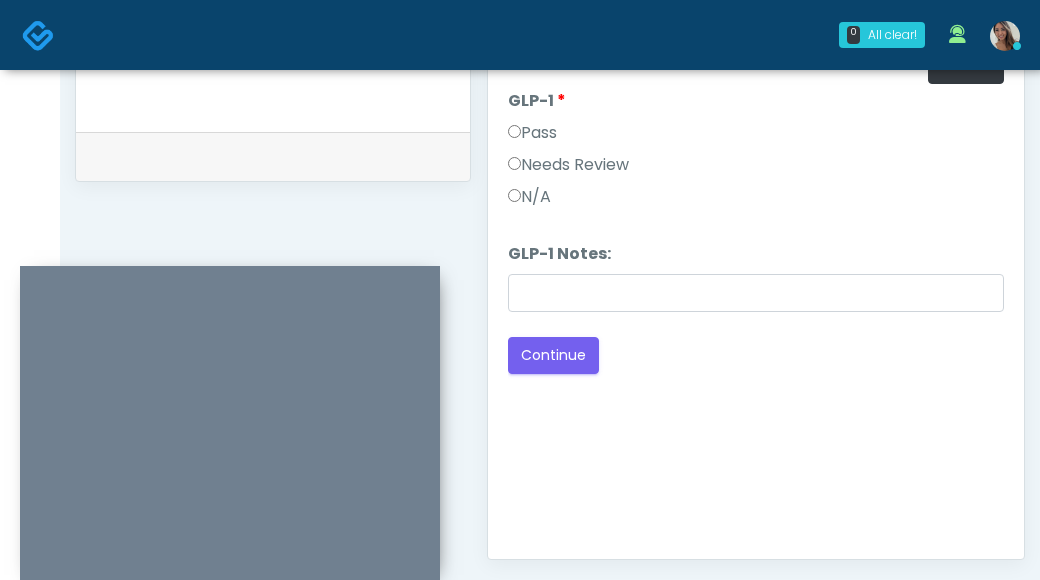 scroll, scrollTop: 1194, scrollLeft: 0, axis: vertical 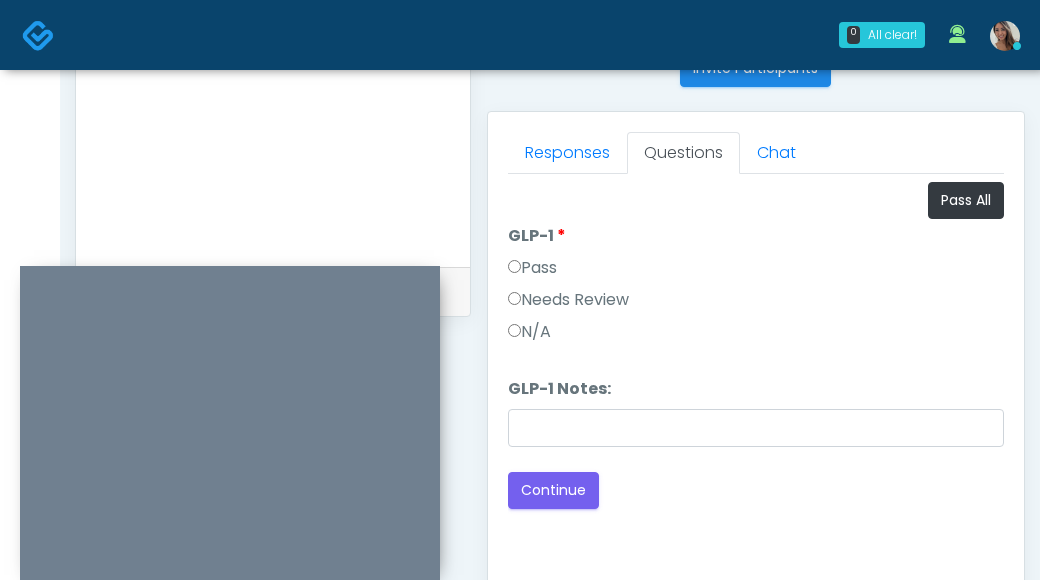 click on "Pass" at bounding box center [532, 268] 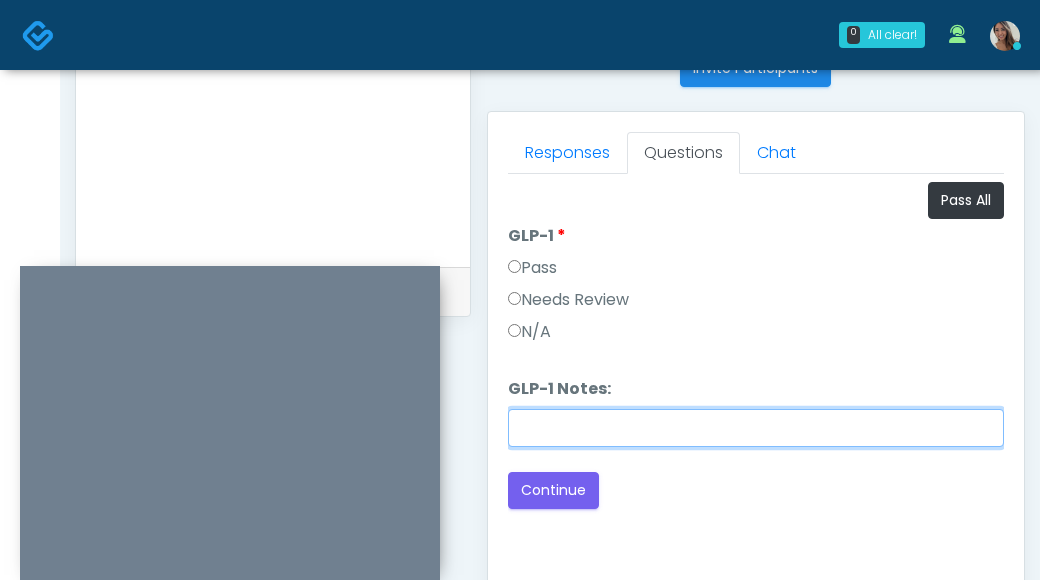 click on "GLP-1 Notes:" at bounding box center (756, 428) 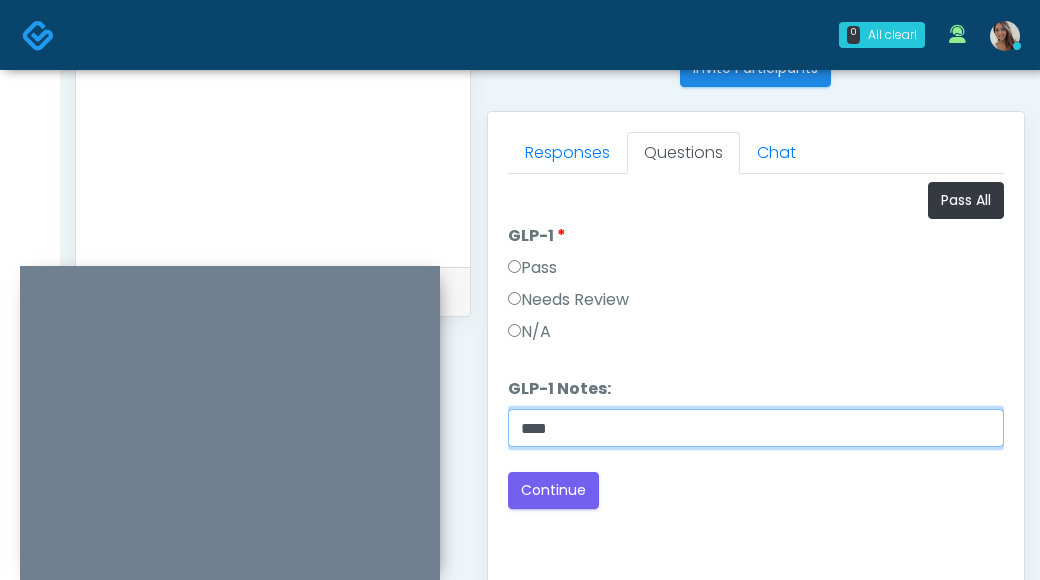 paste on "*****" 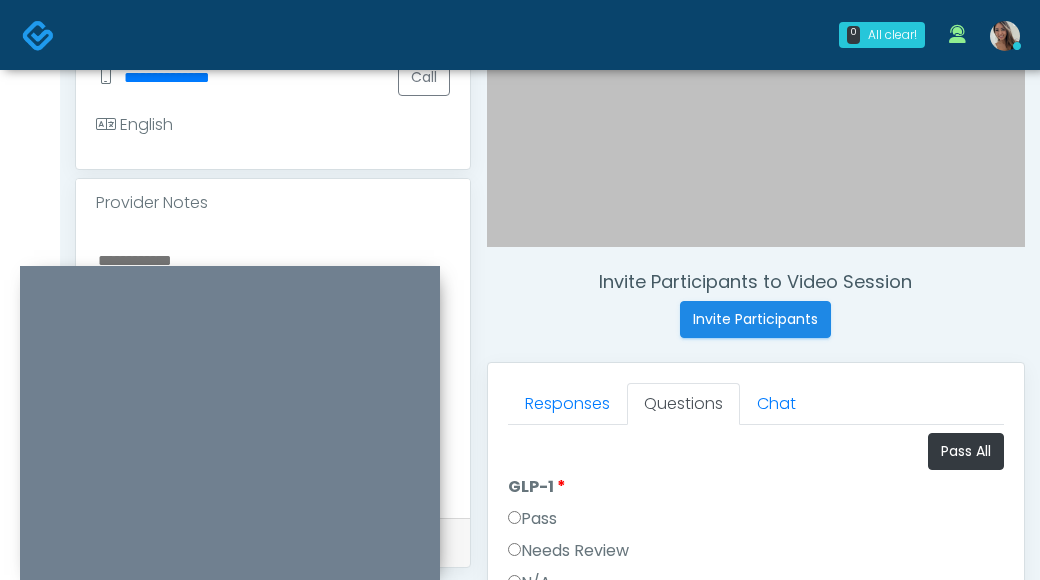 scroll, scrollTop: 583, scrollLeft: 0, axis: vertical 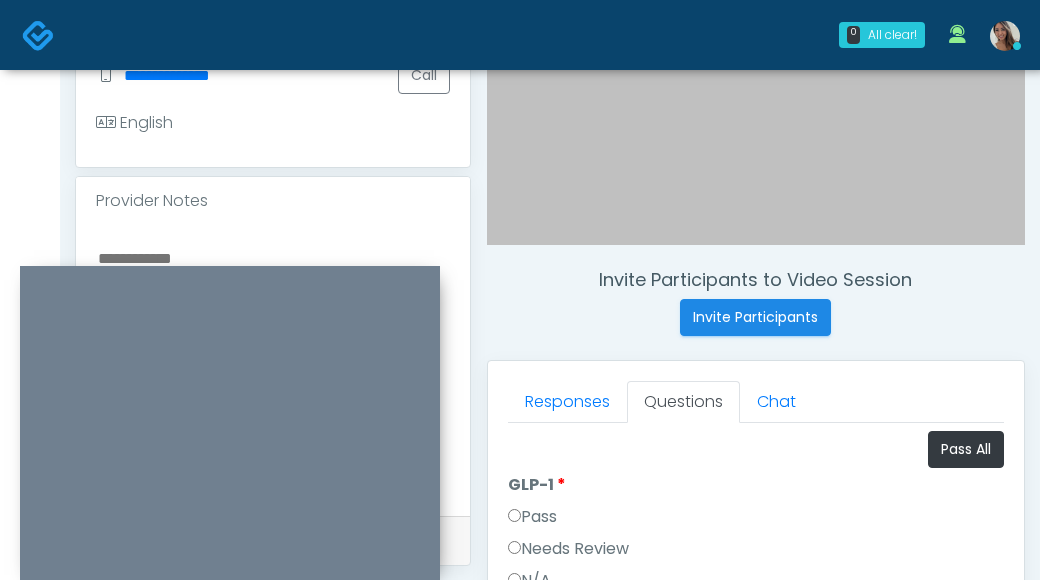 type on "********" 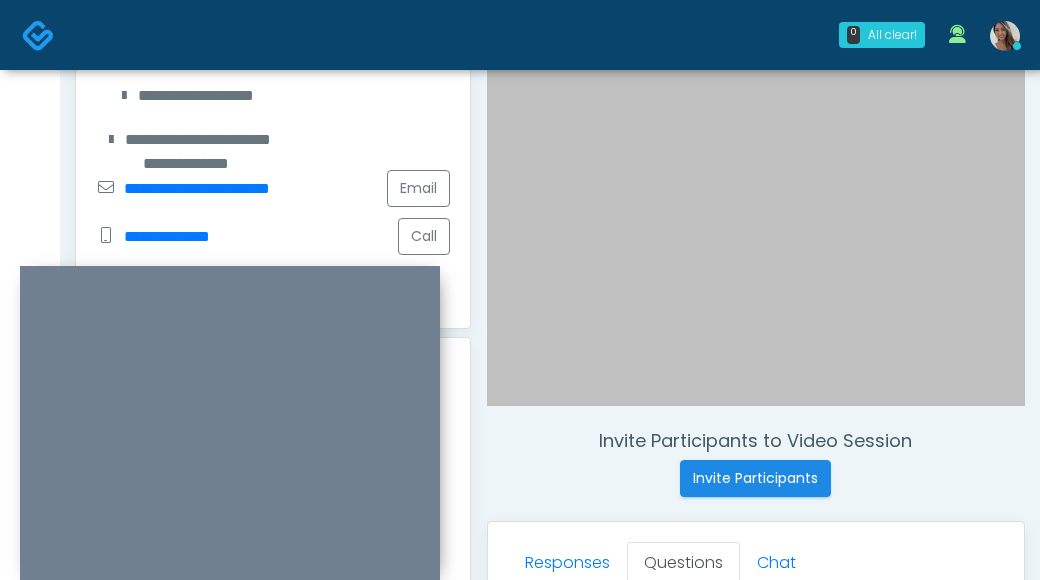 scroll, scrollTop: 388, scrollLeft: 0, axis: vertical 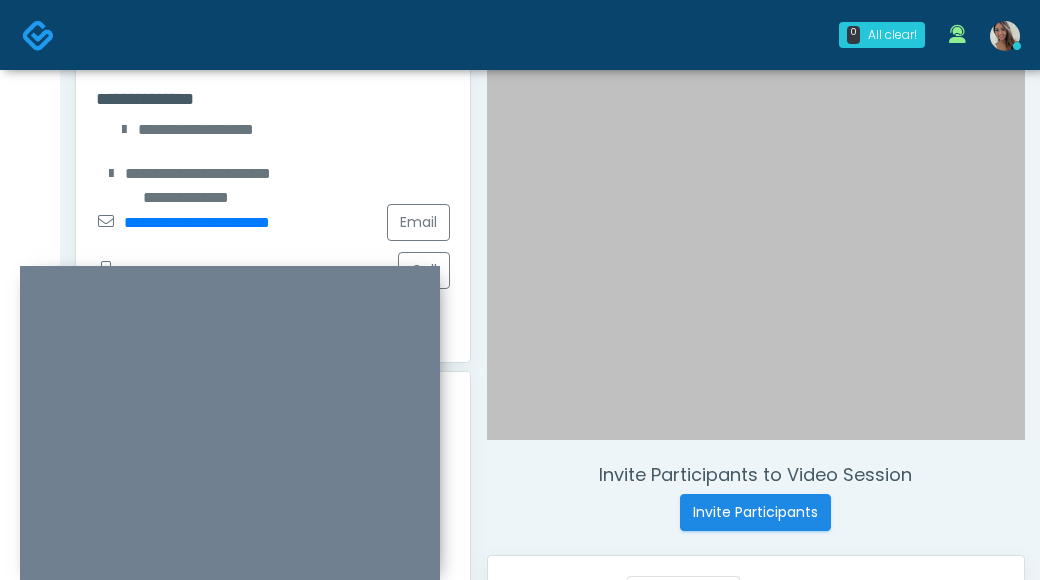 type on "**********" 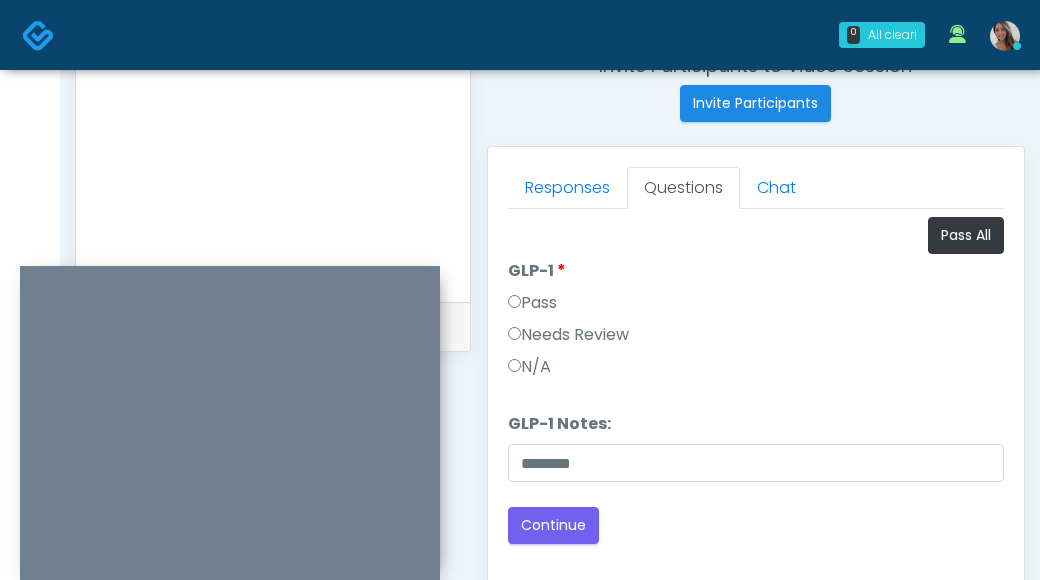 scroll, scrollTop: 1215, scrollLeft: 0, axis: vertical 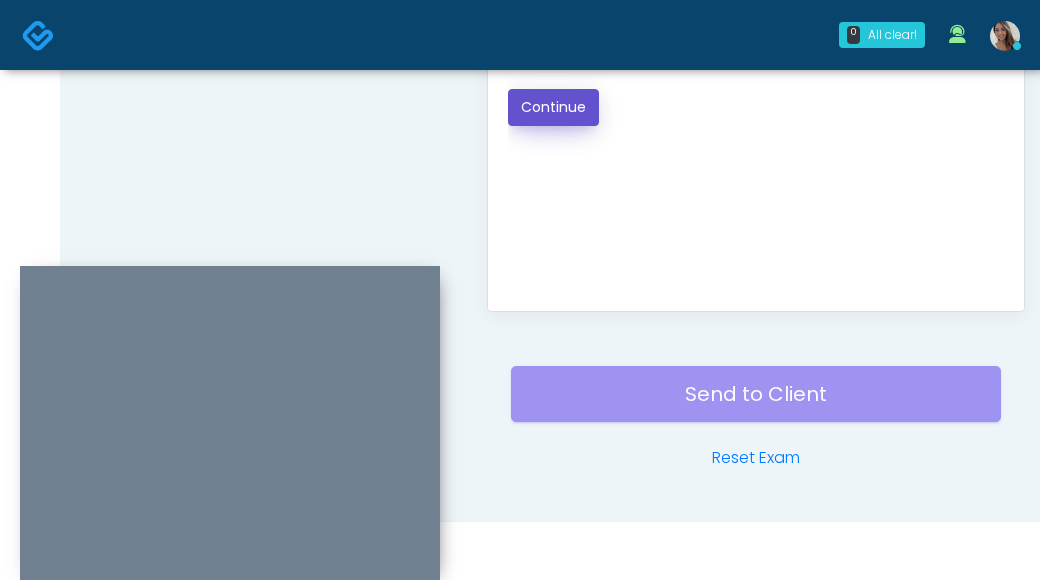 click on "Continue" at bounding box center [553, 107] 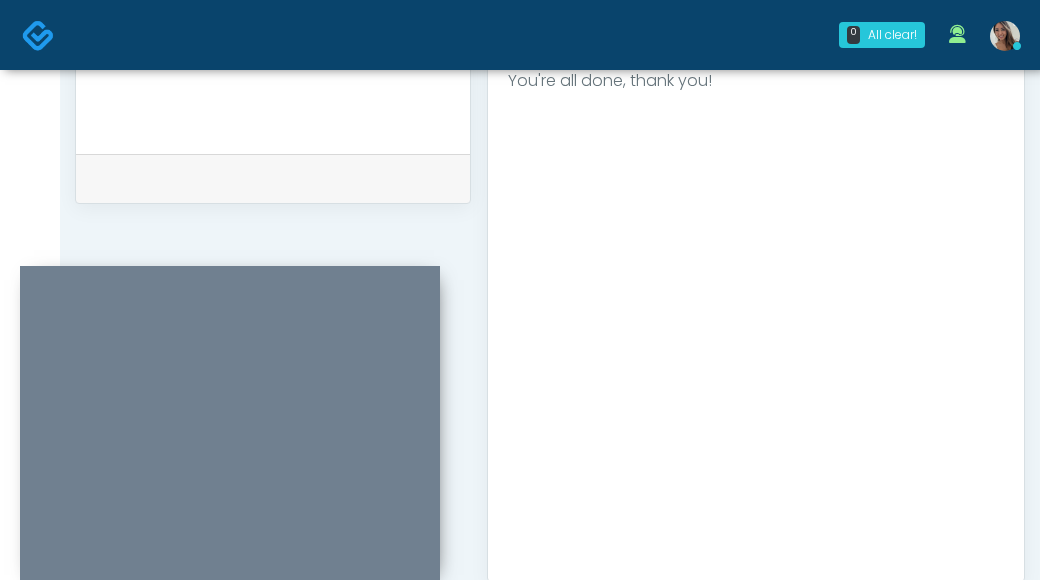 scroll, scrollTop: 1215, scrollLeft: 0, axis: vertical 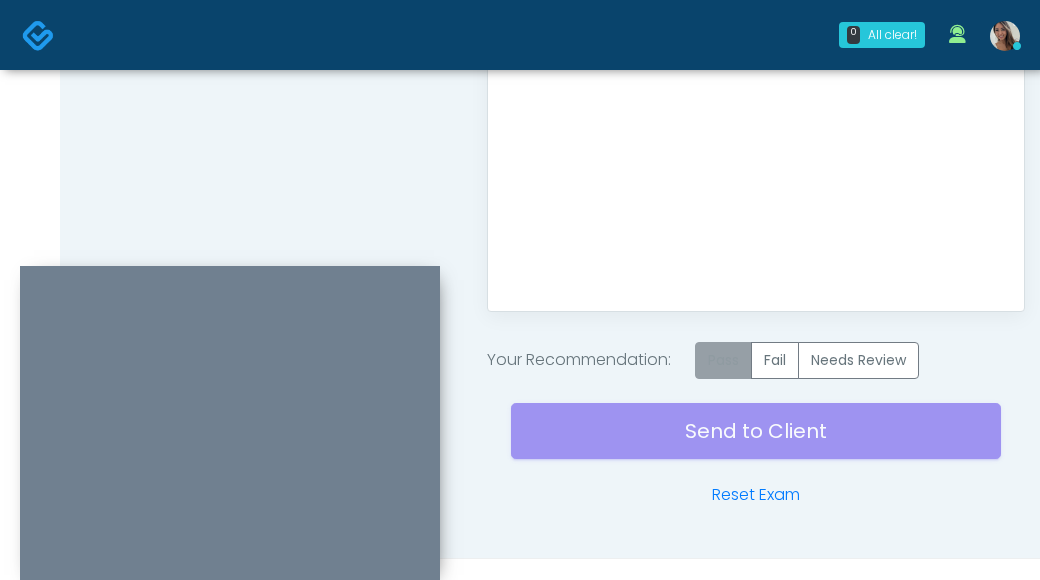 click on "Pass" at bounding box center (723, 360) 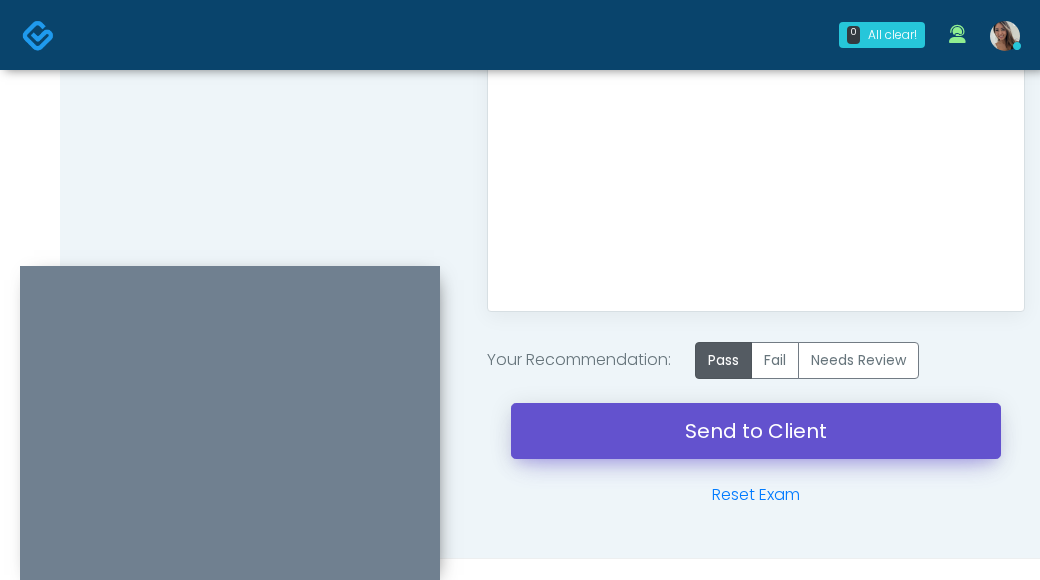 click on "Send to Client" at bounding box center [756, 431] 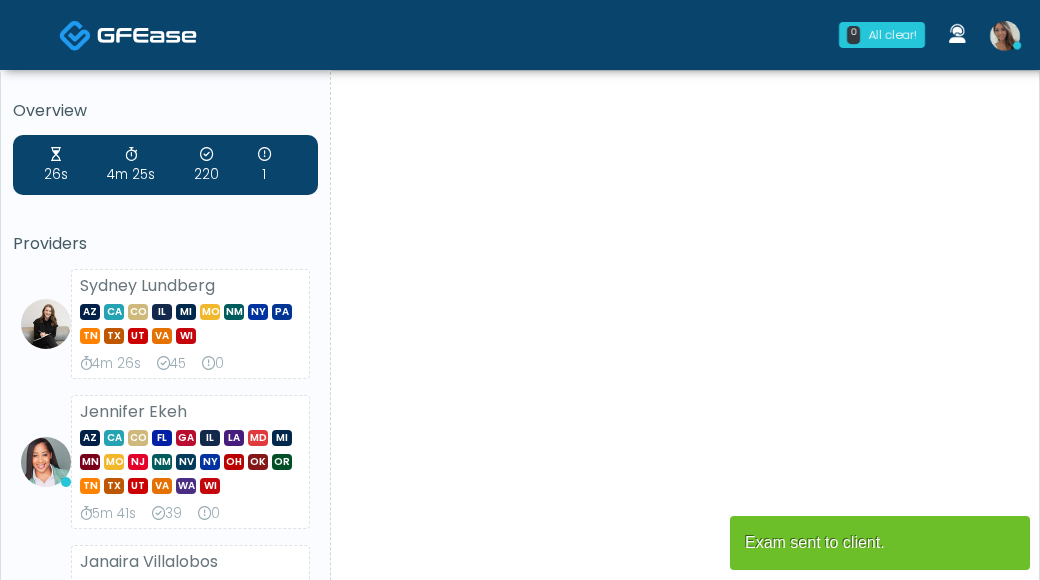 scroll, scrollTop: 0, scrollLeft: 0, axis: both 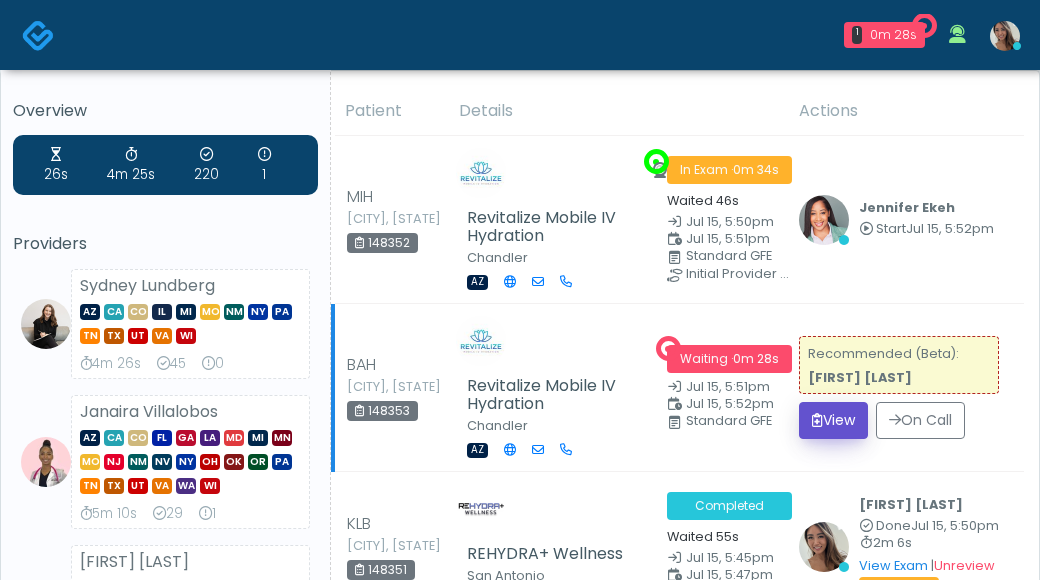 click on "View" at bounding box center [833, 420] 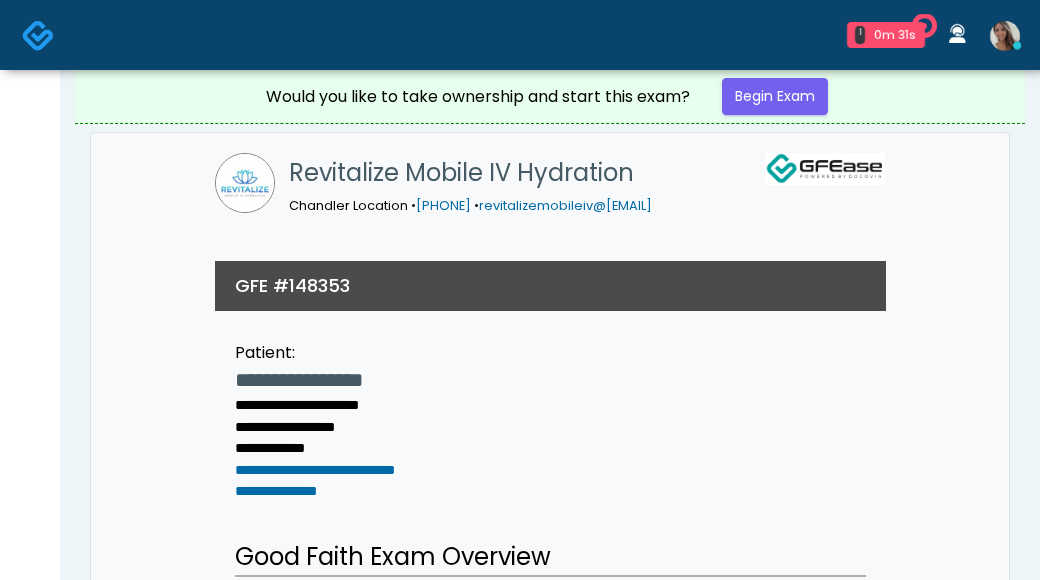 scroll, scrollTop: 0, scrollLeft: 0, axis: both 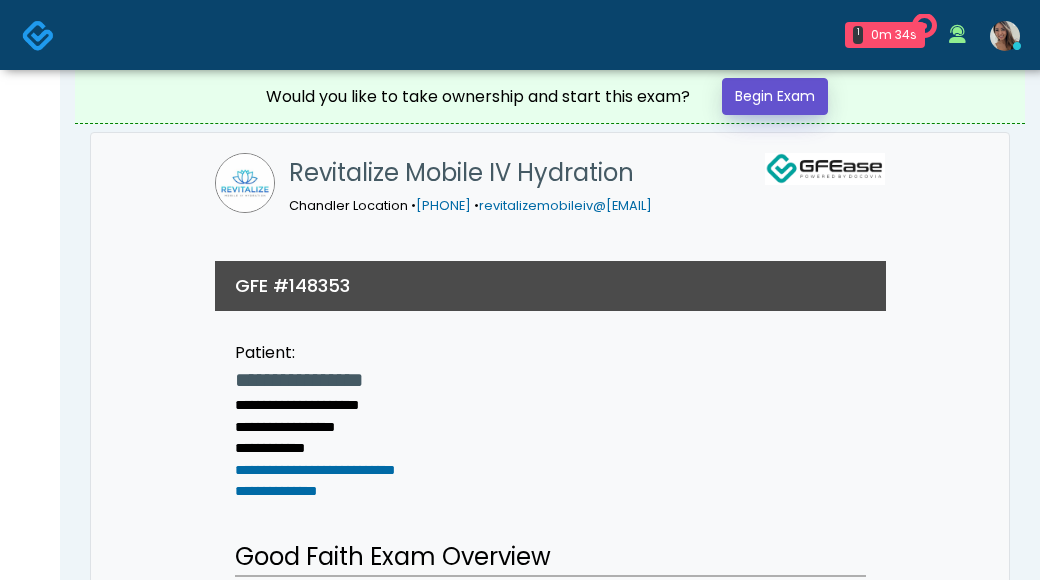 click on "Begin Exam" at bounding box center [775, 96] 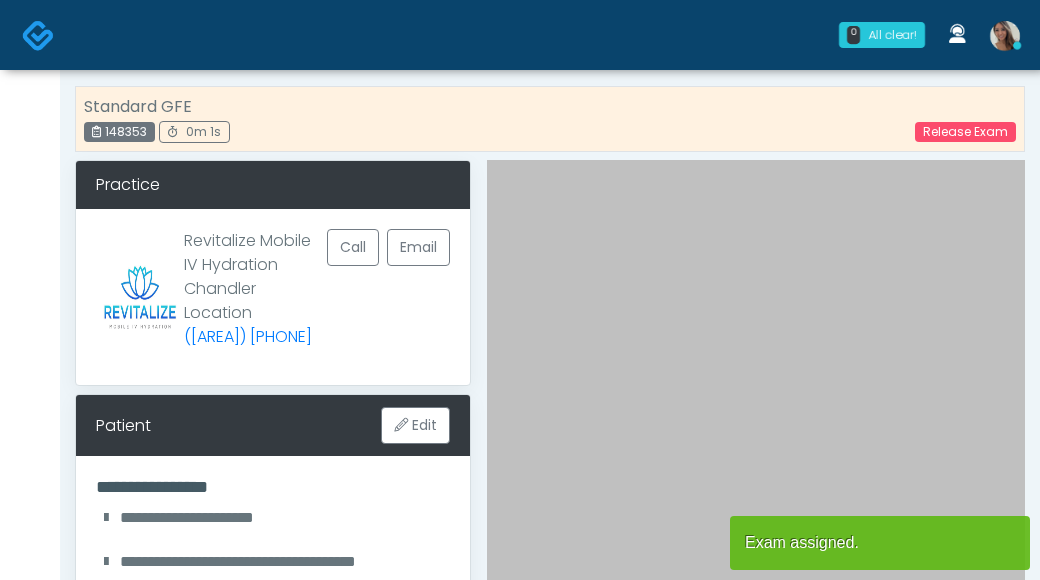 scroll, scrollTop: 0, scrollLeft: 0, axis: both 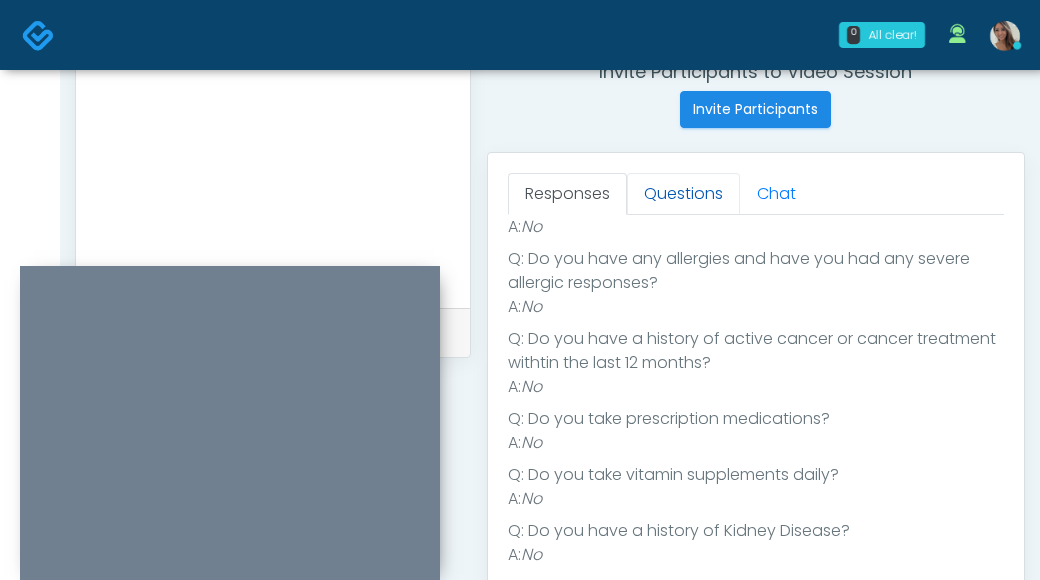 click on "Questions" at bounding box center [683, 194] 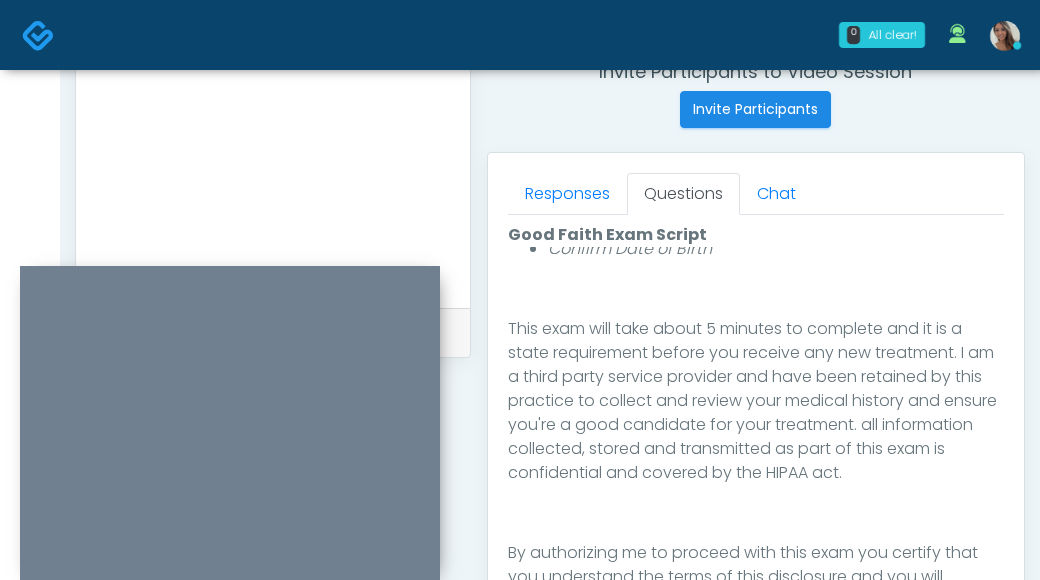 scroll, scrollTop: 328, scrollLeft: 0, axis: vertical 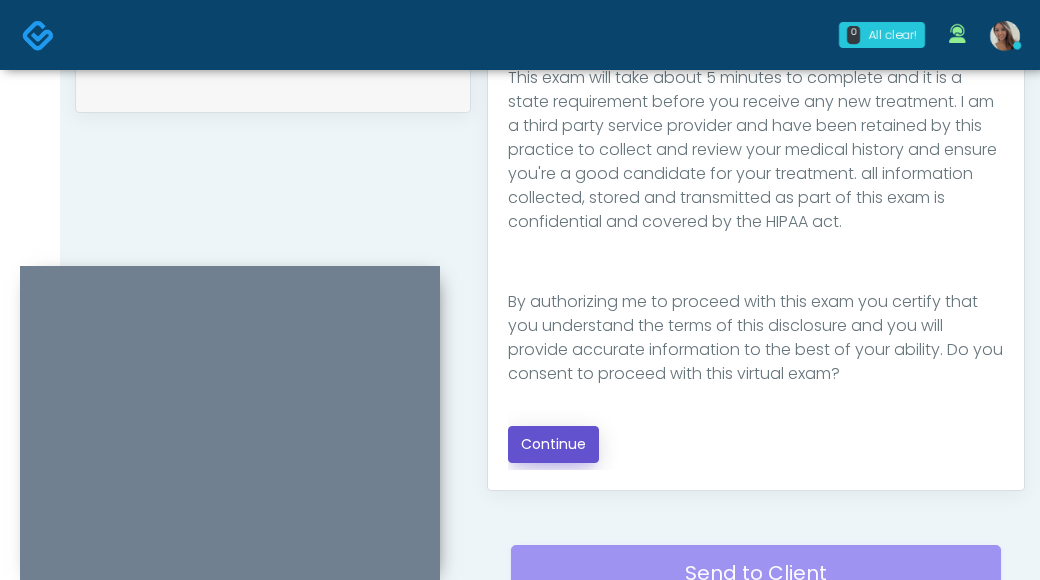 click on "Continue" at bounding box center (553, 444) 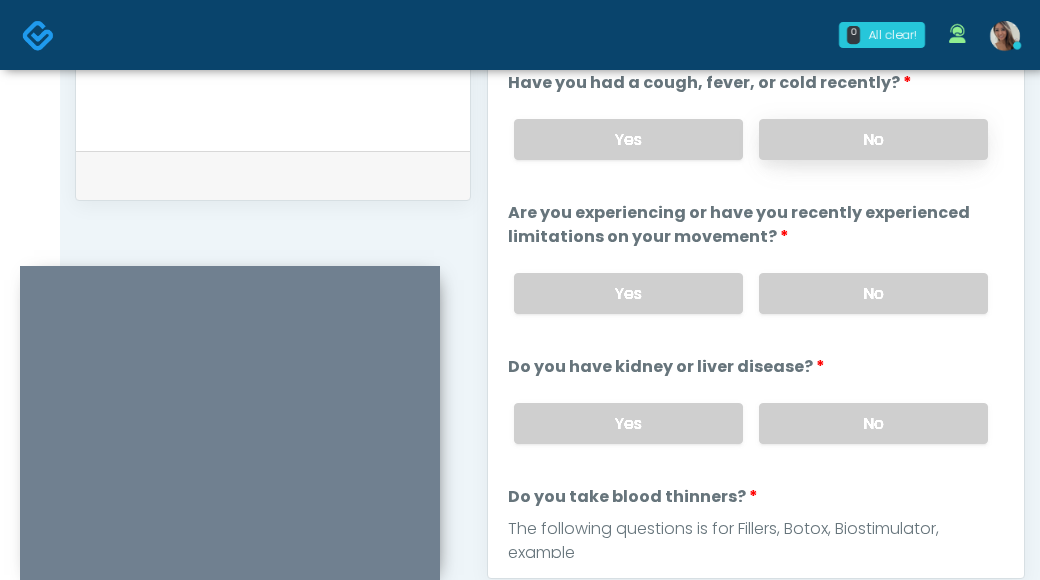 scroll, scrollTop: 789, scrollLeft: 0, axis: vertical 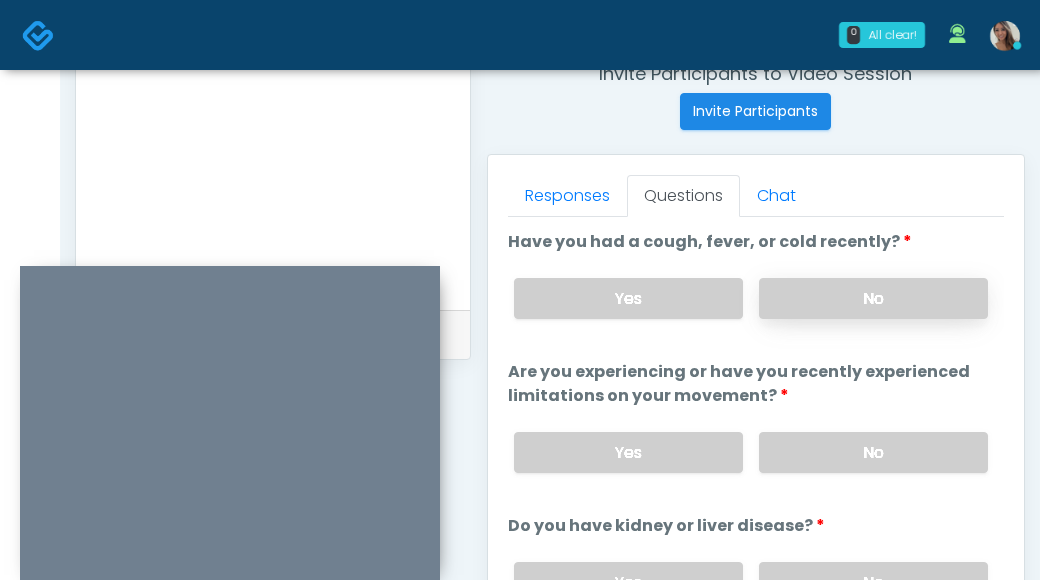 click on "No" at bounding box center (873, 298) 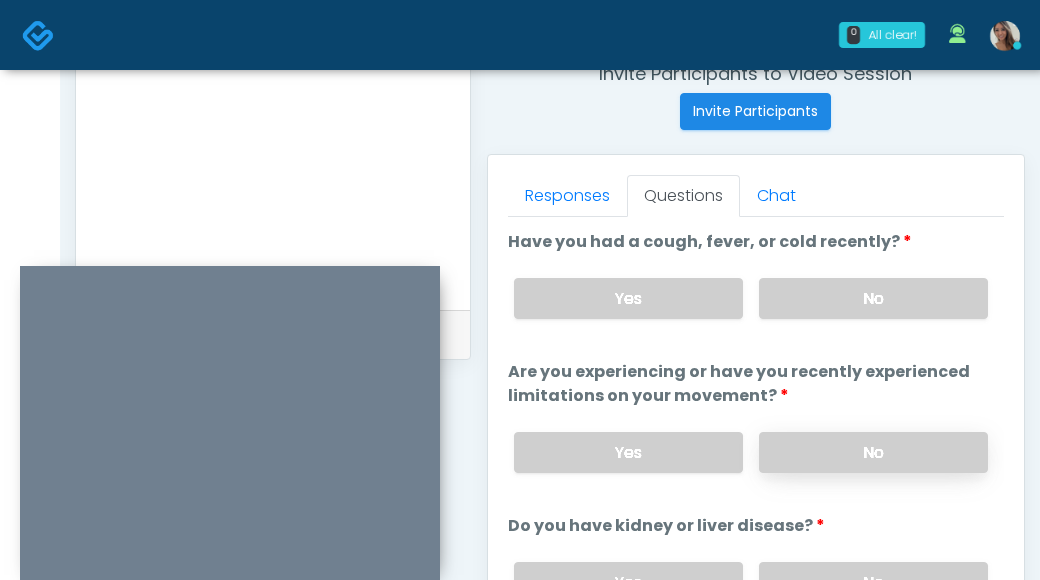 click on "No" at bounding box center (873, 452) 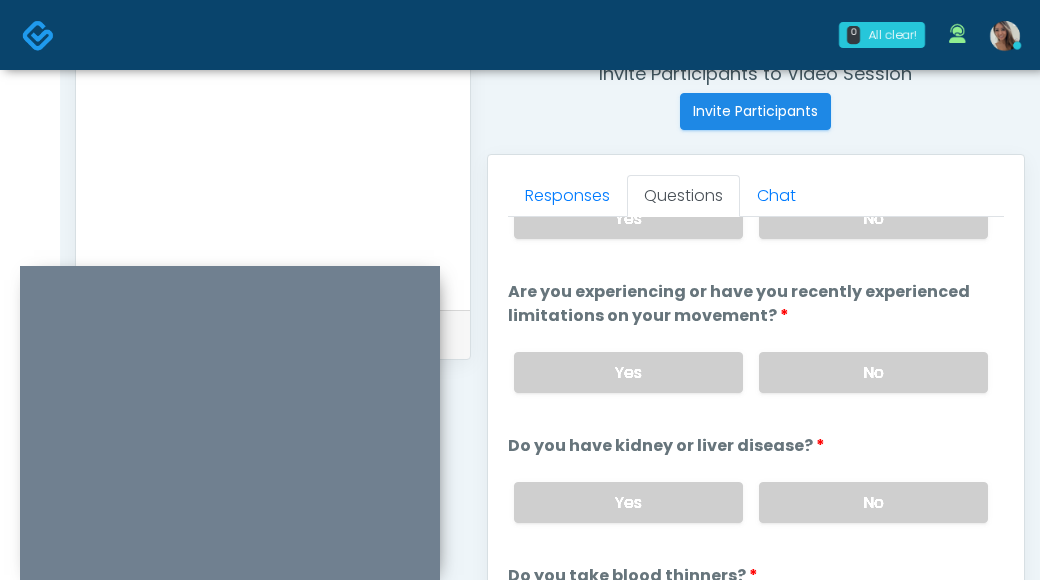 scroll, scrollTop: 251, scrollLeft: 0, axis: vertical 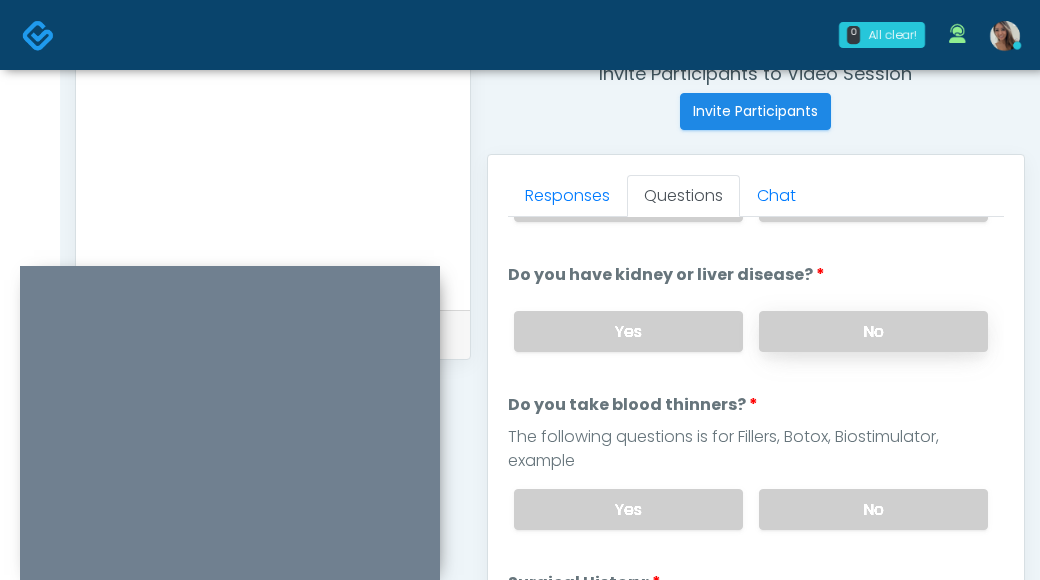 click on "No" at bounding box center [873, 331] 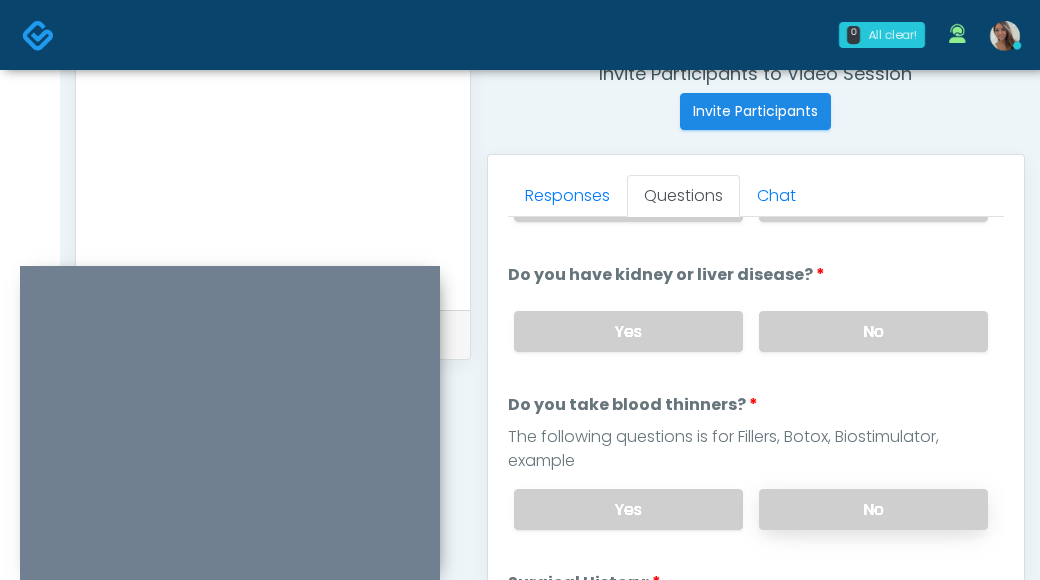 click on "No" at bounding box center [873, 509] 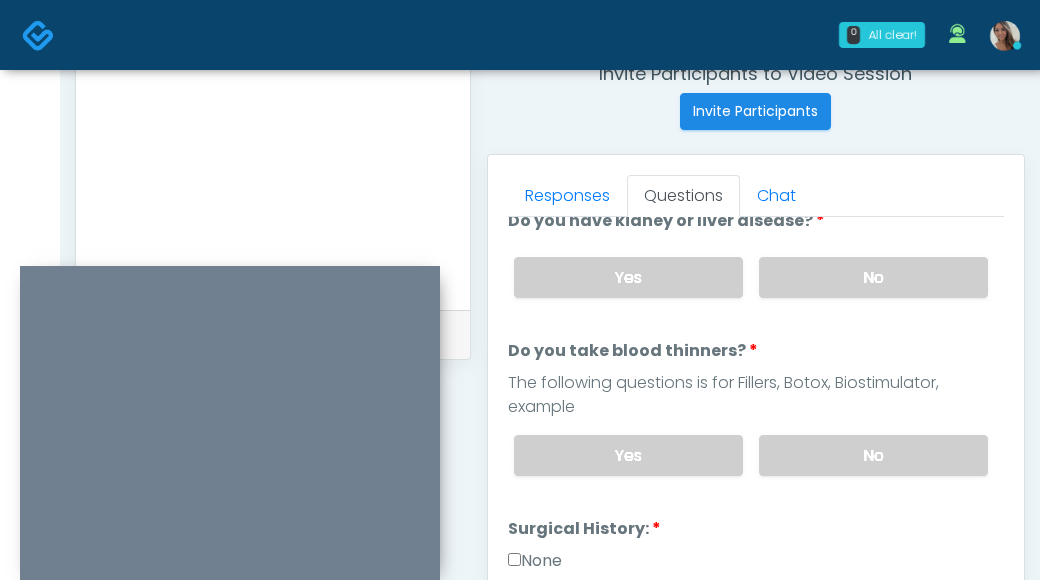 scroll, scrollTop: 311, scrollLeft: 0, axis: vertical 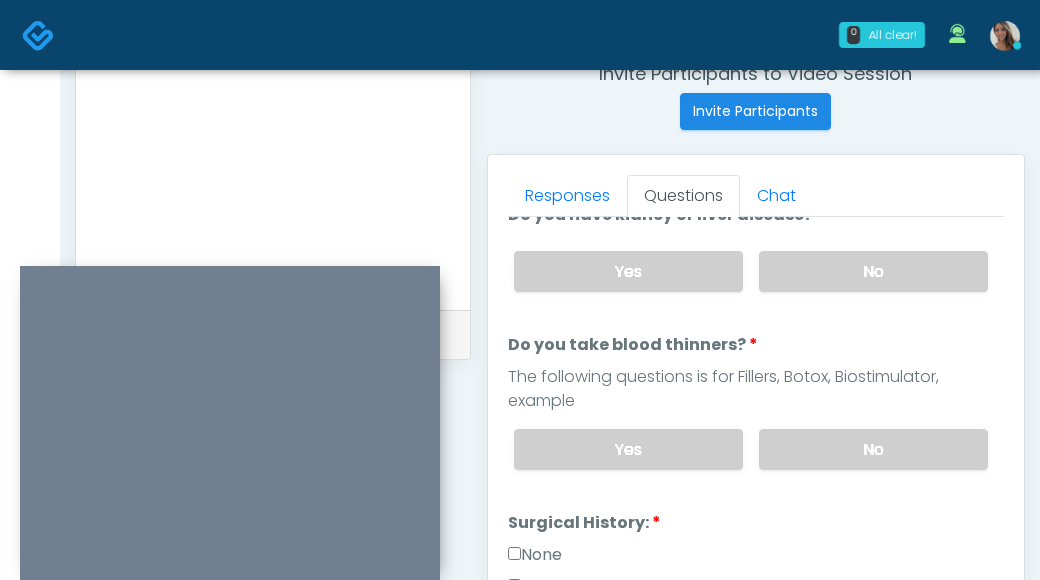 click on "None" at bounding box center (535, 555) 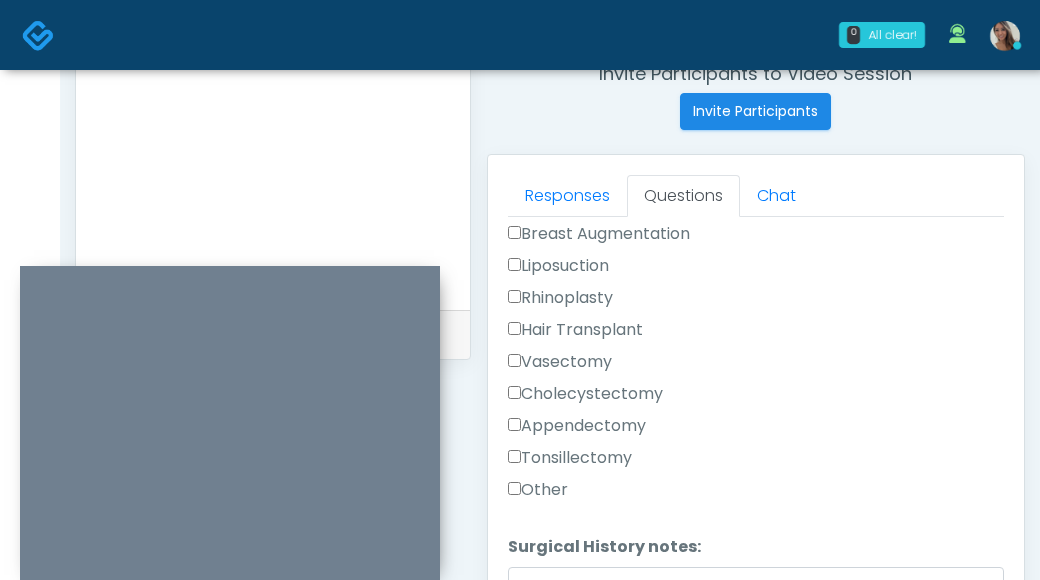 scroll, scrollTop: 765, scrollLeft: 0, axis: vertical 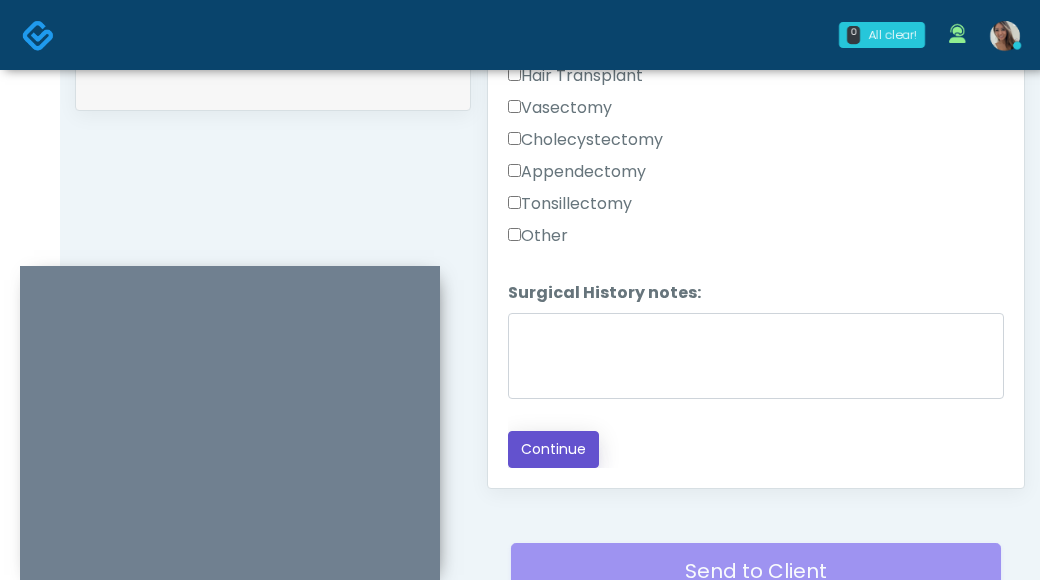 click on "Continue" at bounding box center [553, 449] 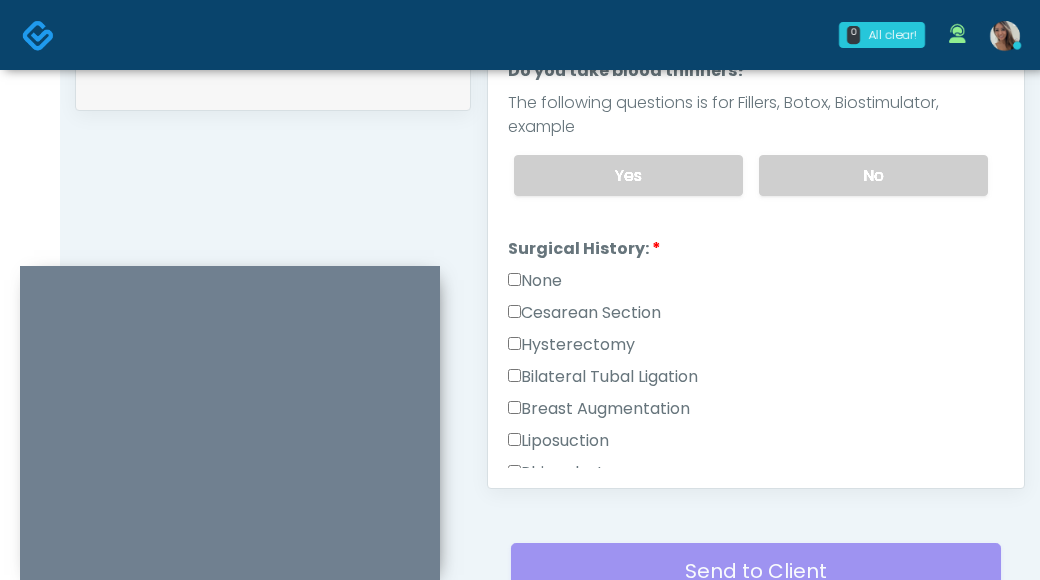 scroll, scrollTop: 599, scrollLeft: 0, axis: vertical 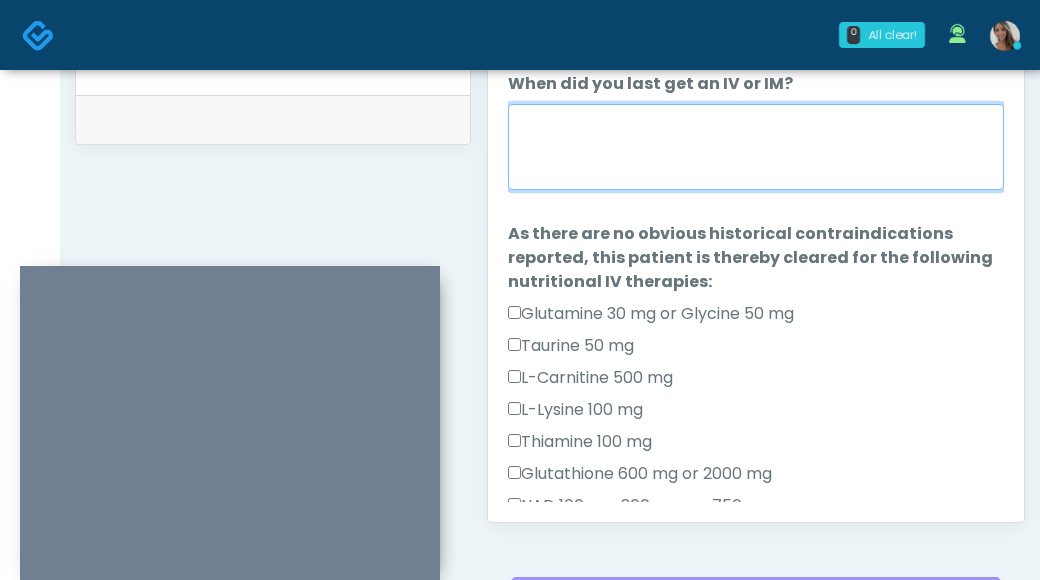 click on "When did you last get an IV or IM?" at bounding box center (756, 147) 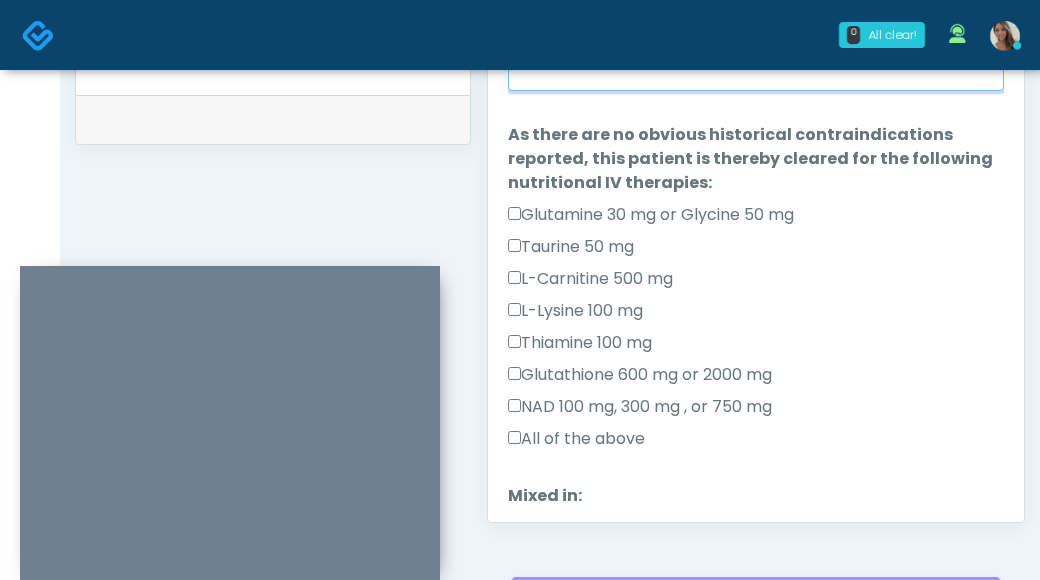 scroll, scrollTop: 255, scrollLeft: 0, axis: vertical 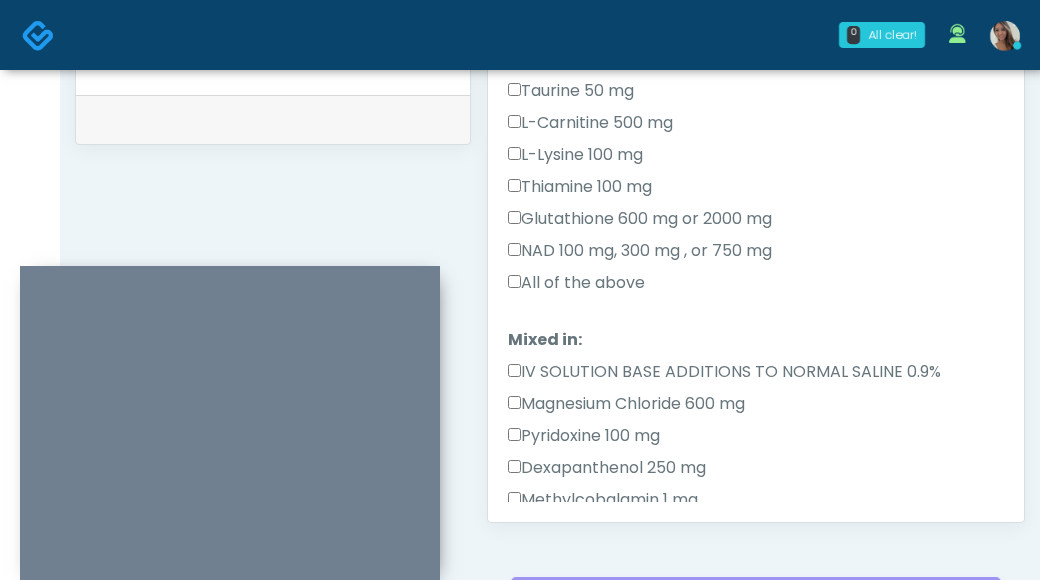 type on "**********" 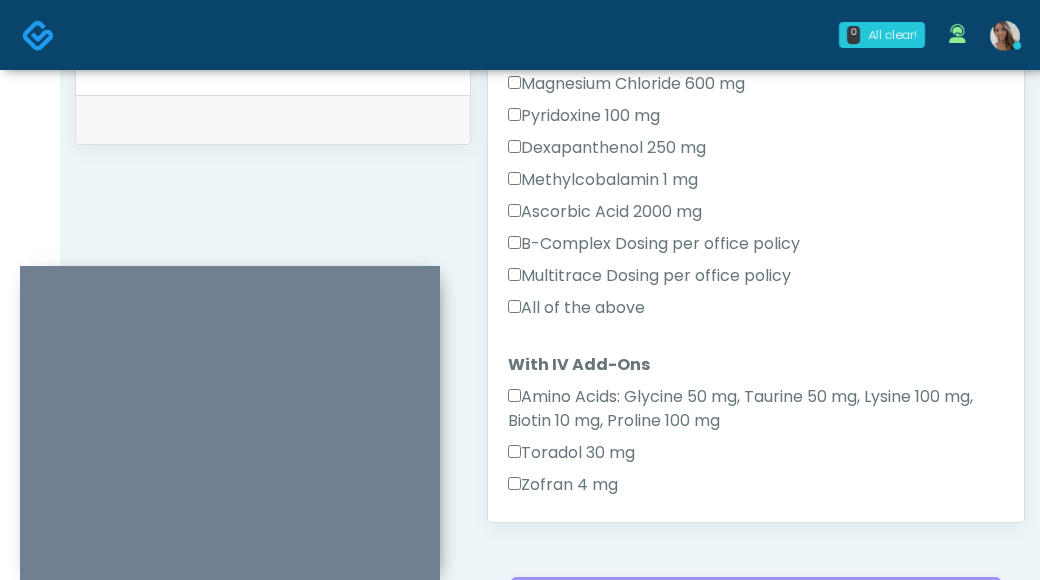 click on "All of the above" at bounding box center (576, 308) 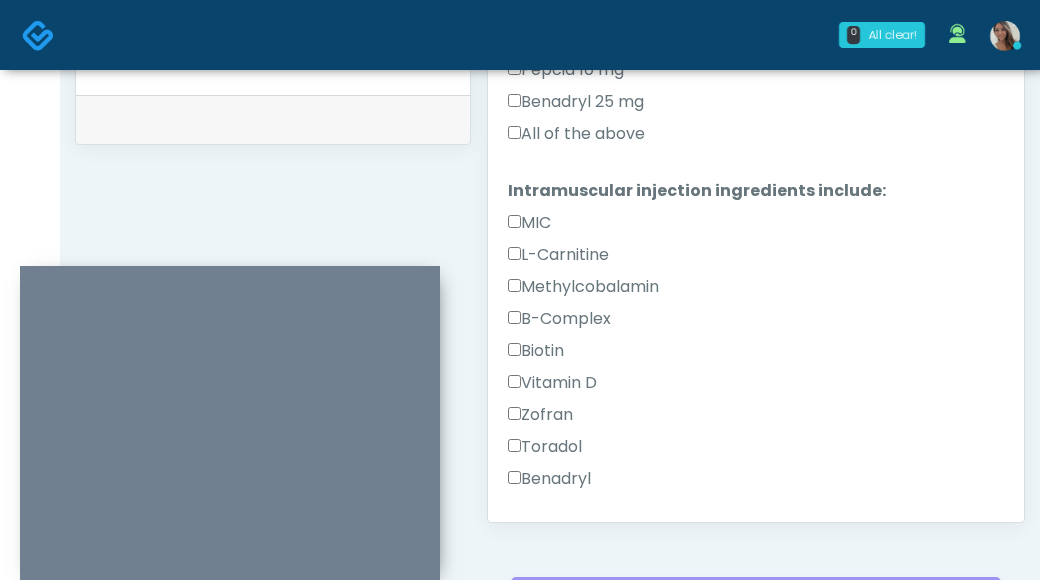 scroll, scrollTop: 1057, scrollLeft: 0, axis: vertical 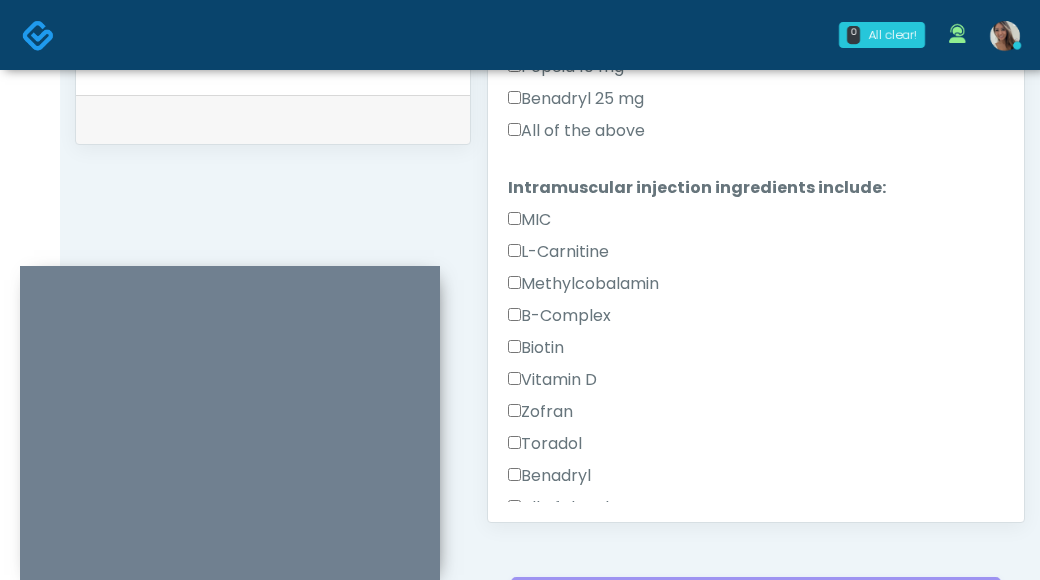 click on "All of the above" at bounding box center (576, 131) 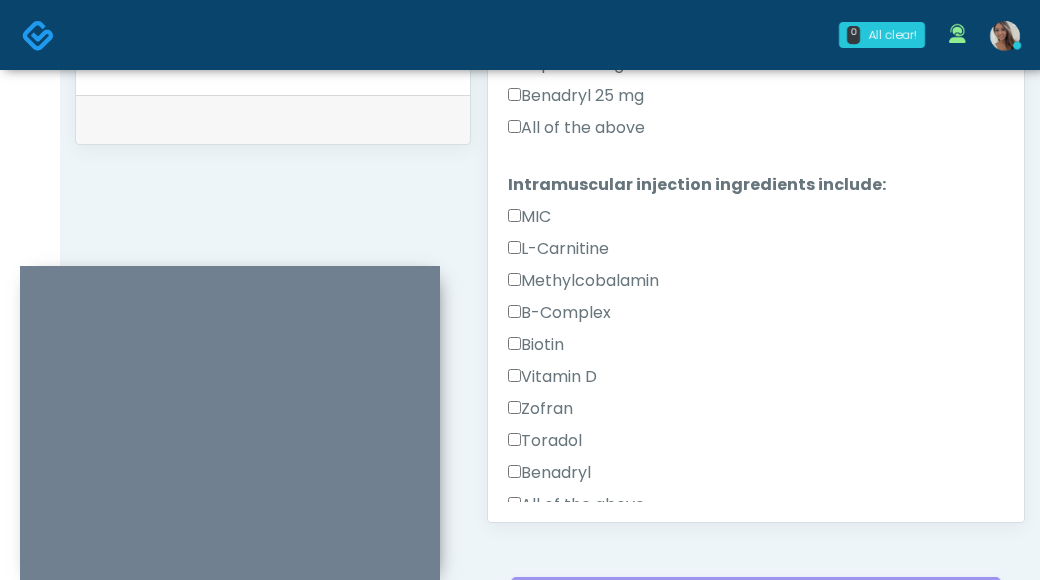 scroll, scrollTop: 1145, scrollLeft: 0, axis: vertical 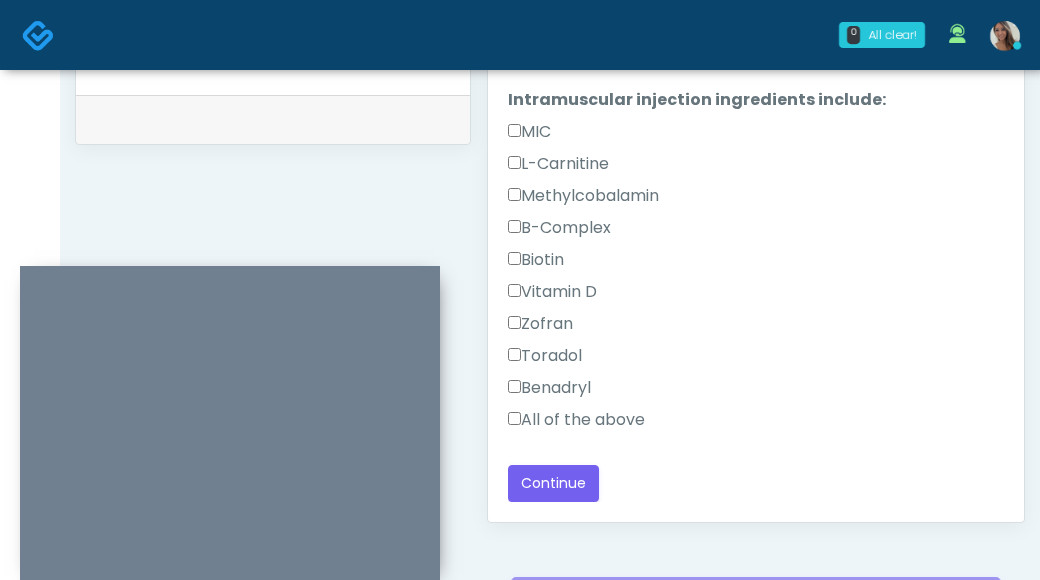 click on "All of the above" at bounding box center [576, 420] 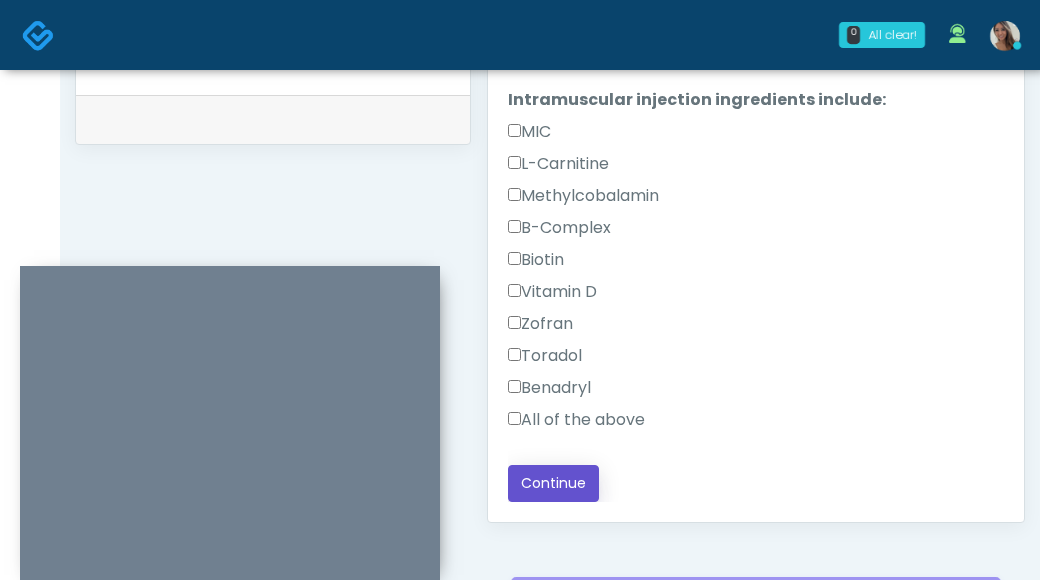 click on "Continue" at bounding box center (553, 483) 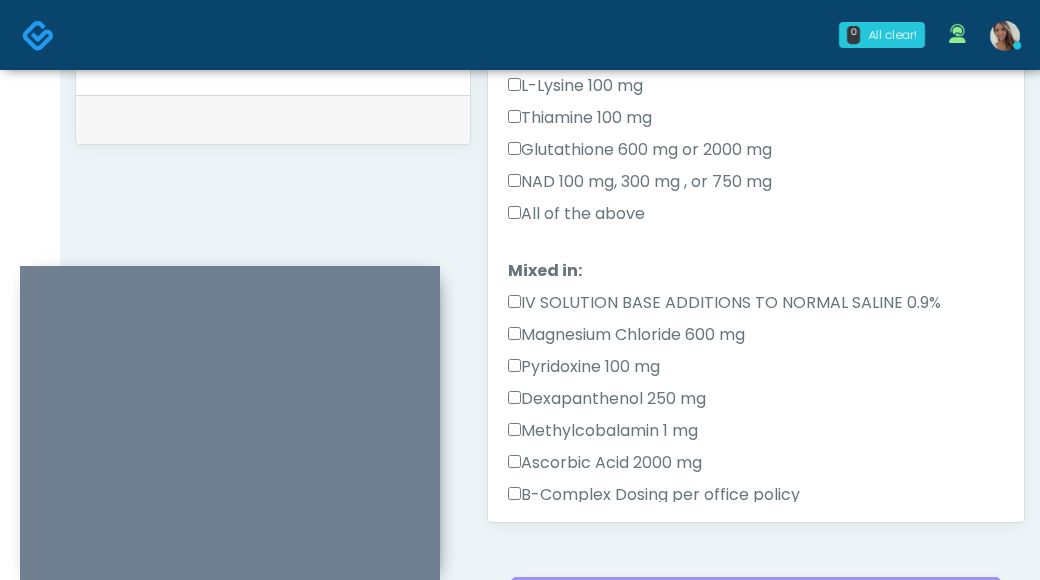scroll, scrollTop: 0, scrollLeft: 0, axis: both 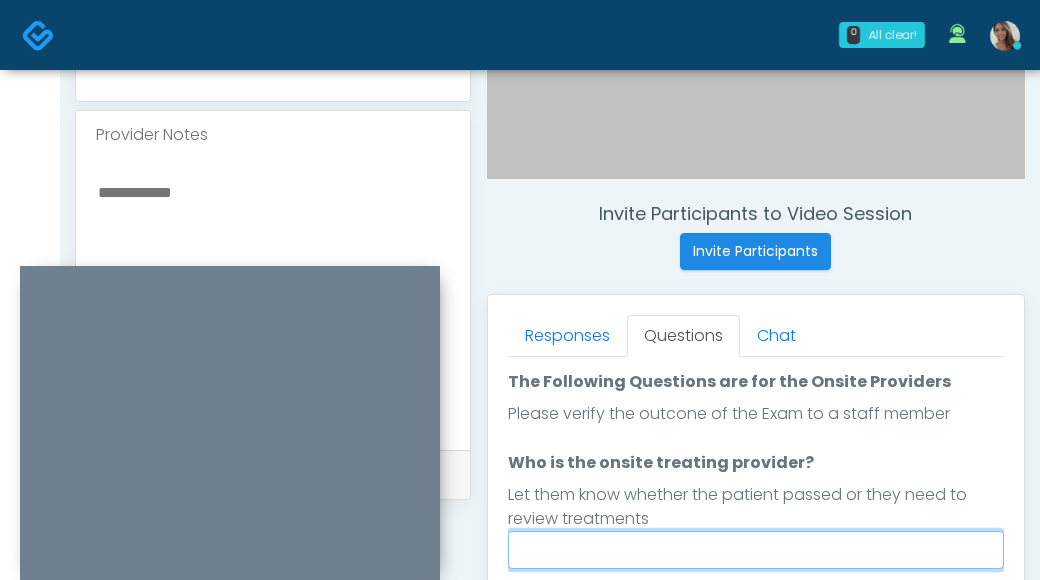 click on "Who is the onsite treating provider?" at bounding box center [756, 550] 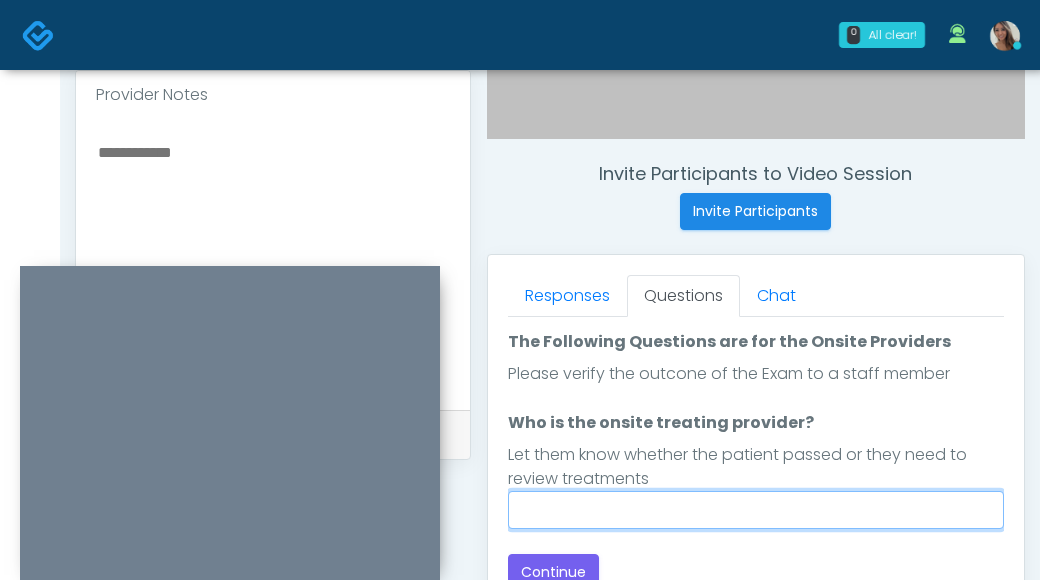 scroll, scrollTop: 690, scrollLeft: 0, axis: vertical 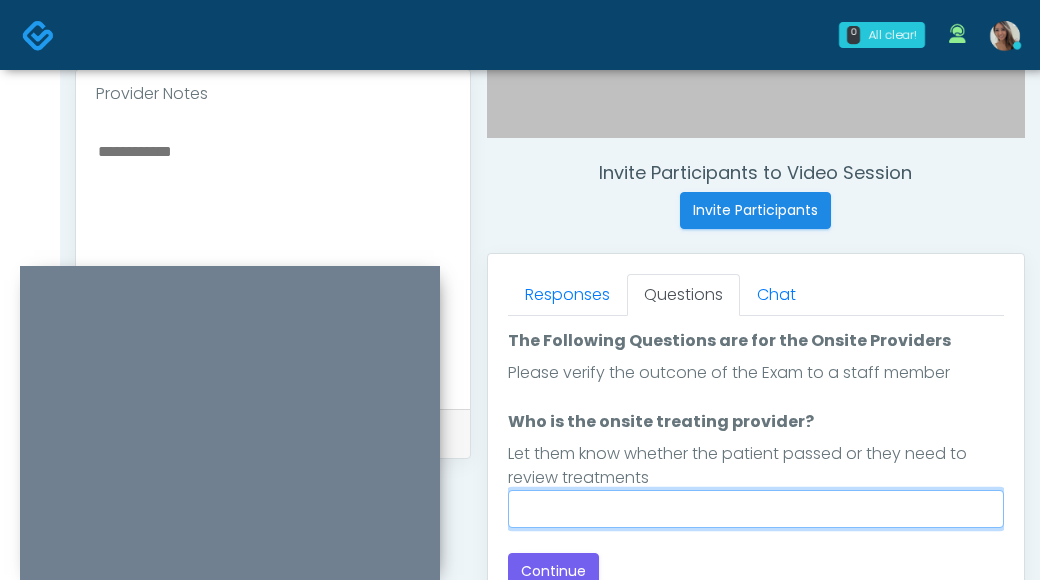 type on "*" 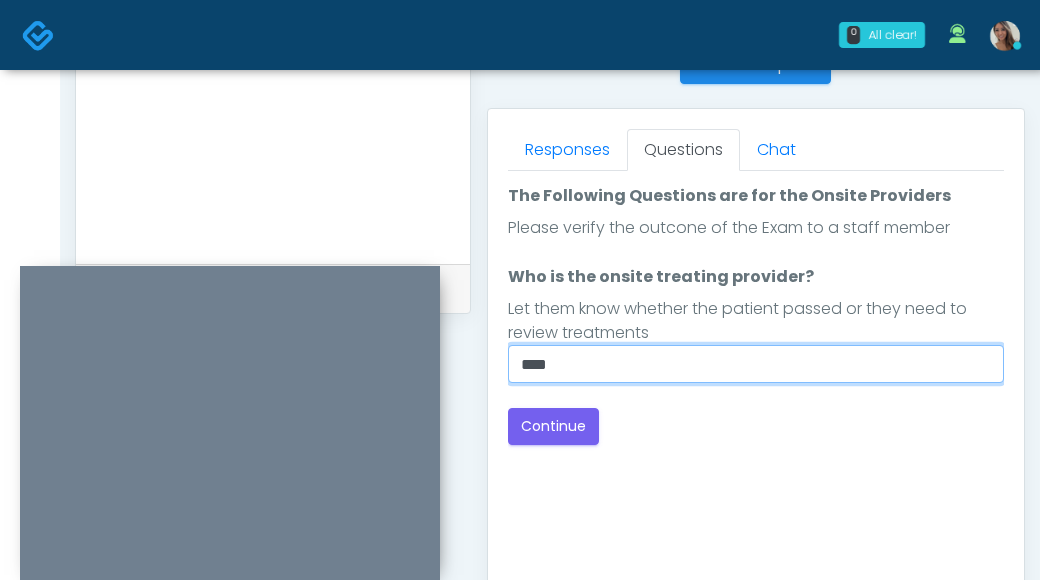 scroll, scrollTop: 861, scrollLeft: 0, axis: vertical 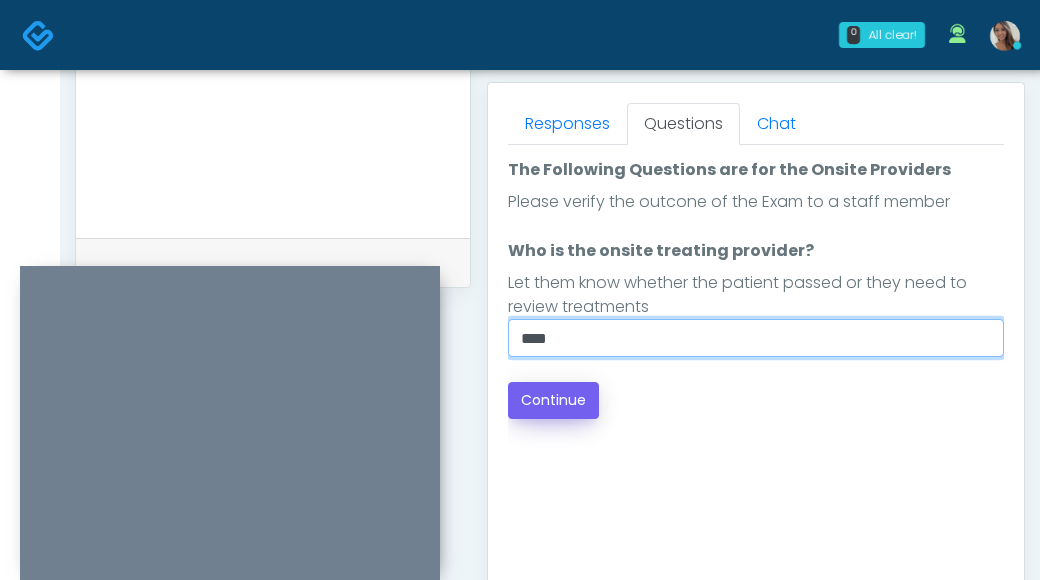 type on "****" 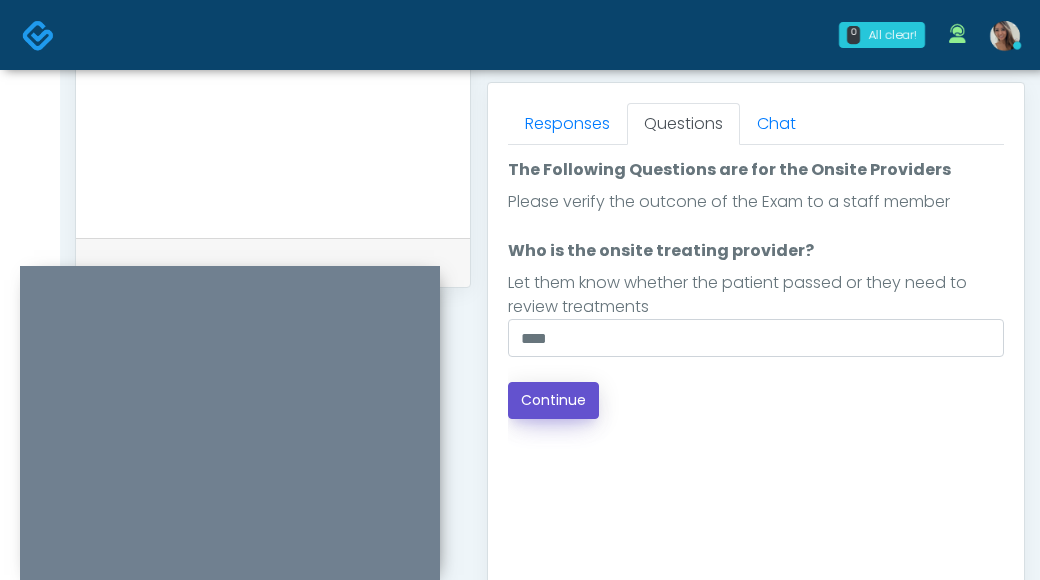 click on "Continue" at bounding box center [553, 400] 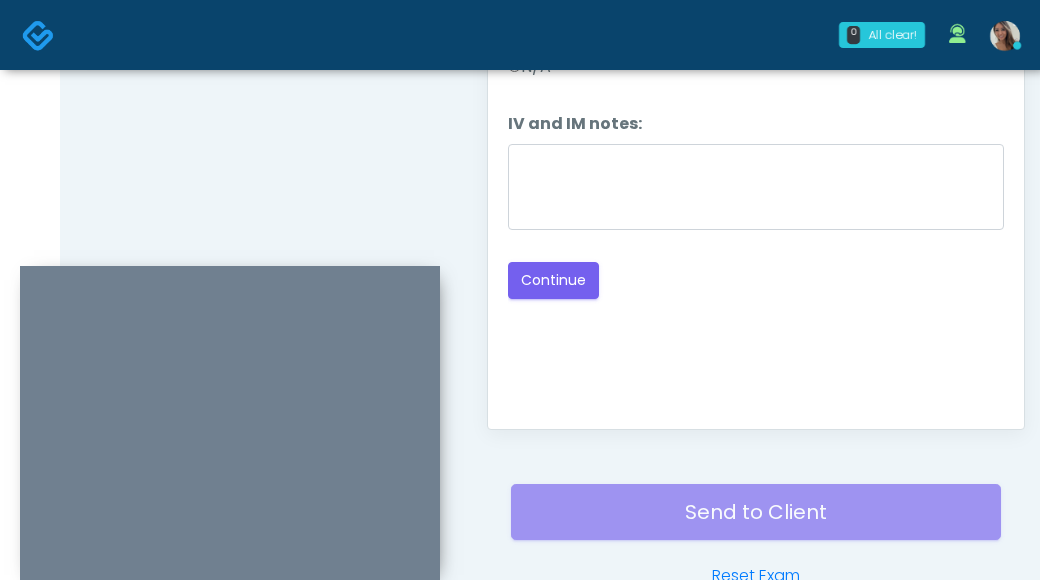 scroll, scrollTop: 938, scrollLeft: 0, axis: vertical 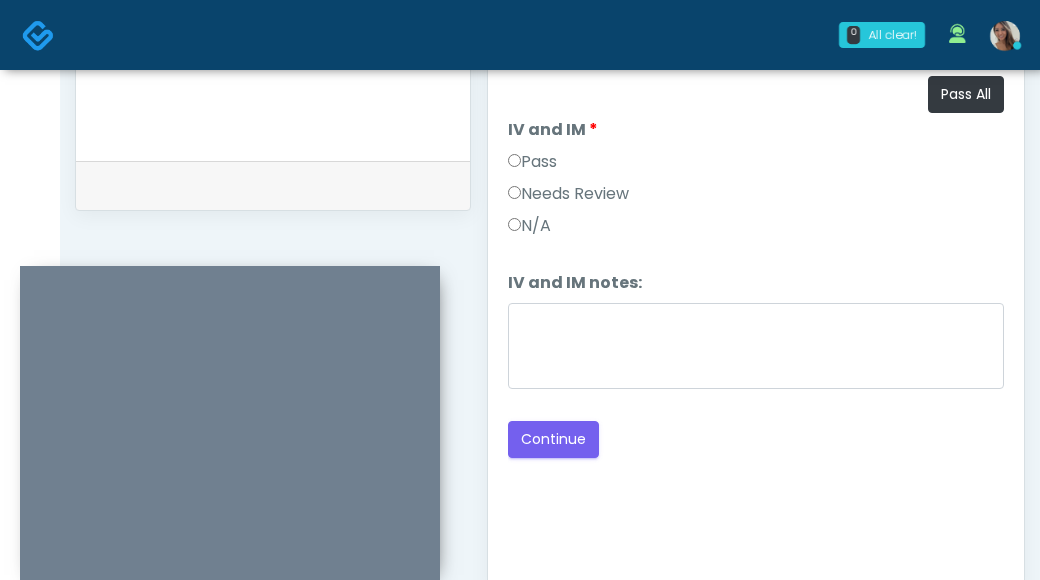 click on "Pass" at bounding box center [532, 162] 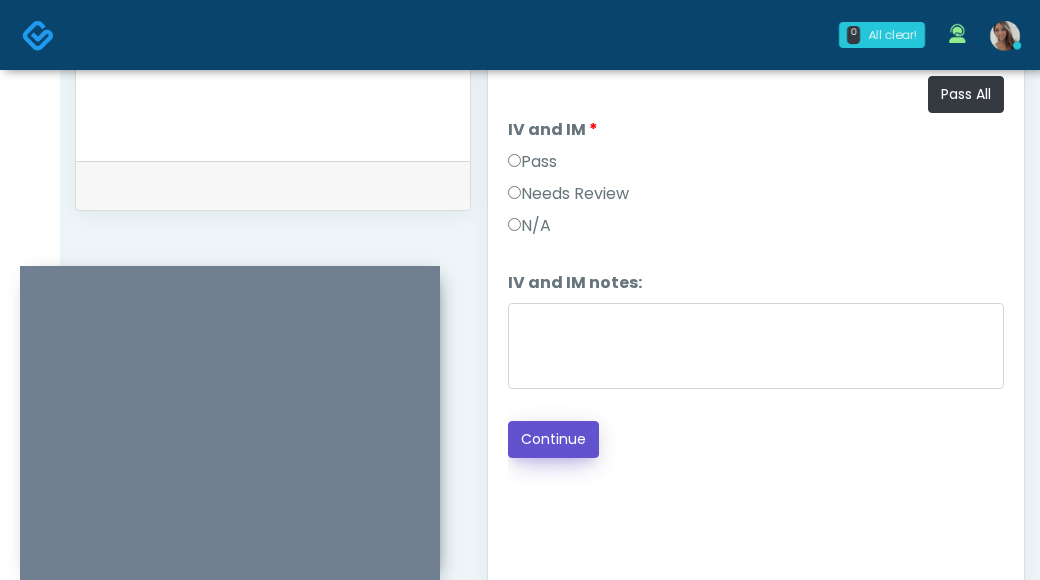 click on "Continue" at bounding box center (553, 439) 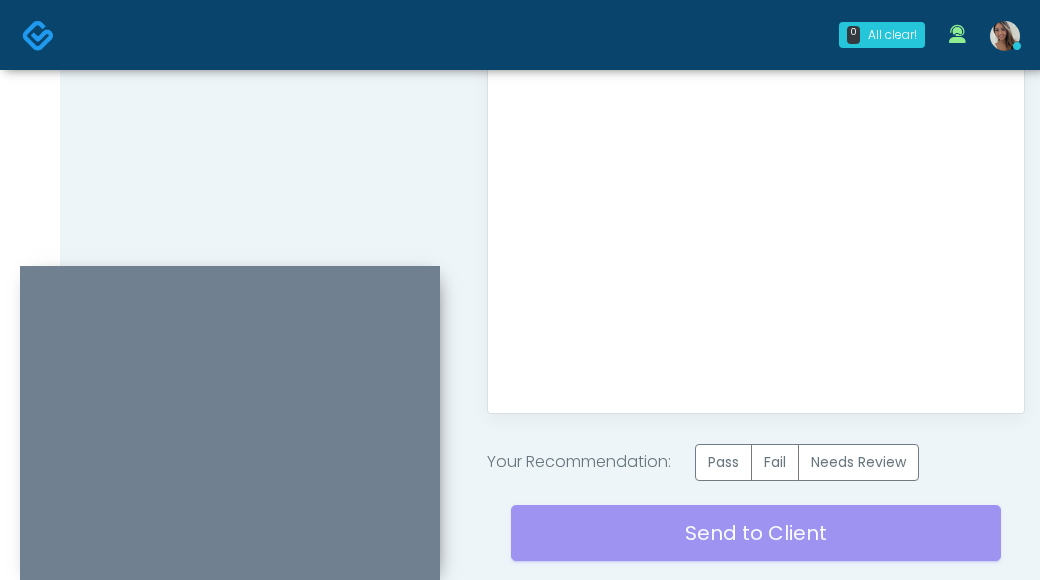 scroll, scrollTop: 1177, scrollLeft: 0, axis: vertical 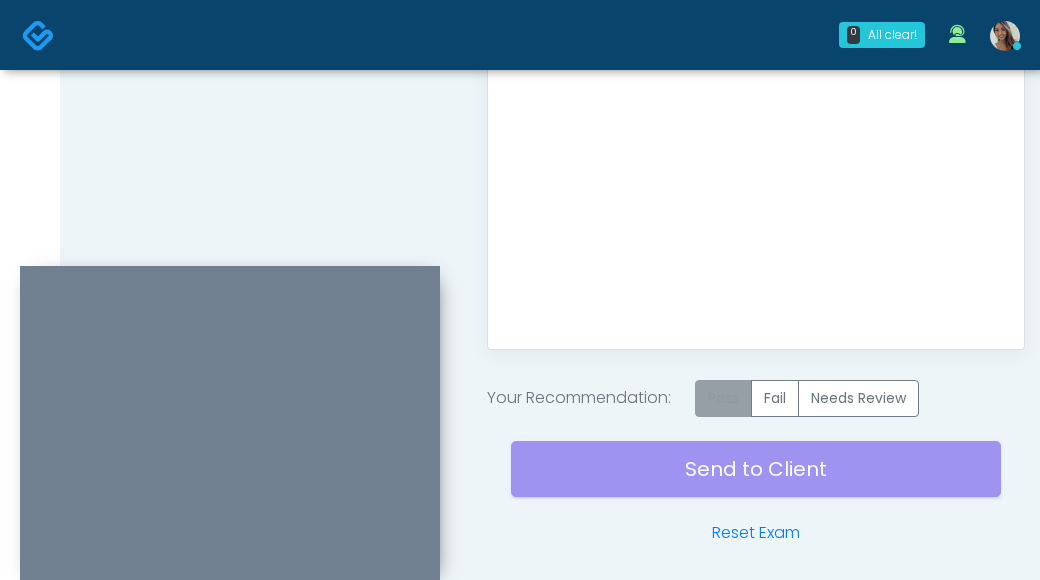click on "Pass" at bounding box center [723, 398] 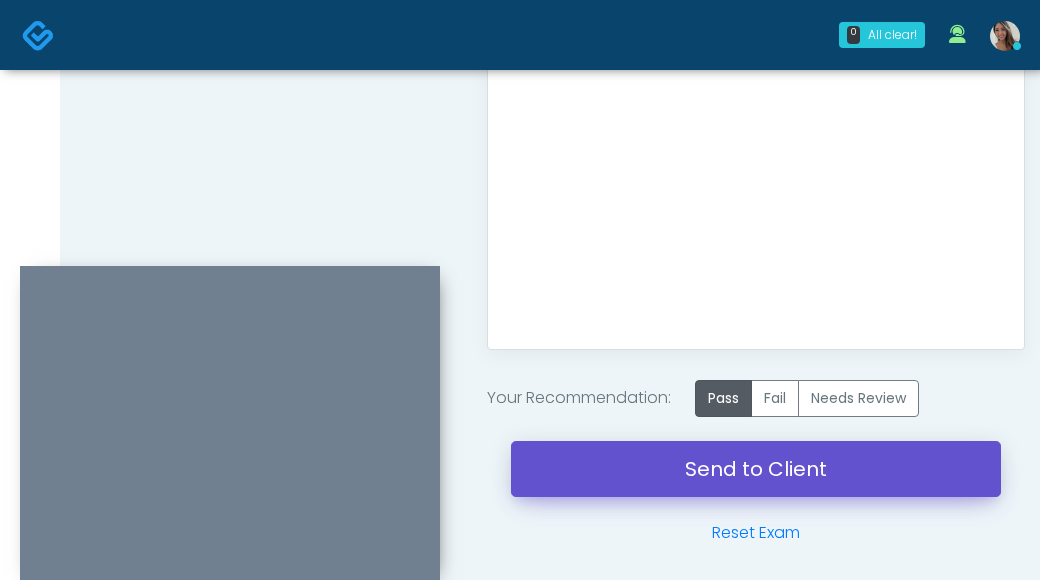 click on "Send to Client" at bounding box center [756, 469] 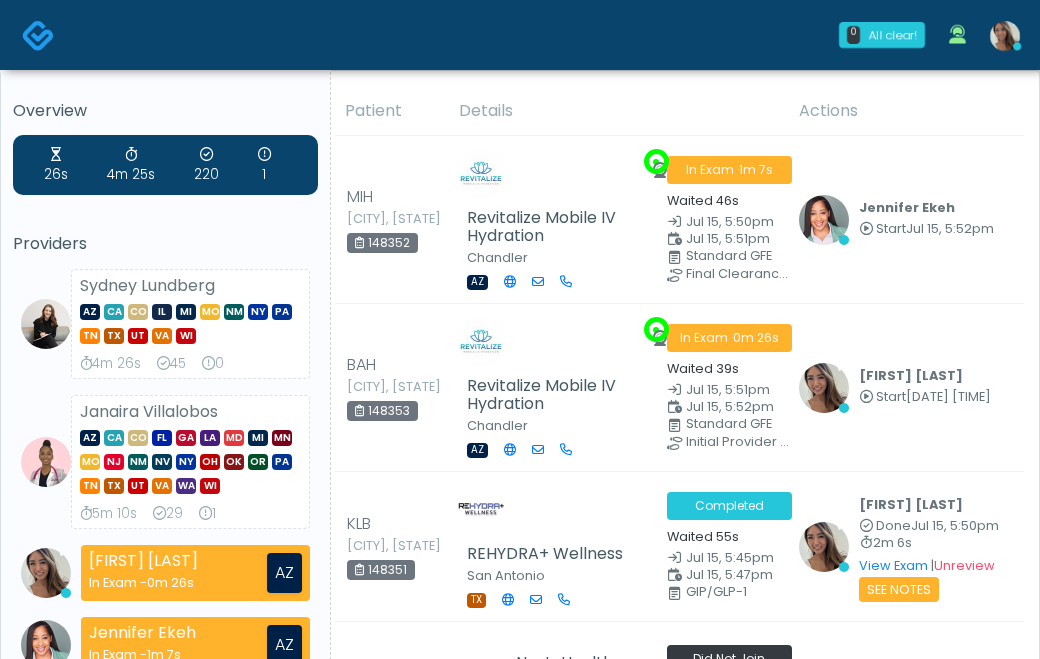 scroll, scrollTop: 0, scrollLeft: 0, axis: both 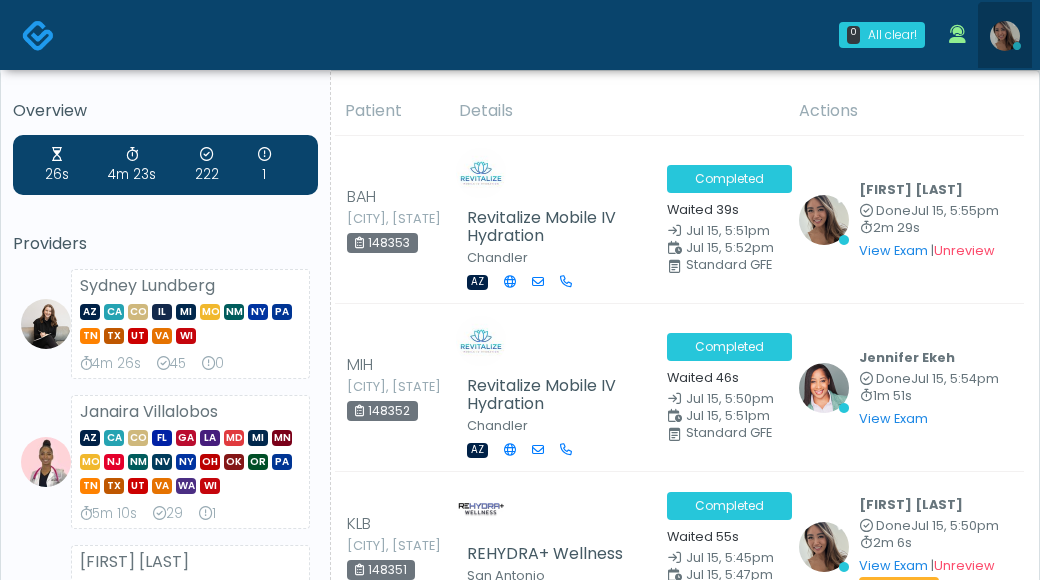 click at bounding box center (1017, 46) 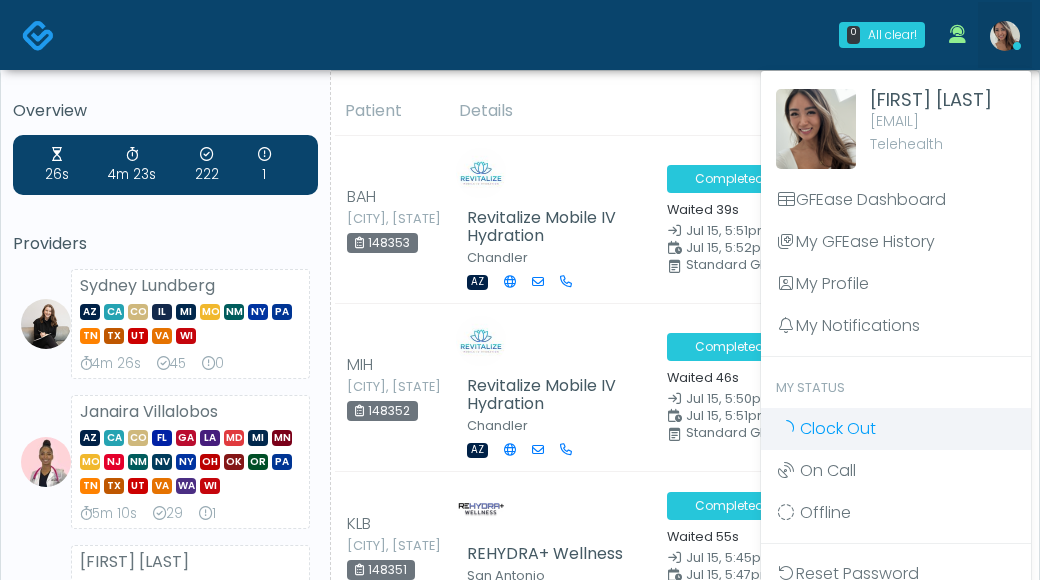 click on "Clock Out" at bounding box center (838, 428) 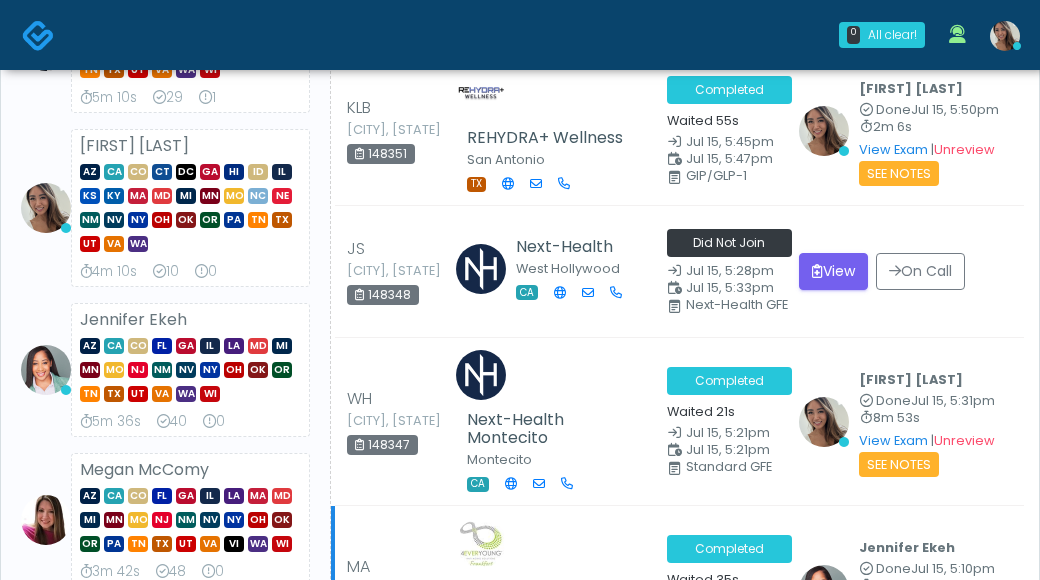 scroll, scrollTop: 403, scrollLeft: 0, axis: vertical 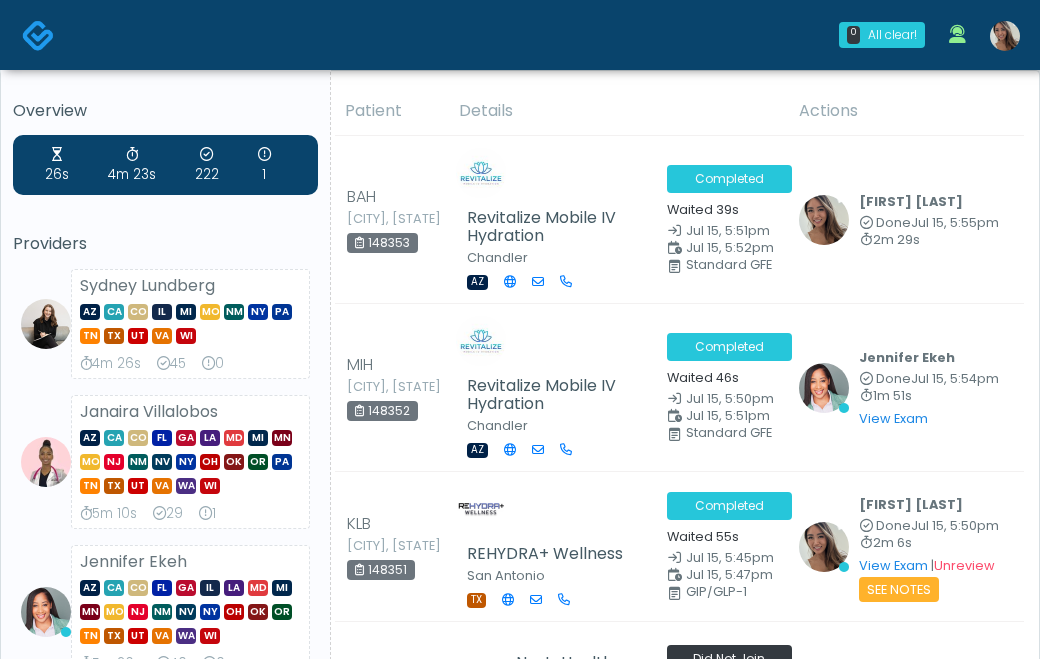 click at bounding box center (1005, 36) 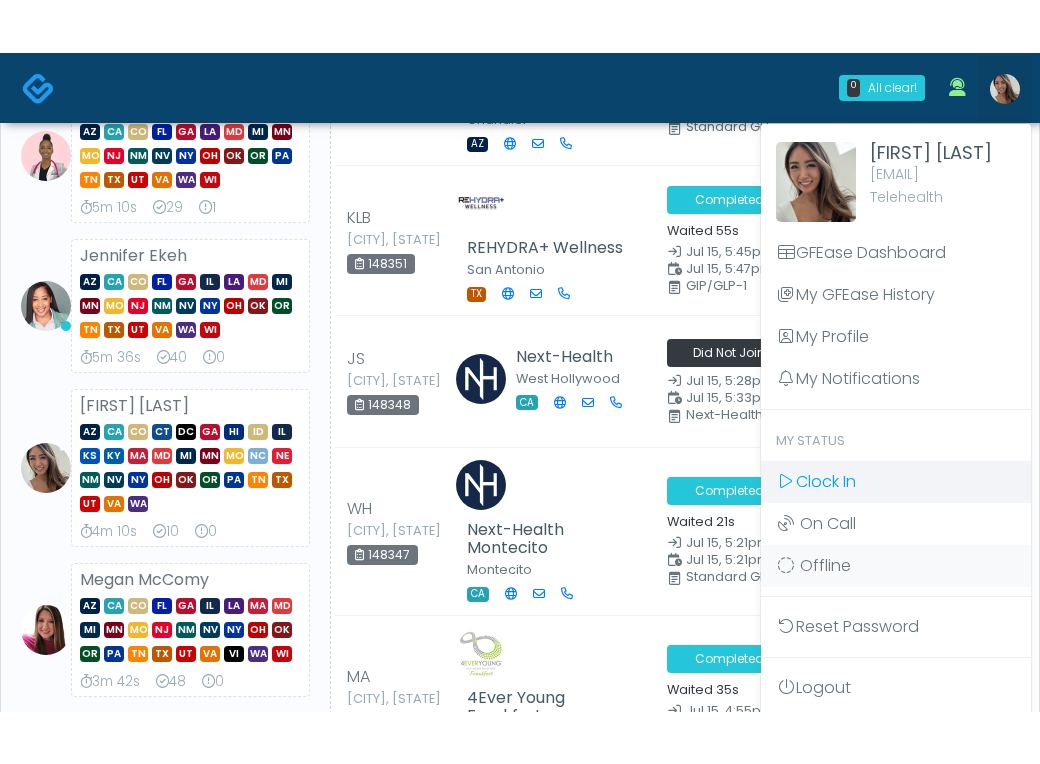 scroll, scrollTop: 480, scrollLeft: 0, axis: vertical 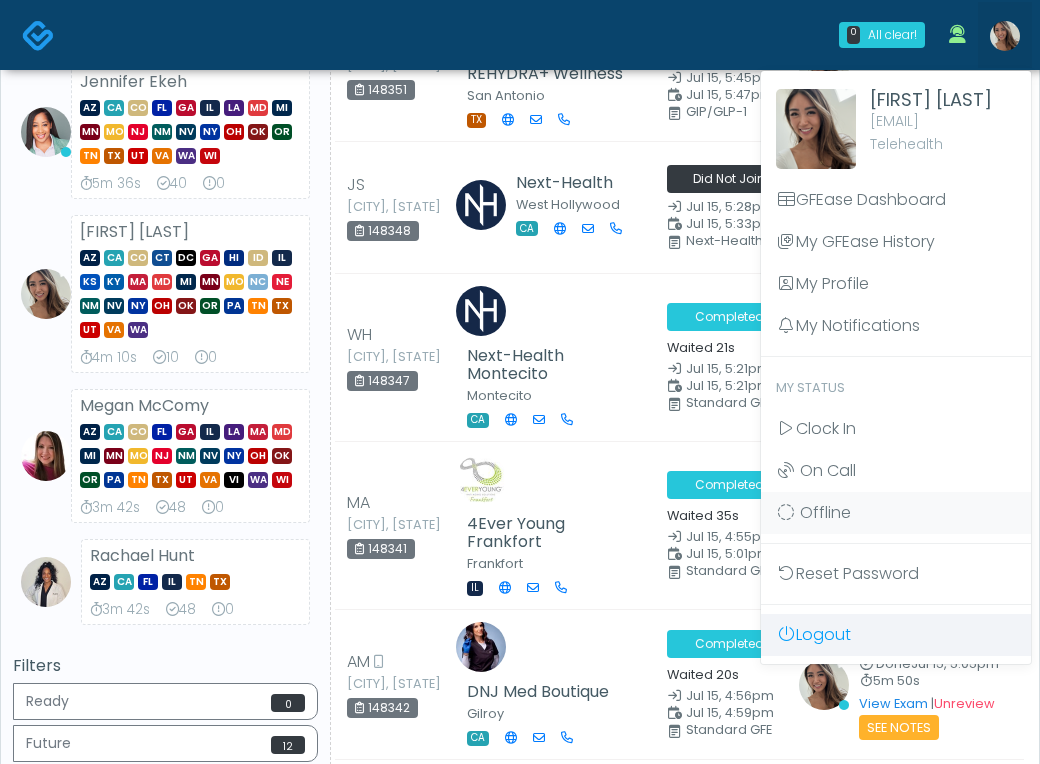 click on "Logout" at bounding box center [896, 635] 